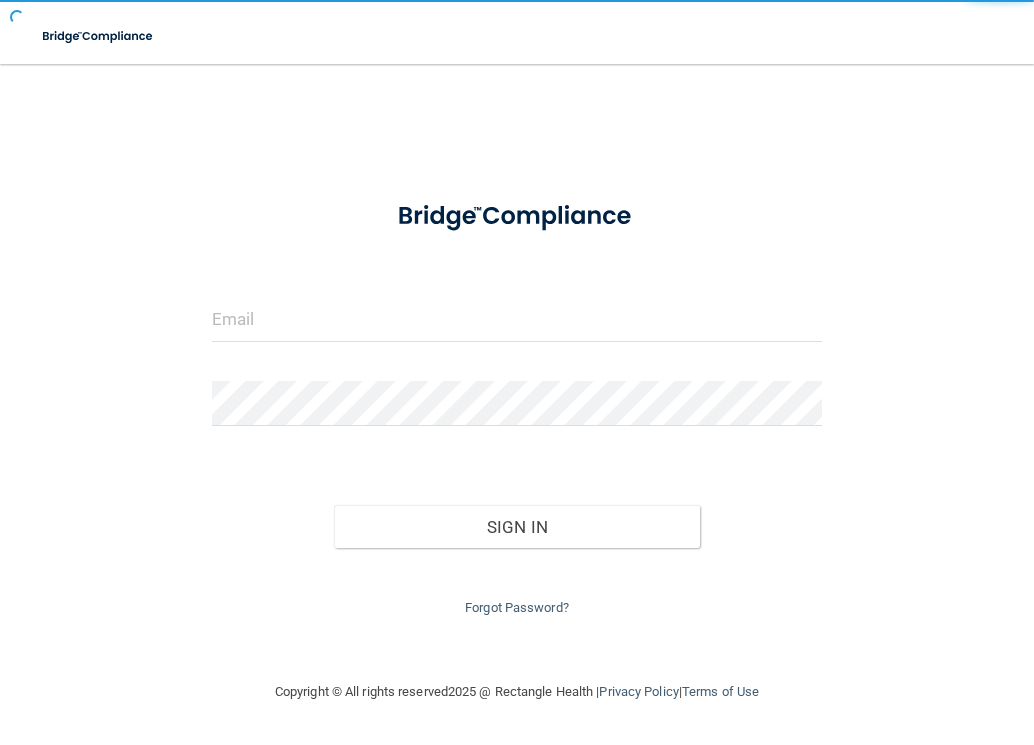 scroll, scrollTop: 0, scrollLeft: 0, axis: both 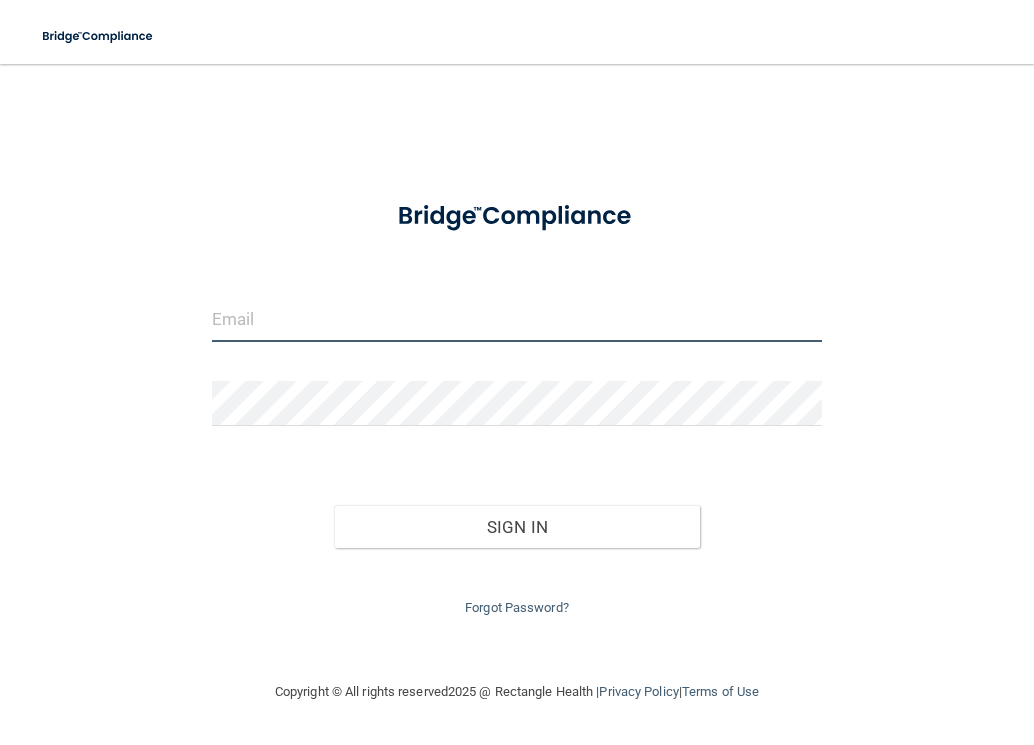 click at bounding box center (517, 319) 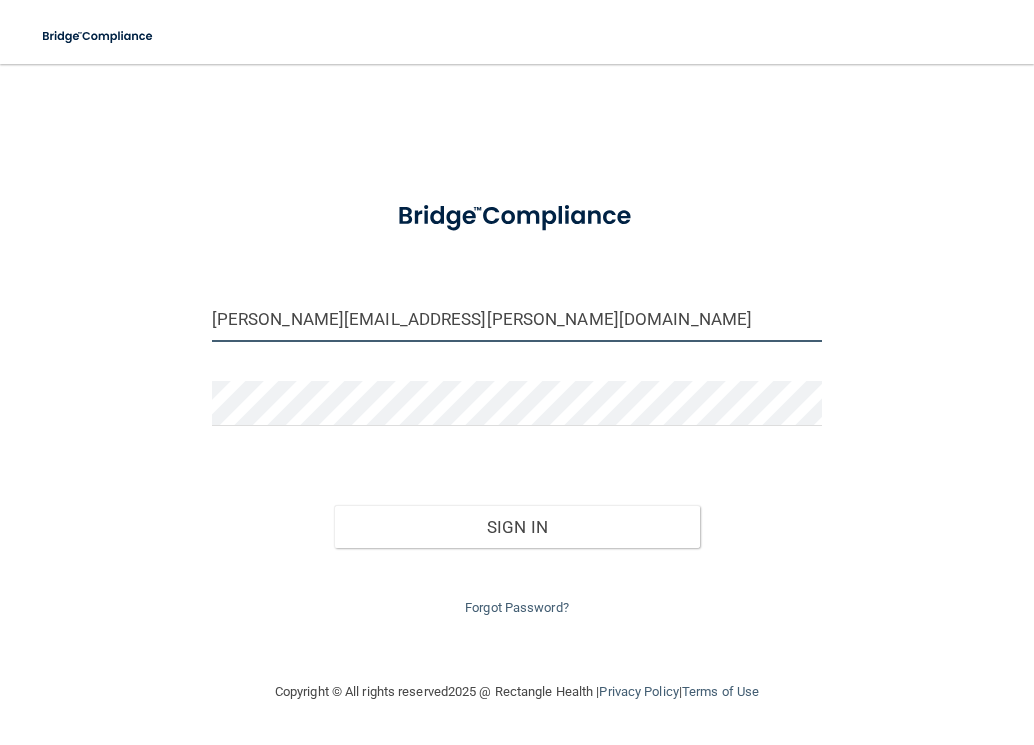 type on "[PERSON_NAME][EMAIL_ADDRESS][PERSON_NAME][DOMAIN_NAME]" 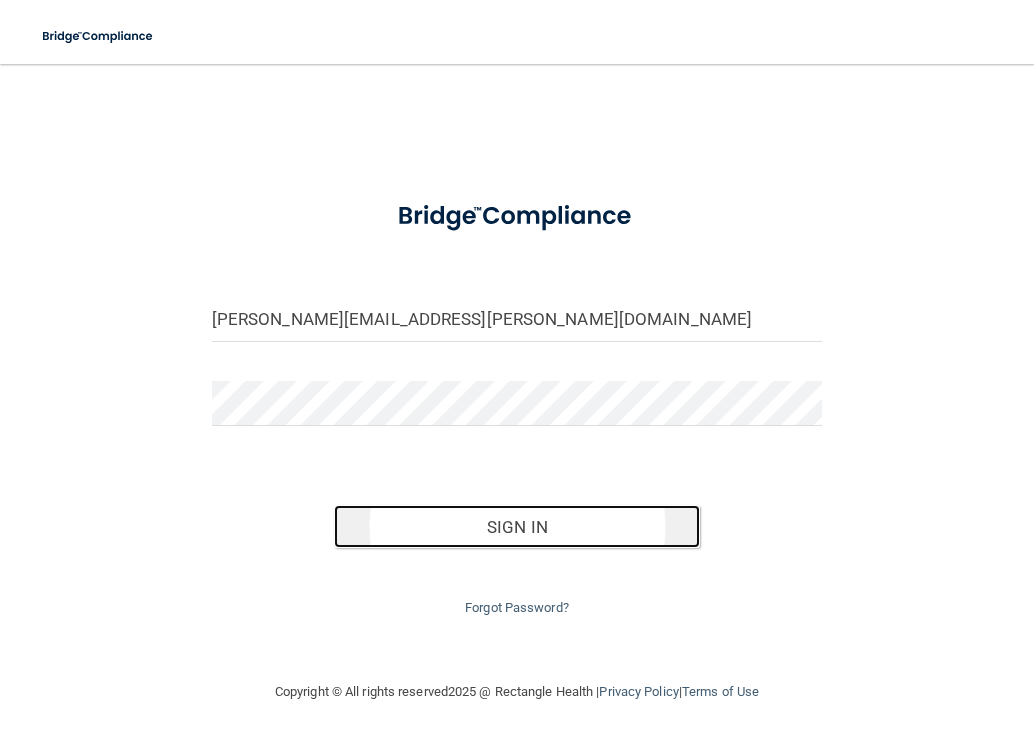 click on "Sign In" at bounding box center (517, 527) 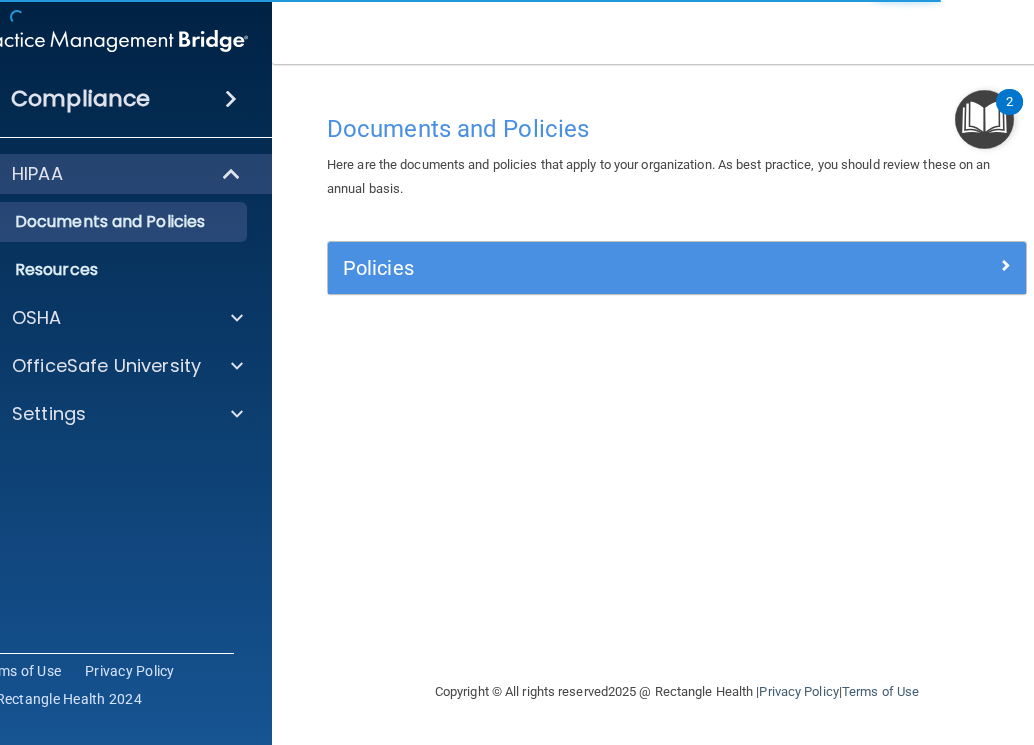 click at bounding box center (984, 119) 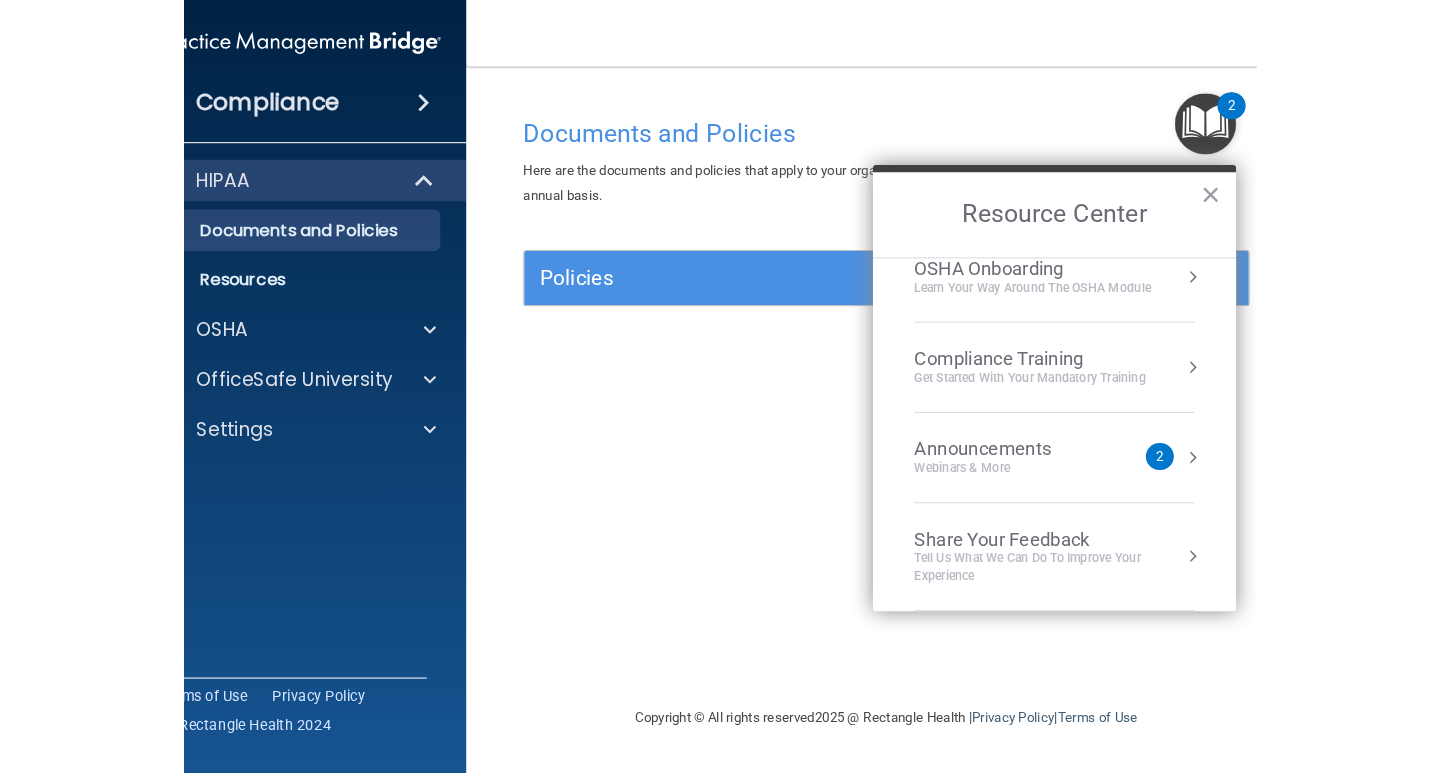scroll, scrollTop: 0, scrollLeft: 0, axis: both 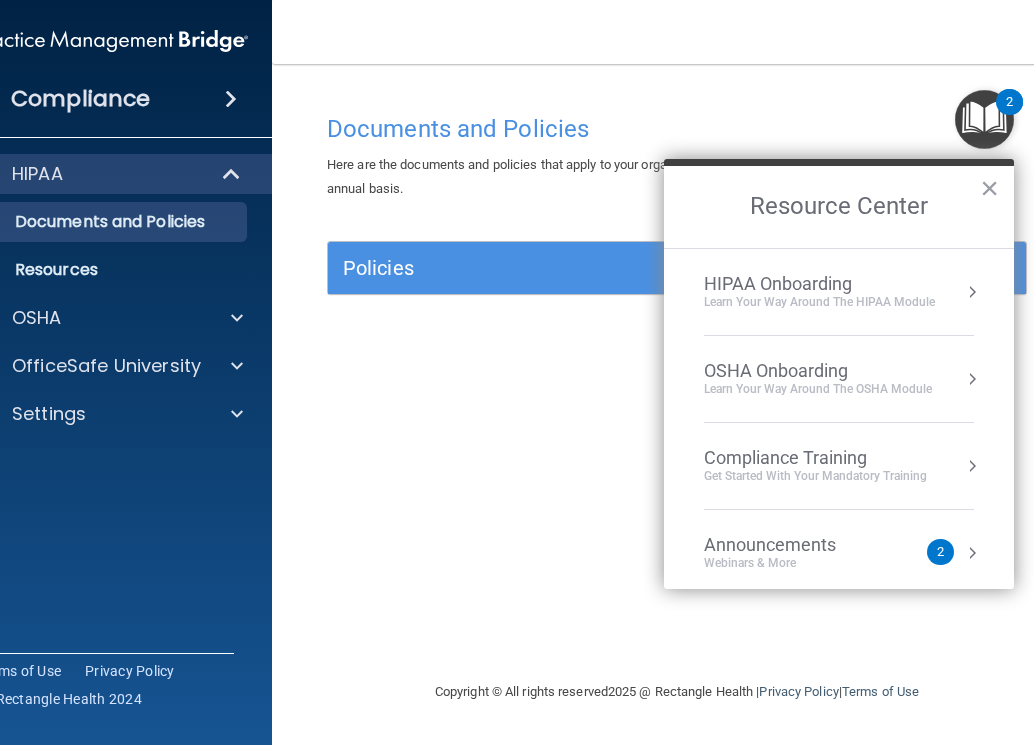 click on "Compliance" at bounding box center [112, 99] 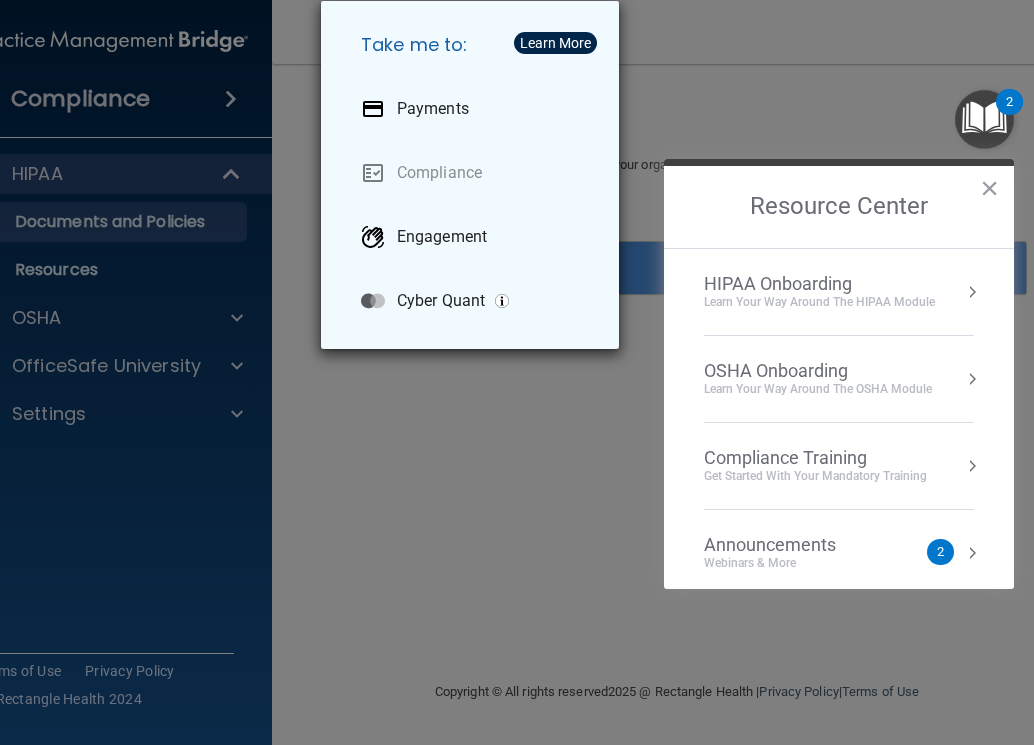 click on "Take me to:             Payments                   Compliance                     Engagement                     Cyber Quant" at bounding box center [517, 372] 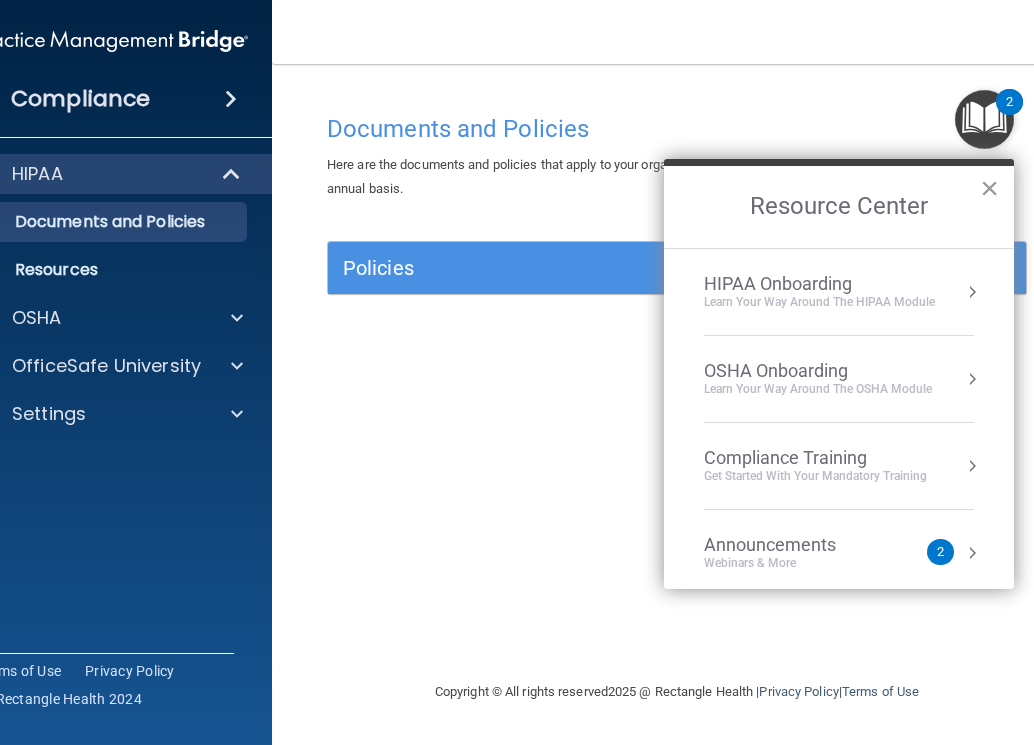 click on "×" at bounding box center (989, 188) 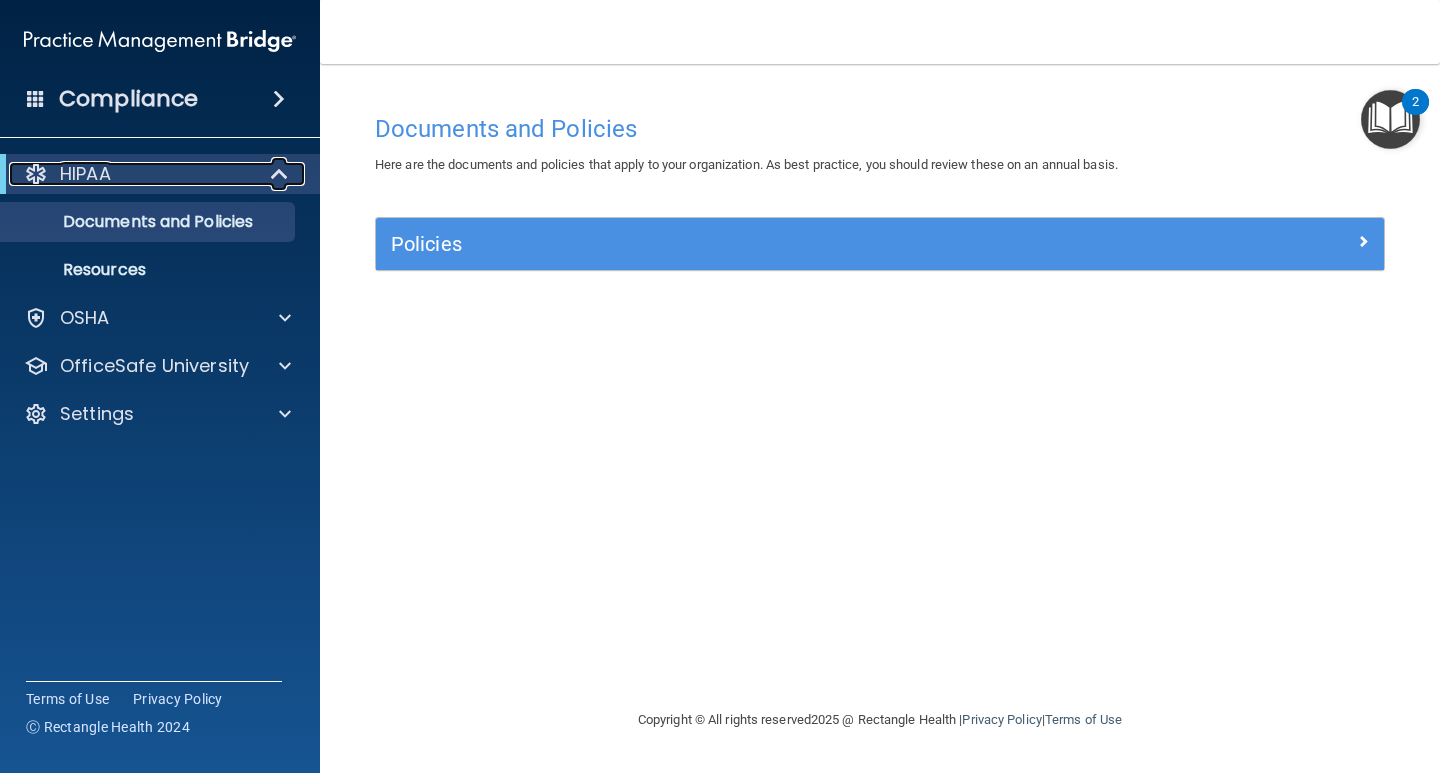 click on "HIPAA" at bounding box center (132, 174) 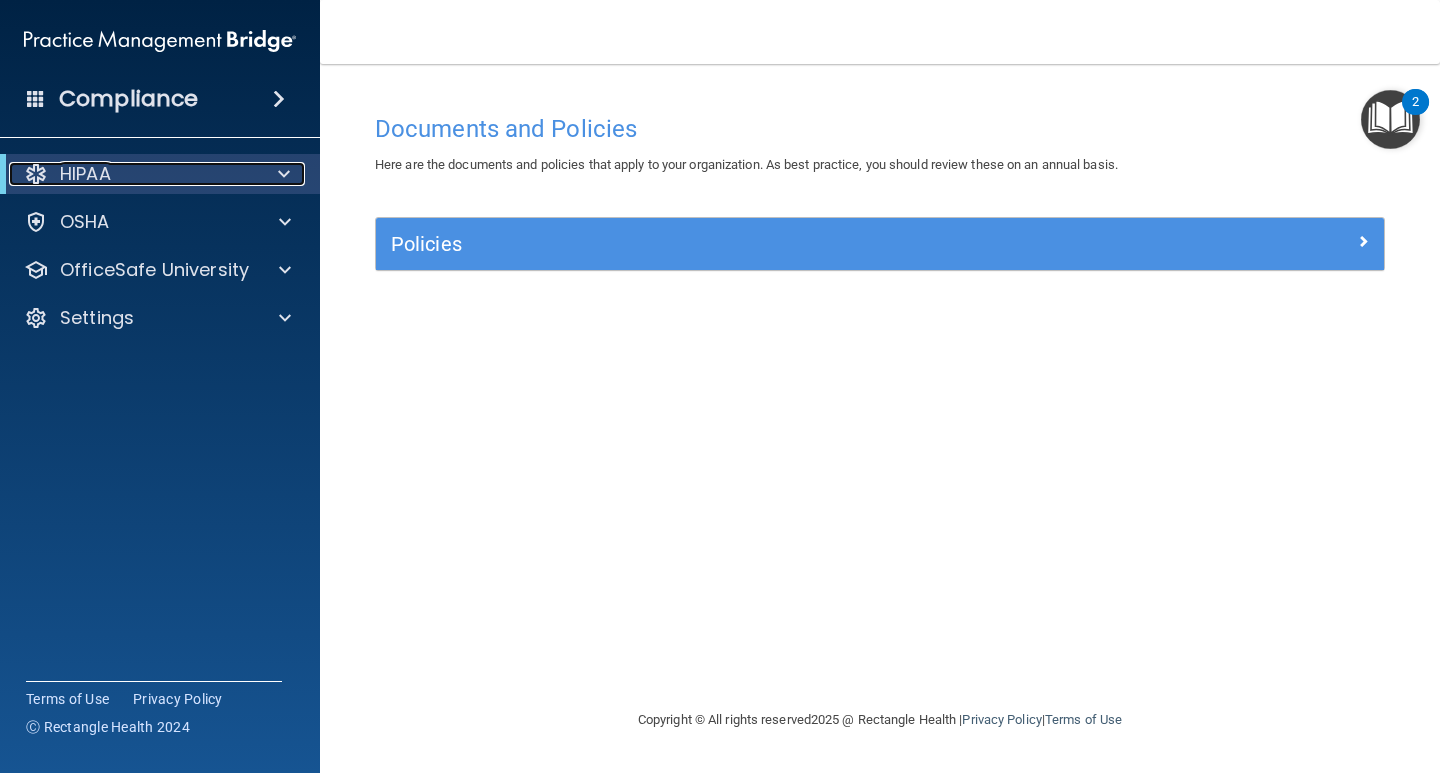 click on "HIPAA" at bounding box center [132, 174] 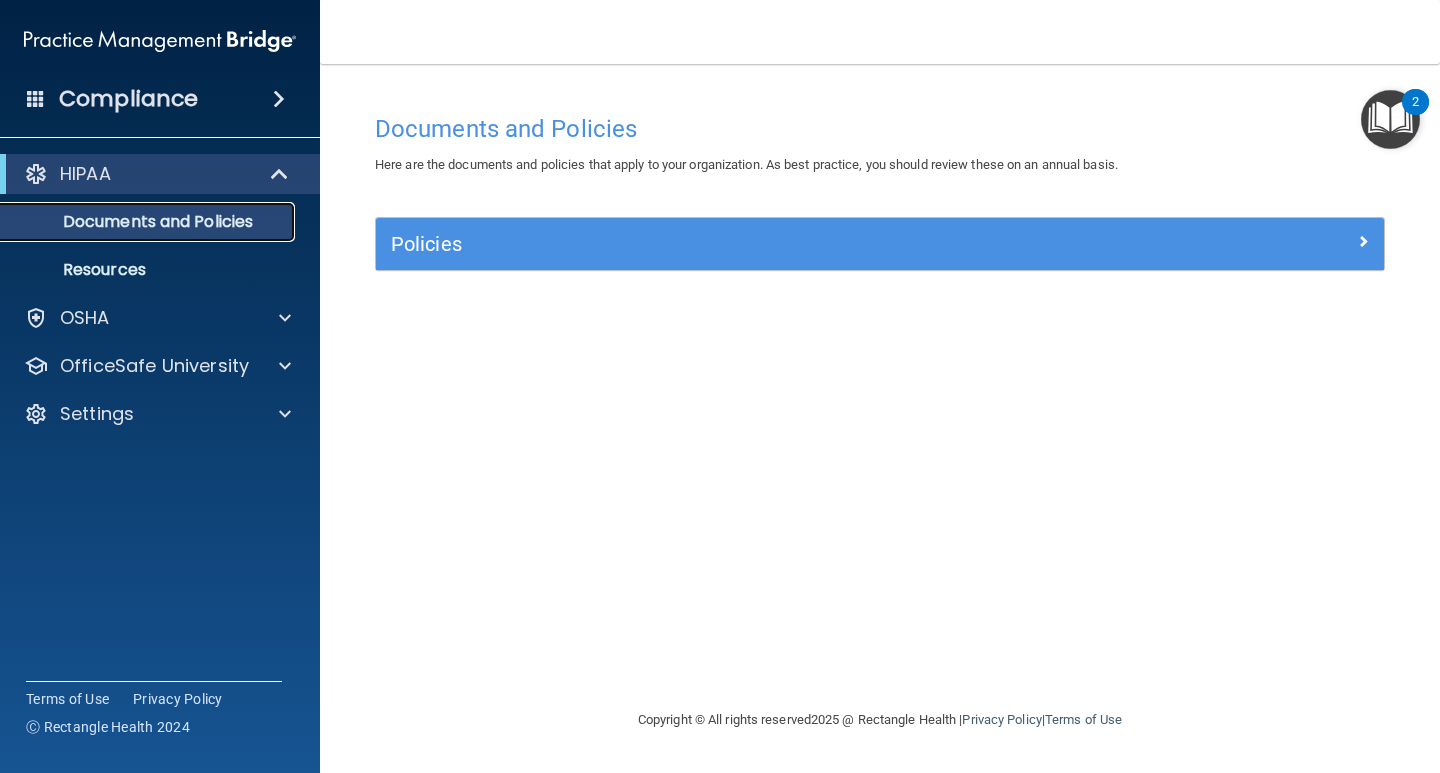 click on "Documents and Policies" at bounding box center [149, 222] 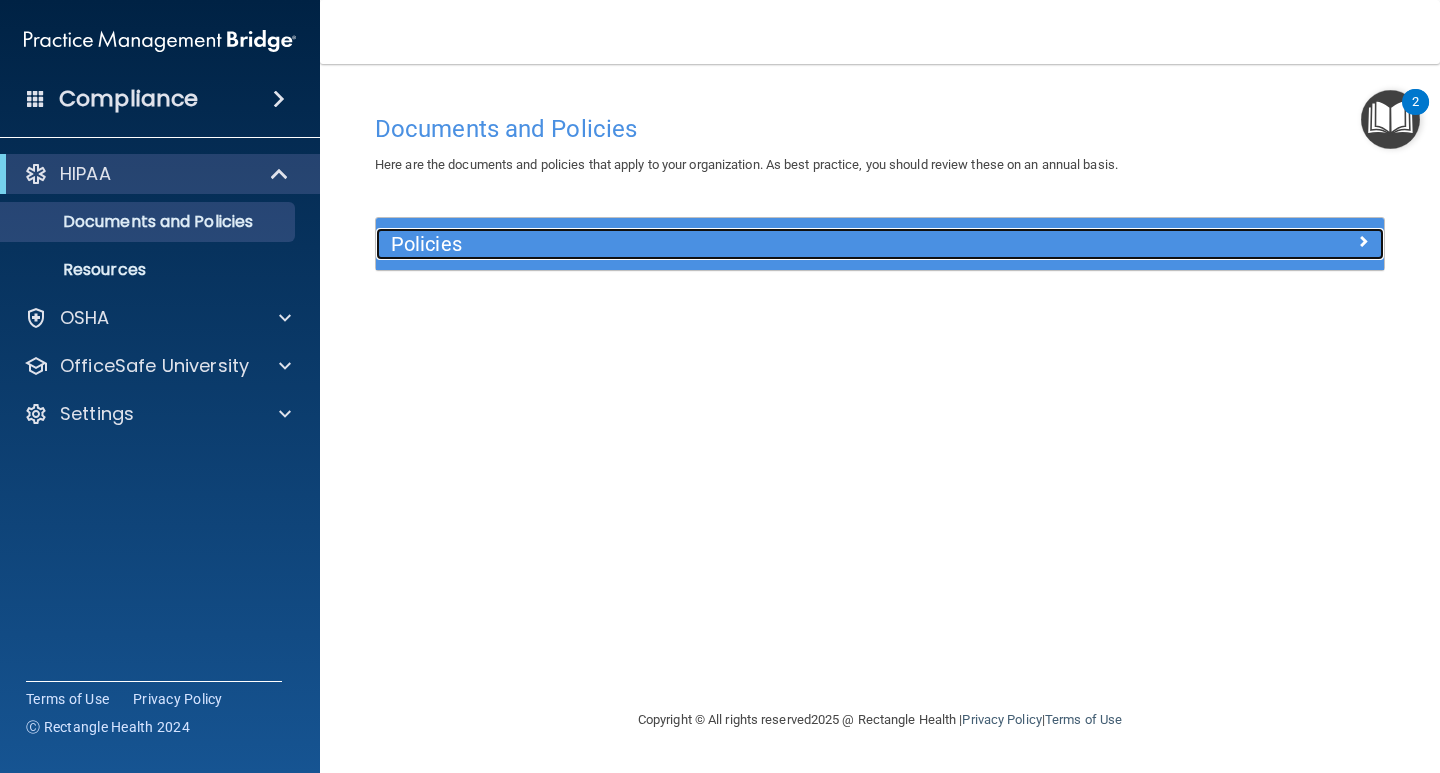 click on "Policies" at bounding box center [754, 244] 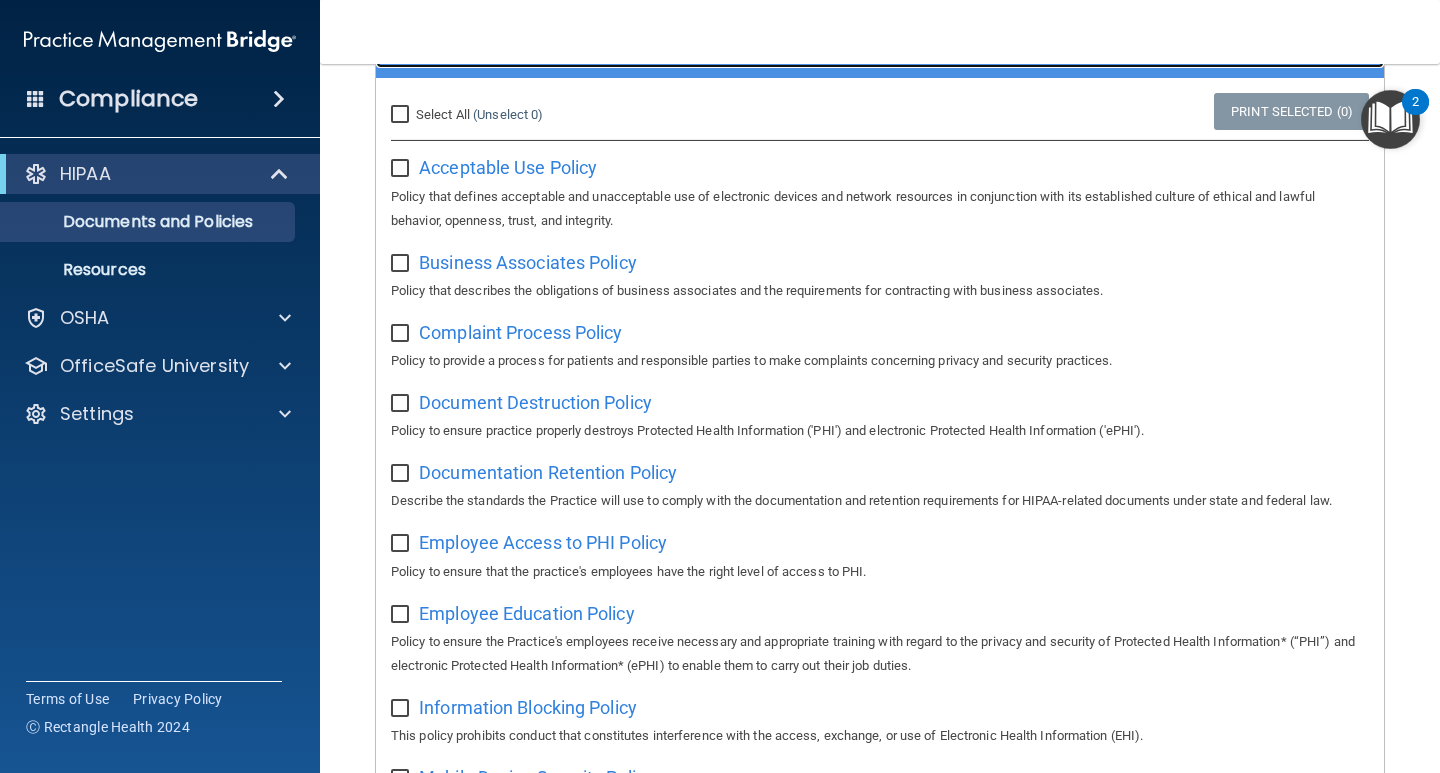 scroll, scrollTop: 202, scrollLeft: 0, axis: vertical 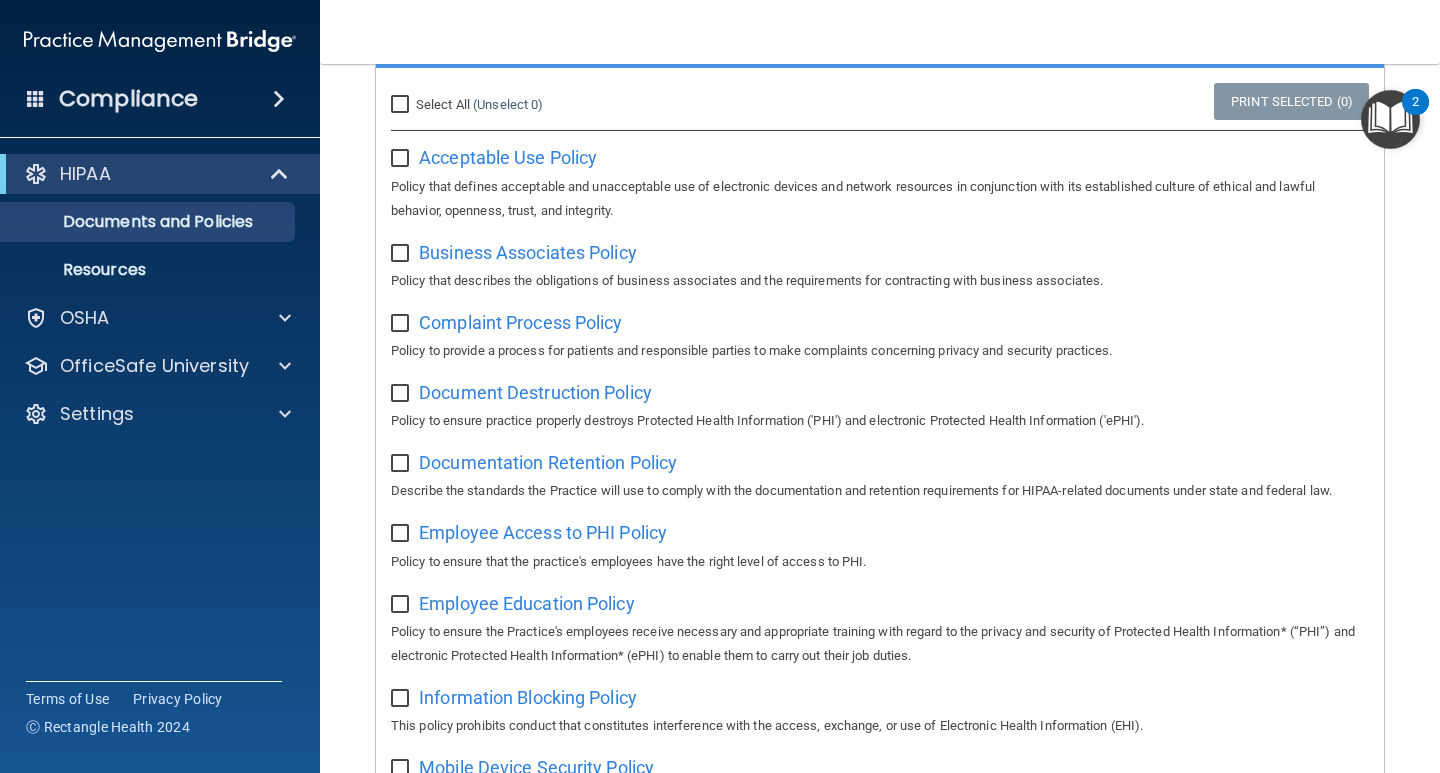 click on "Select All   (Unselect 0)    Unselect All" at bounding box center [402, 105] 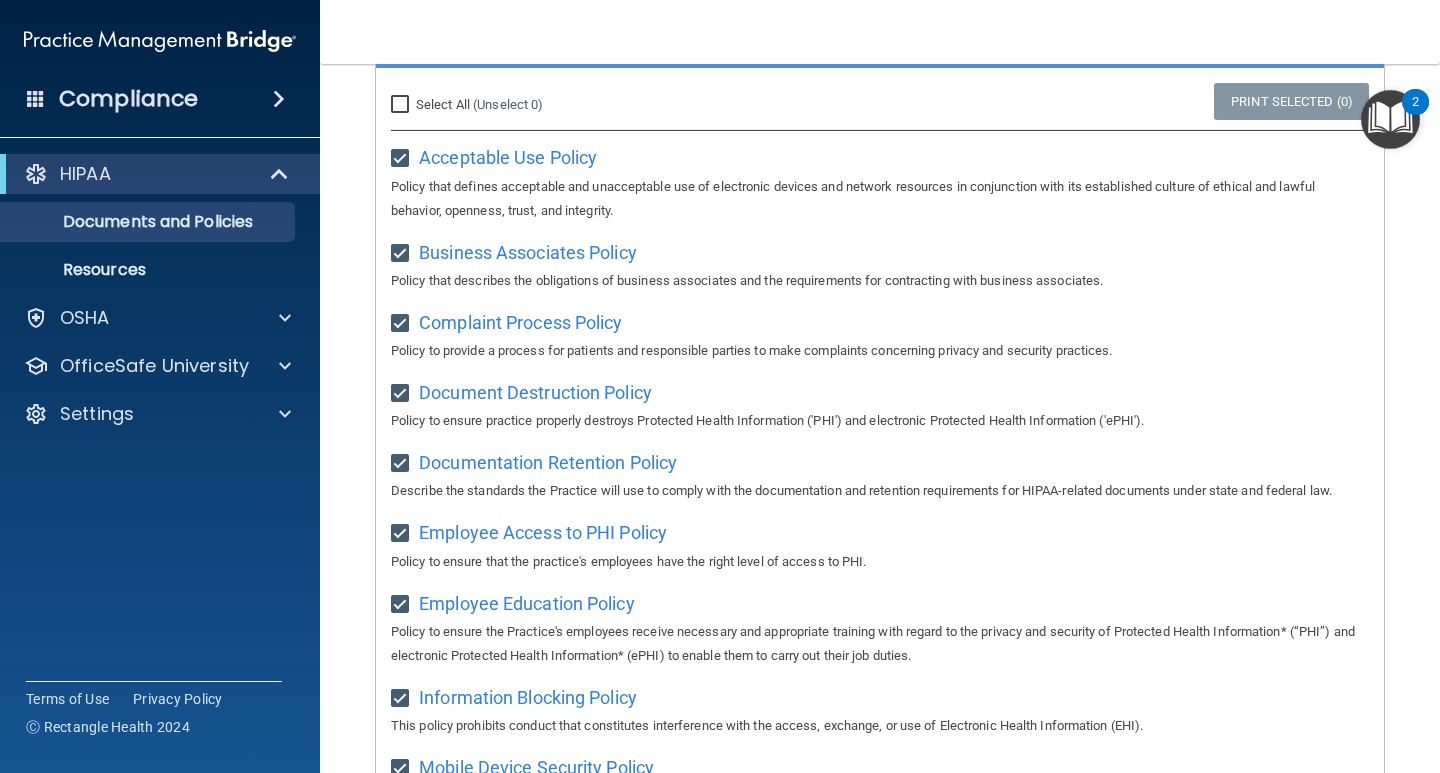 checkbox on "true" 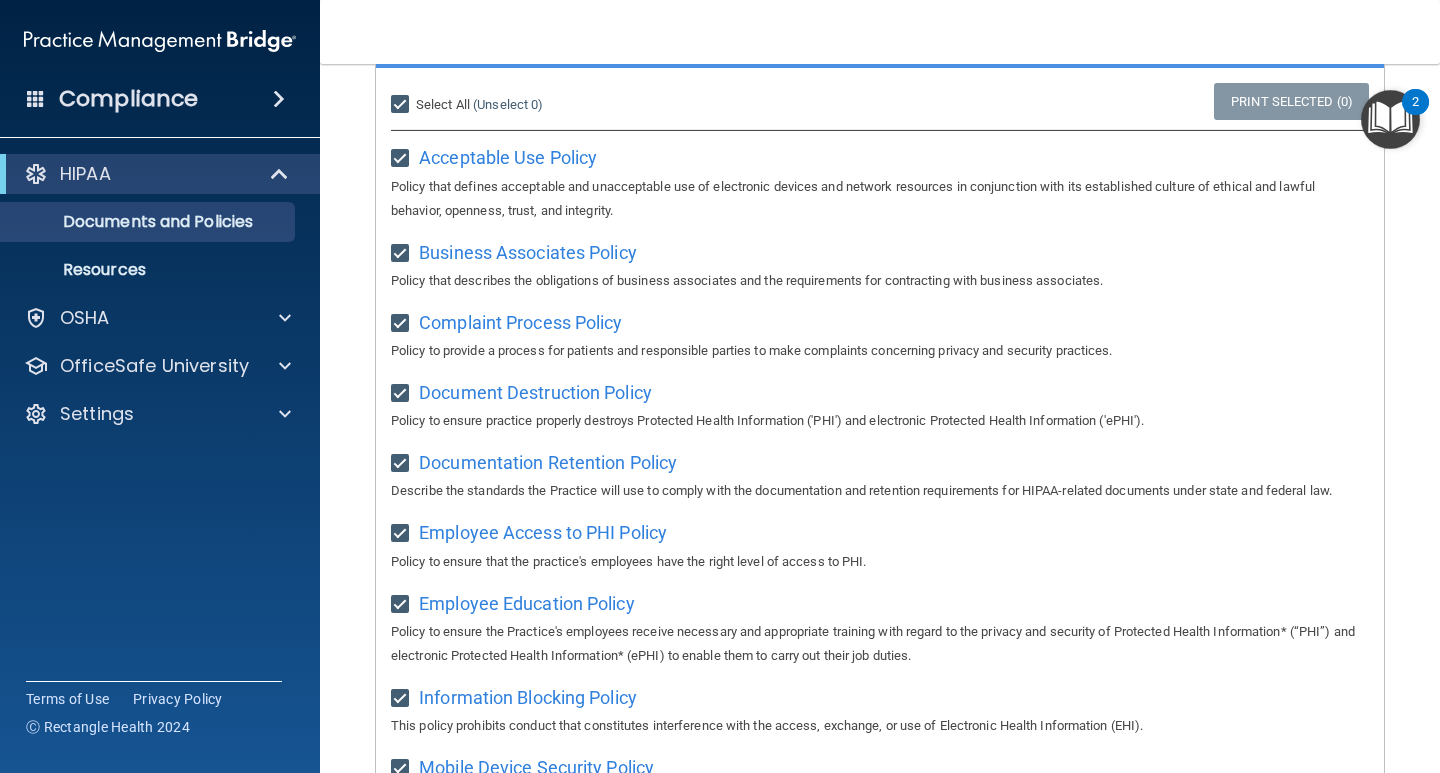 checkbox on "true" 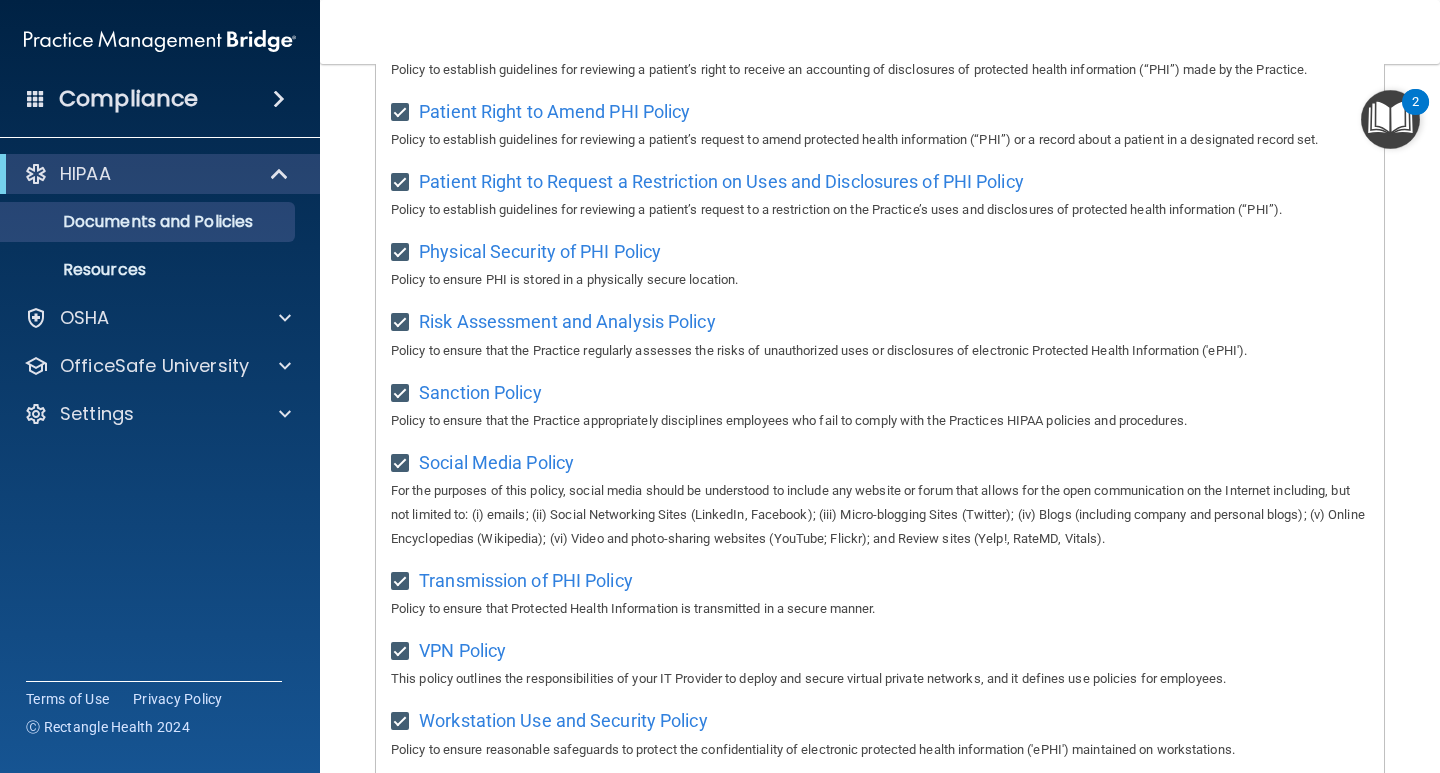 scroll, scrollTop: 1281, scrollLeft: 0, axis: vertical 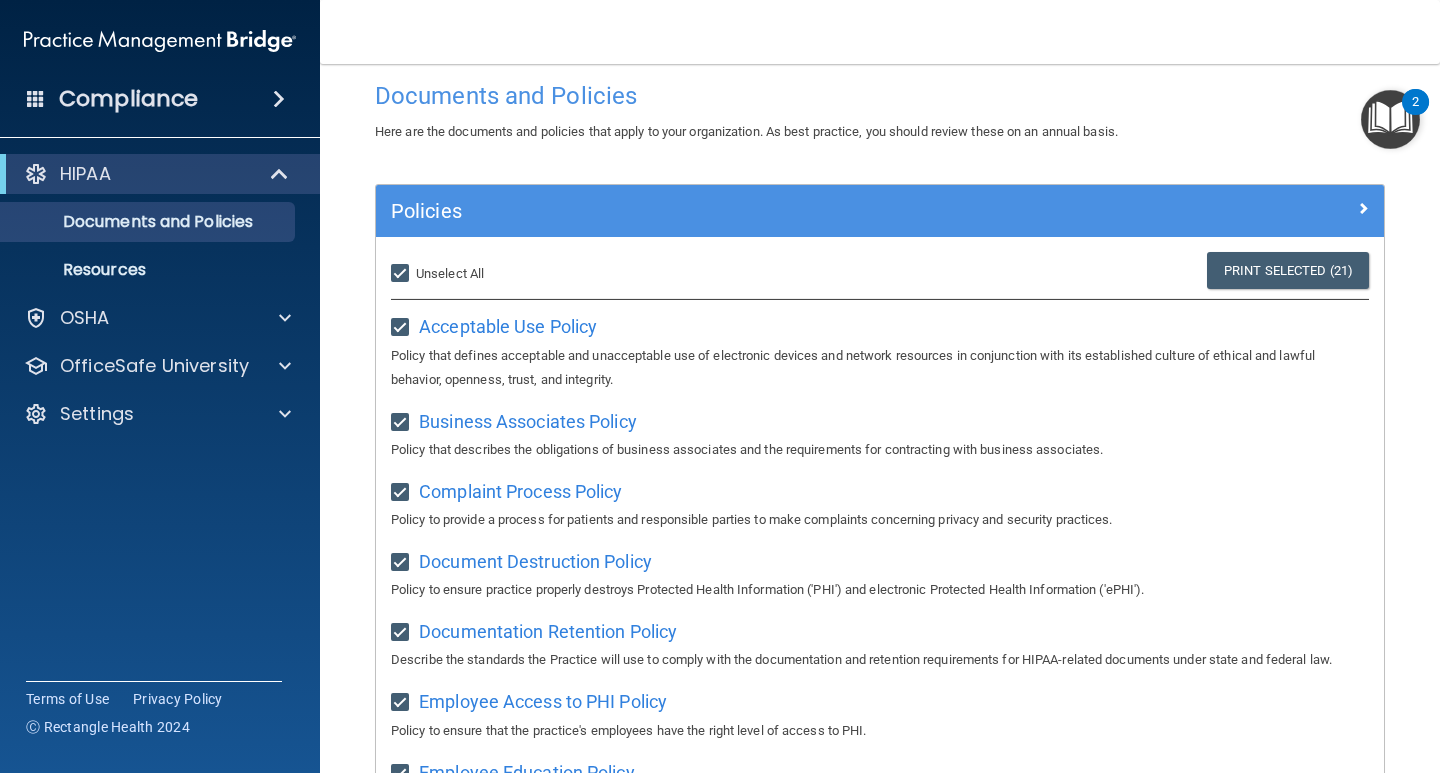 click on "Select All   (Unselect 21)    Unselect All" at bounding box center (402, 274) 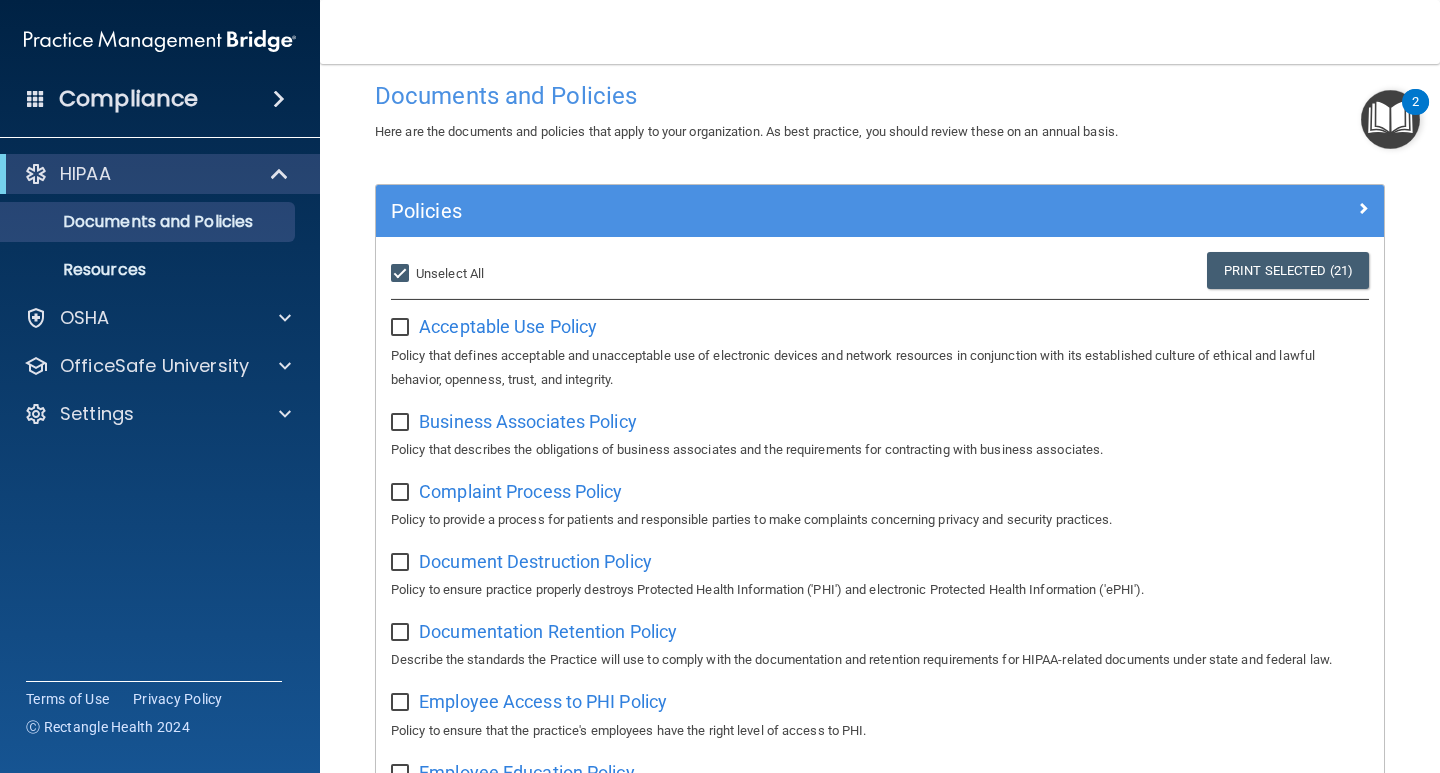 checkbox on "false" 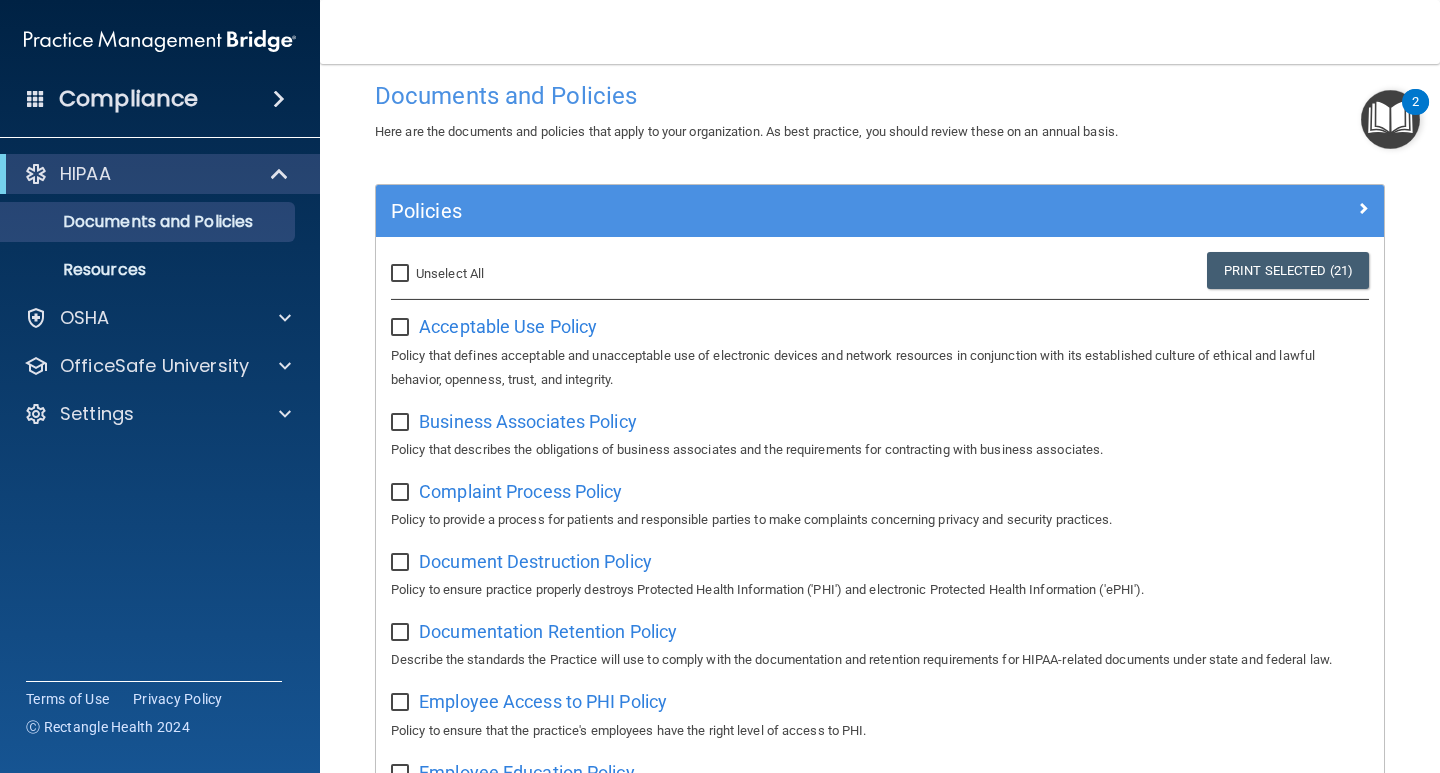 checkbox on "false" 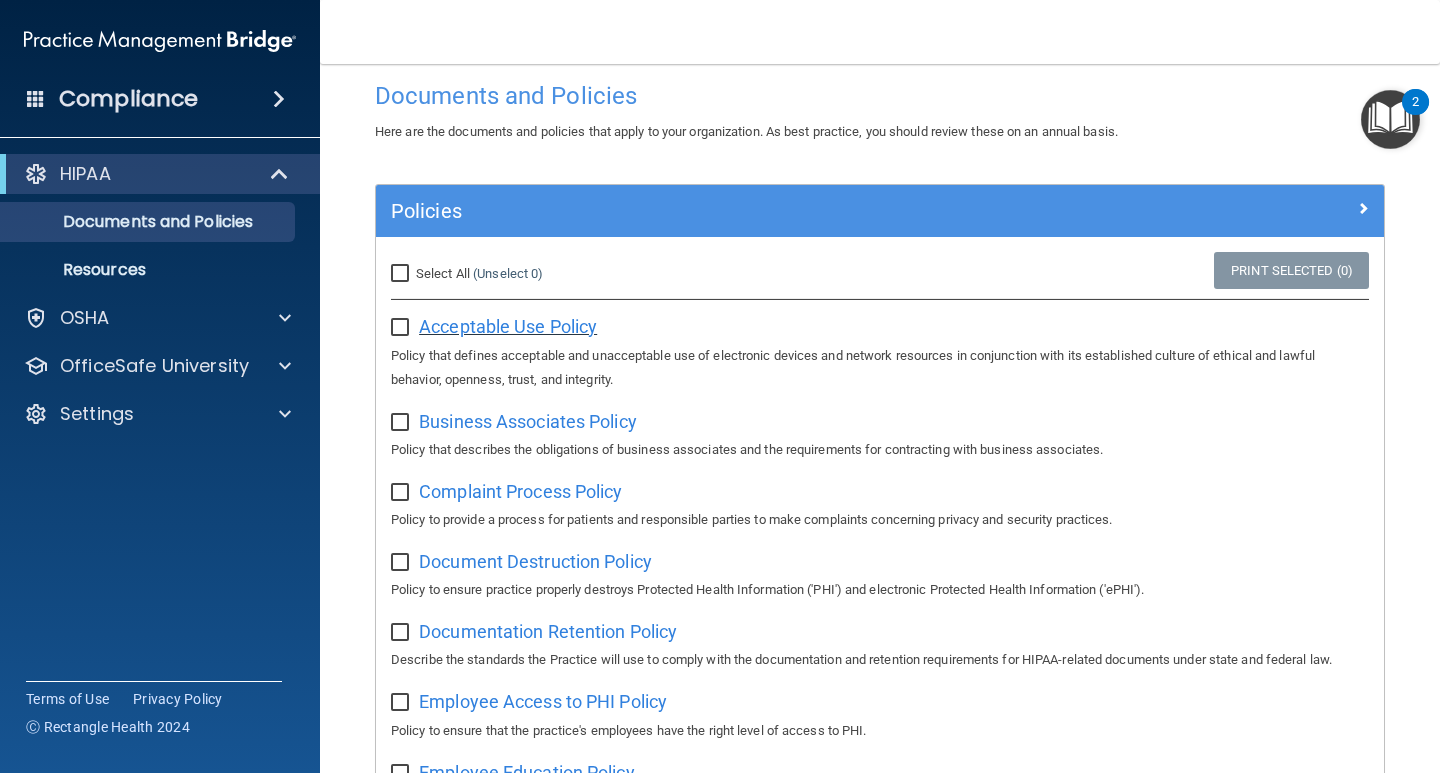 click on "Acceptable Use Policy" at bounding box center [508, 326] 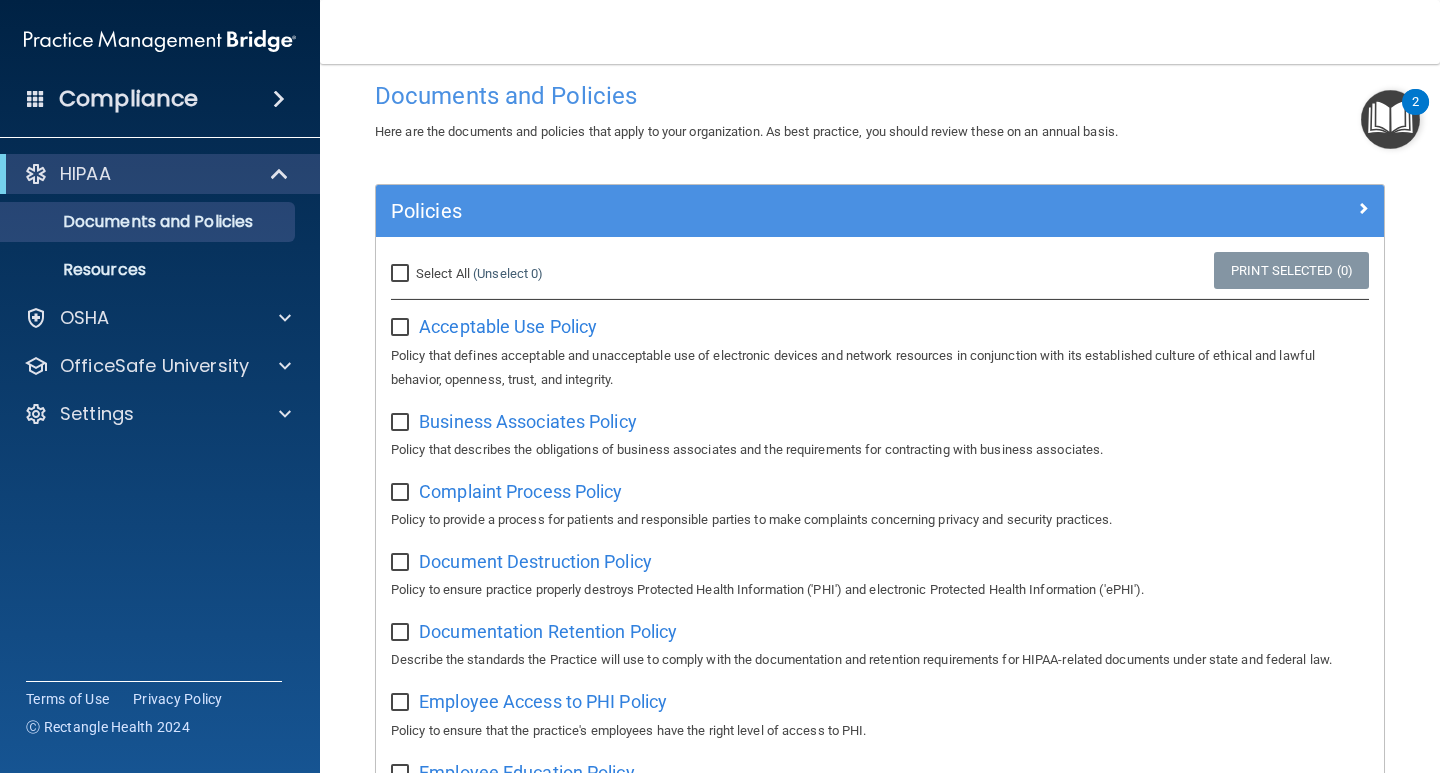 click at bounding box center (402, 328) 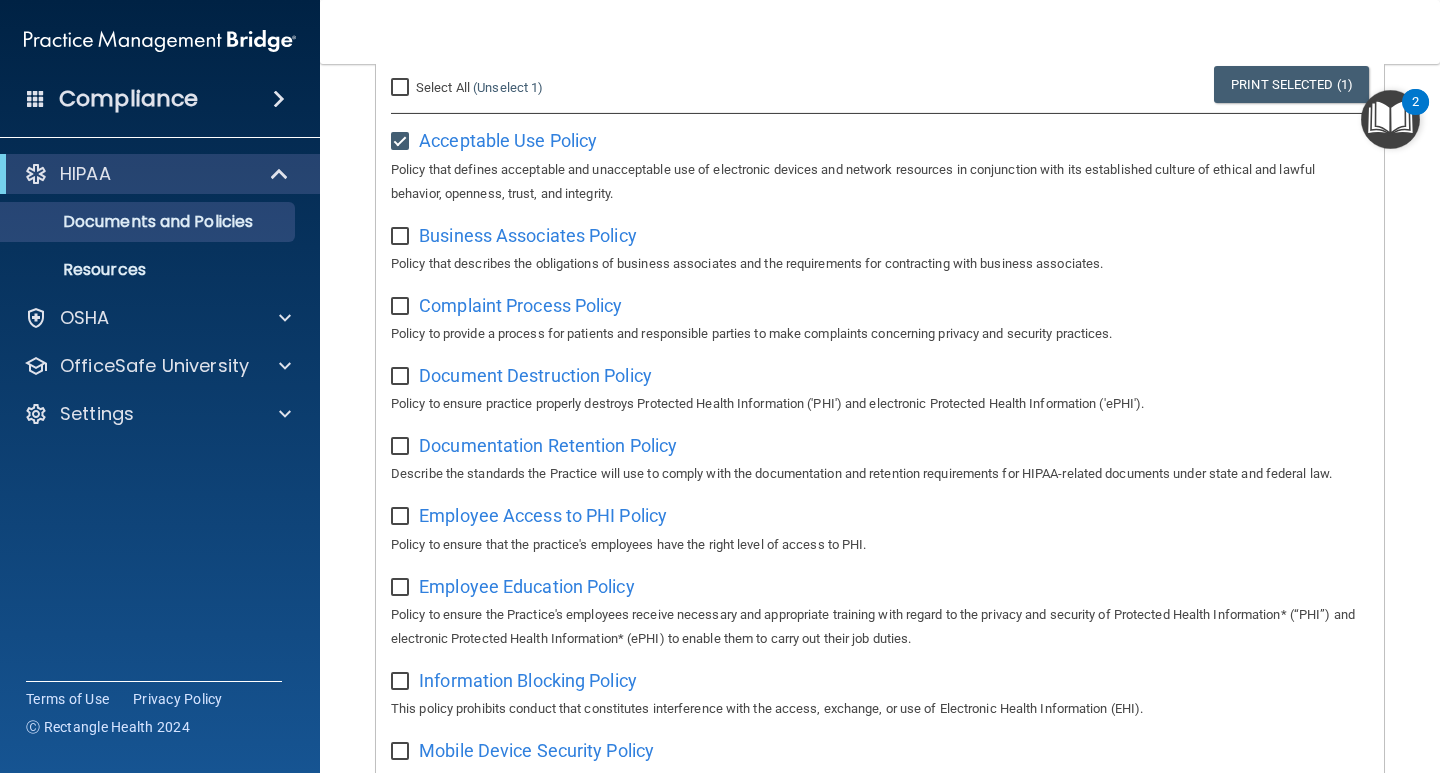 scroll, scrollTop: 151, scrollLeft: 0, axis: vertical 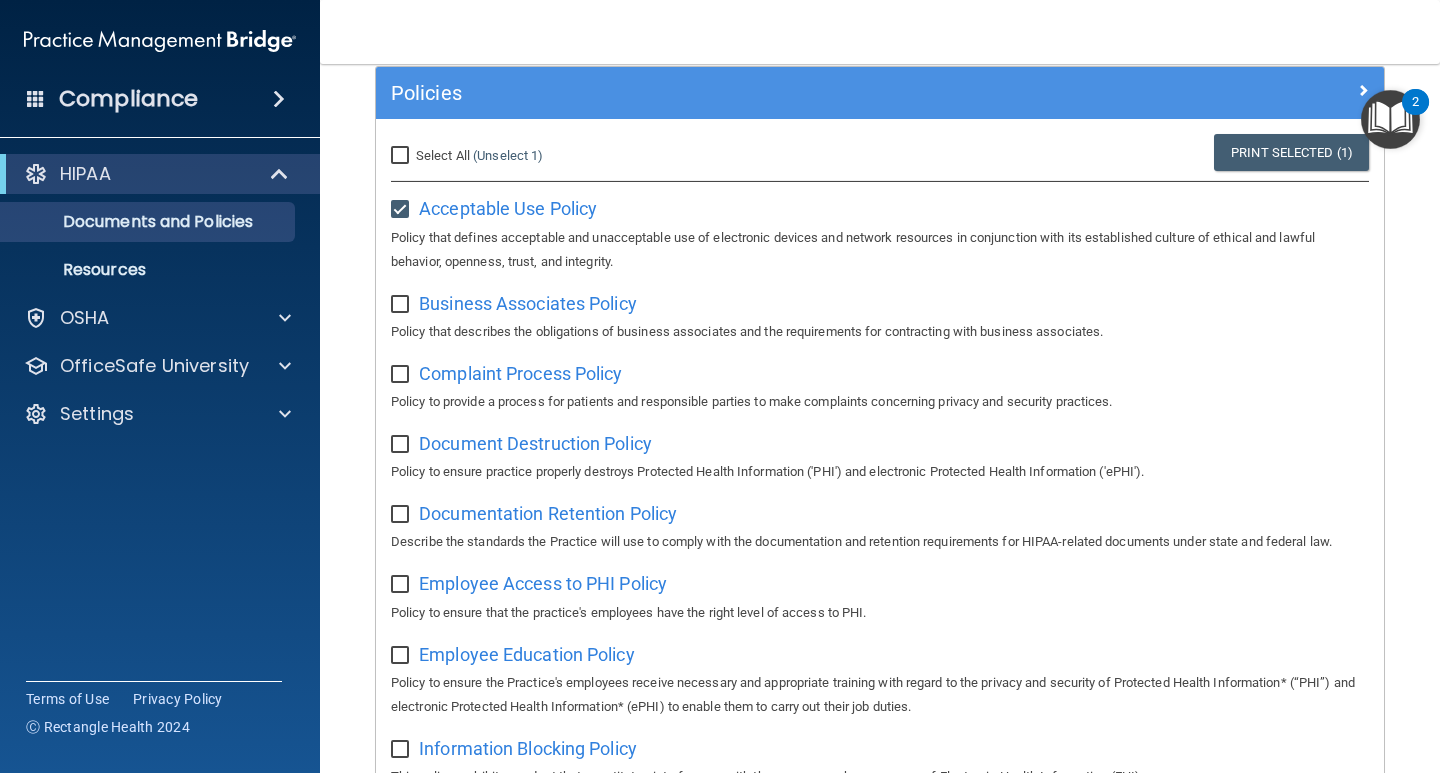 click on "Select All   (Unselect 1)    Unselect All" at bounding box center [402, 156] 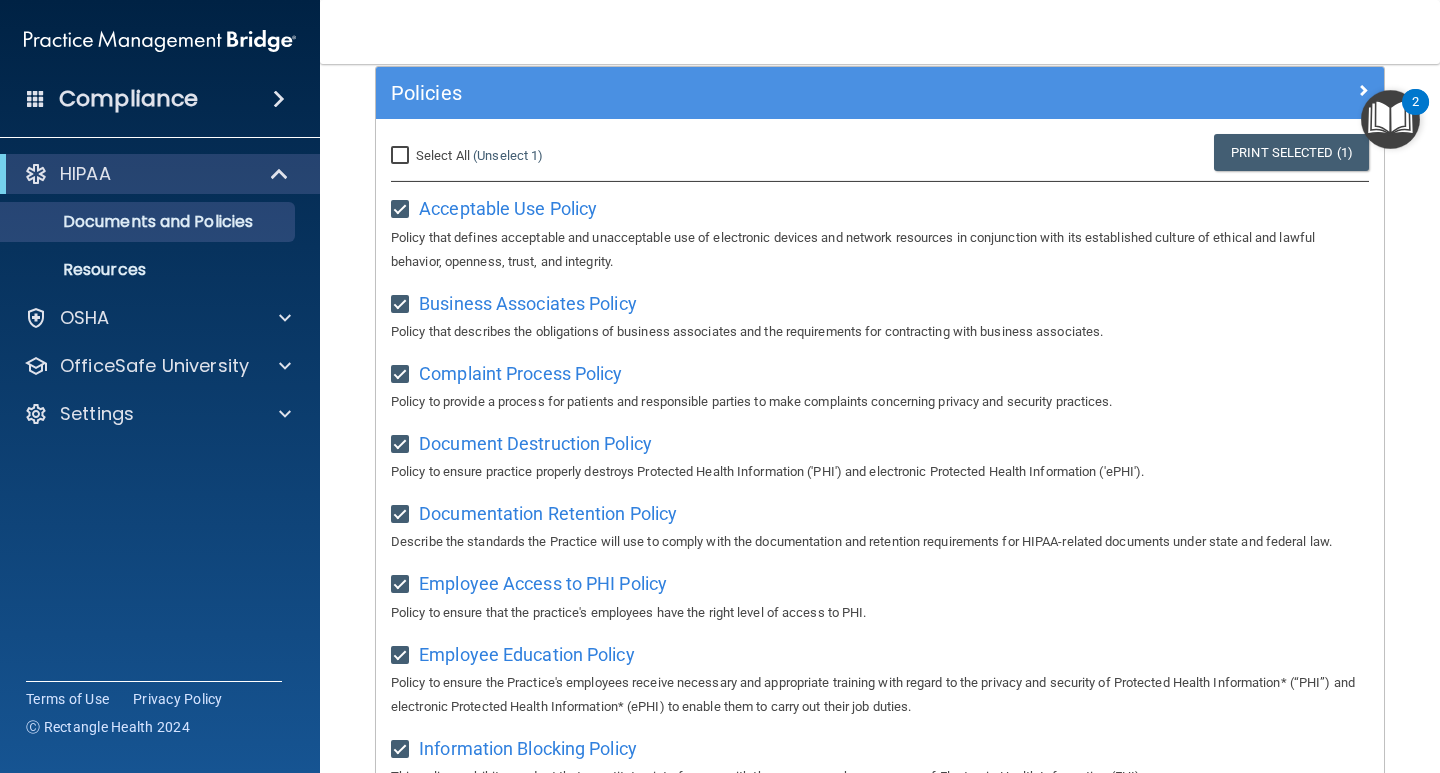 checkbox on "true" 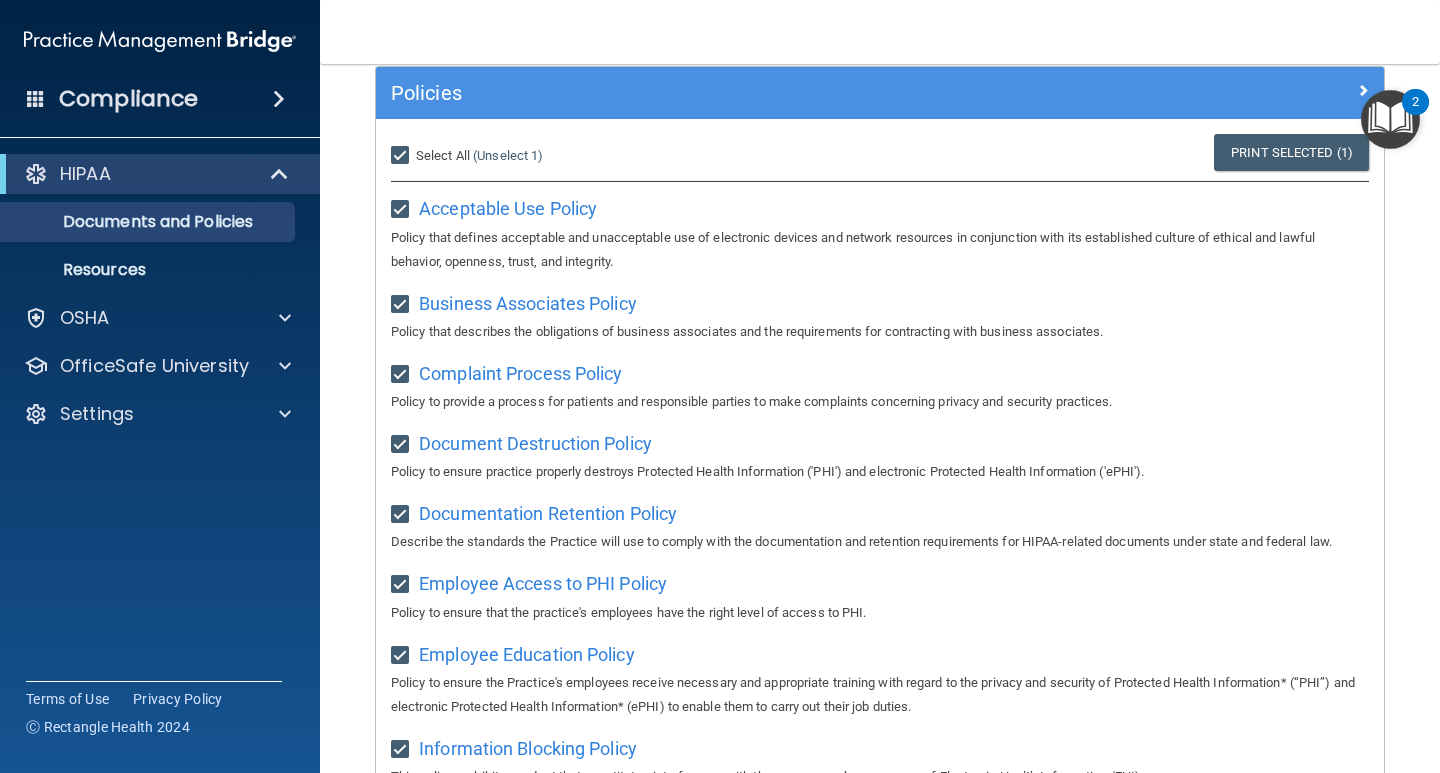 checkbox on "true" 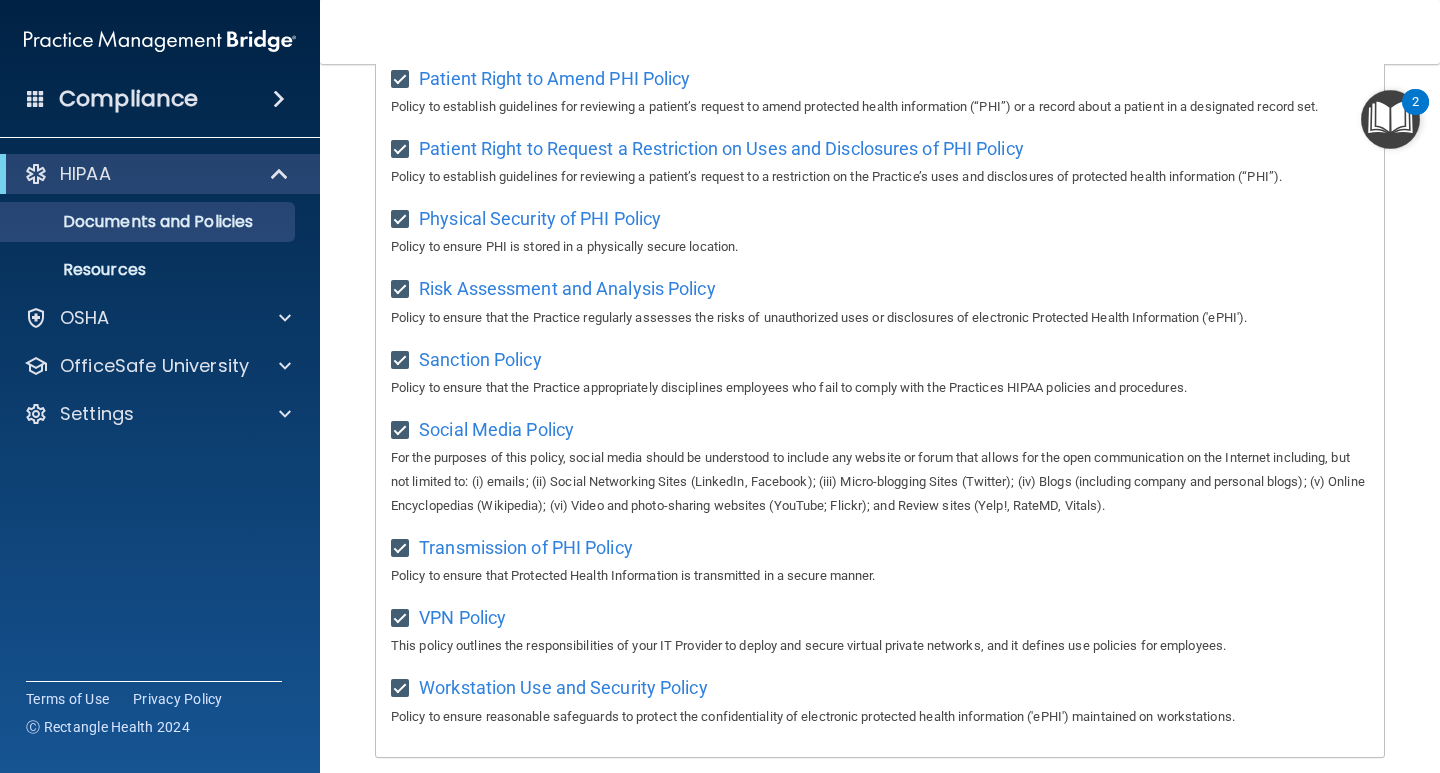 scroll, scrollTop: 1281, scrollLeft: 0, axis: vertical 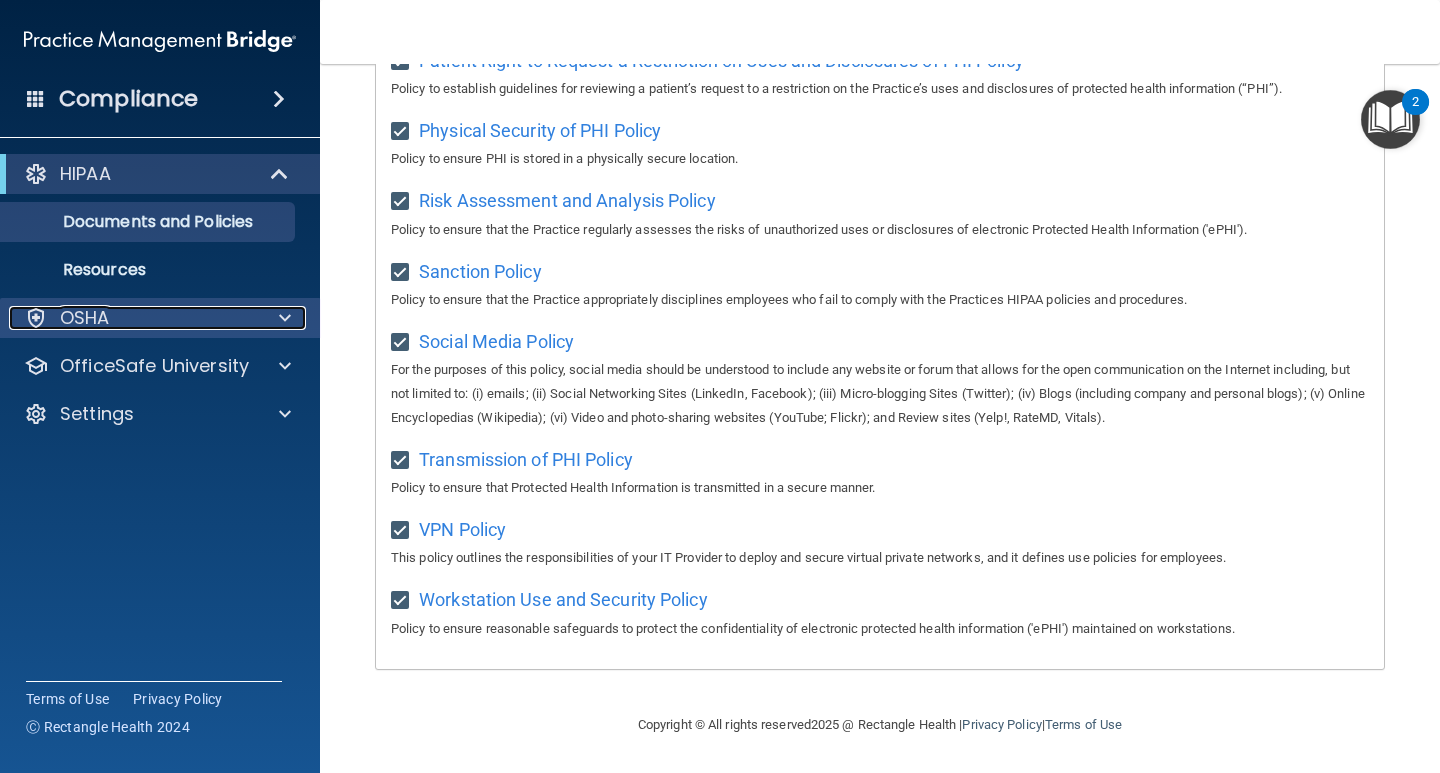 click on "OSHA" at bounding box center (133, 318) 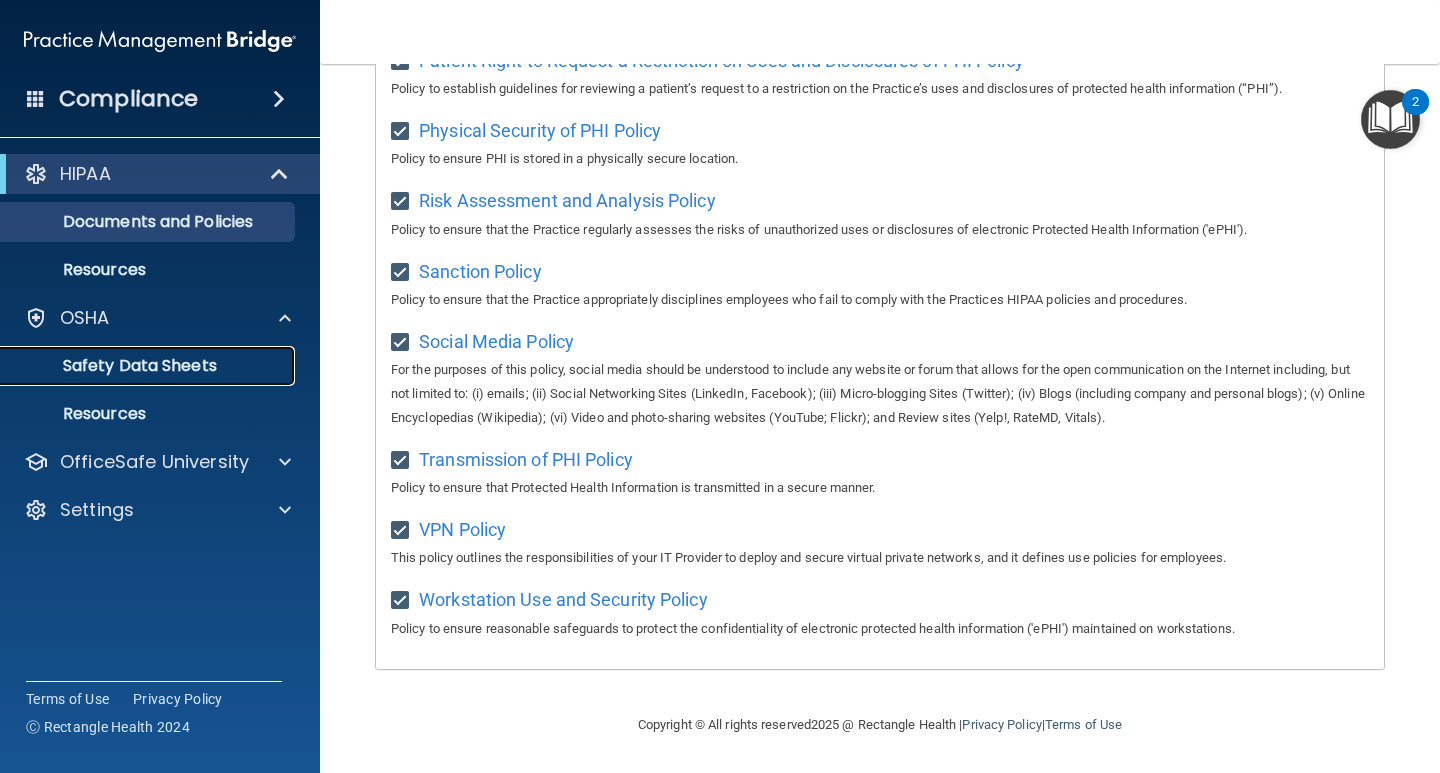click on "Safety Data Sheets" at bounding box center (149, 366) 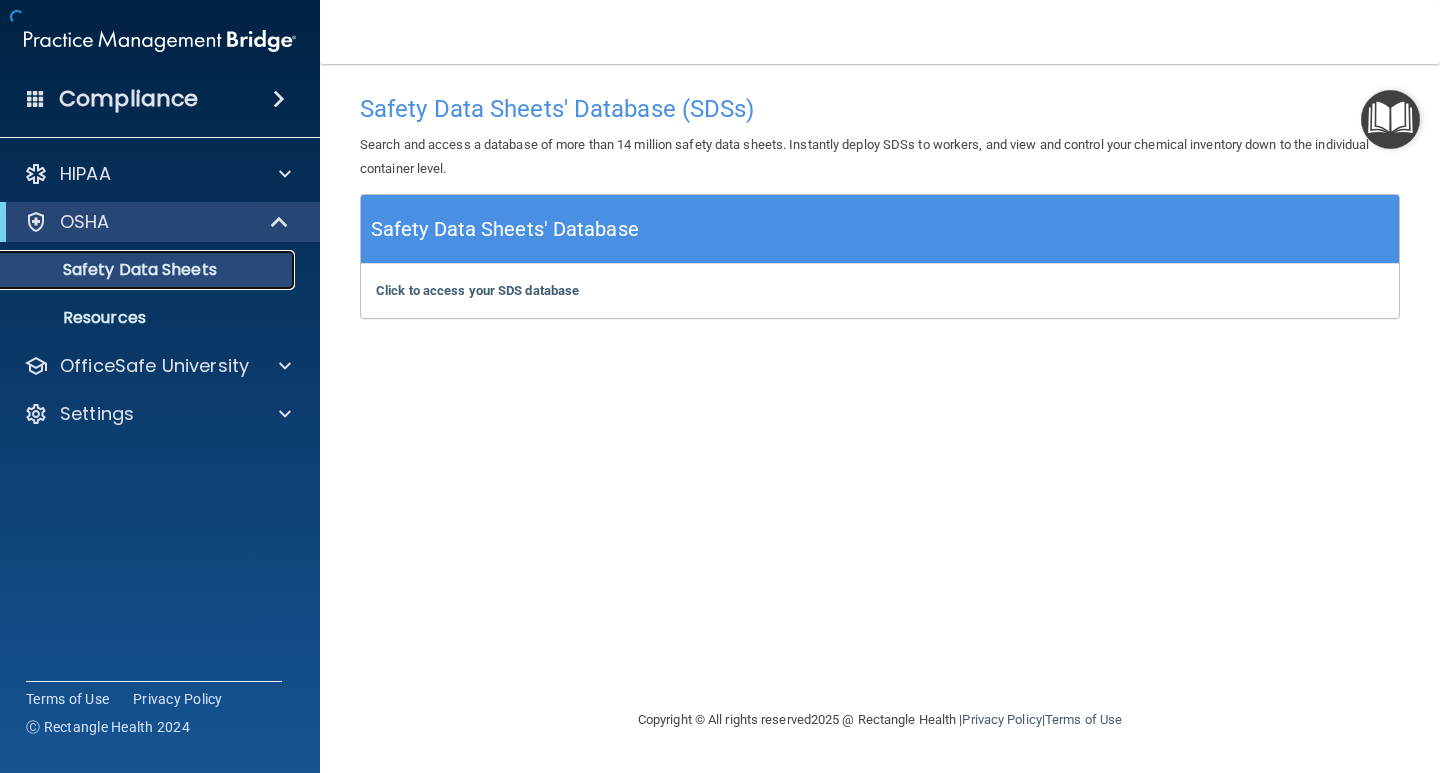 scroll, scrollTop: 0, scrollLeft: 0, axis: both 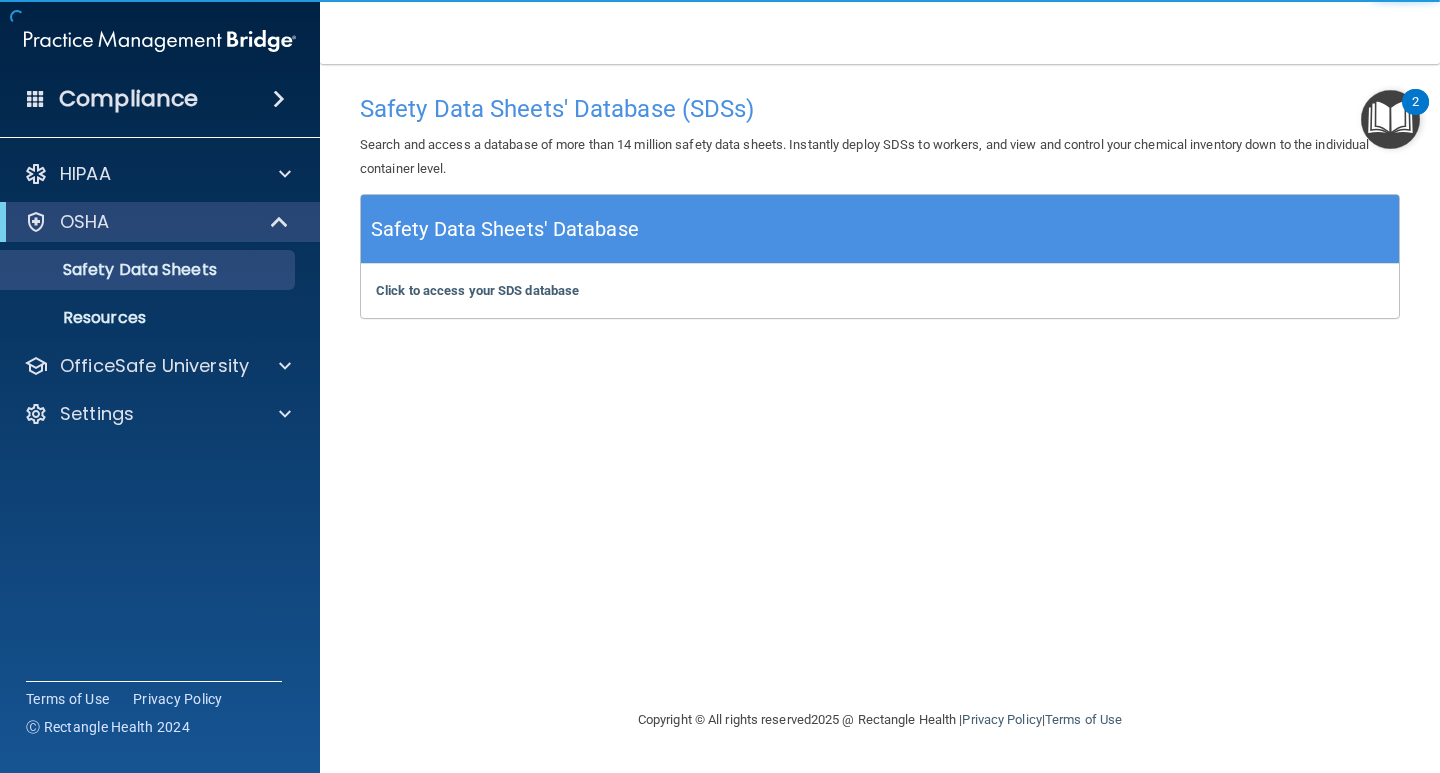 click on "Safety Data Sheets' Database" at bounding box center [505, 229] 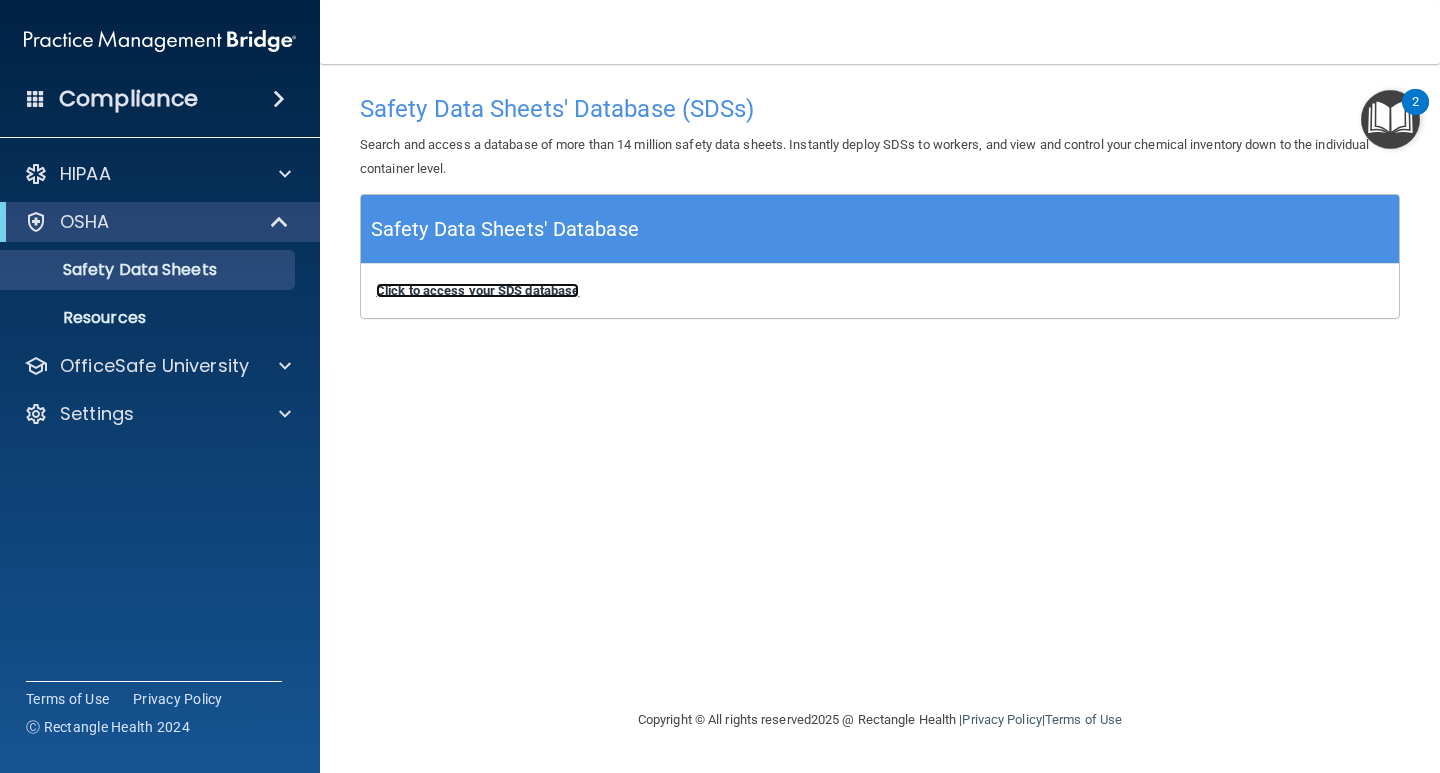 click on "Click to access your SDS database" at bounding box center [477, 290] 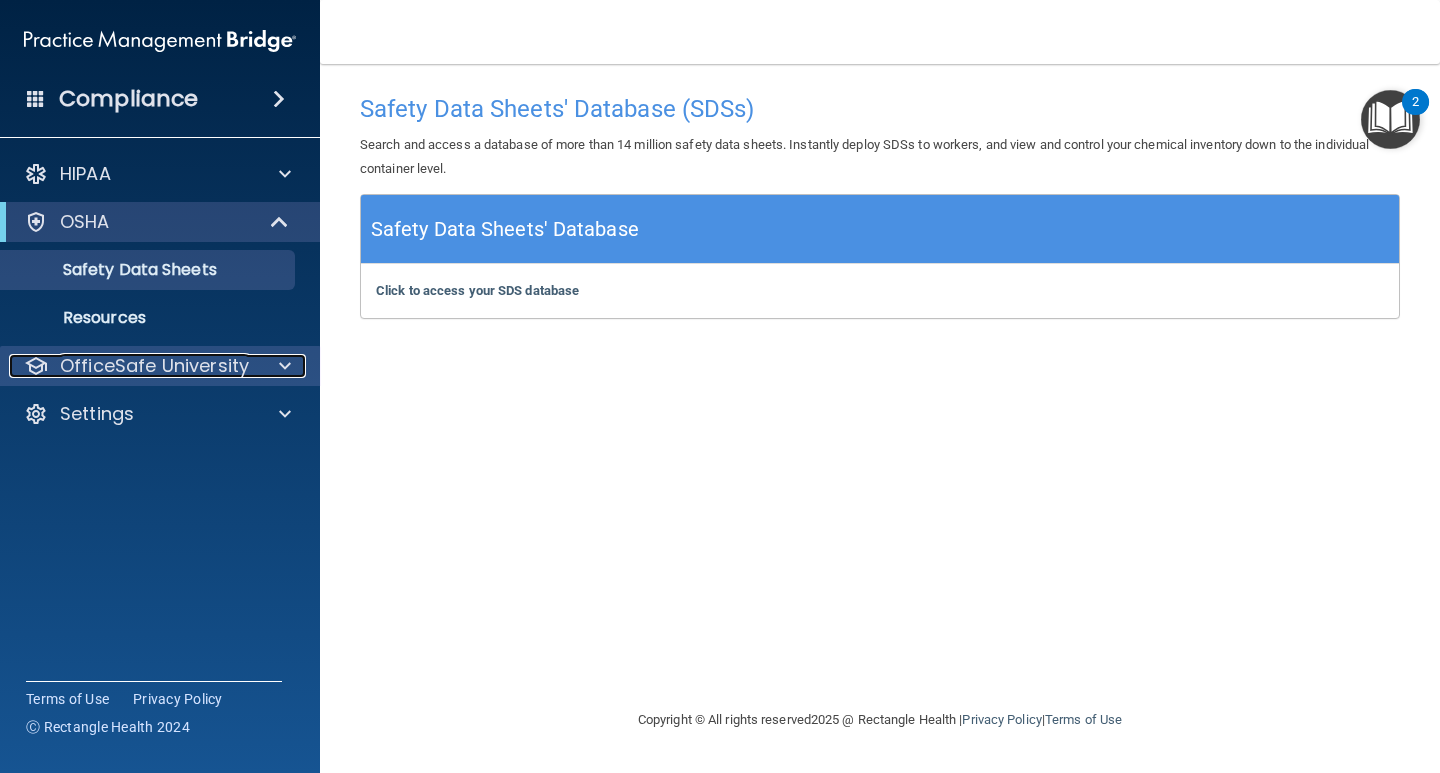 click on "OfficeSafe University" at bounding box center [154, 366] 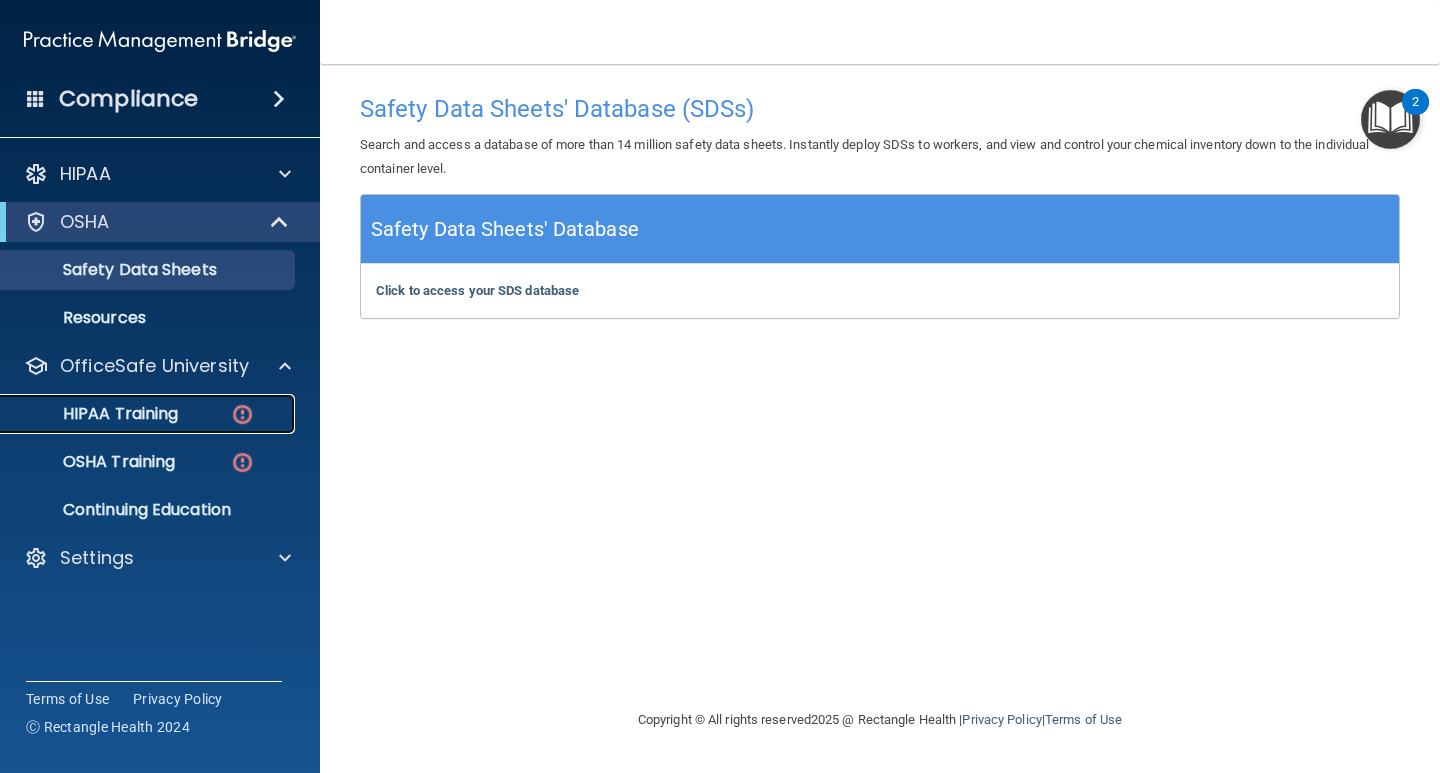 click on "HIPAA Training" at bounding box center (95, 414) 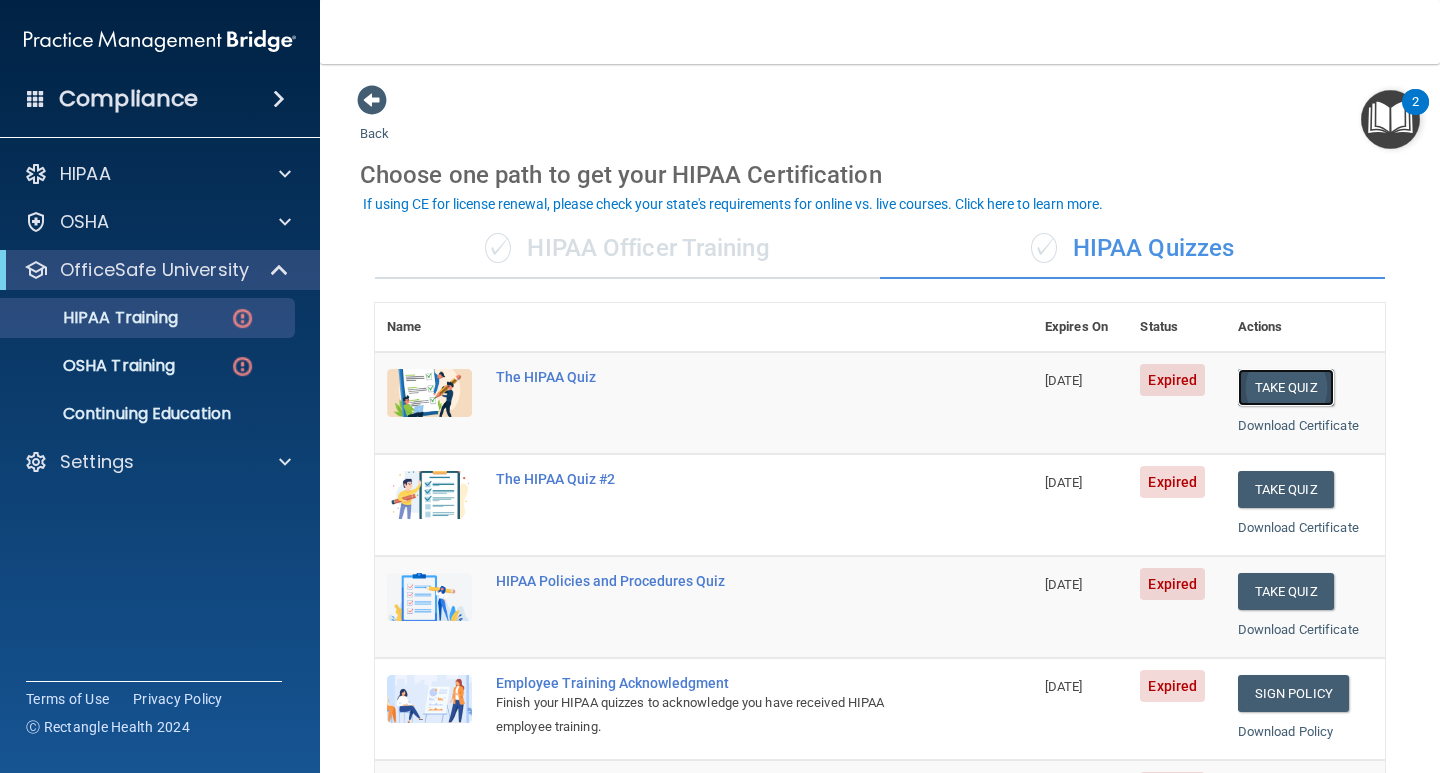click on "Take Quiz" at bounding box center (1286, 387) 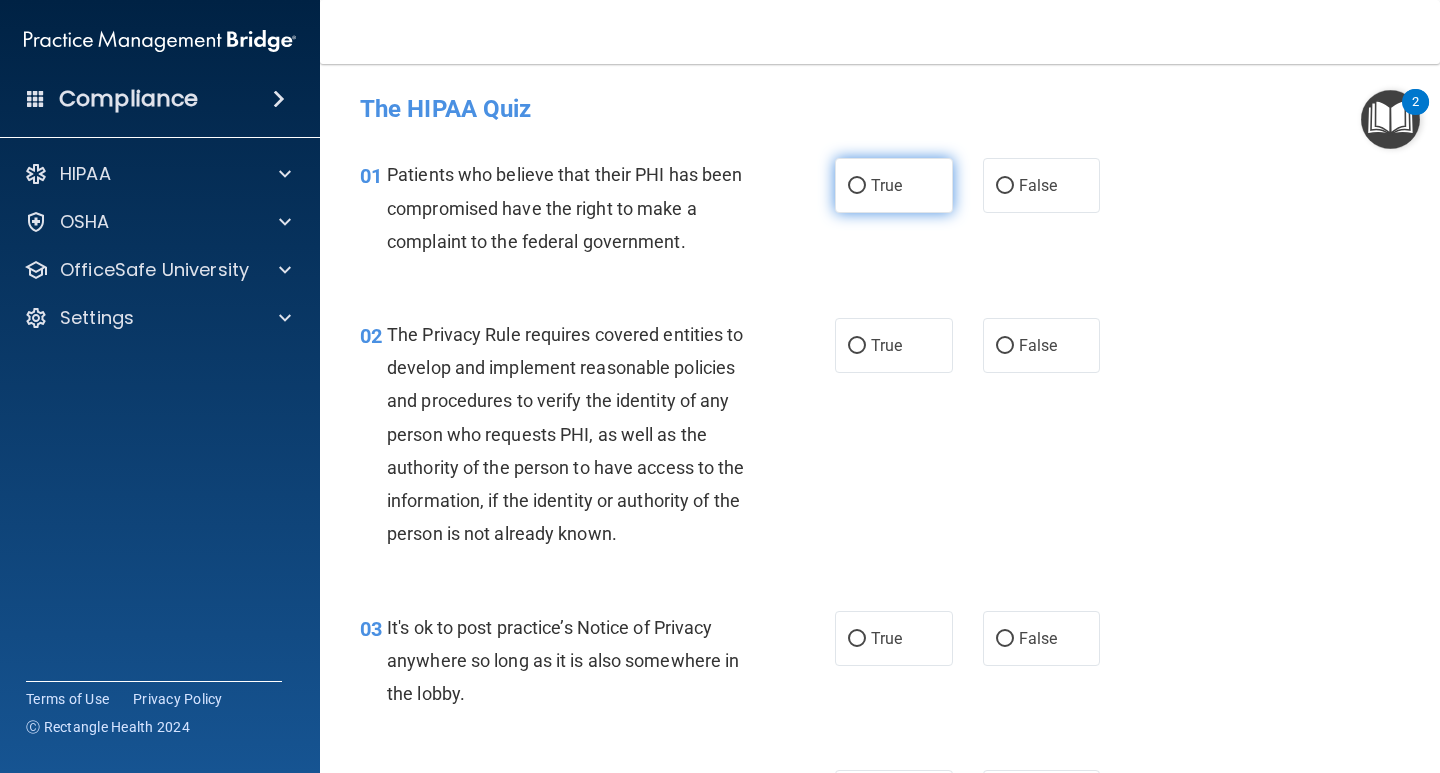 click on "True" at bounding box center [857, 186] 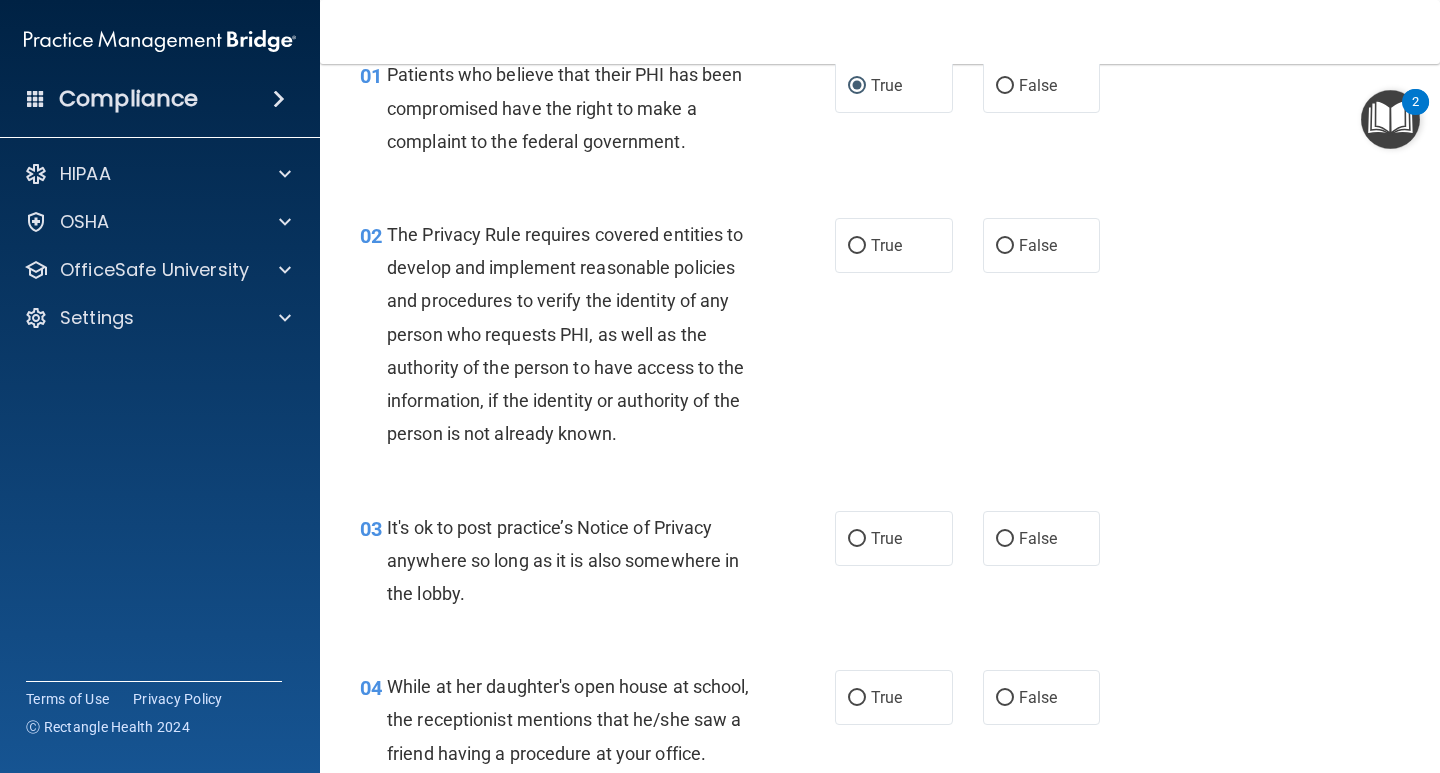 scroll, scrollTop: 0, scrollLeft: 0, axis: both 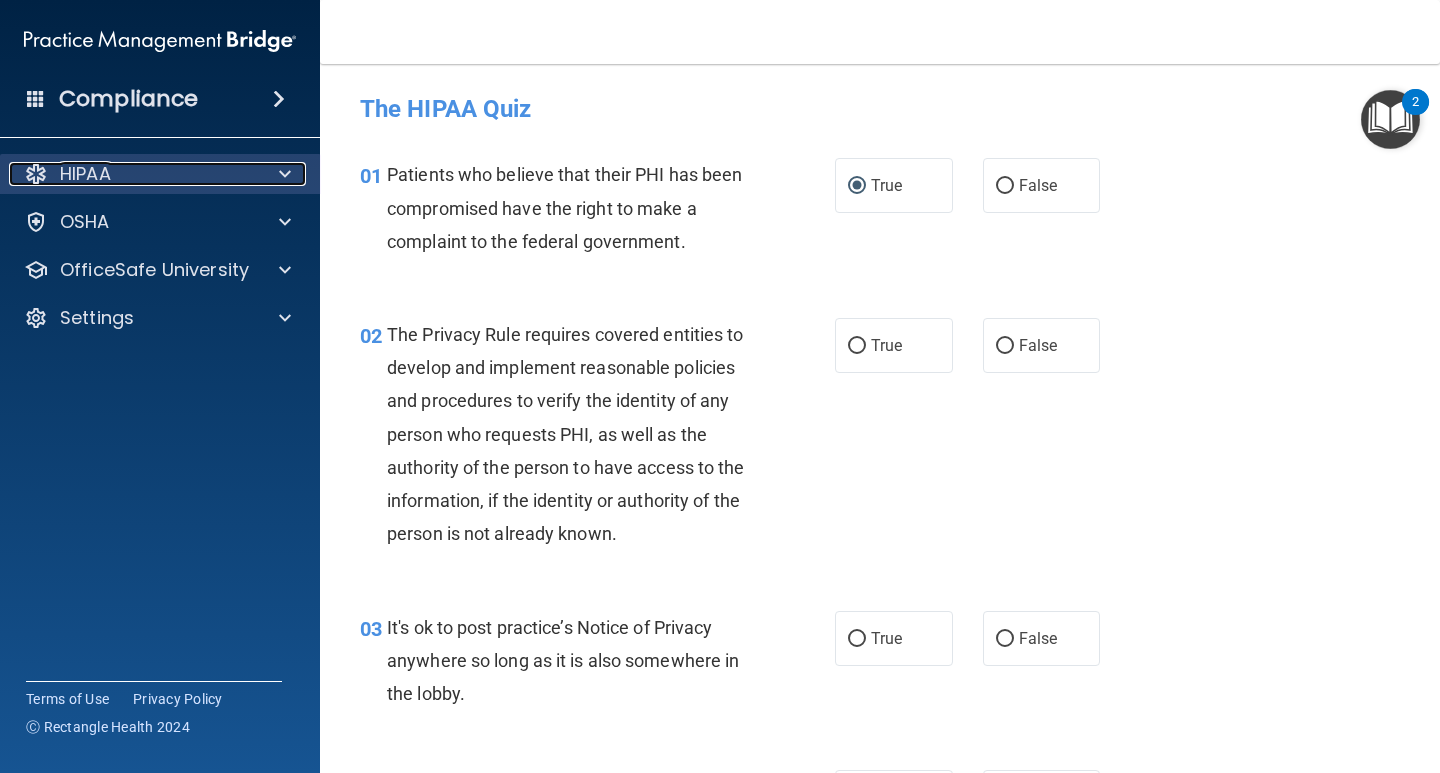 click on "HIPAA" at bounding box center [133, 174] 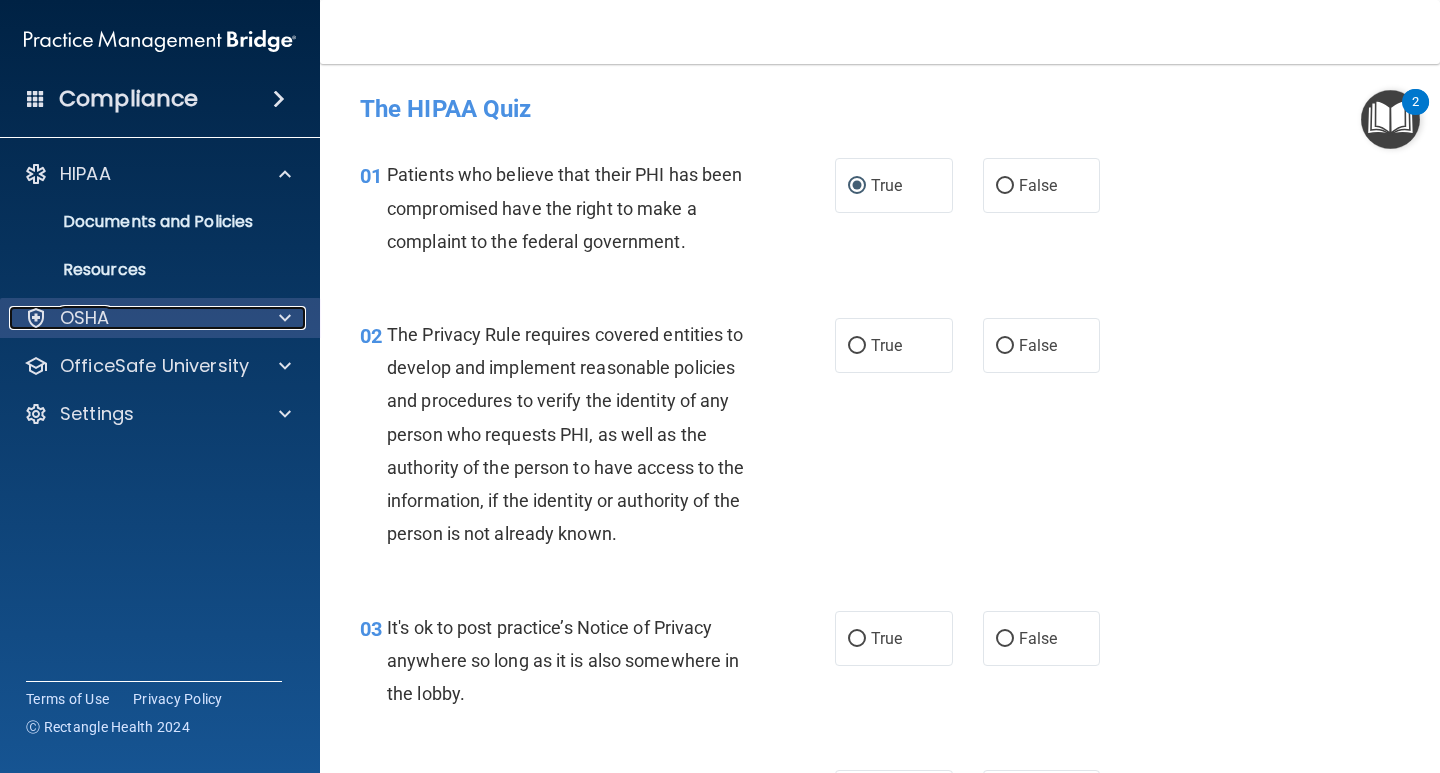 click on "OSHA" at bounding box center [133, 318] 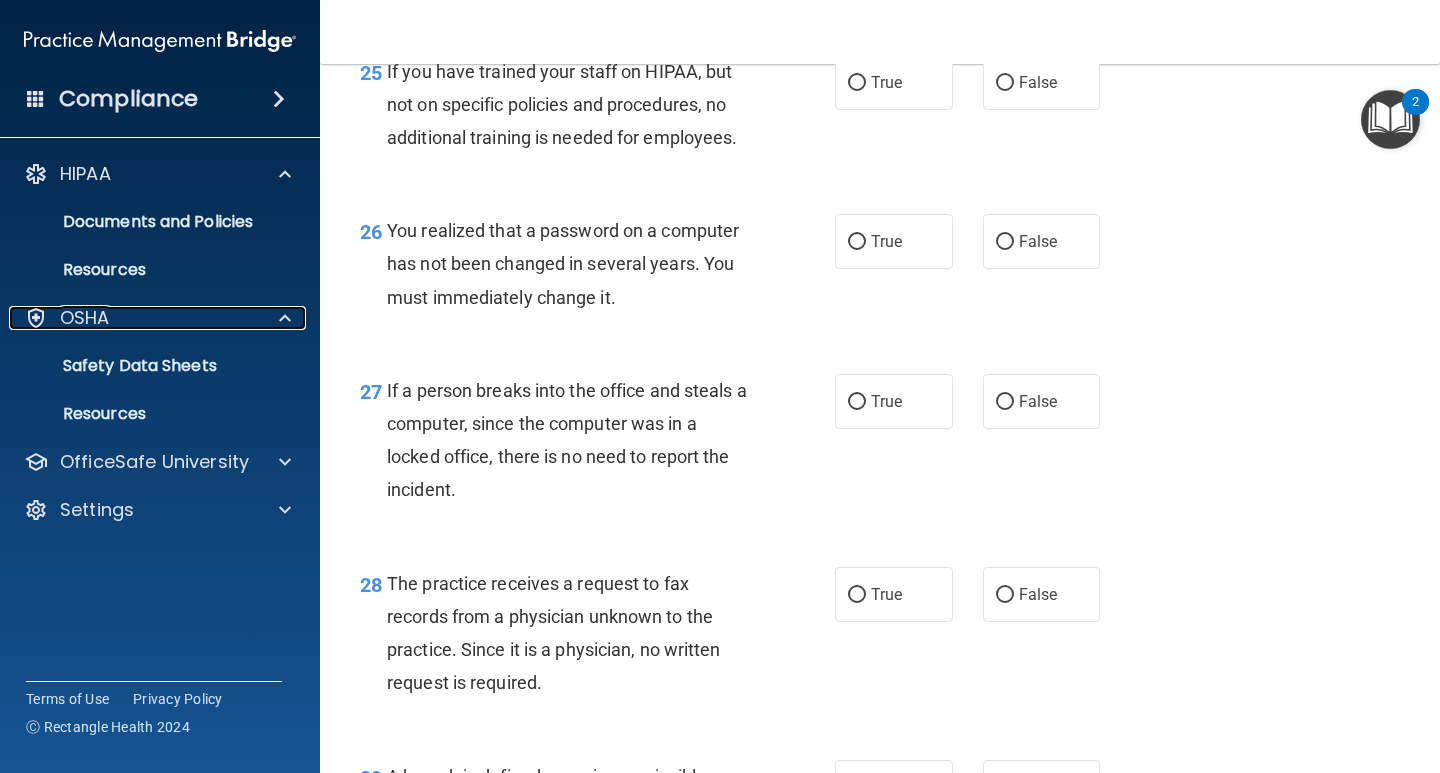 scroll, scrollTop: 5000, scrollLeft: 0, axis: vertical 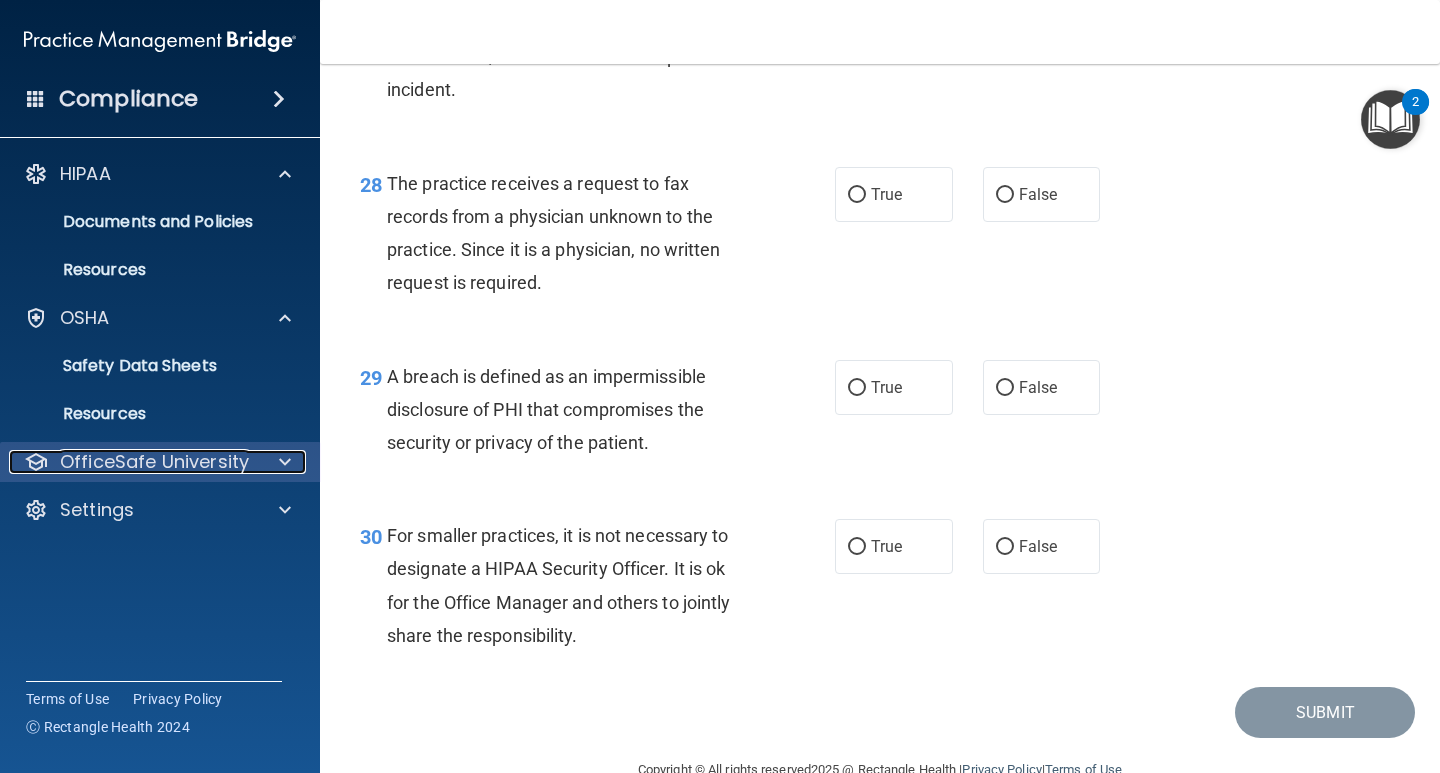 click at bounding box center (282, 462) 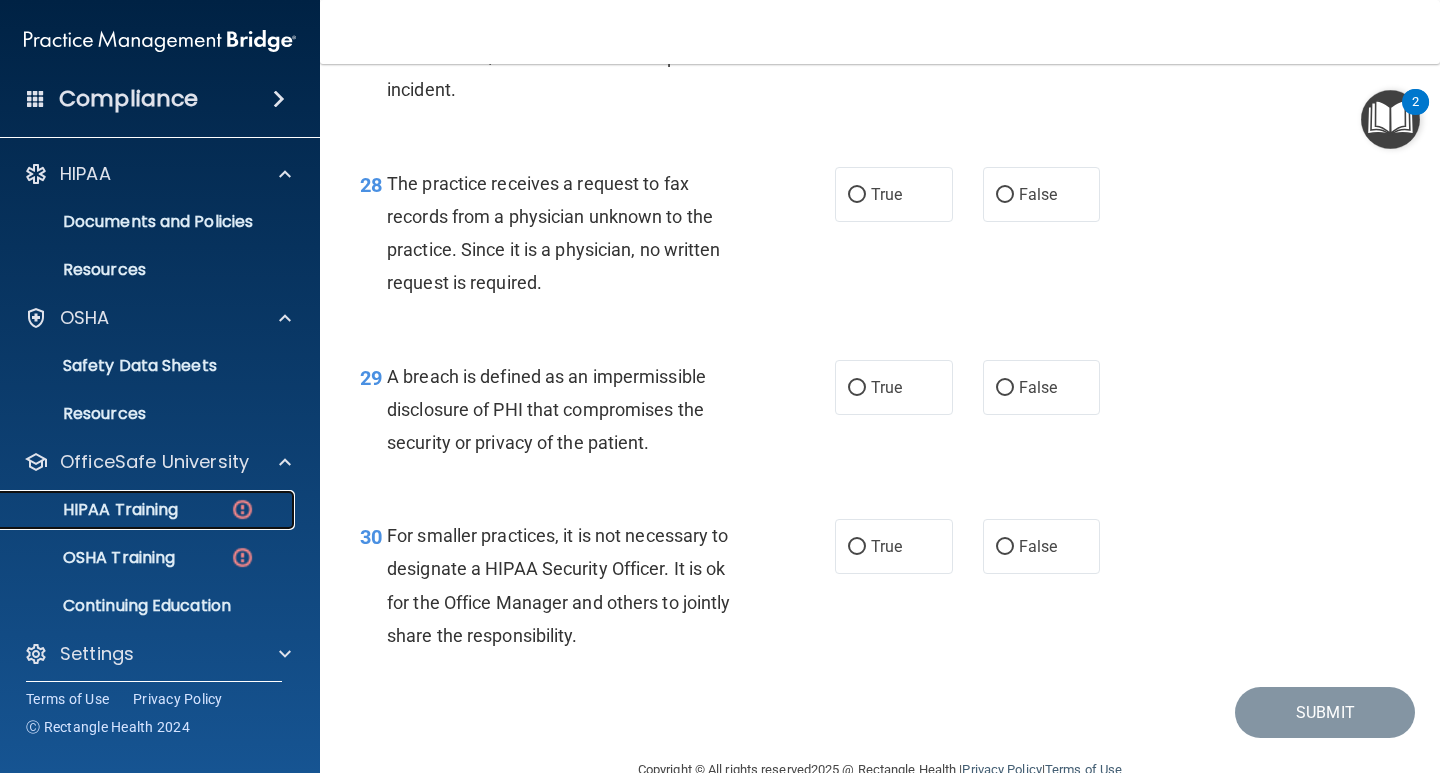 click on "HIPAA Training" at bounding box center (149, 510) 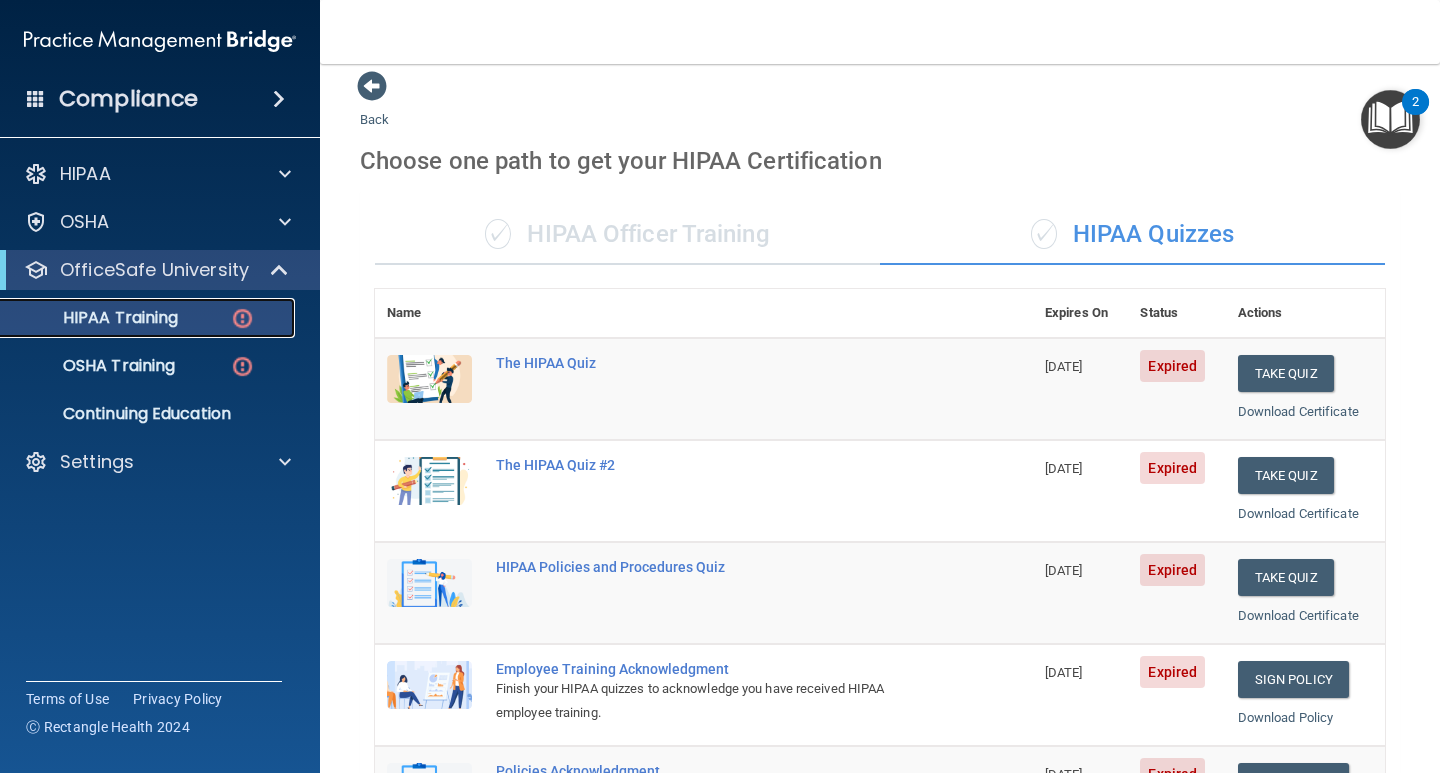 scroll, scrollTop: 0, scrollLeft: 0, axis: both 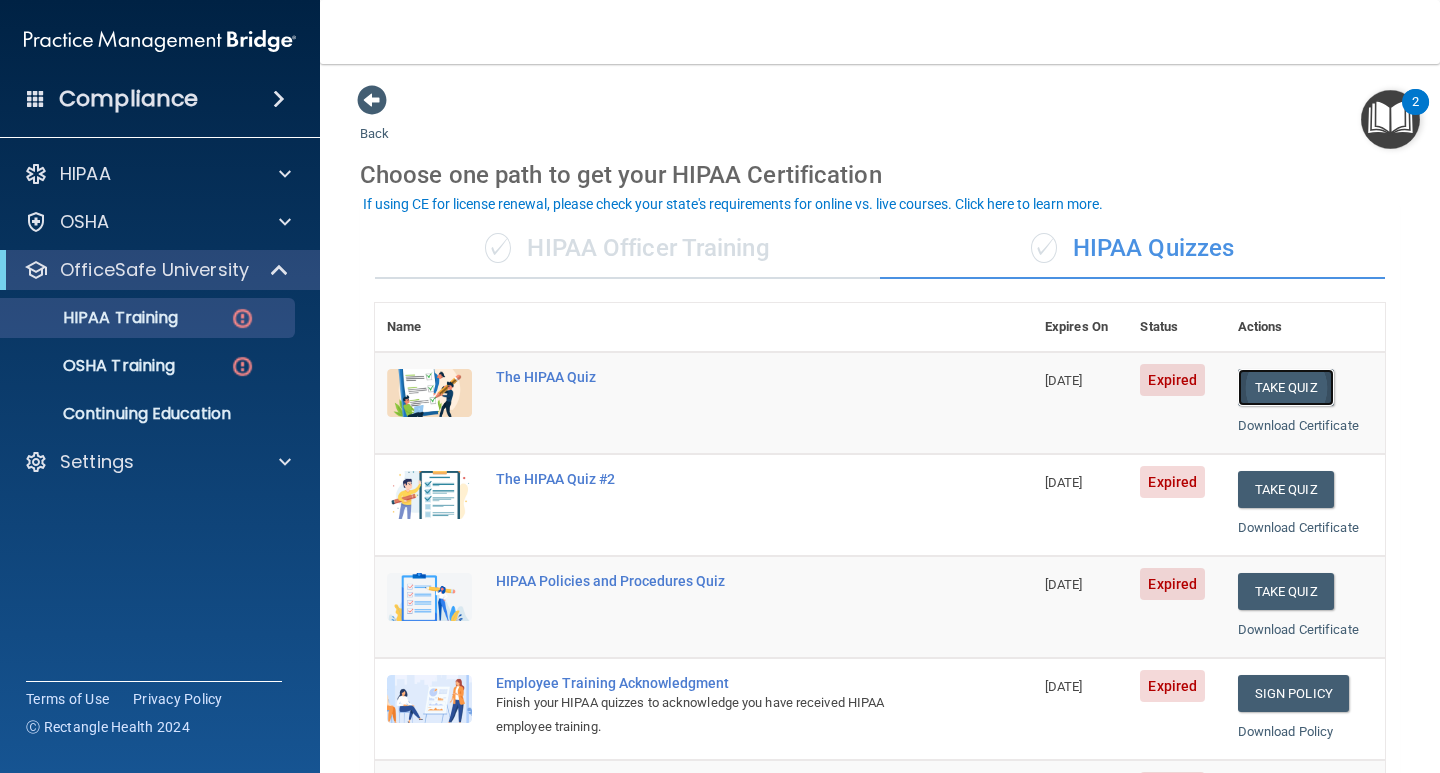 click on "Take Quiz" at bounding box center [1286, 387] 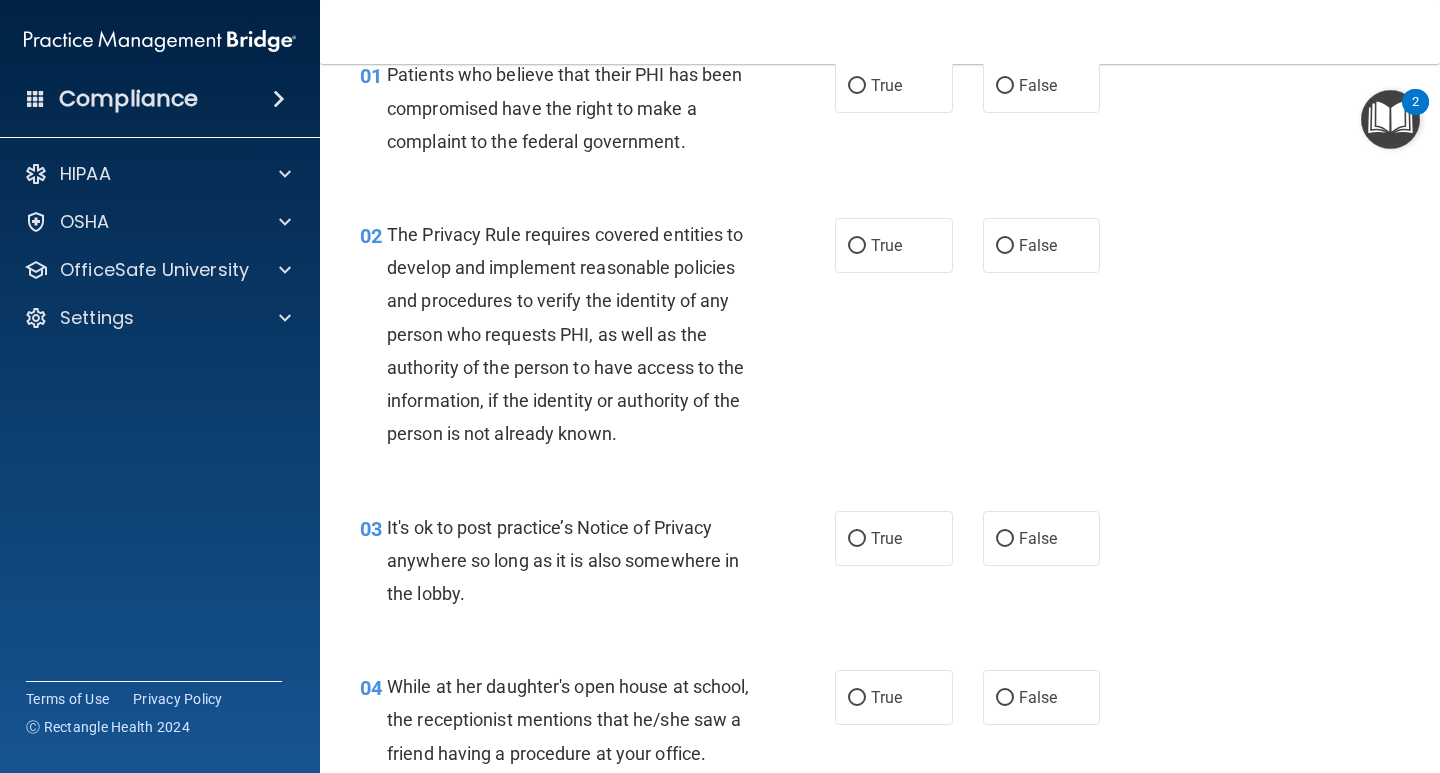 scroll, scrollTop: 0, scrollLeft: 0, axis: both 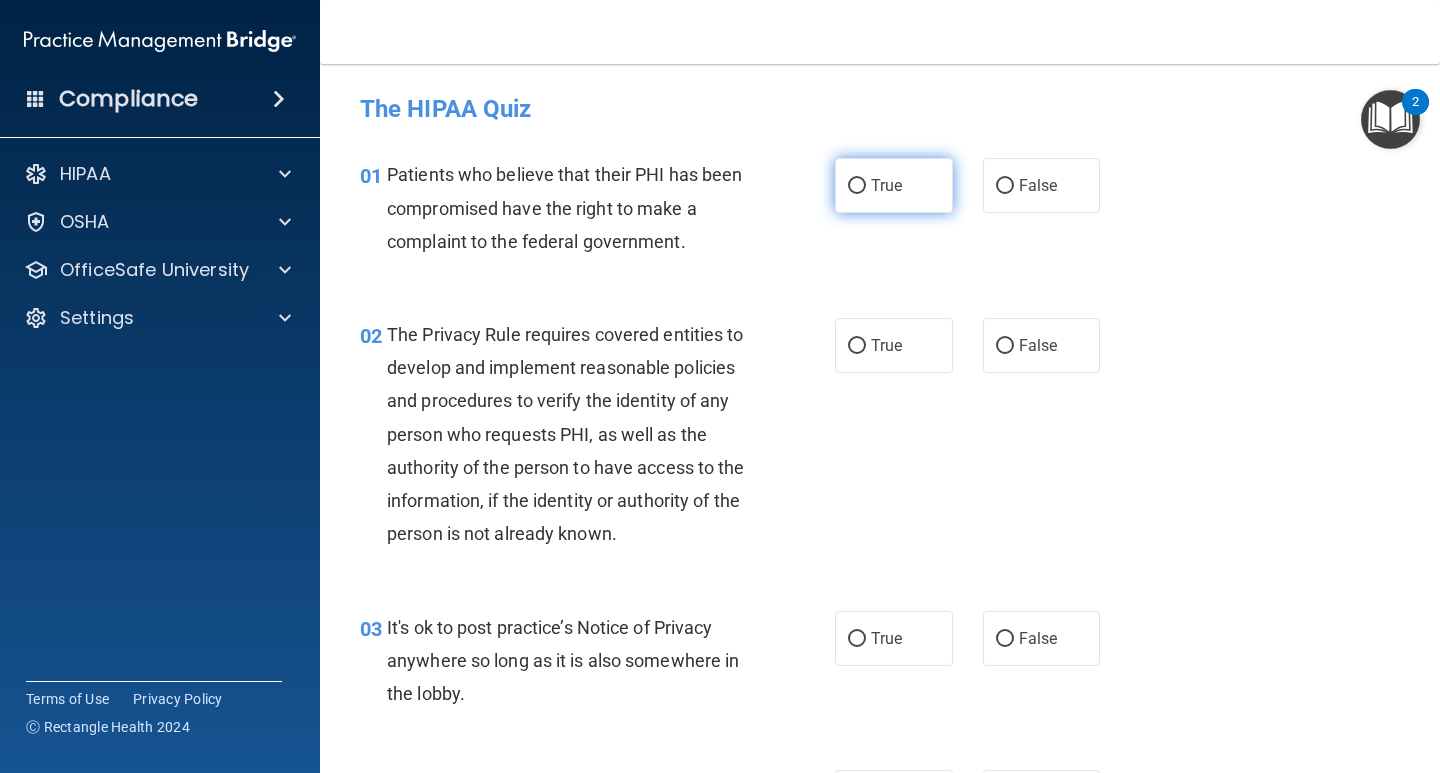 click on "True" at bounding box center [857, 186] 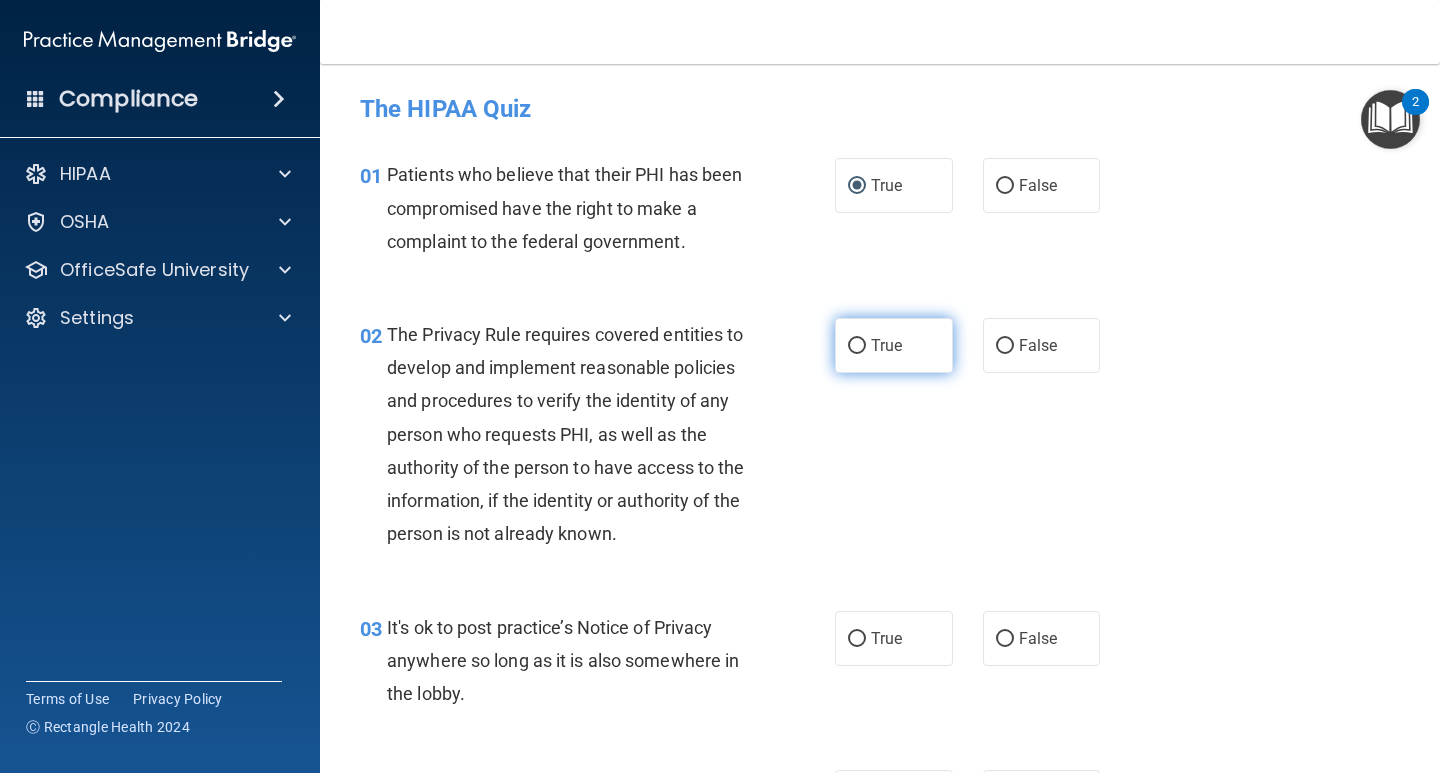 click on "True" at bounding box center (857, 346) 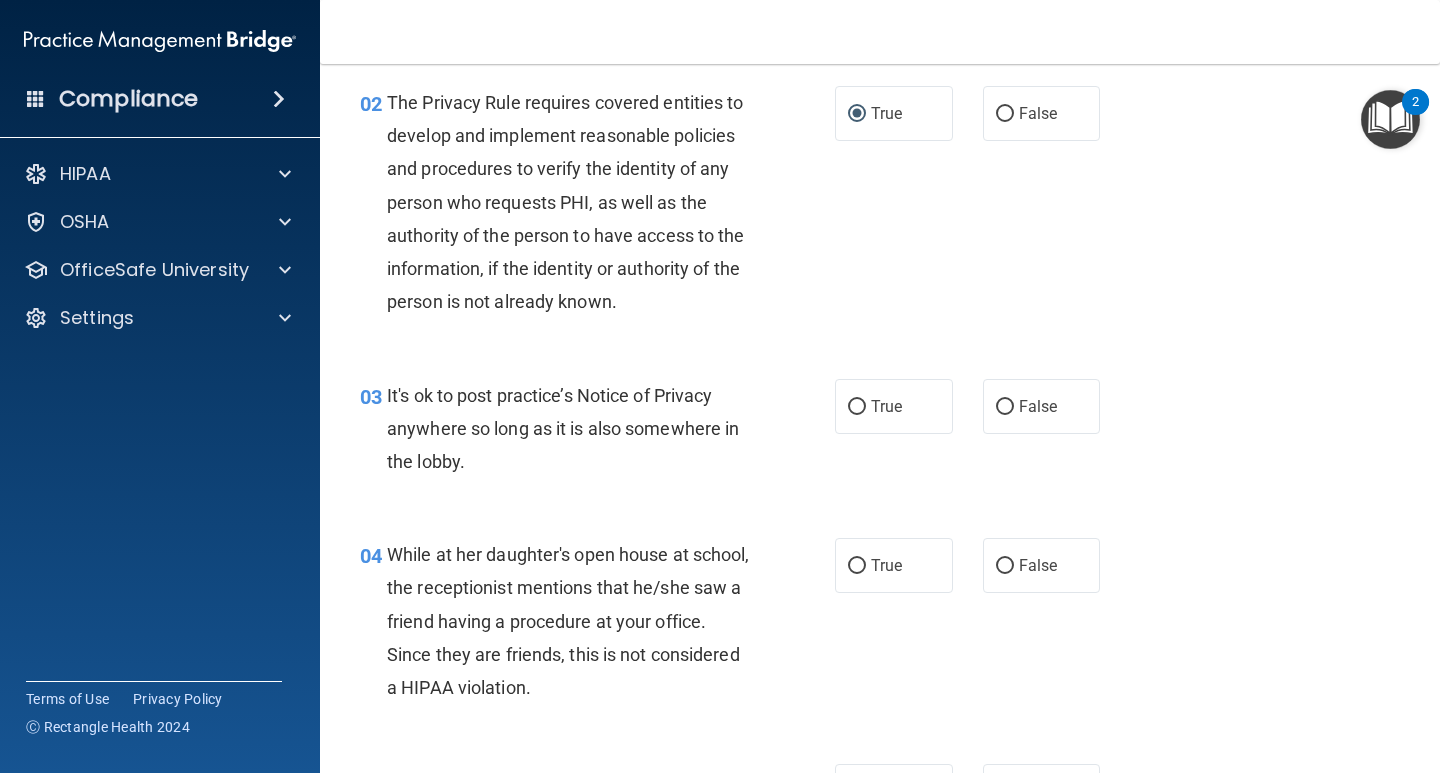 scroll, scrollTop: 249, scrollLeft: 0, axis: vertical 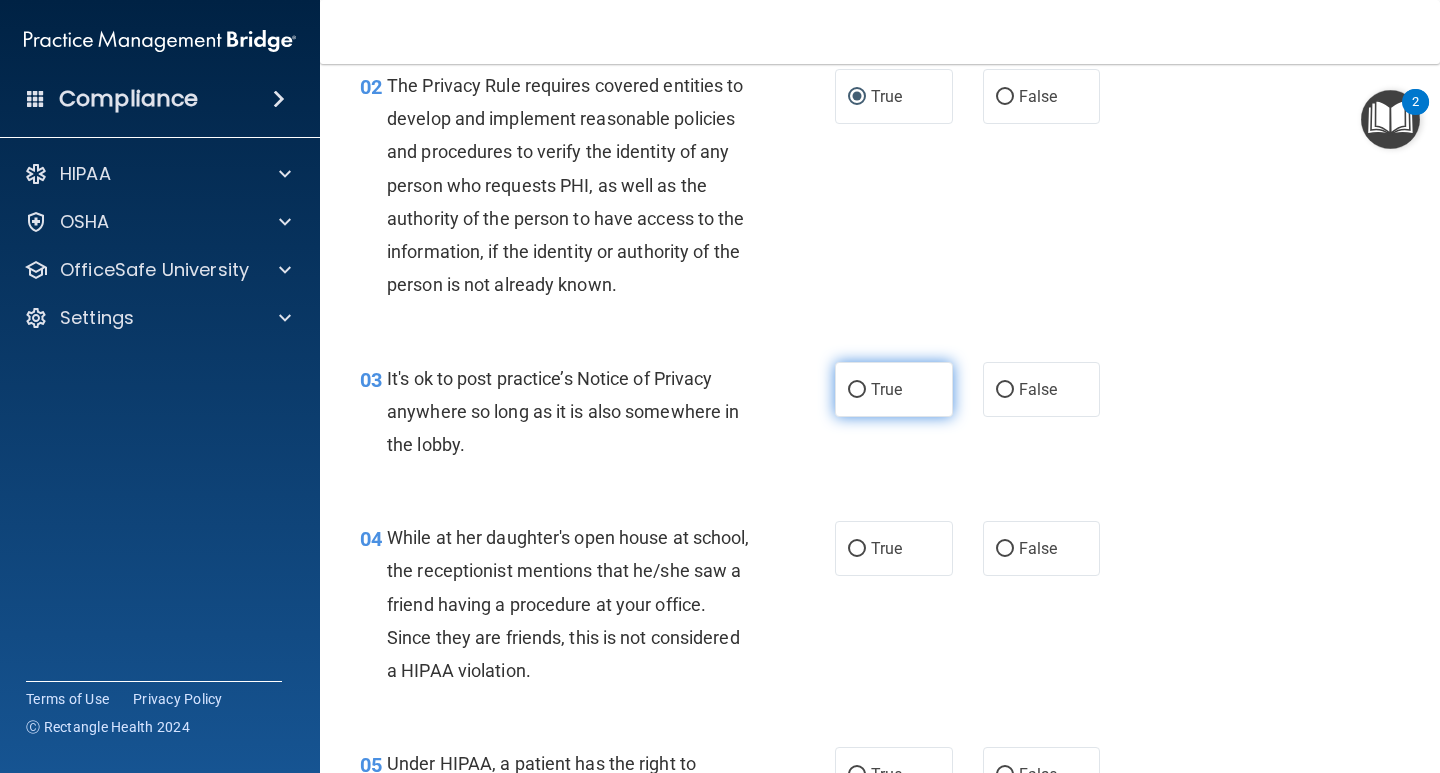 click on "True" at bounding box center (857, 390) 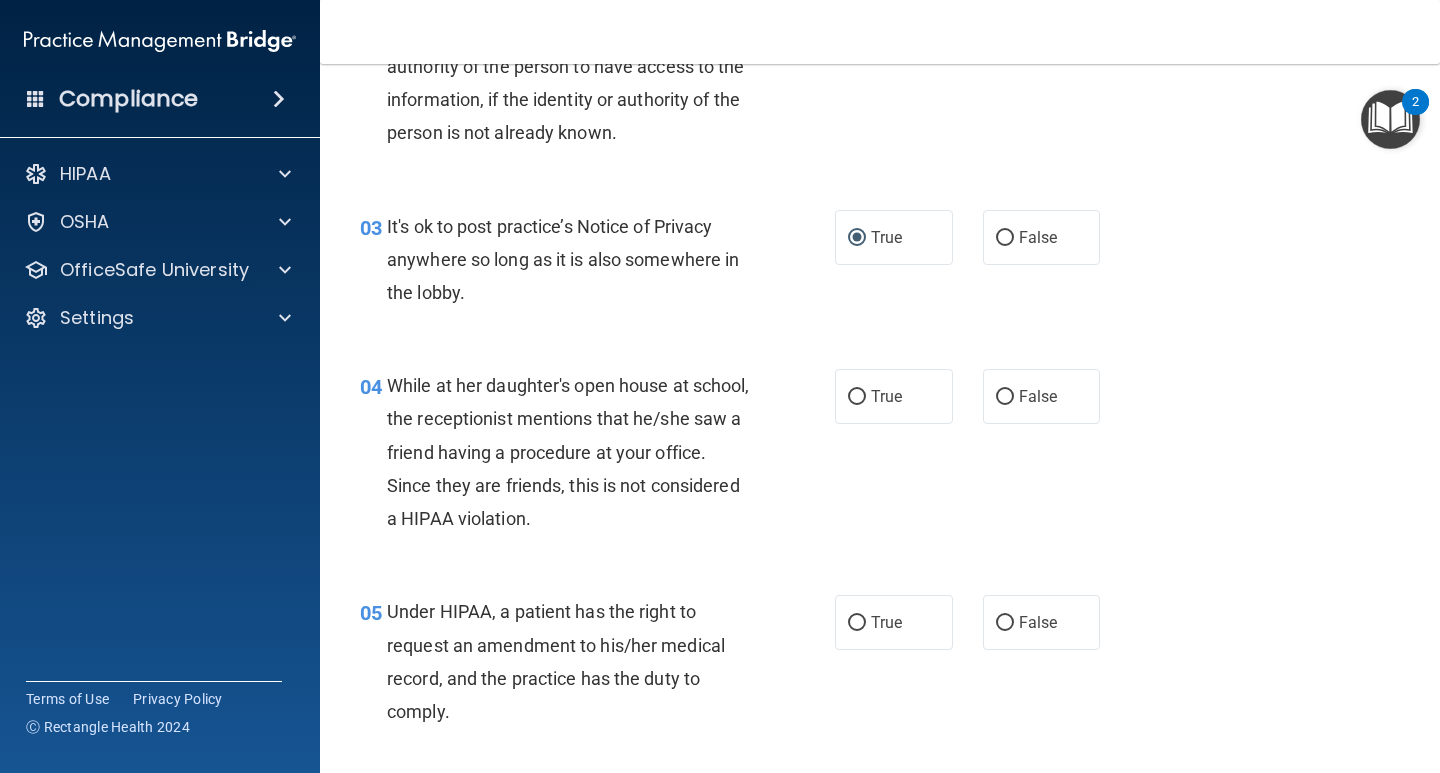 scroll, scrollTop: 449, scrollLeft: 0, axis: vertical 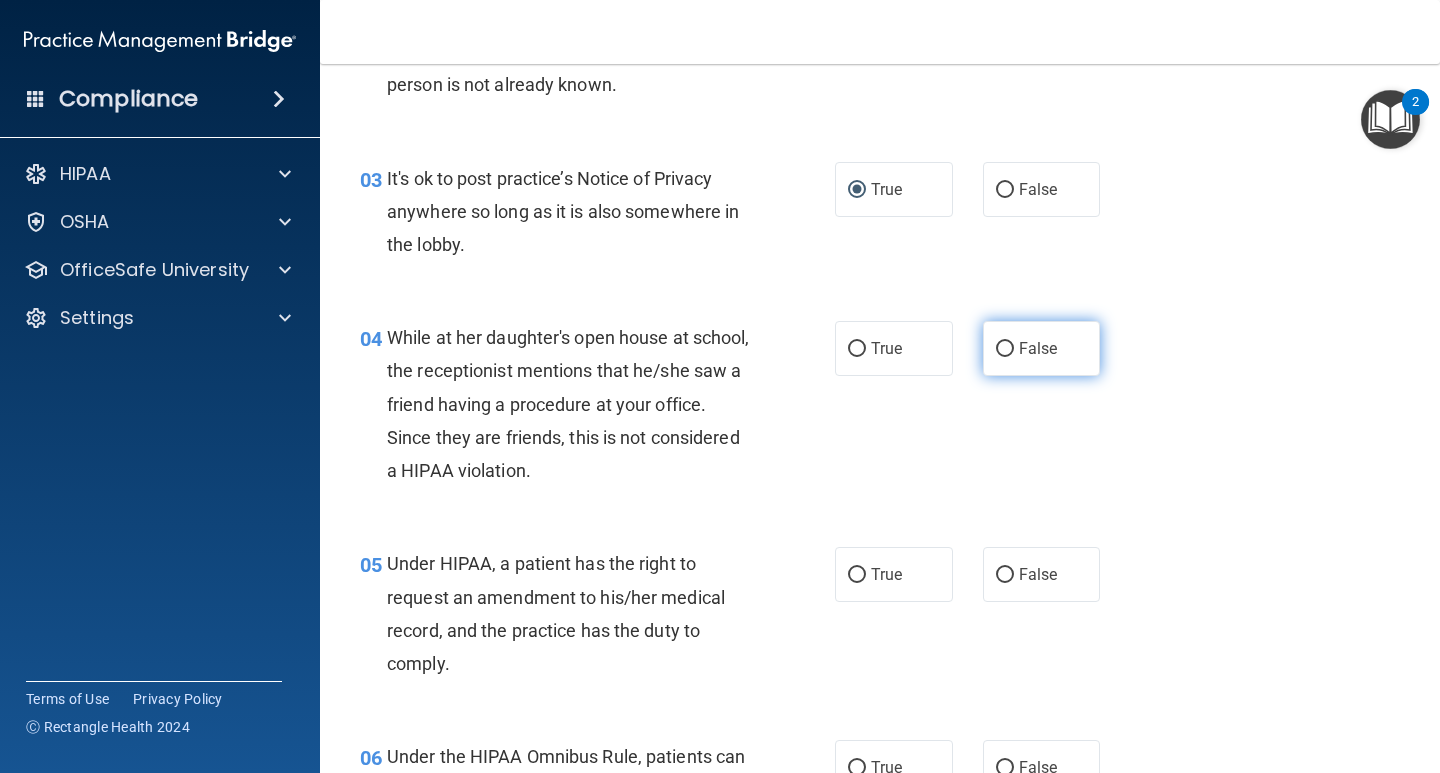 click on "False" at bounding box center [1005, 349] 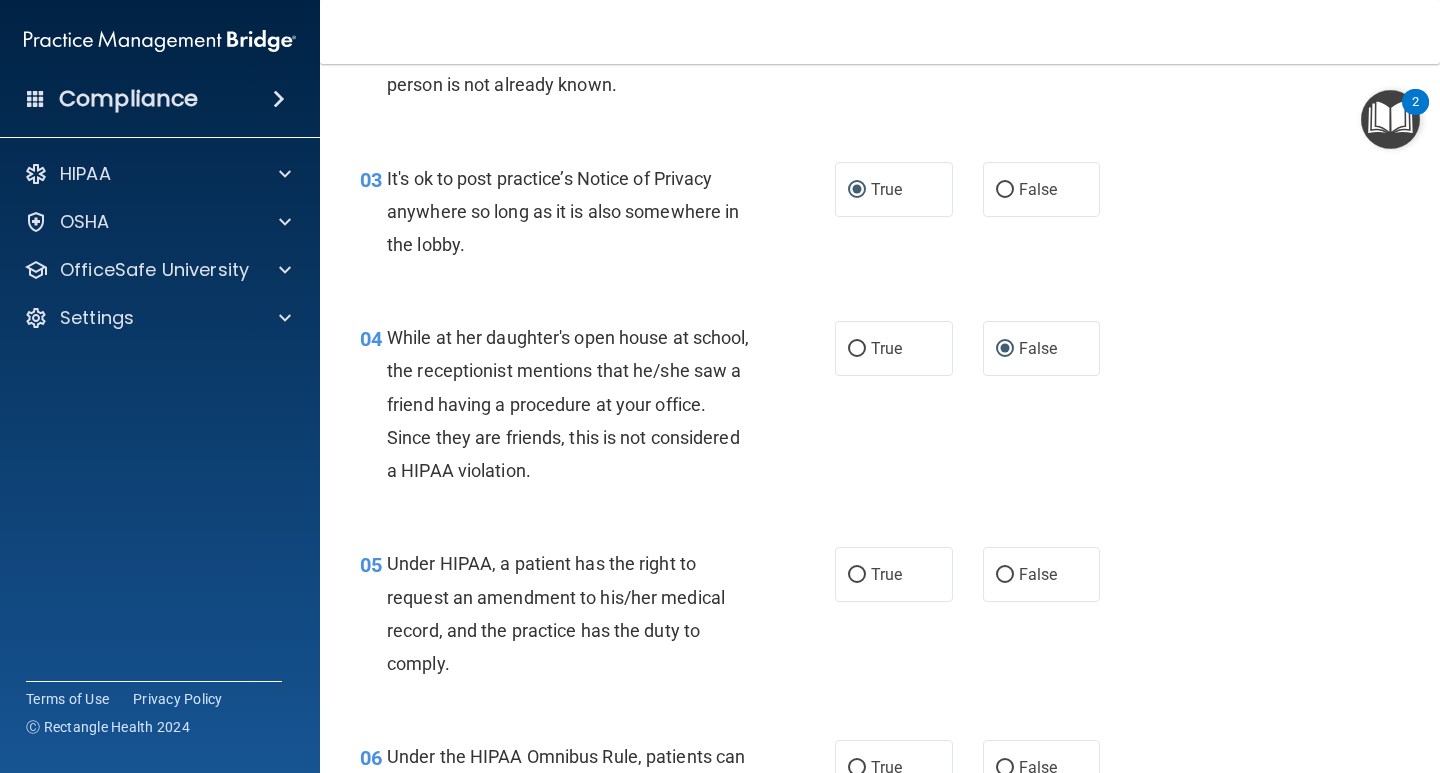 scroll, scrollTop: 549, scrollLeft: 0, axis: vertical 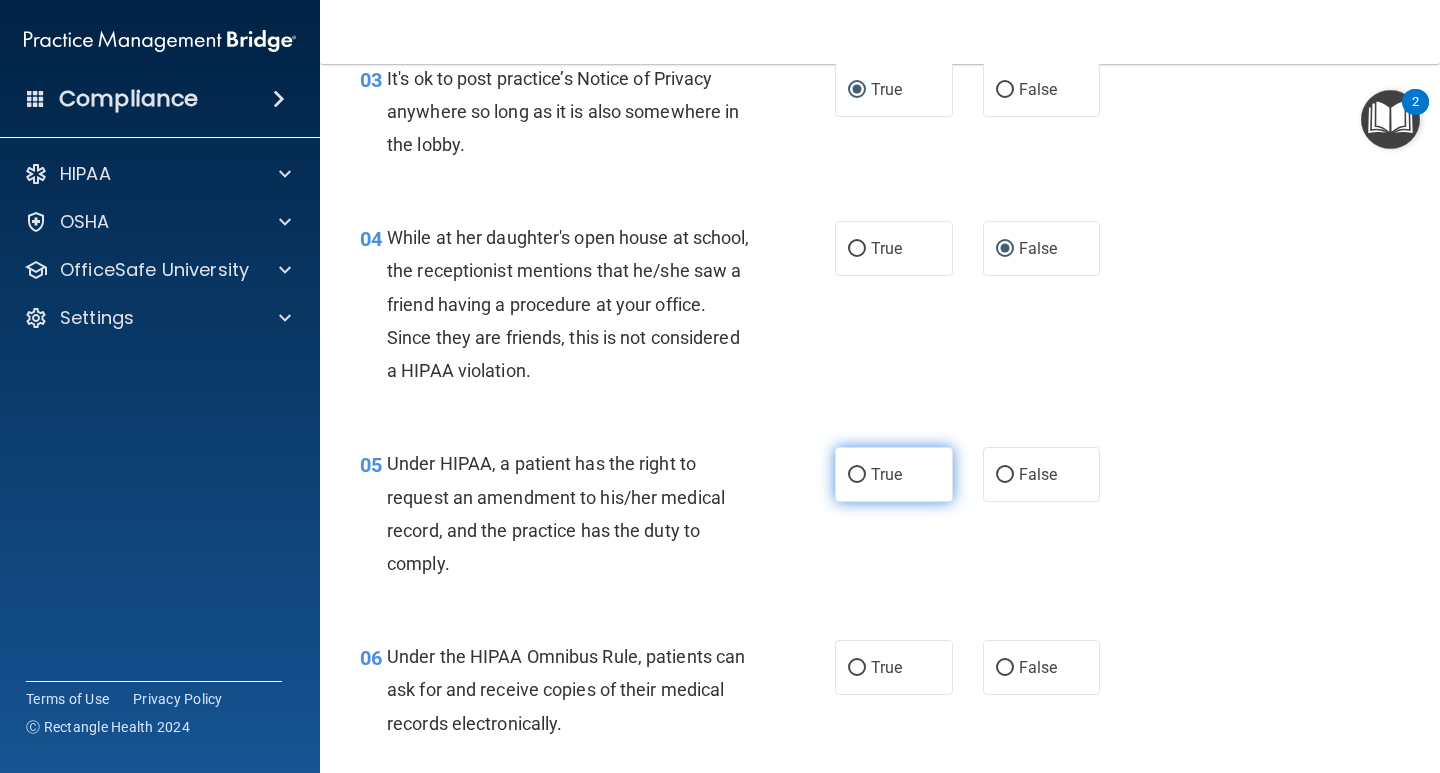 click on "True" at bounding box center [857, 475] 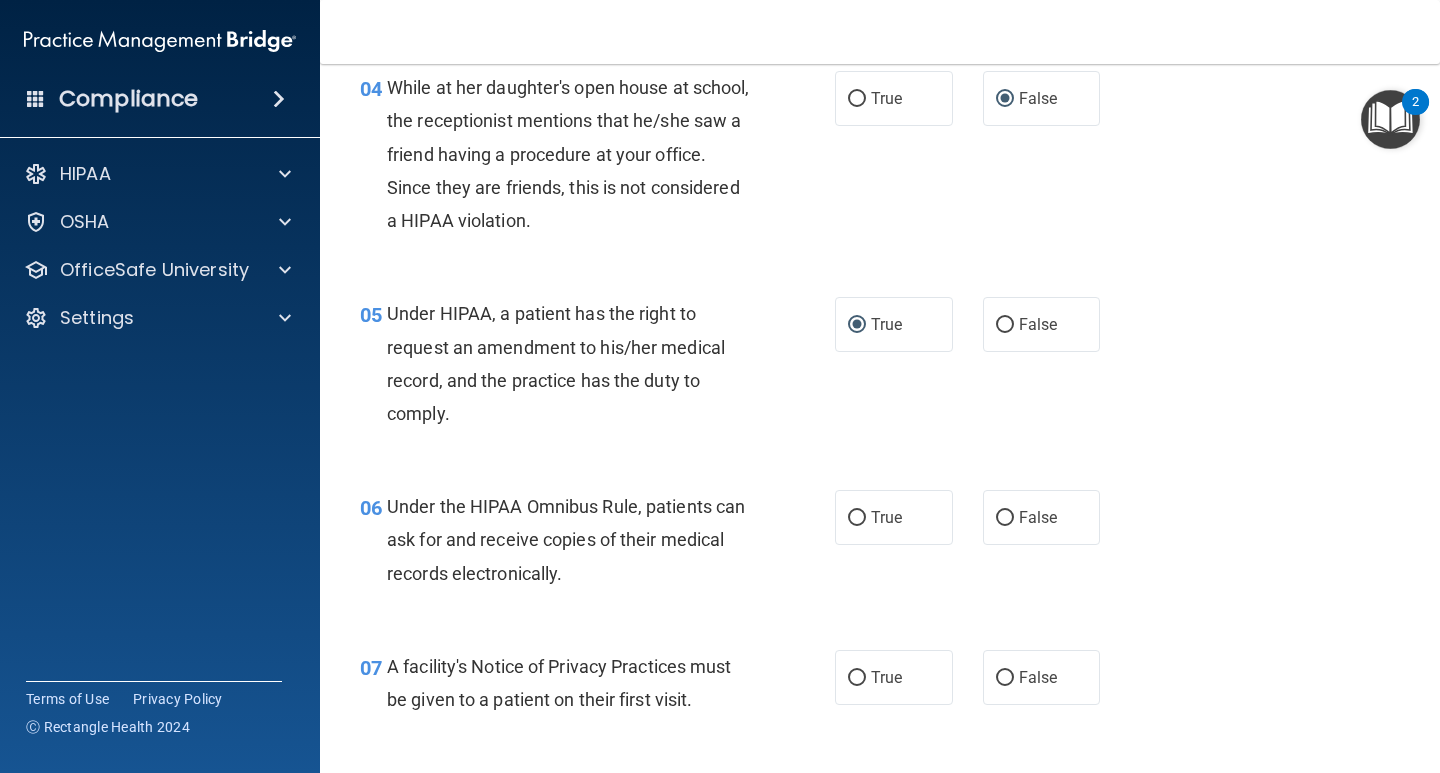 scroll, scrollTop: 749, scrollLeft: 0, axis: vertical 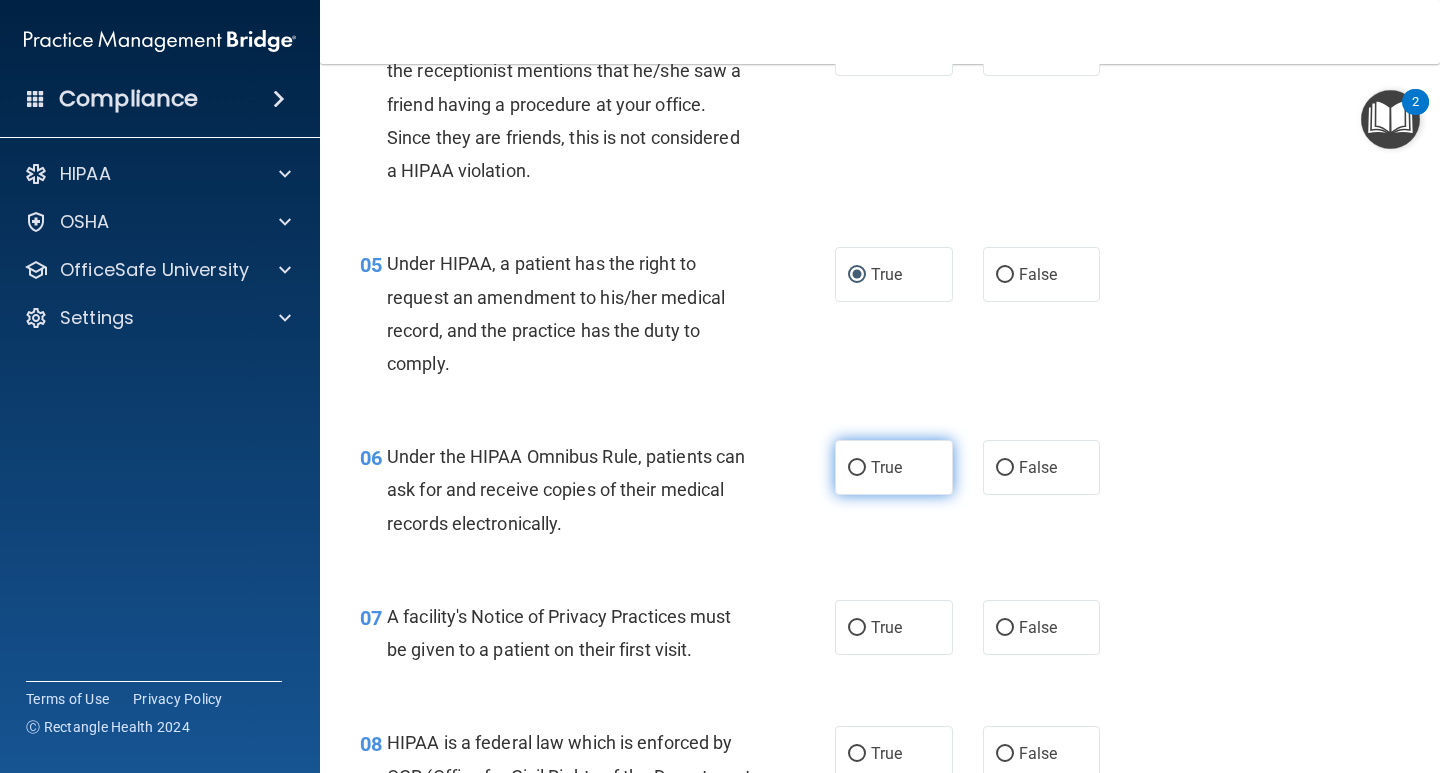 click on "True" at bounding box center [857, 468] 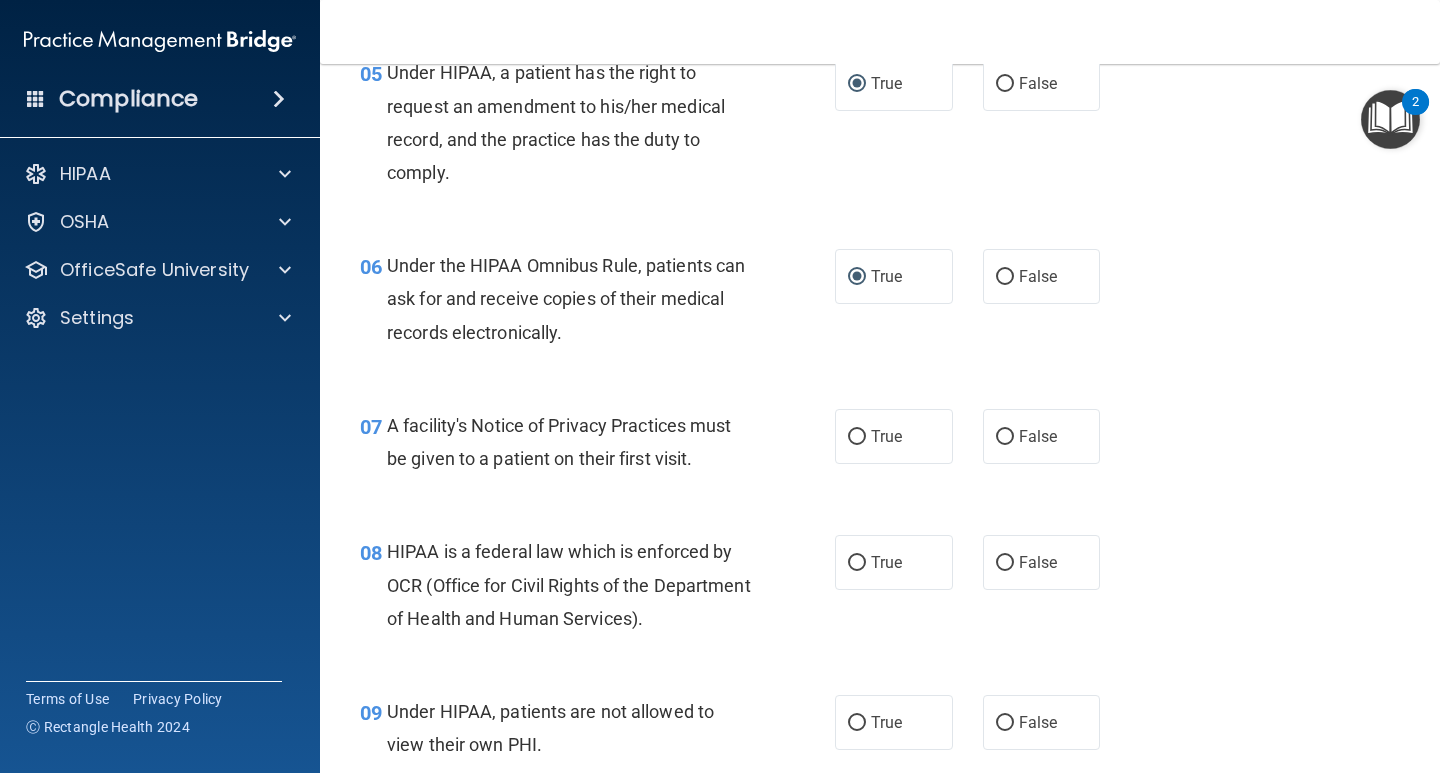 scroll, scrollTop: 949, scrollLeft: 0, axis: vertical 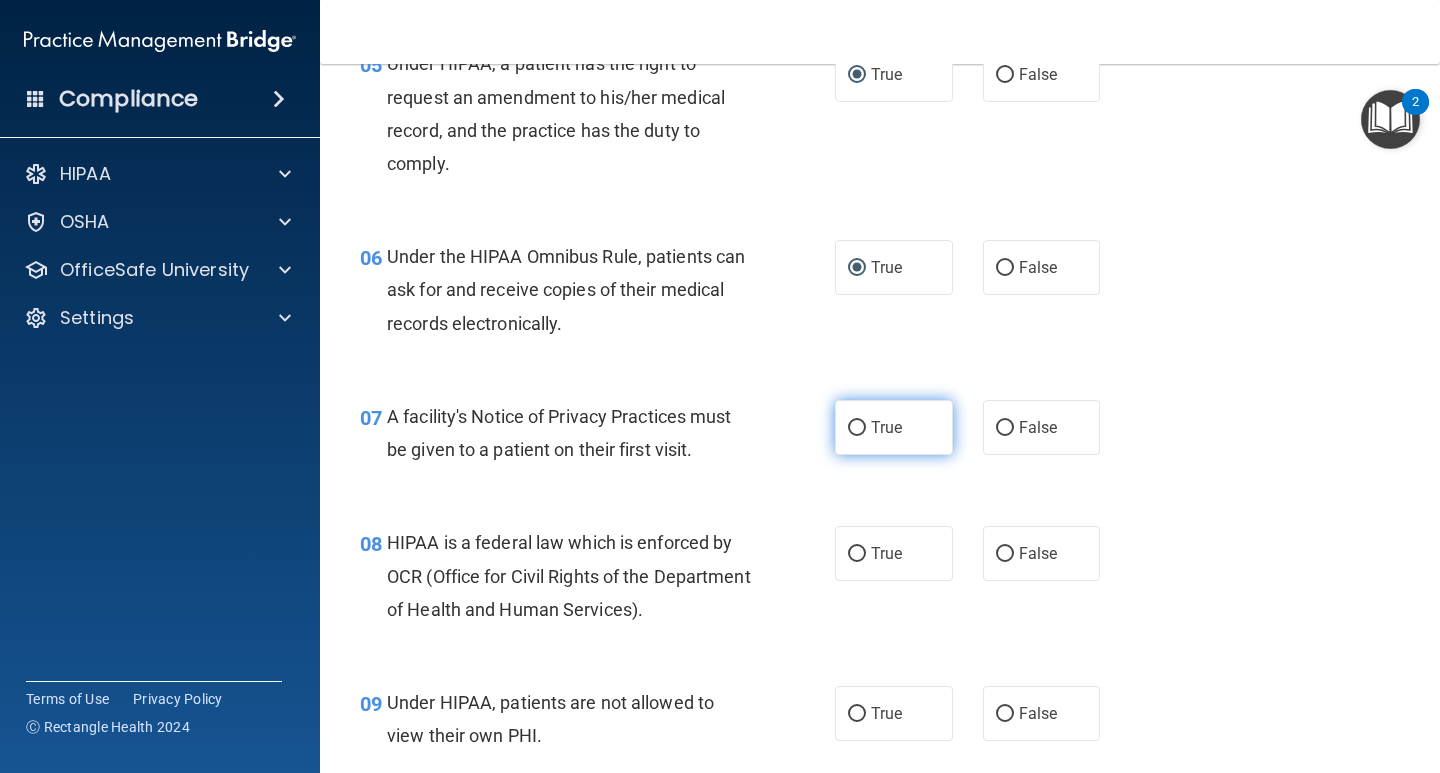 click on "True" at bounding box center (857, 428) 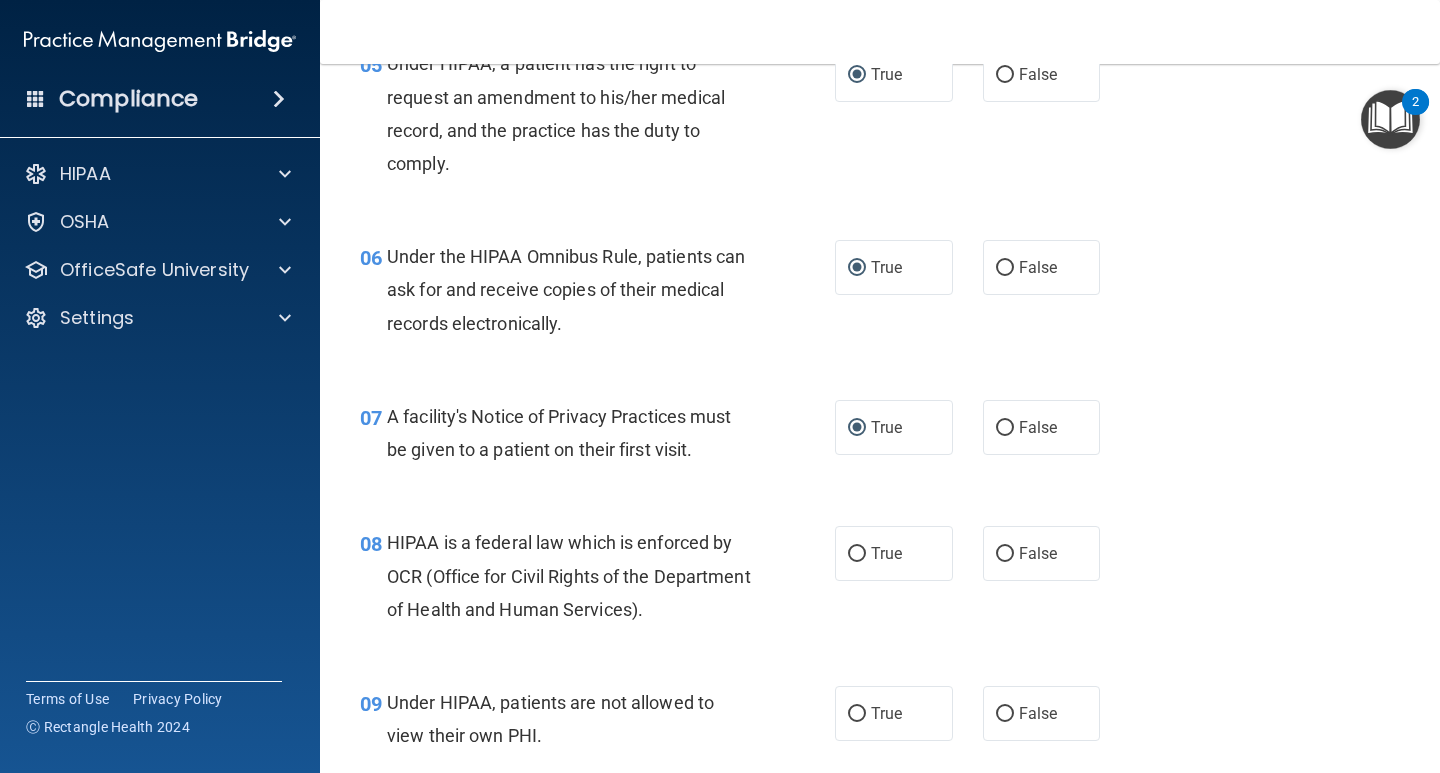 scroll, scrollTop: 1049, scrollLeft: 0, axis: vertical 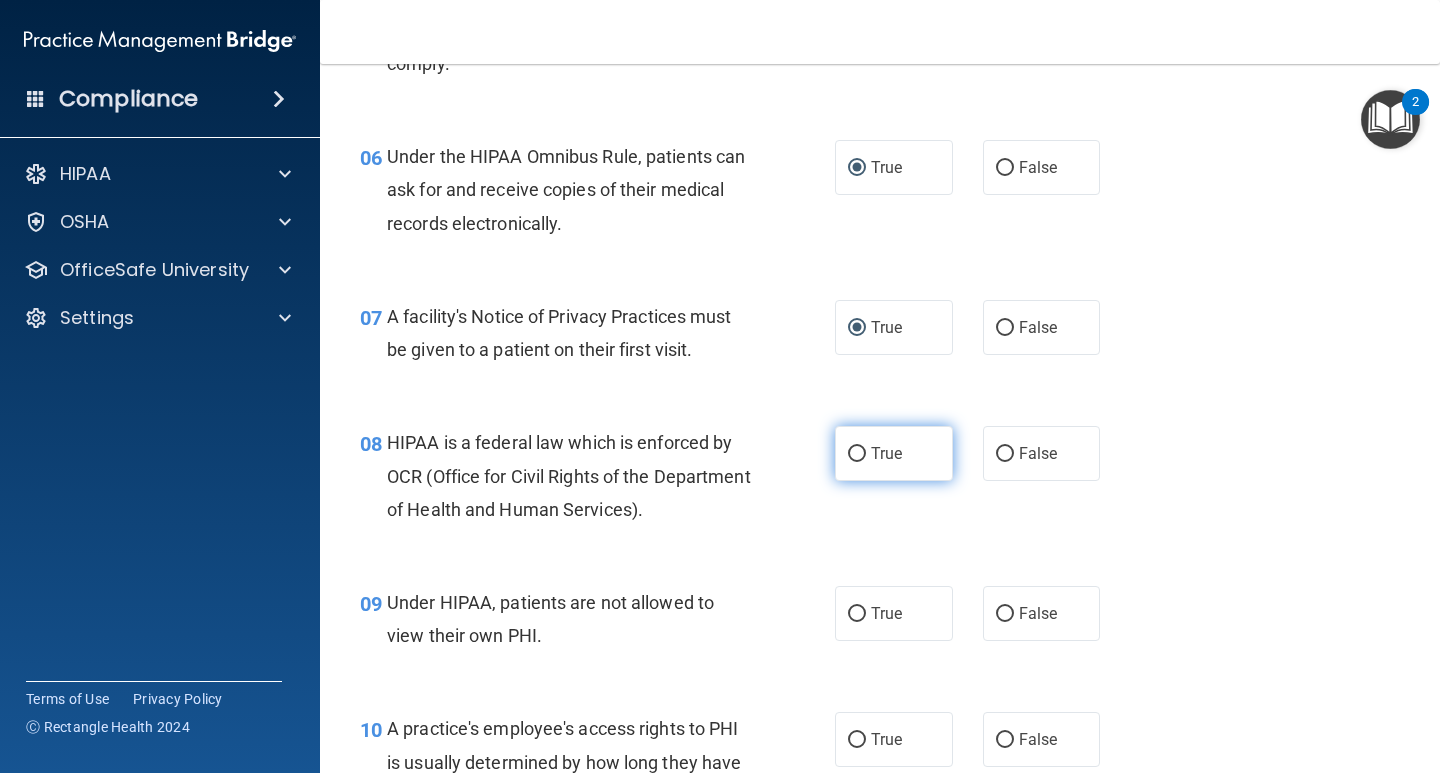 click on "True" at bounding box center [894, 453] 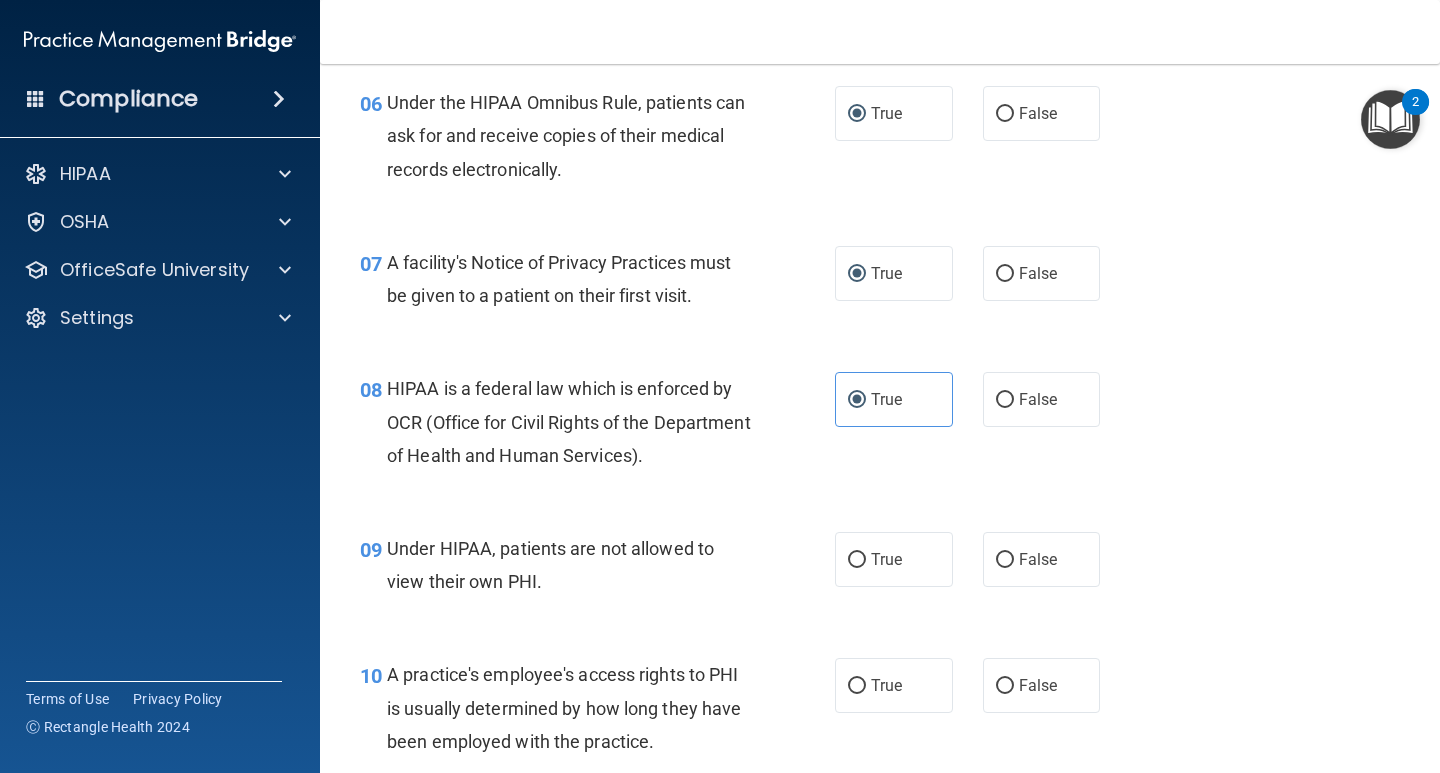 scroll, scrollTop: 1149, scrollLeft: 0, axis: vertical 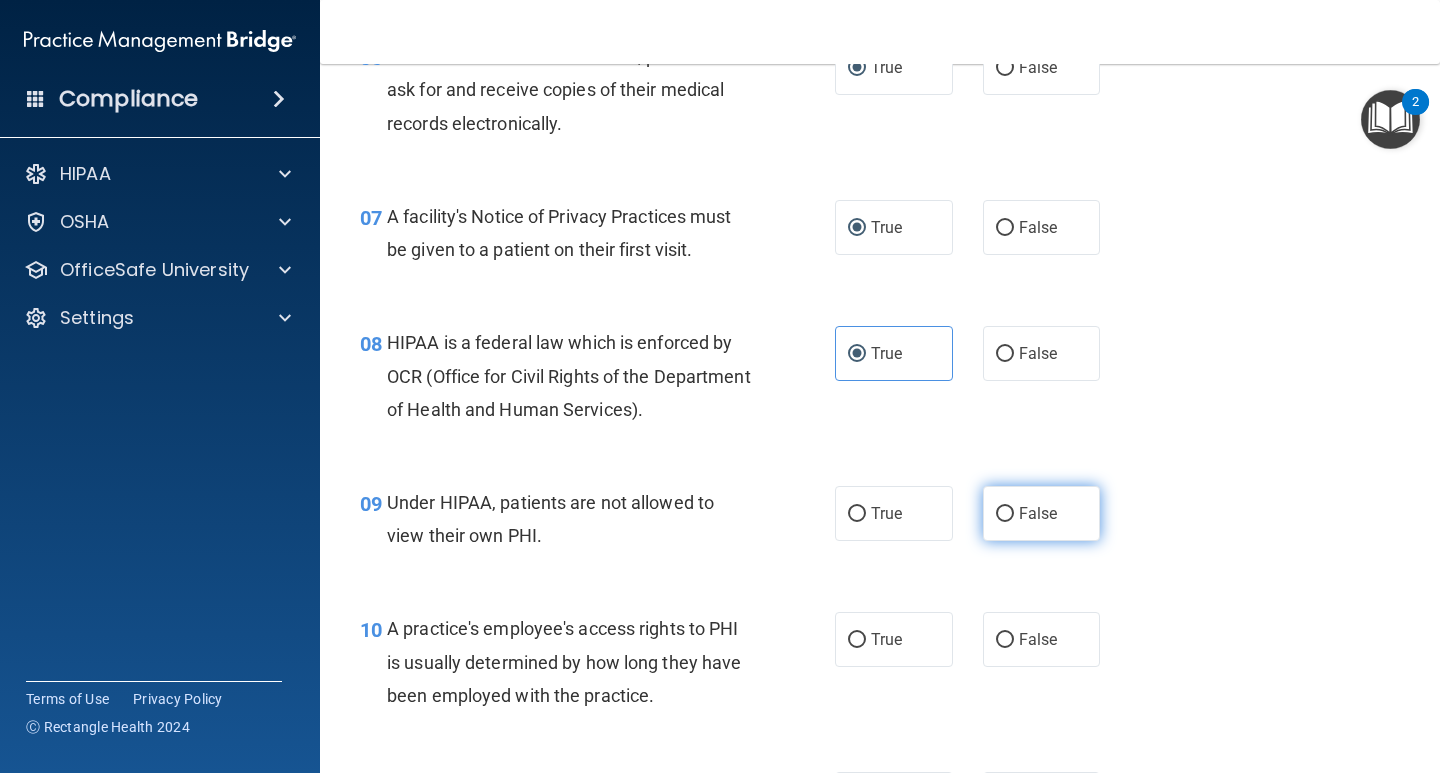 click on "False" at bounding box center (1005, 514) 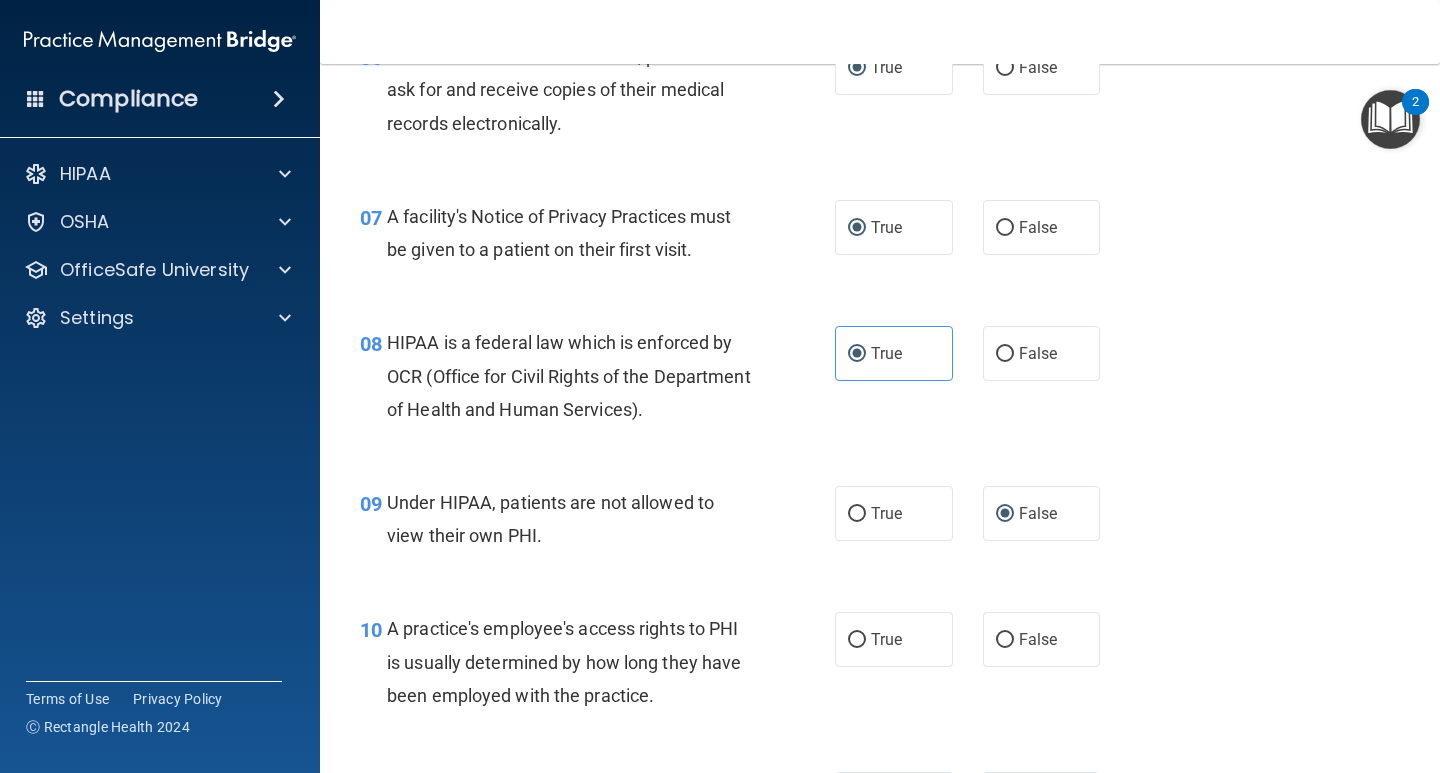 scroll, scrollTop: 1249, scrollLeft: 0, axis: vertical 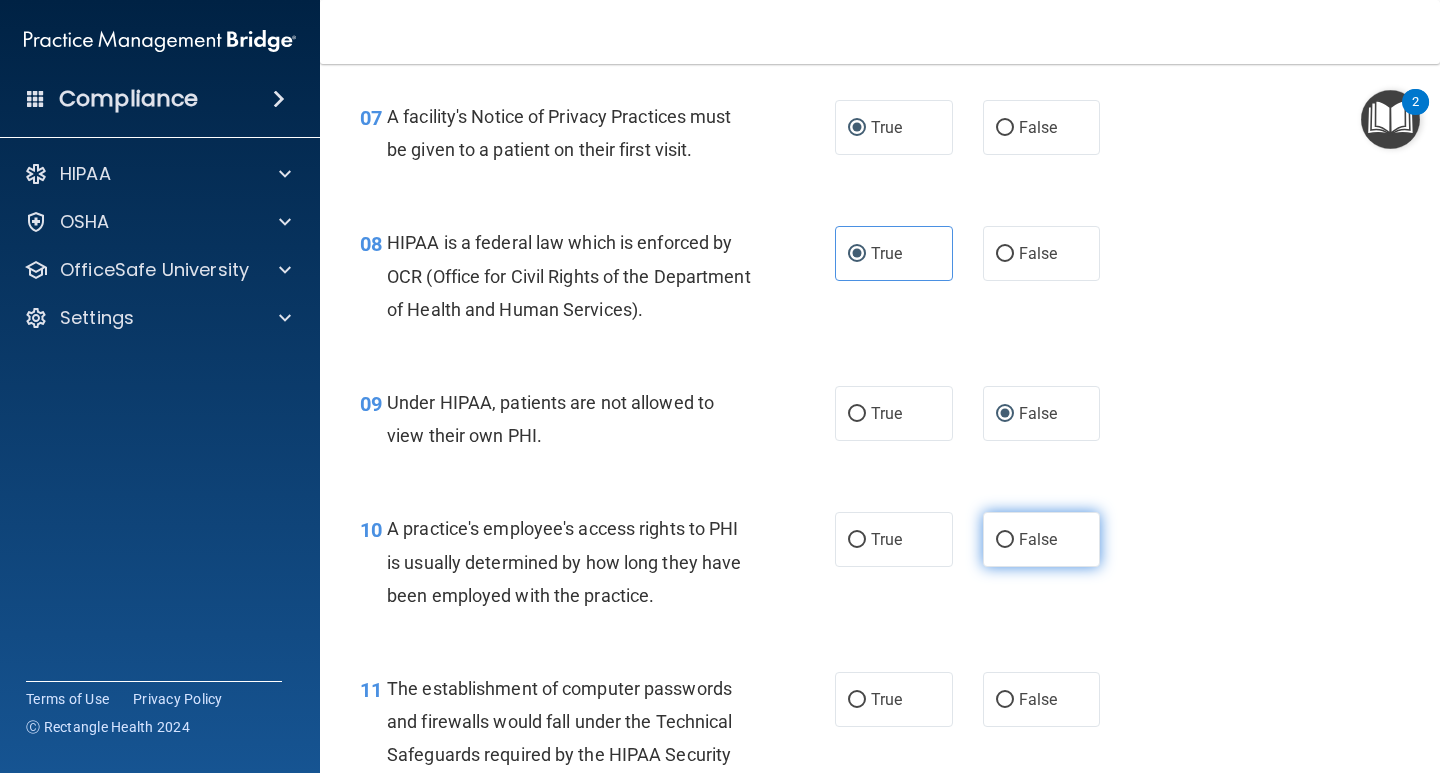 click on "False" at bounding box center [1005, 540] 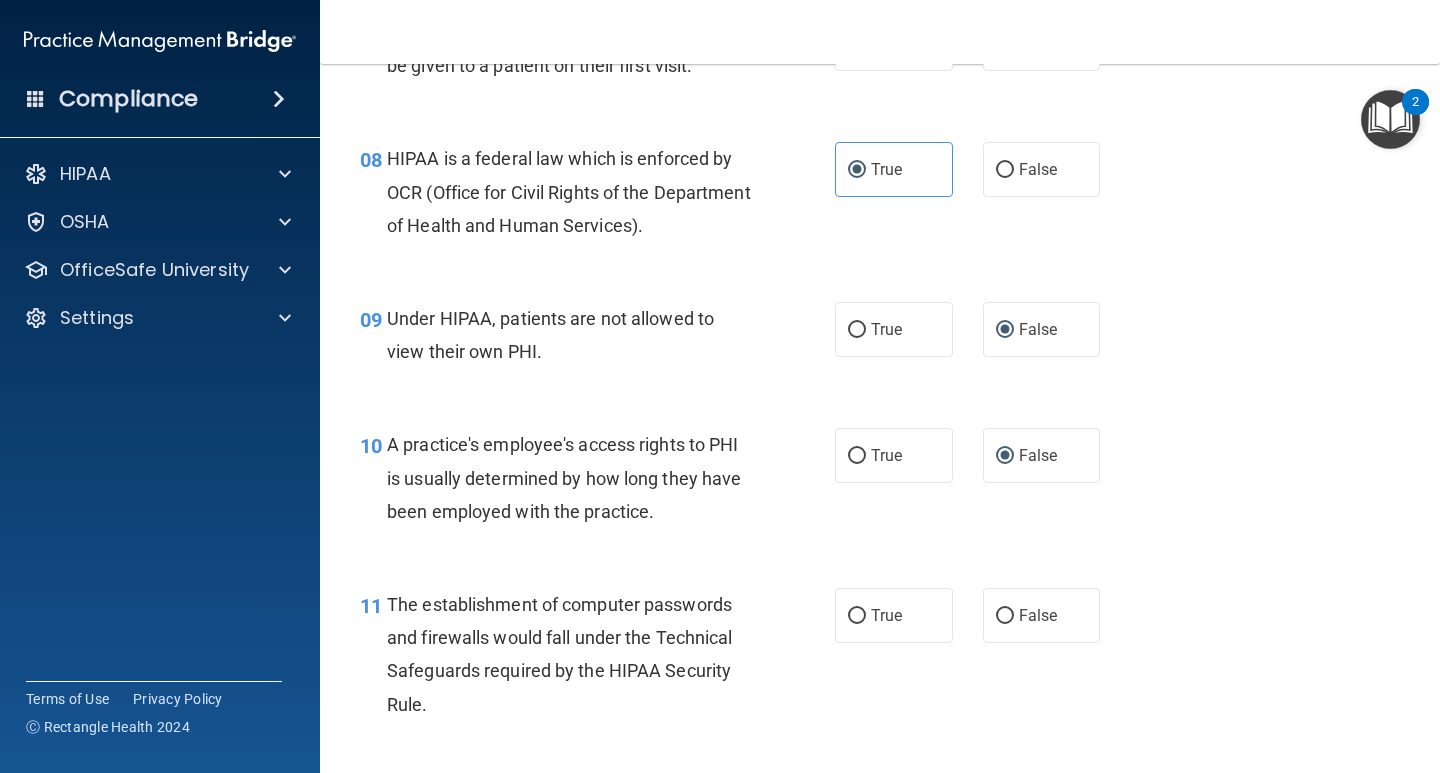 scroll, scrollTop: 1449, scrollLeft: 0, axis: vertical 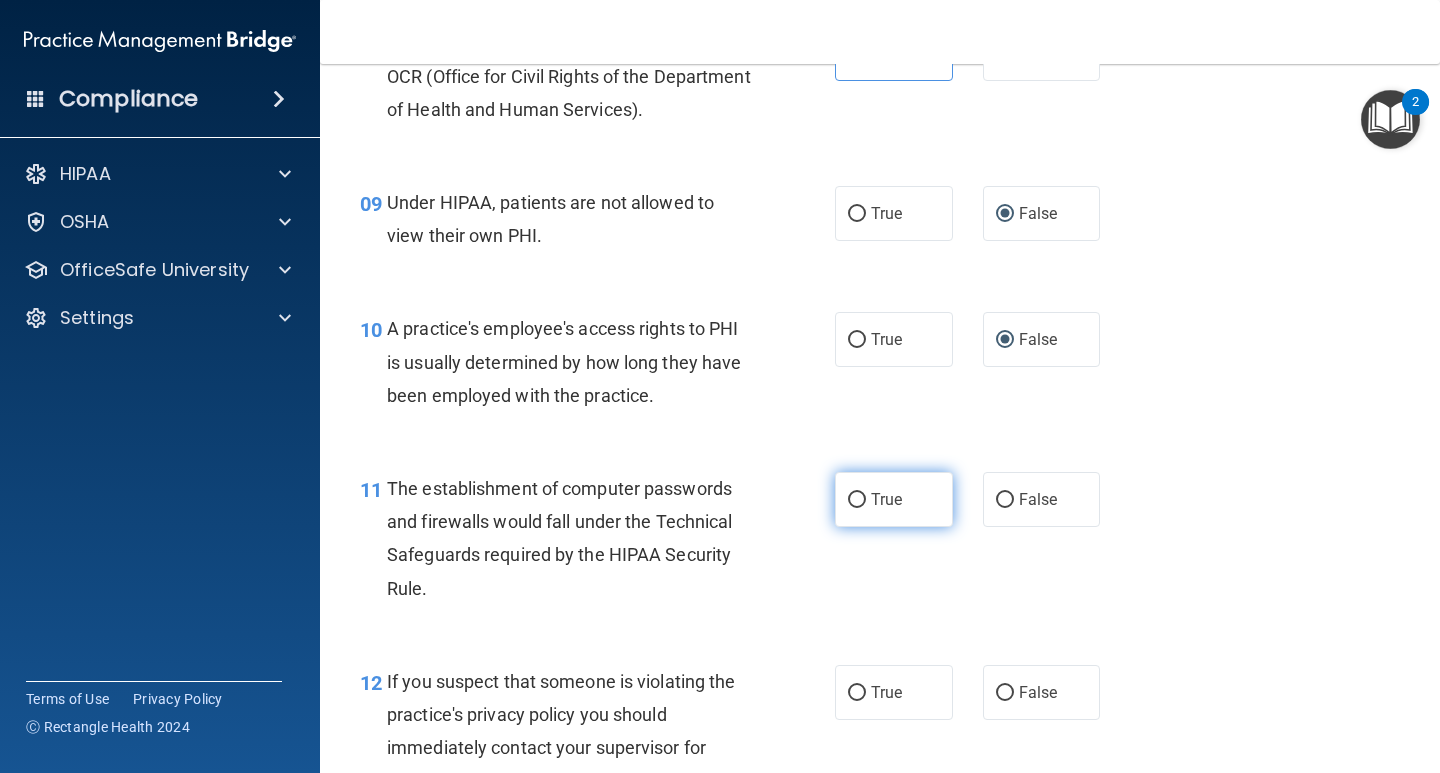 click on "True" at bounding box center (857, 500) 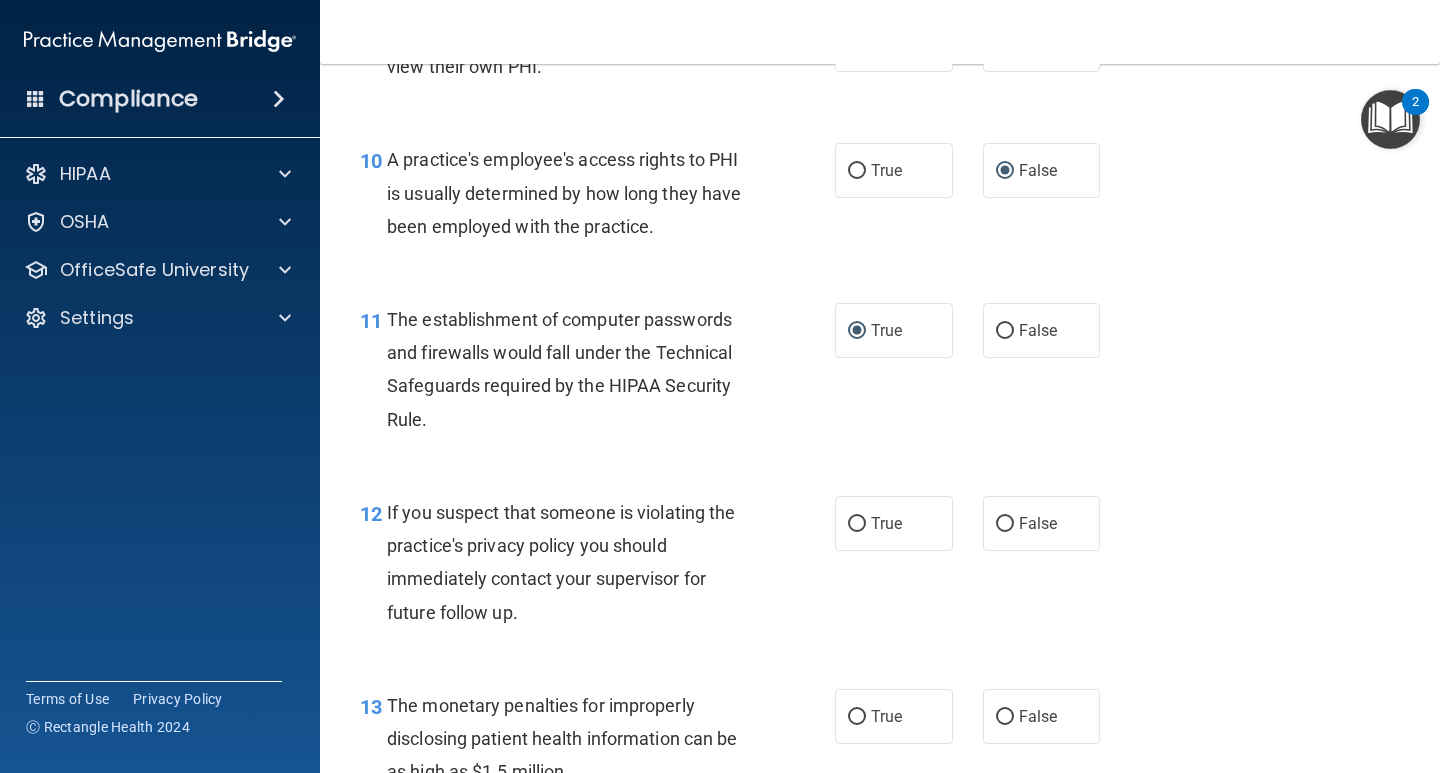 scroll, scrollTop: 1649, scrollLeft: 0, axis: vertical 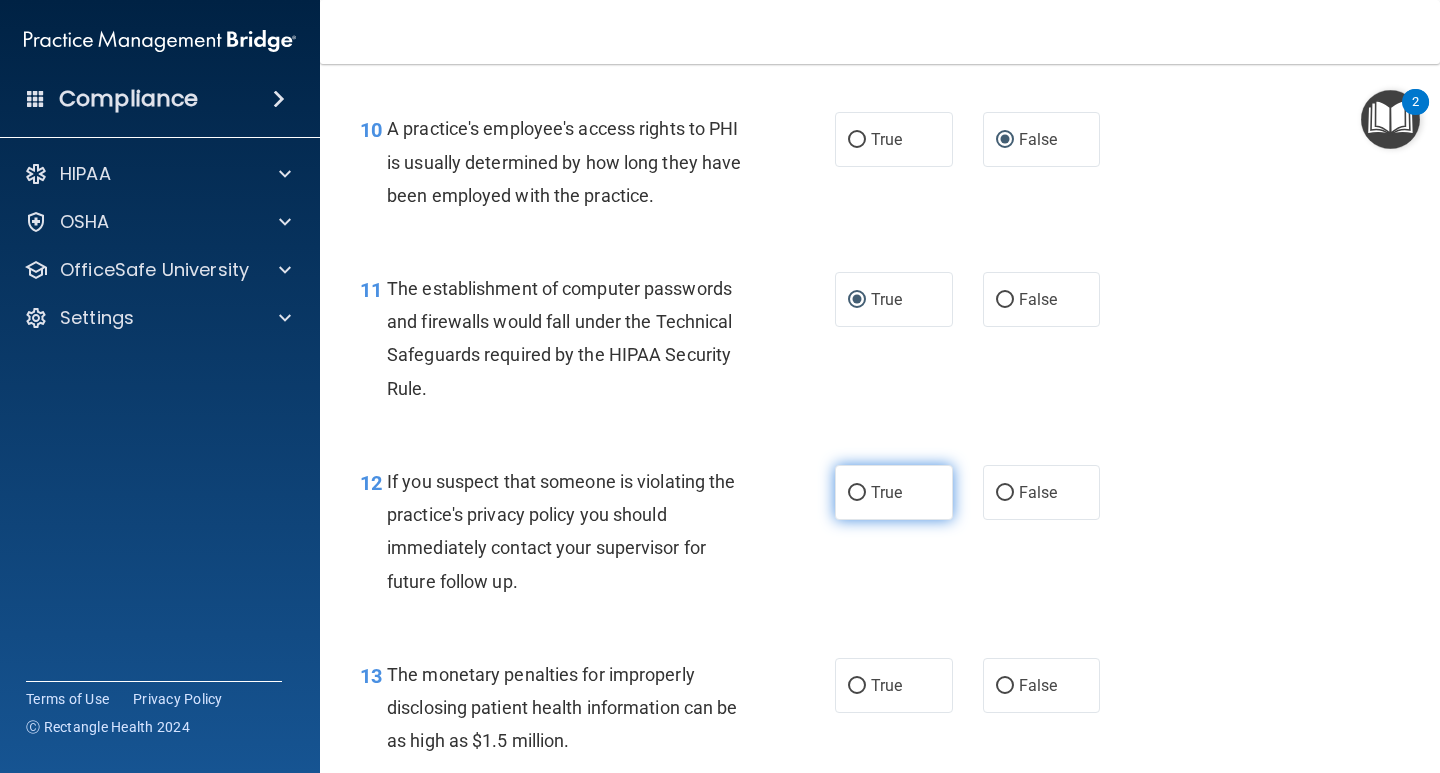 click on "True" at bounding box center [857, 493] 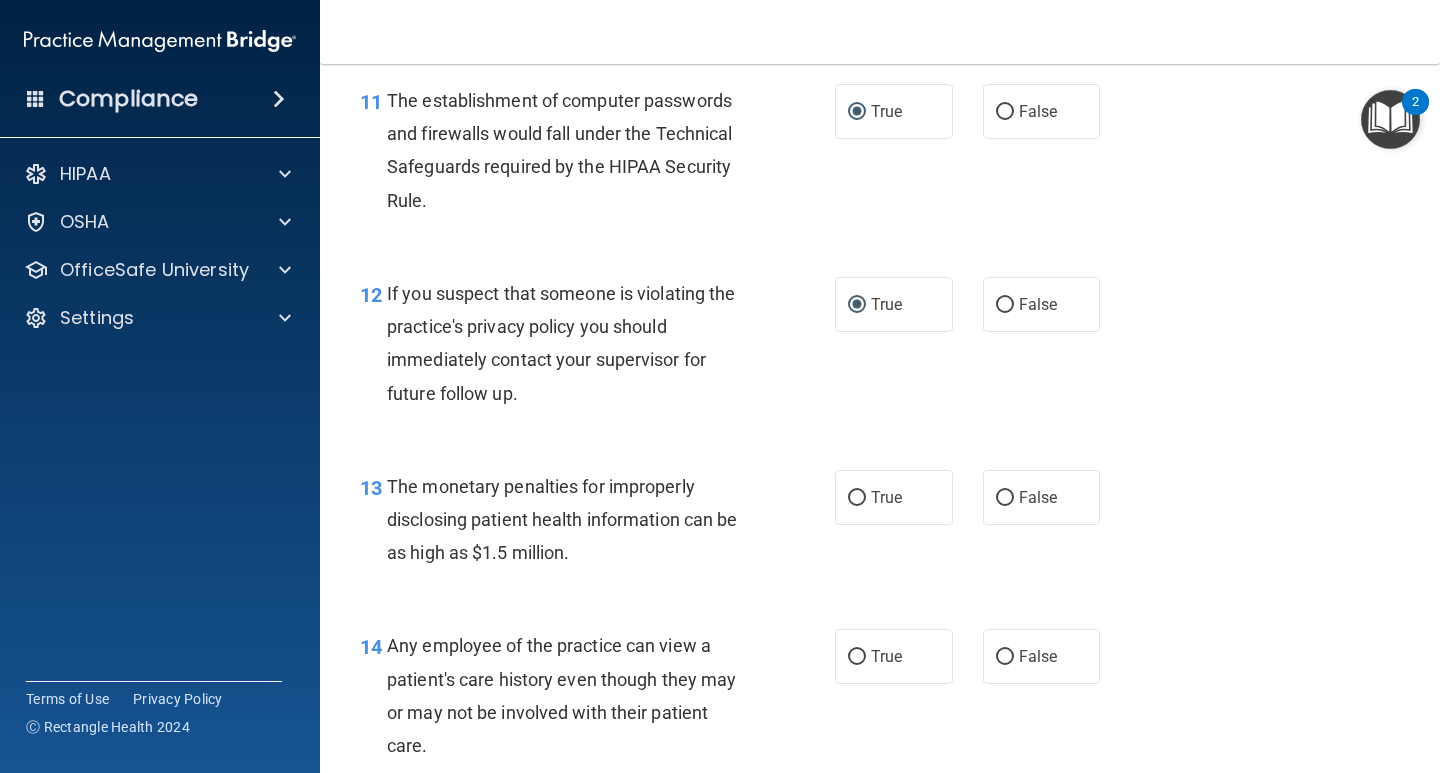 scroll, scrollTop: 1849, scrollLeft: 0, axis: vertical 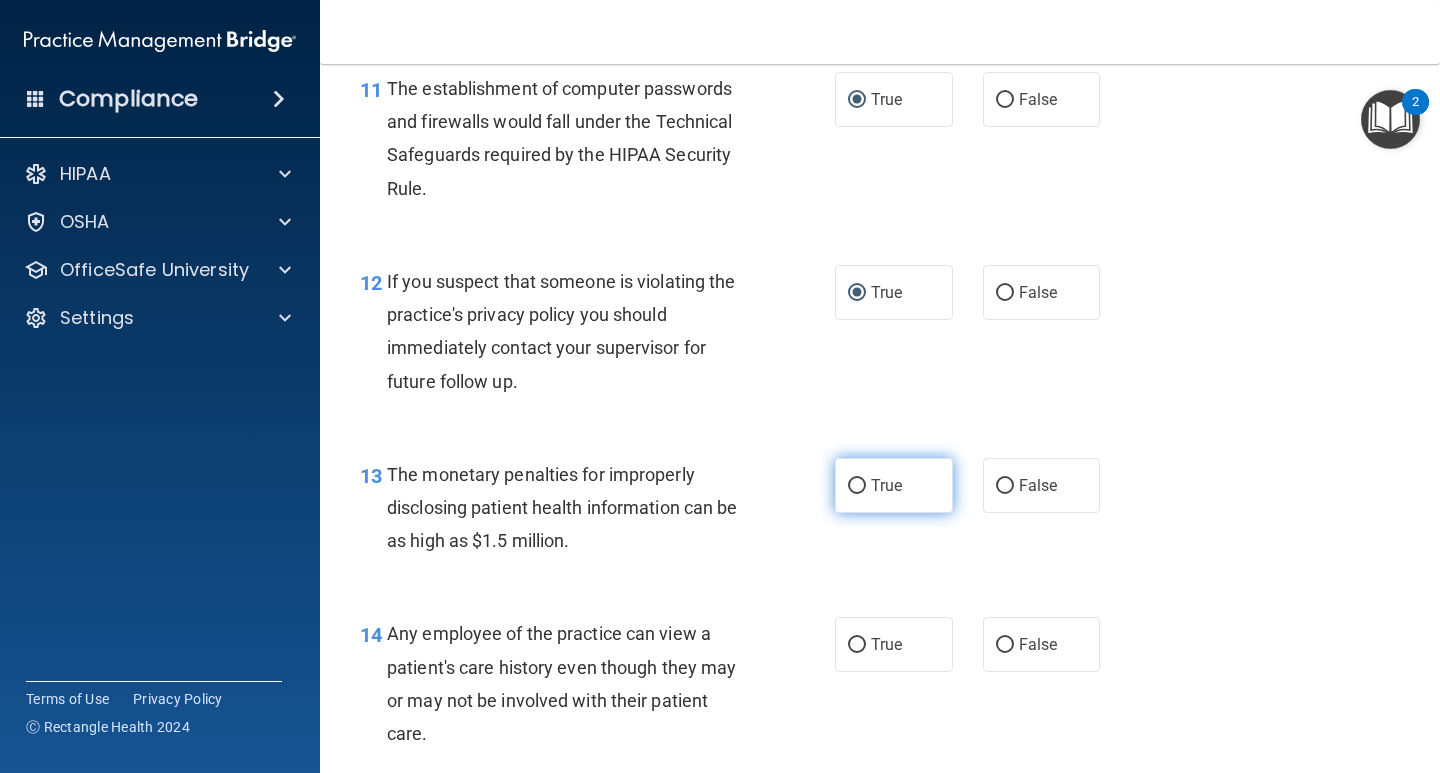 click on "True" at bounding box center [857, 486] 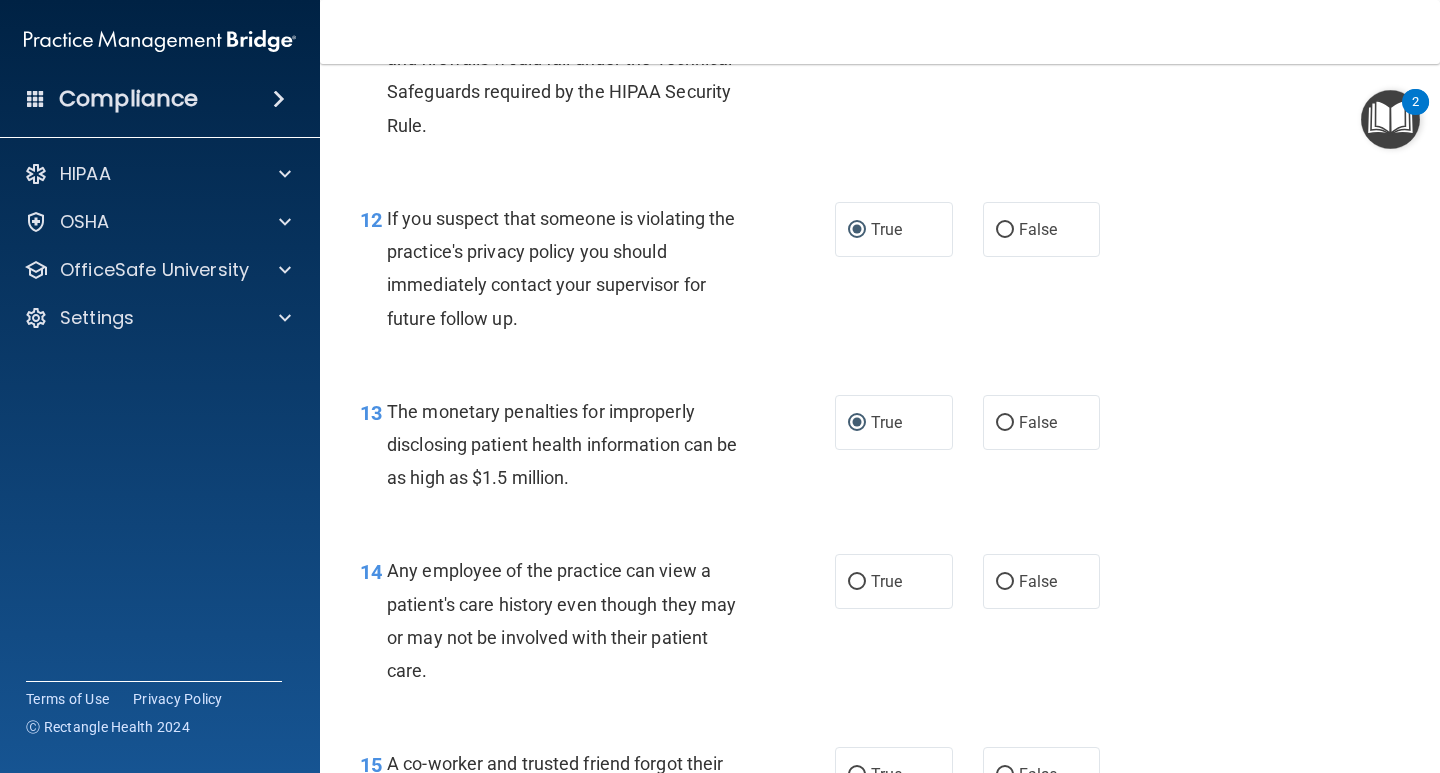 scroll, scrollTop: 2149, scrollLeft: 0, axis: vertical 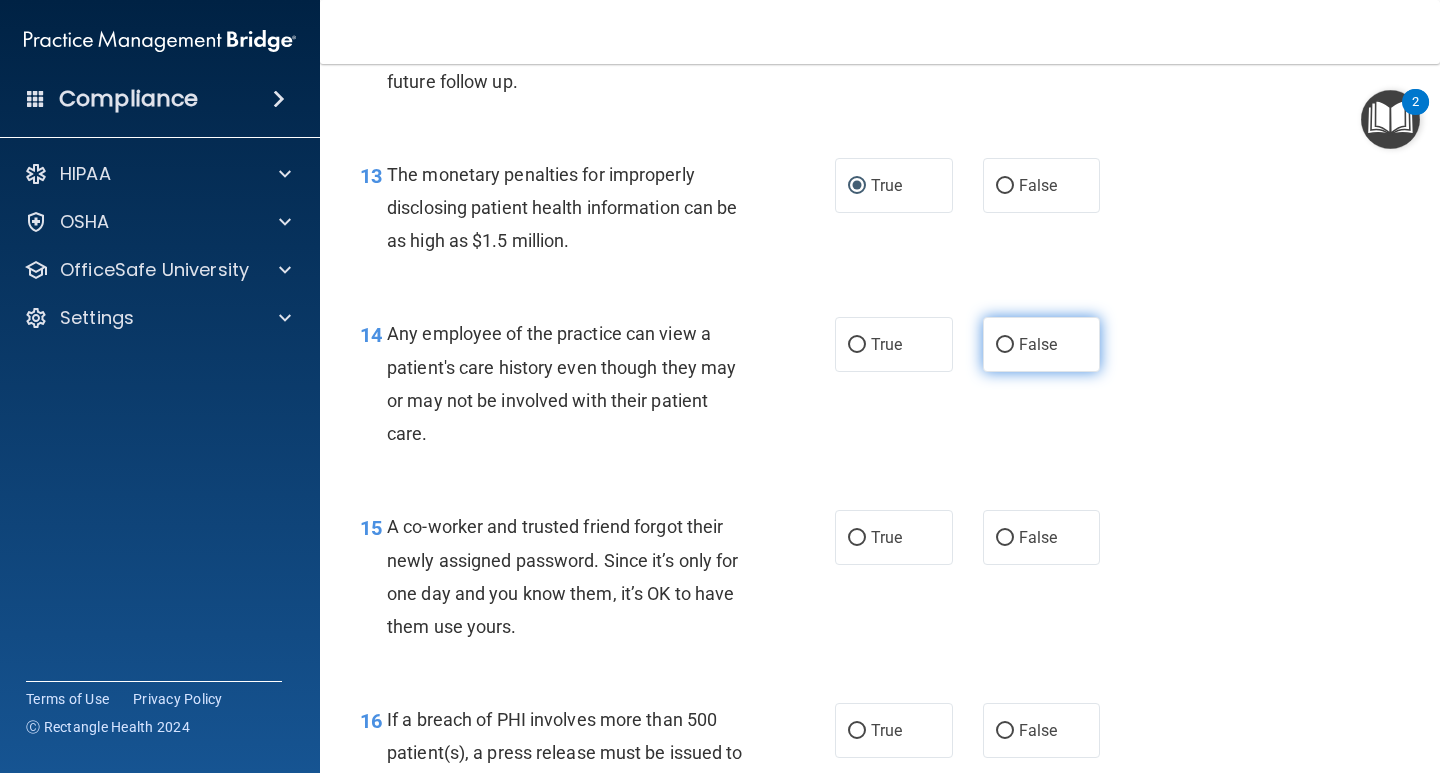 click on "False" at bounding box center [1005, 345] 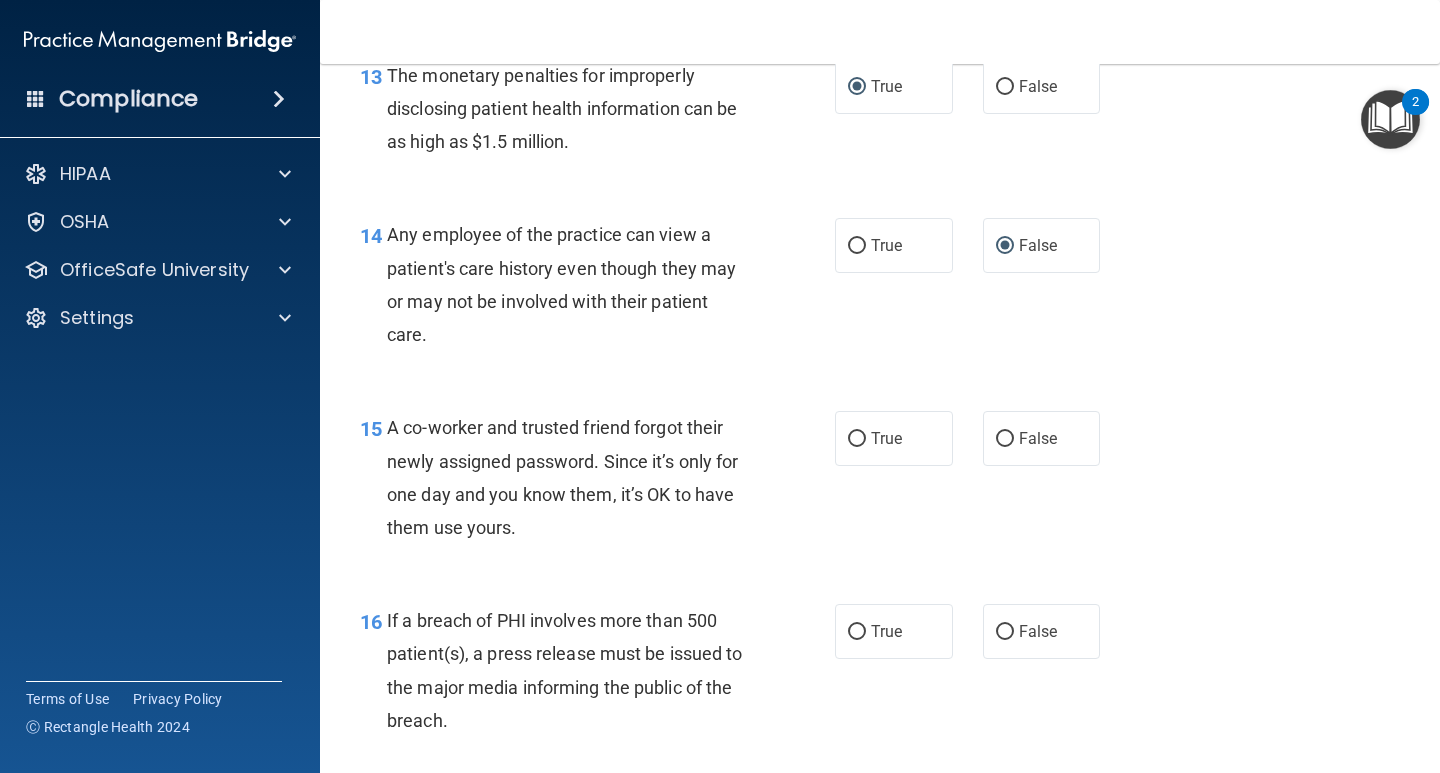 scroll, scrollTop: 2249, scrollLeft: 0, axis: vertical 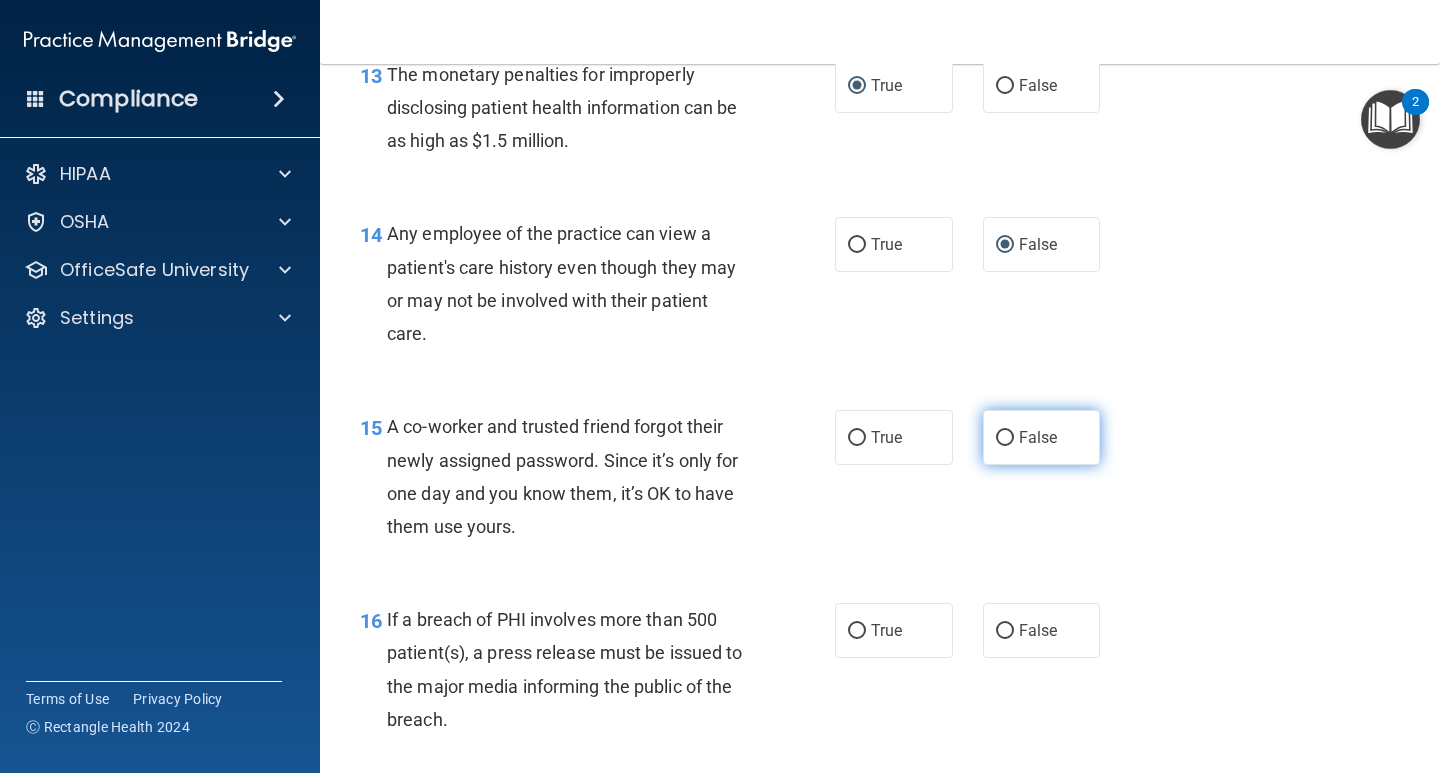 click on "False" at bounding box center [1042, 437] 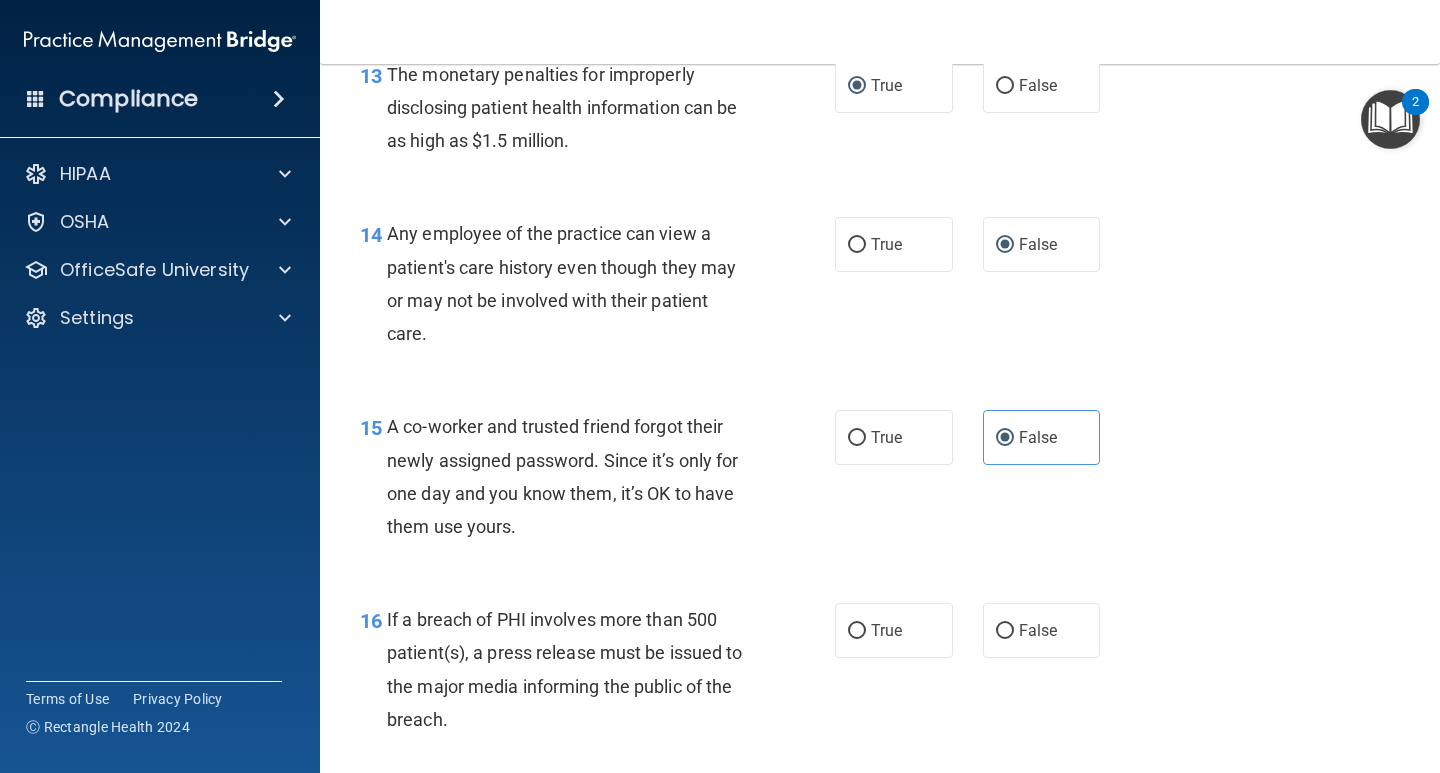 scroll, scrollTop: 2449, scrollLeft: 0, axis: vertical 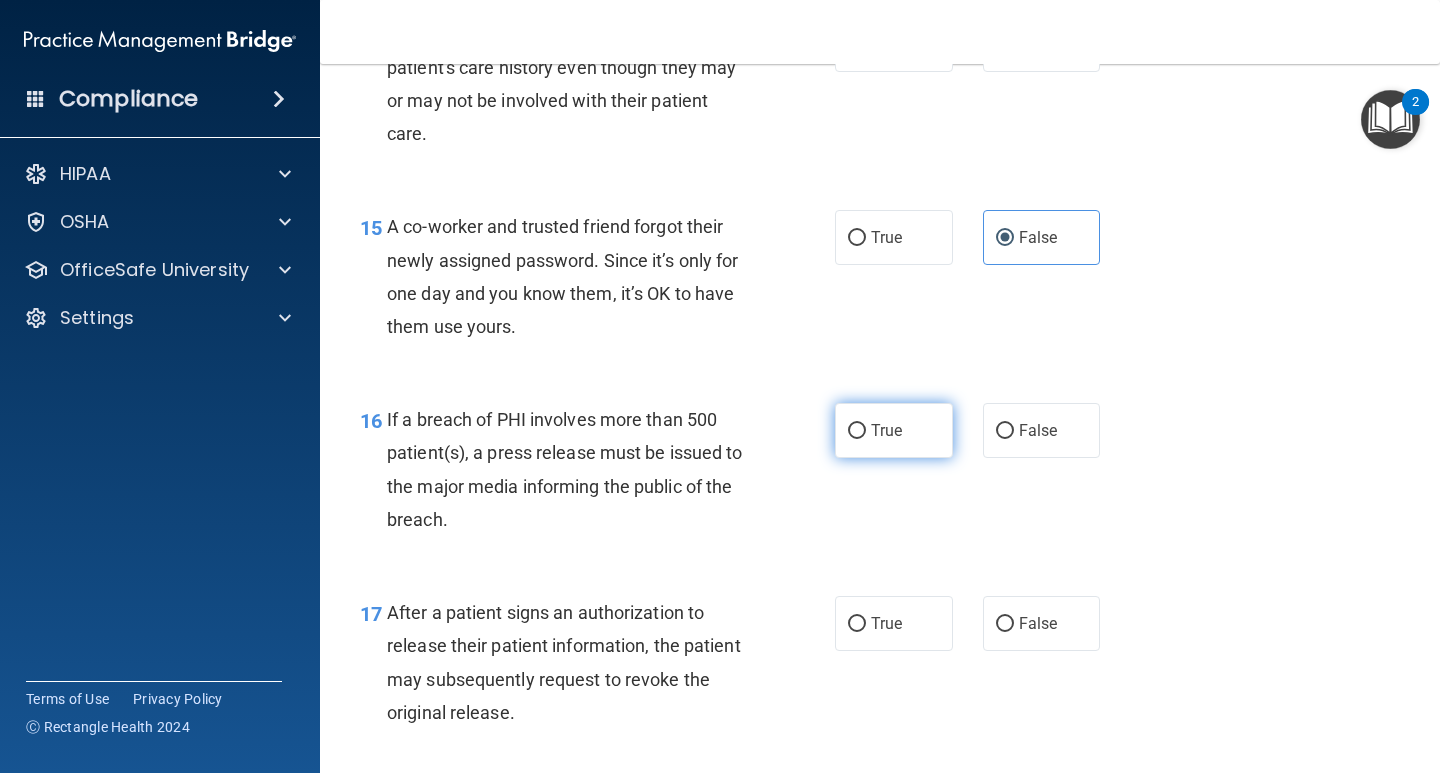click on "True" at bounding box center (857, 431) 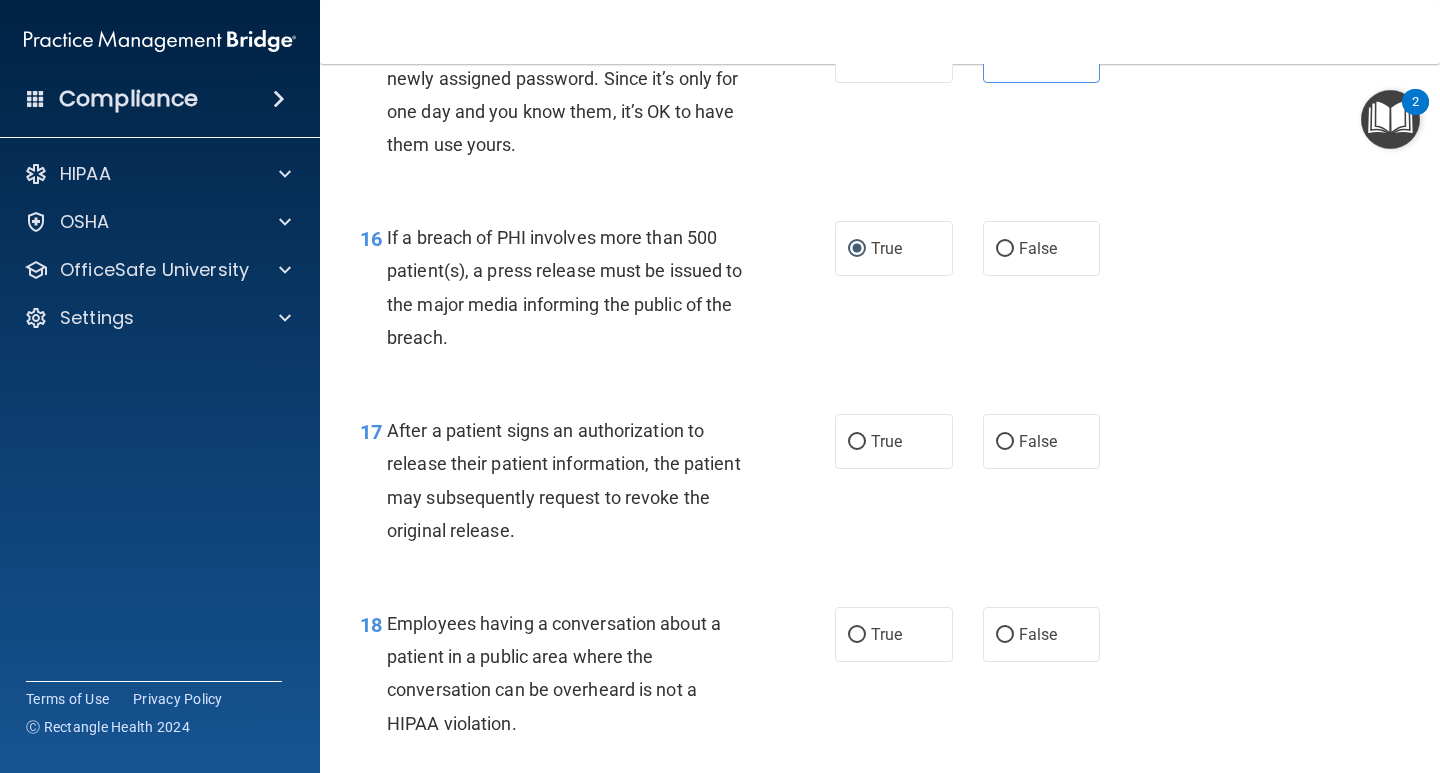 scroll, scrollTop: 2649, scrollLeft: 0, axis: vertical 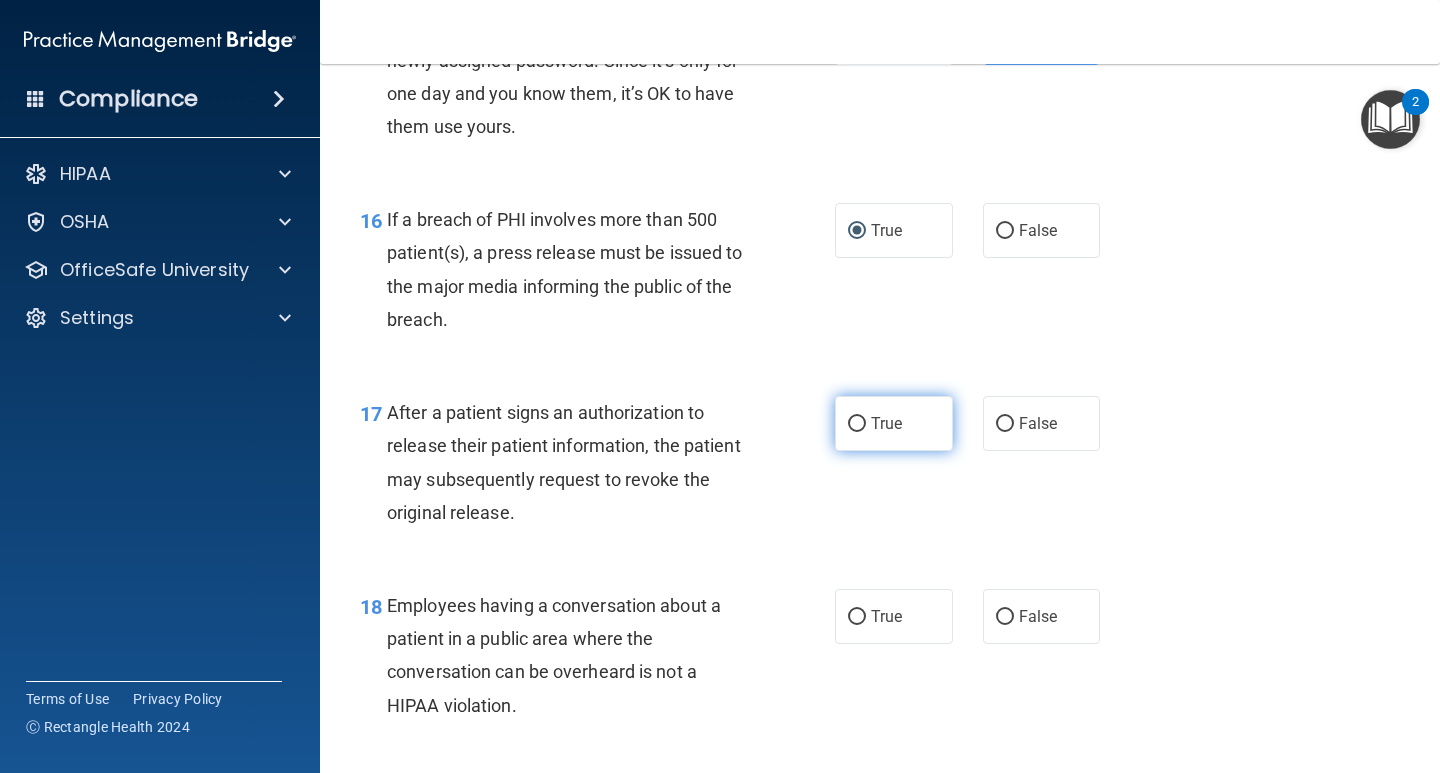 click on "True" at bounding box center [857, 424] 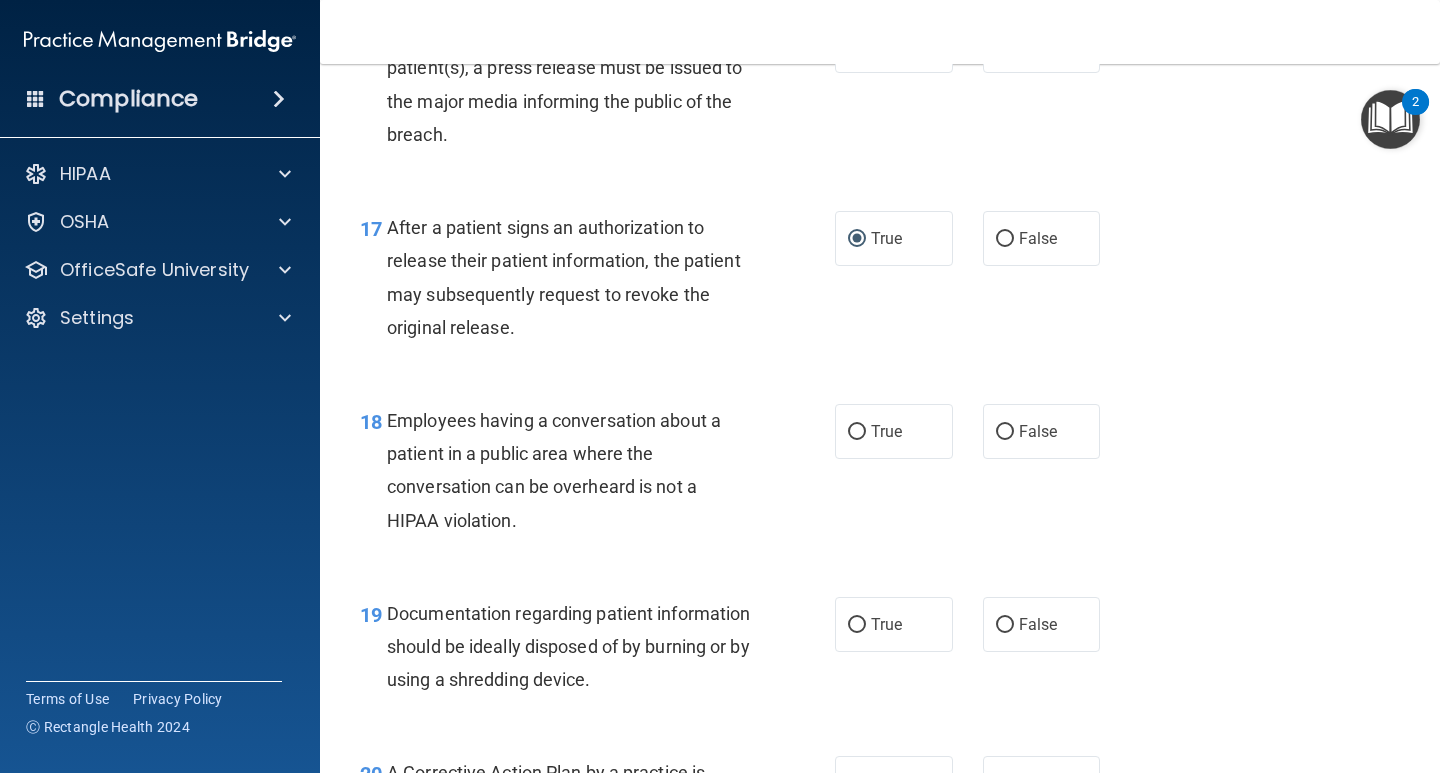 scroll, scrollTop: 2849, scrollLeft: 0, axis: vertical 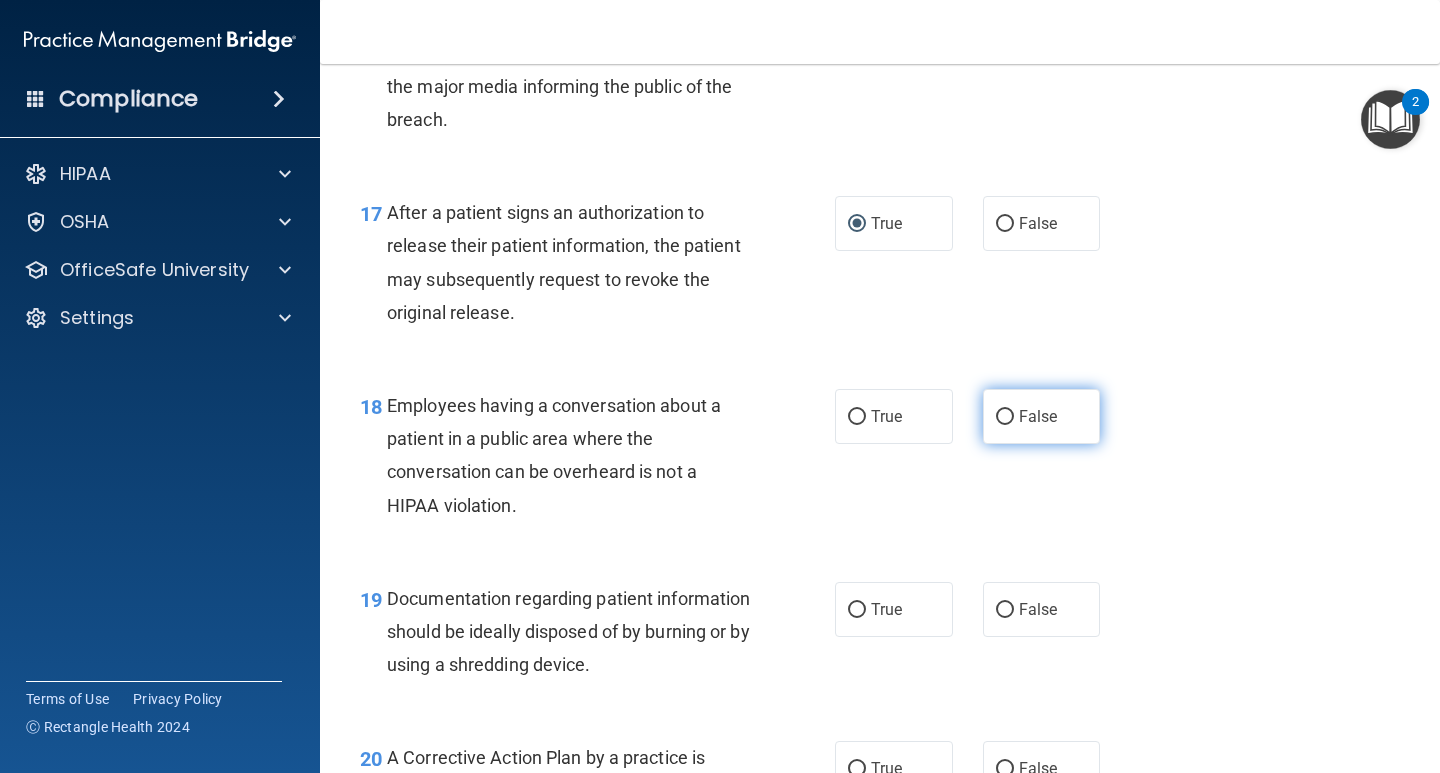 click on "False" at bounding box center [1005, 417] 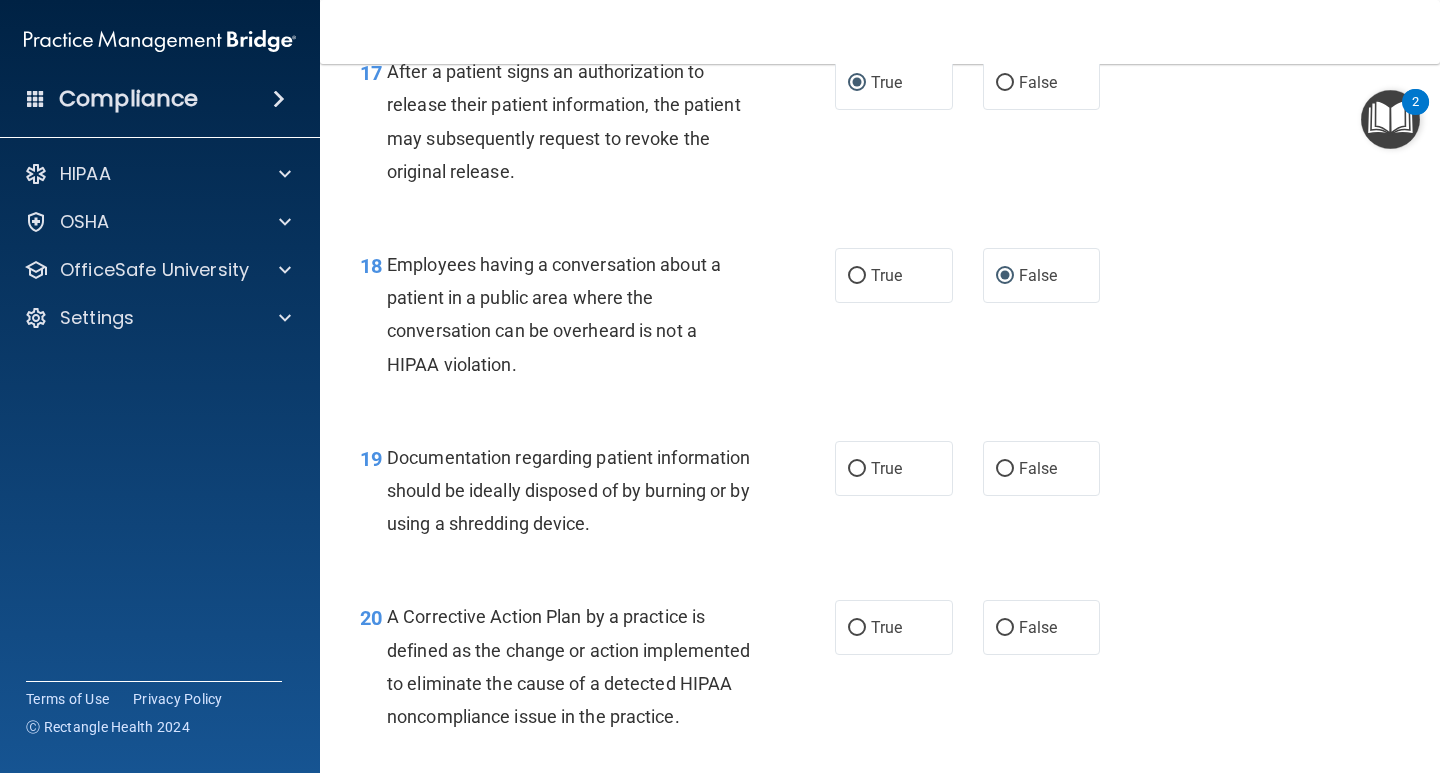 scroll, scrollTop: 3049, scrollLeft: 0, axis: vertical 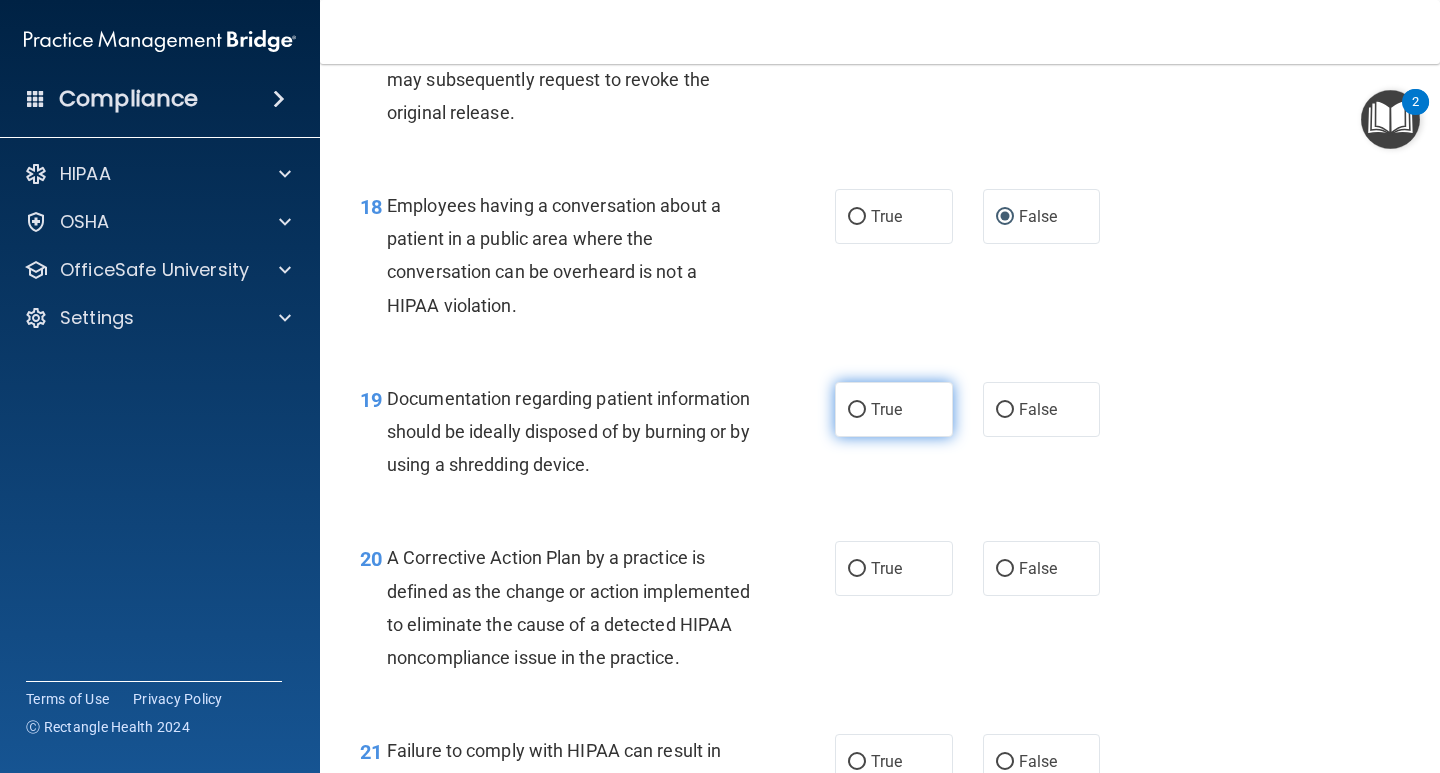 click on "True" at bounding box center (857, 410) 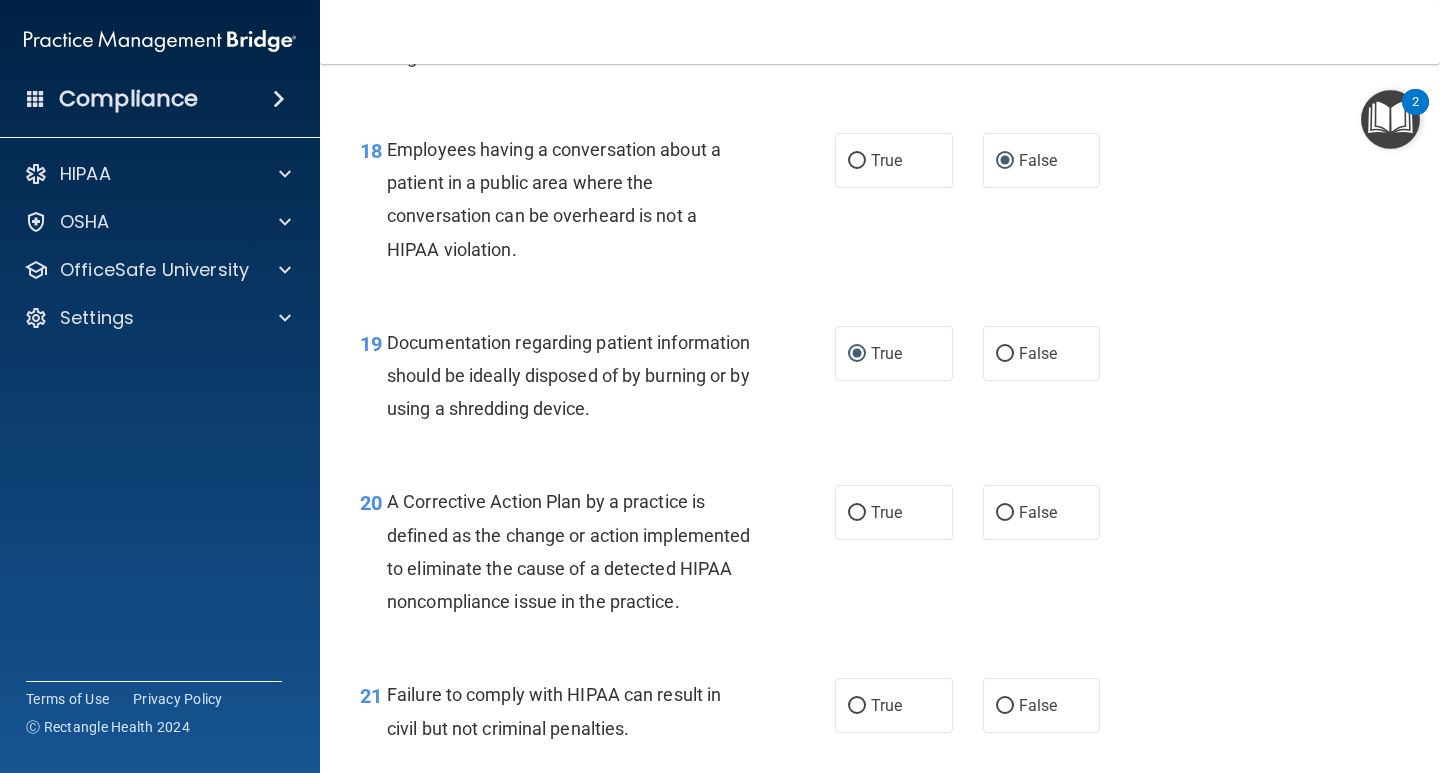 scroll, scrollTop: 3249, scrollLeft: 0, axis: vertical 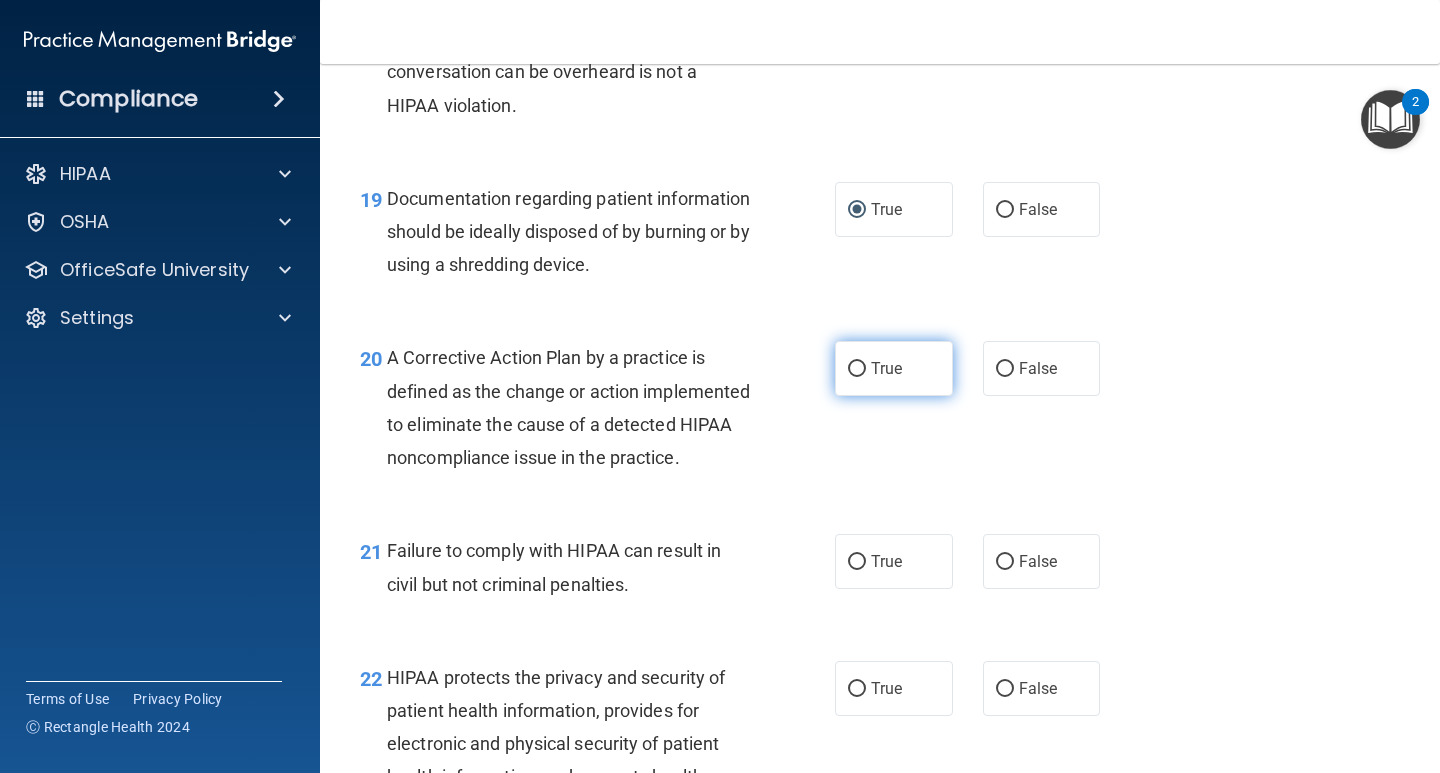 click on "True" at bounding box center (857, 369) 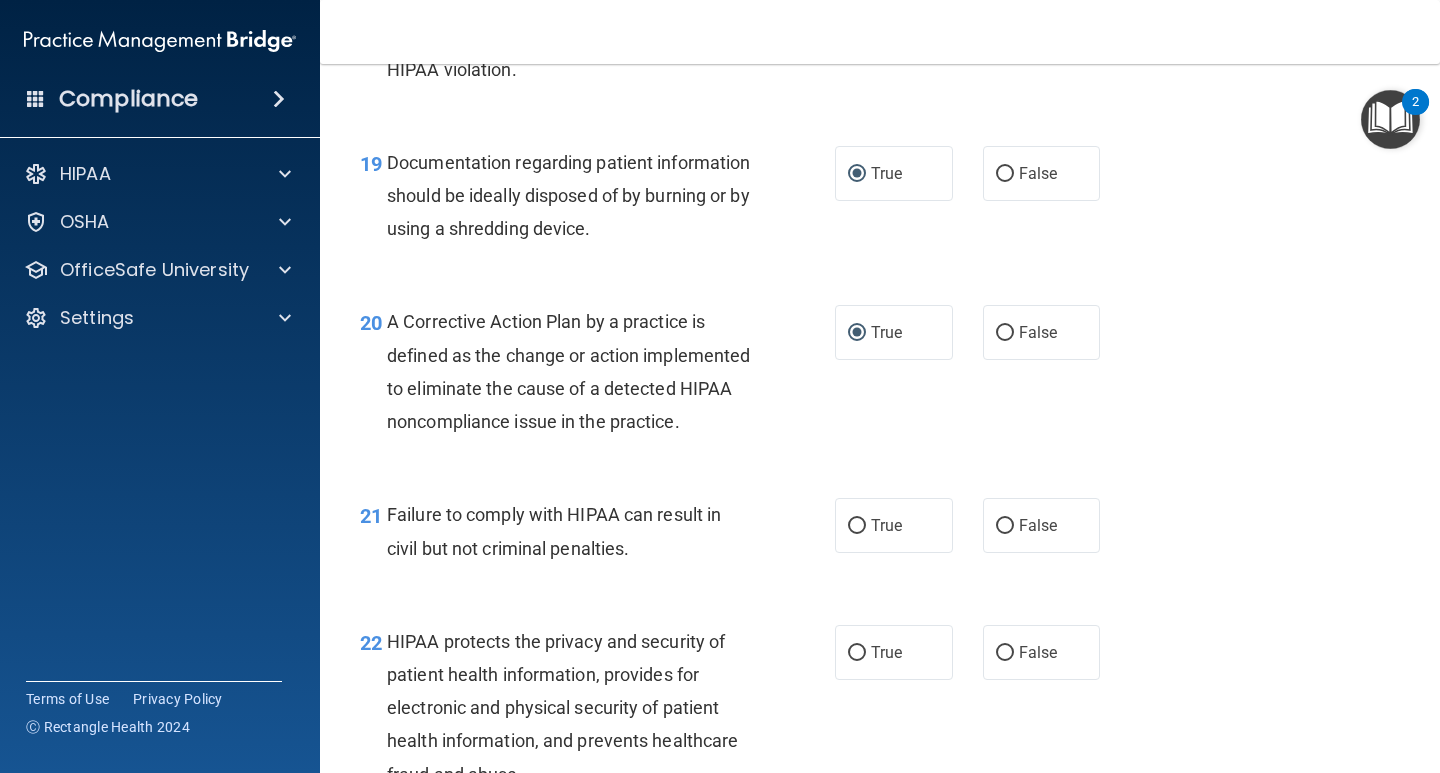 scroll, scrollTop: 3349, scrollLeft: 0, axis: vertical 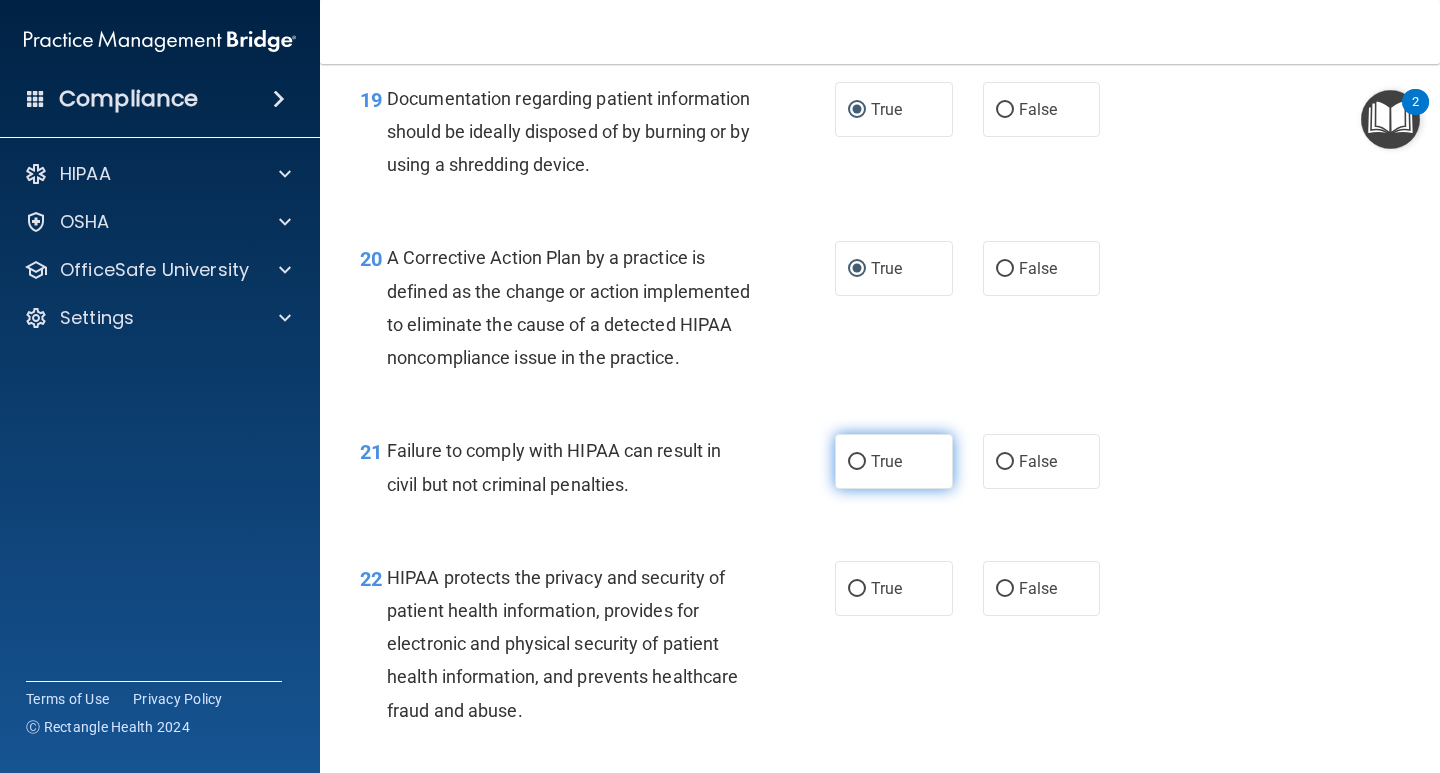 click on "True" at bounding box center [857, 462] 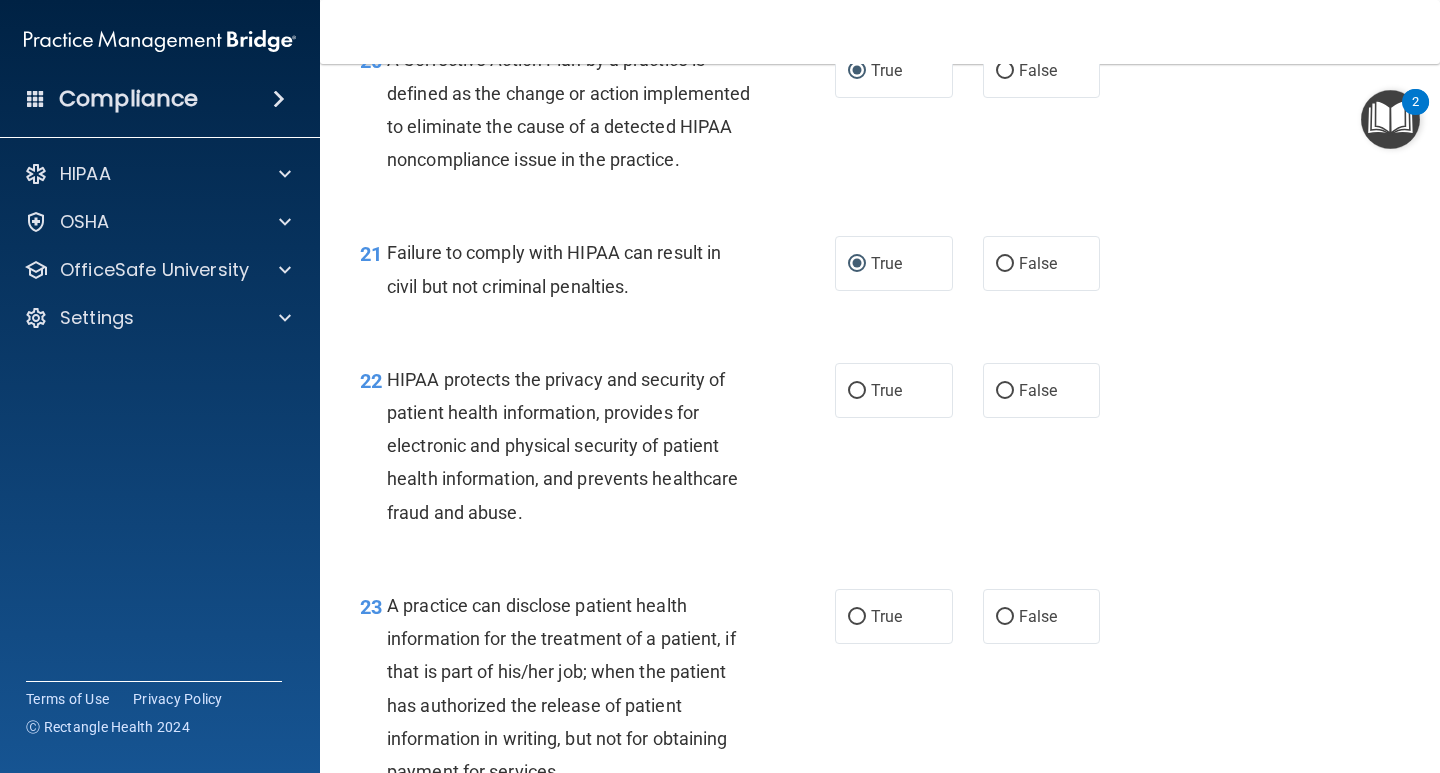 scroll, scrollTop: 3549, scrollLeft: 0, axis: vertical 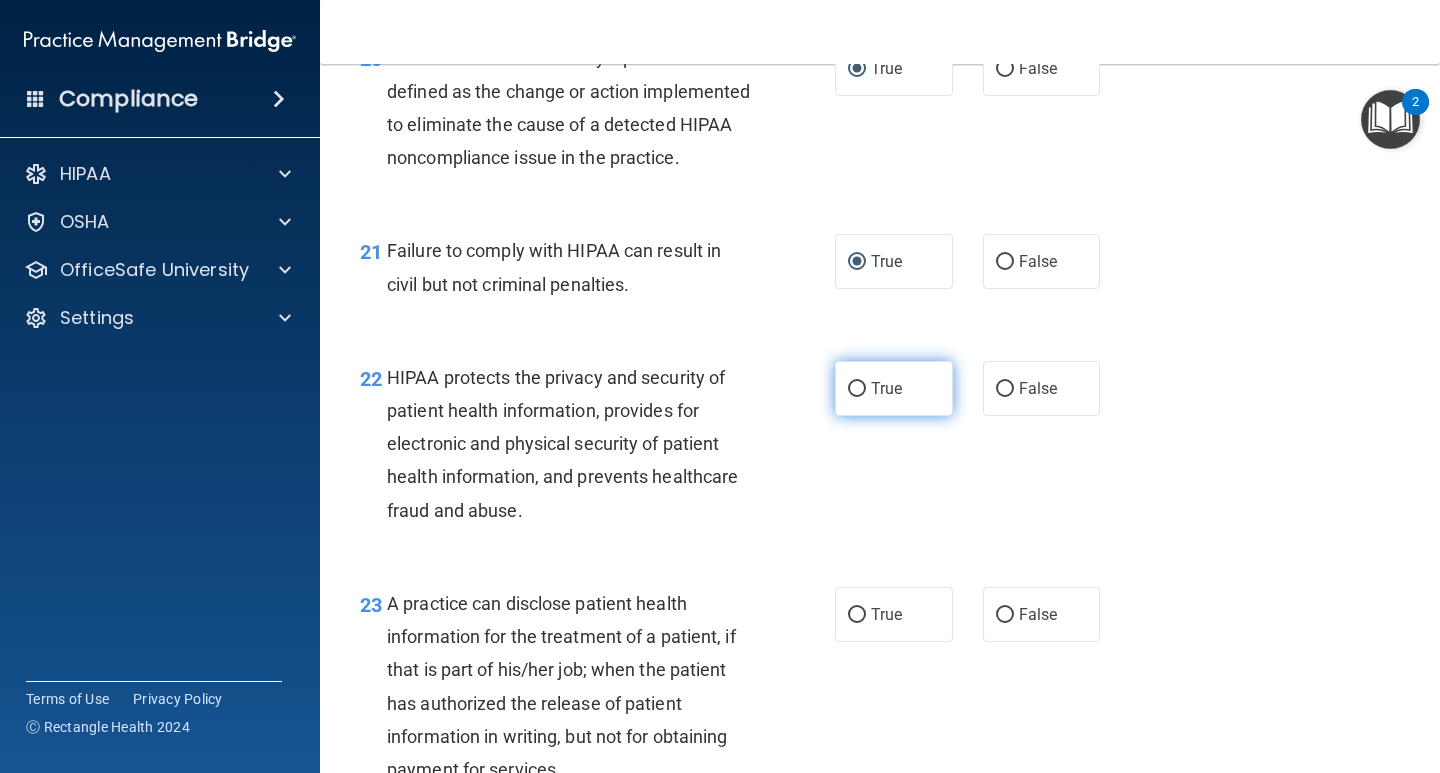 click on "True" at bounding box center [857, 389] 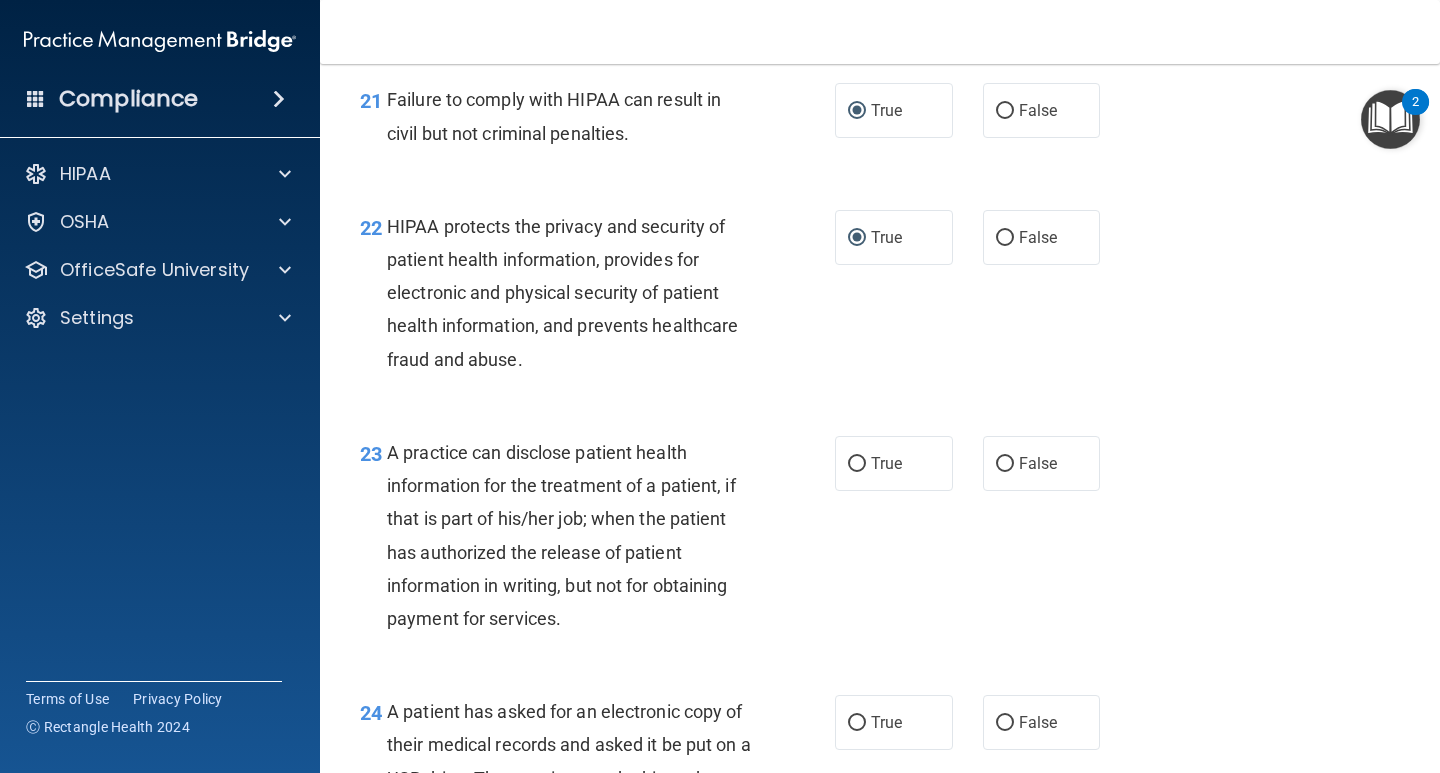 scroll, scrollTop: 3749, scrollLeft: 0, axis: vertical 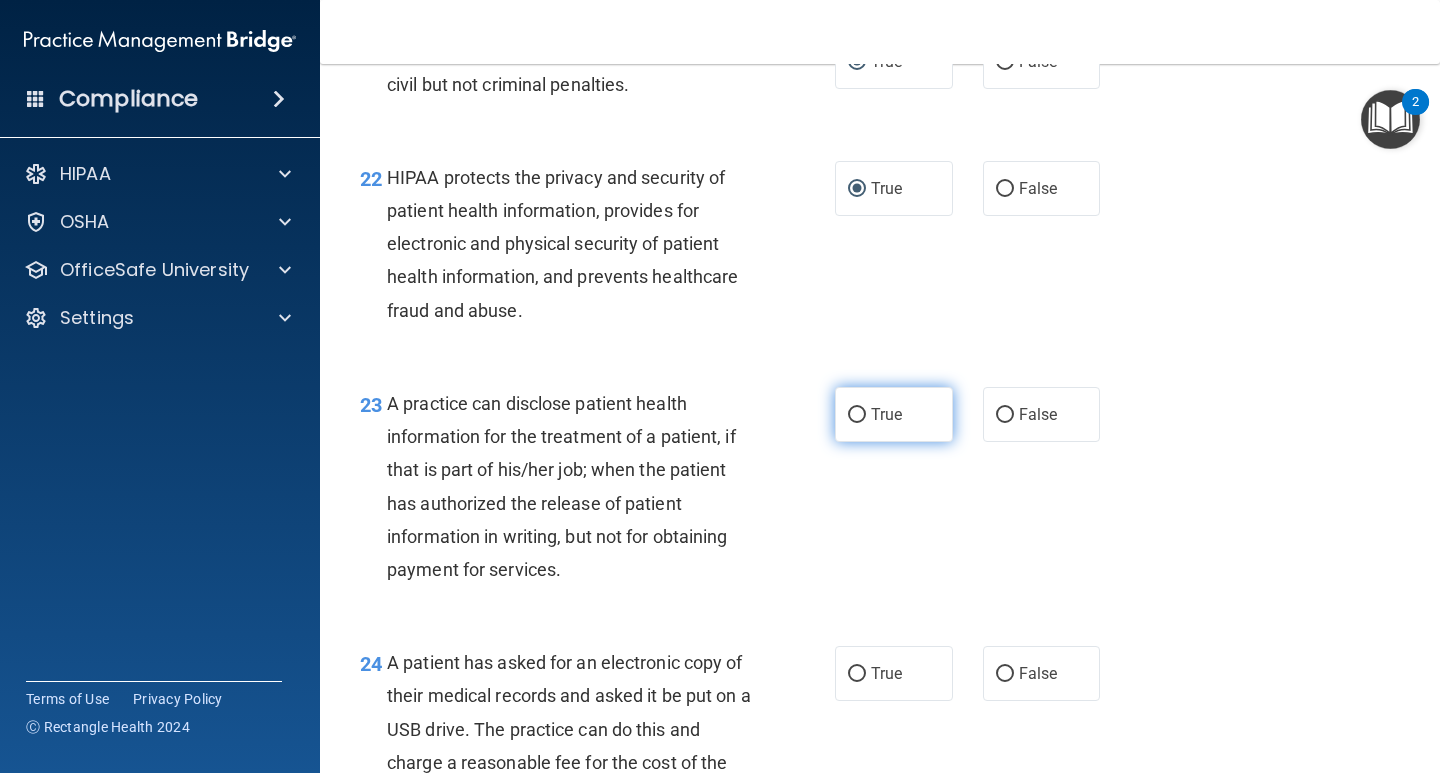 click on "True" at bounding box center [857, 415] 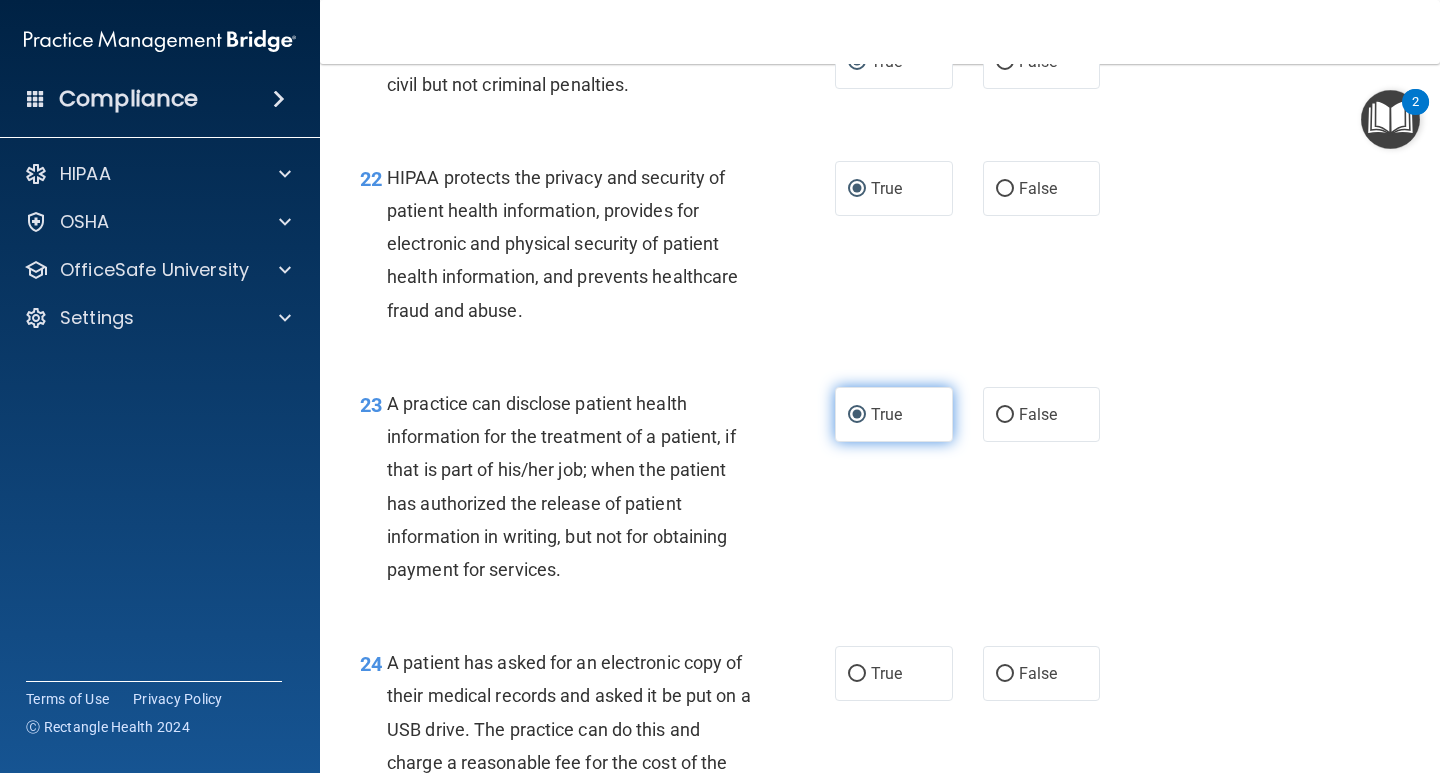 click on "True" at bounding box center [857, 415] 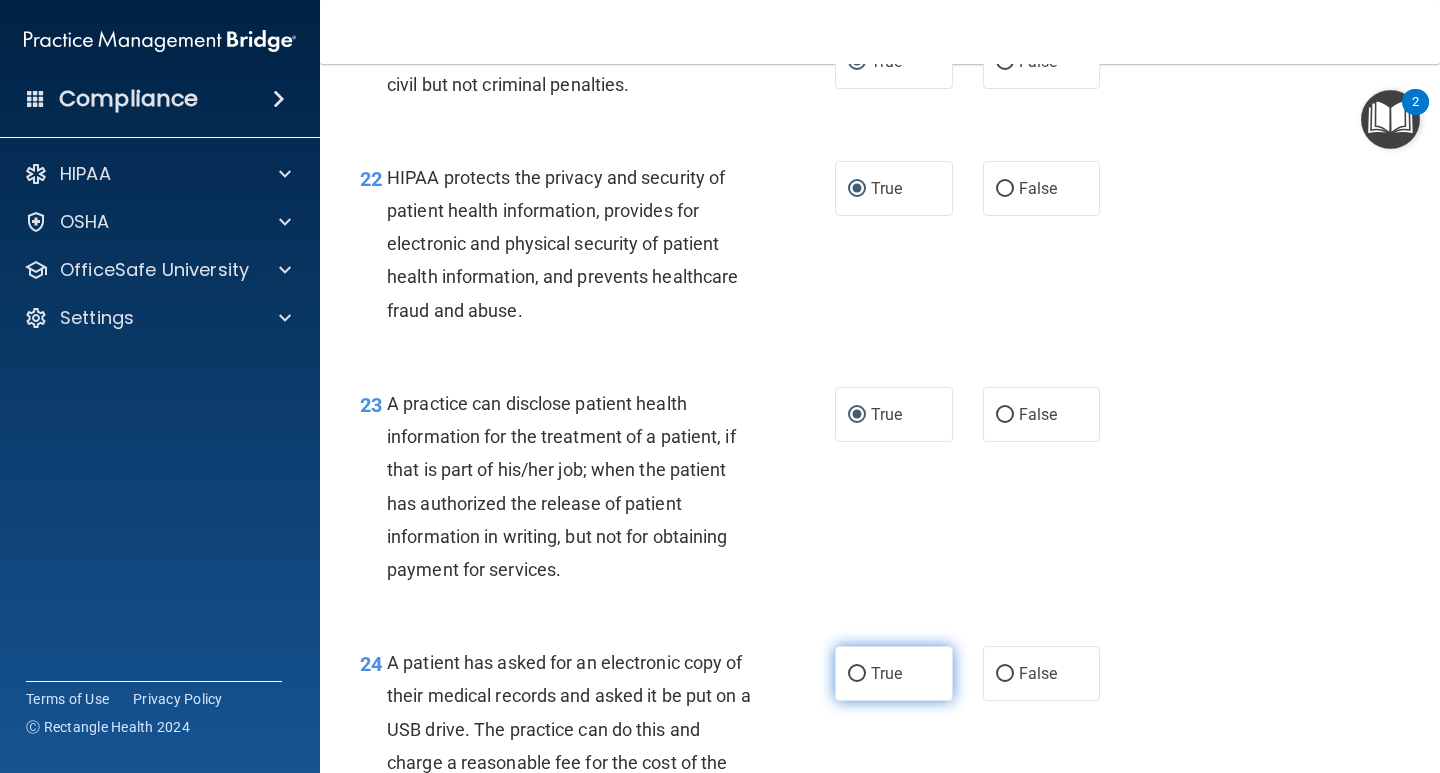 click on "True" at bounding box center (857, 674) 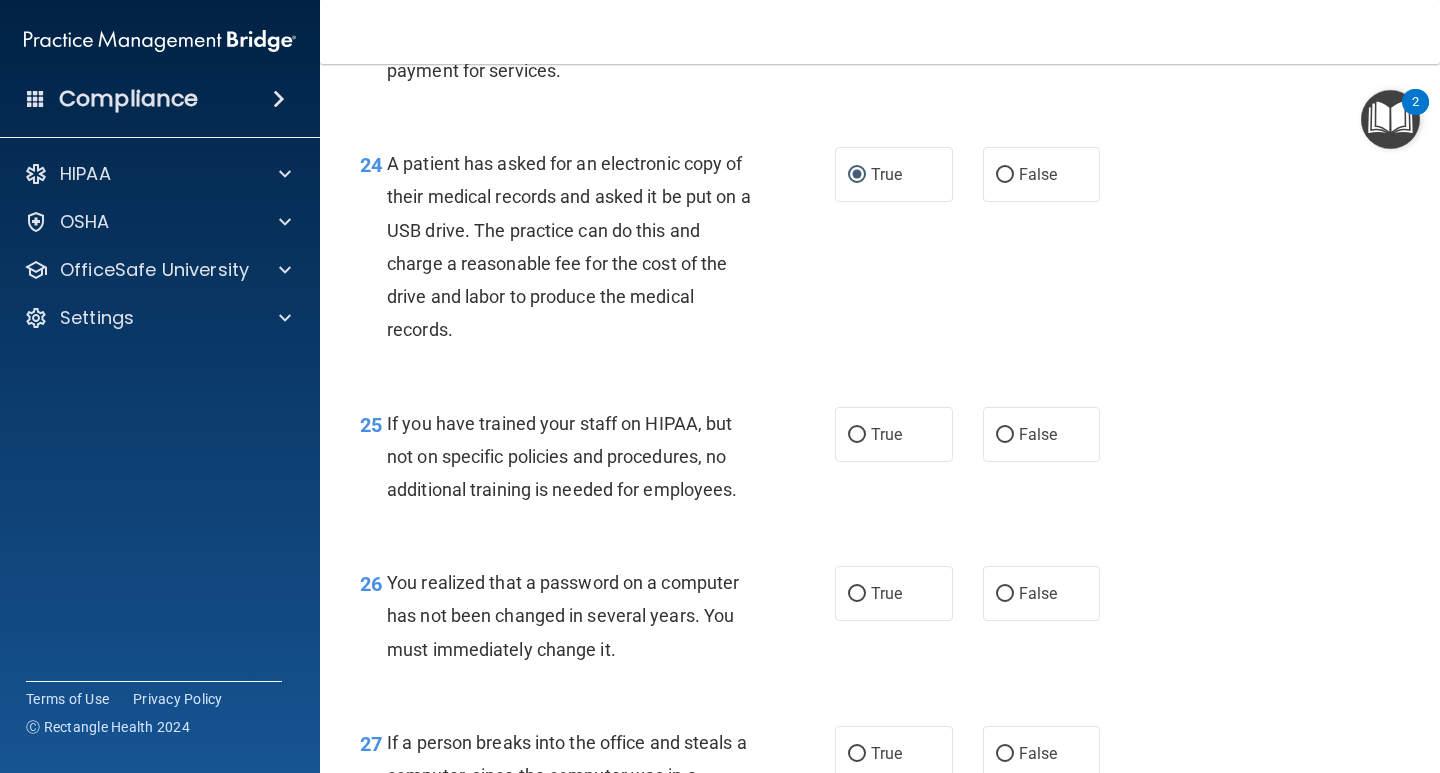 scroll, scrollTop: 4256, scrollLeft: 0, axis: vertical 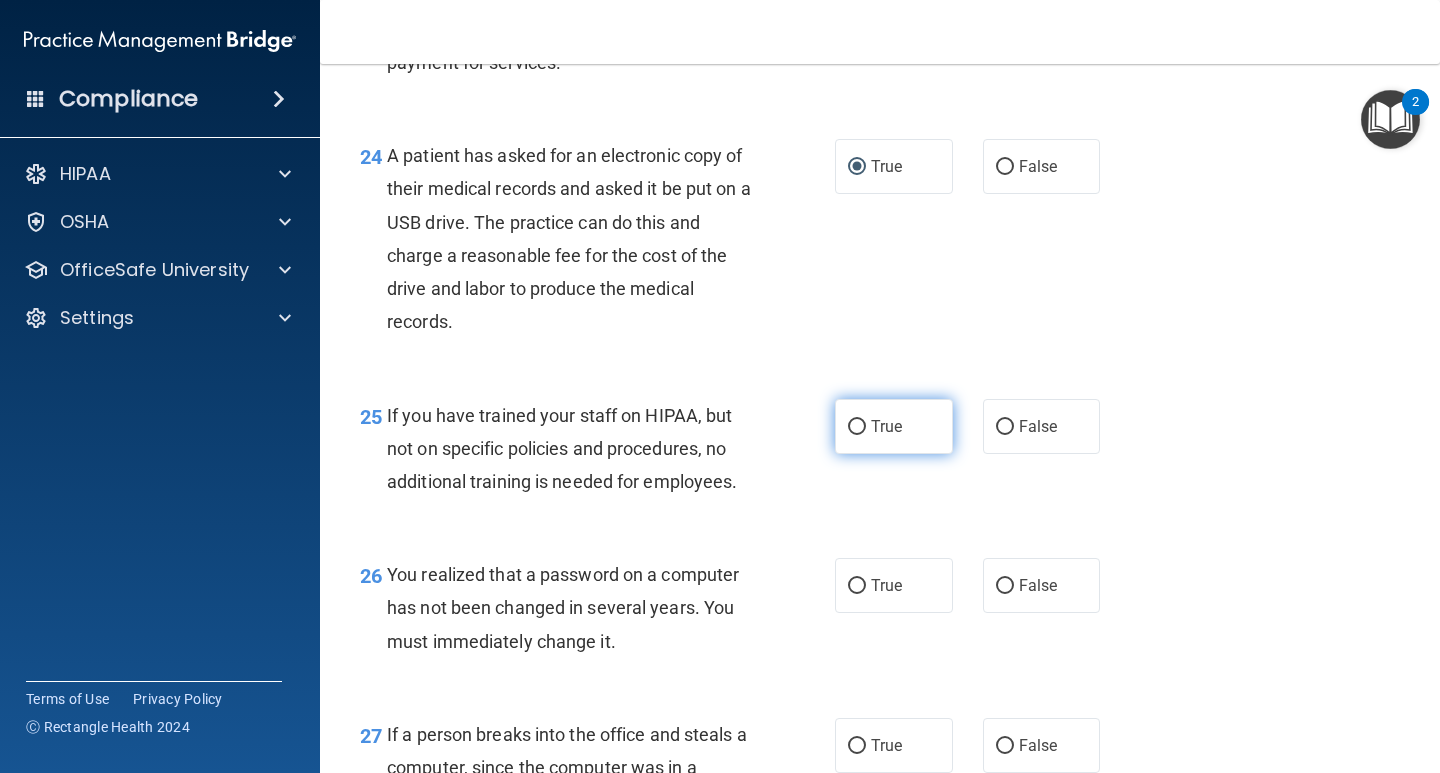 click on "True" at bounding box center [857, 427] 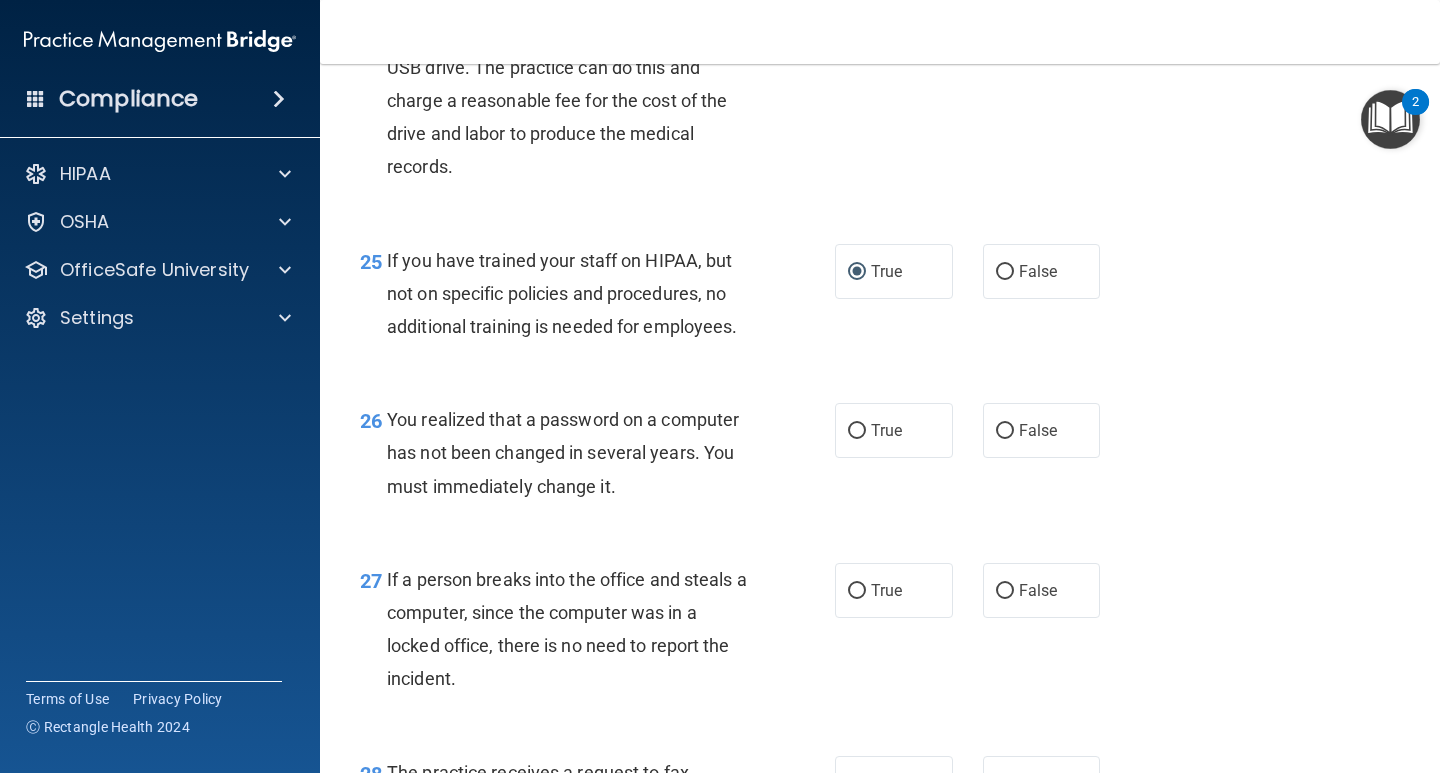 scroll, scrollTop: 4445, scrollLeft: 0, axis: vertical 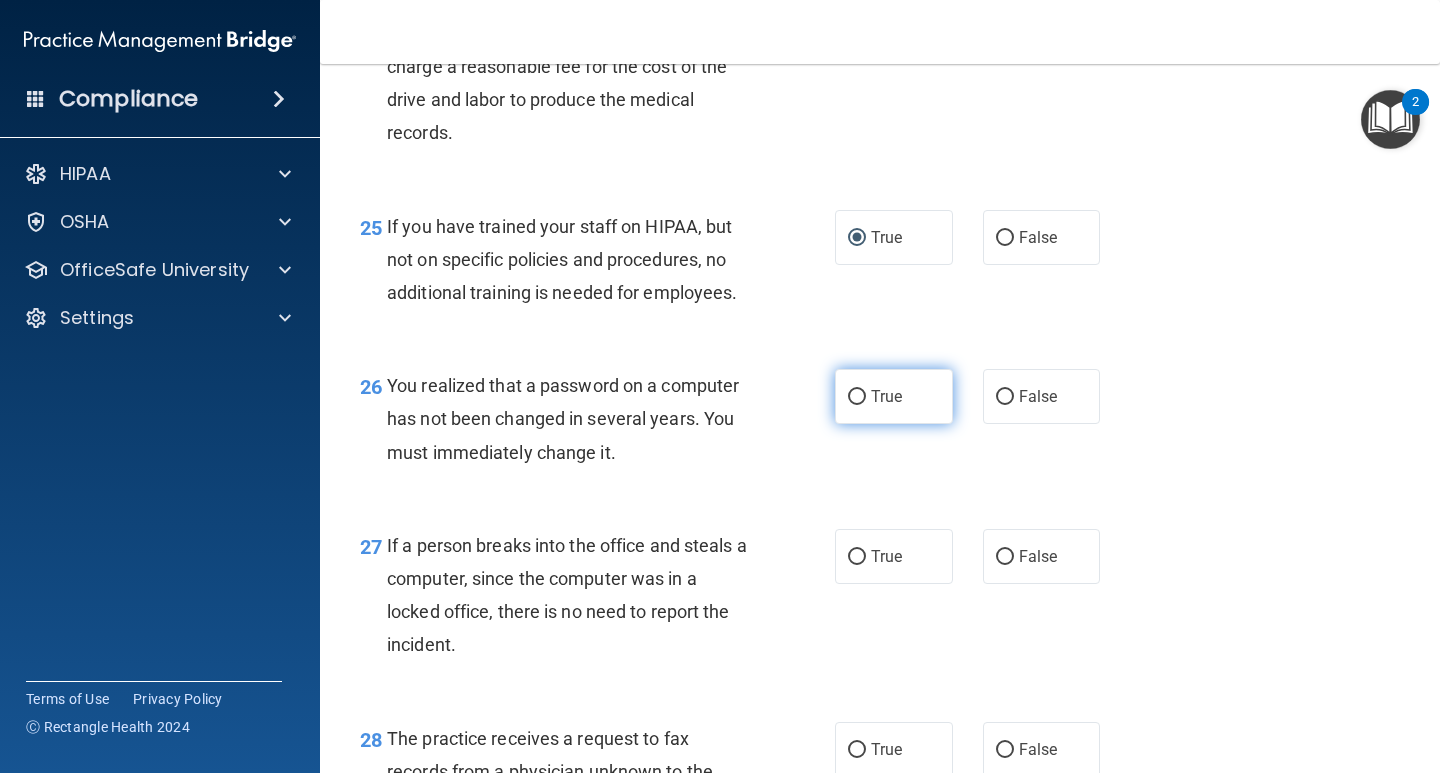 click on "True" at bounding box center (857, 397) 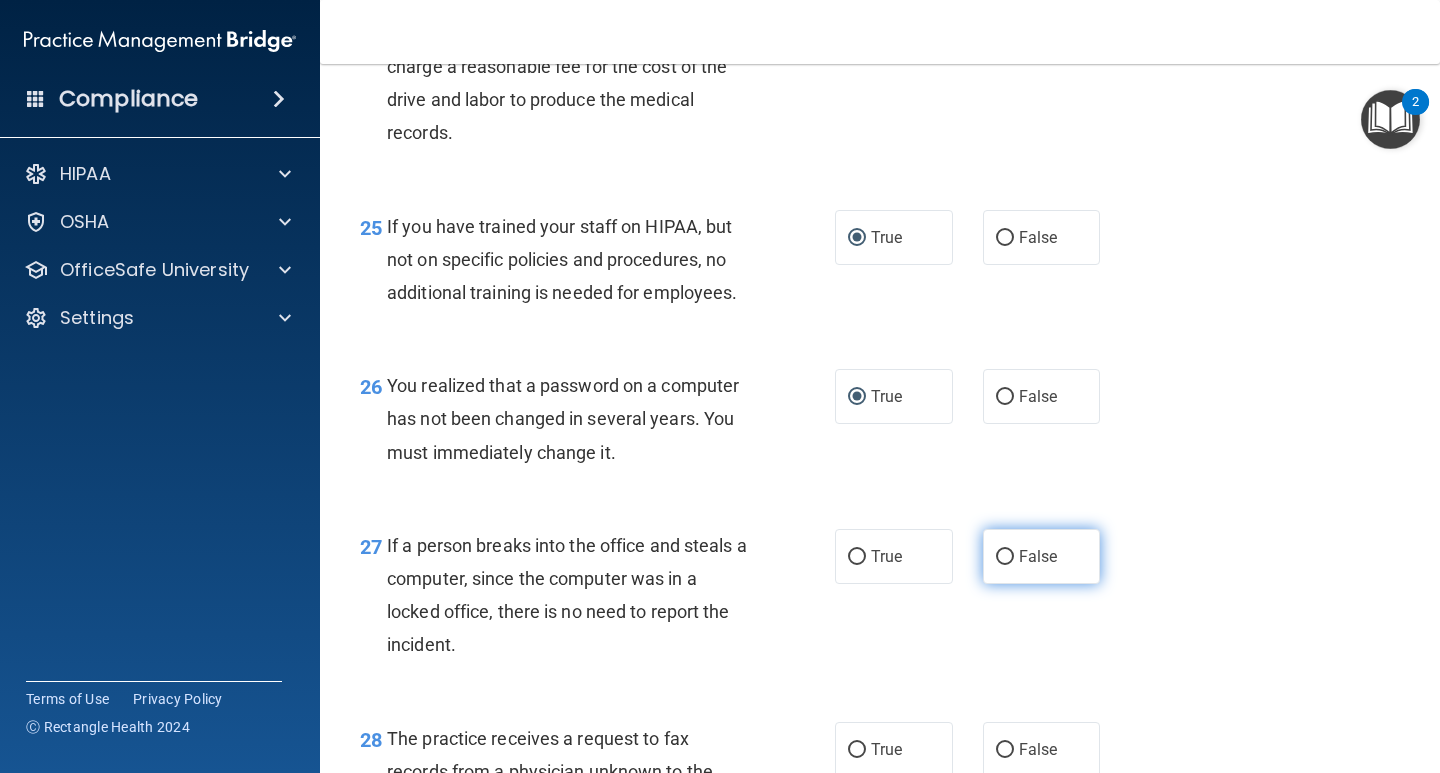 drag, startPoint x: 991, startPoint y: 588, endPoint x: 895, endPoint y: 615, distance: 99.724625 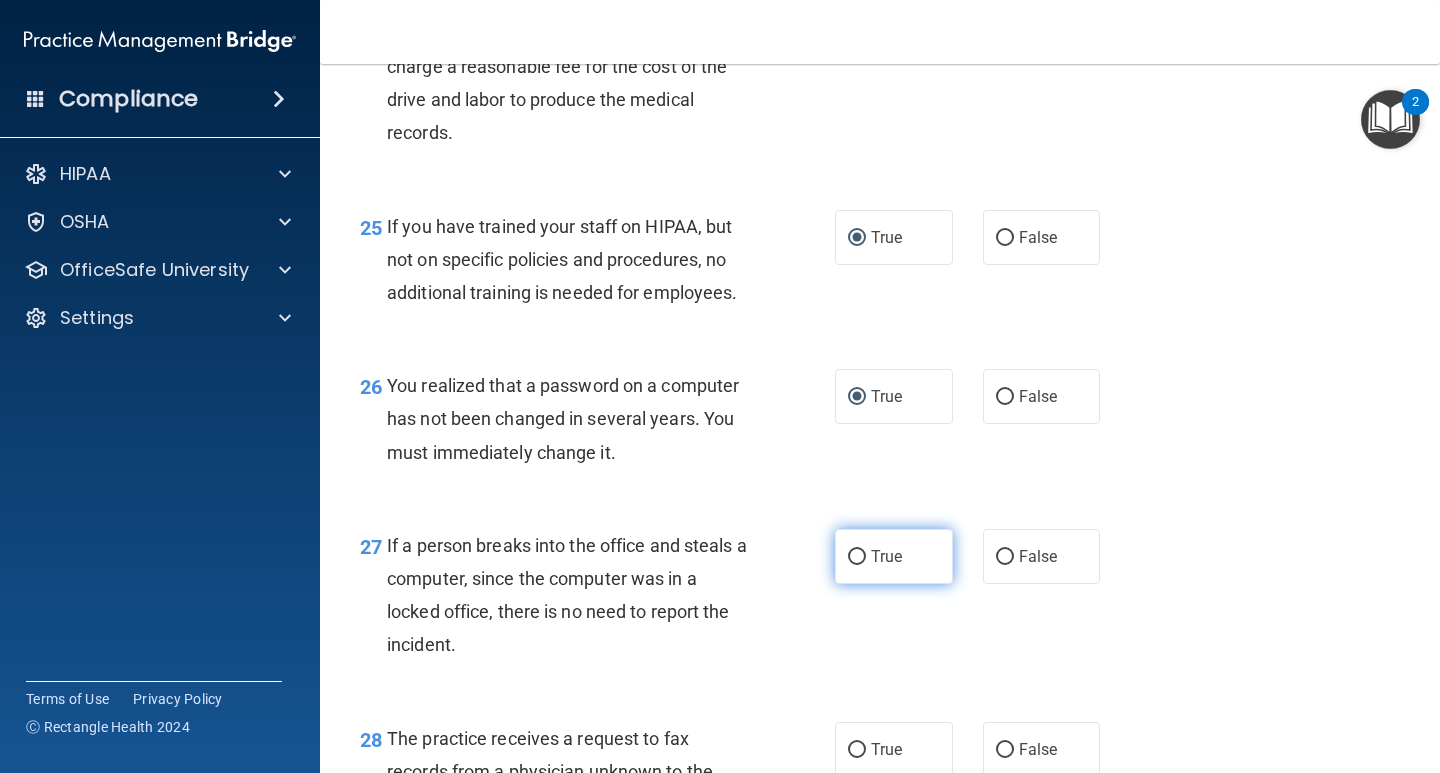 radio on "true" 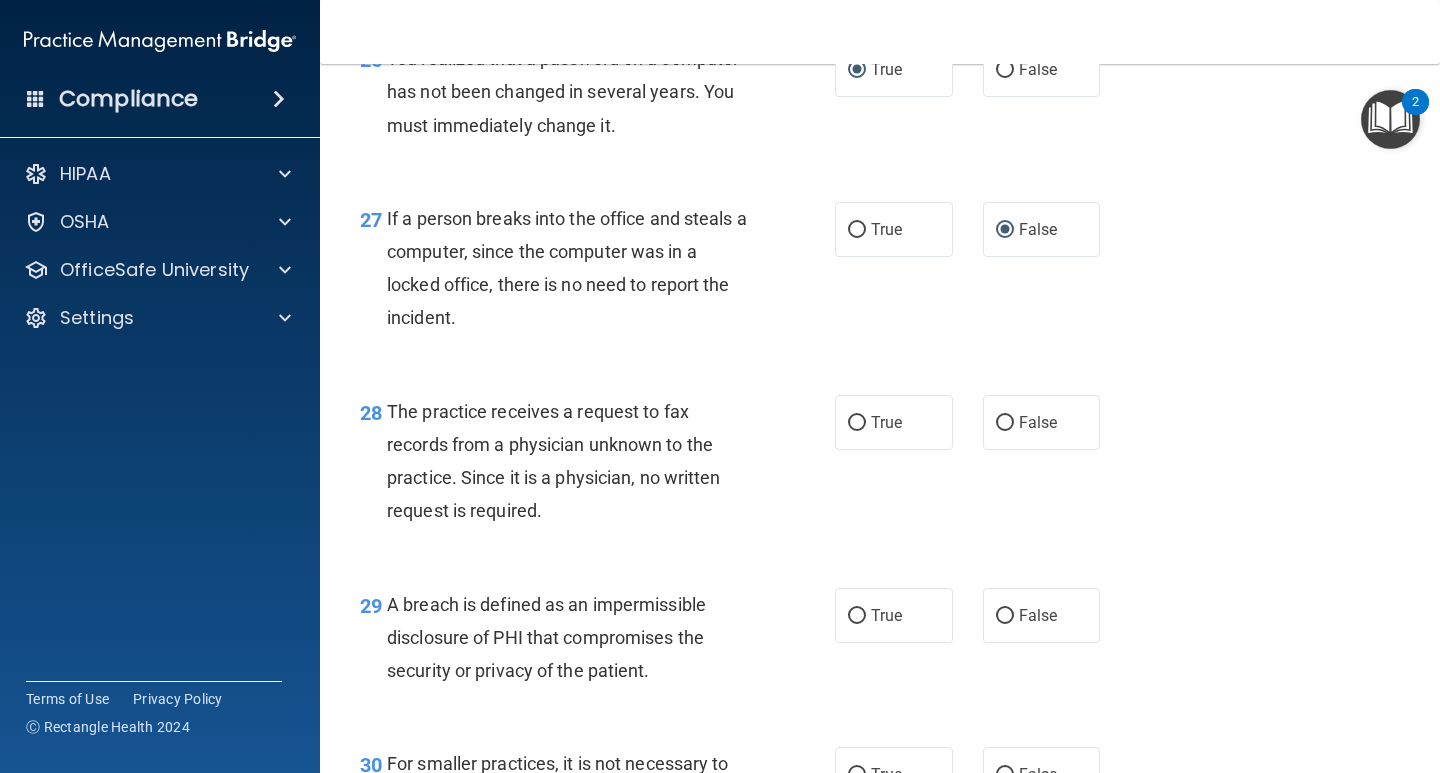 scroll, scrollTop: 4823, scrollLeft: 0, axis: vertical 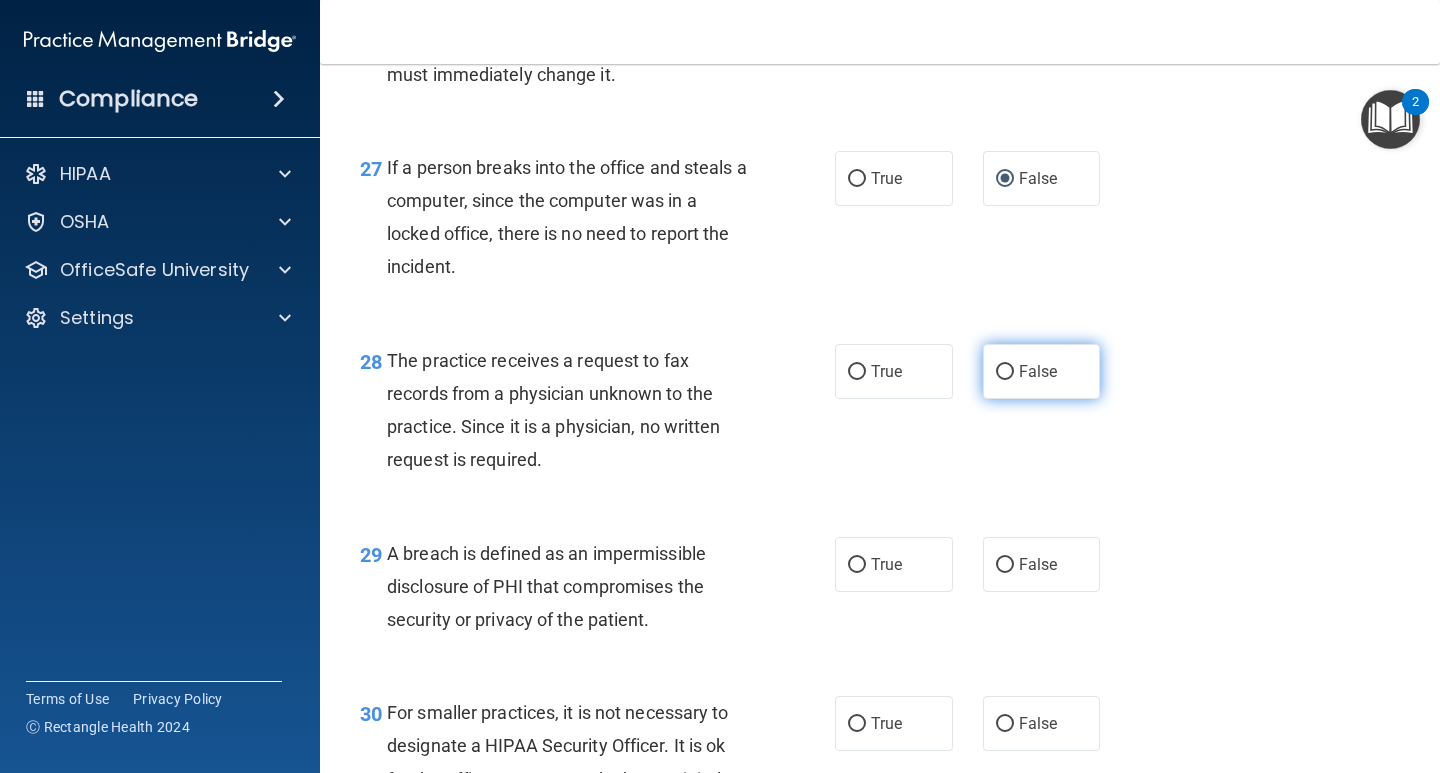 click on "False" at bounding box center [1005, 372] 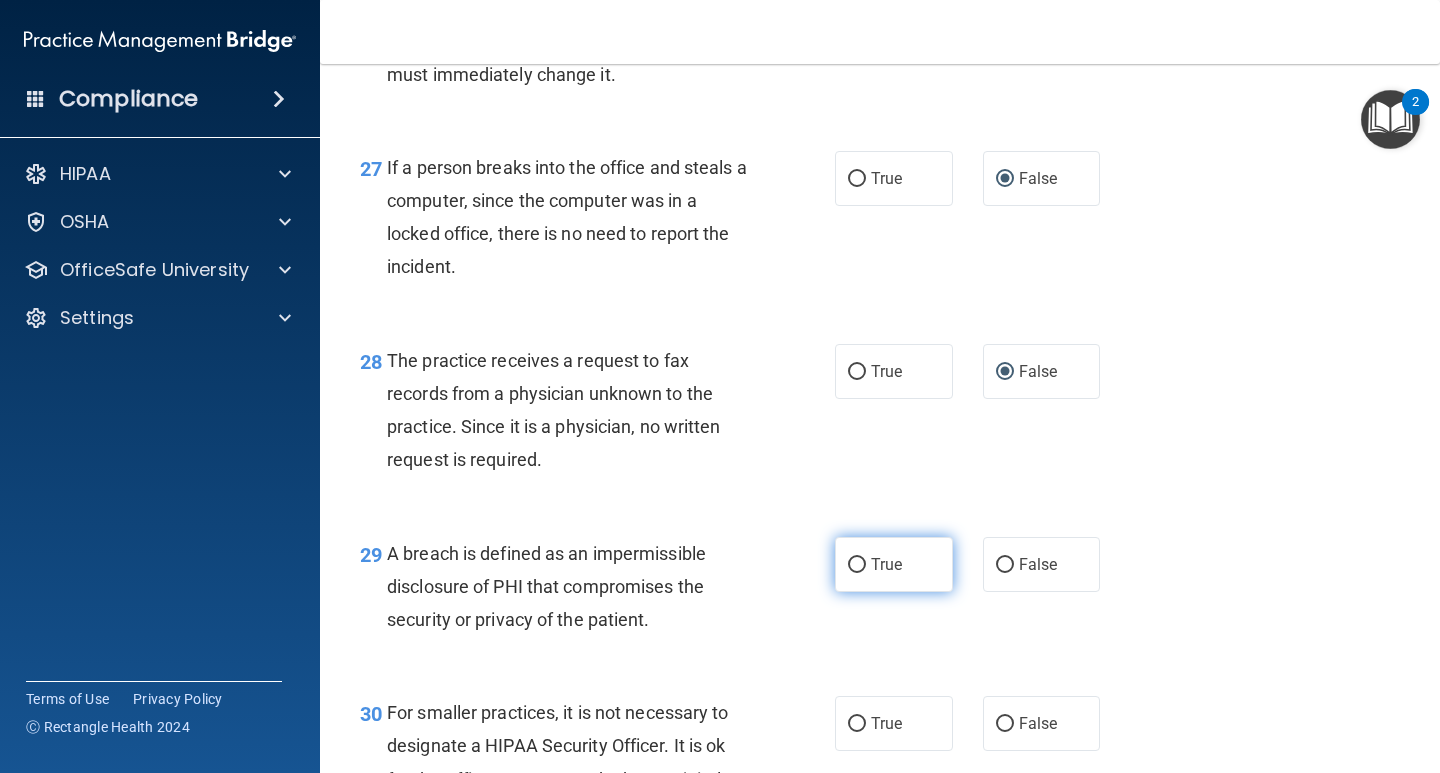 click on "True" at bounding box center (894, 564) 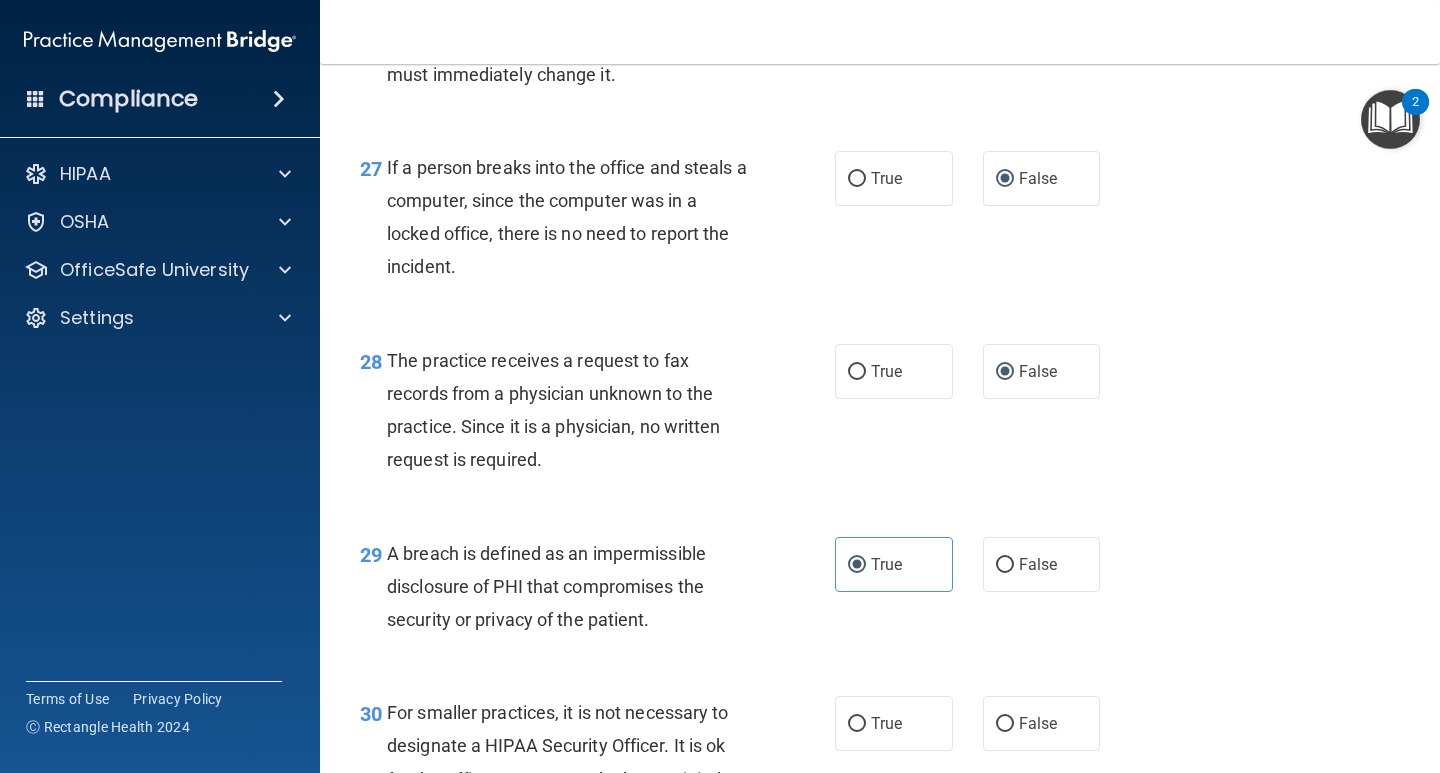 scroll, scrollTop: 5078, scrollLeft: 0, axis: vertical 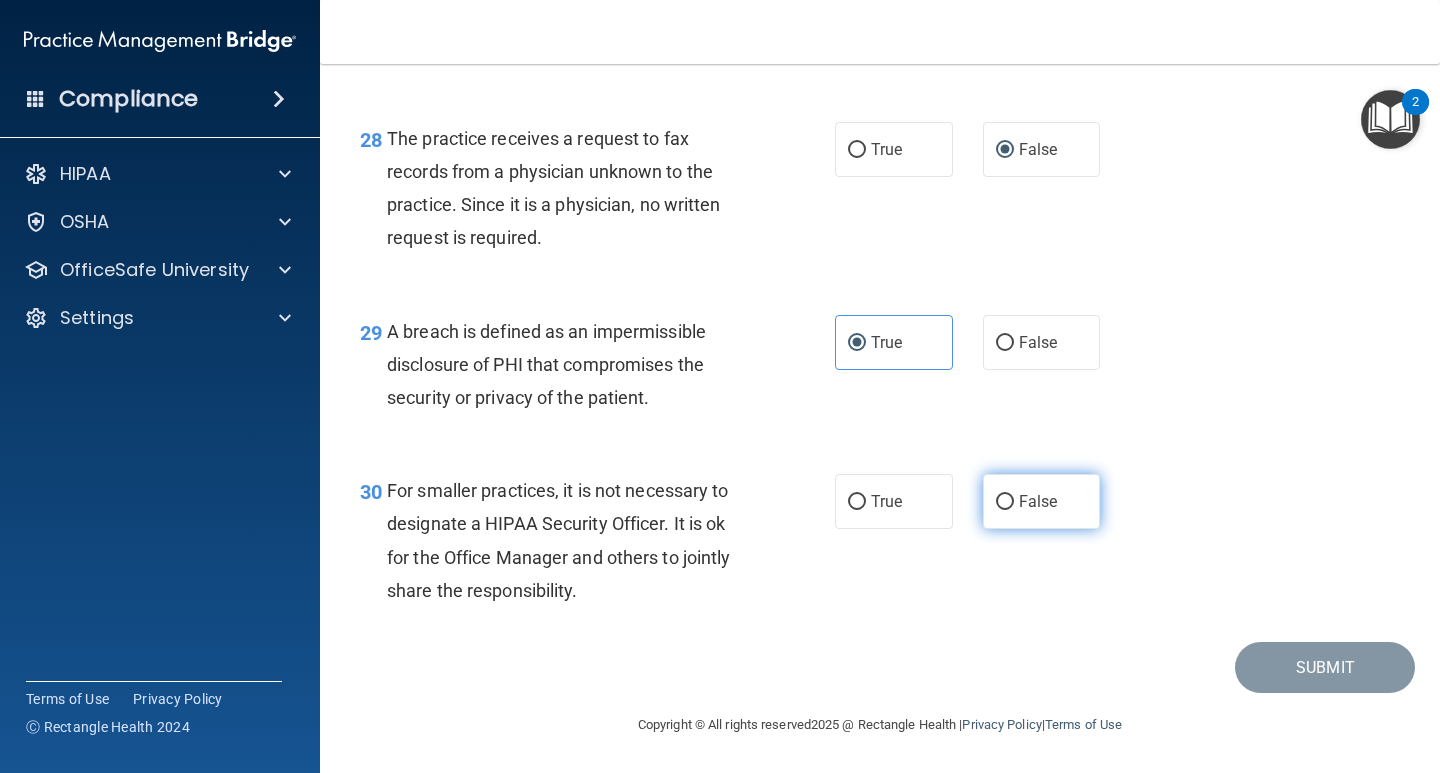click on "False" at bounding box center [1005, 502] 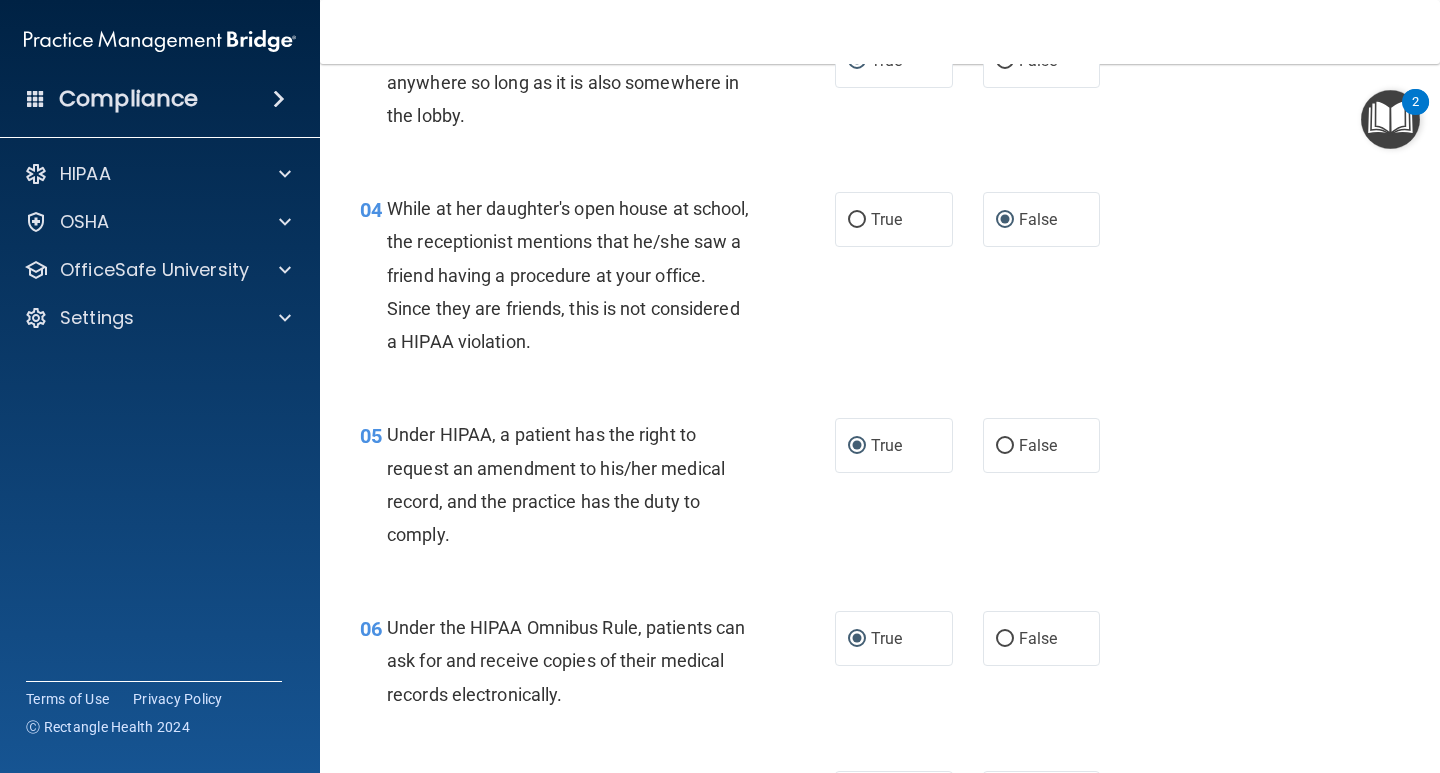 scroll, scrollTop: 0, scrollLeft: 0, axis: both 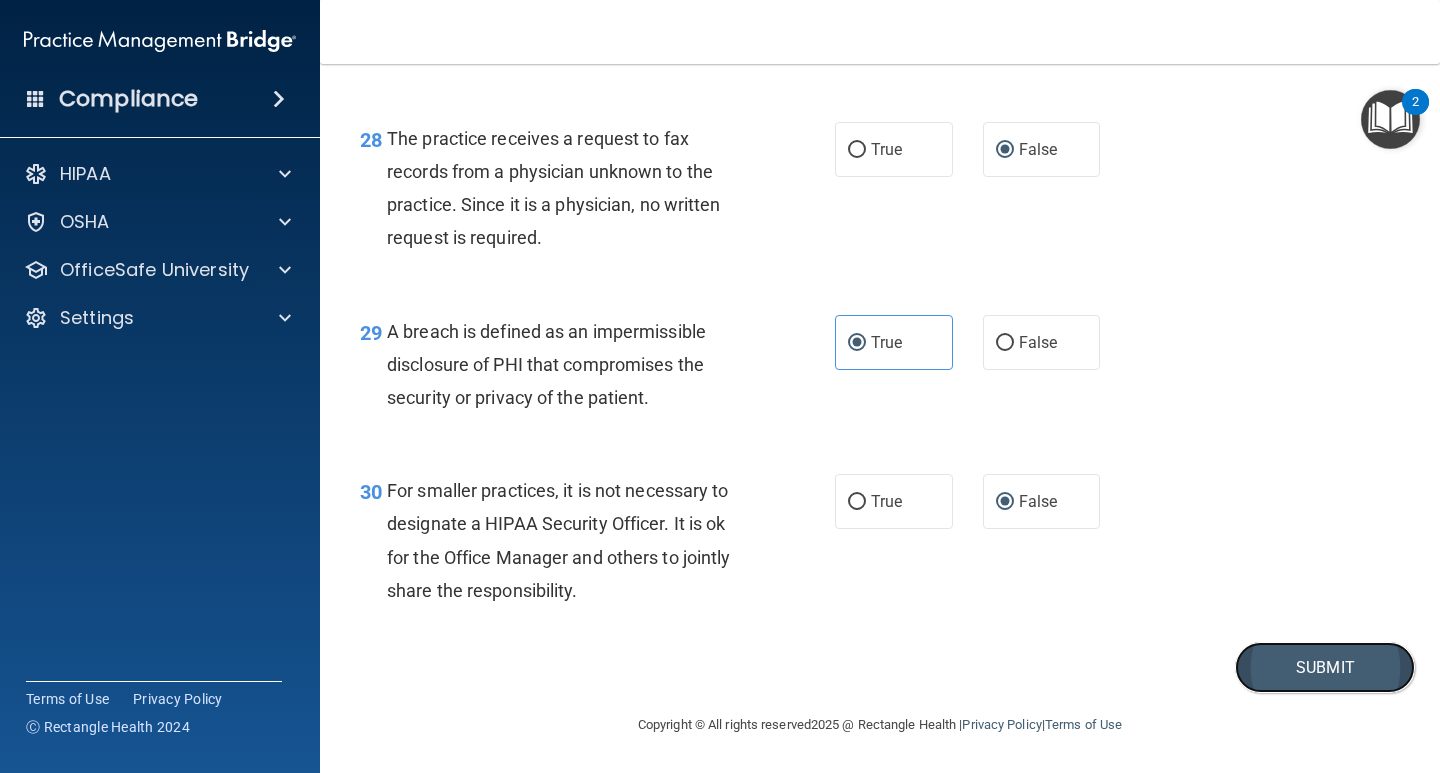 click on "Submit" at bounding box center [1325, 667] 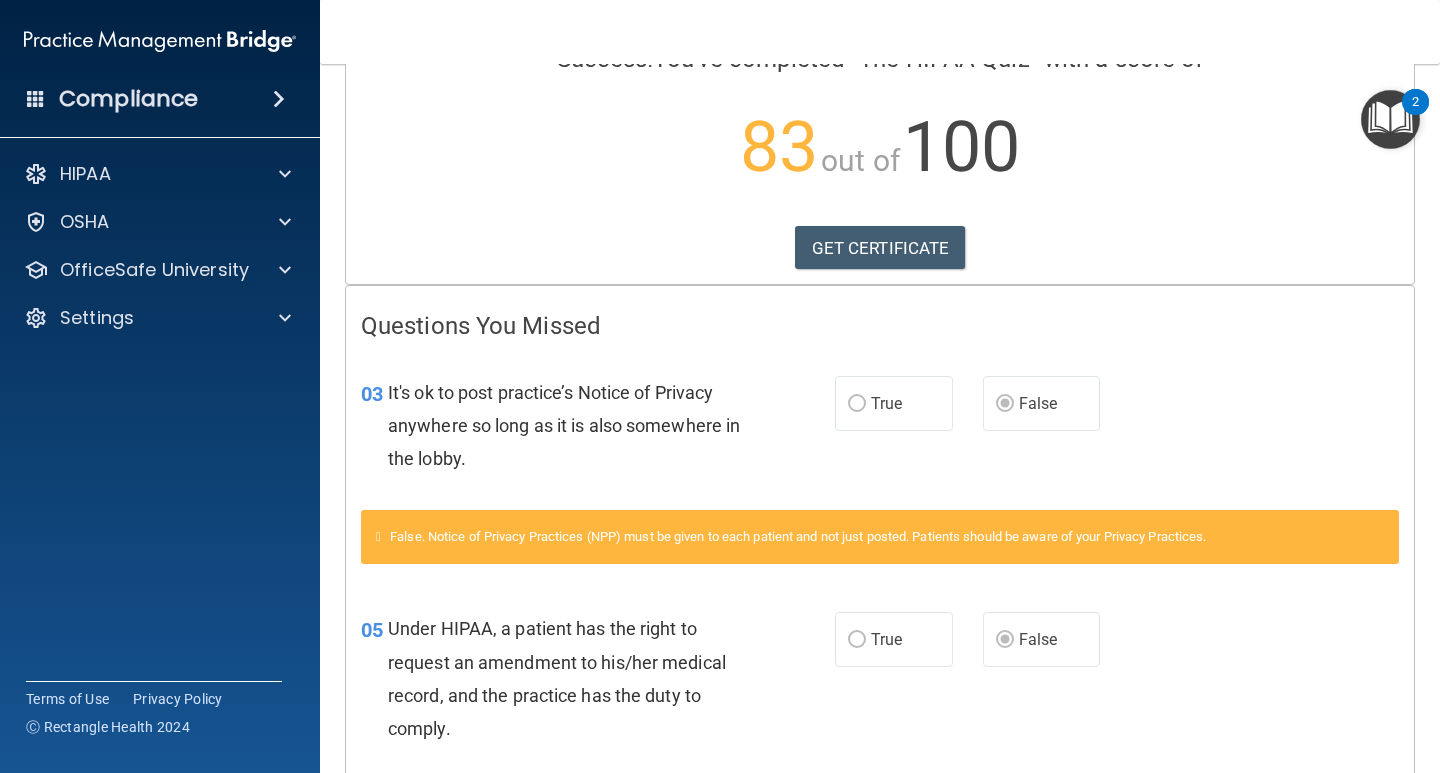 scroll, scrollTop: 200, scrollLeft: 0, axis: vertical 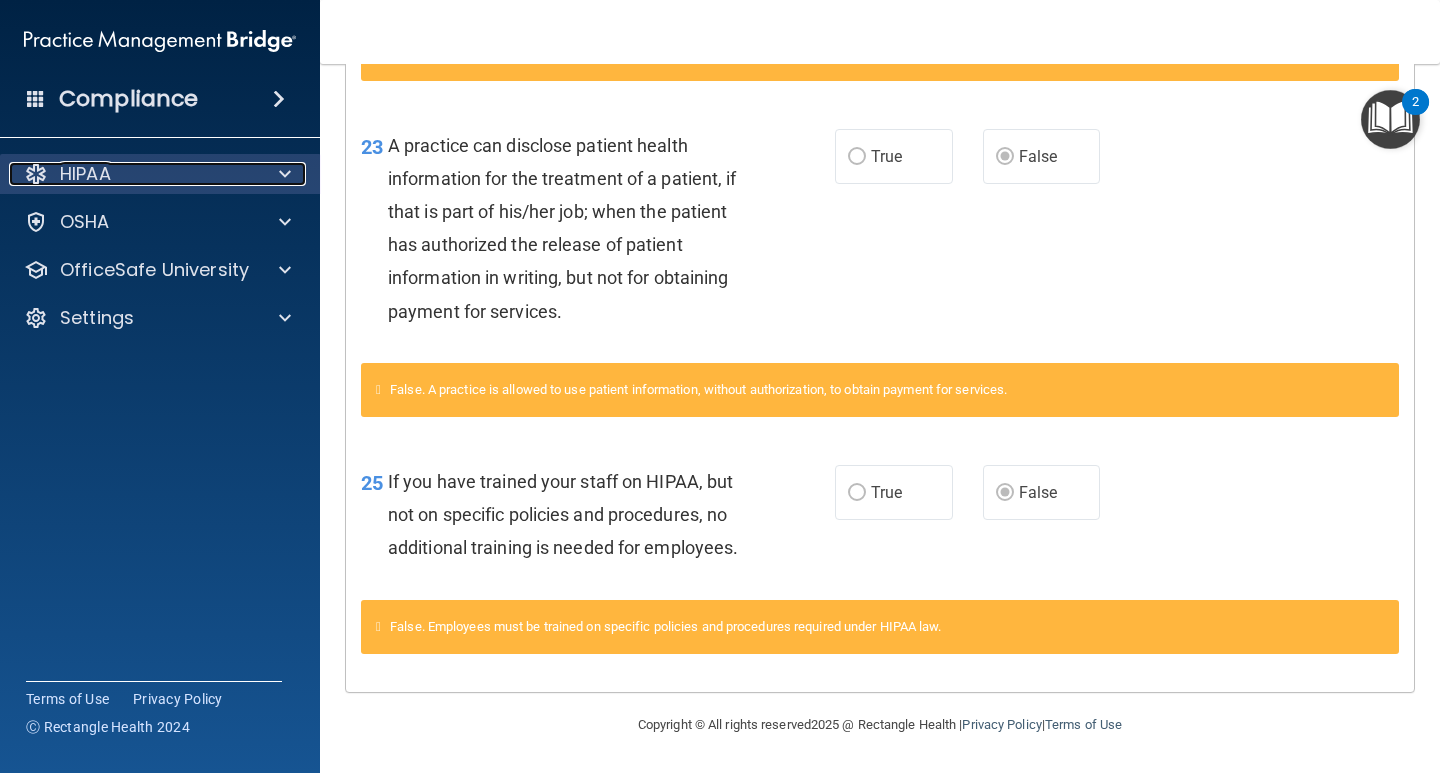click at bounding box center [285, 174] 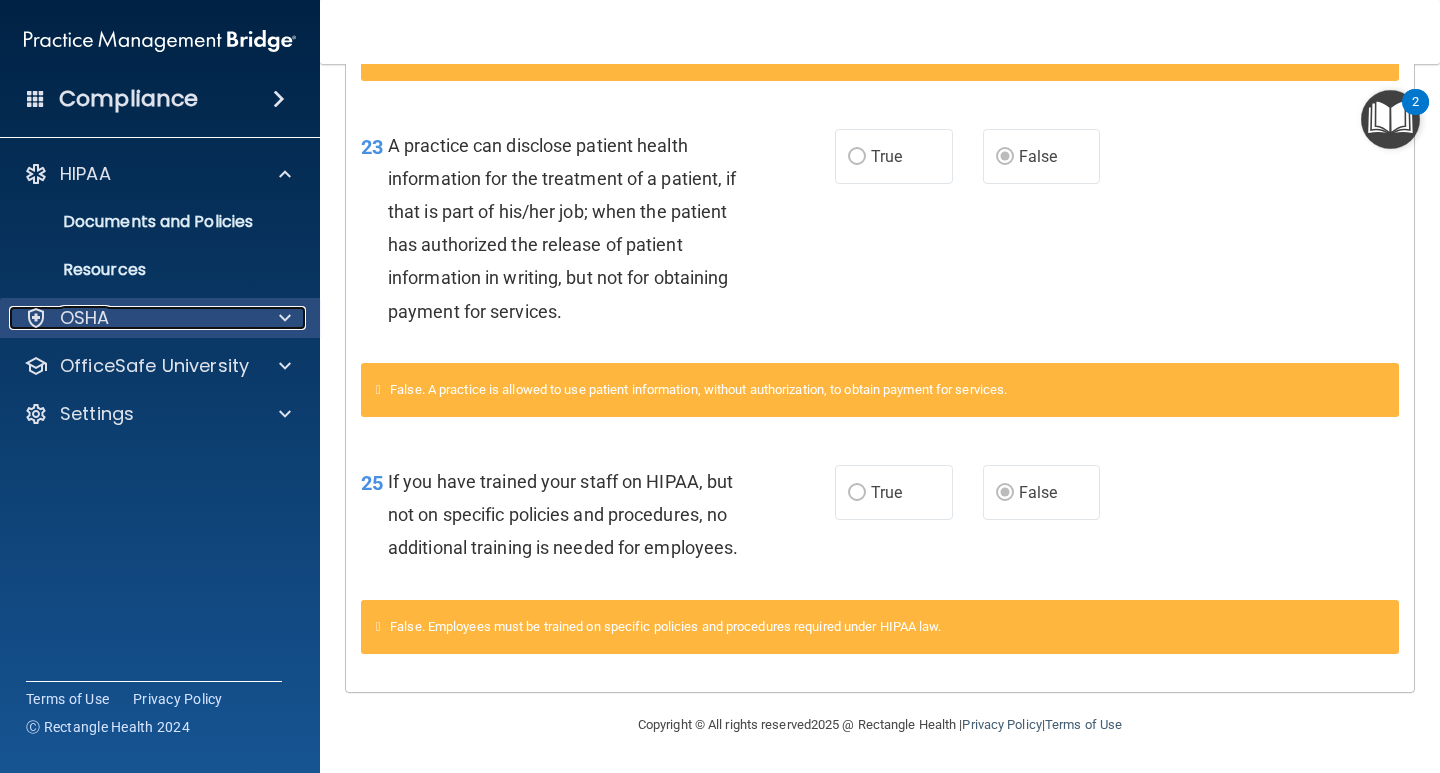 click at bounding box center (285, 318) 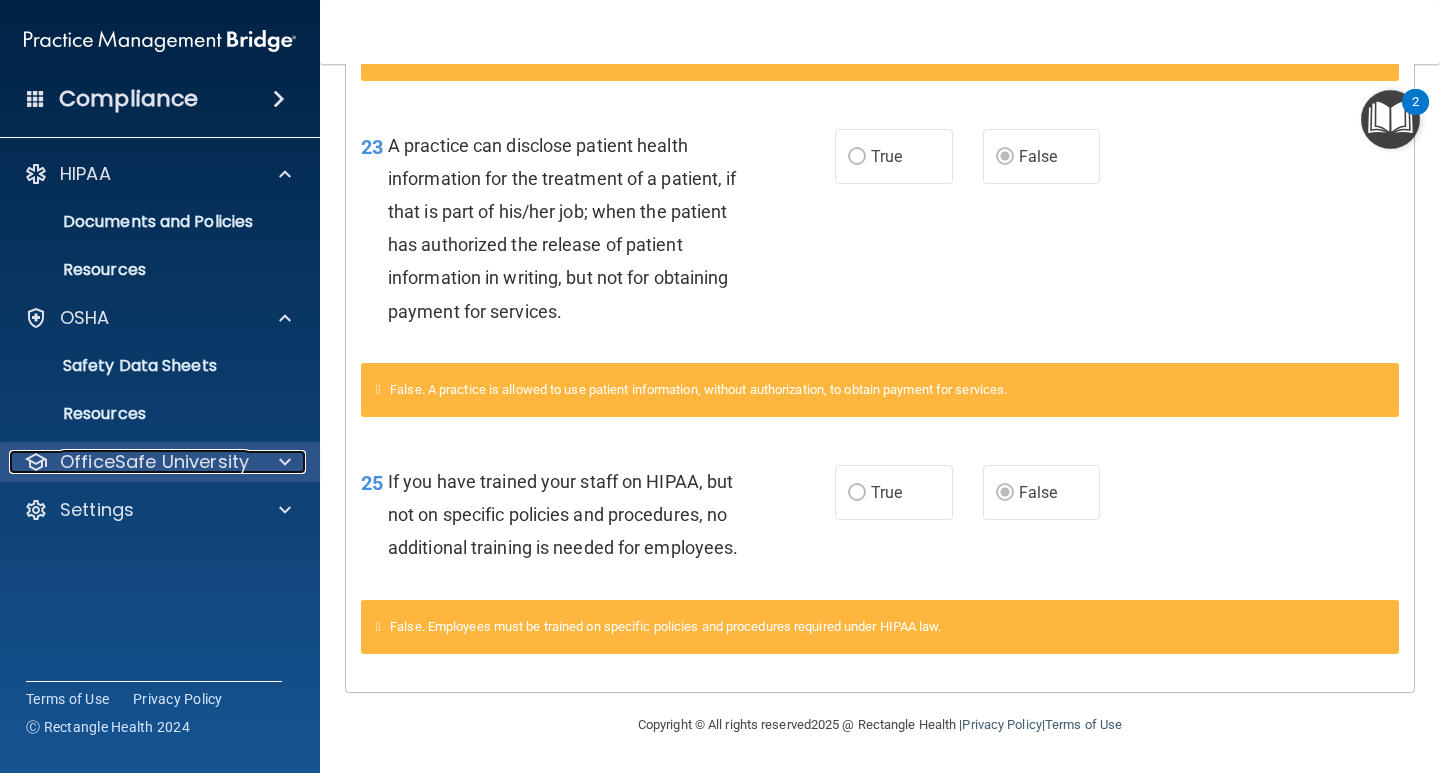 click on "OfficeSafe University" at bounding box center [133, 462] 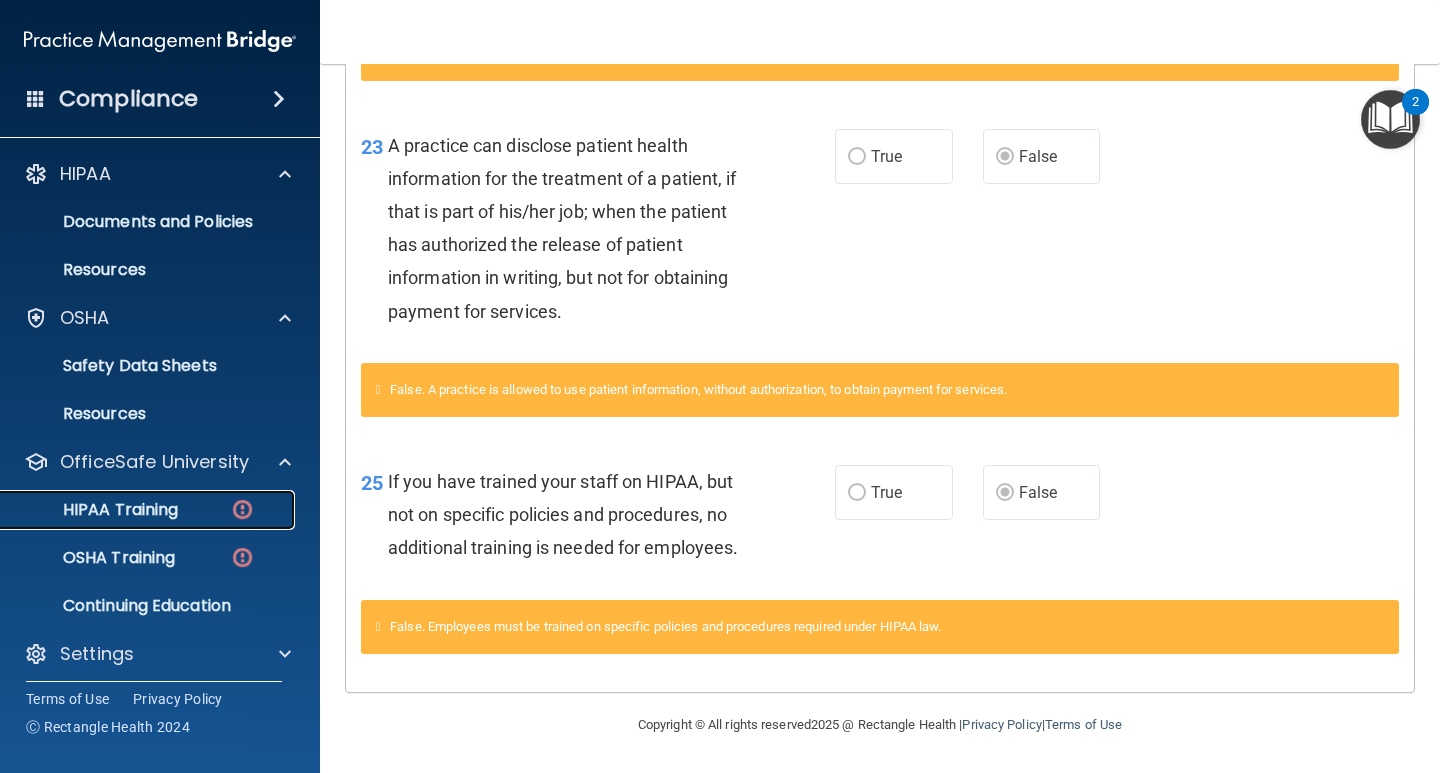 click at bounding box center (242, 509) 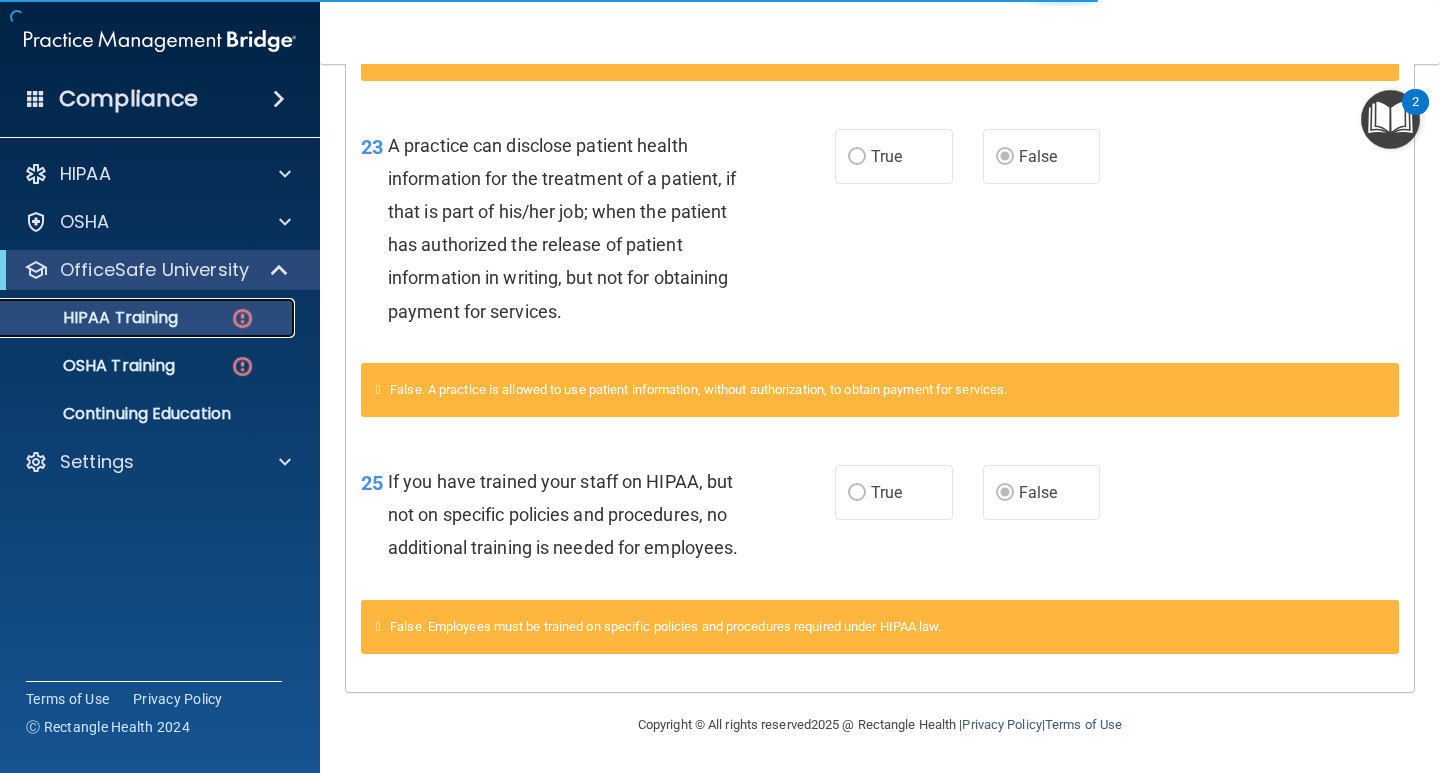 scroll, scrollTop: 733, scrollLeft: 0, axis: vertical 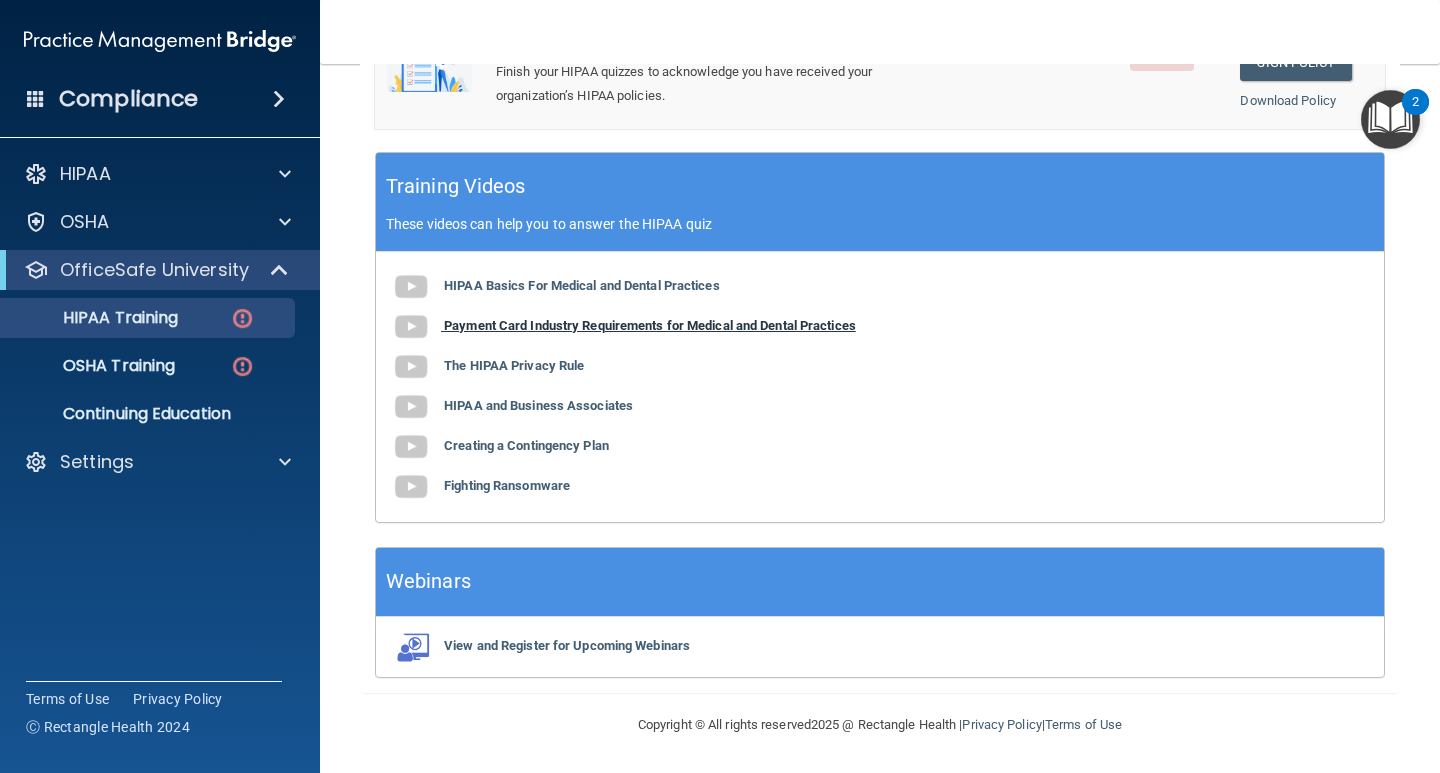 click on "Payment Card Industry Requirements for Medical and Dental Practices" at bounding box center [650, 325] 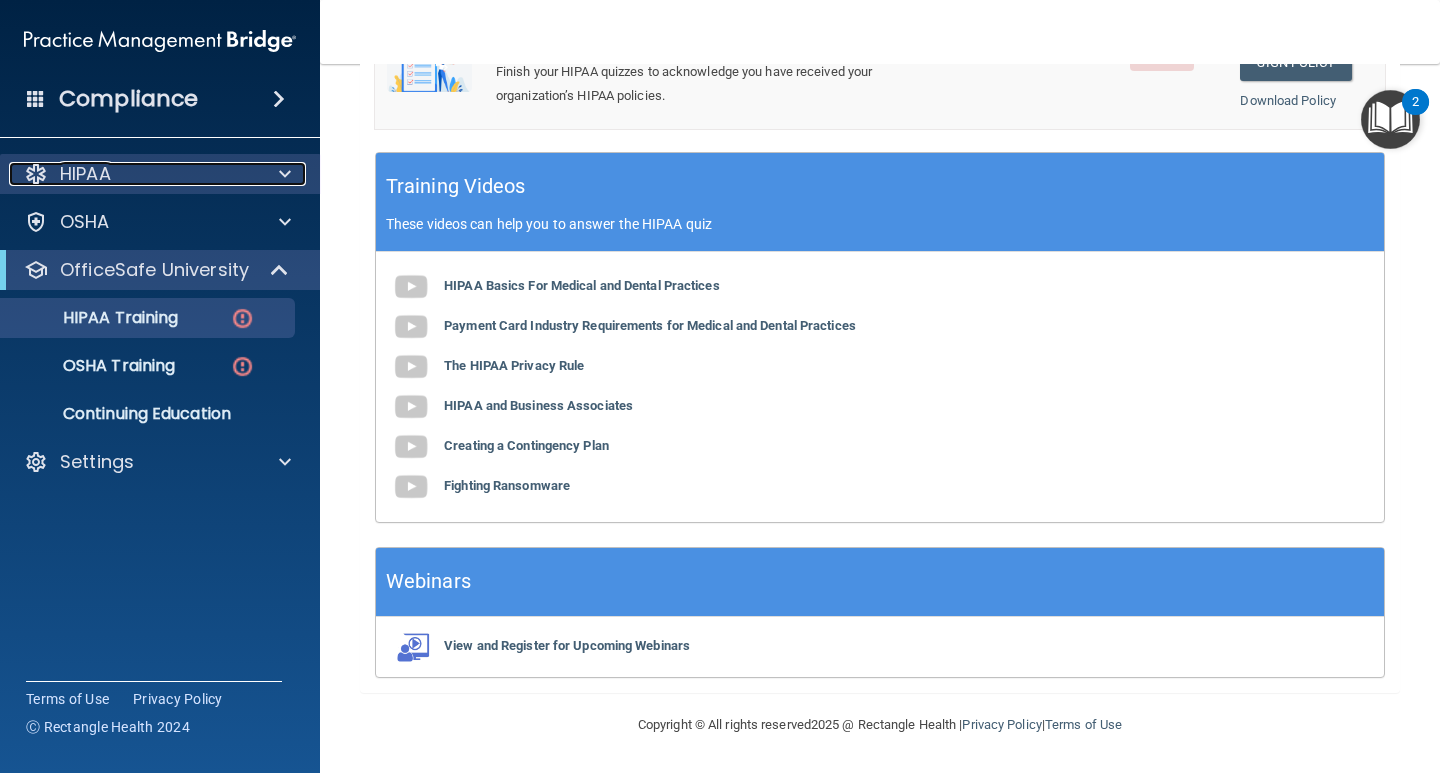 click on "HIPAA" at bounding box center (133, 174) 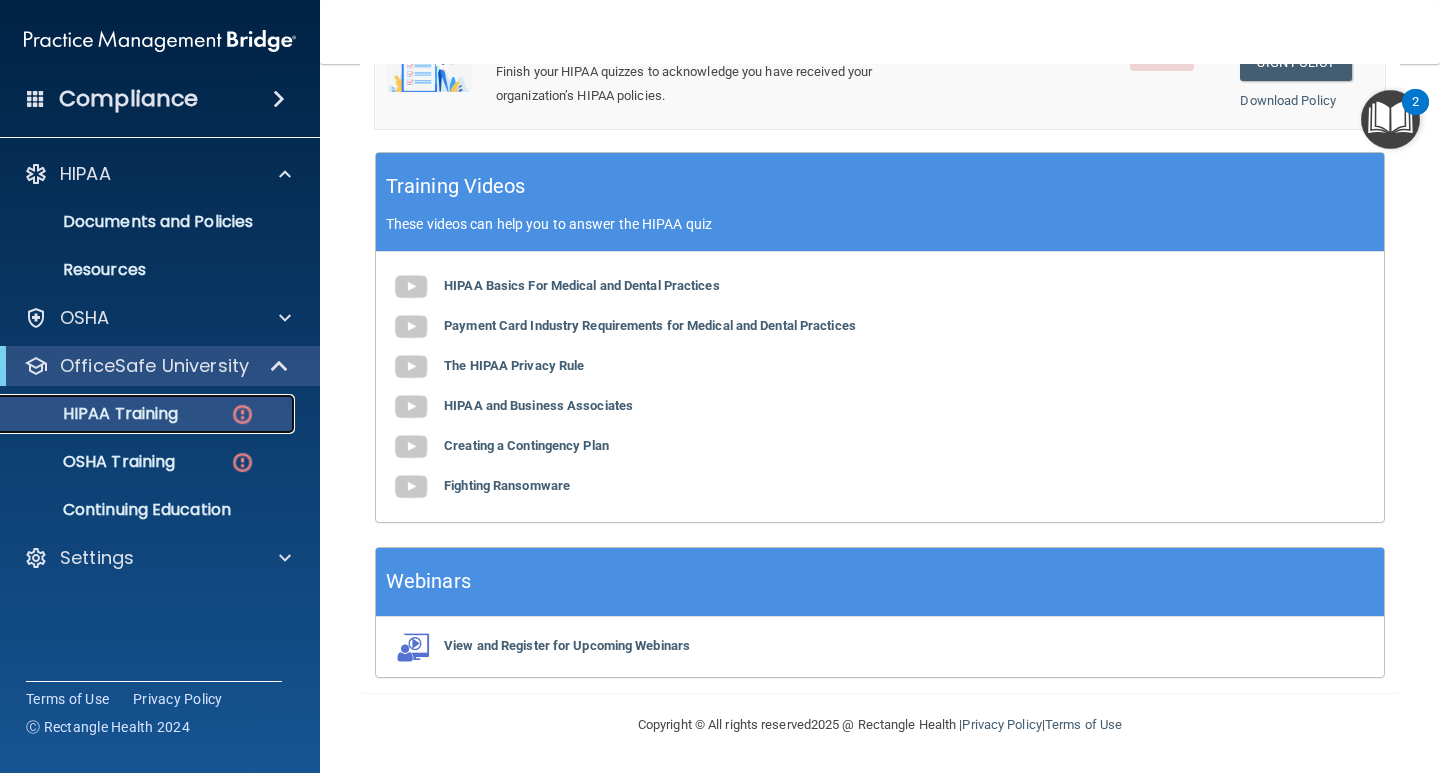 click on "HIPAA Training" at bounding box center [95, 414] 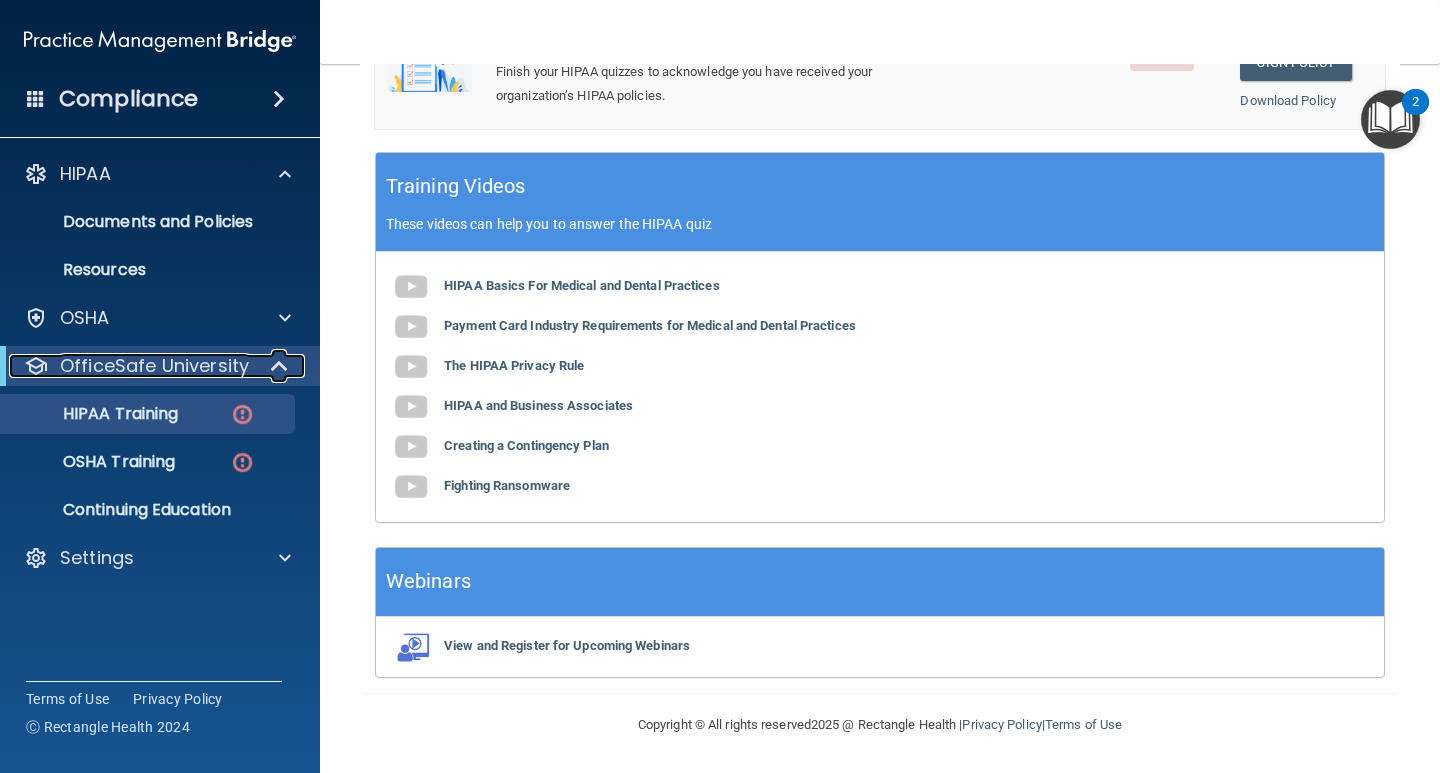 click on "OfficeSafe University" at bounding box center [154, 366] 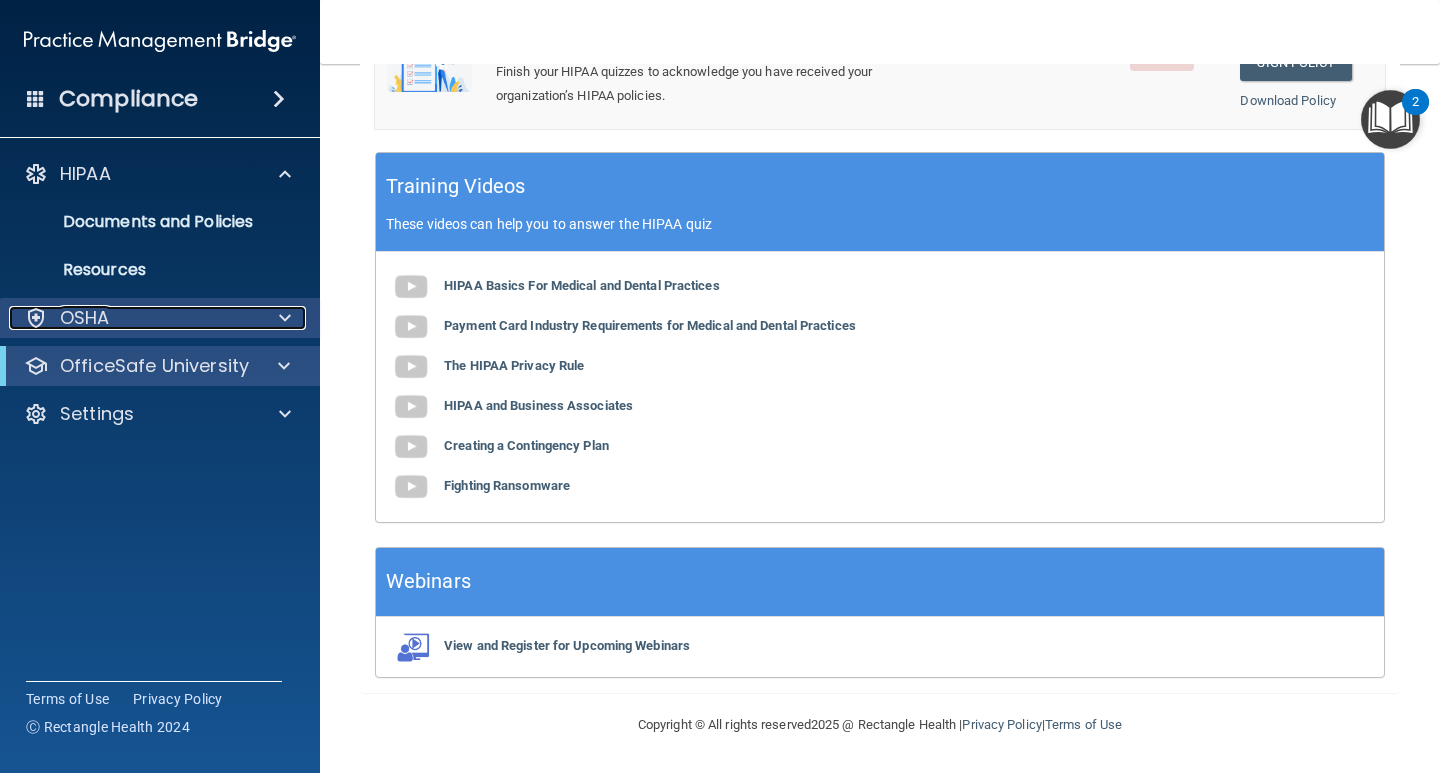 click on "OSHA" at bounding box center [85, 318] 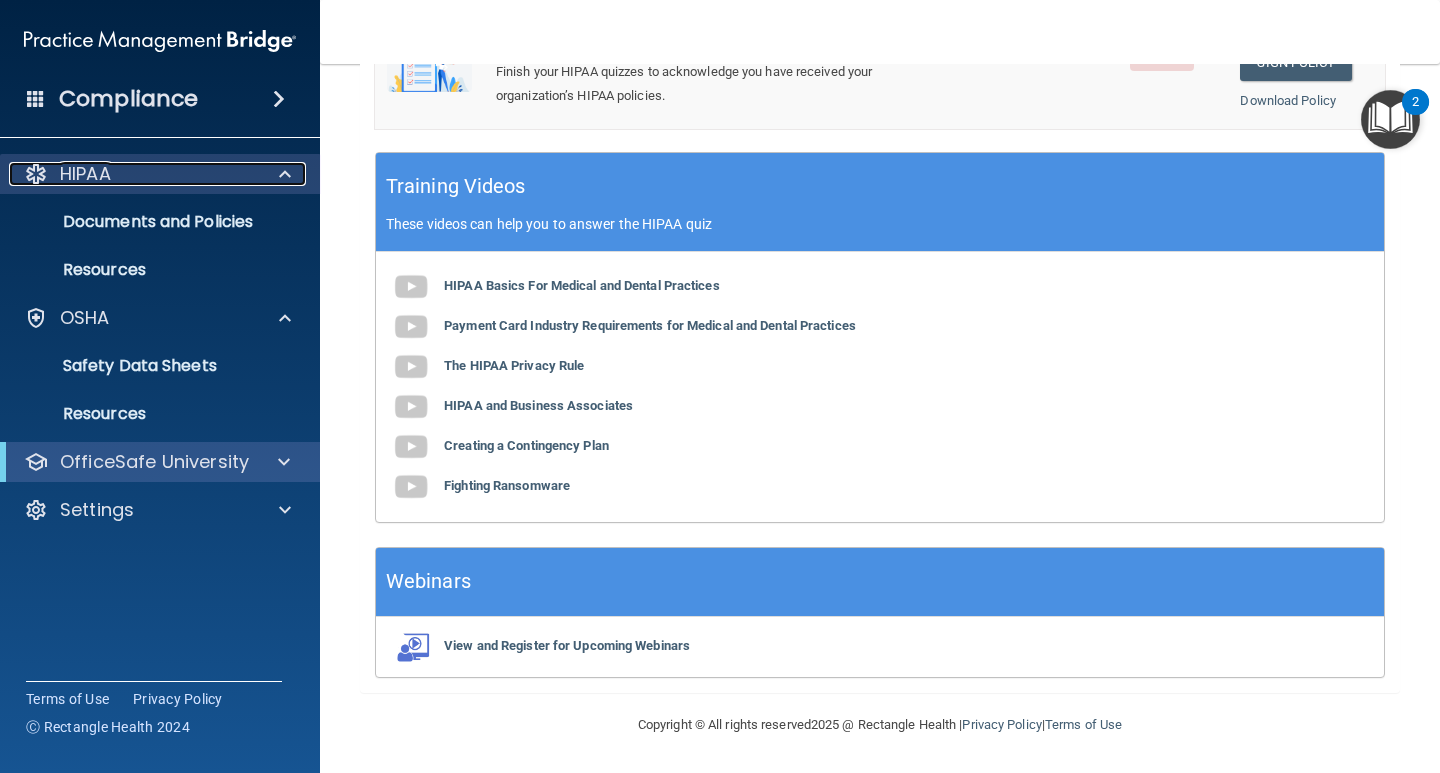 click on "HIPAA" at bounding box center (133, 174) 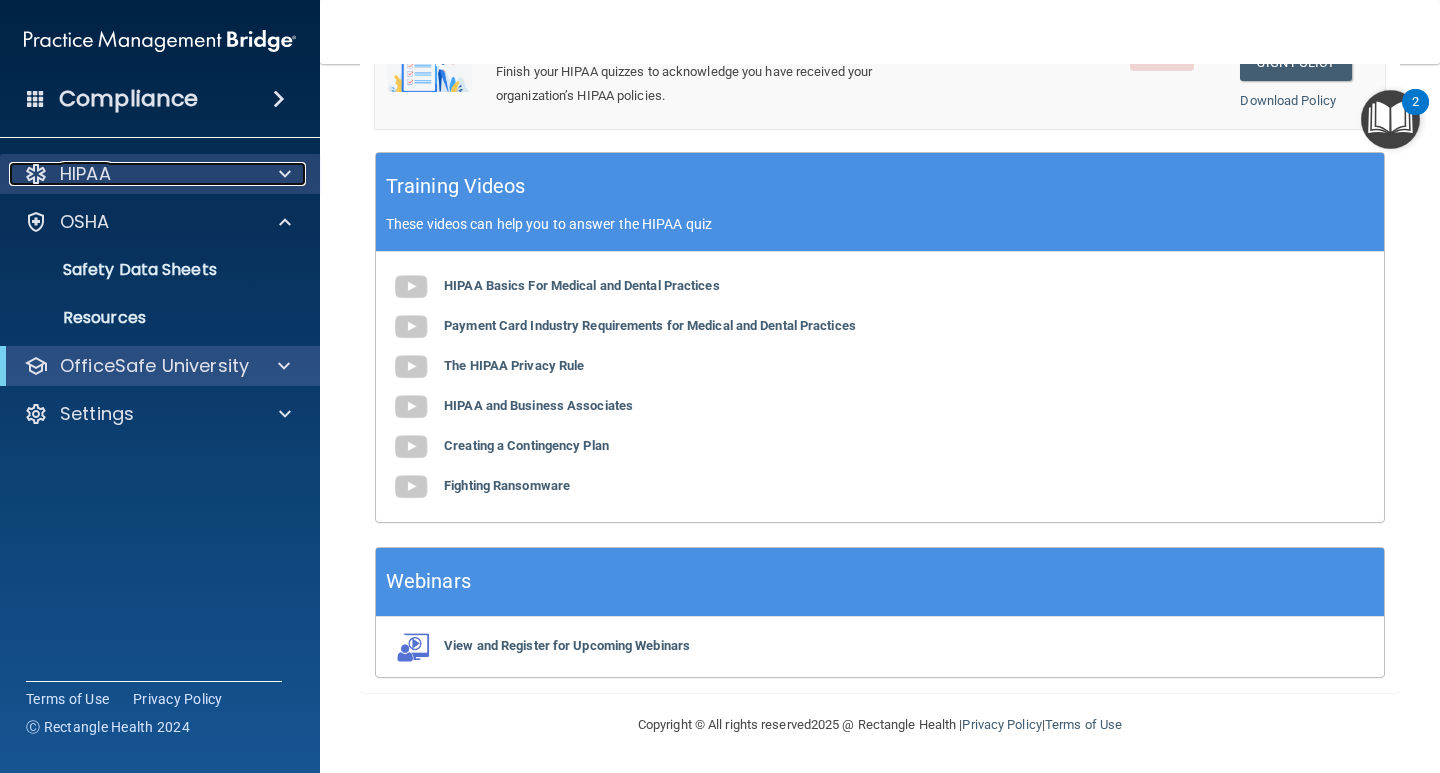 click on "HIPAA" at bounding box center (133, 174) 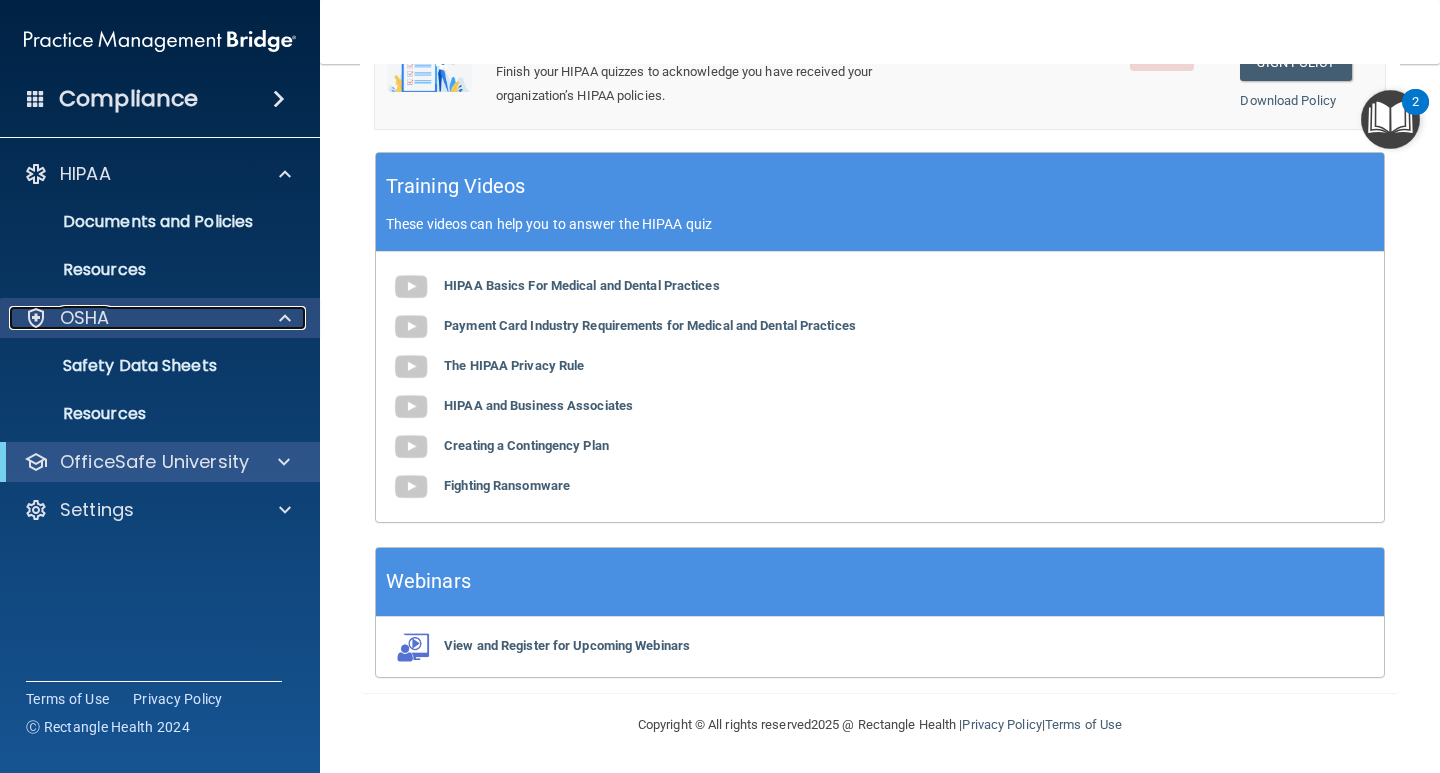 click on "OSHA" at bounding box center (133, 318) 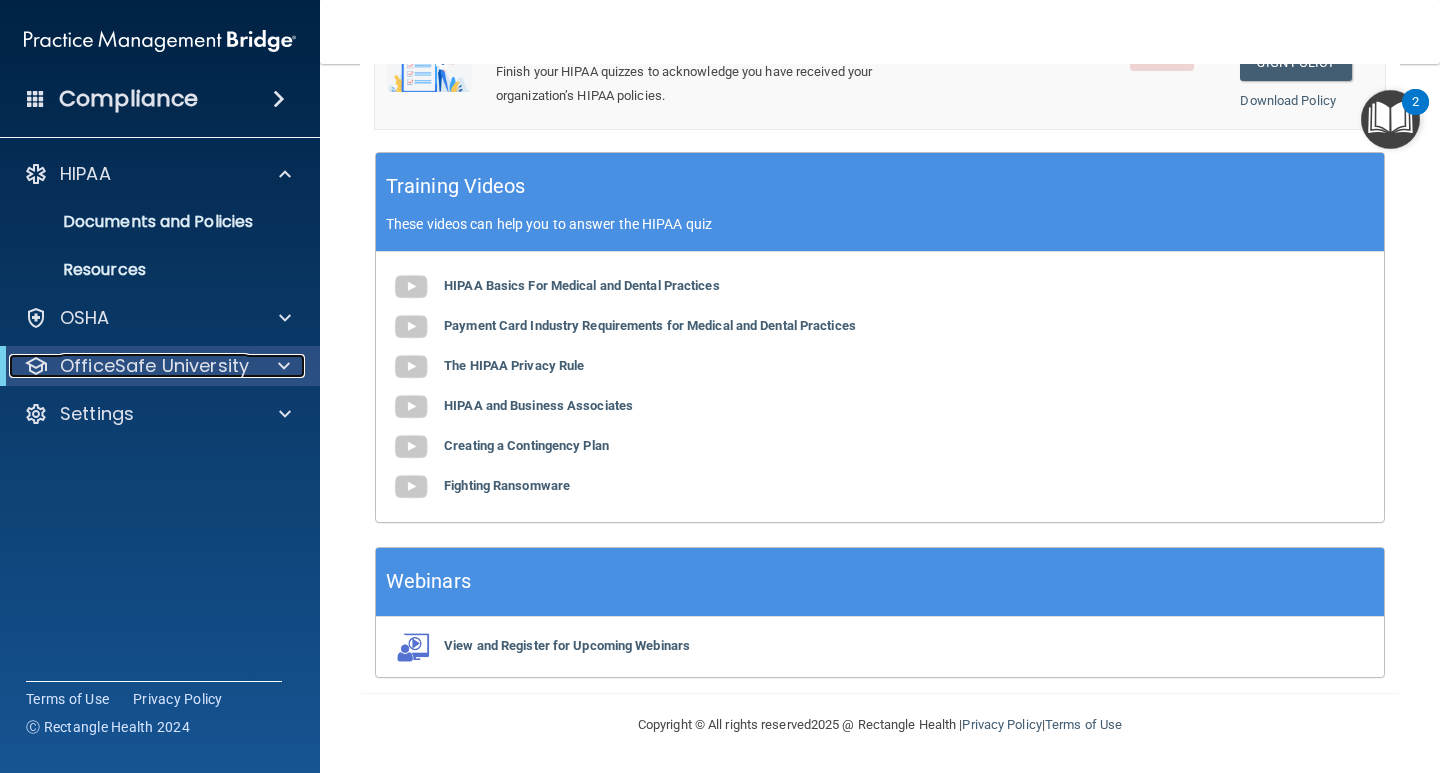 click on "OfficeSafe University" at bounding box center [154, 366] 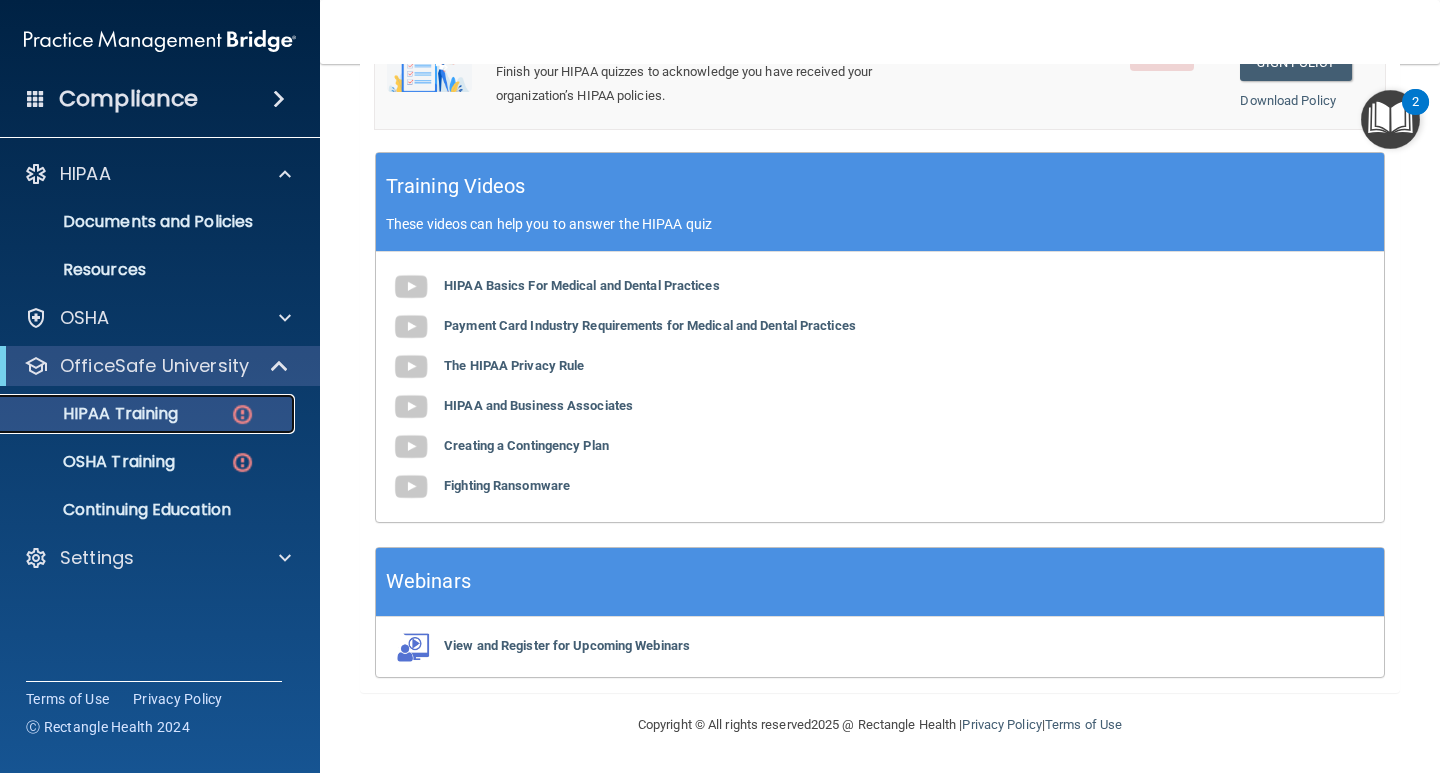click on "HIPAA Training" at bounding box center (95, 414) 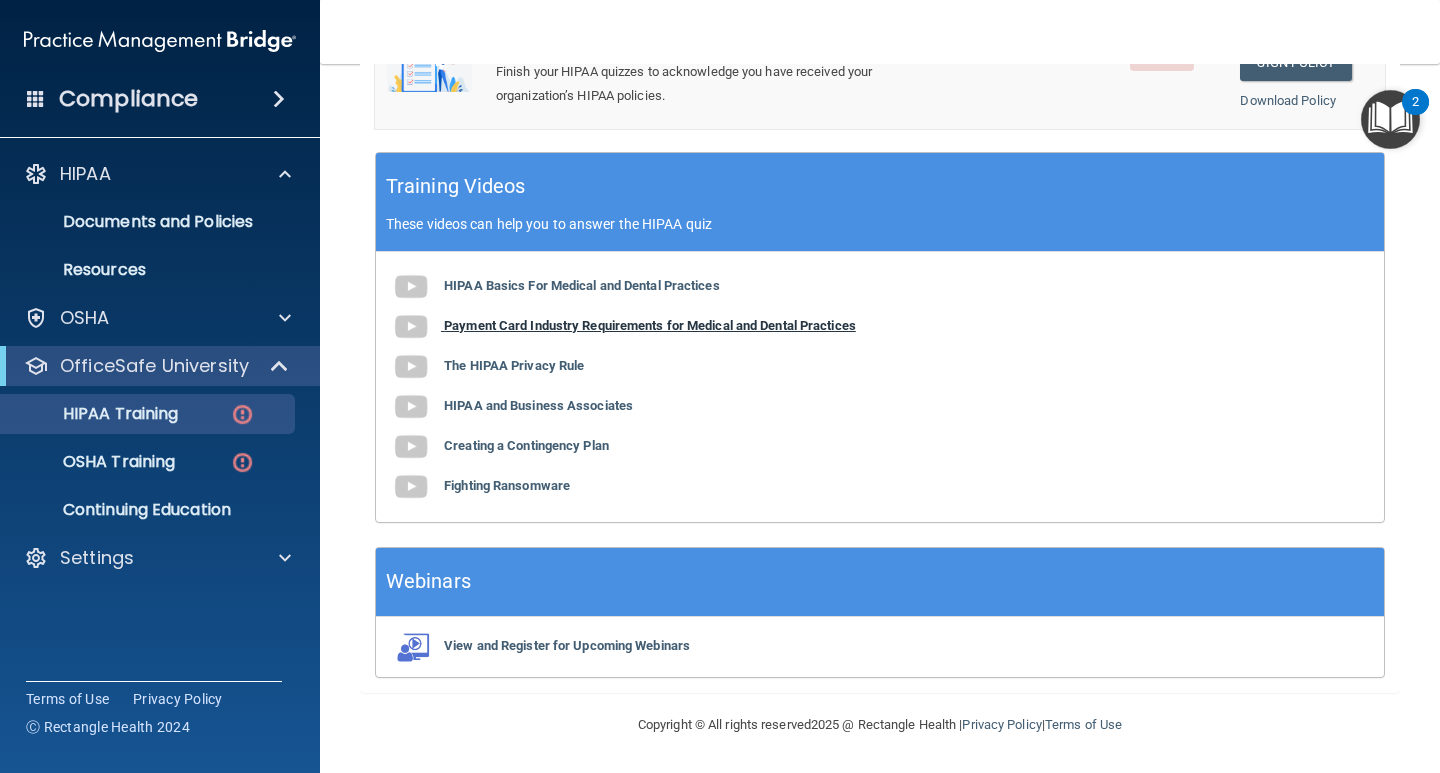 click on "Payment Card Industry Requirements for Medical and Dental Practices" at bounding box center [650, 325] 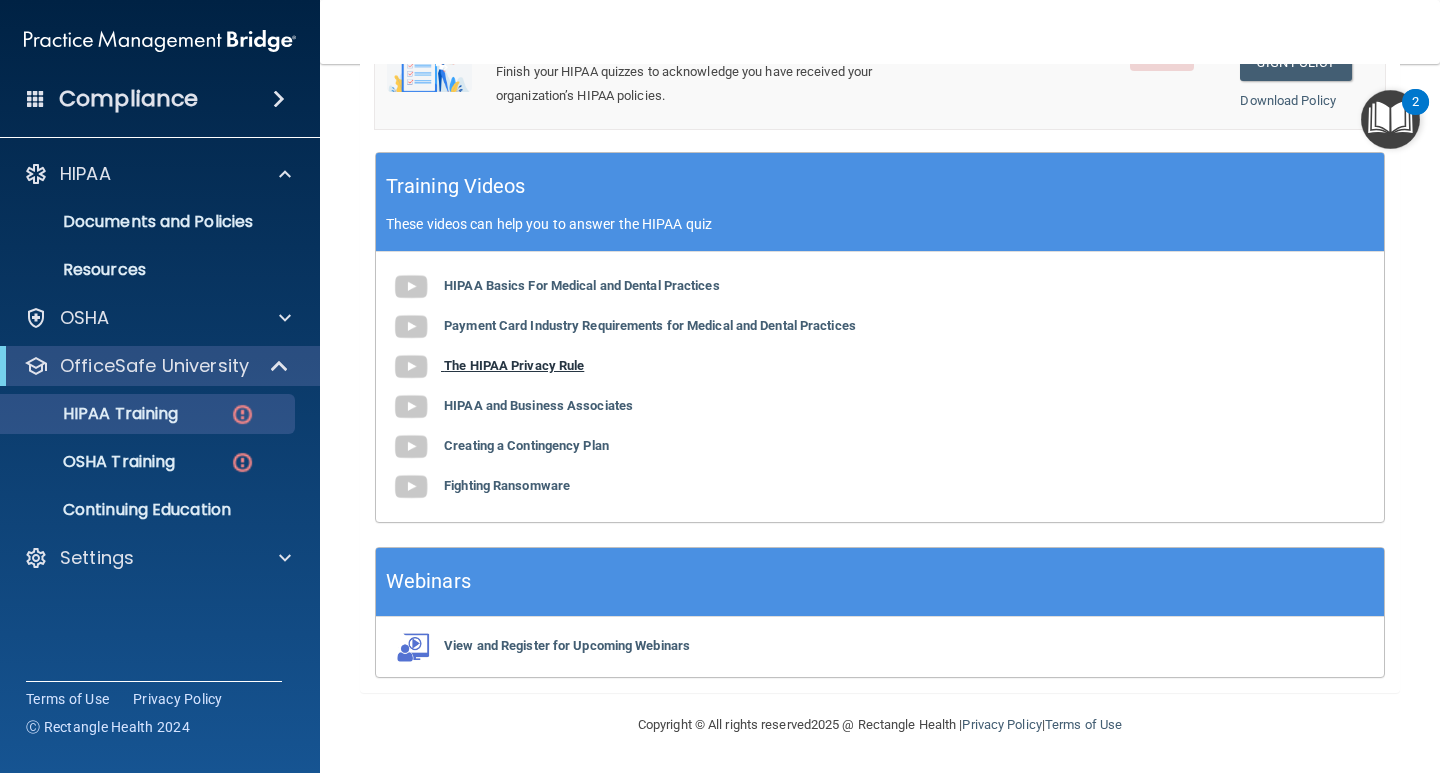 click on "The HIPAA Privacy Rule" at bounding box center [514, 365] 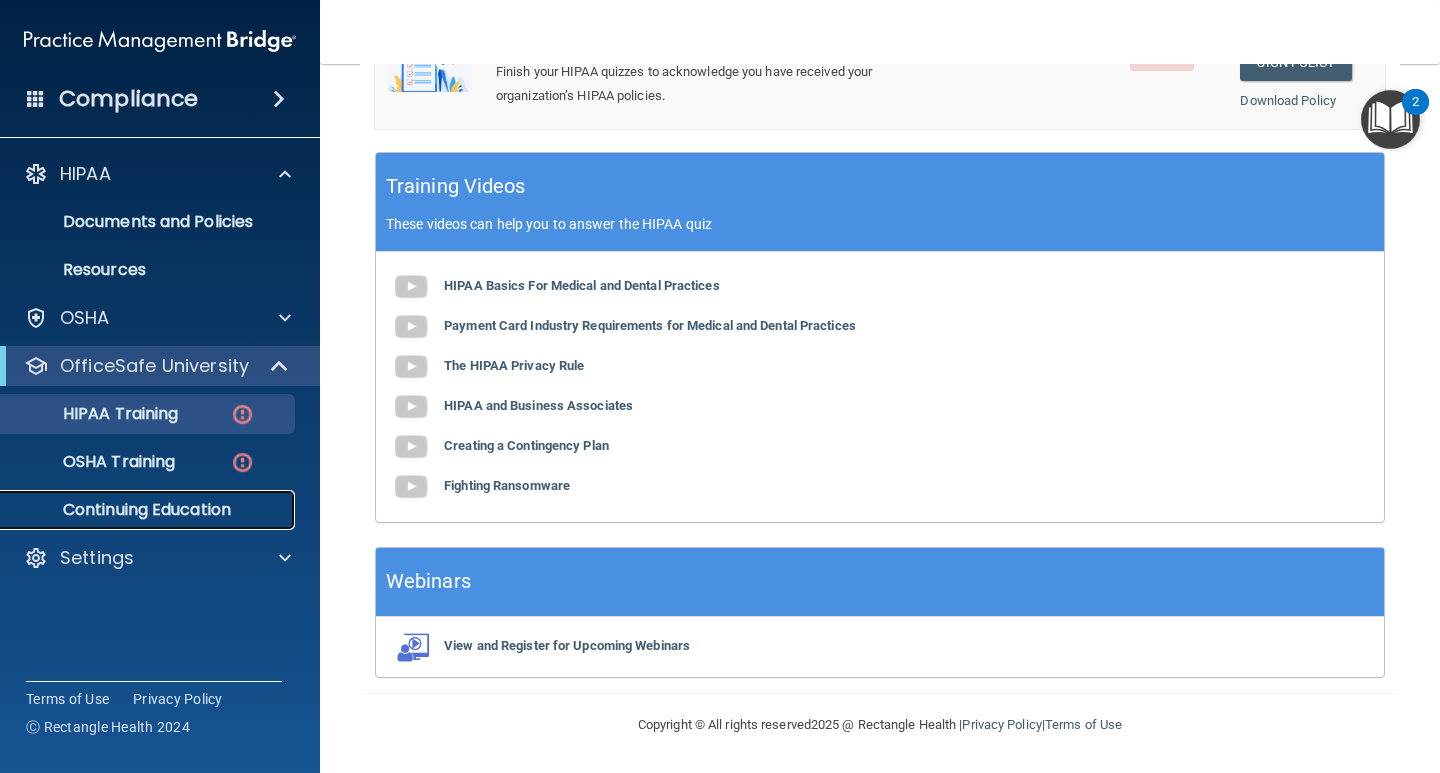 click on "Continuing Education" at bounding box center [149, 510] 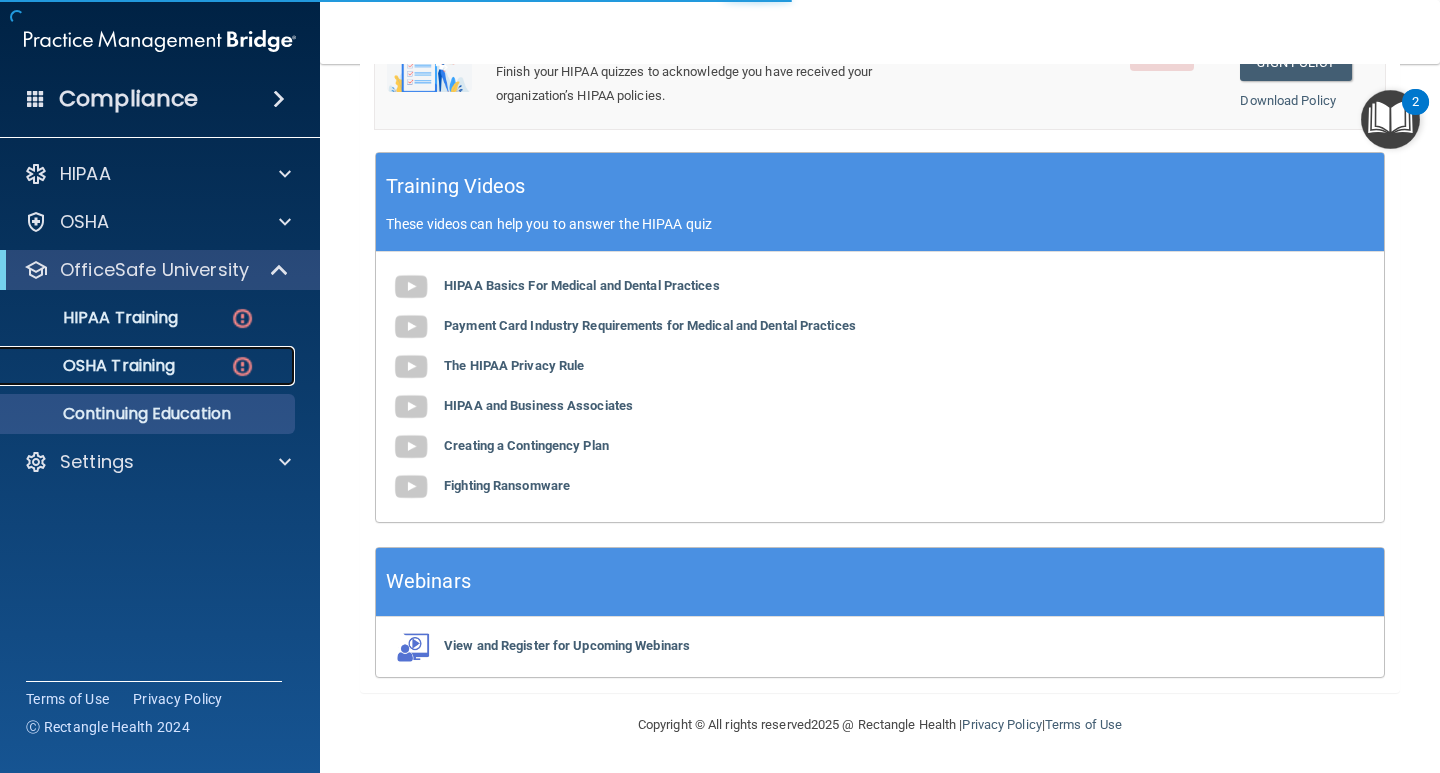 scroll, scrollTop: 0, scrollLeft: 0, axis: both 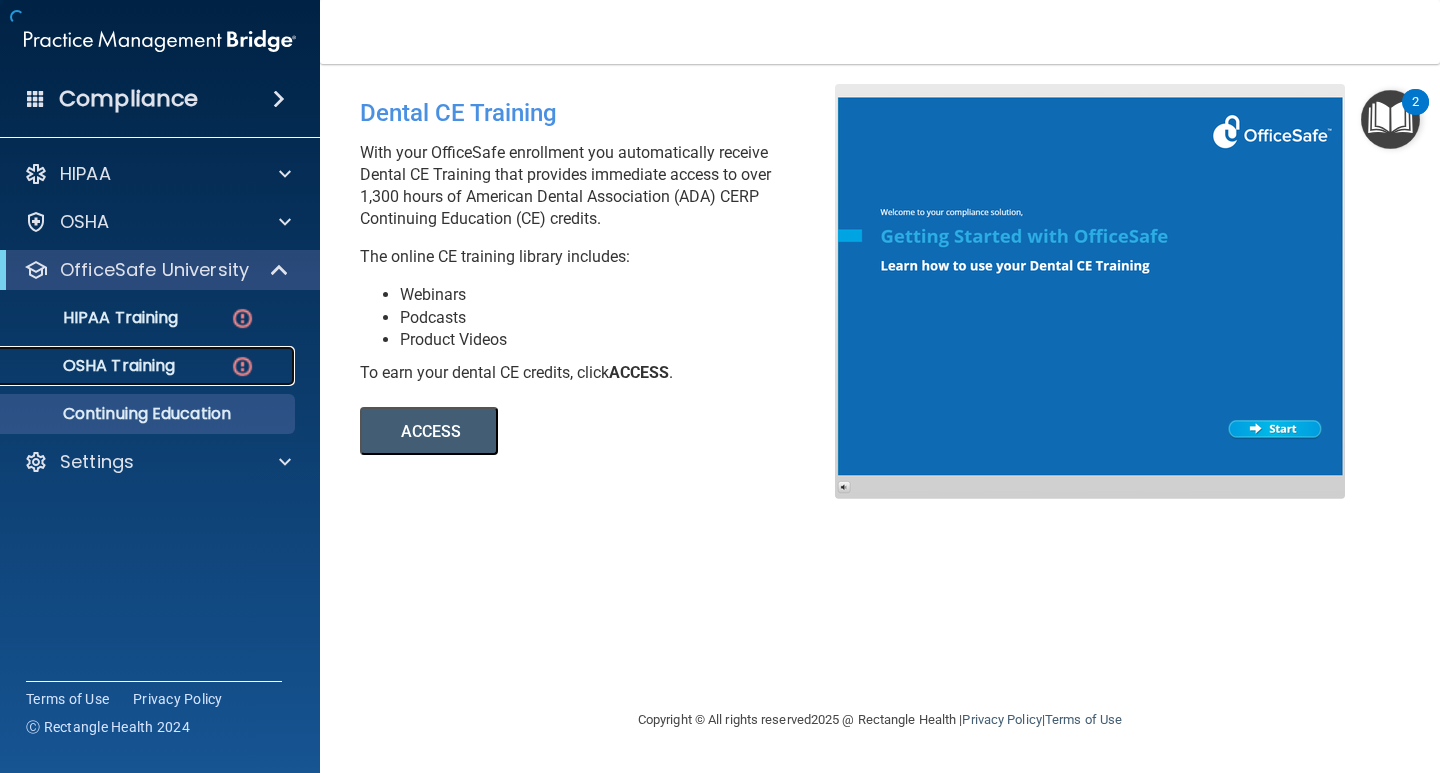 click on "OSHA Training" at bounding box center [149, 366] 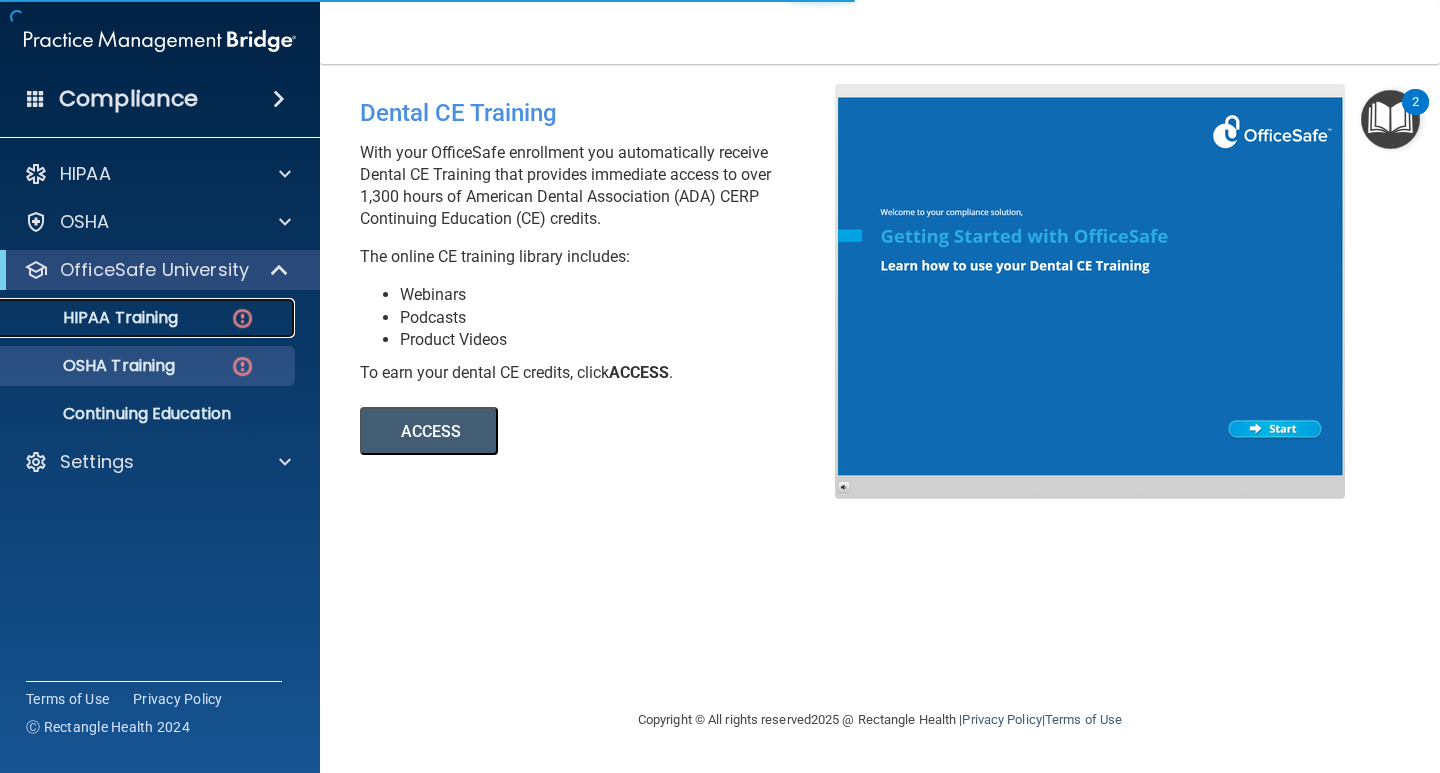 click on "HIPAA Training" at bounding box center [95, 318] 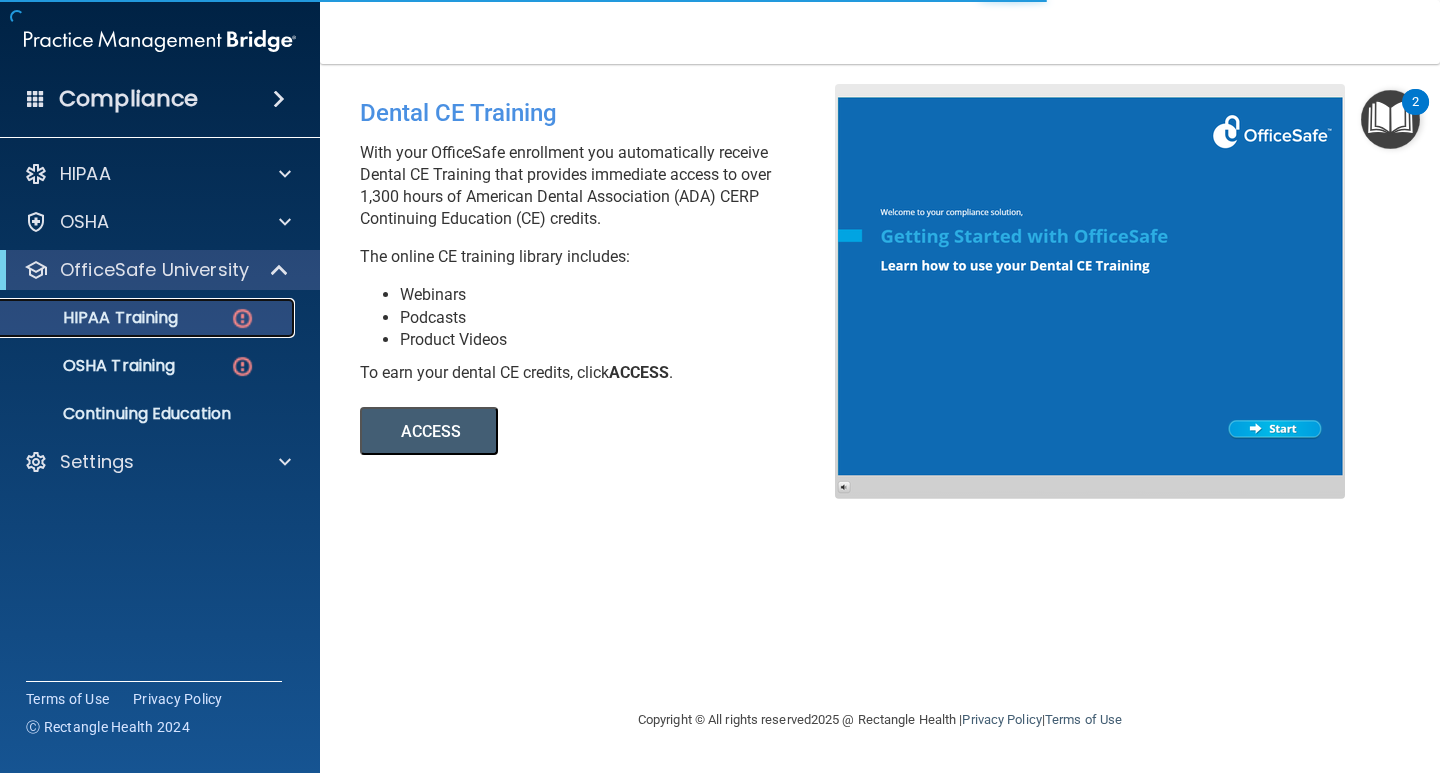 click at bounding box center [242, 318] 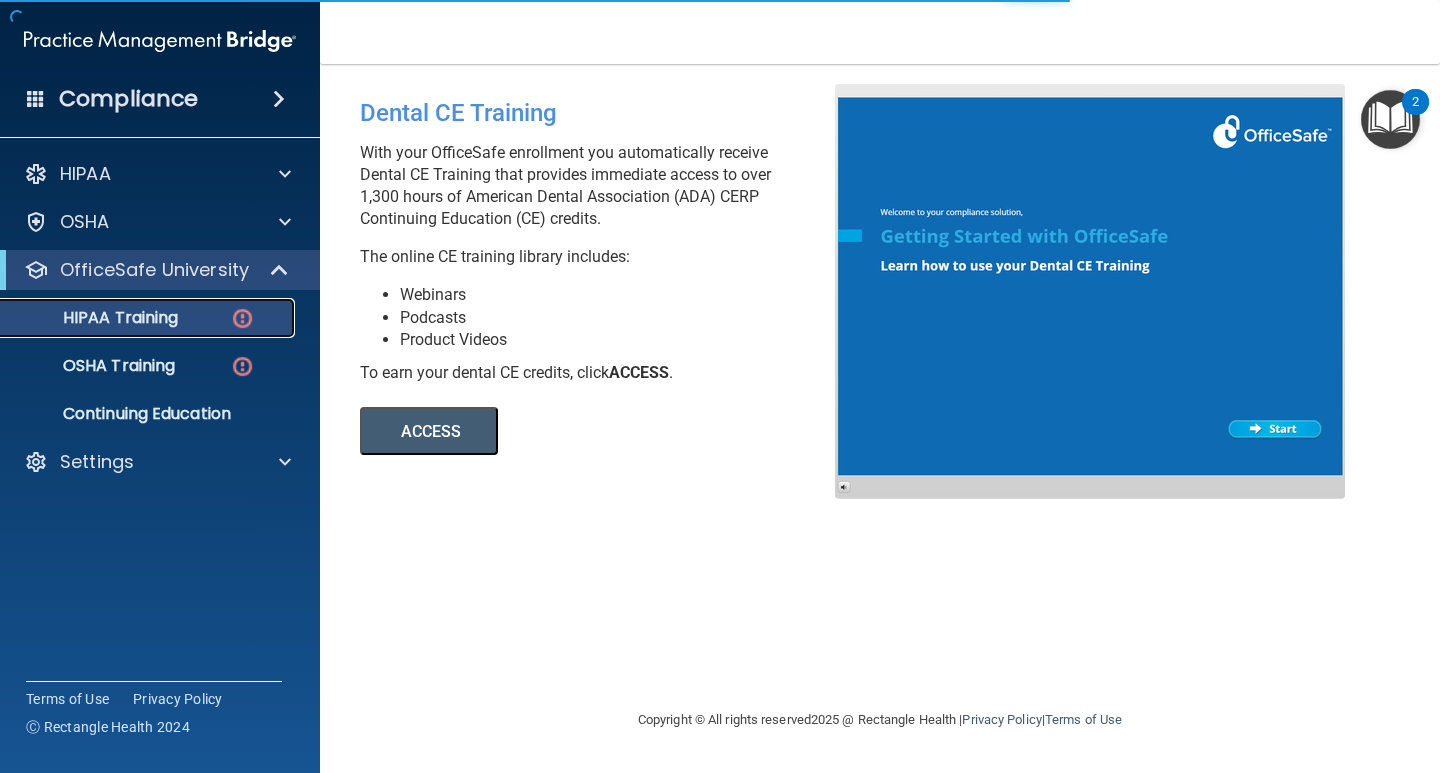 click at bounding box center (242, 318) 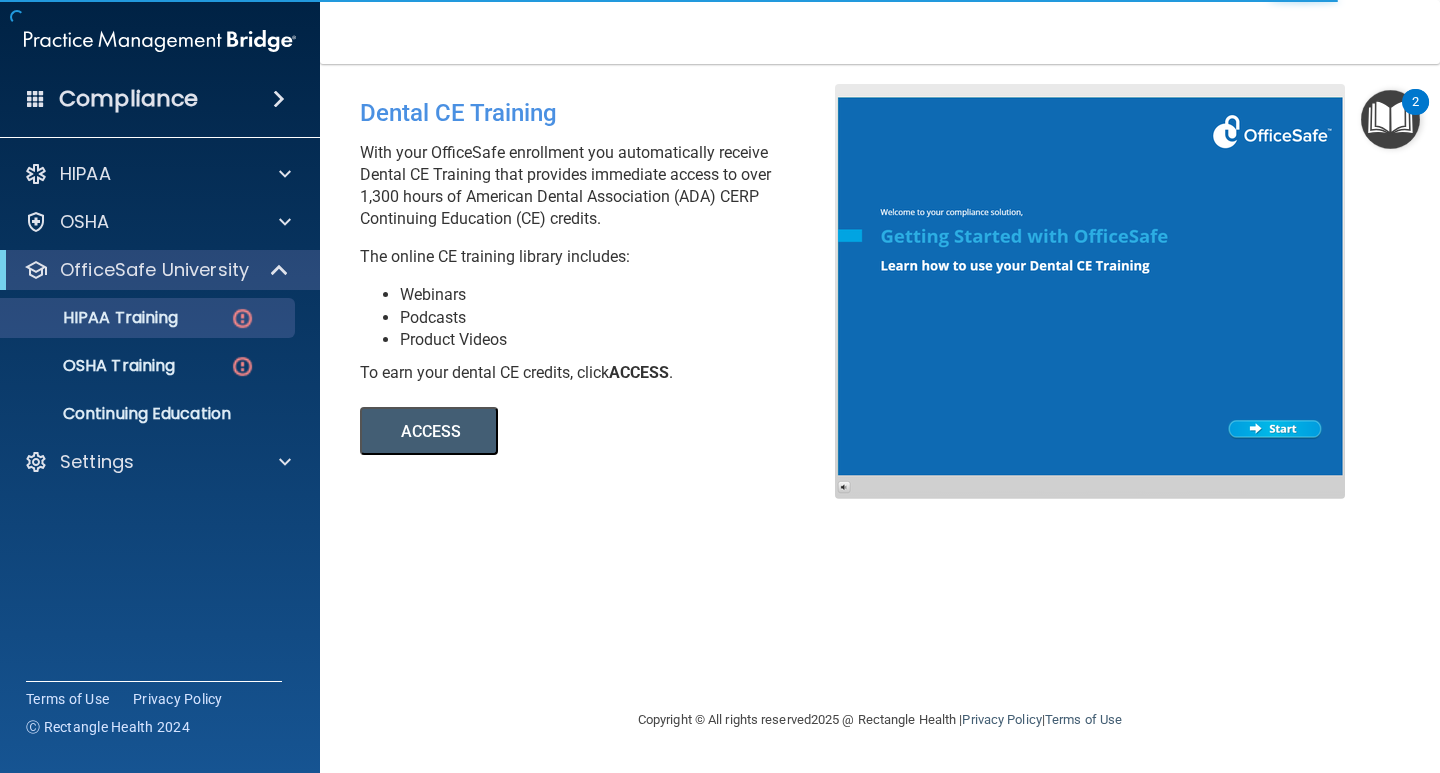 click on "2" at bounding box center (1415, 115) 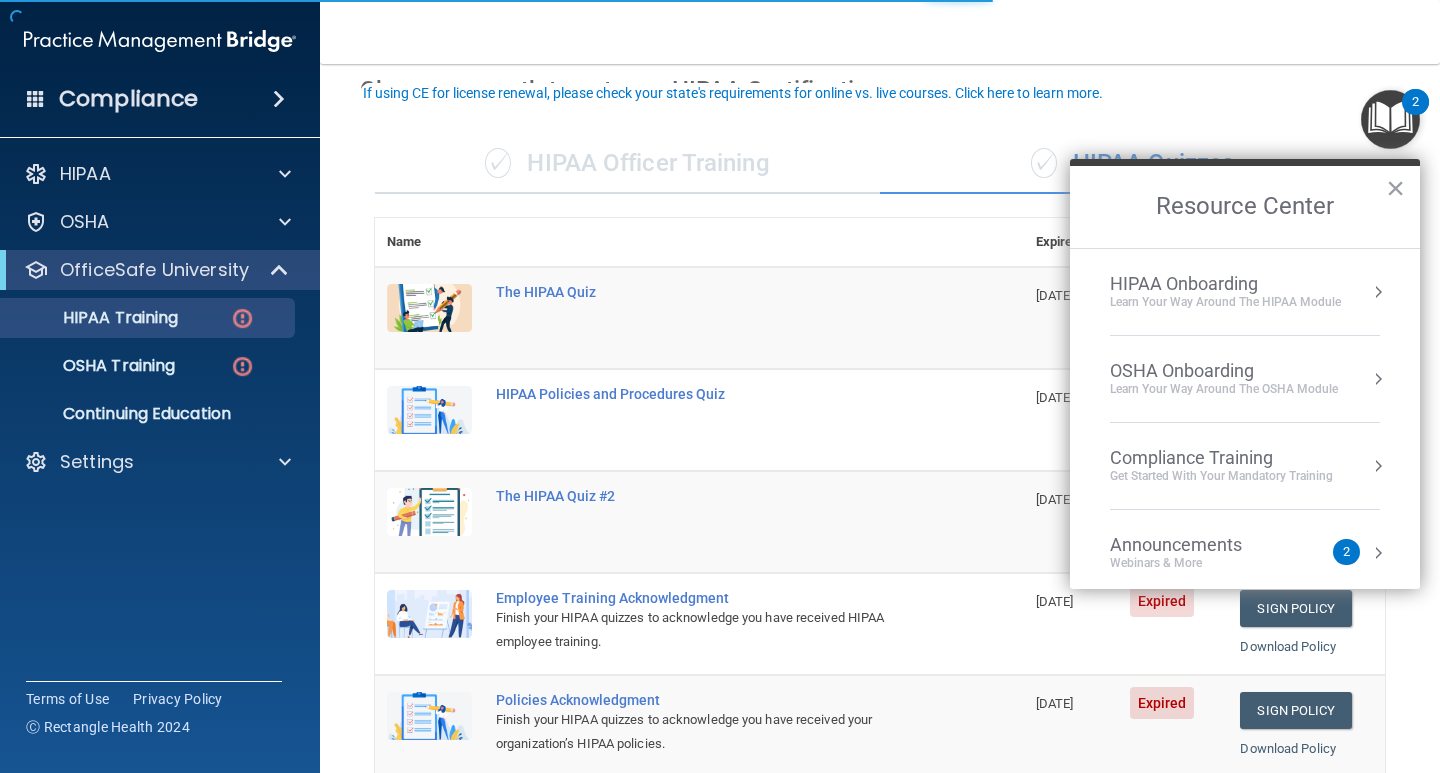 scroll, scrollTop: 200, scrollLeft: 0, axis: vertical 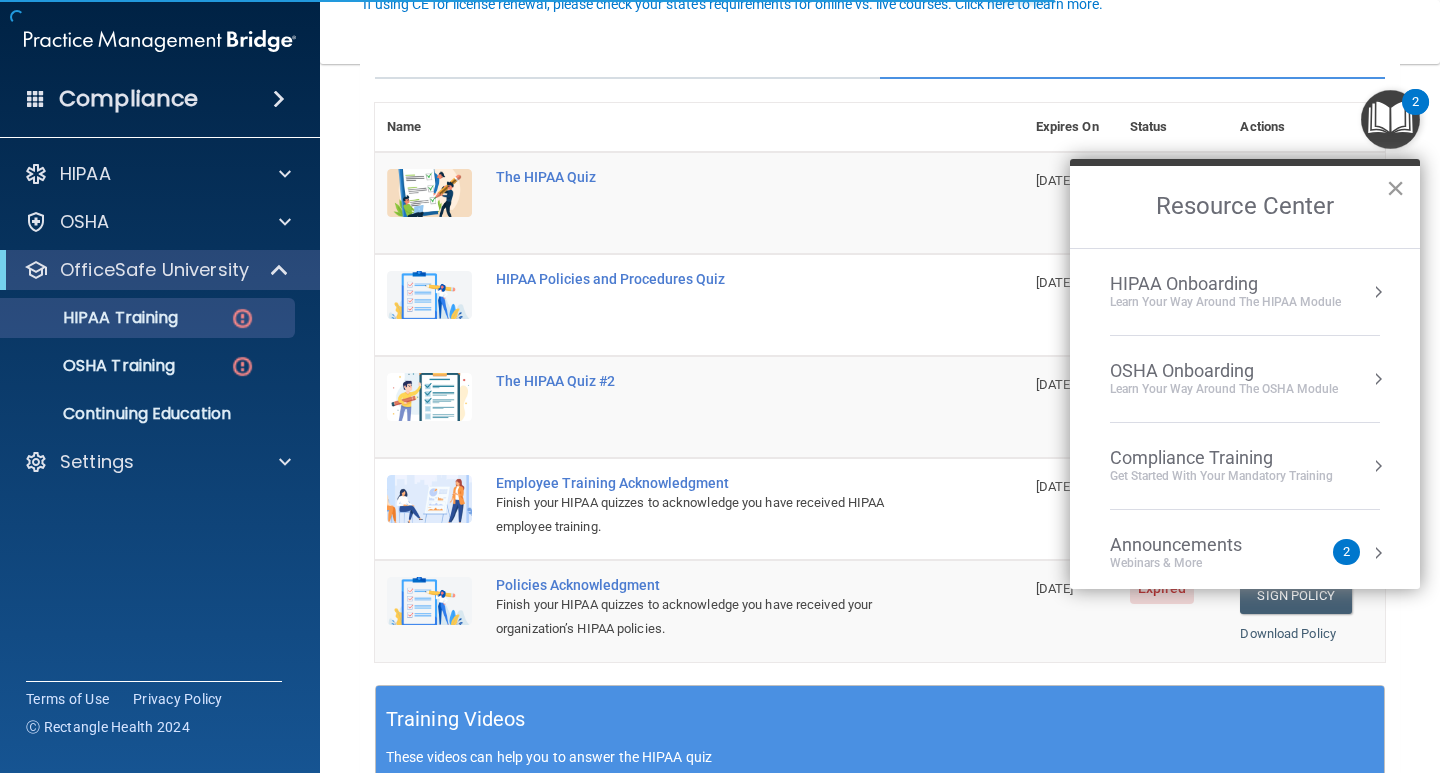 click on "×" at bounding box center (1395, 188) 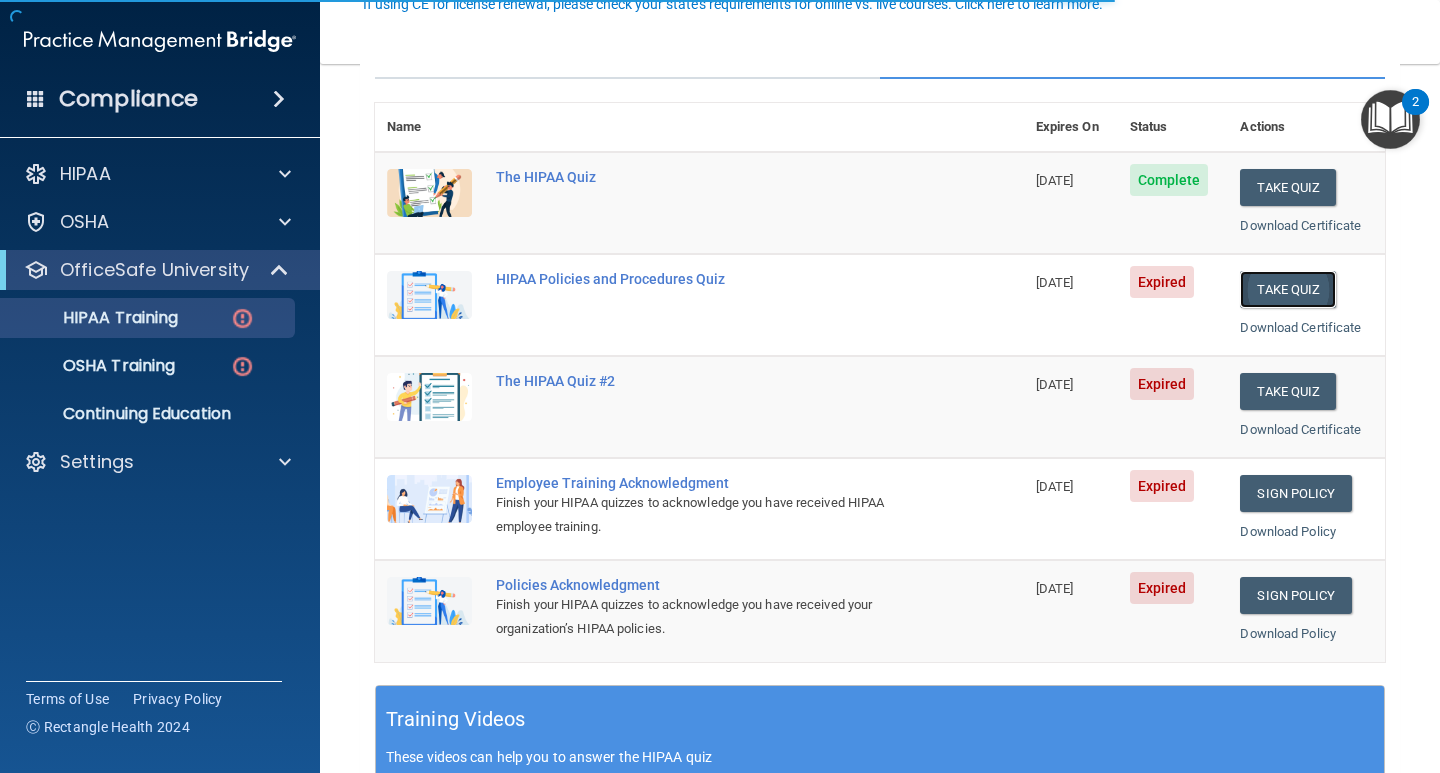 click on "Take Quiz" at bounding box center [1288, 289] 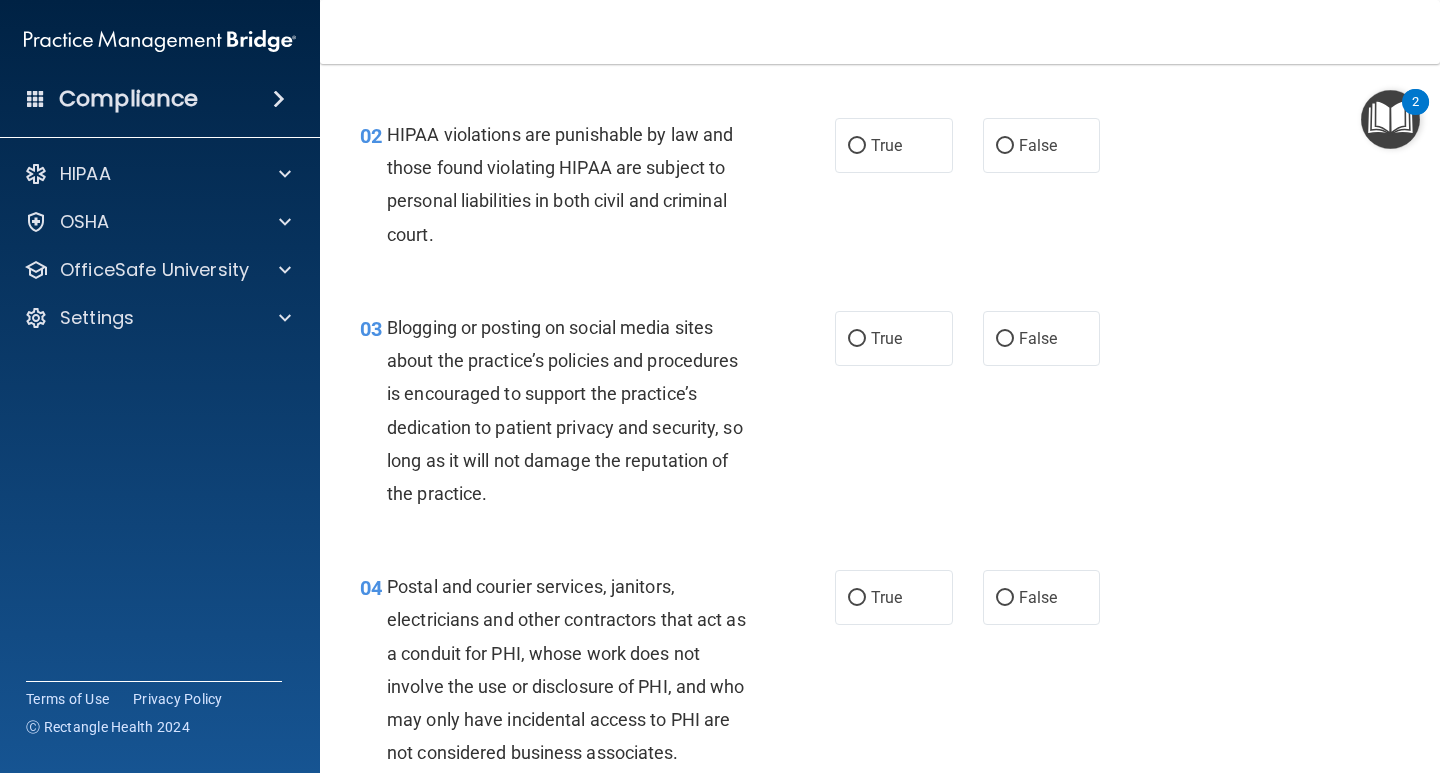 scroll, scrollTop: 0, scrollLeft: 0, axis: both 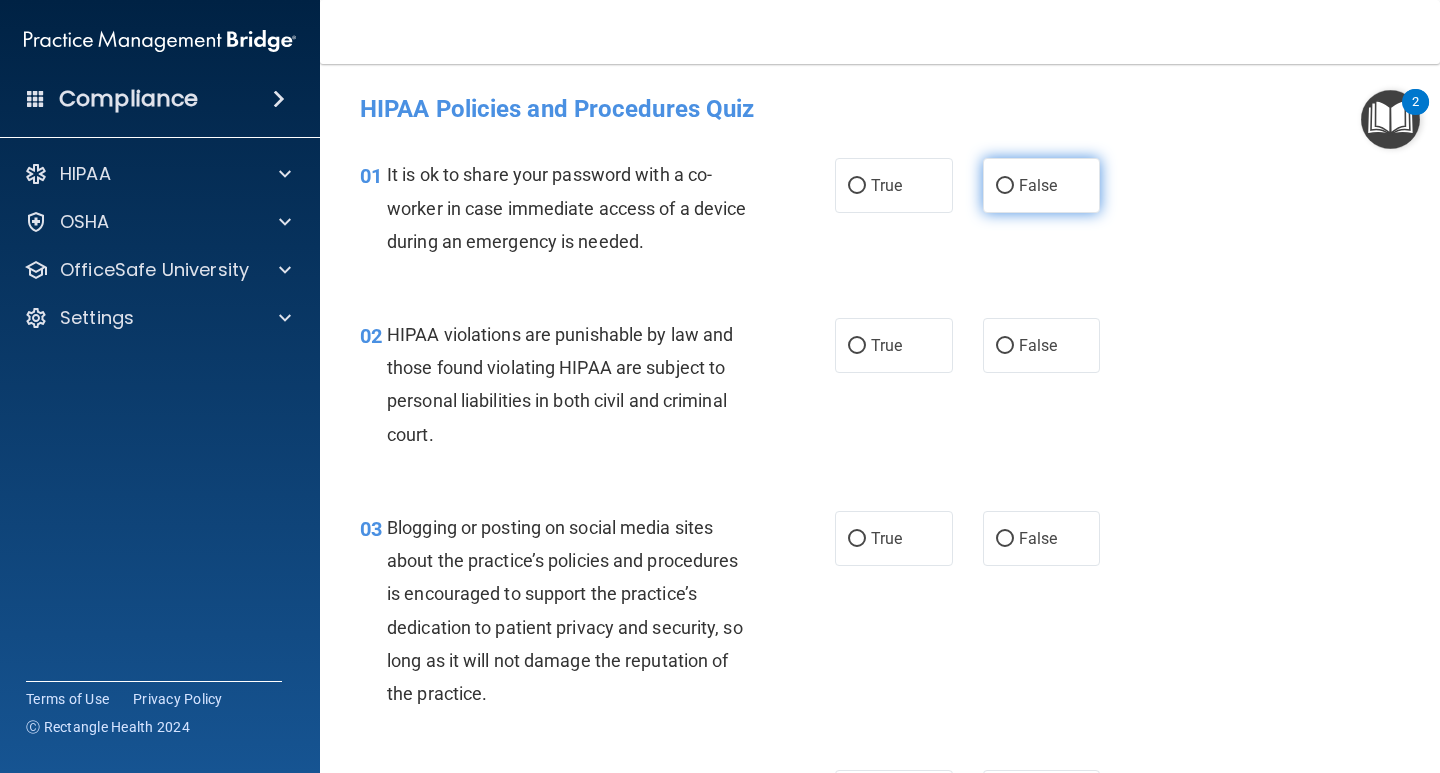 click on "False" at bounding box center (1005, 186) 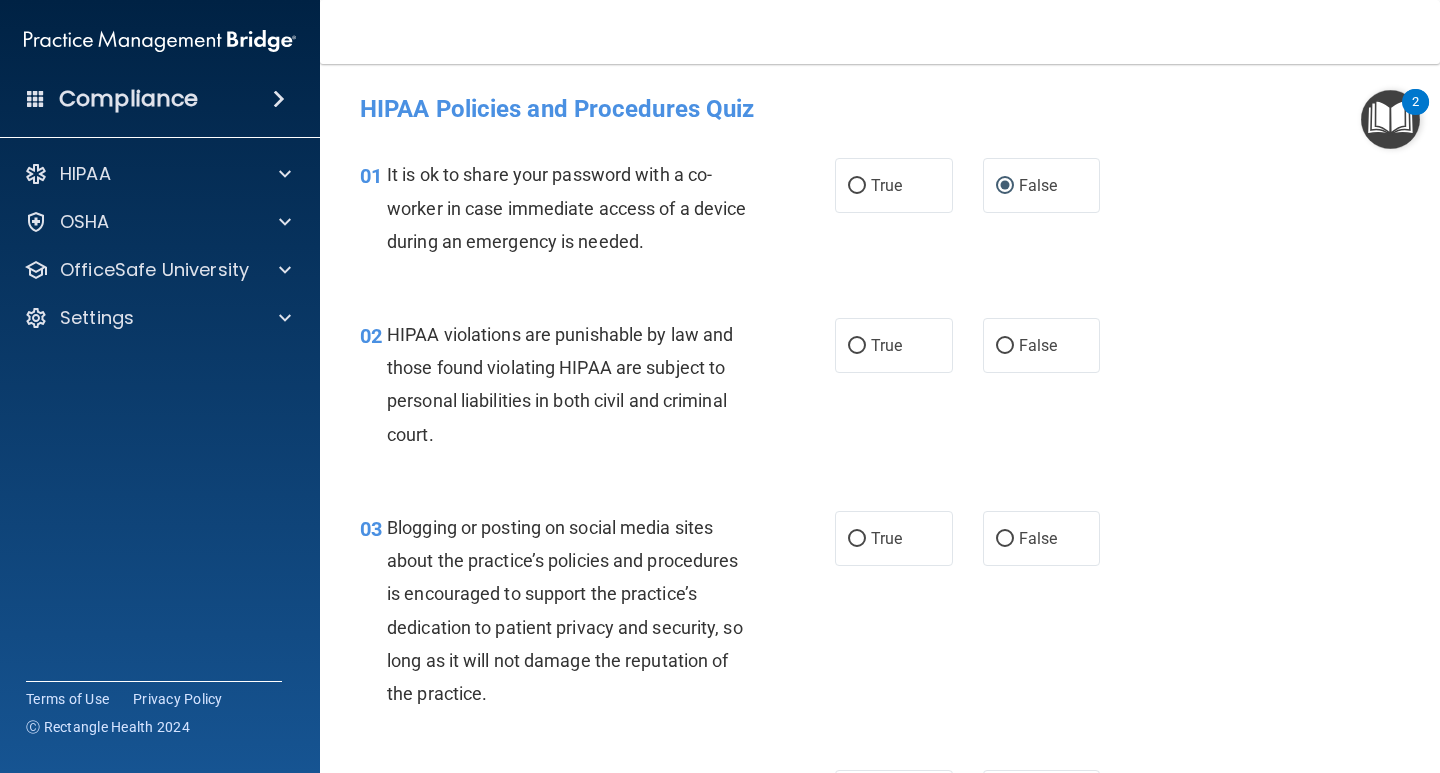drag, startPoint x: 845, startPoint y: 343, endPoint x: 945, endPoint y: 448, distance: 145 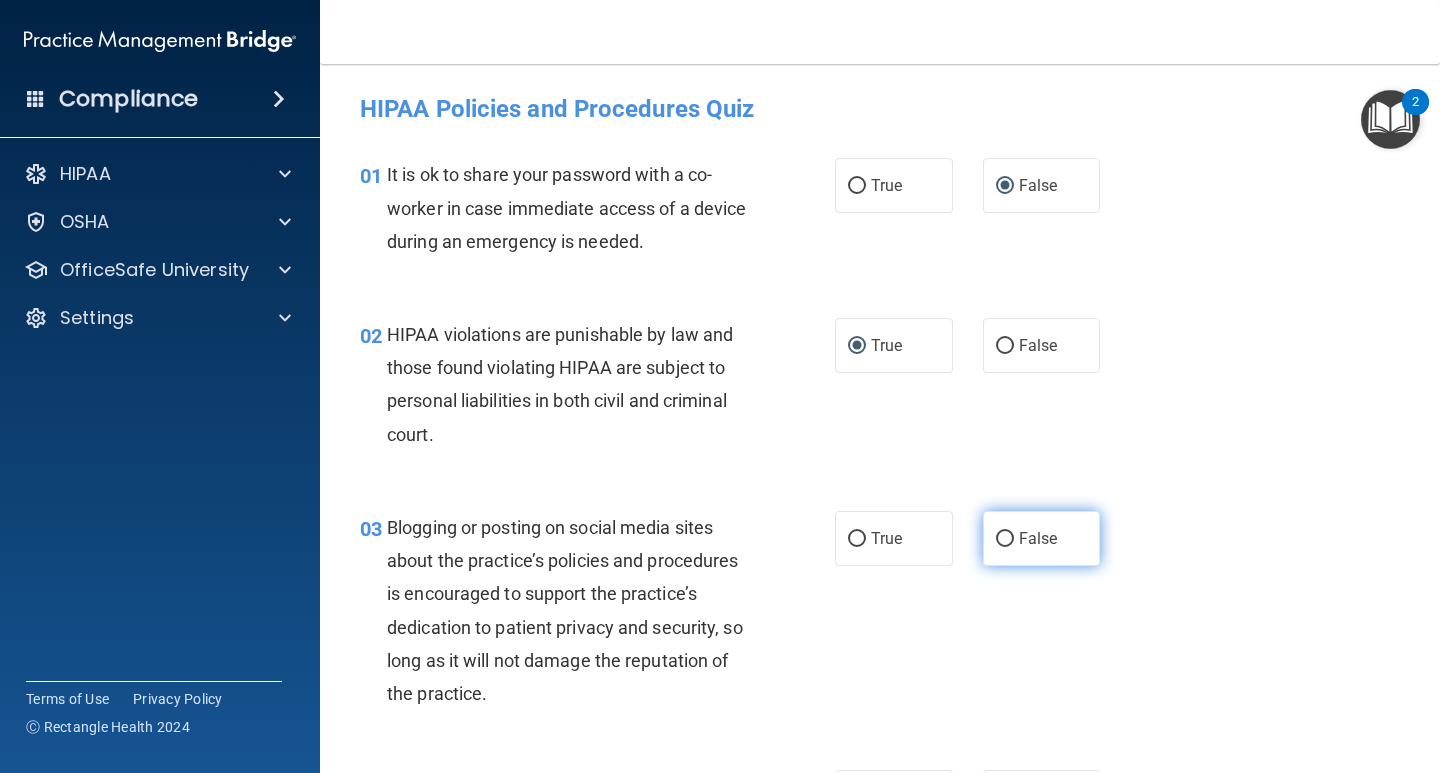 click on "False" at bounding box center (1005, 539) 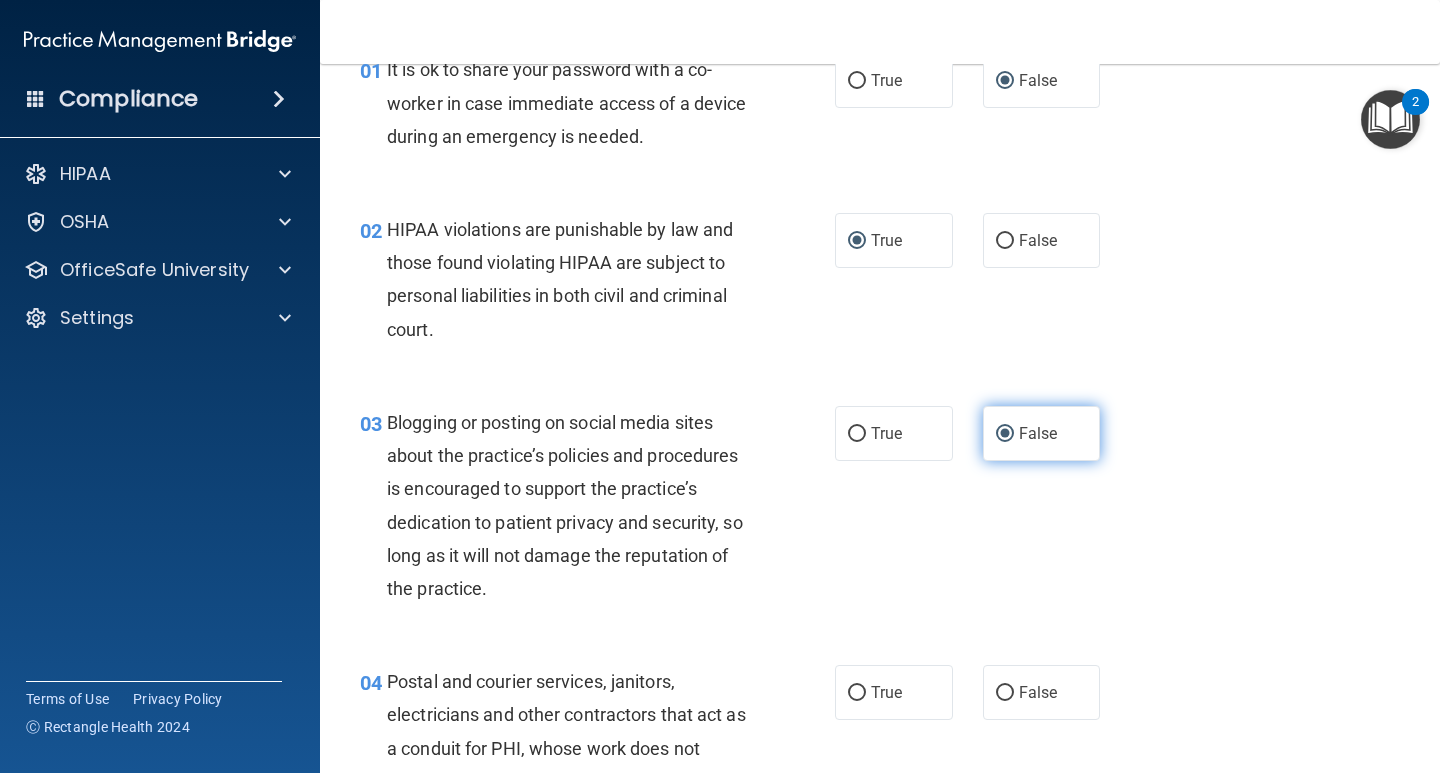 scroll, scrollTop: 300, scrollLeft: 0, axis: vertical 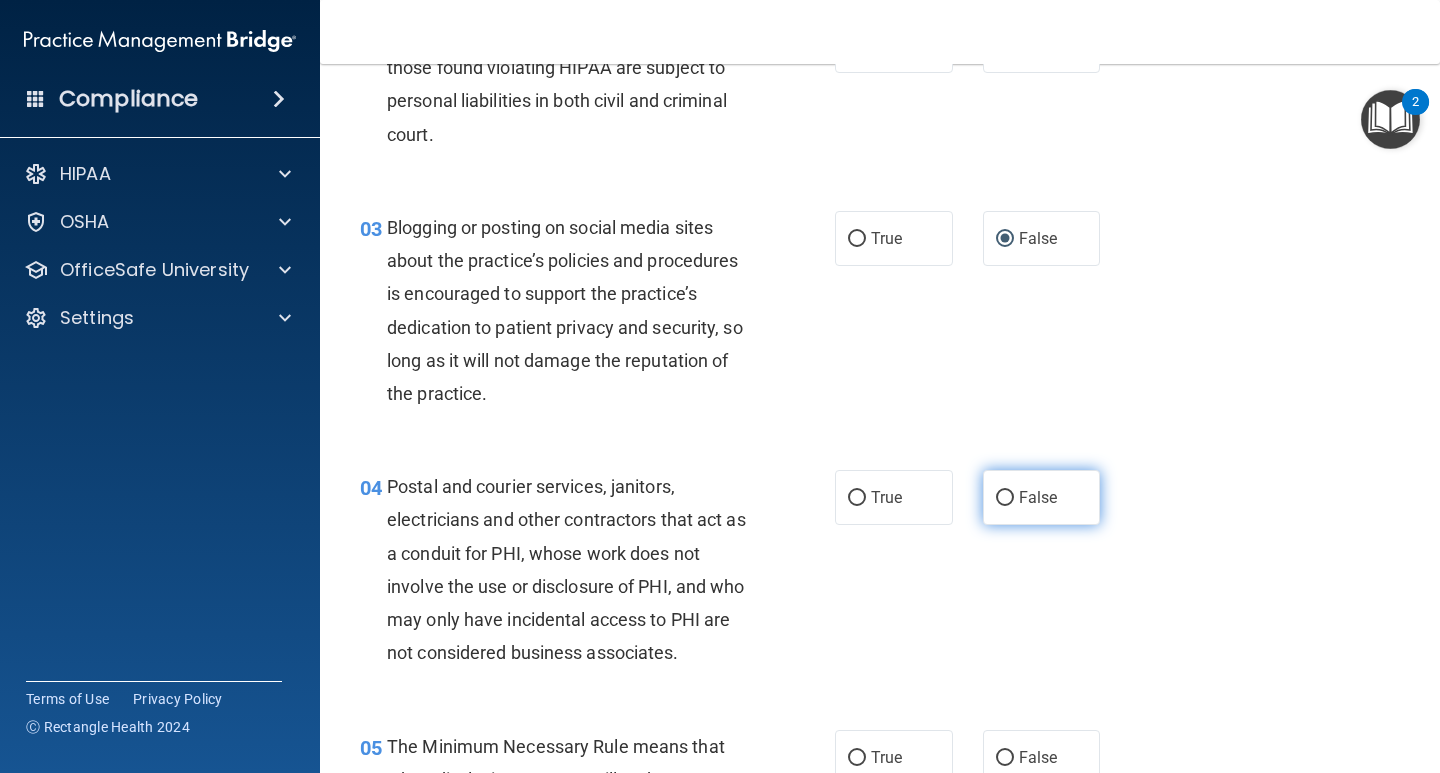 click on "False" at bounding box center [1005, 498] 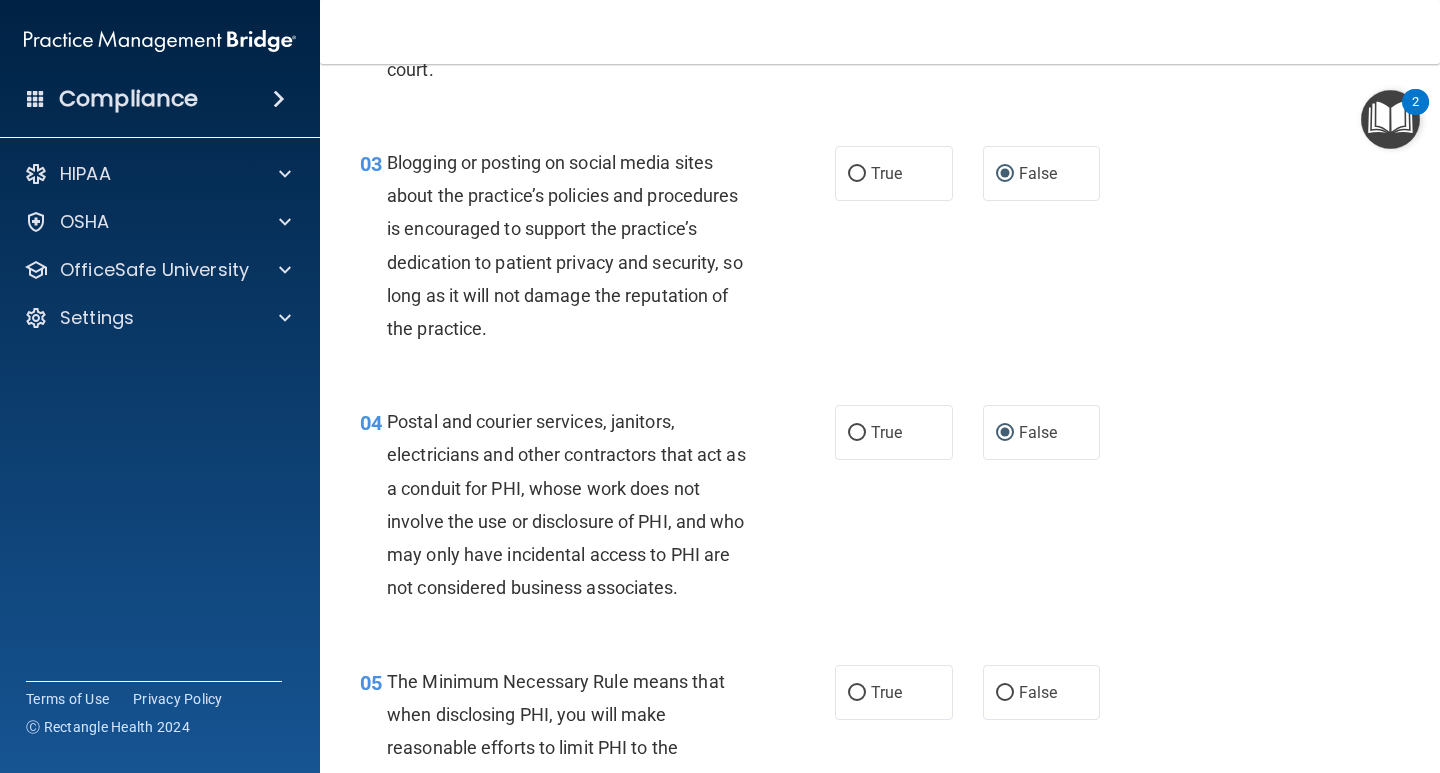 scroll, scrollTop: 600, scrollLeft: 0, axis: vertical 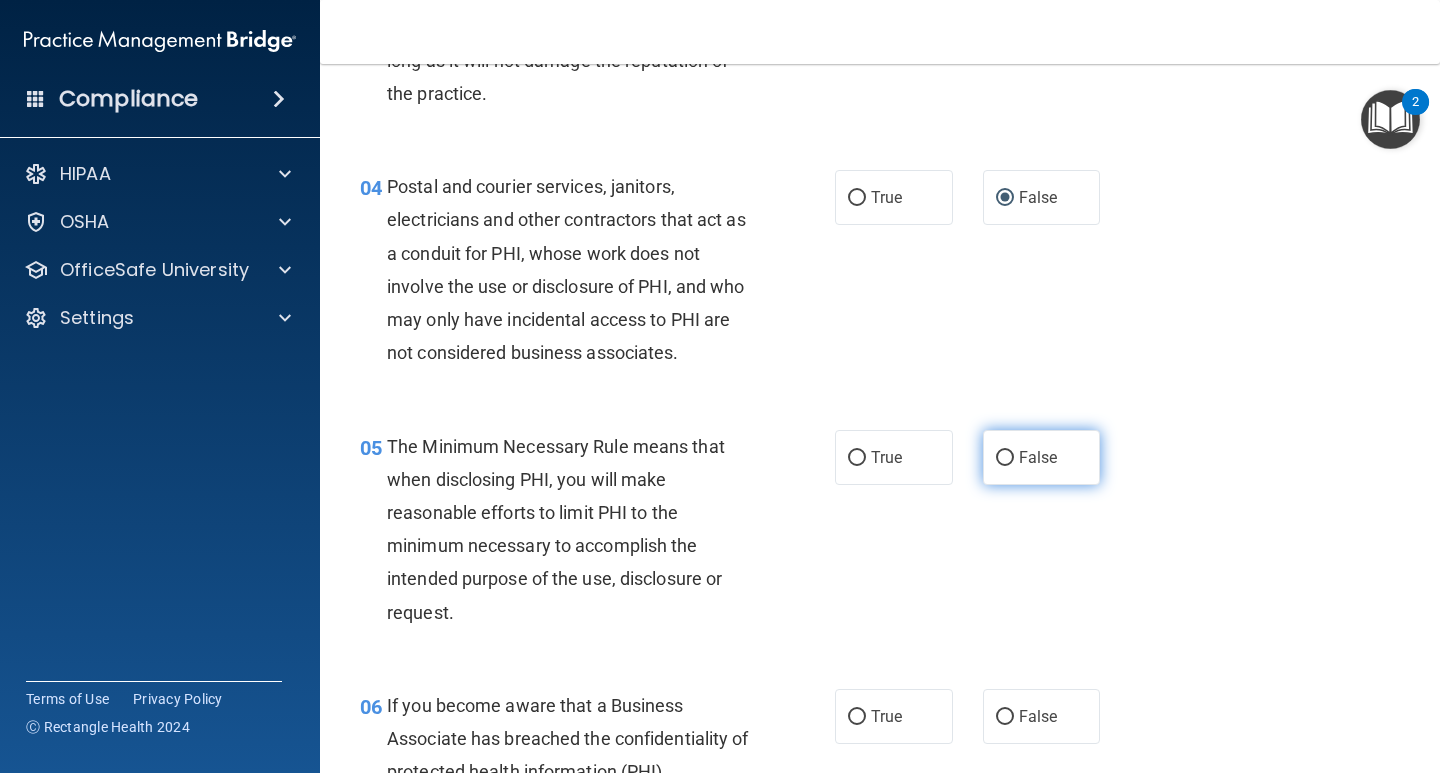 drag, startPoint x: 989, startPoint y: 453, endPoint x: 983, endPoint y: 566, distance: 113.15918 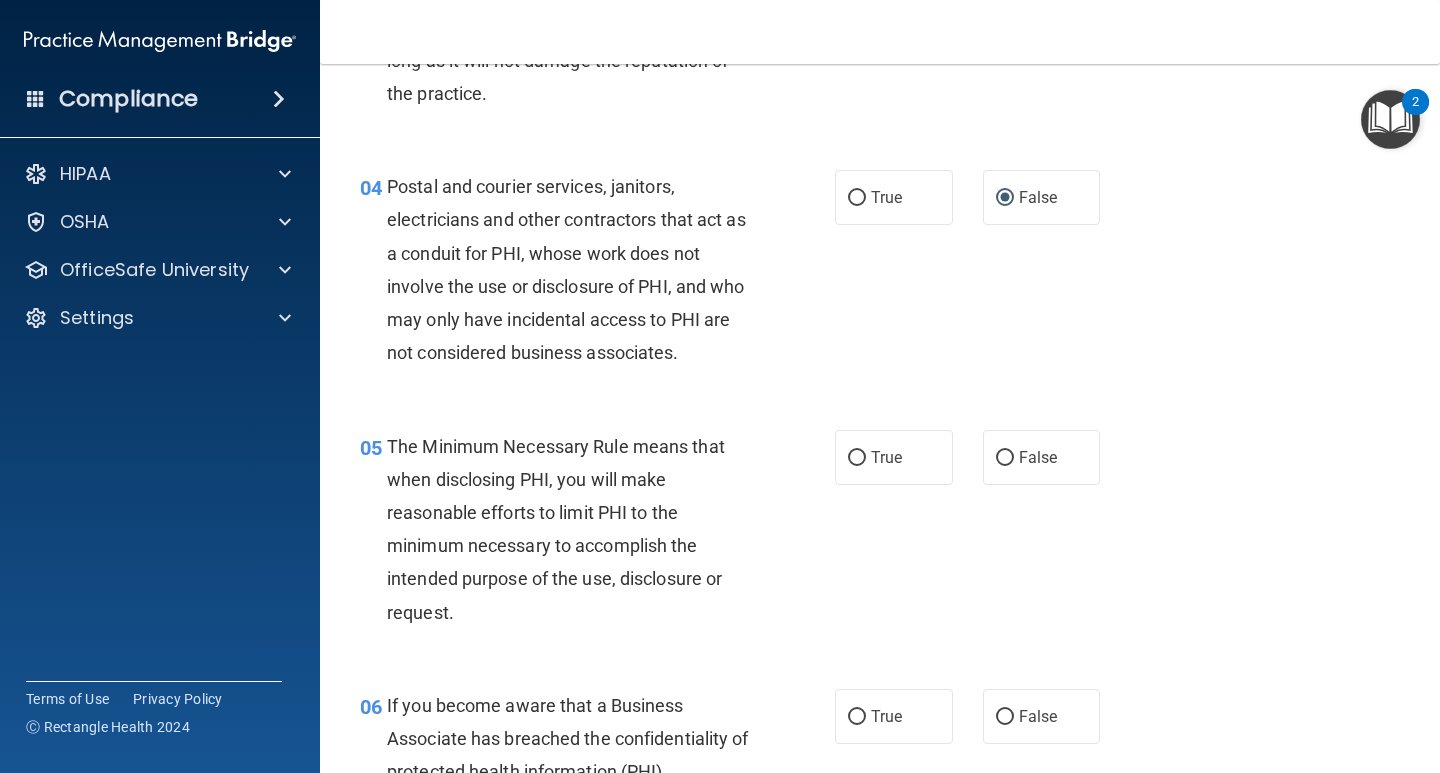 radio on "true" 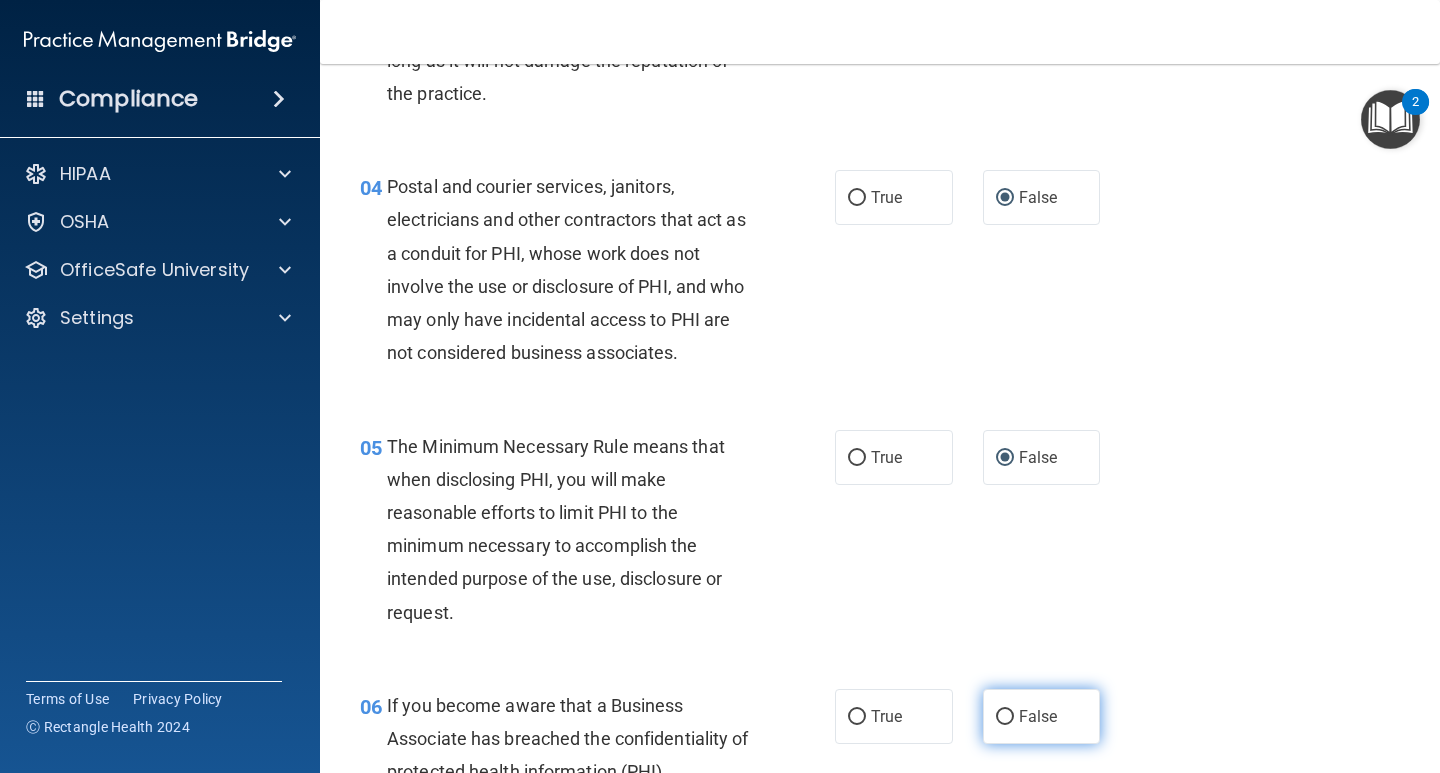 click on "False" at bounding box center (1005, 717) 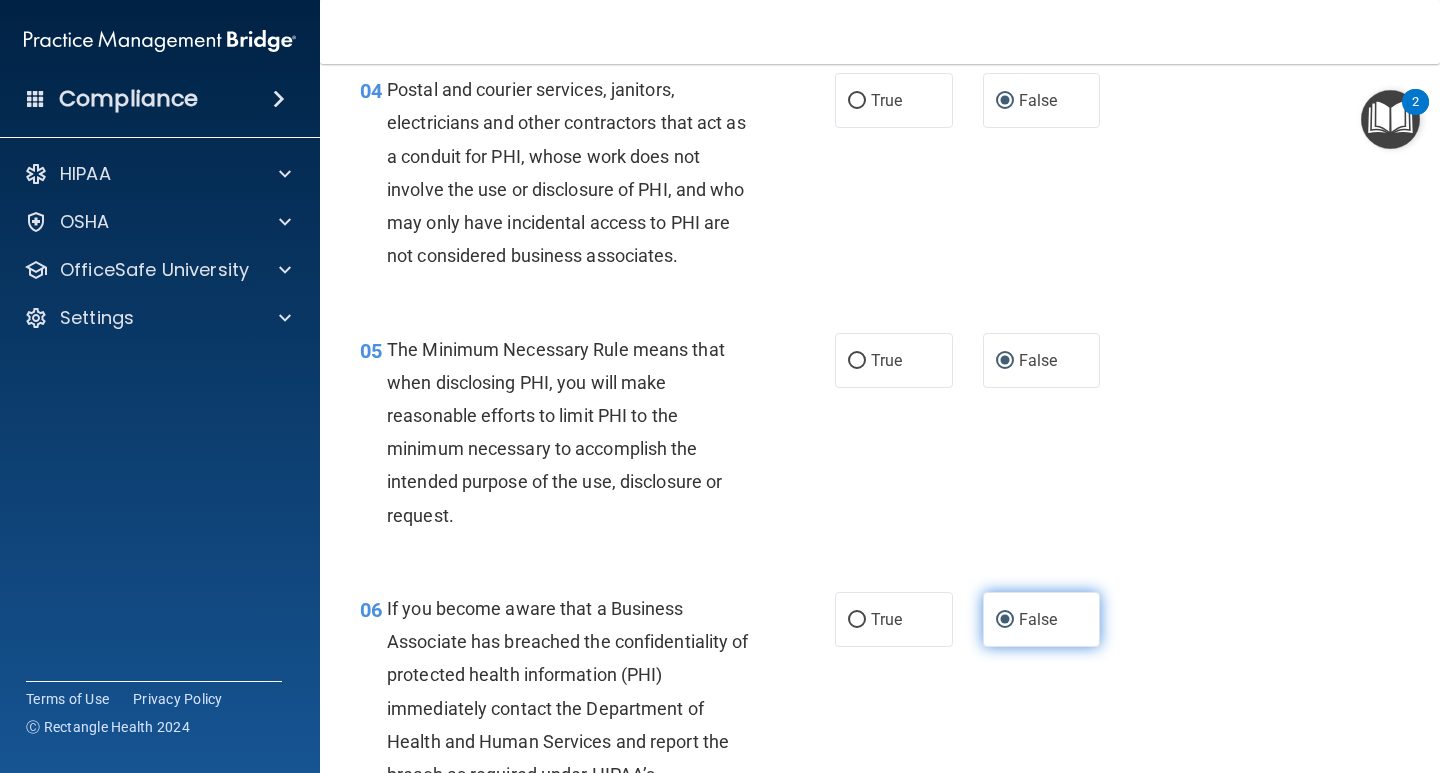 scroll, scrollTop: 900, scrollLeft: 0, axis: vertical 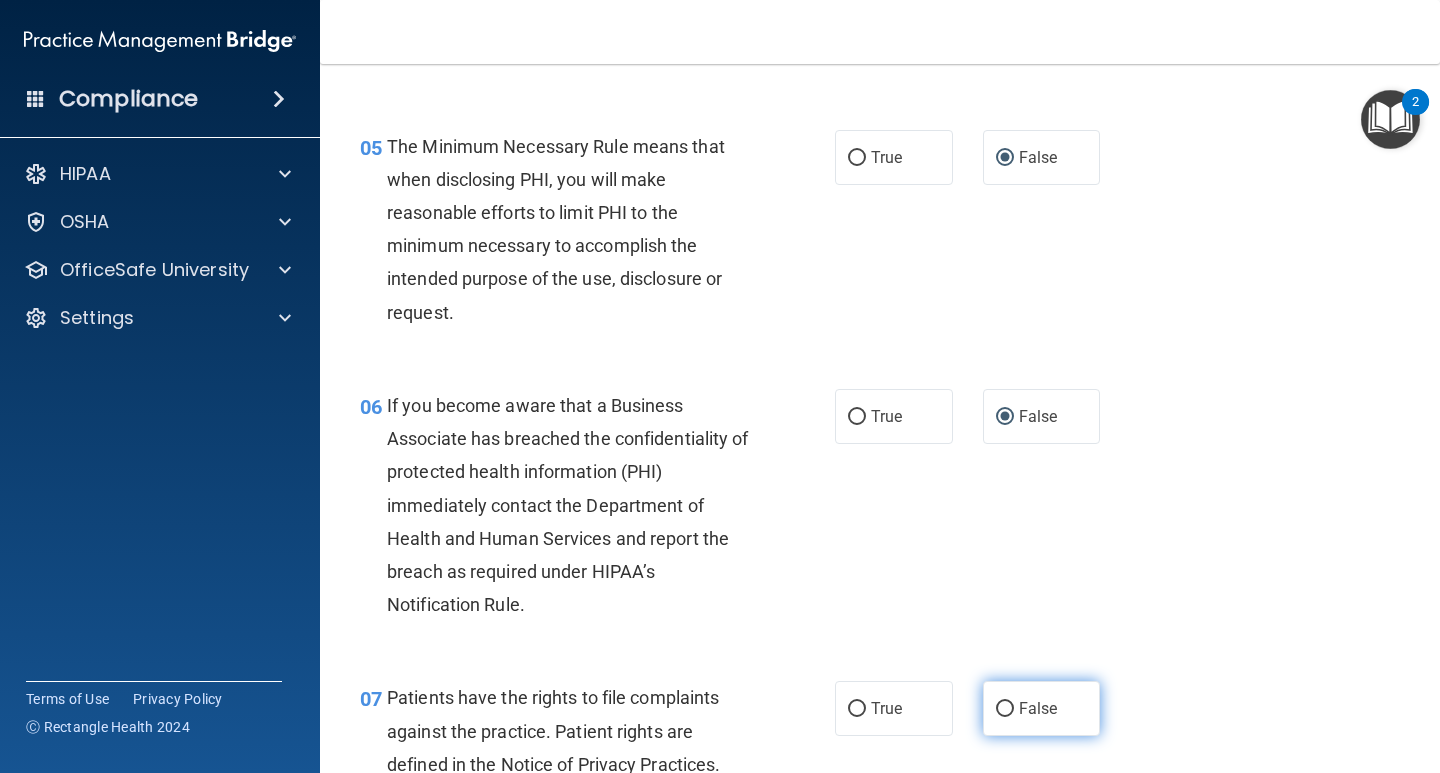click on "False" at bounding box center [1042, 708] 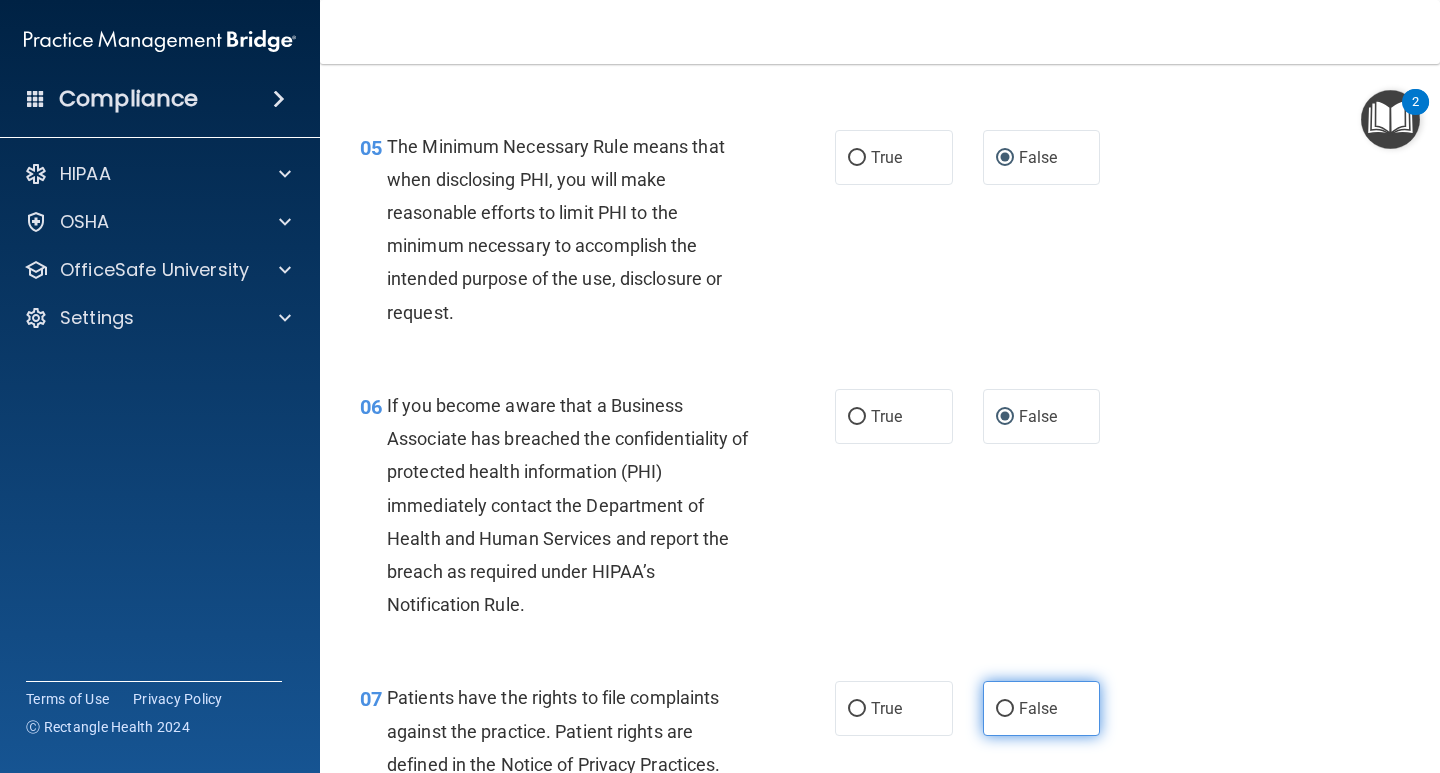 click on "False" at bounding box center [1005, 709] 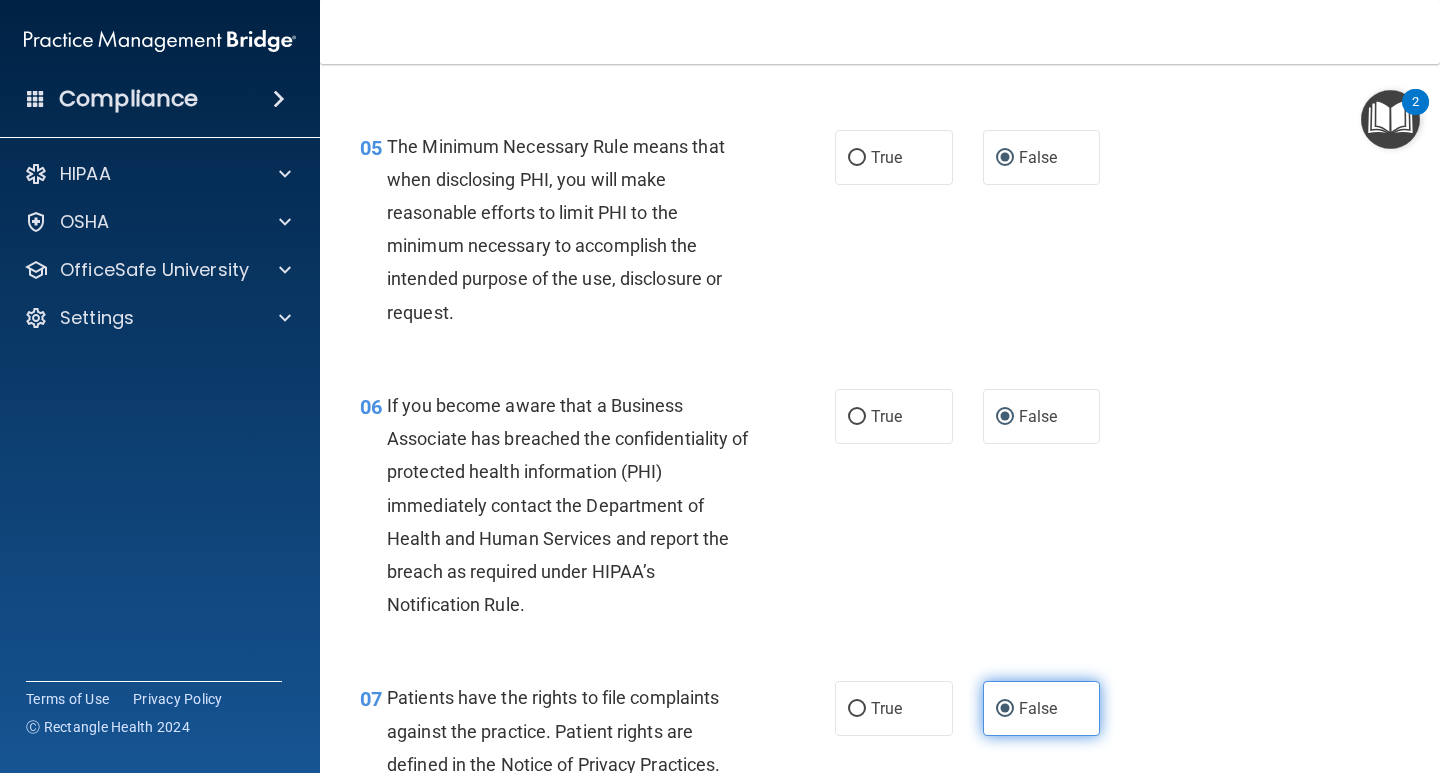 scroll, scrollTop: 1200, scrollLeft: 0, axis: vertical 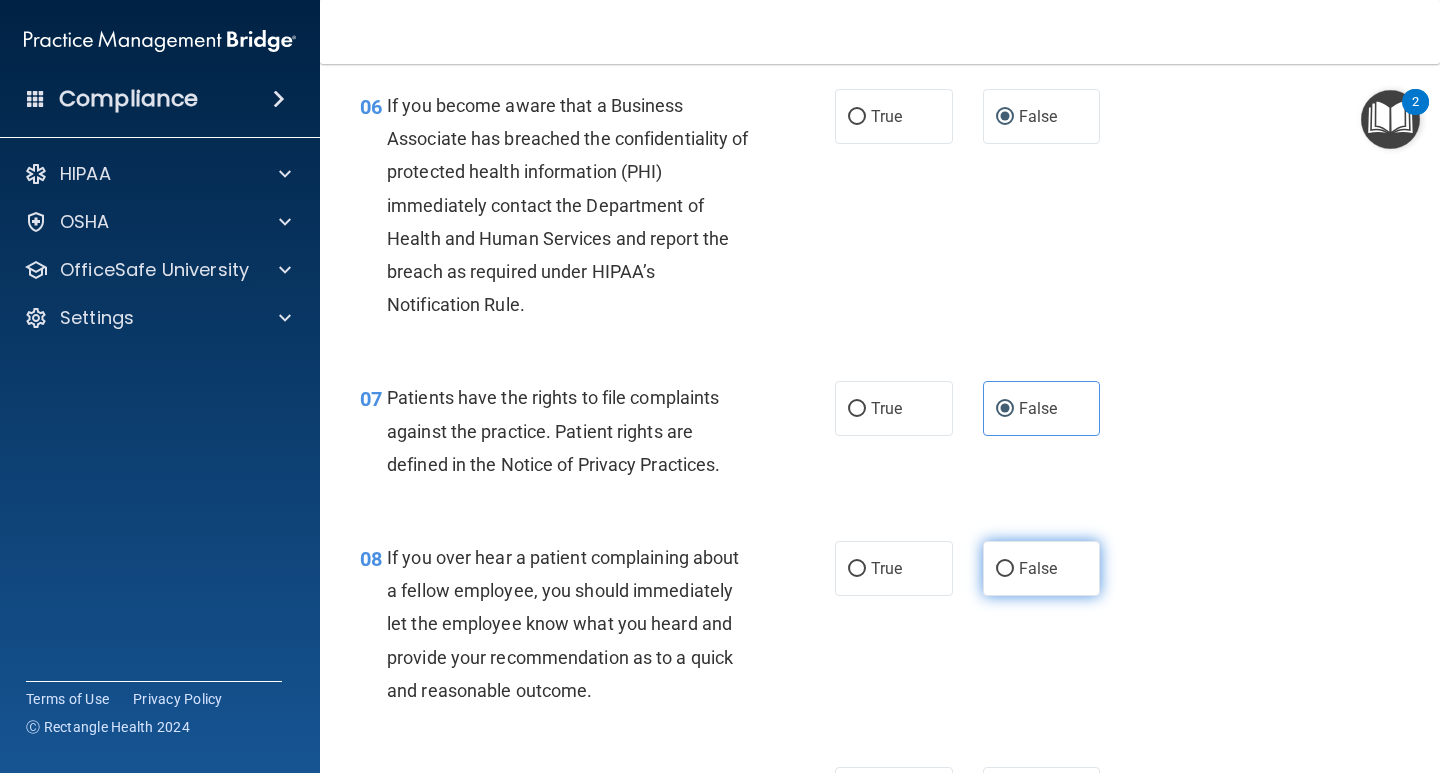 click on "False" at bounding box center (1005, 569) 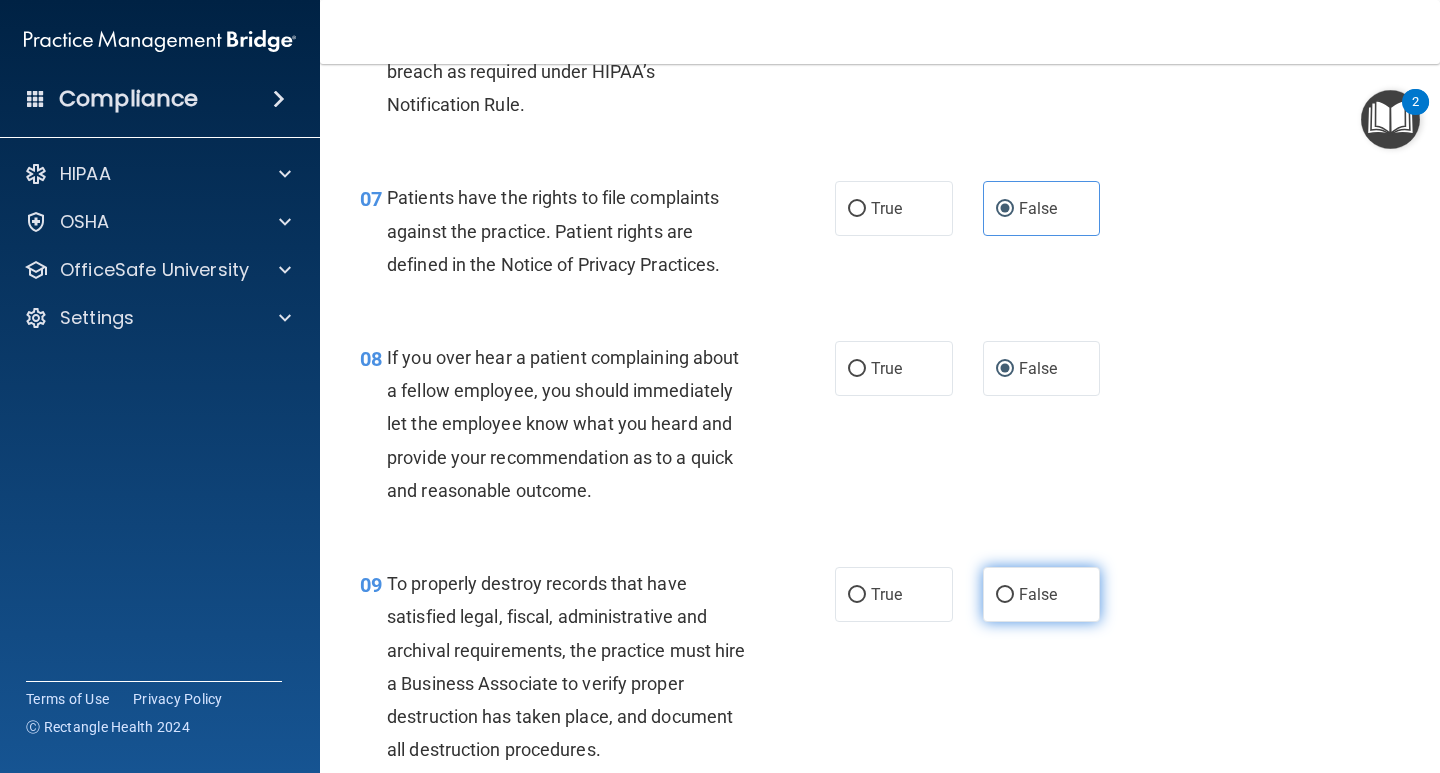 click on "False" at bounding box center (1005, 595) 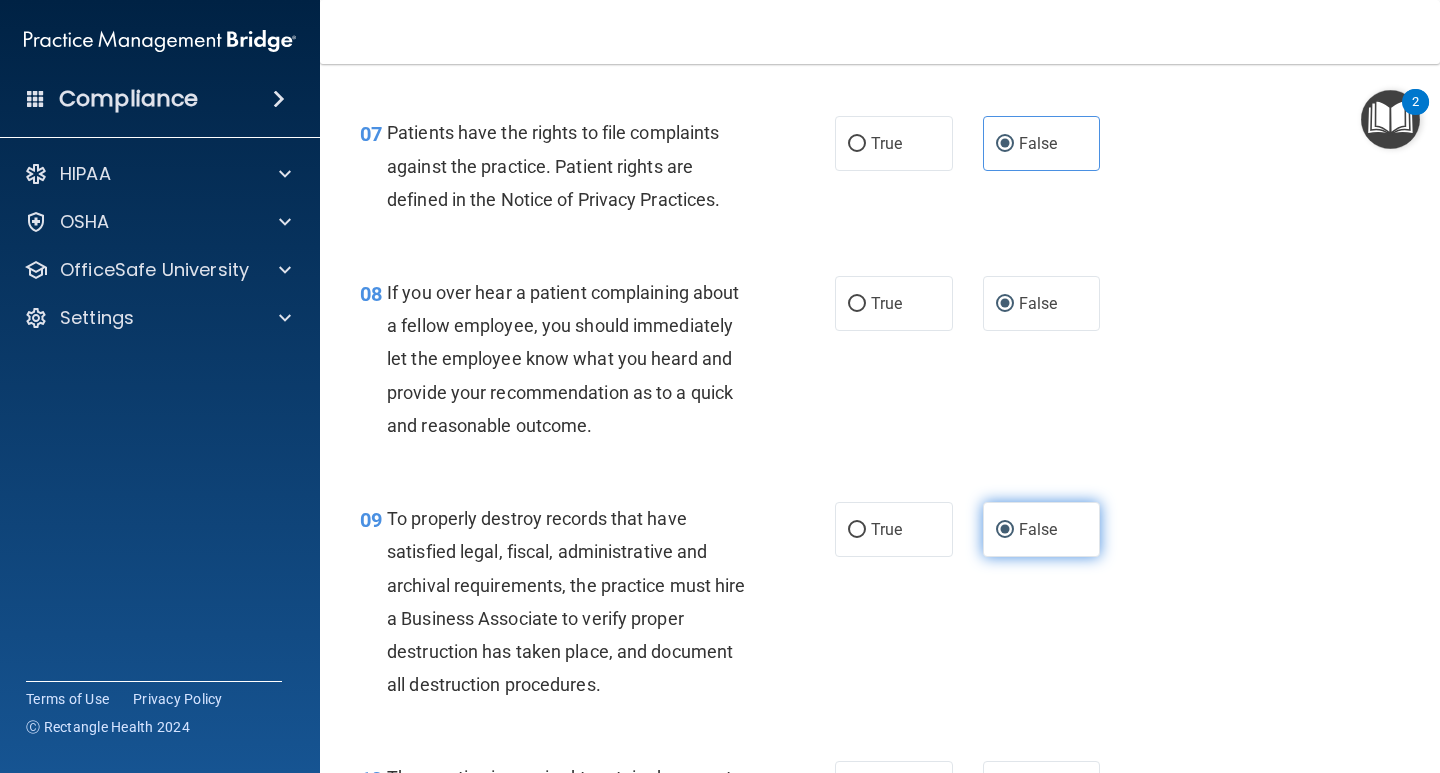 scroll, scrollTop: 1700, scrollLeft: 0, axis: vertical 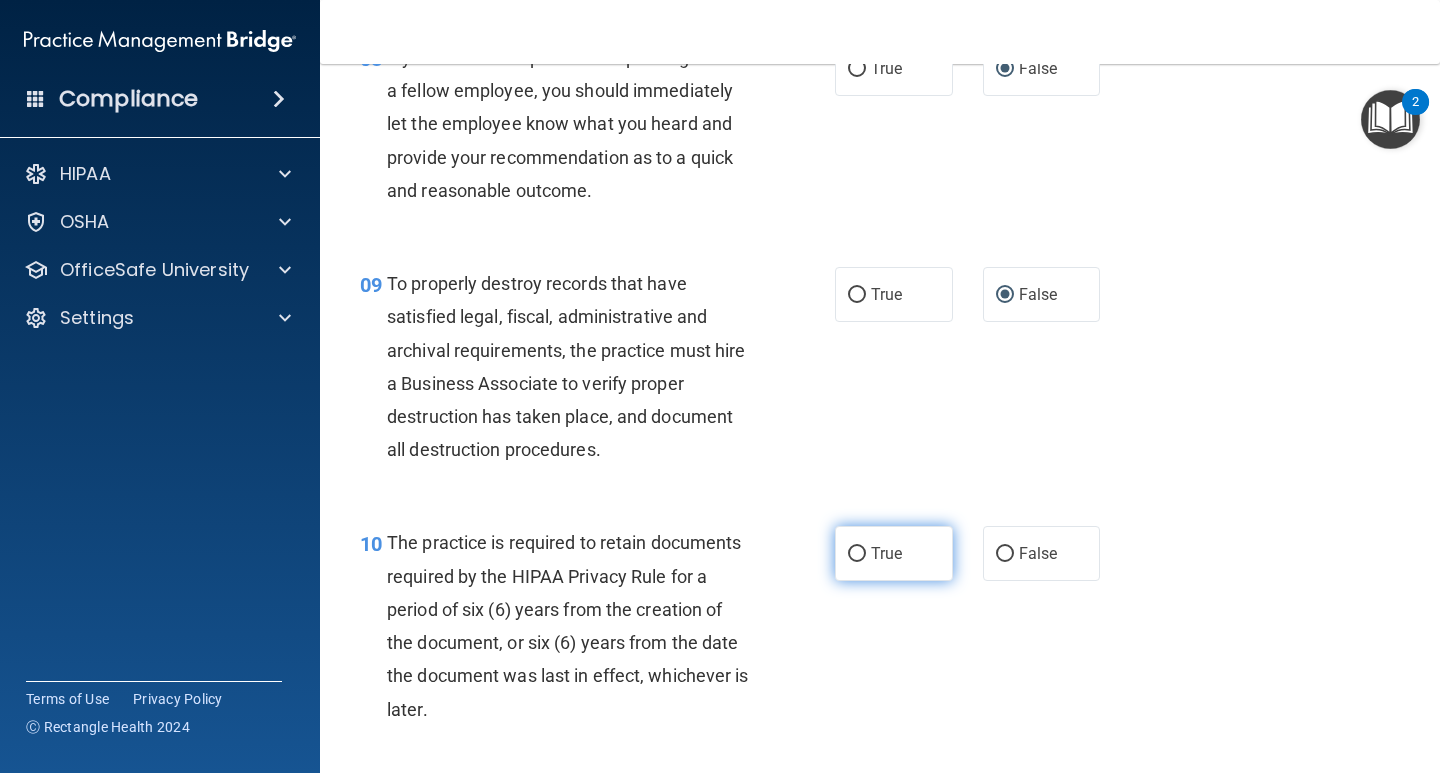 click on "True" at bounding box center [857, 554] 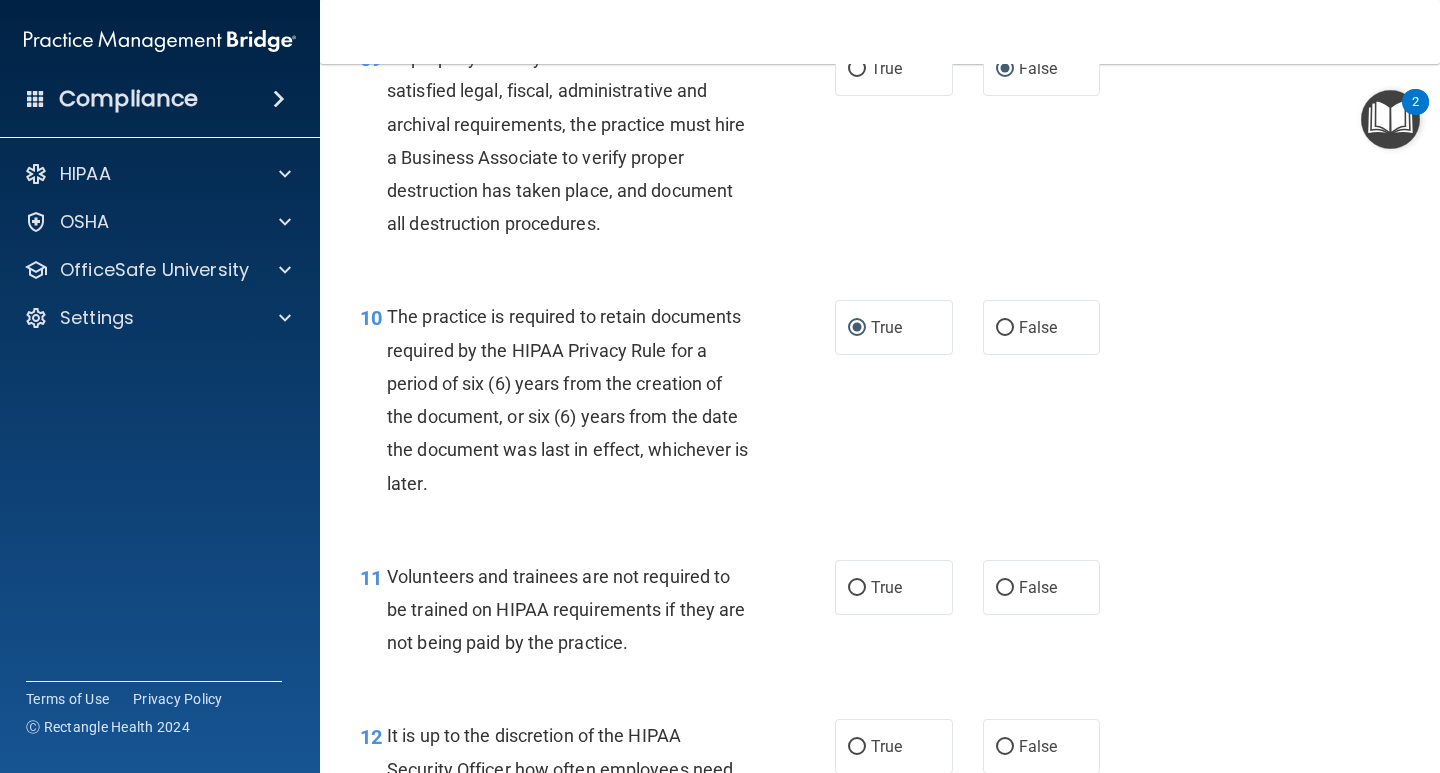 scroll, scrollTop: 2000, scrollLeft: 0, axis: vertical 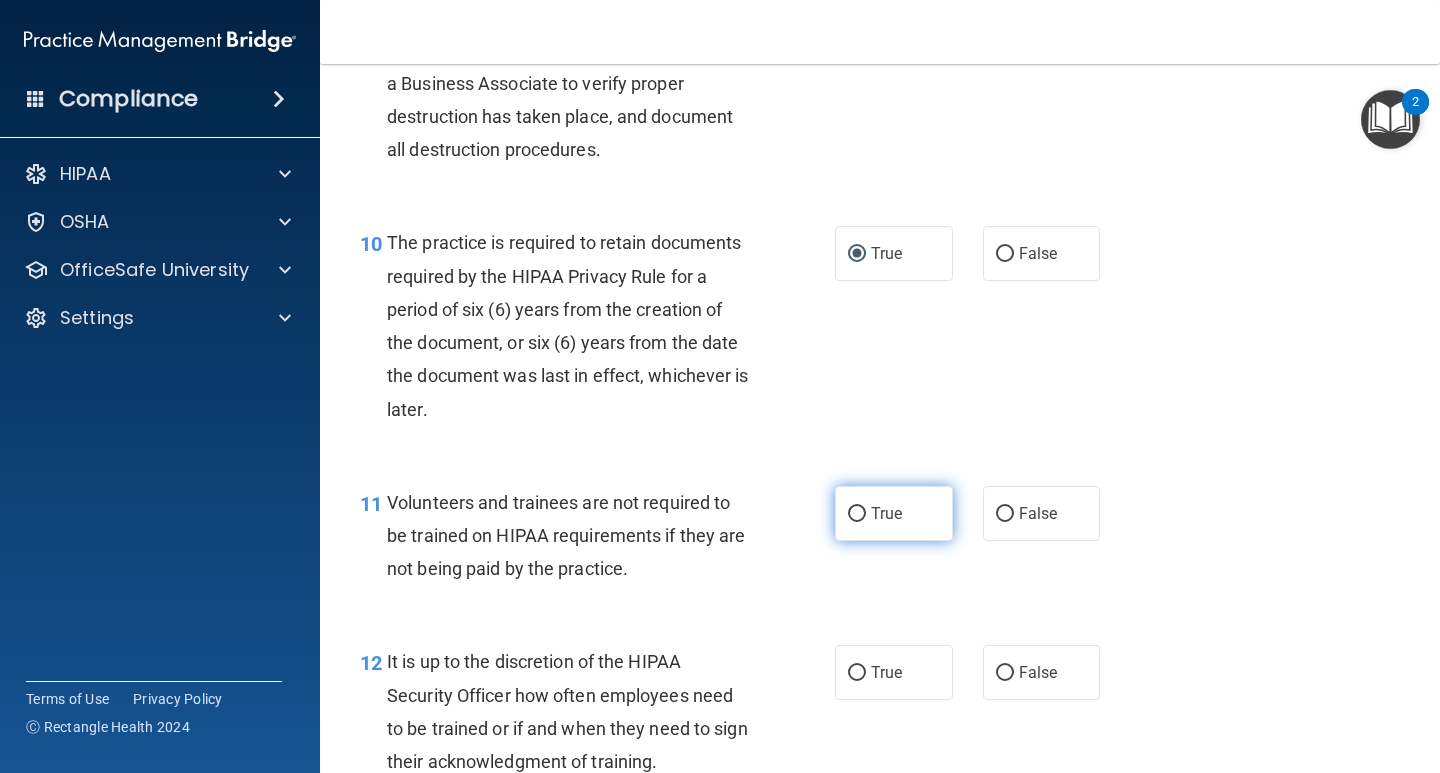 click on "True" at bounding box center (857, 514) 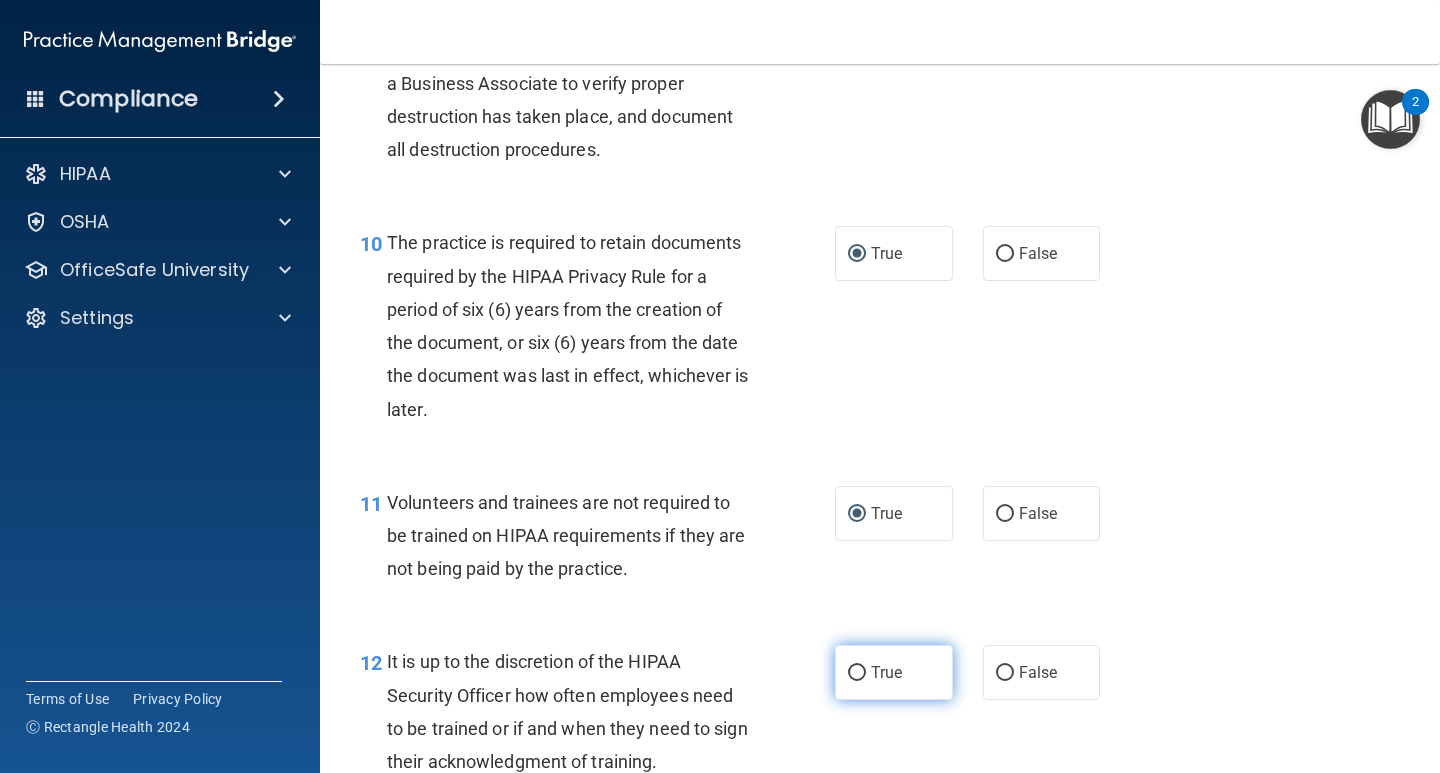 click on "True" at bounding box center [857, 673] 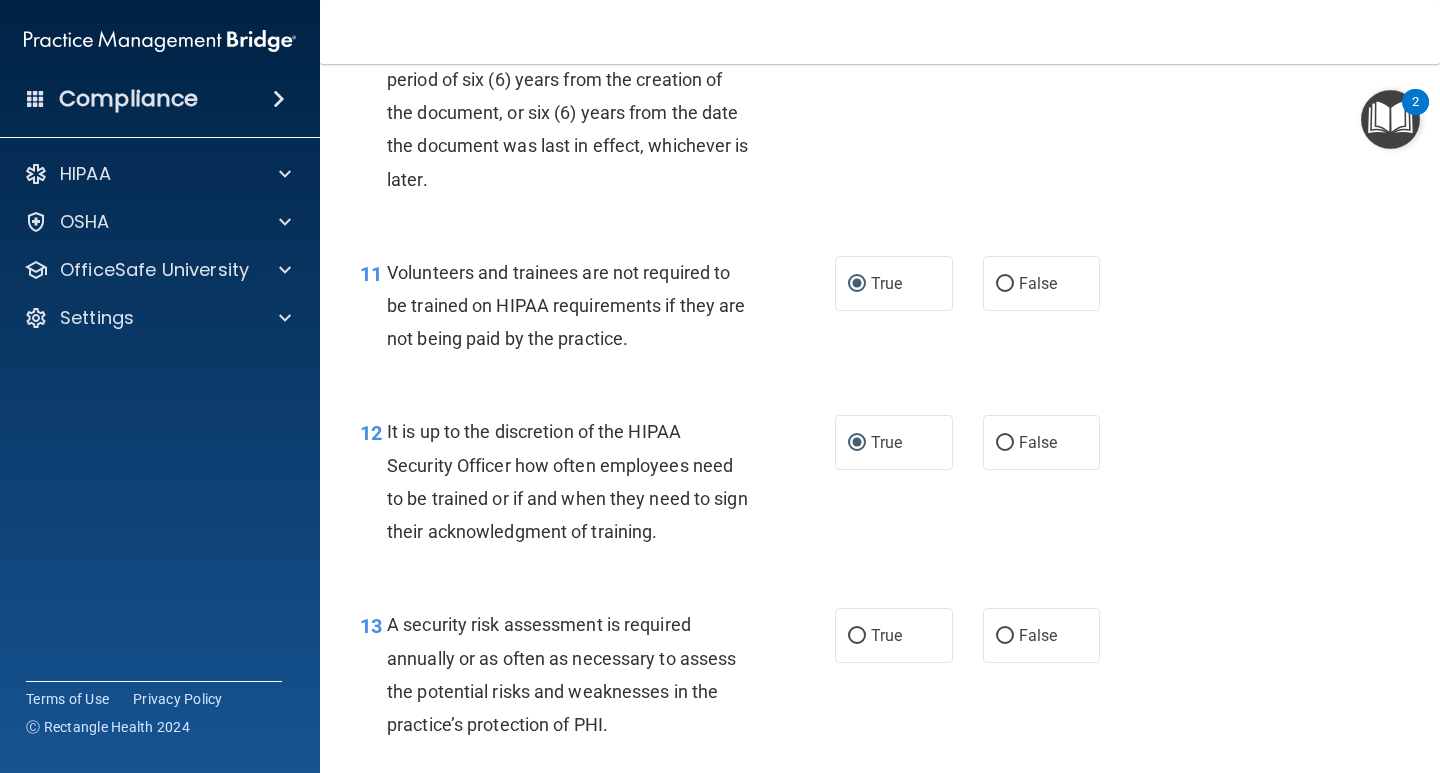 scroll, scrollTop: 2300, scrollLeft: 0, axis: vertical 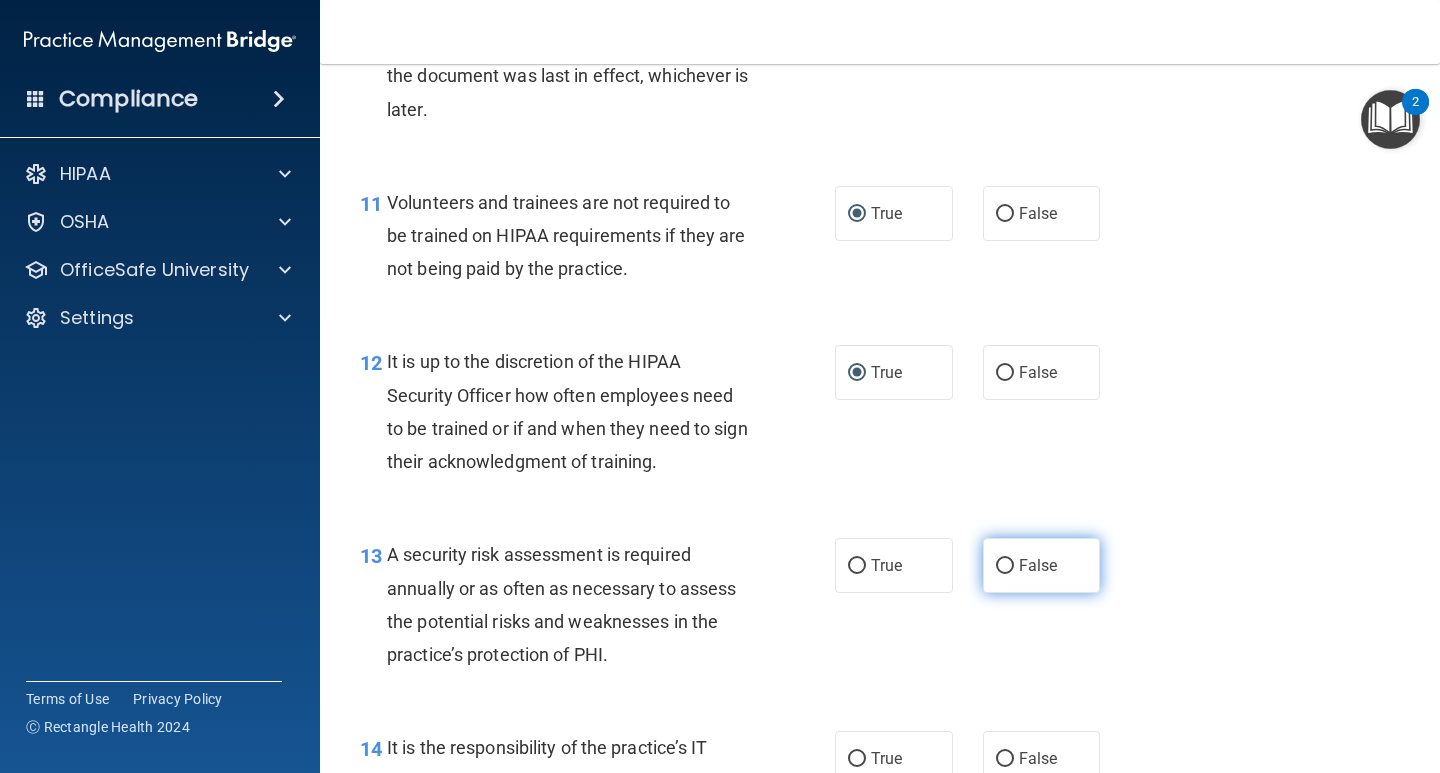 click on "False" at bounding box center [1042, 565] 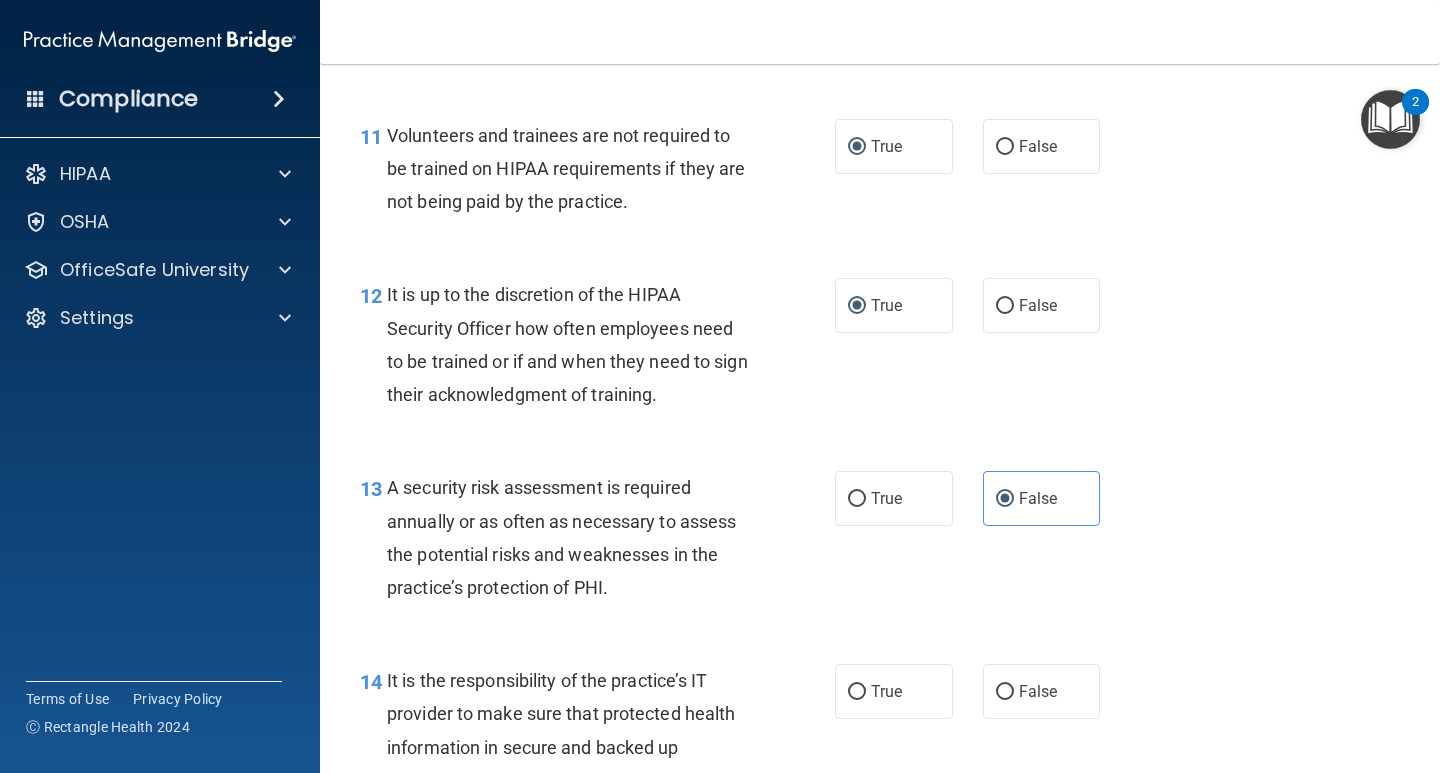 scroll, scrollTop: 2500, scrollLeft: 0, axis: vertical 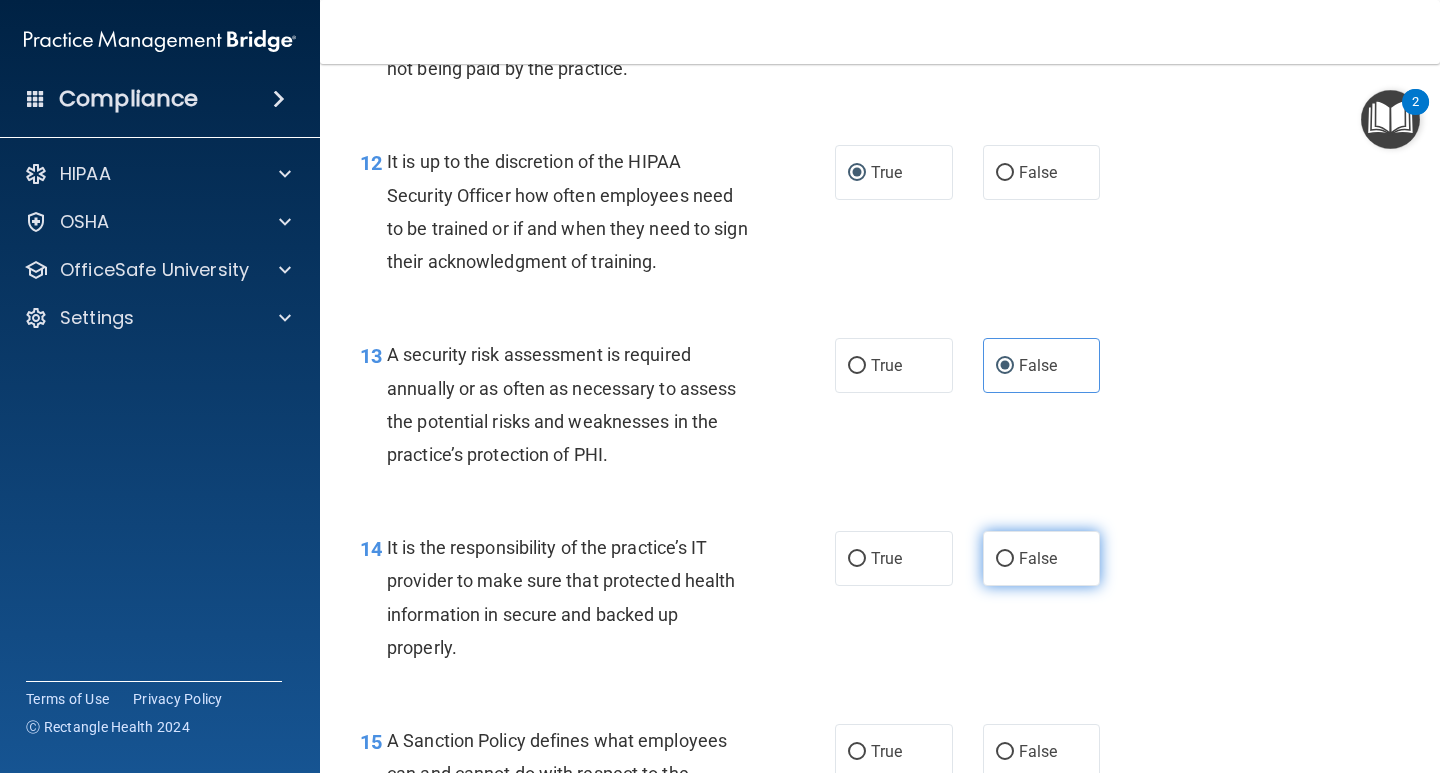 click on "False" at bounding box center [1005, 559] 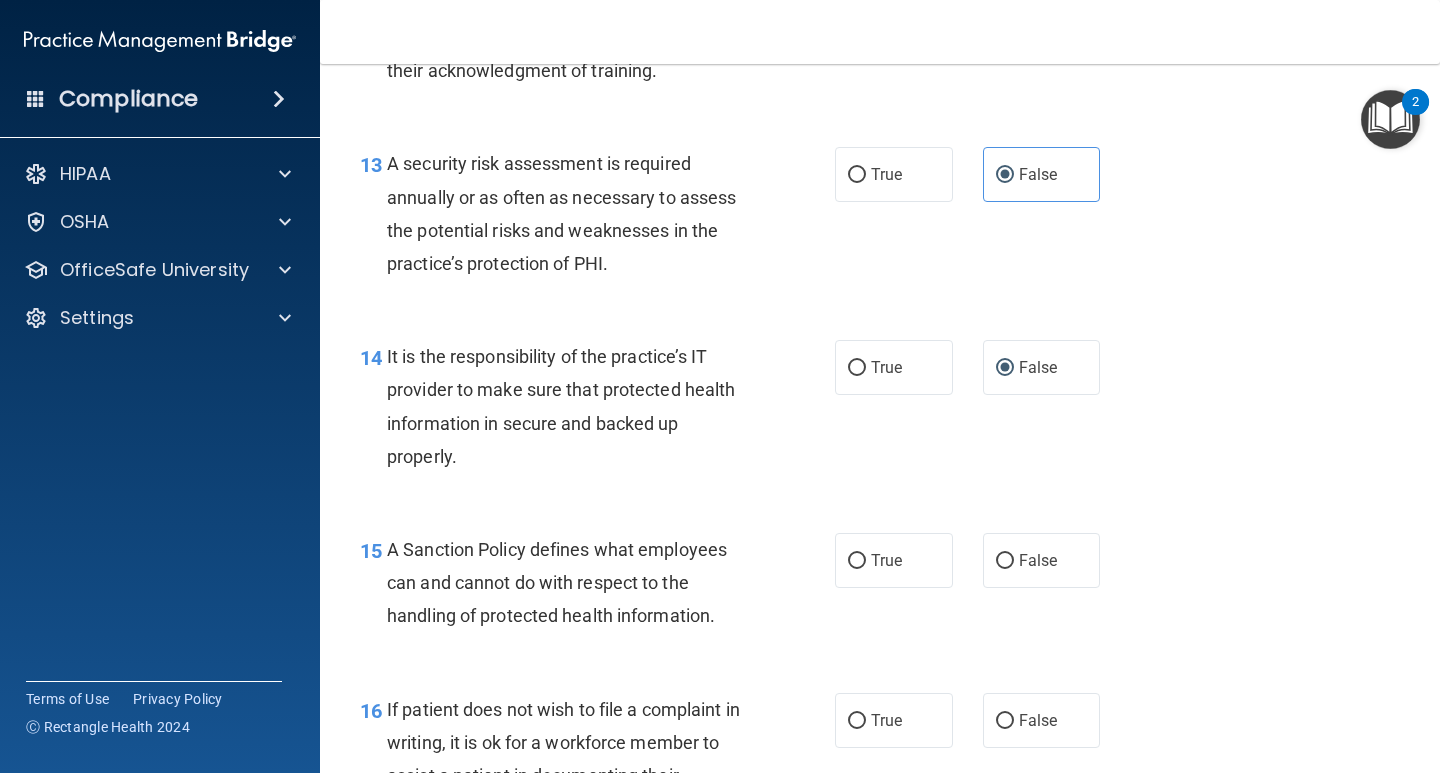 scroll, scrollTop: 2700, scrollLeft: 0, axis: vertical 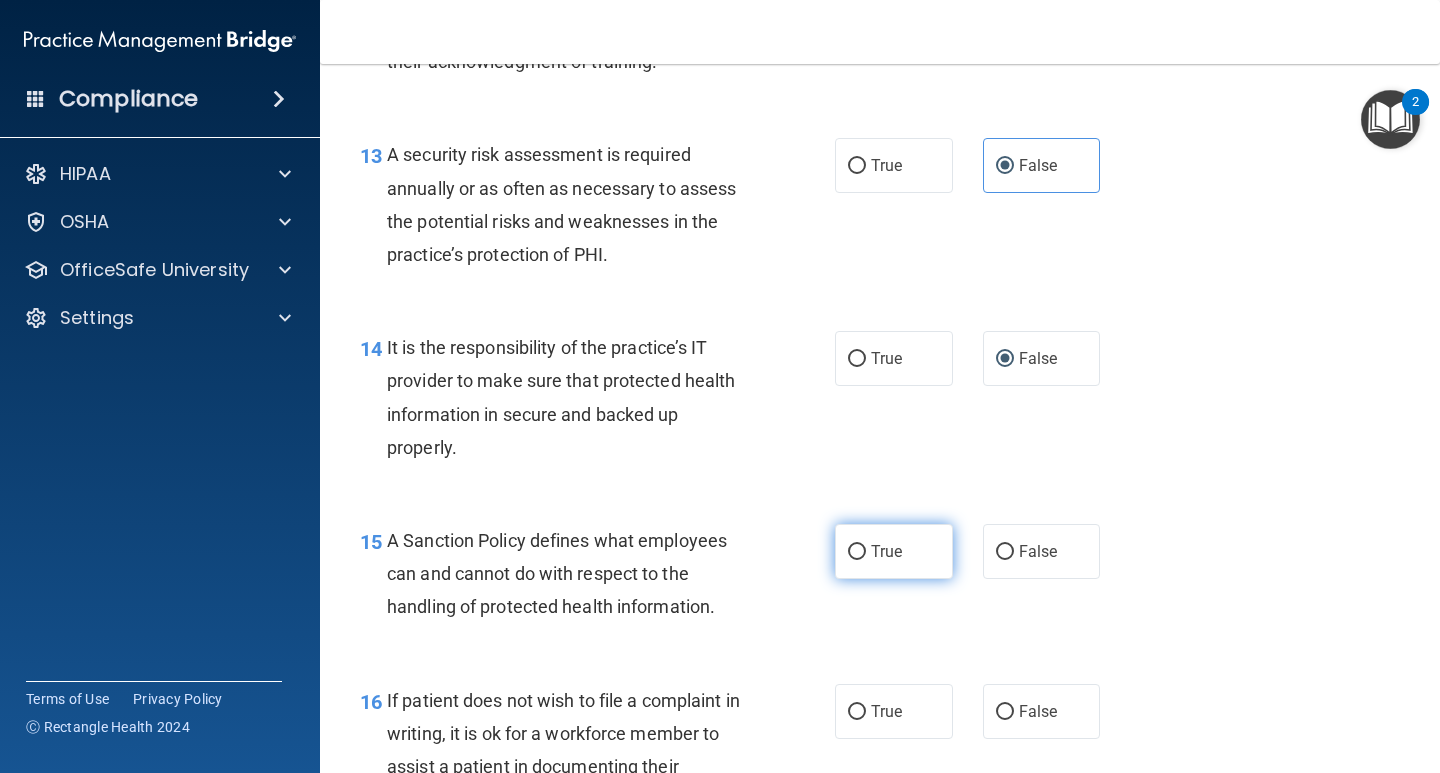 click on "True" at bounding box center [857, 552] 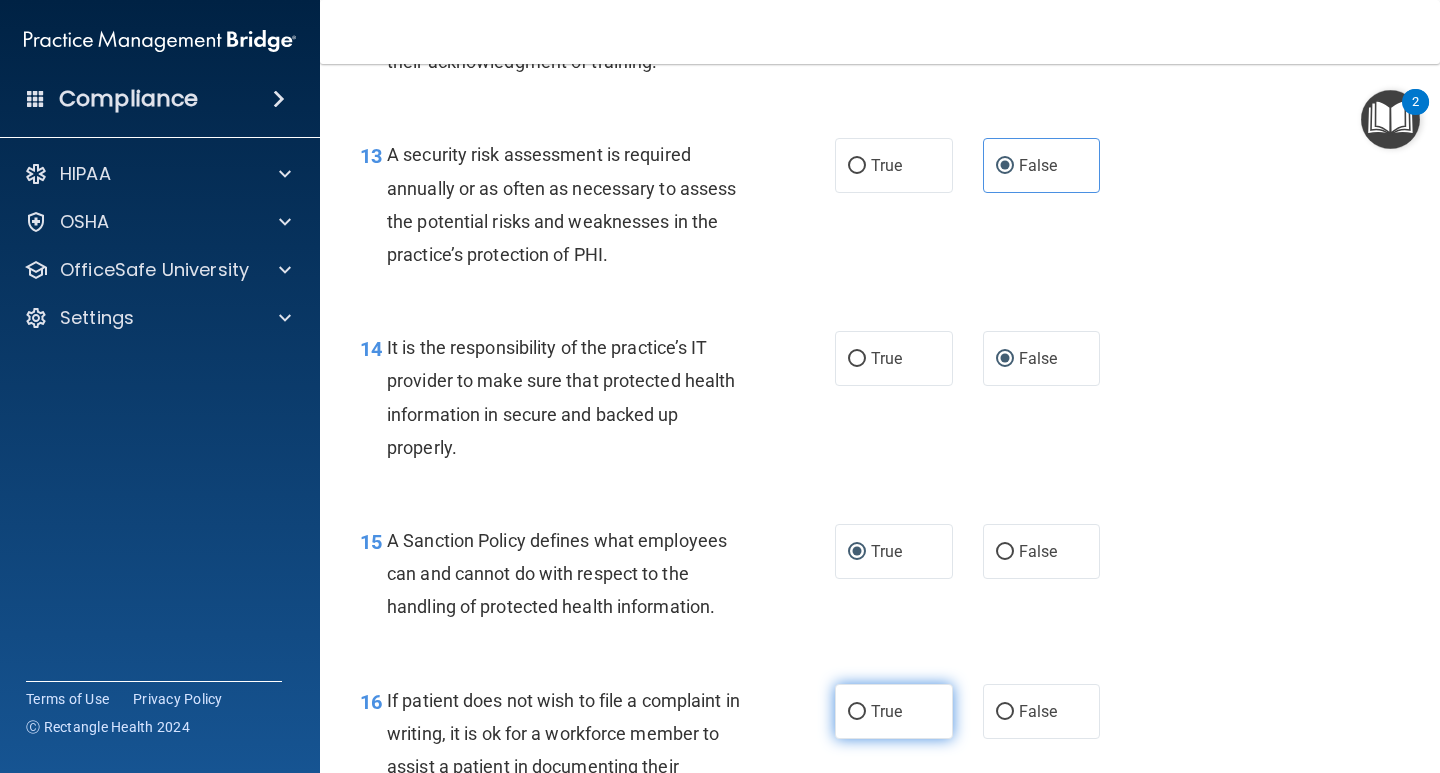 click on "True" at bounding box center (894, 711) 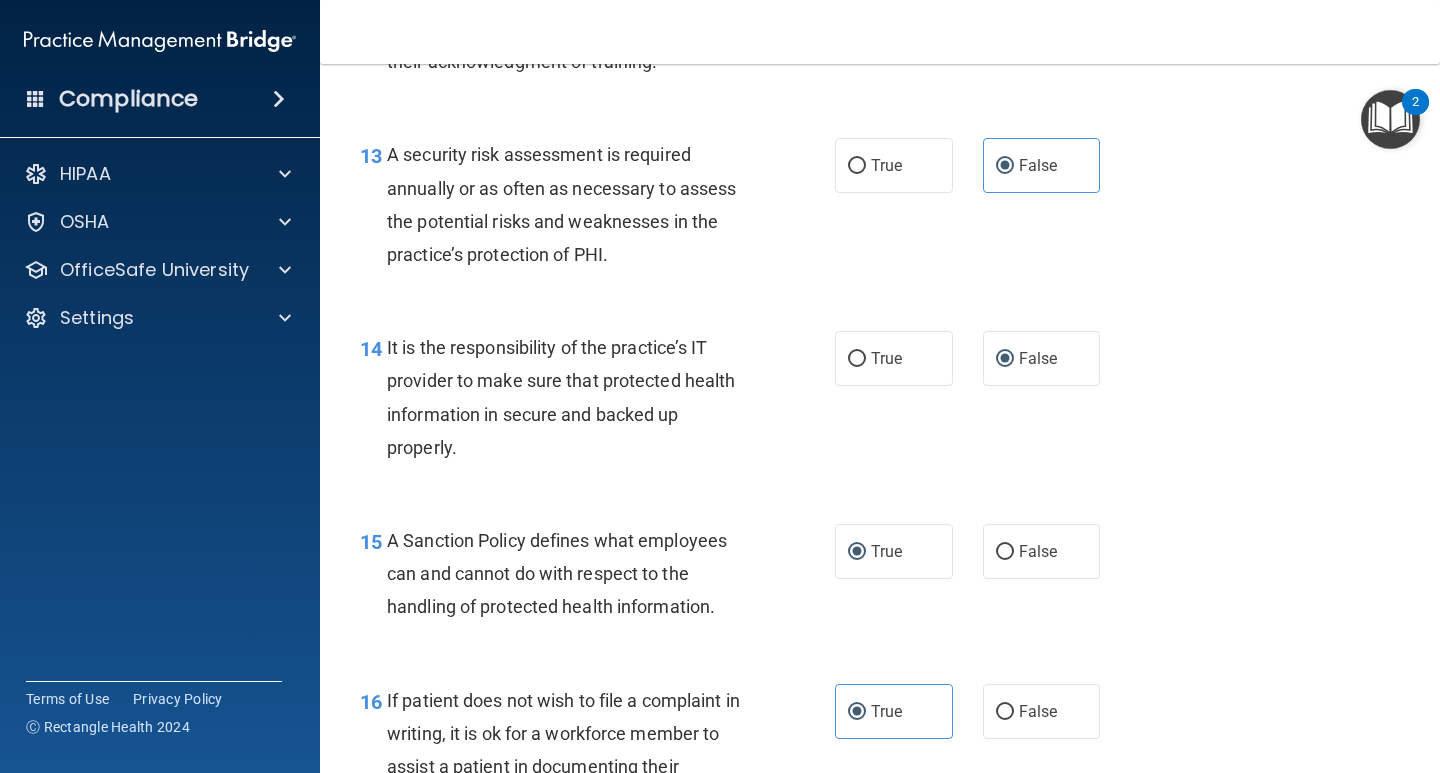 scroll, scrollTop: 3100, scrollLeft: 0, axis: vertical 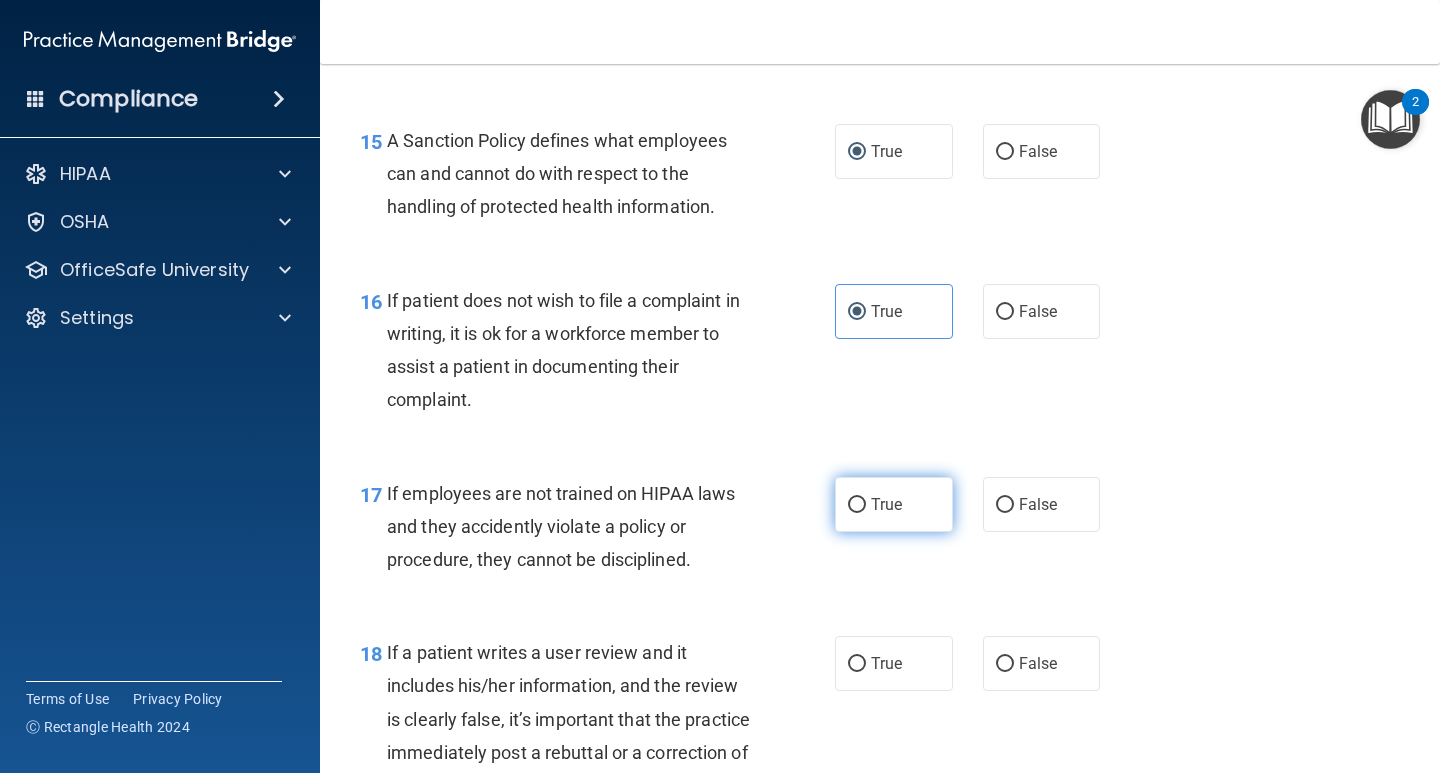 click on "True" at bounding box center [857, 505] 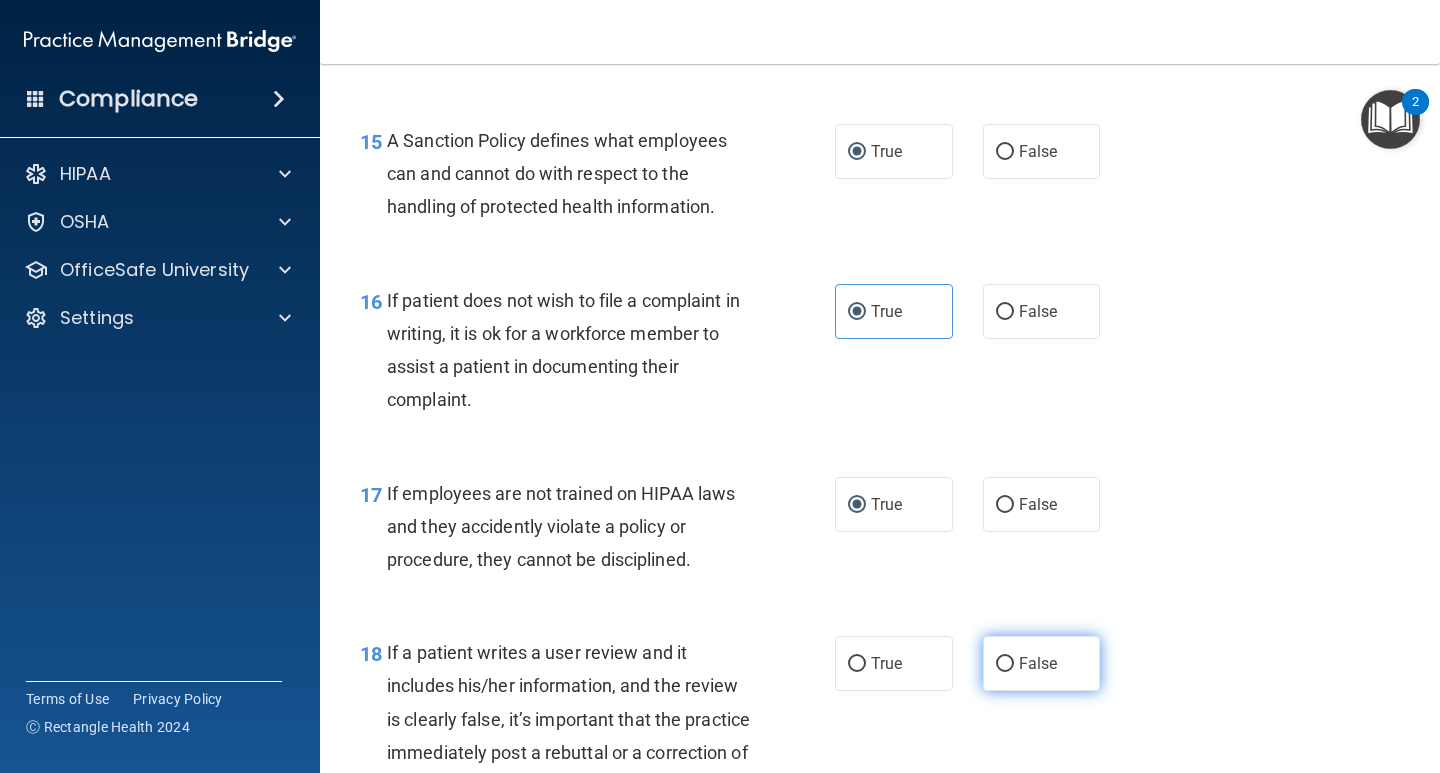 click on "False" at bounding box center (1005, 664) 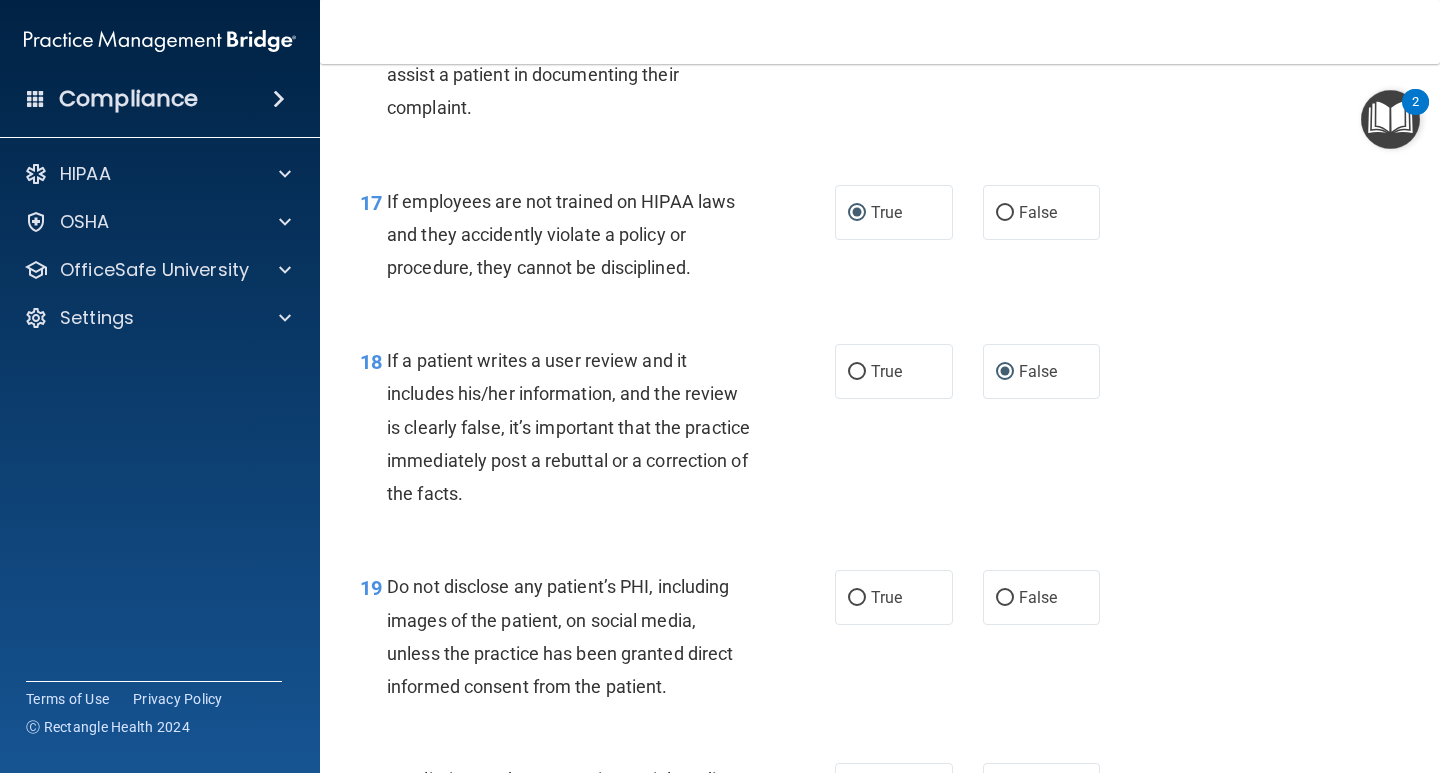 scroll, scrollTop: 3400, scrollLeft: 0, axis: vertical 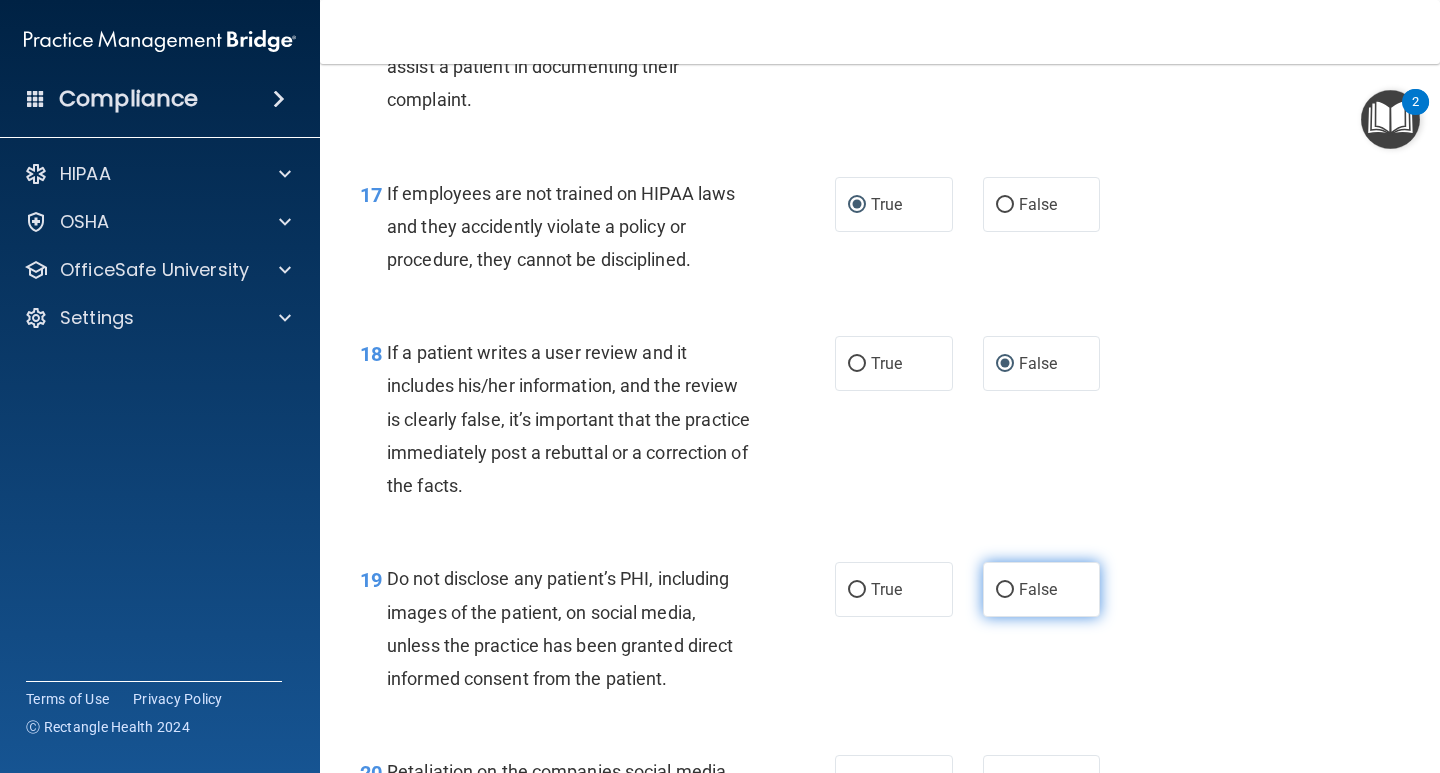 click on "False" at bounding box center (1005, 590) 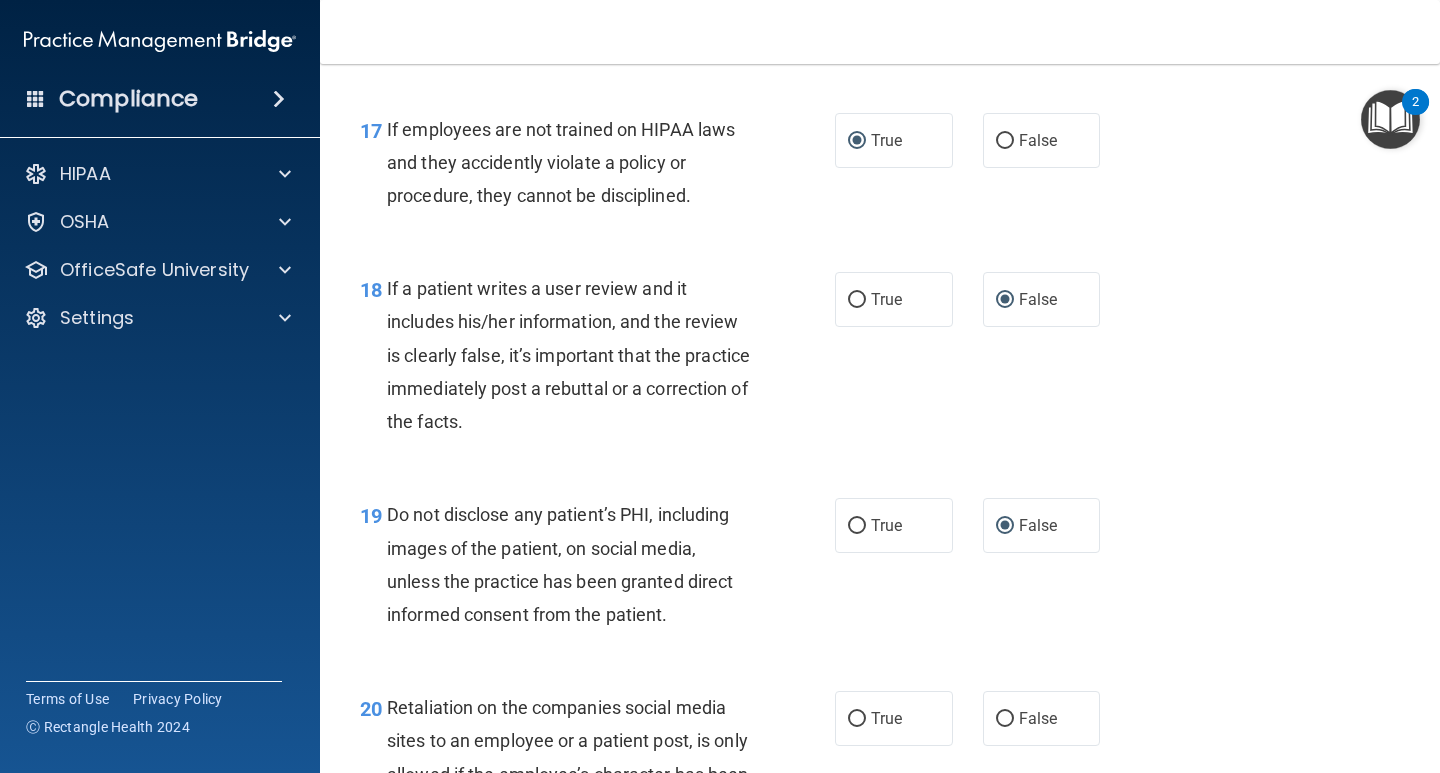 scroll, scrollTop: 3700, scrollLeft: 0, axis: vertical 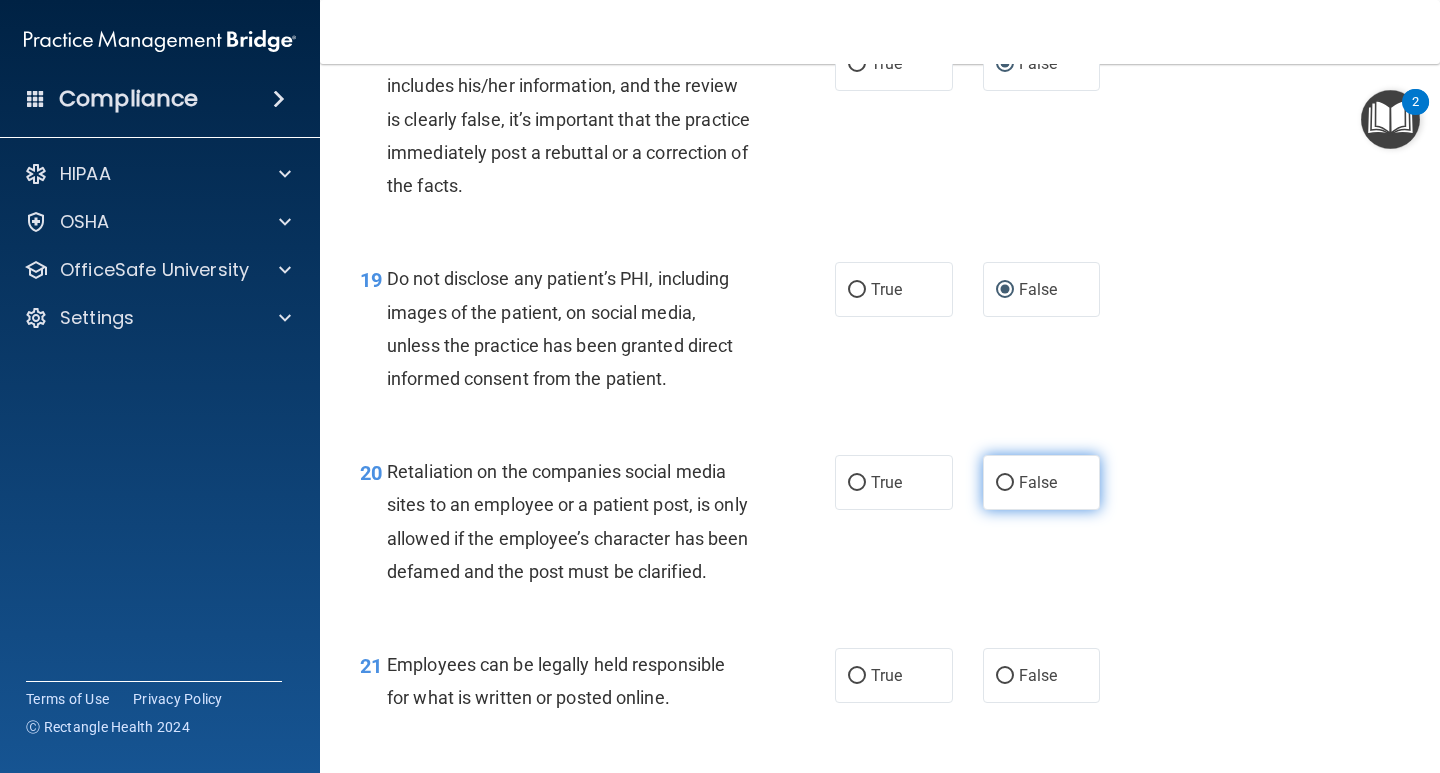 click on "False" at bounding box center (1005, 483) 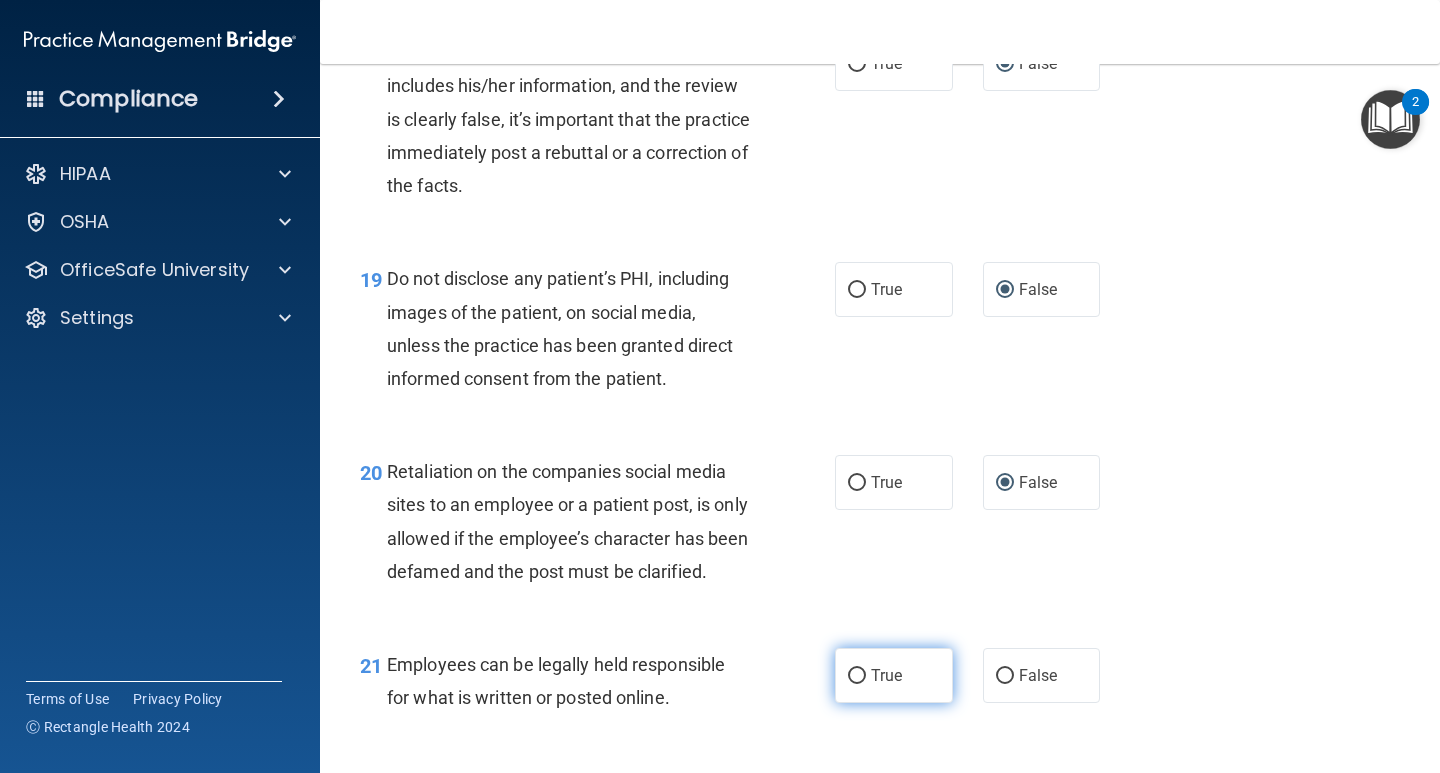 click on "True" at bounding box center [894, 675] 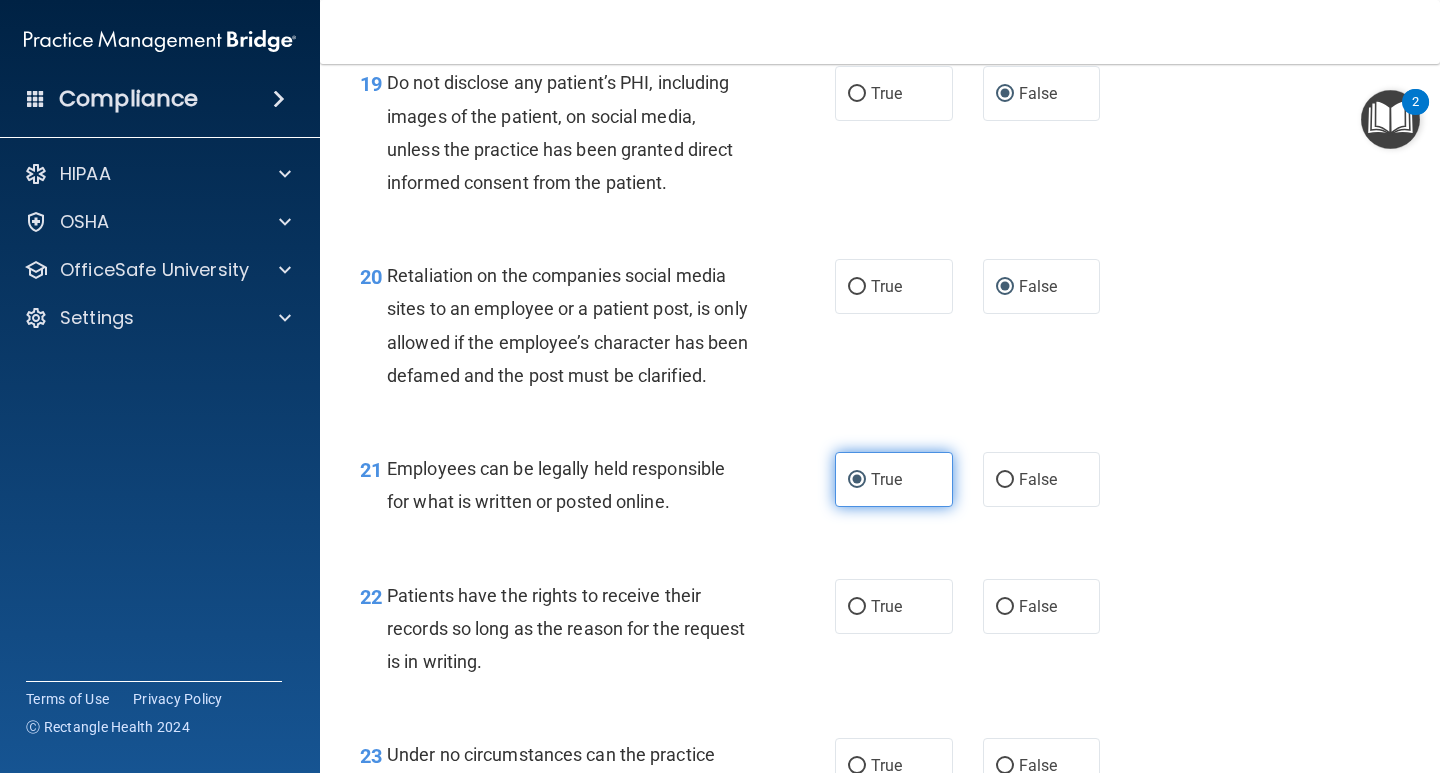 scroll, scrollTop: 3900, scrollLeft: 0, axis: vertical 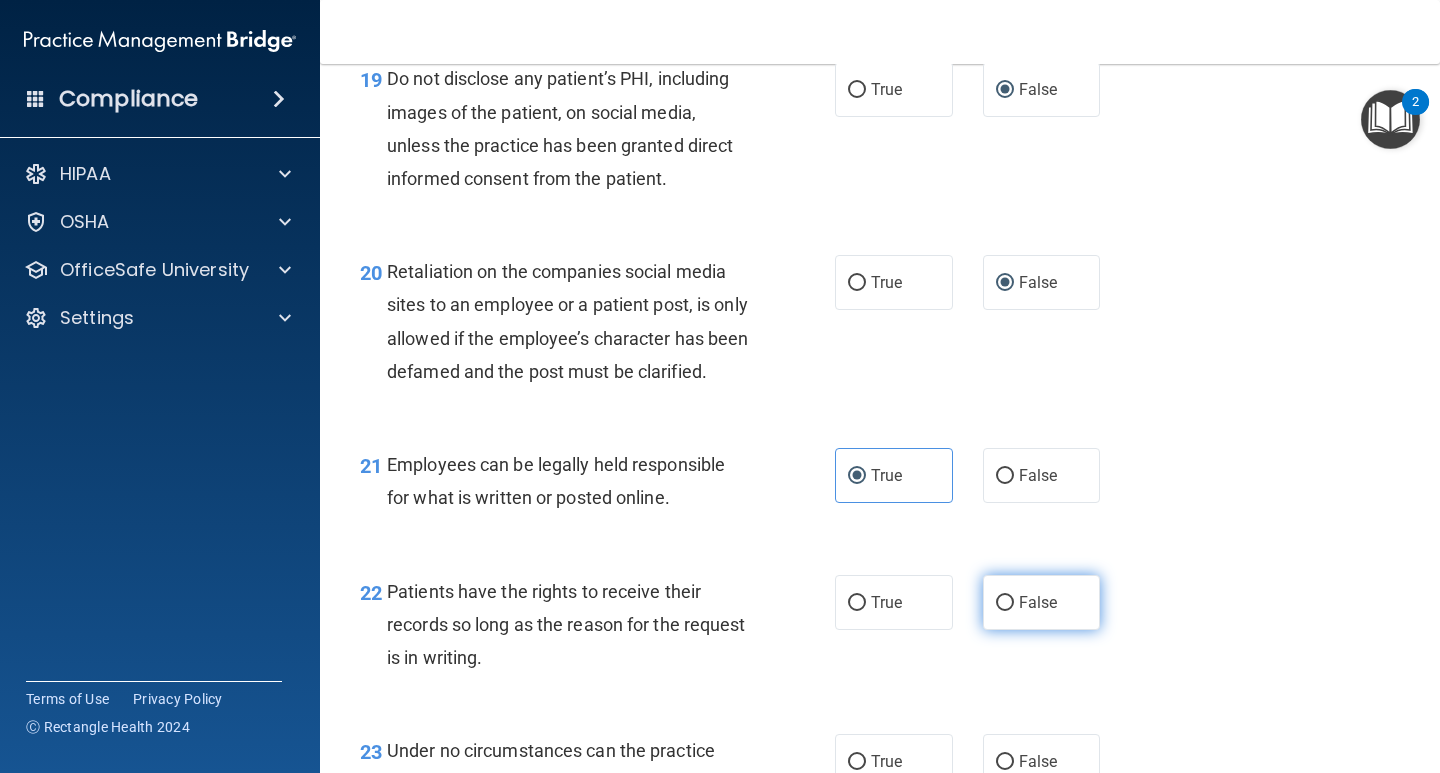 click on "False" at bounding box center (1005, 603) 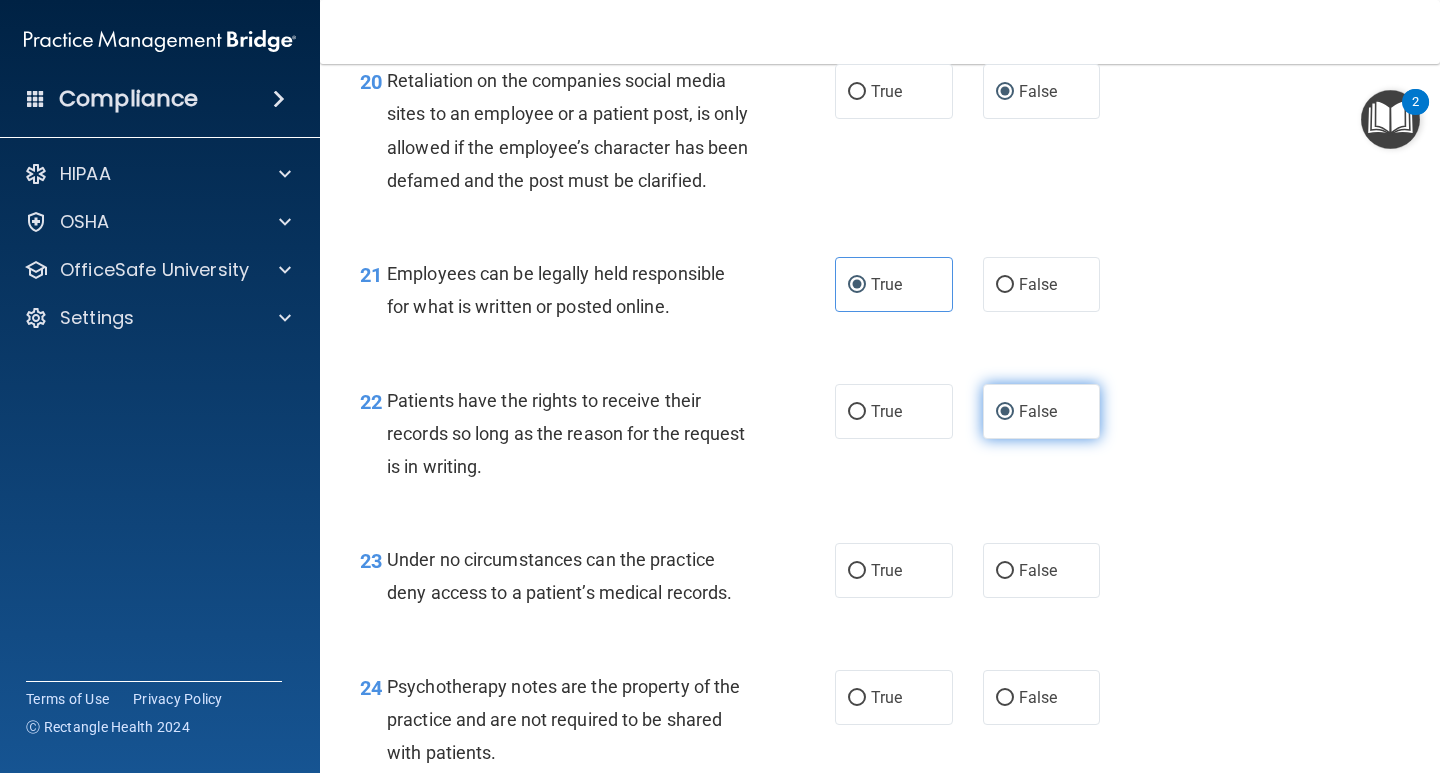 scroll, scrollTop: 4100, scrollLeft: 0, axis: vertical 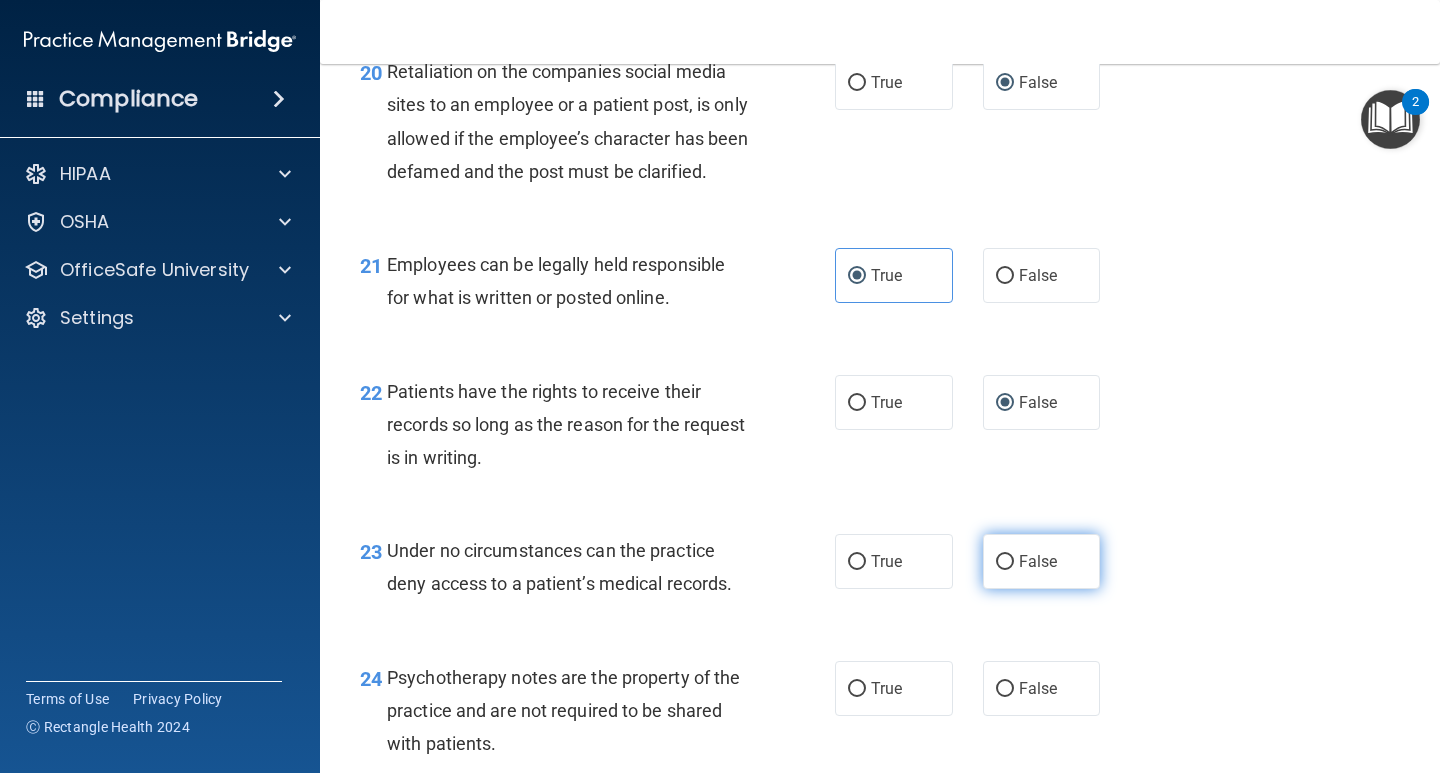 click on "False" at bounding box center [1005, 562] 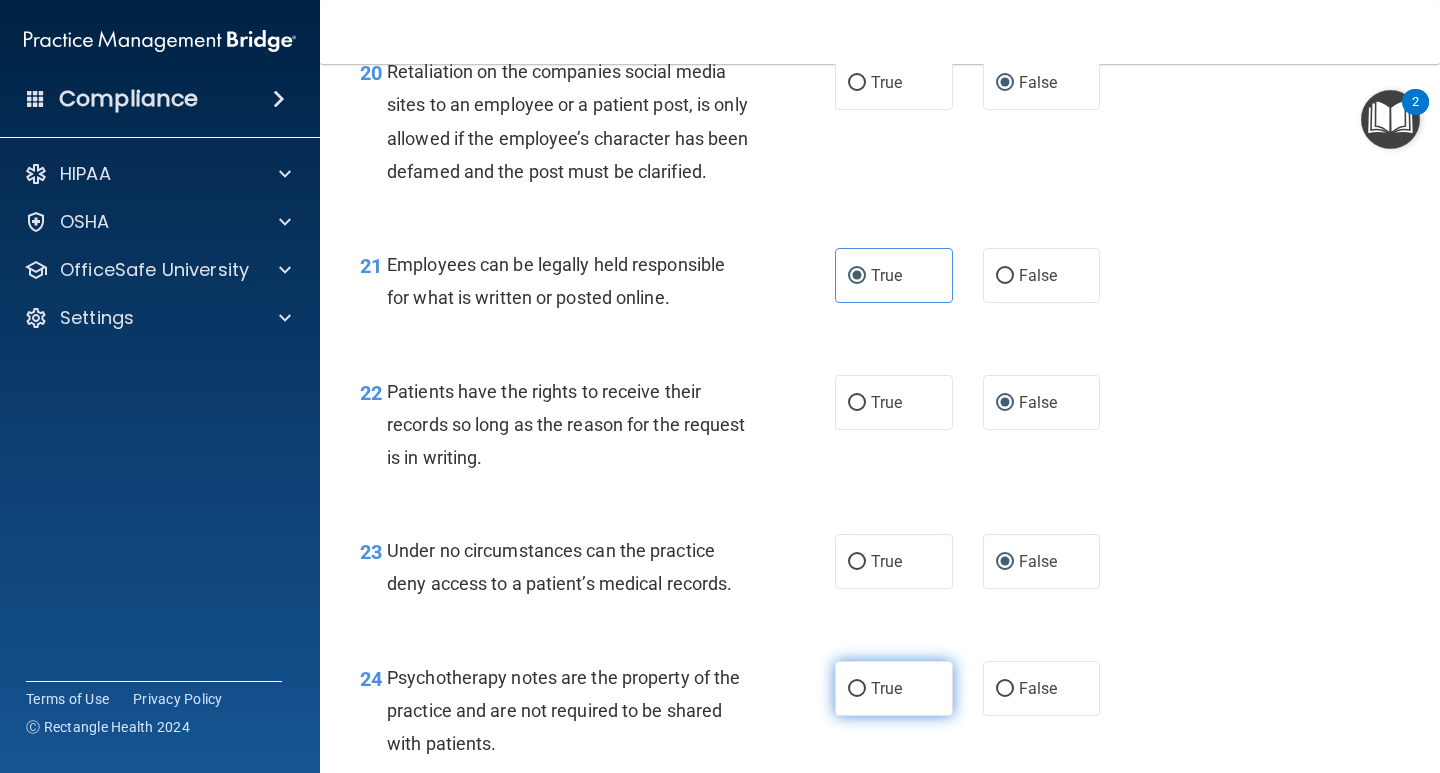 click on "True" at bounding box center [857, 689] 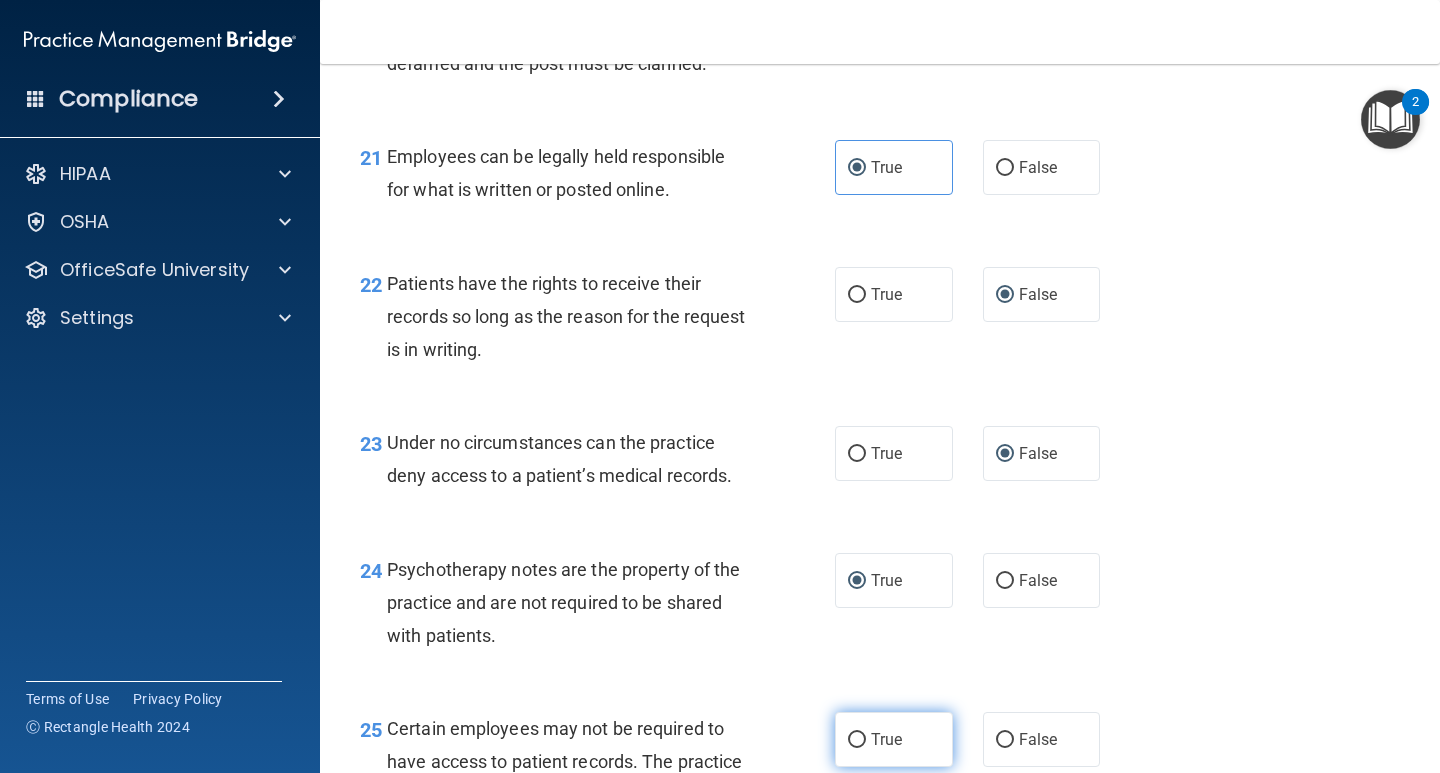 scroll, scrollTop: 4400, scrollLeft: 0, axis: vertical 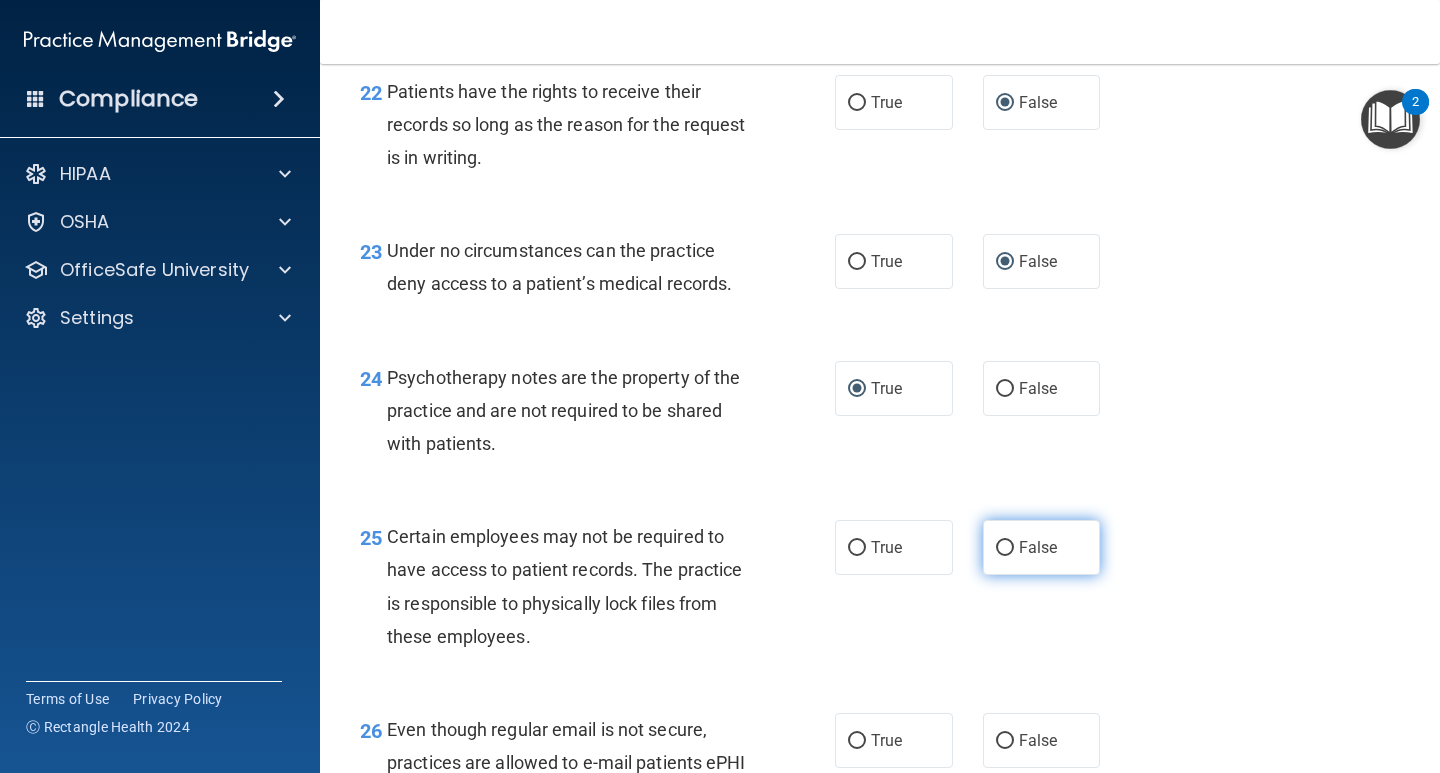 click on "False" at bounding box center [1005, 548] 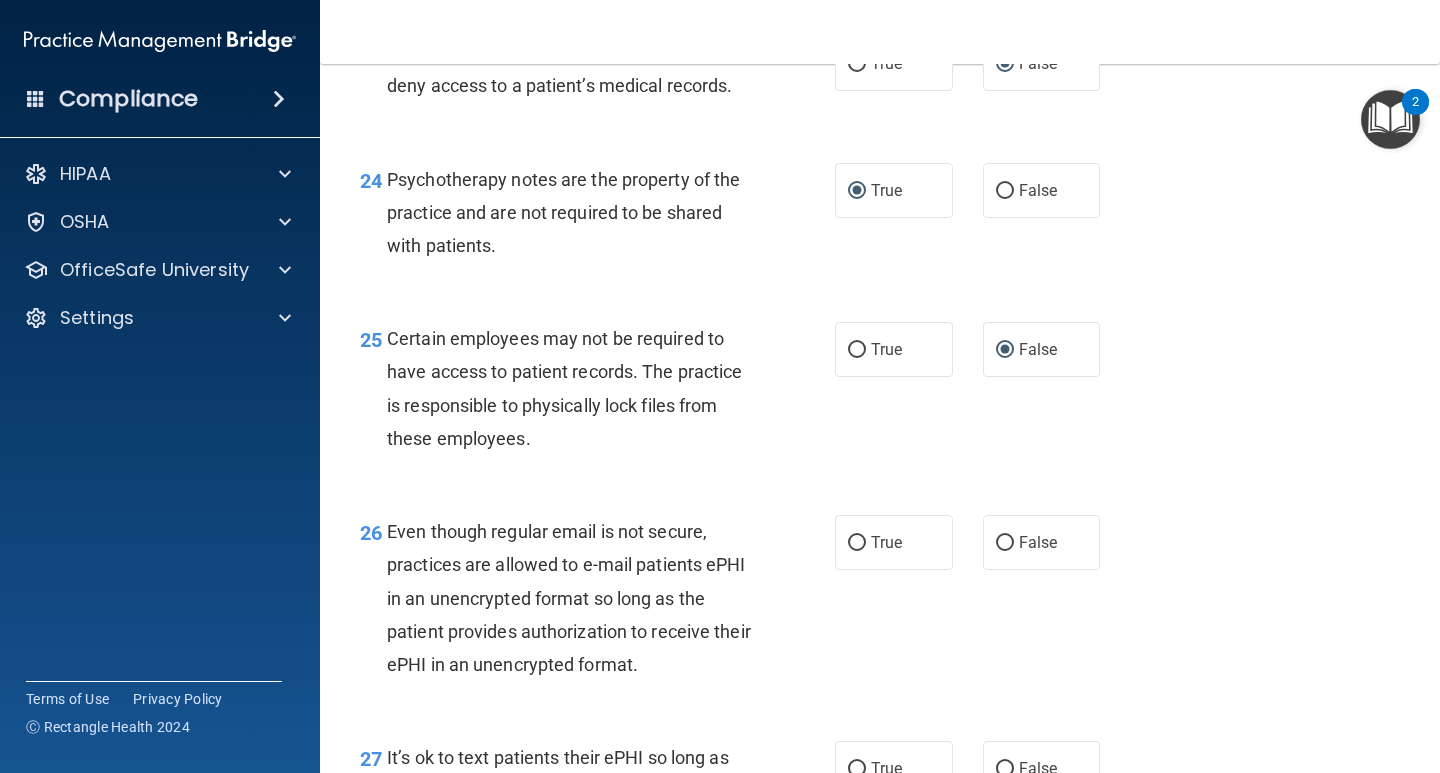scroll, scrollTop: 4600, scrollLeft: 0, axis: vertical 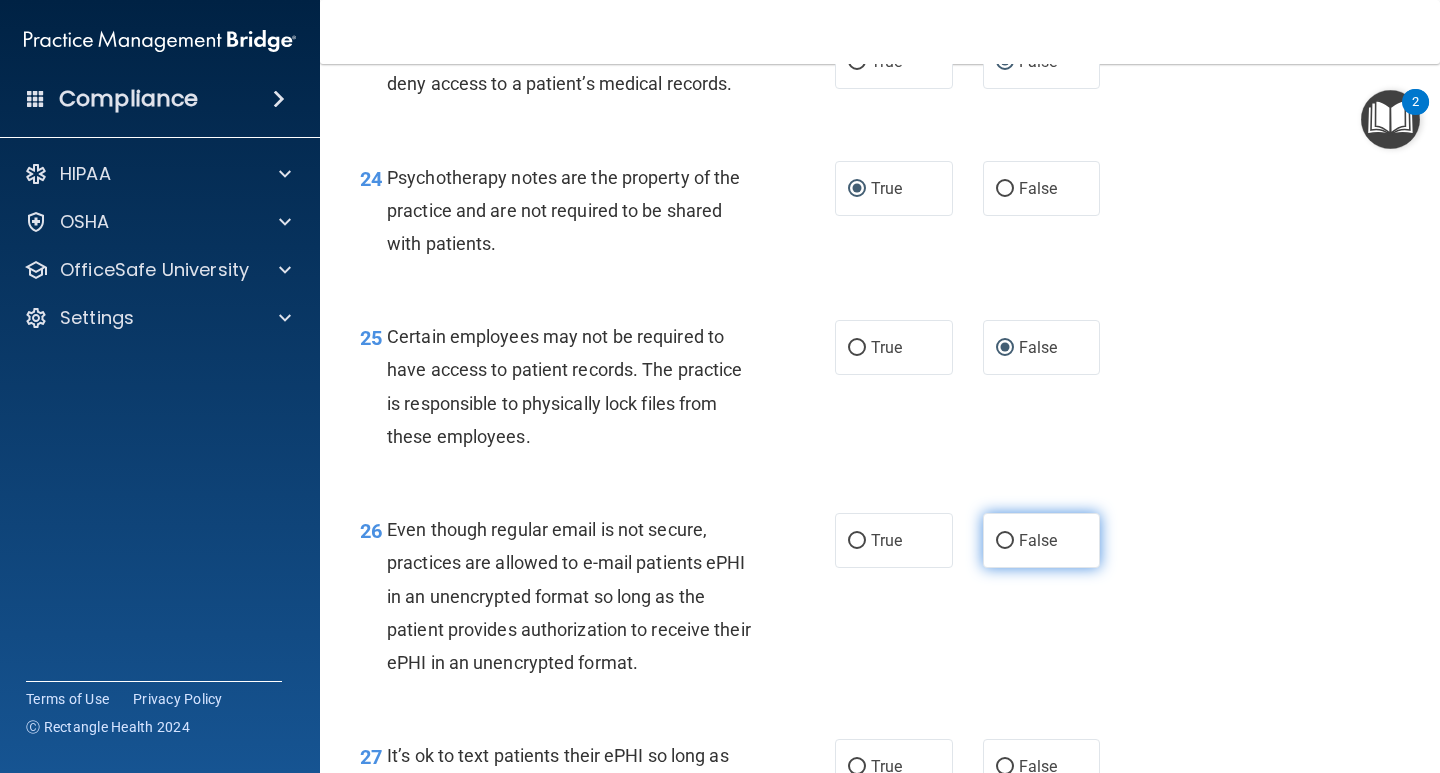 click on "False" at bounding box center [1005, 541] 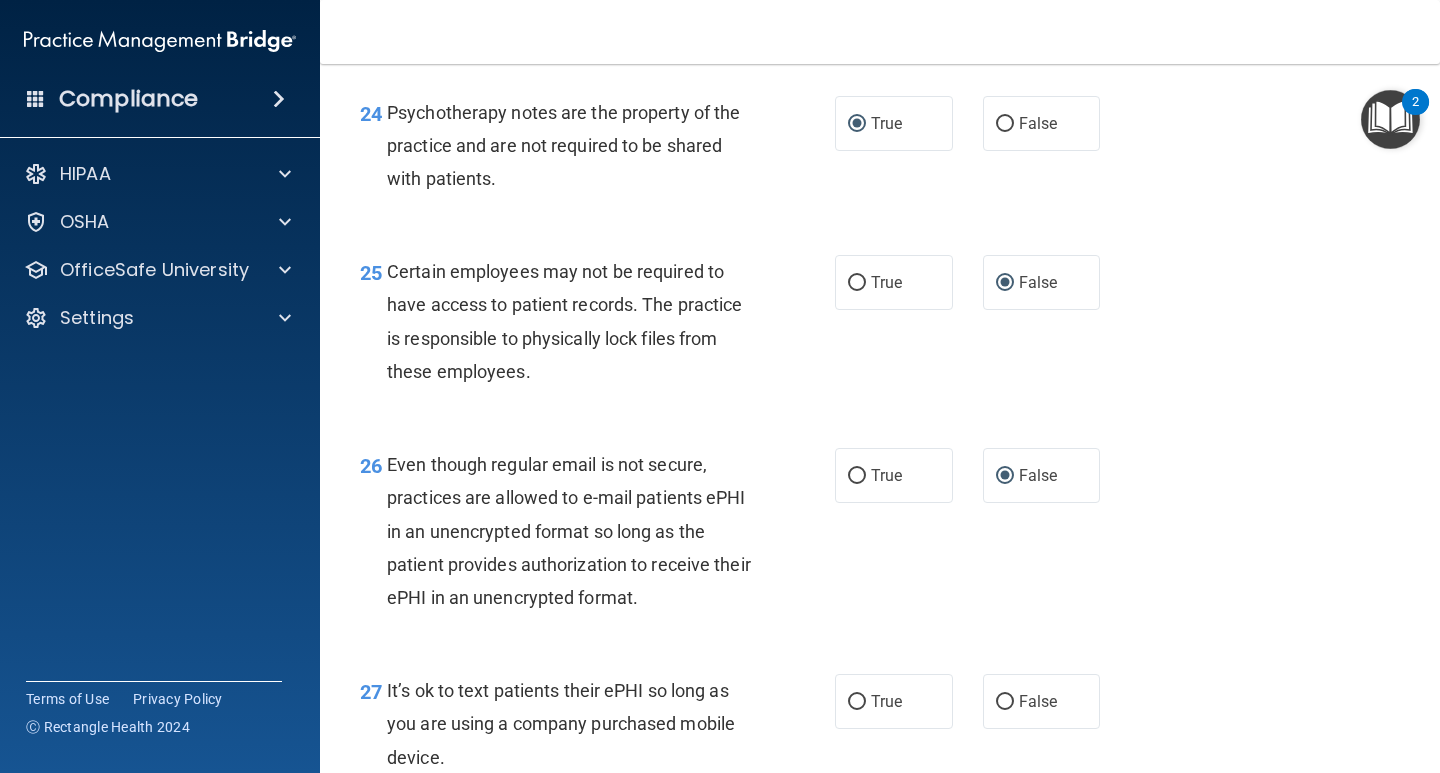 scroll, scrollTop: 4800, scrollLeft: 0, axis: vertical 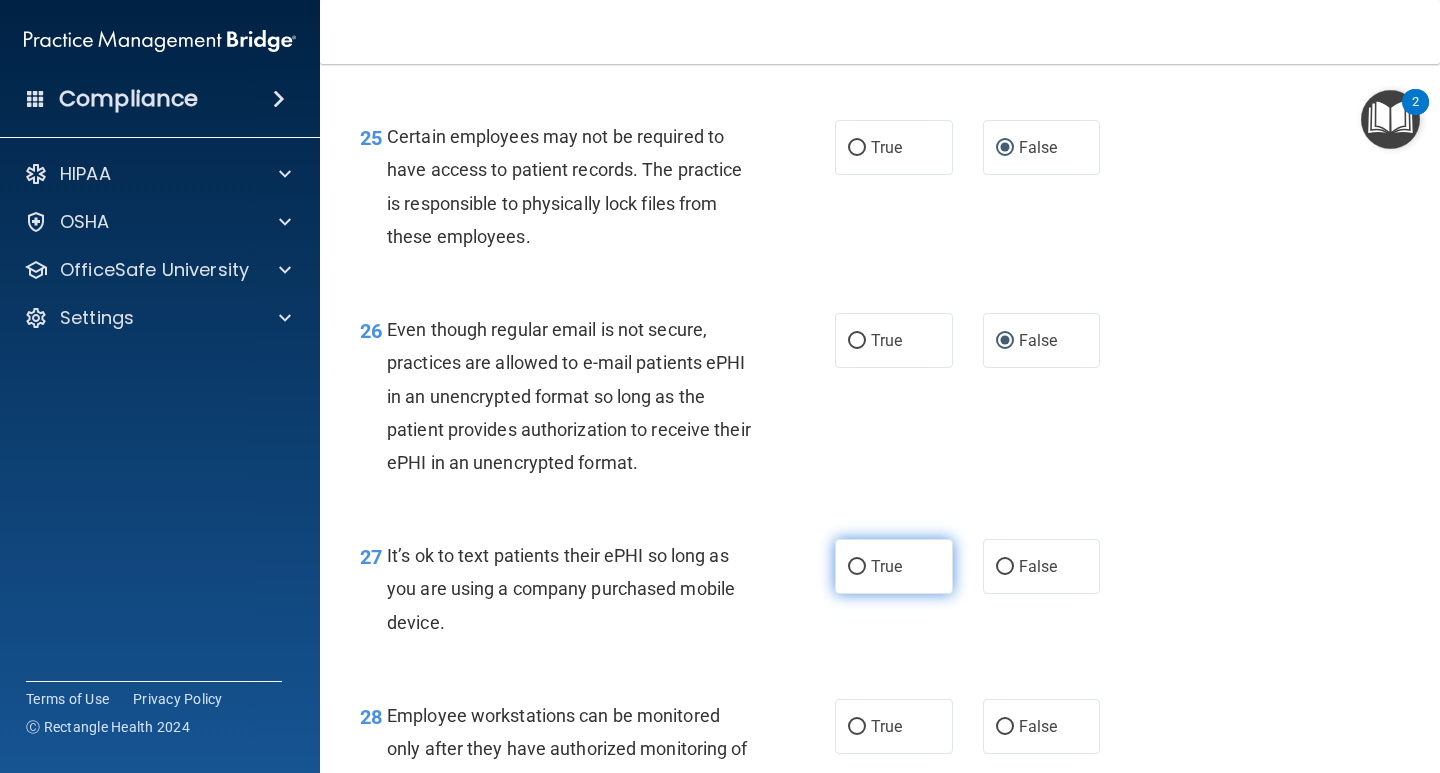 click on "True" at bounding box center [857, 567] 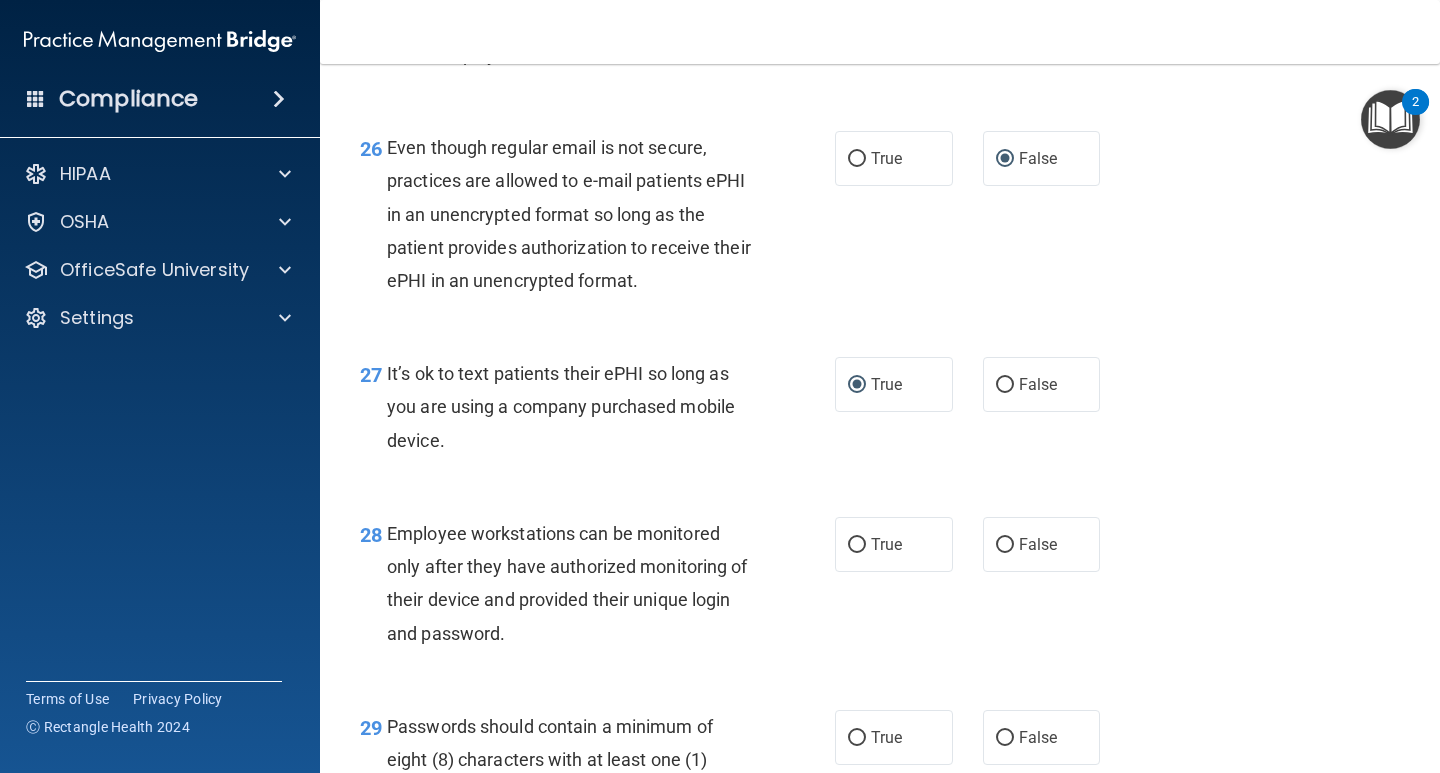 scroll, scrollTop: 5000, scrollLeft: 0, axis: vertical 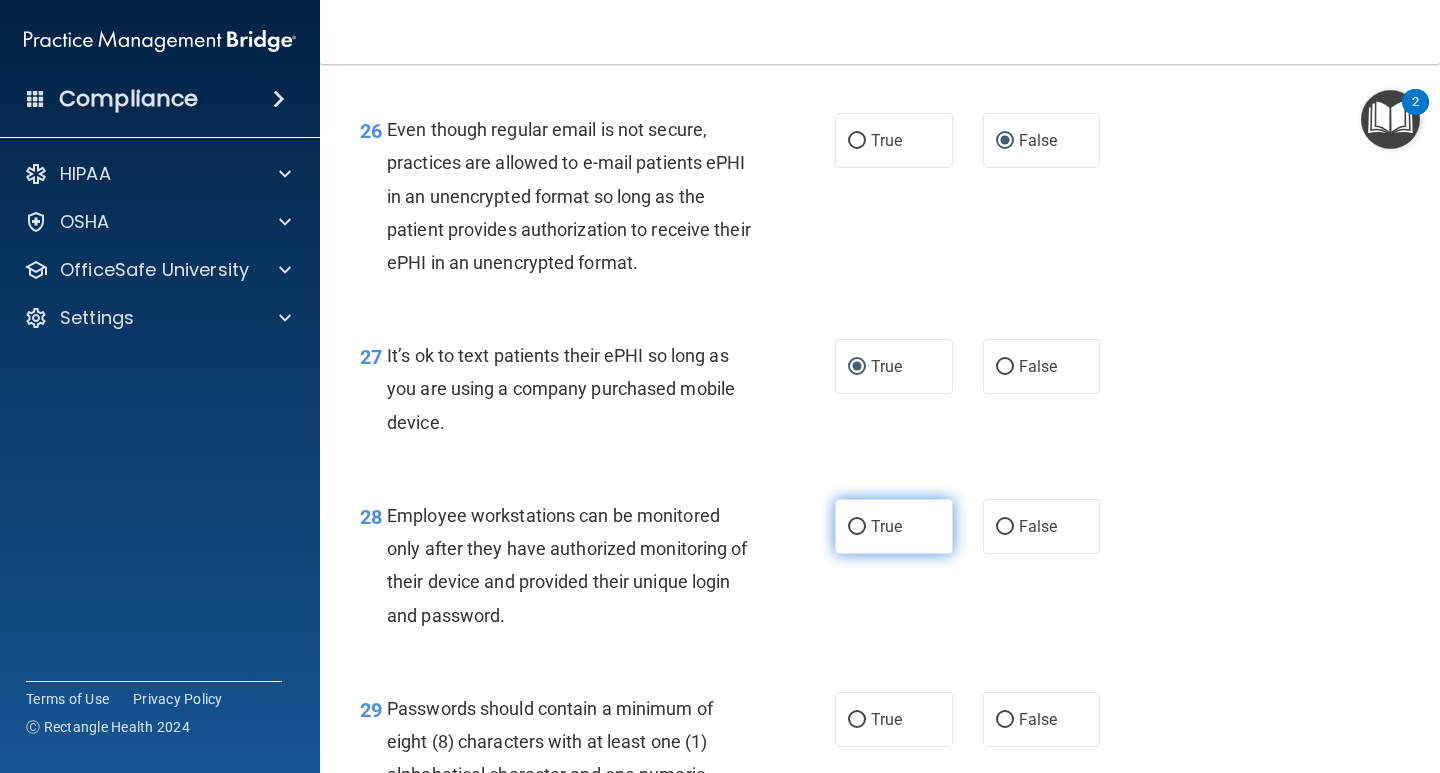 click on "True" at bounding box center (857, 527) 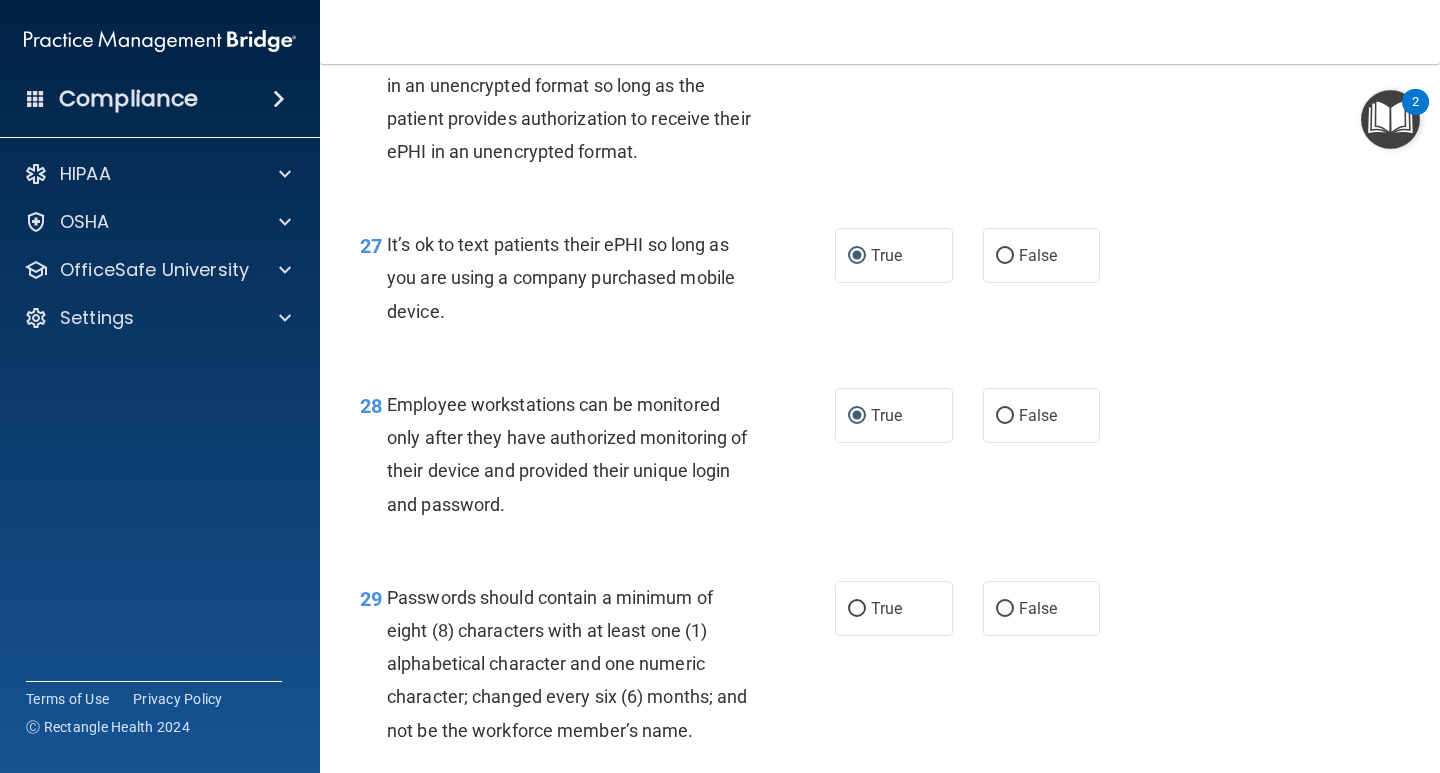 scroll, scrollTop: 5300, scrollLeft: 0, axis: vertical 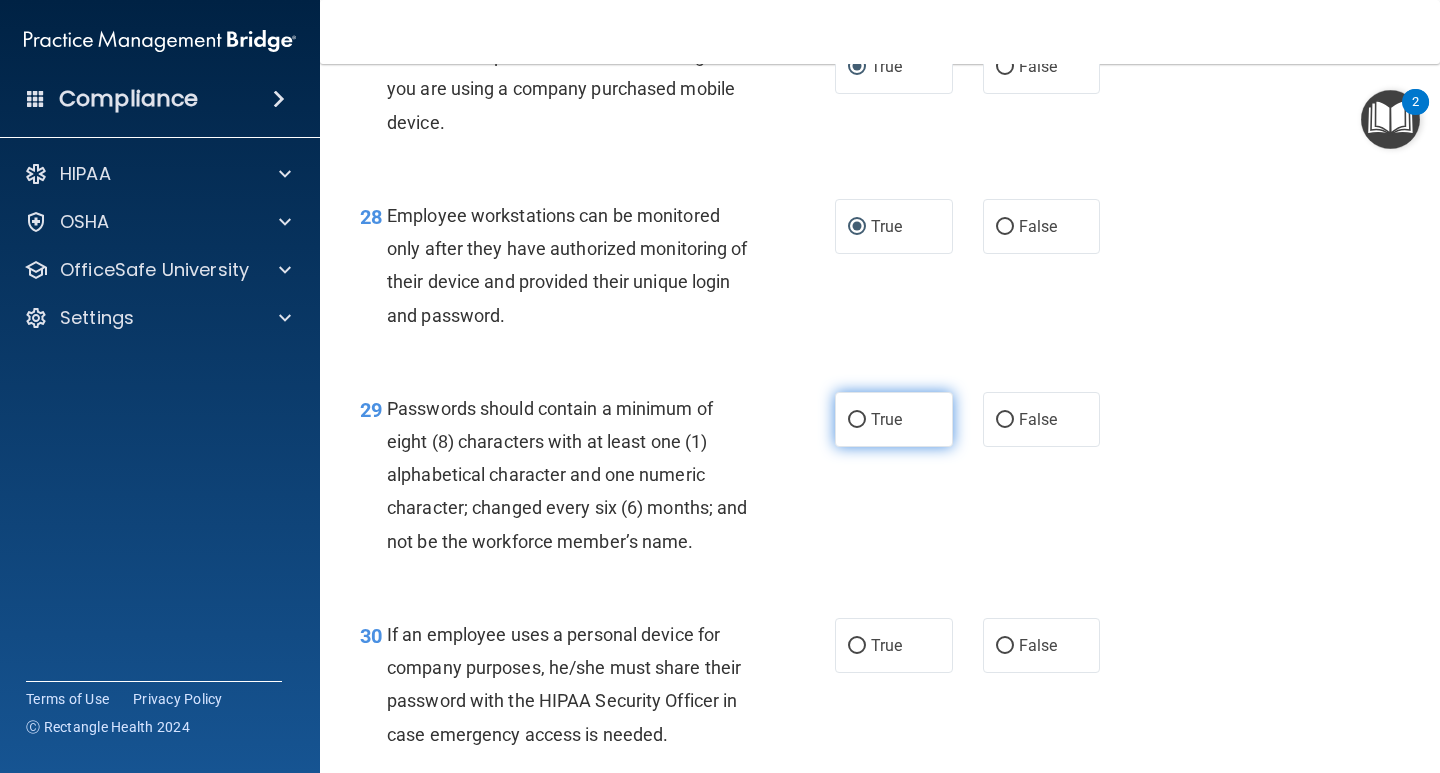 click on "True" at bounding box center [857, 420] 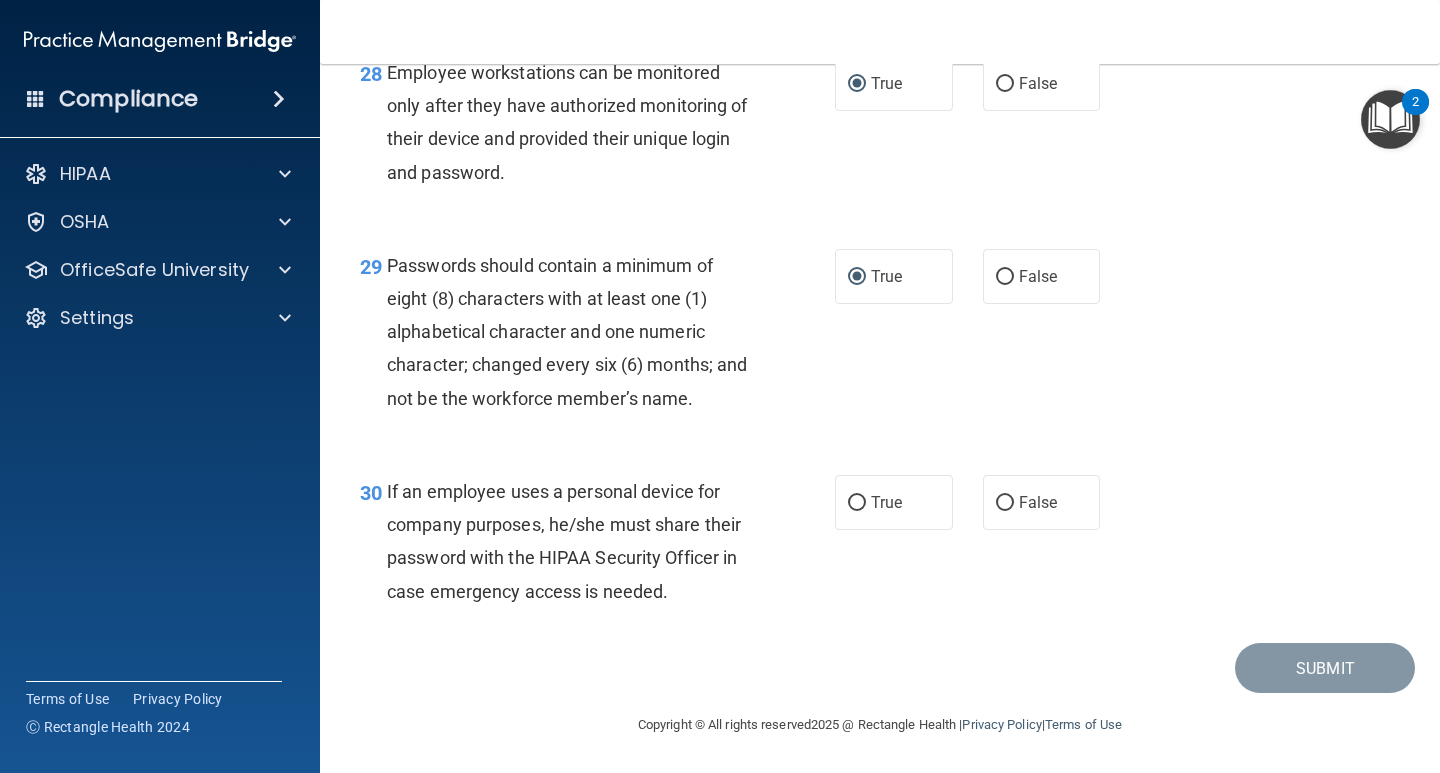 scroll, scrollTop: 5476, scrollLeft: 0, axis: vertical 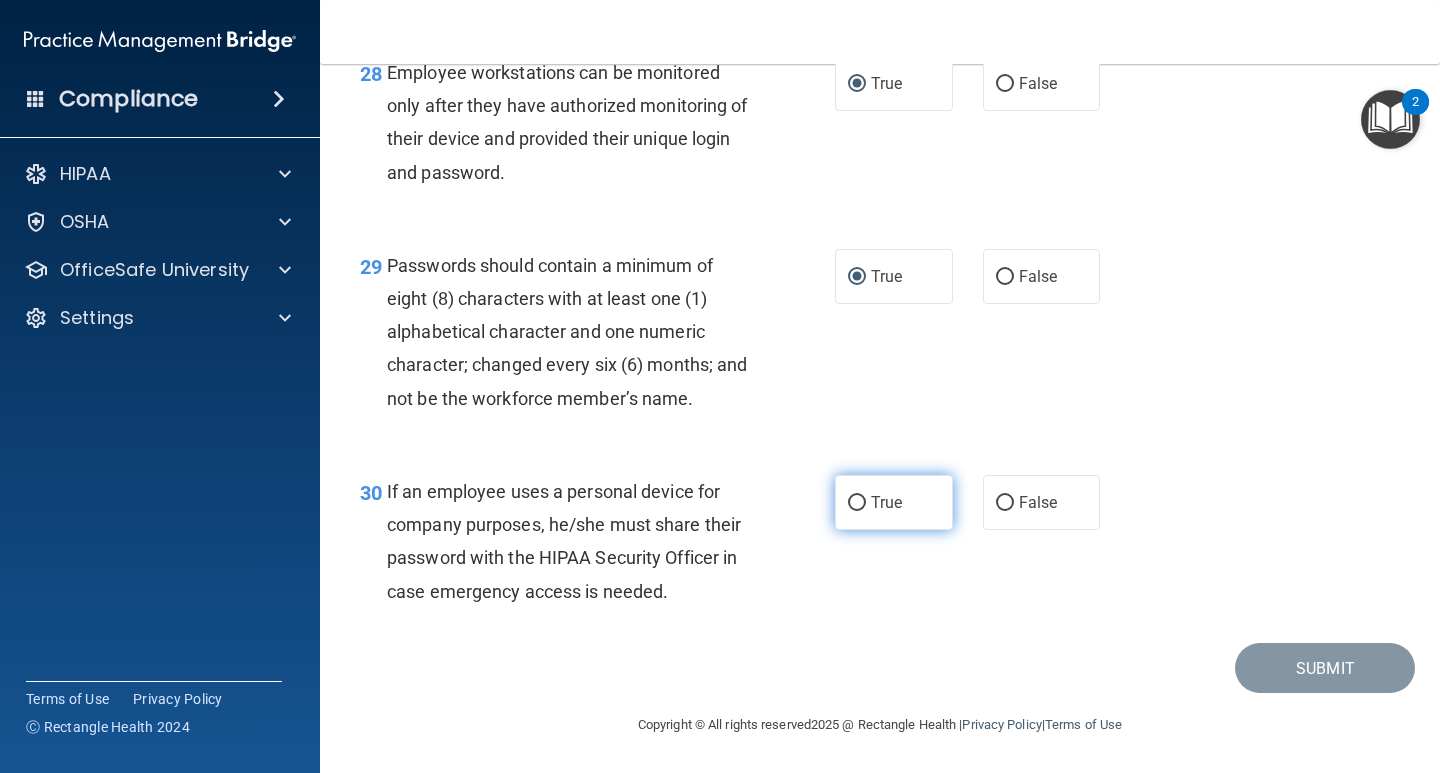 click on "True" at bounding box center [857, 503] 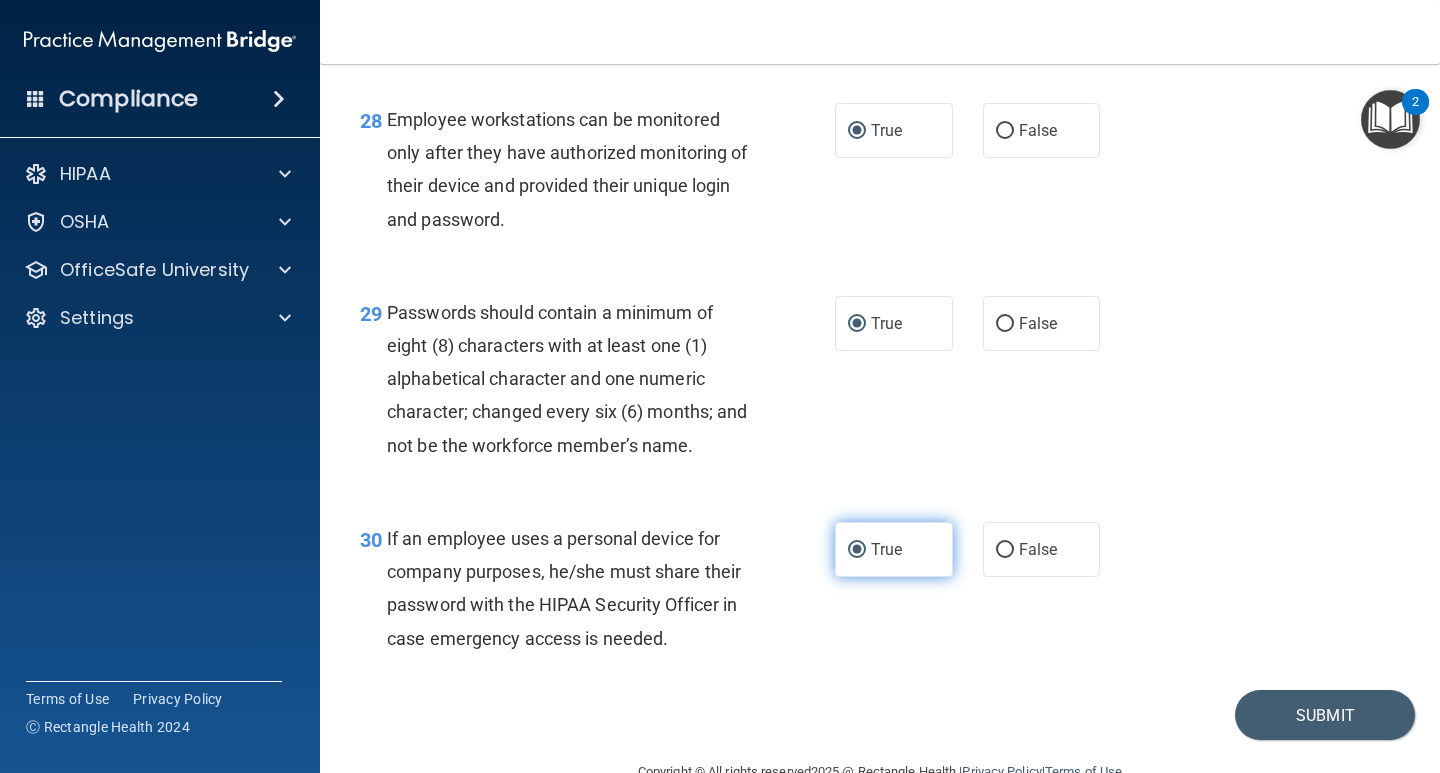 scroll, scrollTop: 5276, scrollLeft: 0, axis: vertical 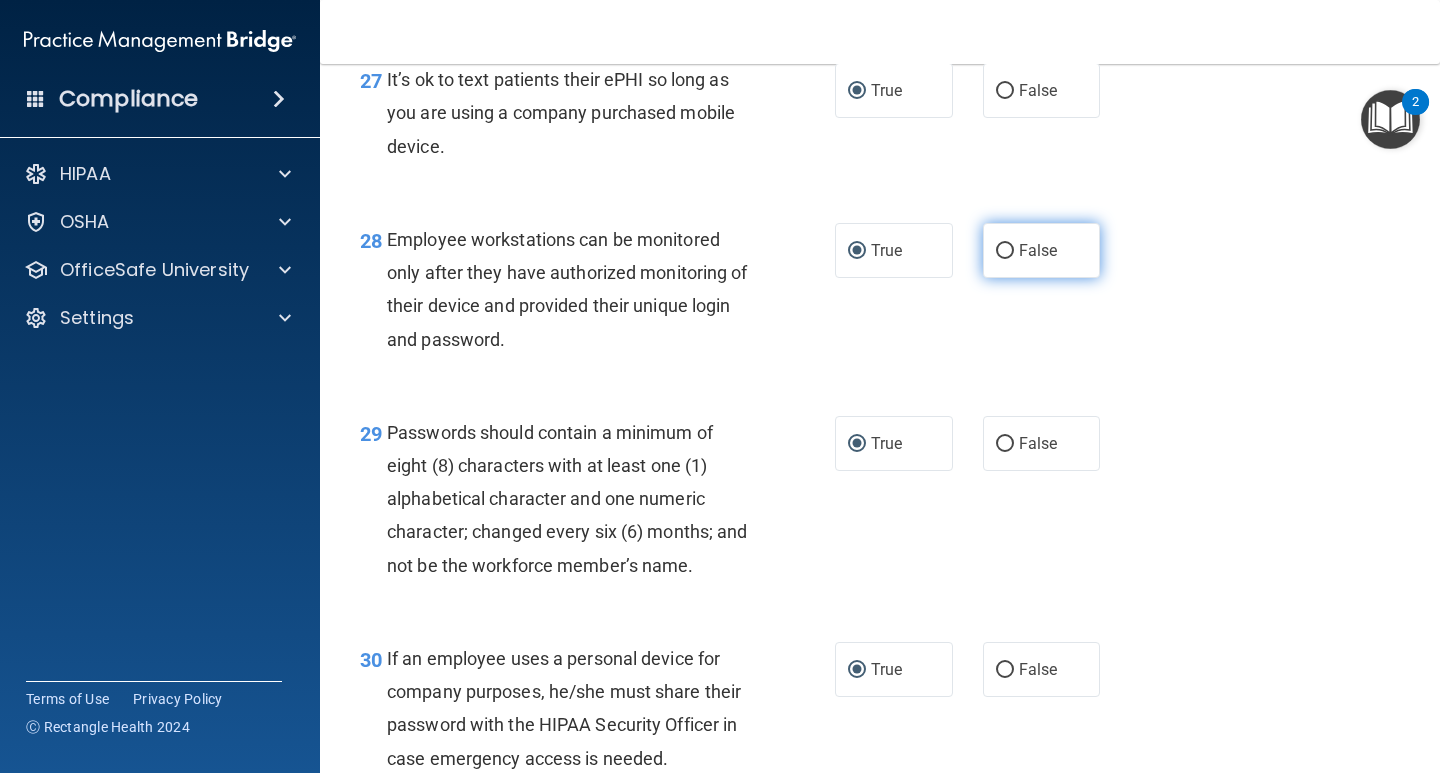 click on "False" at bounding box center (1005, 251) 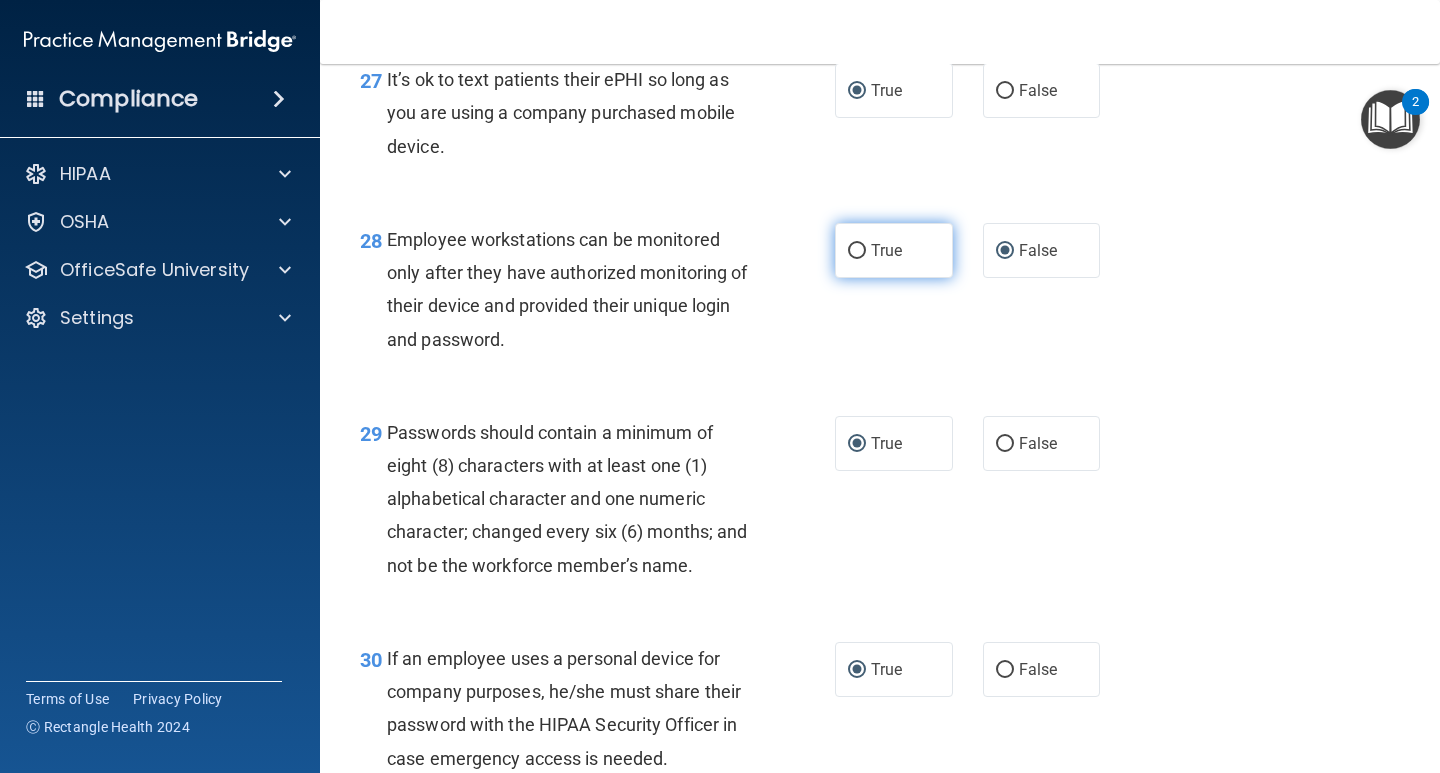 click on "True" at bounding box center (857, 251) 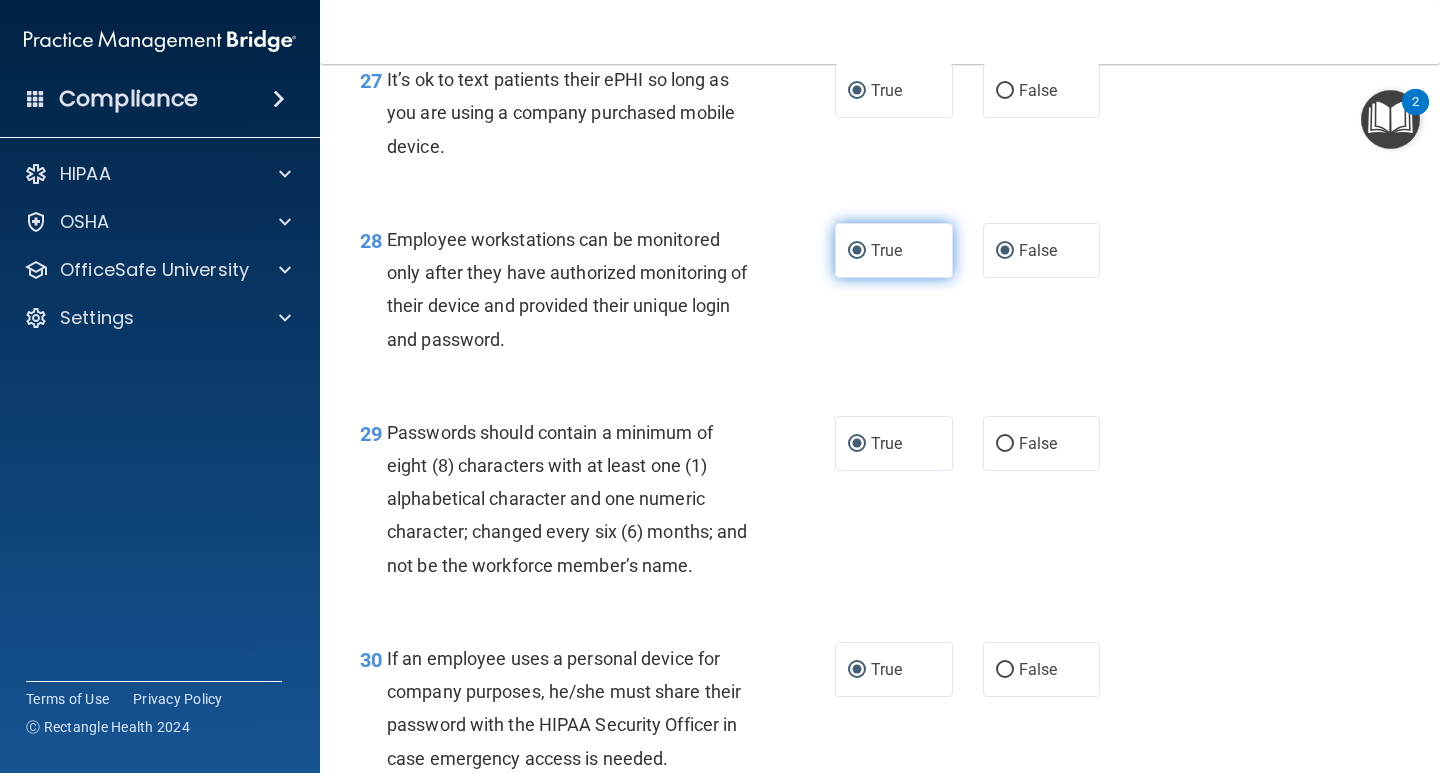 radio on "false" 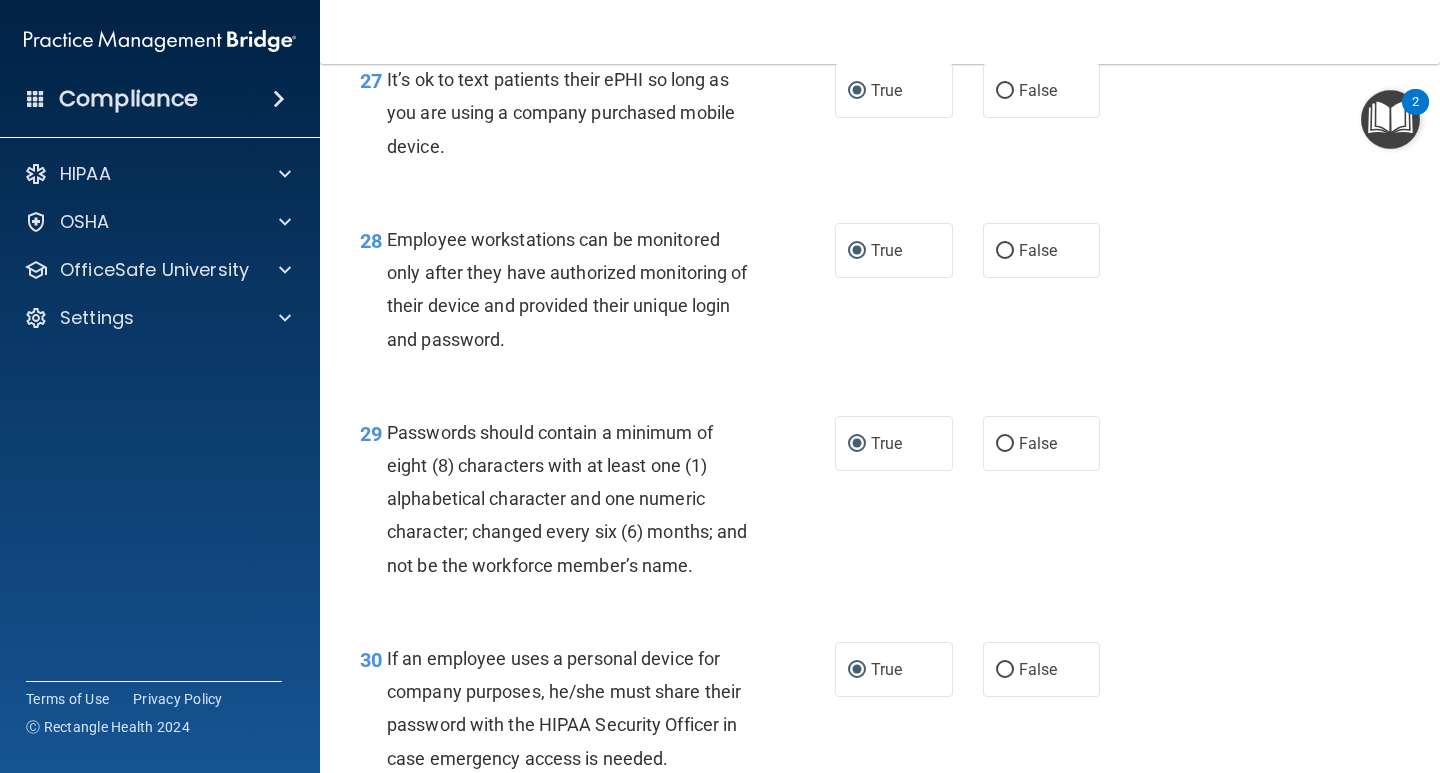 scroll, scrollTop: 5076, scrollLeft: 0, axis: vertical 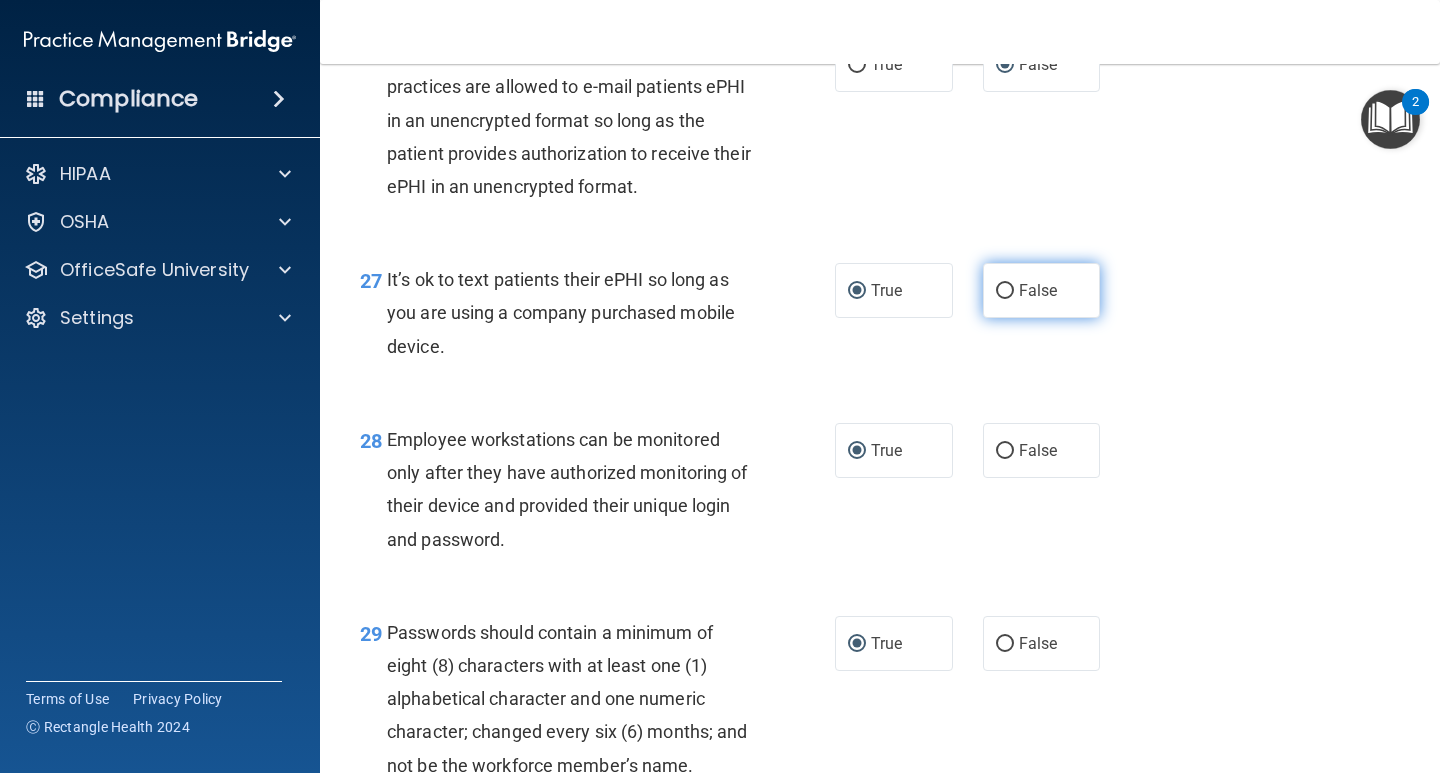 click on "False" at bounding box center [1005, 291] 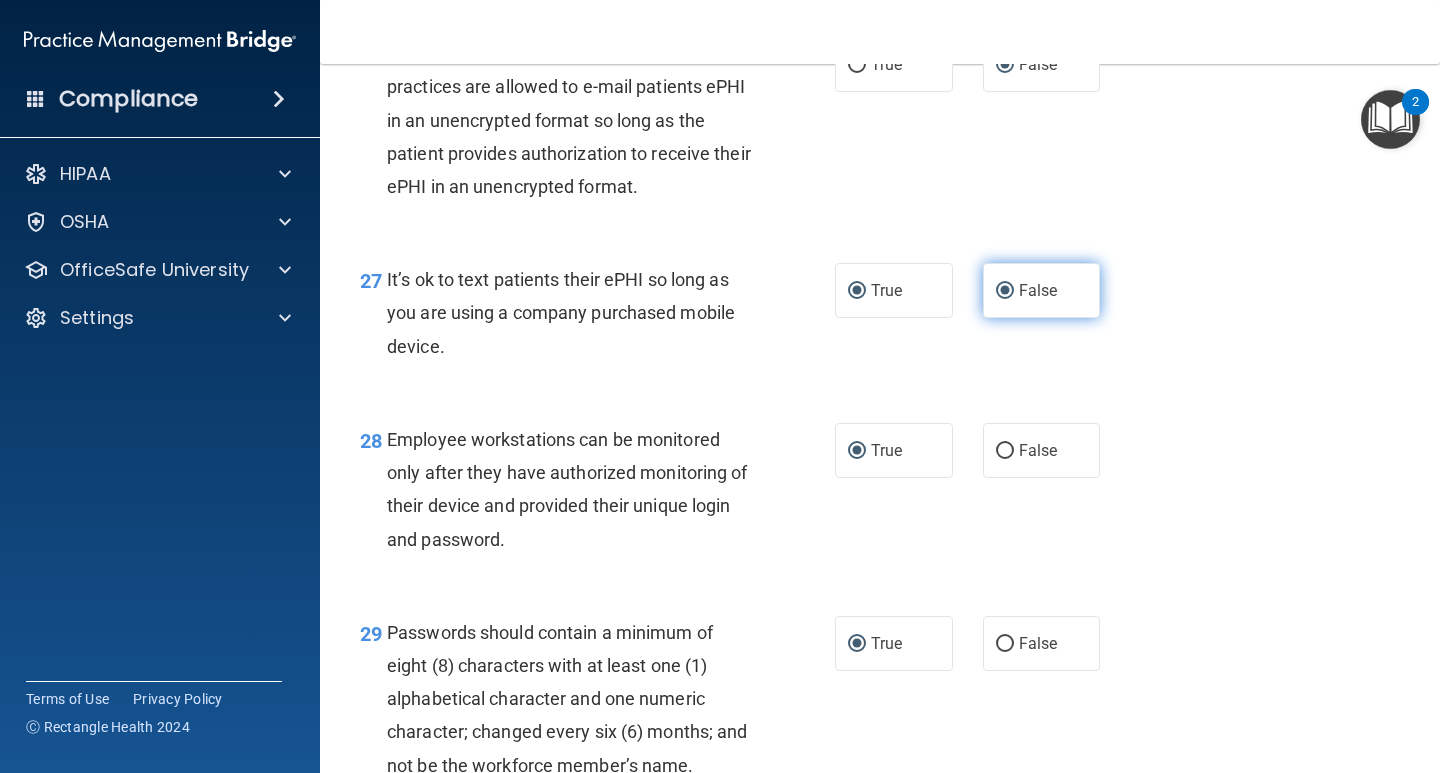 radio on "false" 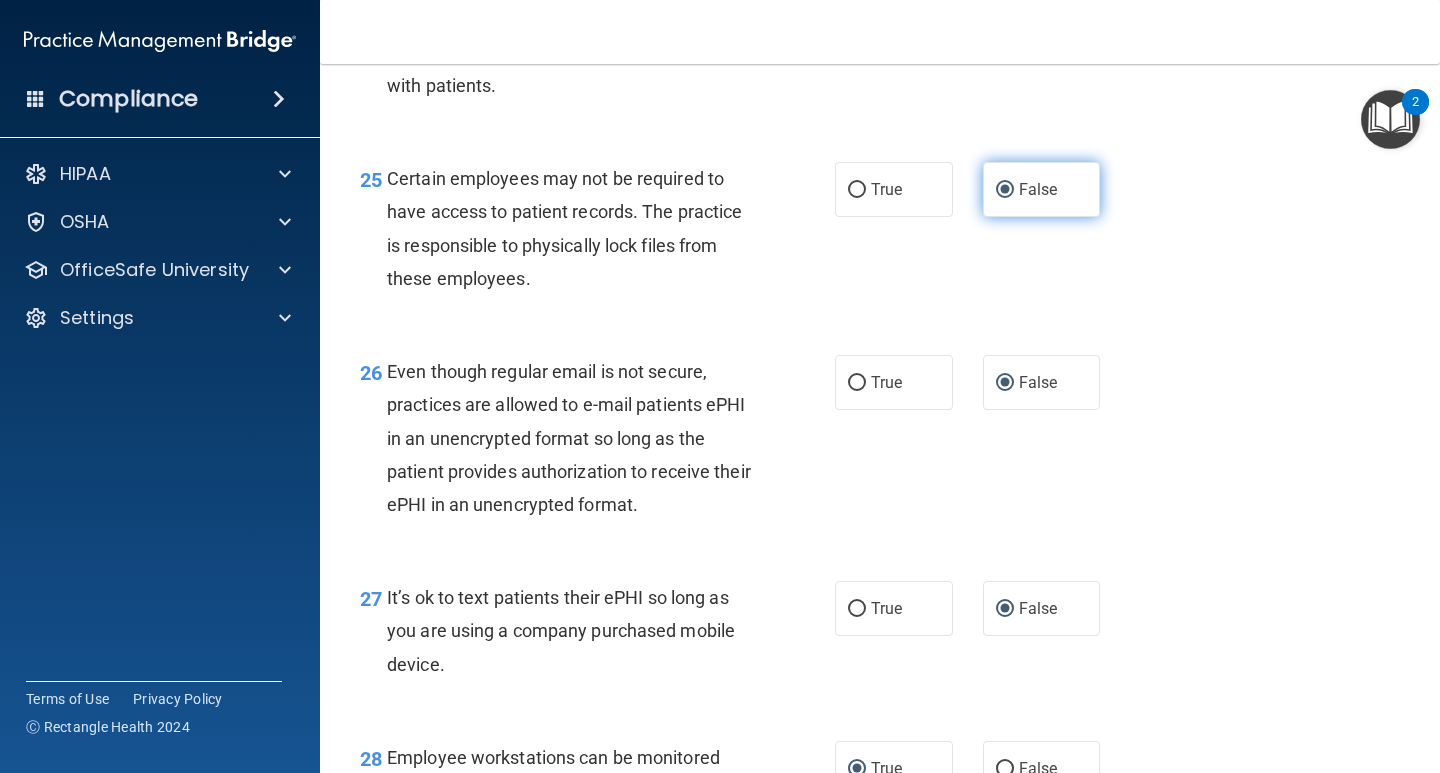 scroll, scrollTop: 4676, scrollLeft: 0, axis: vertical 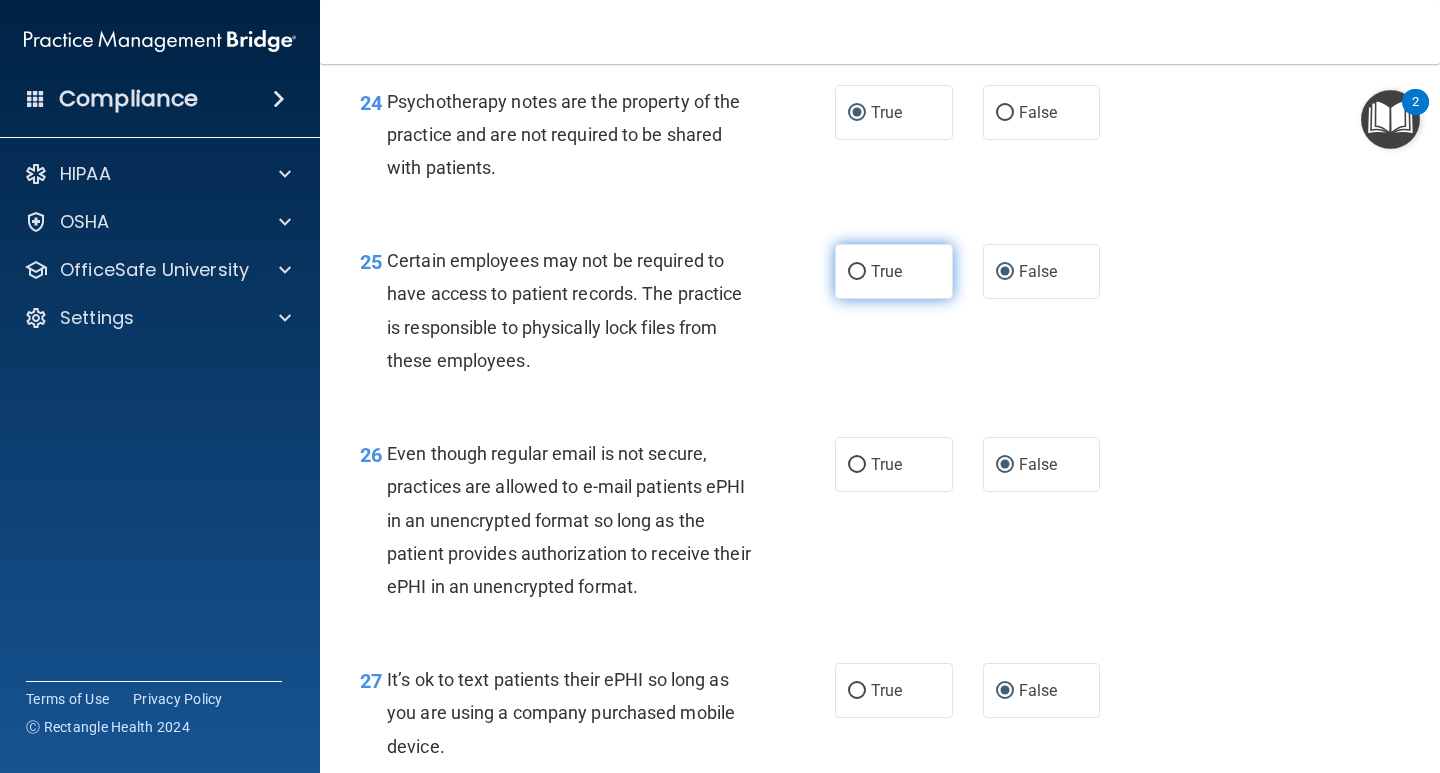 click on "True" at bounding box center (857, 272) 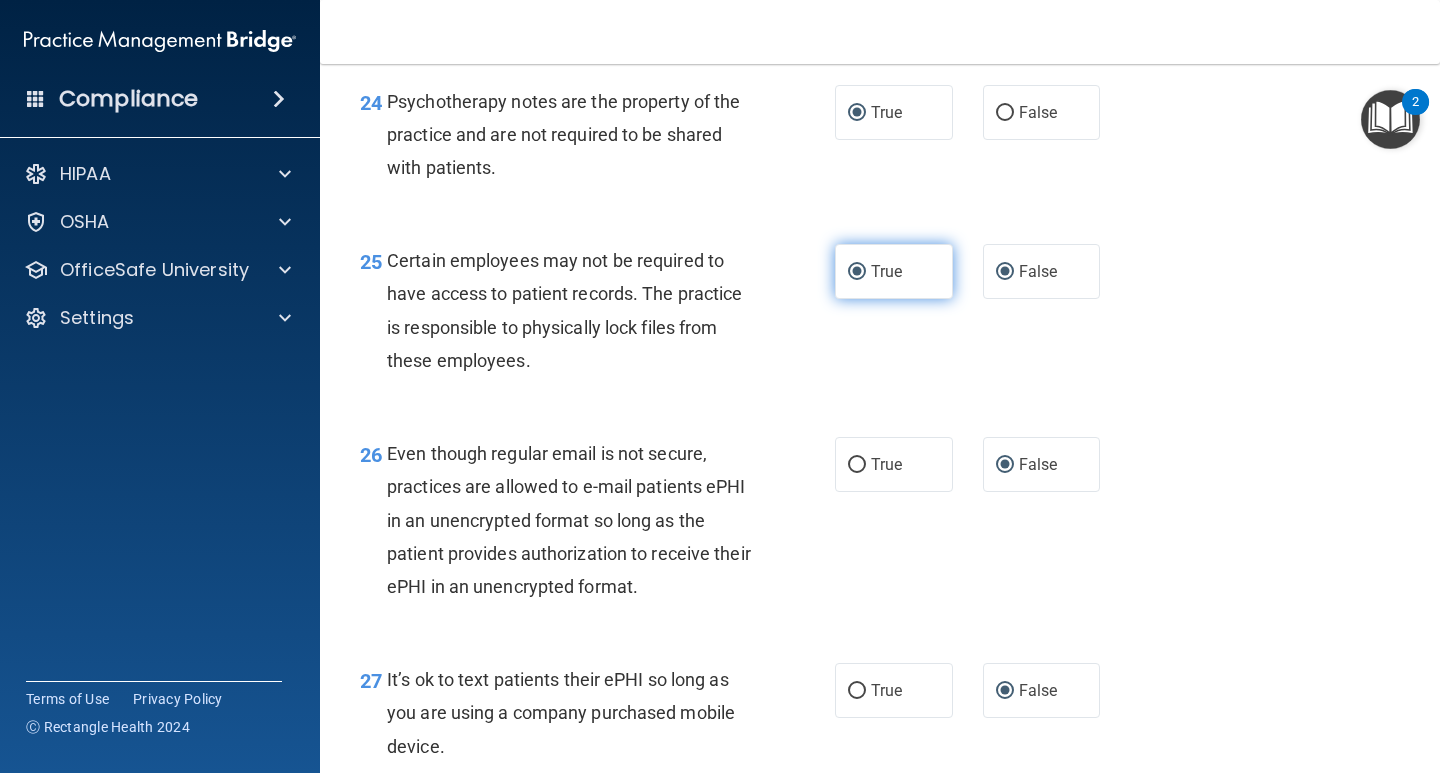 radio on "false" 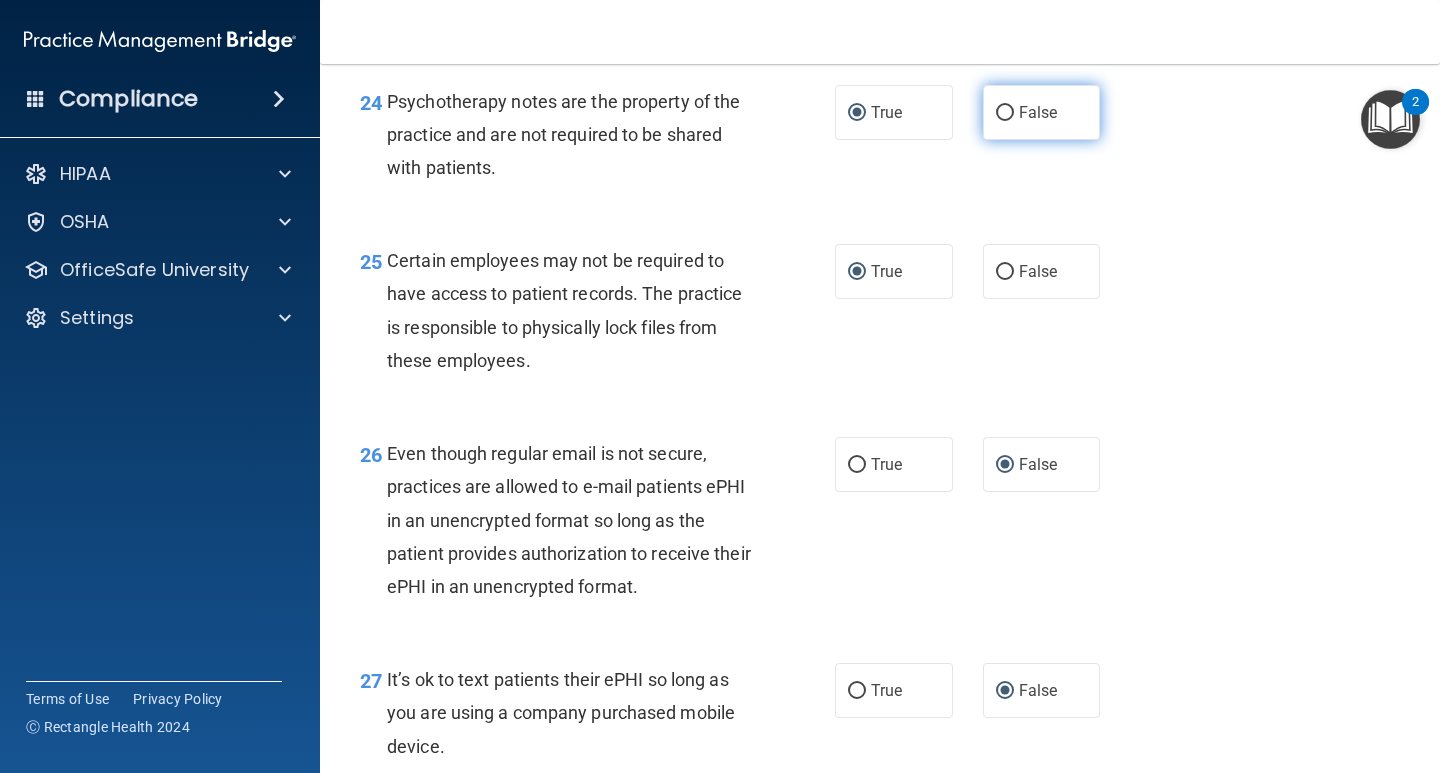 click on "False" at bounding box center [1005, 113] 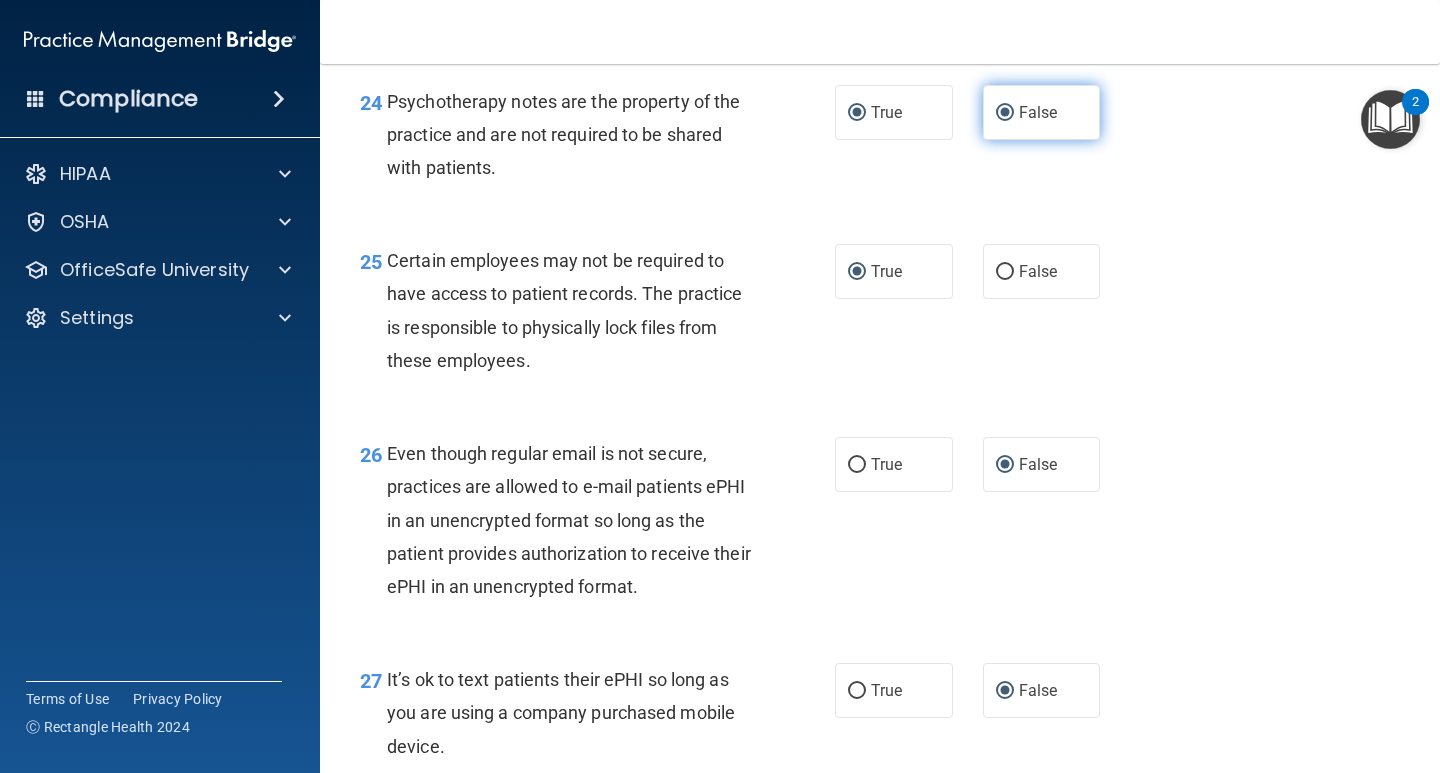 radio on "false" 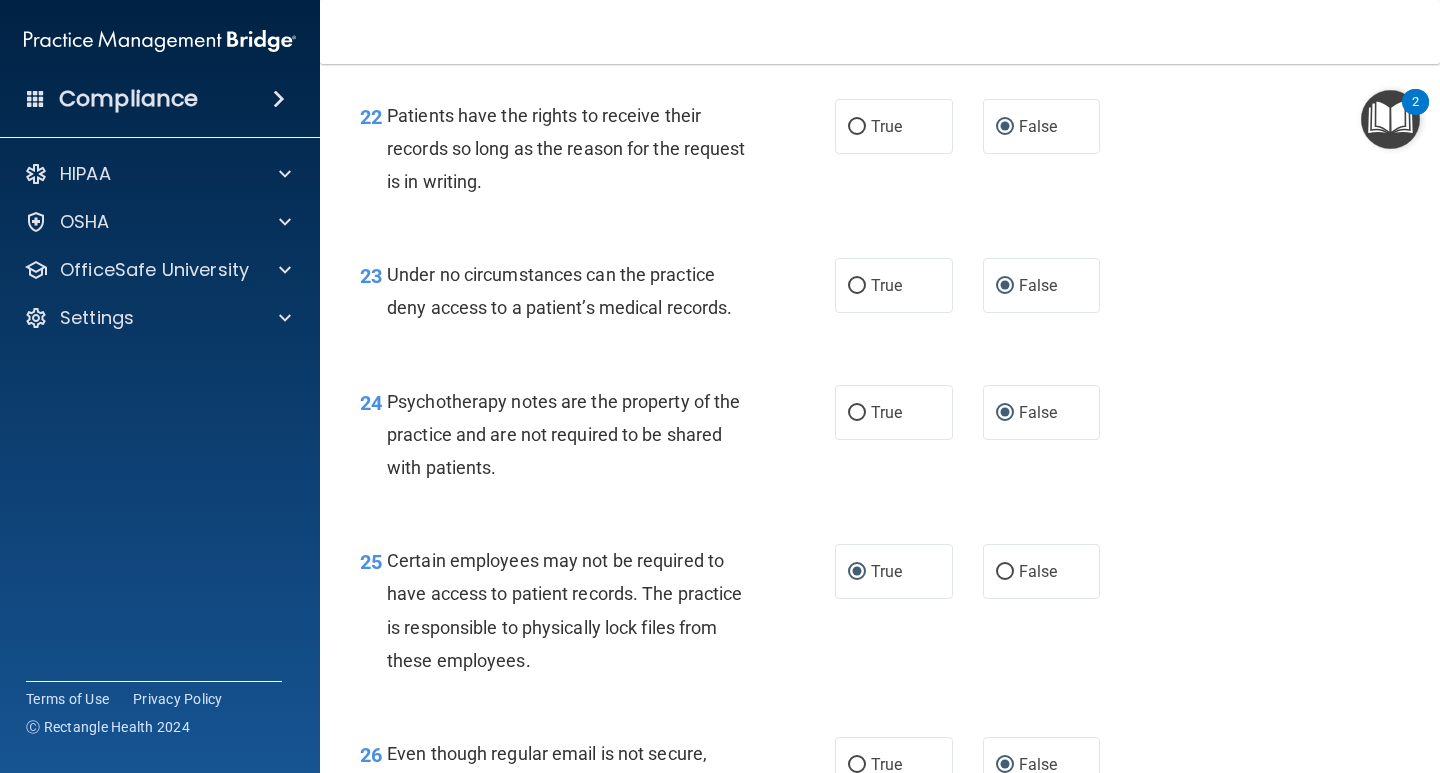 scroll, scrollTop: 4276, scrollLeft: 0, axis: vertical 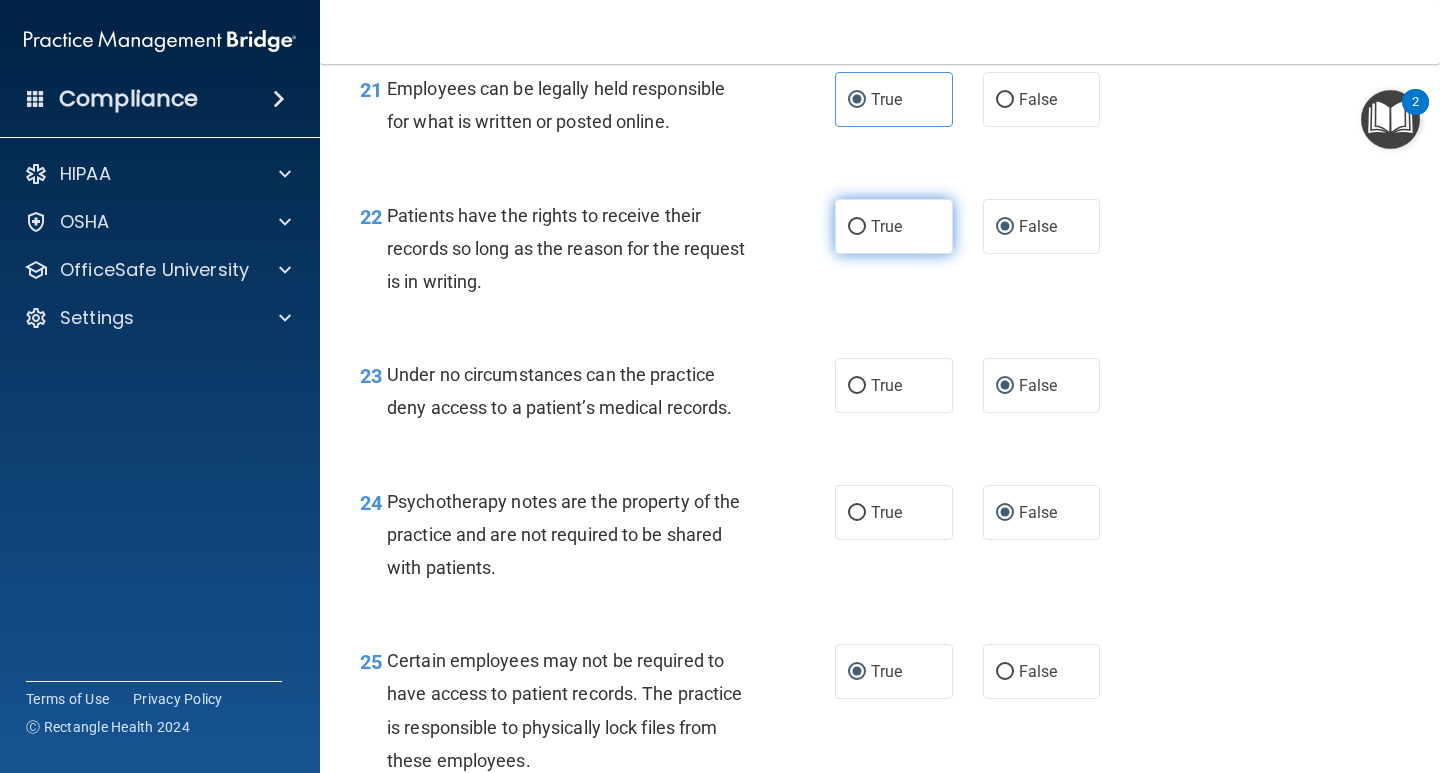 click on "True" at bounding box center [857, 227] 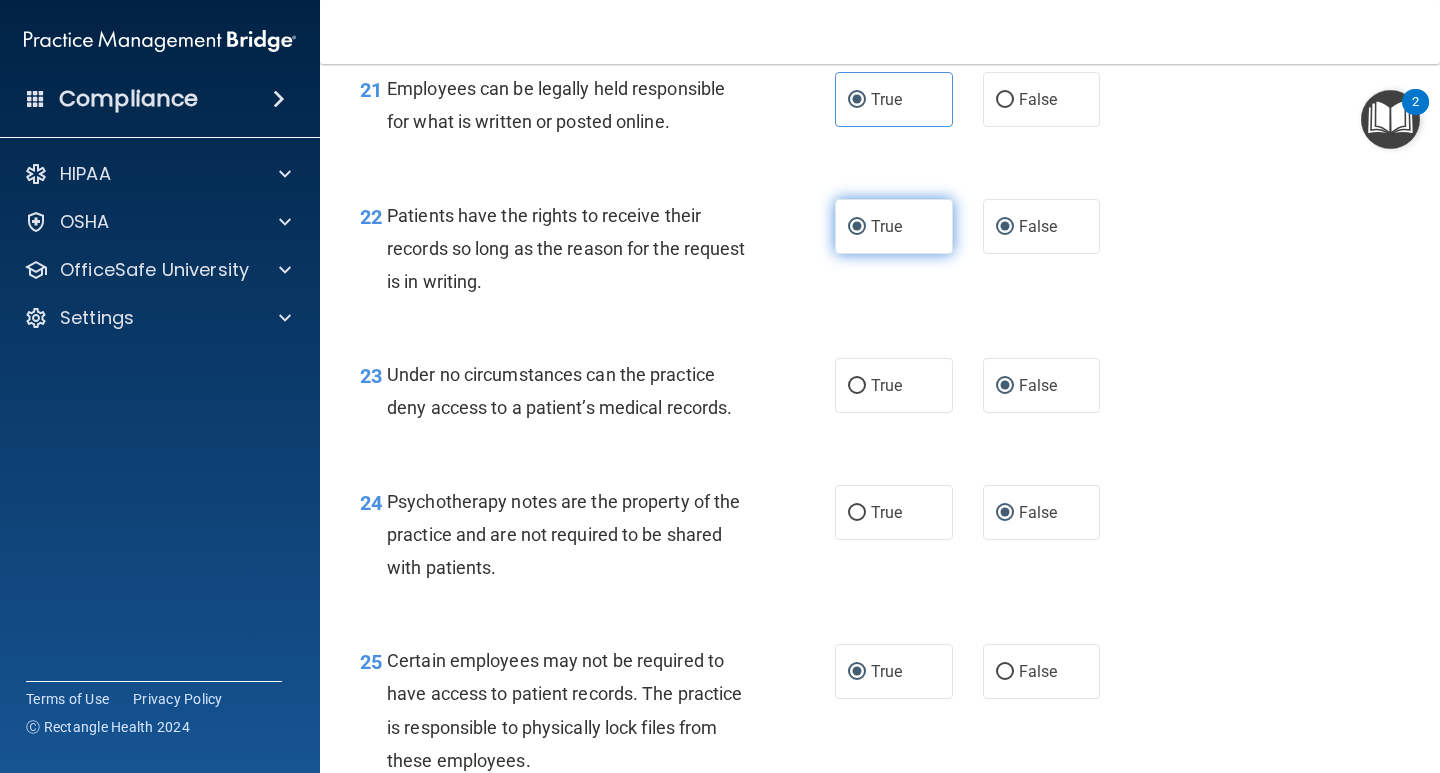 radio on "false" 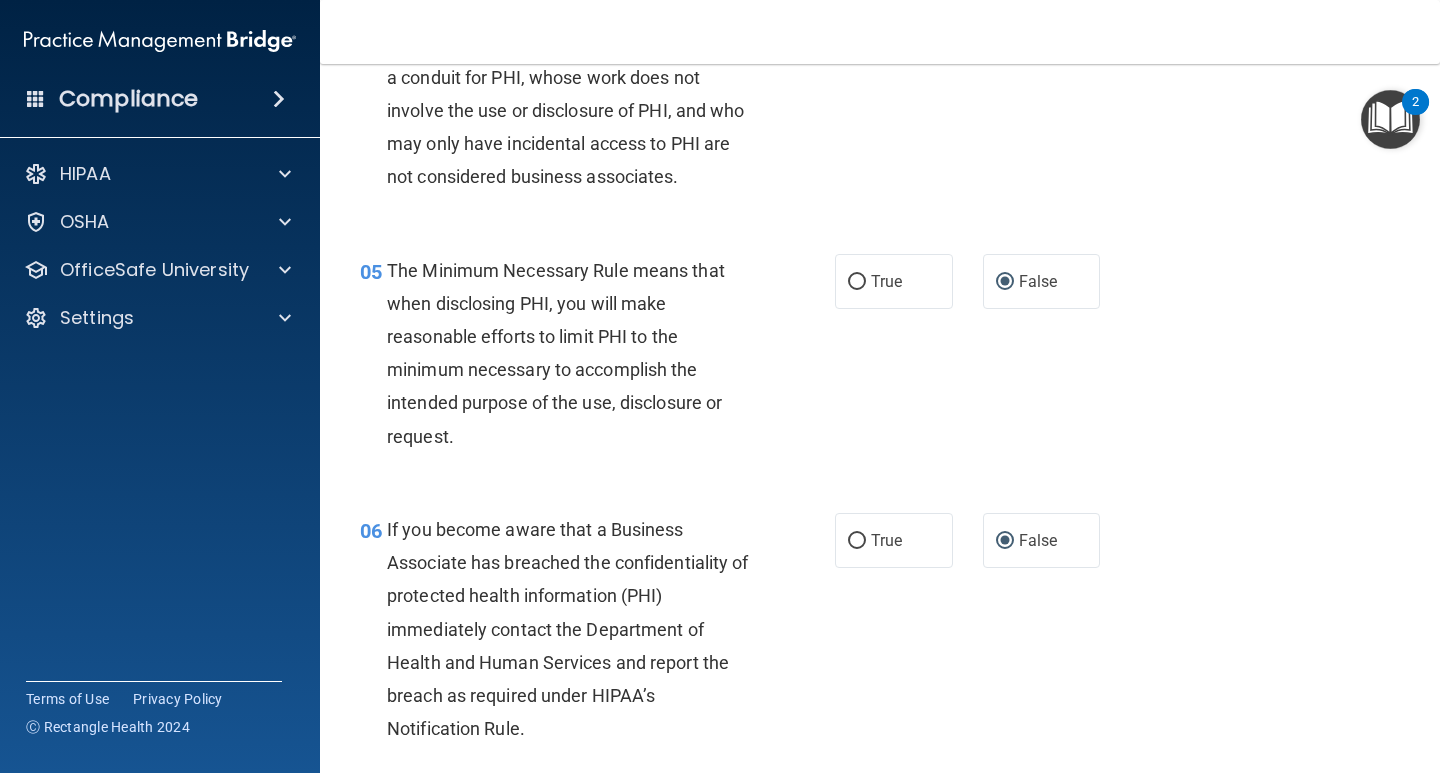 scroll, scrollTop: 676, scrollLeft: 0, axis: vertical 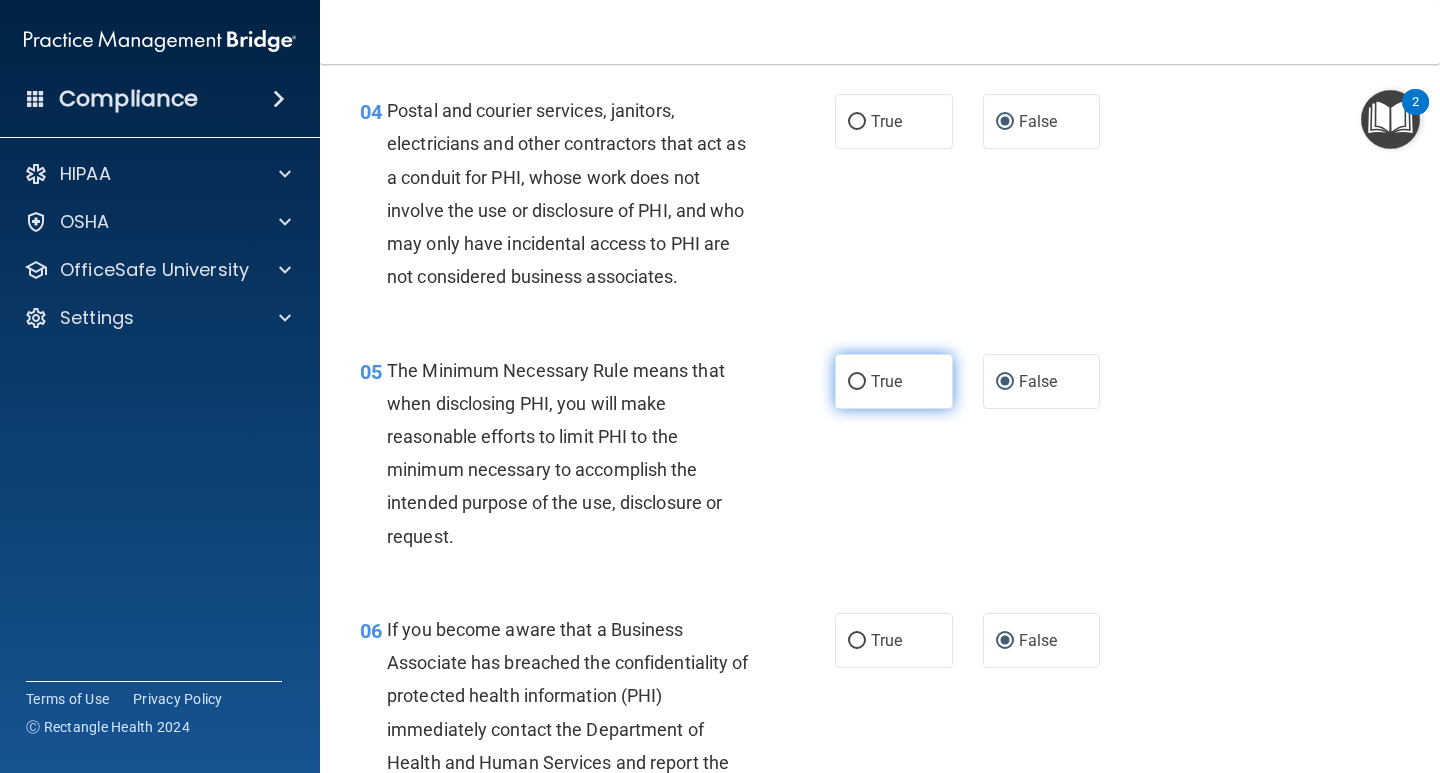 click on "True" at bounding box center (857, 382) 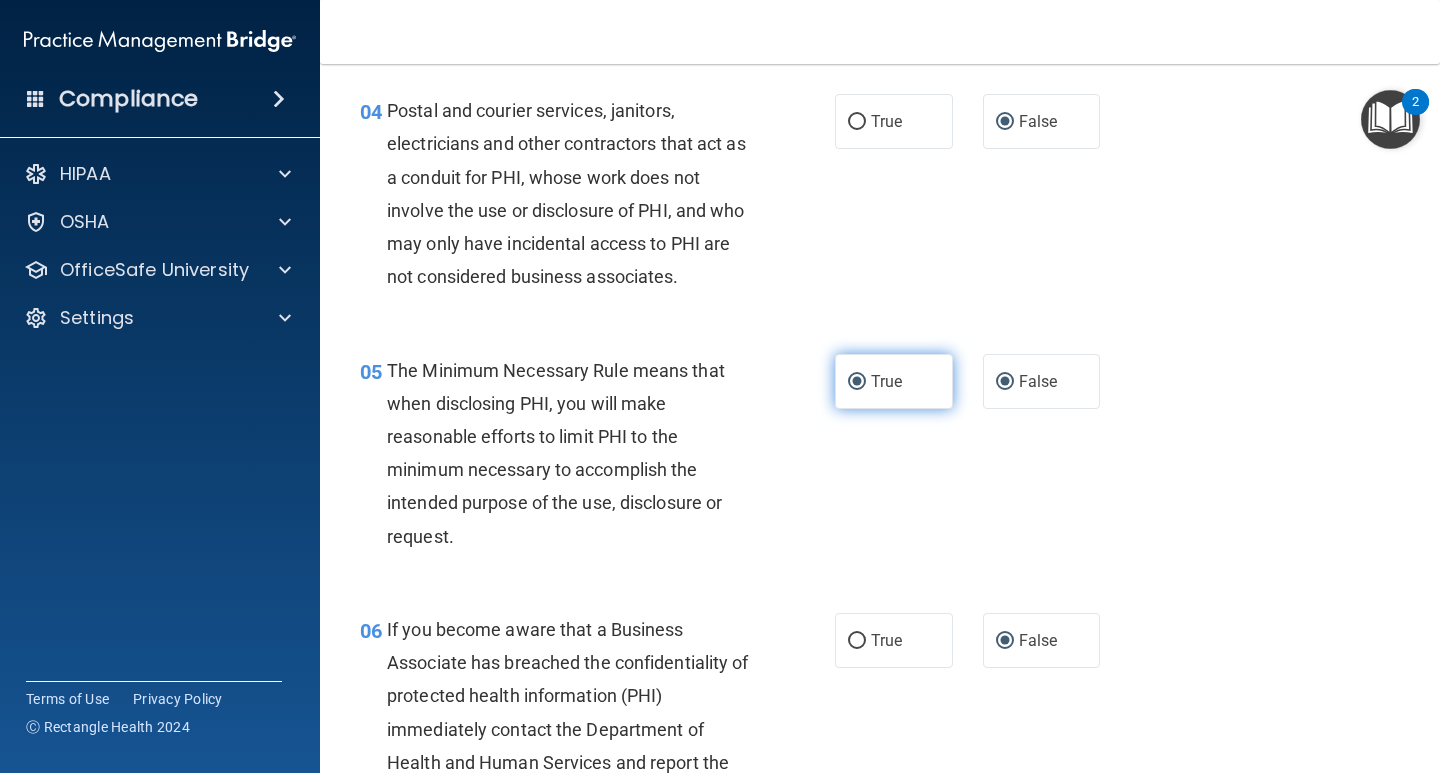 radio on "false" 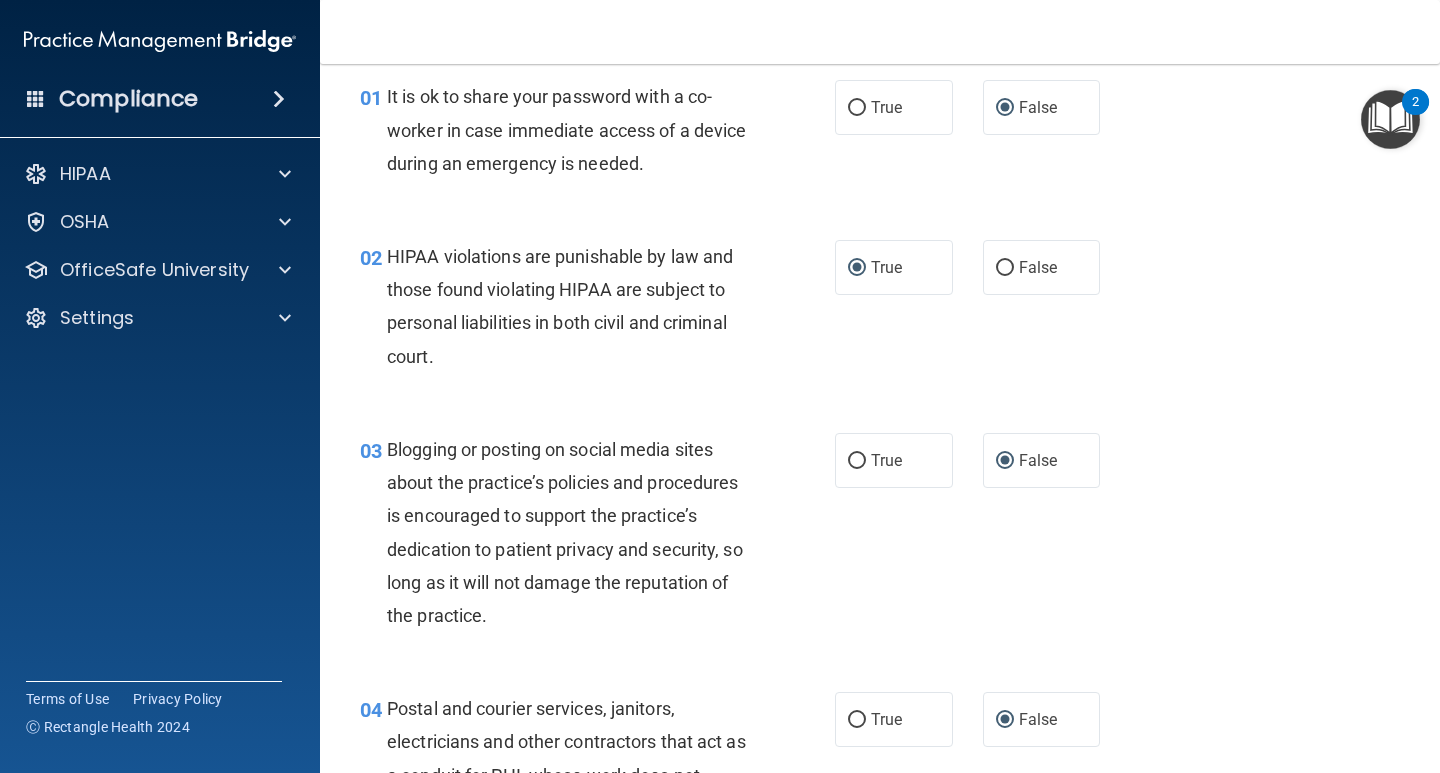scroll, scrollTop: 76, scrollLeft: 0, axis: vertical 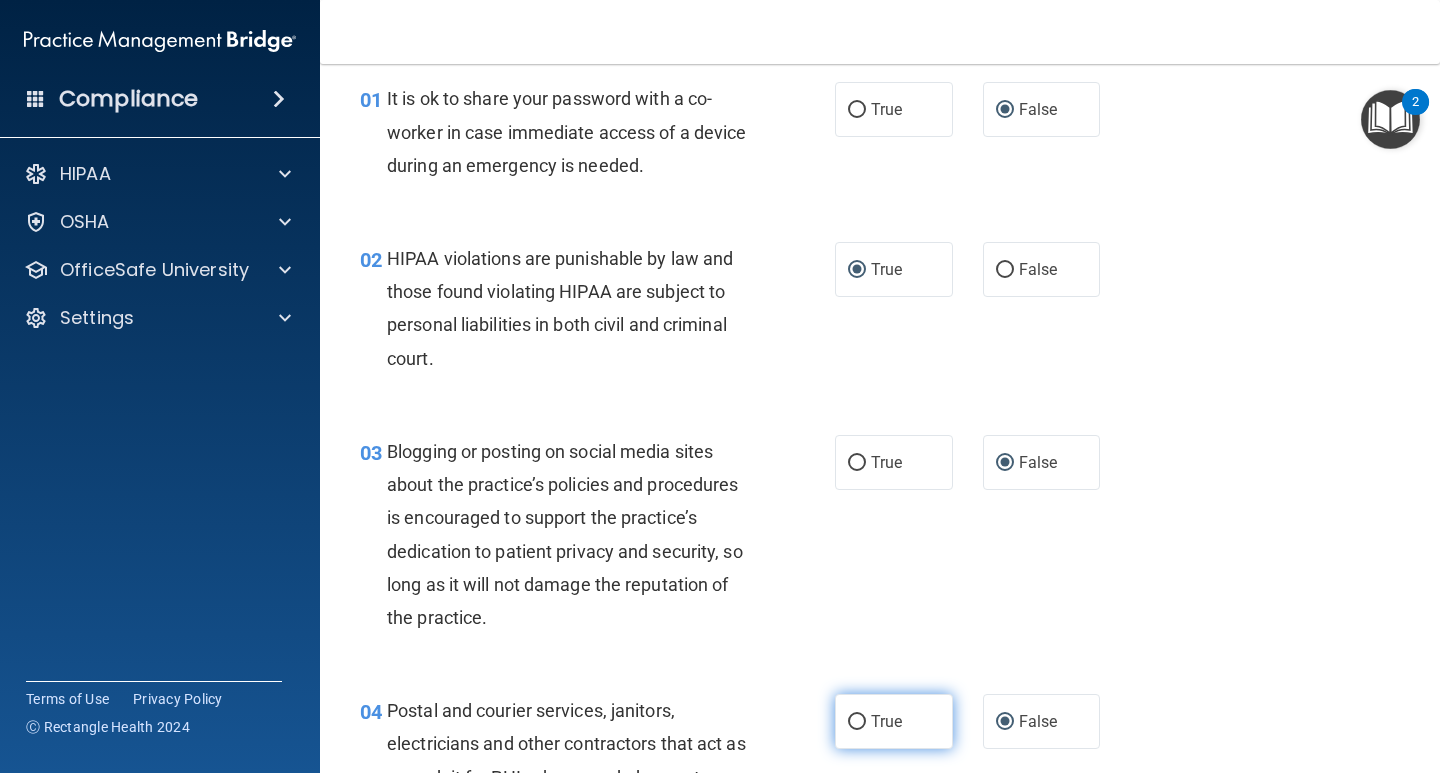 click on "True" at bounding box center [857, 722] 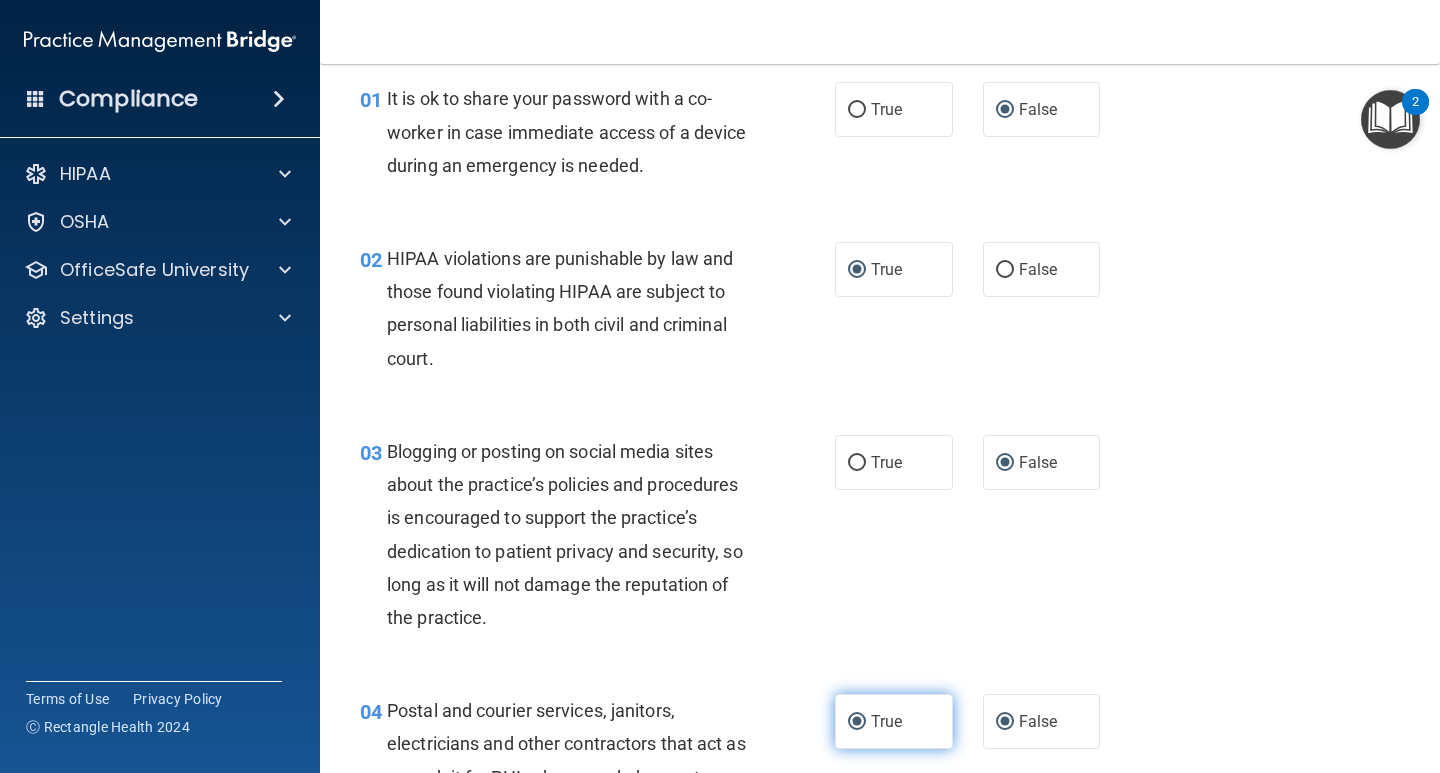 radio on "false" 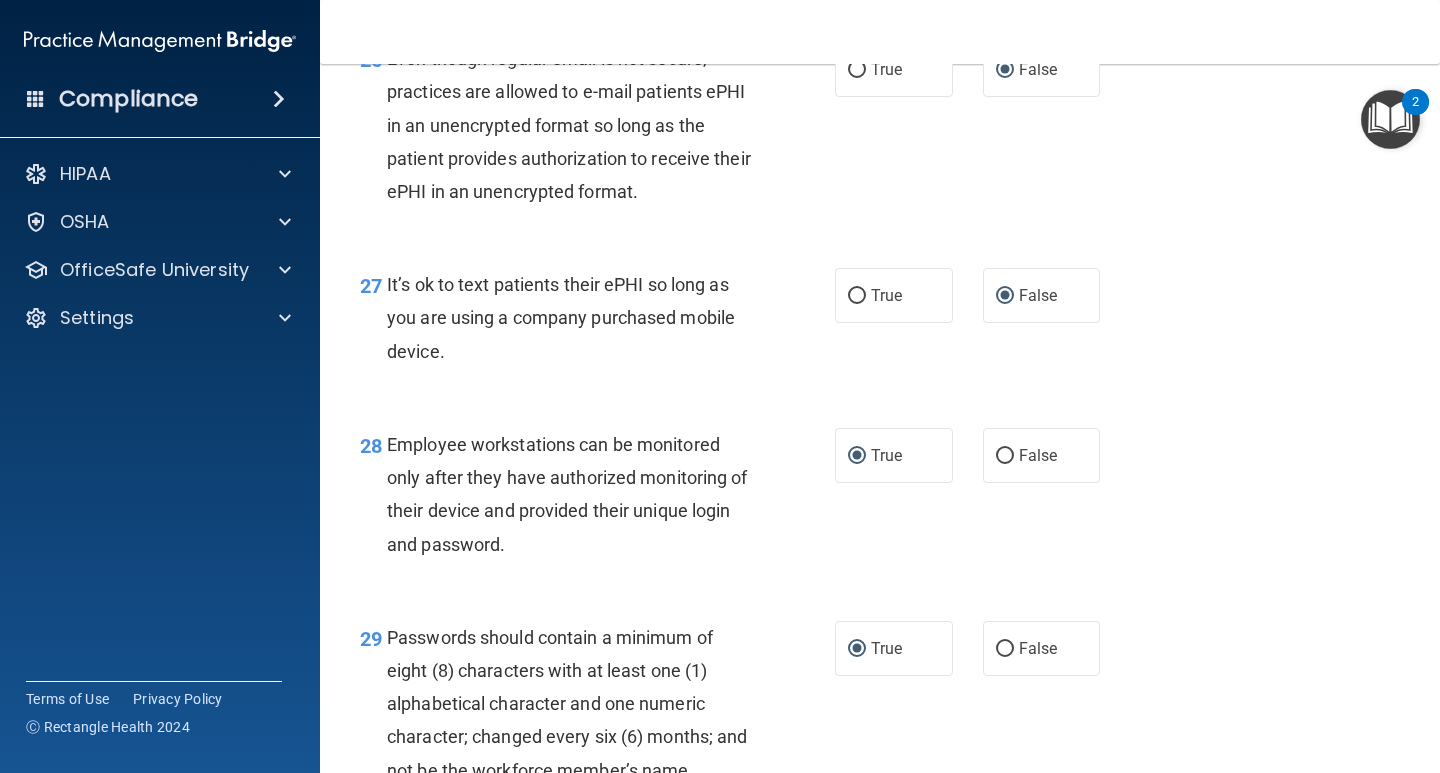 scroll, scrollTop: 5476, scrollLeft: 0, axis: vertical 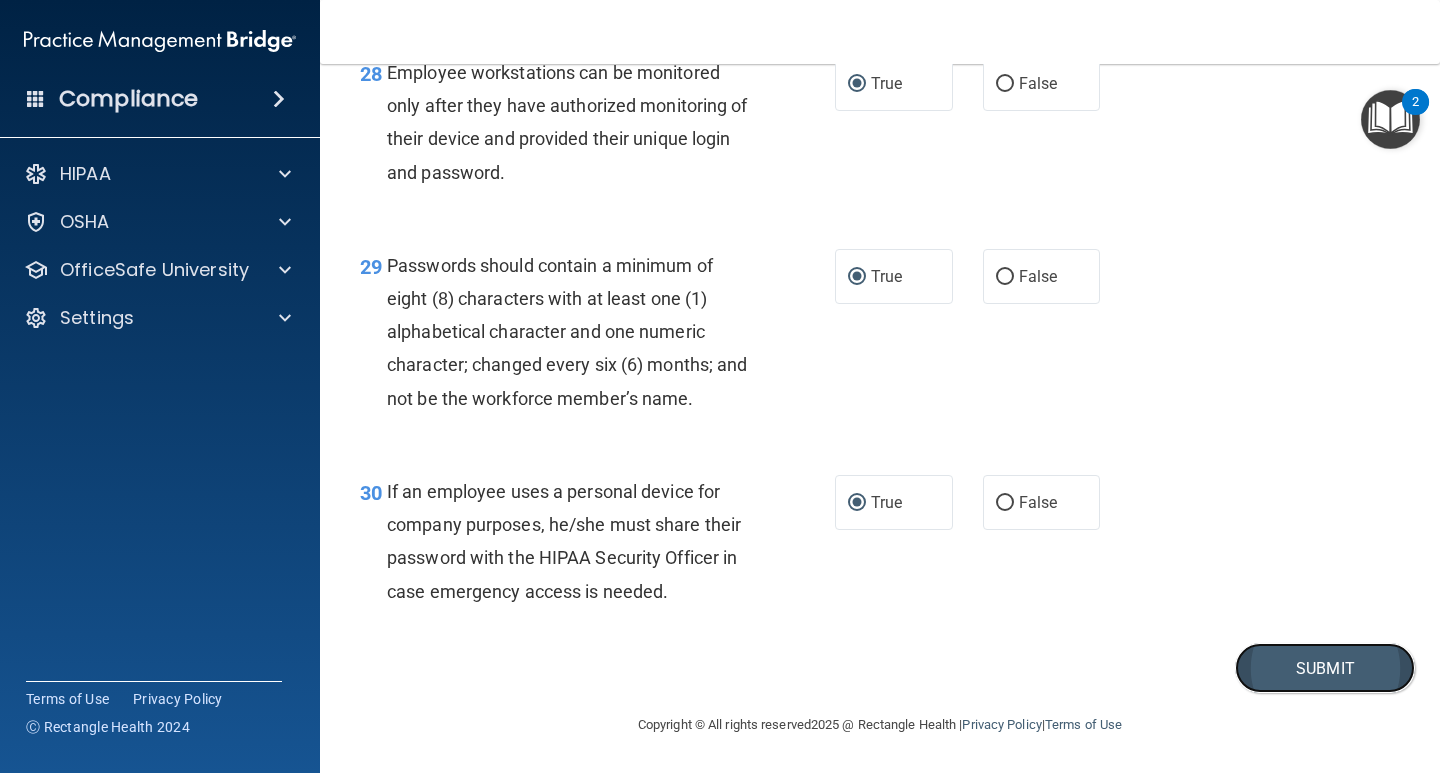 click on "Submit" at bounding box center (1325, 668) 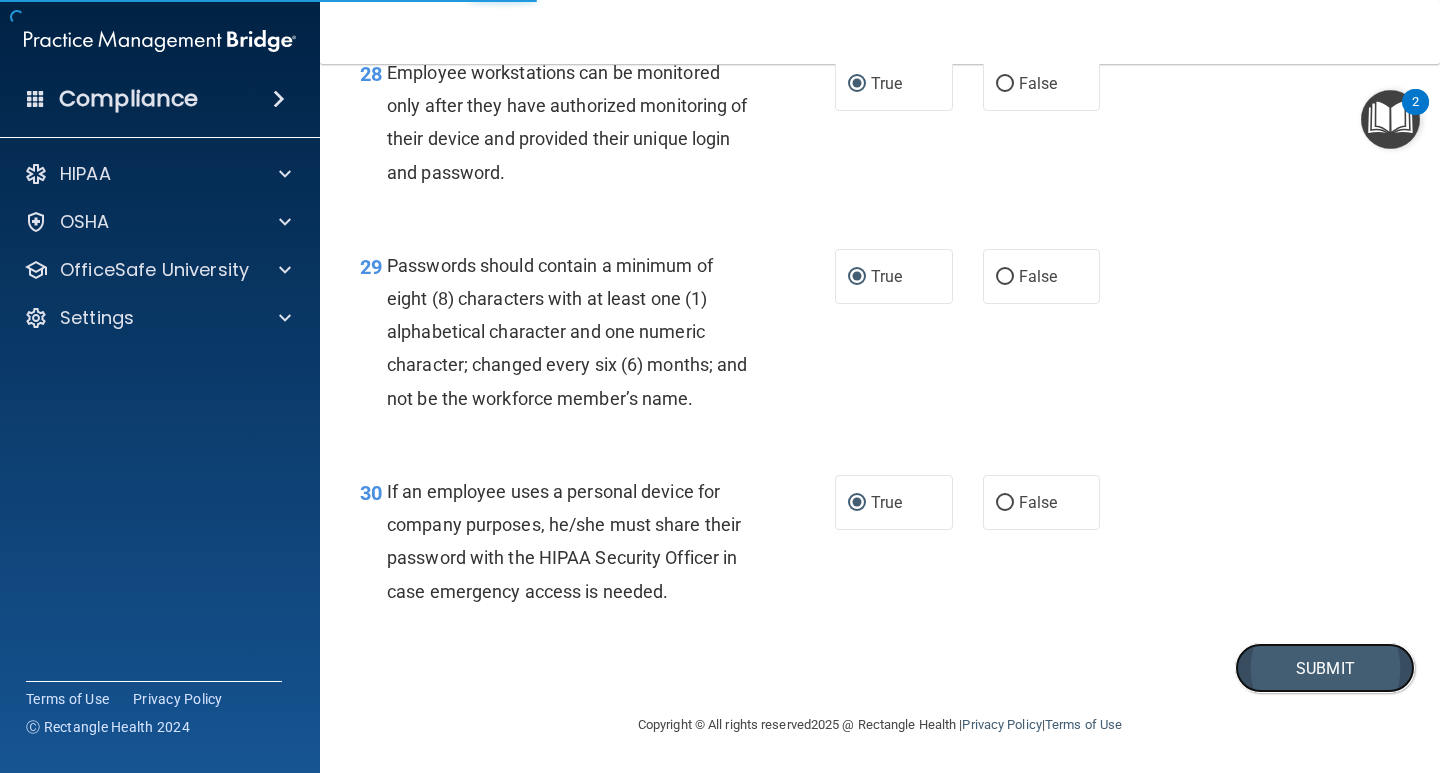 click on "Submit" at bounding box center (1325, 668) 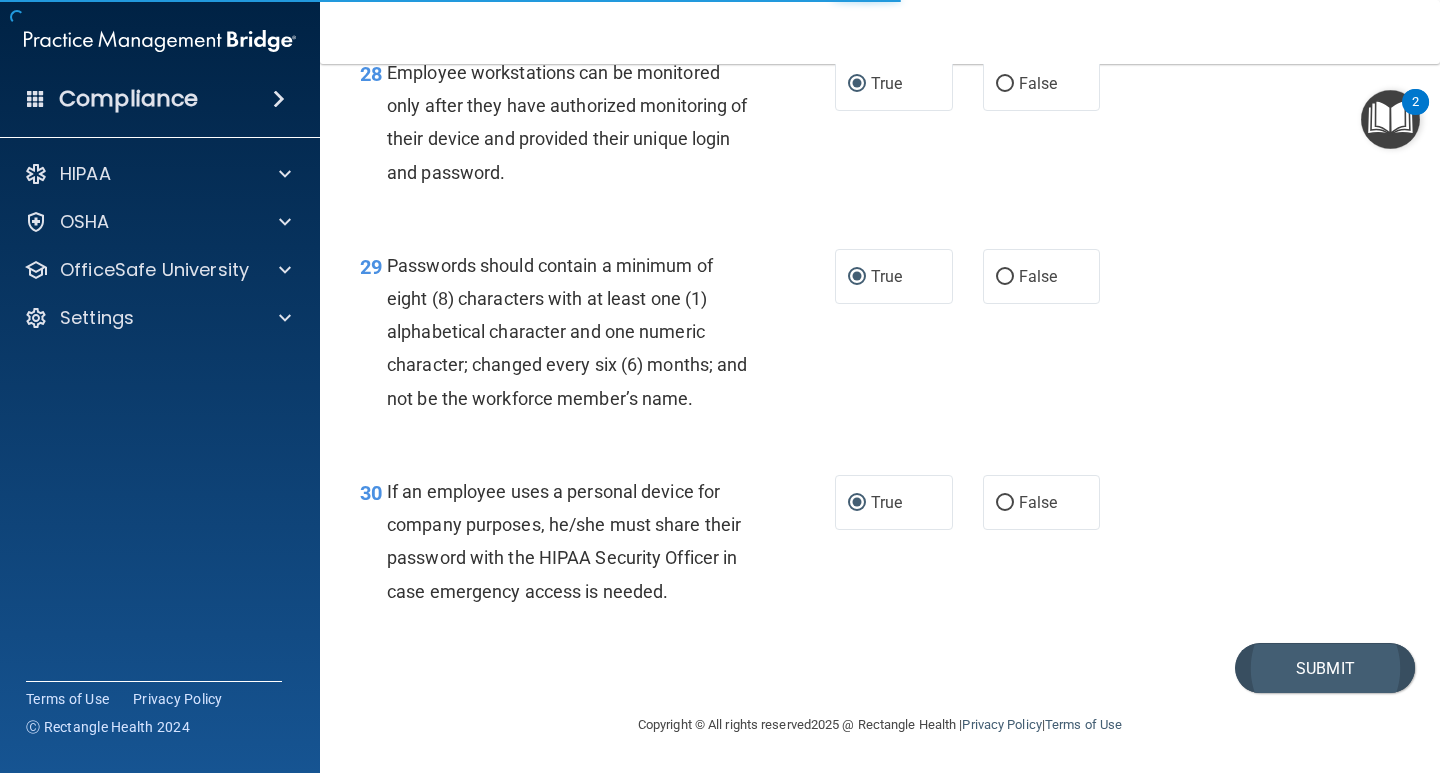scroll, scrollTop: 0, scrollLeft: 0, axis: both 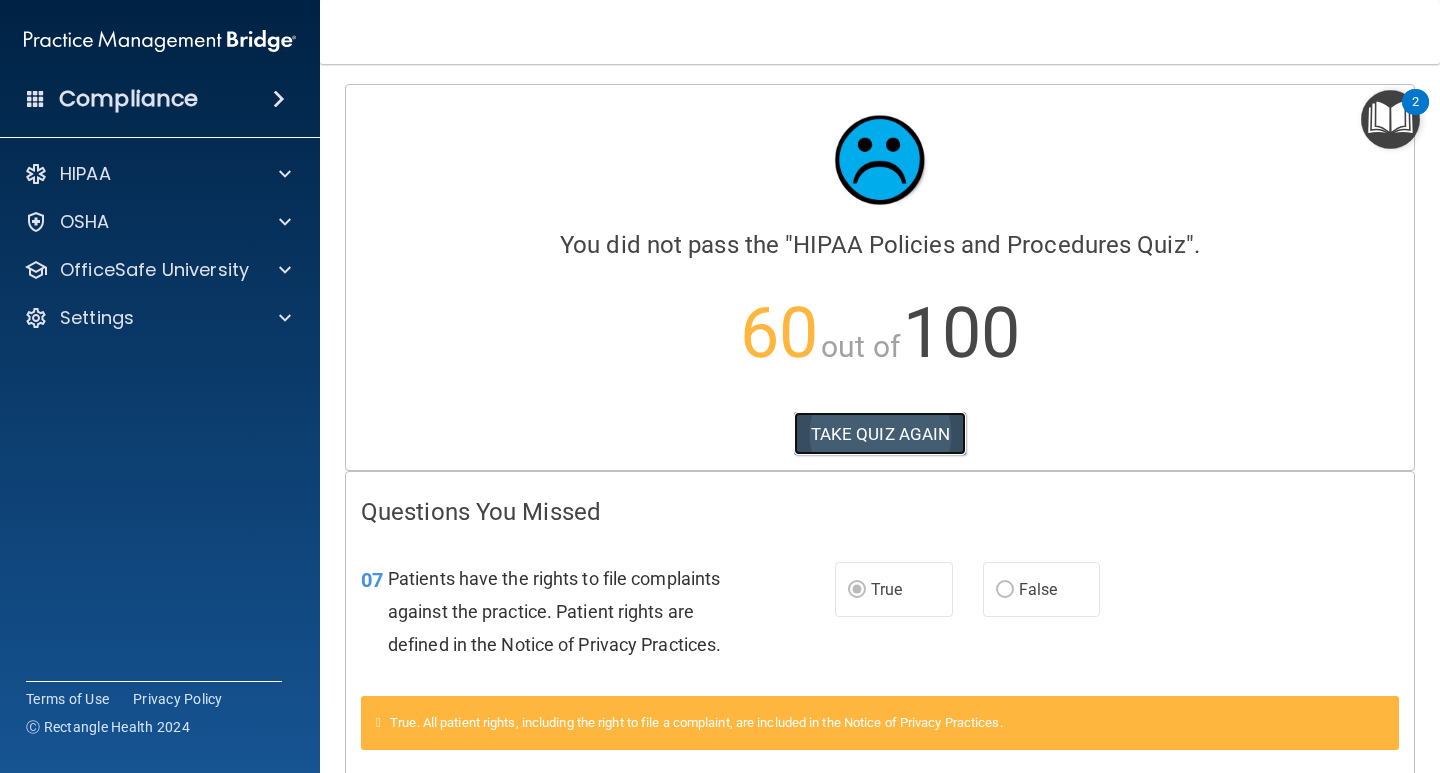 click on "TAKE QUIZ AGAIN" at bounding box center [880, 434] 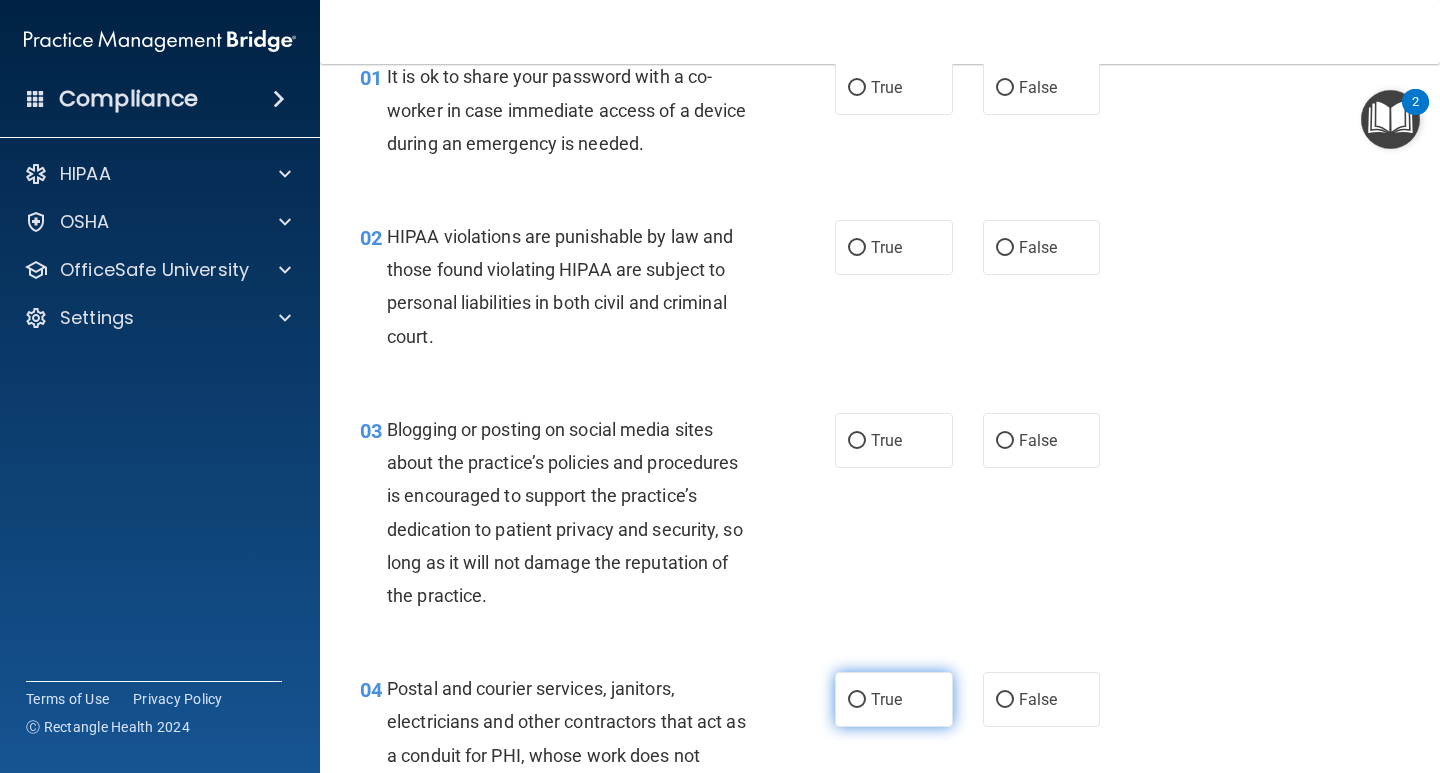 scroll, scrollTop: 0, scrollLeft: 0, axis: both 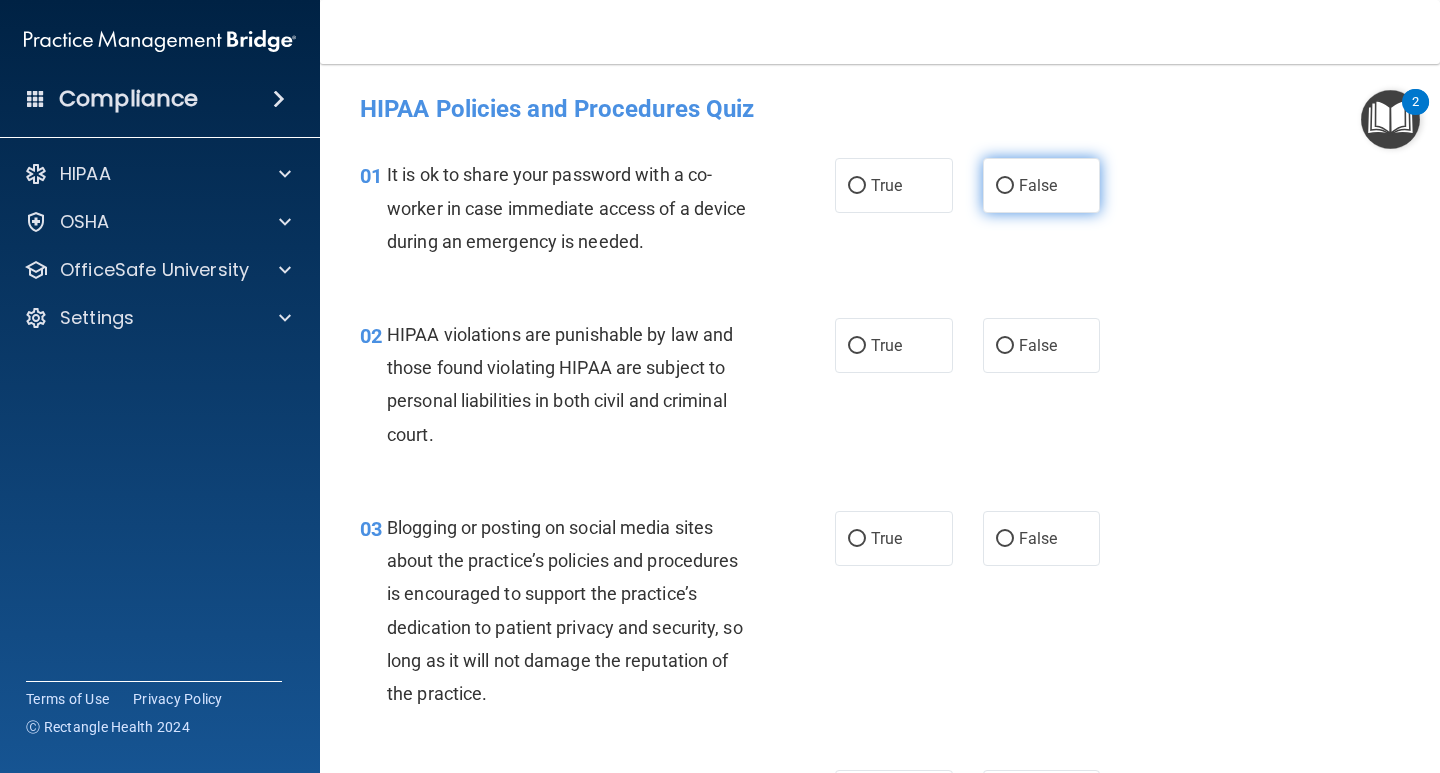 click on "False" at bounding box center (1005, 186) 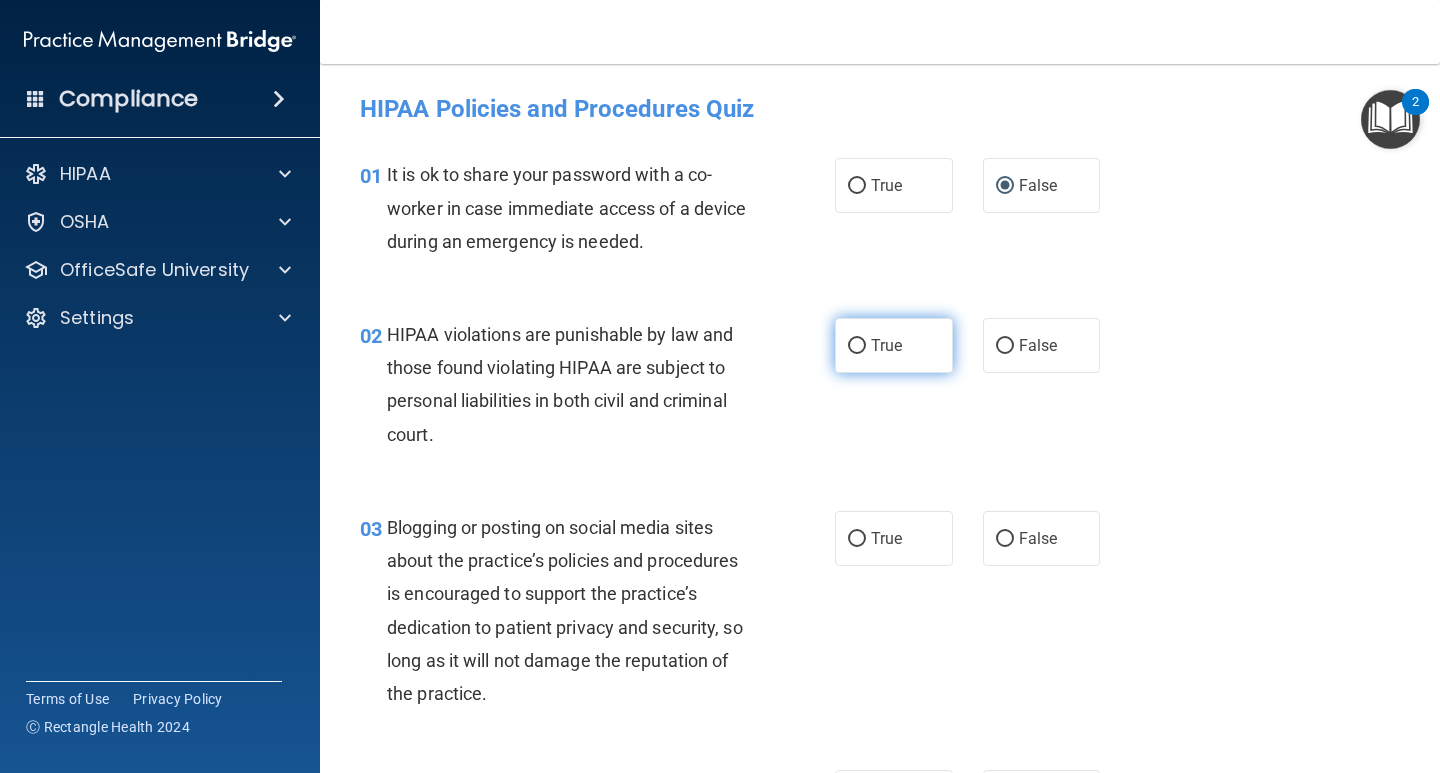 click on "True" at bounding box center [857, 346] 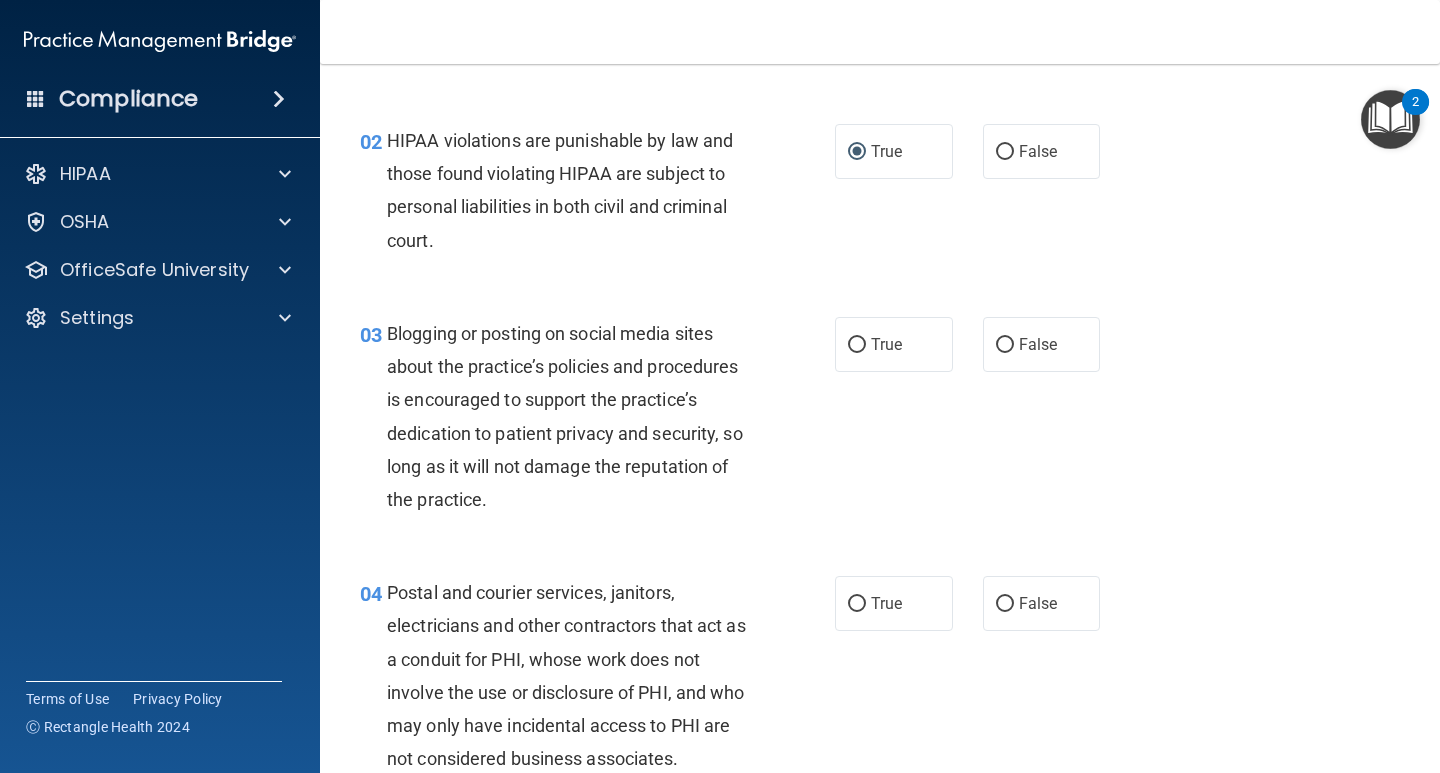scroll, scrollTop: 200, scrollLeft: 0, axis: vertical 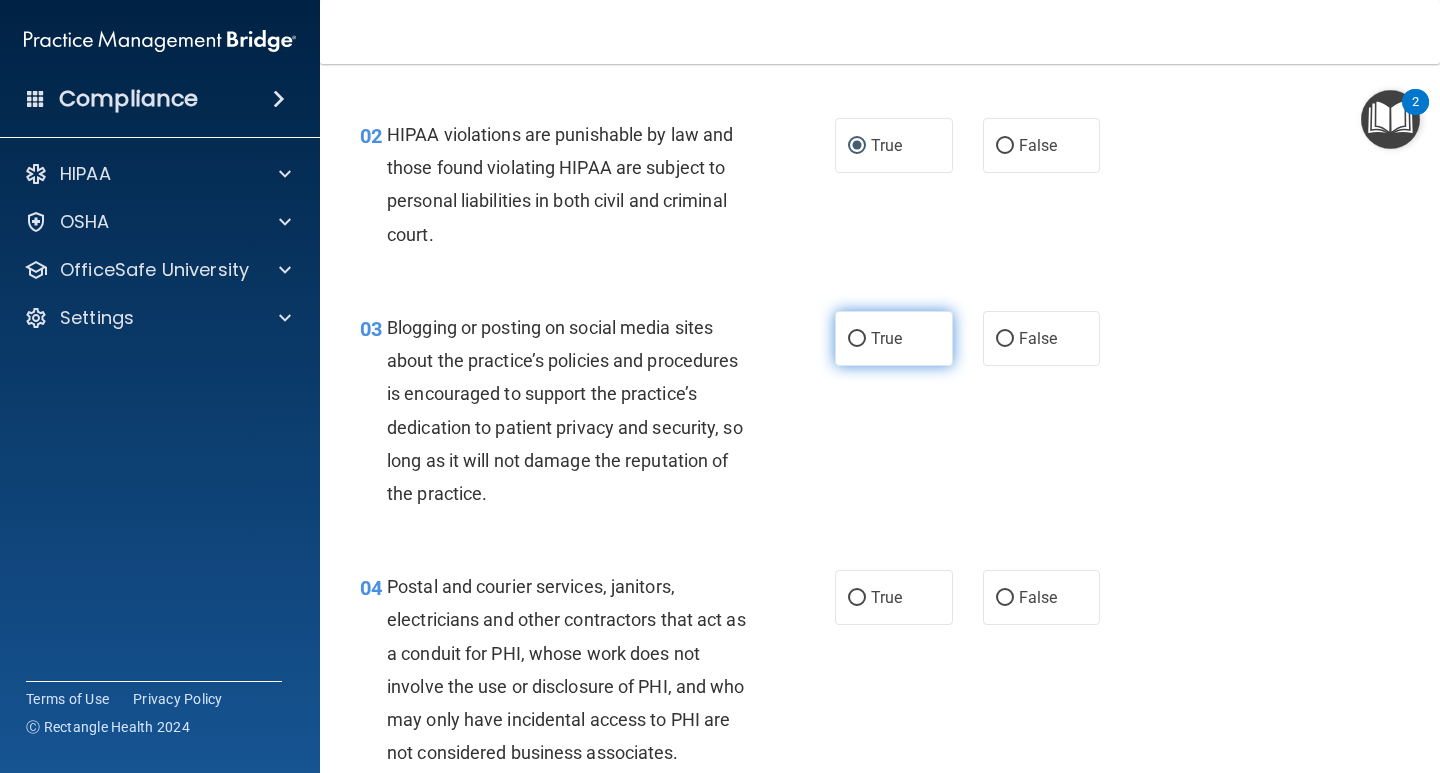 click on "True" at bounding box center [857, 339] 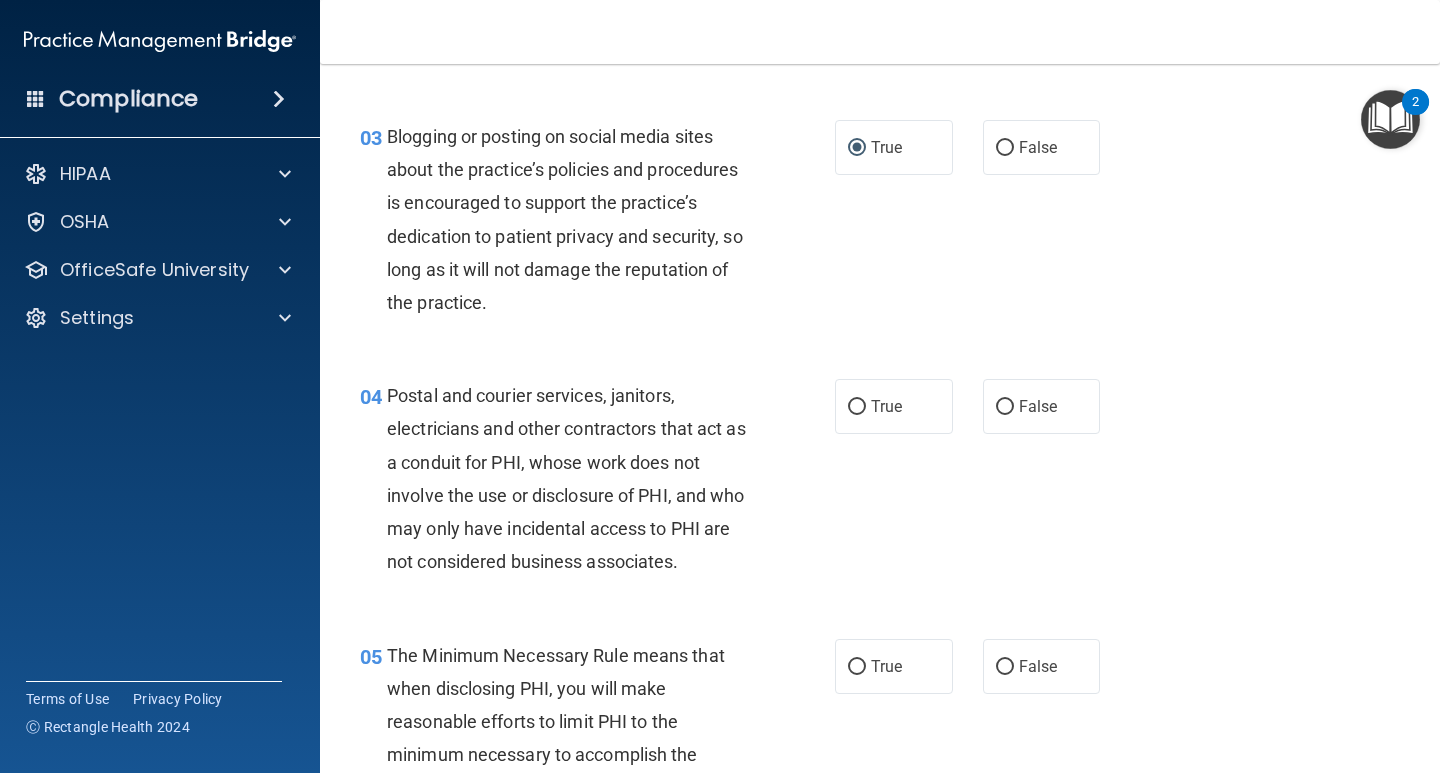 scroll, scrollTop: 400, scrollLeft: 0, axis: vertical 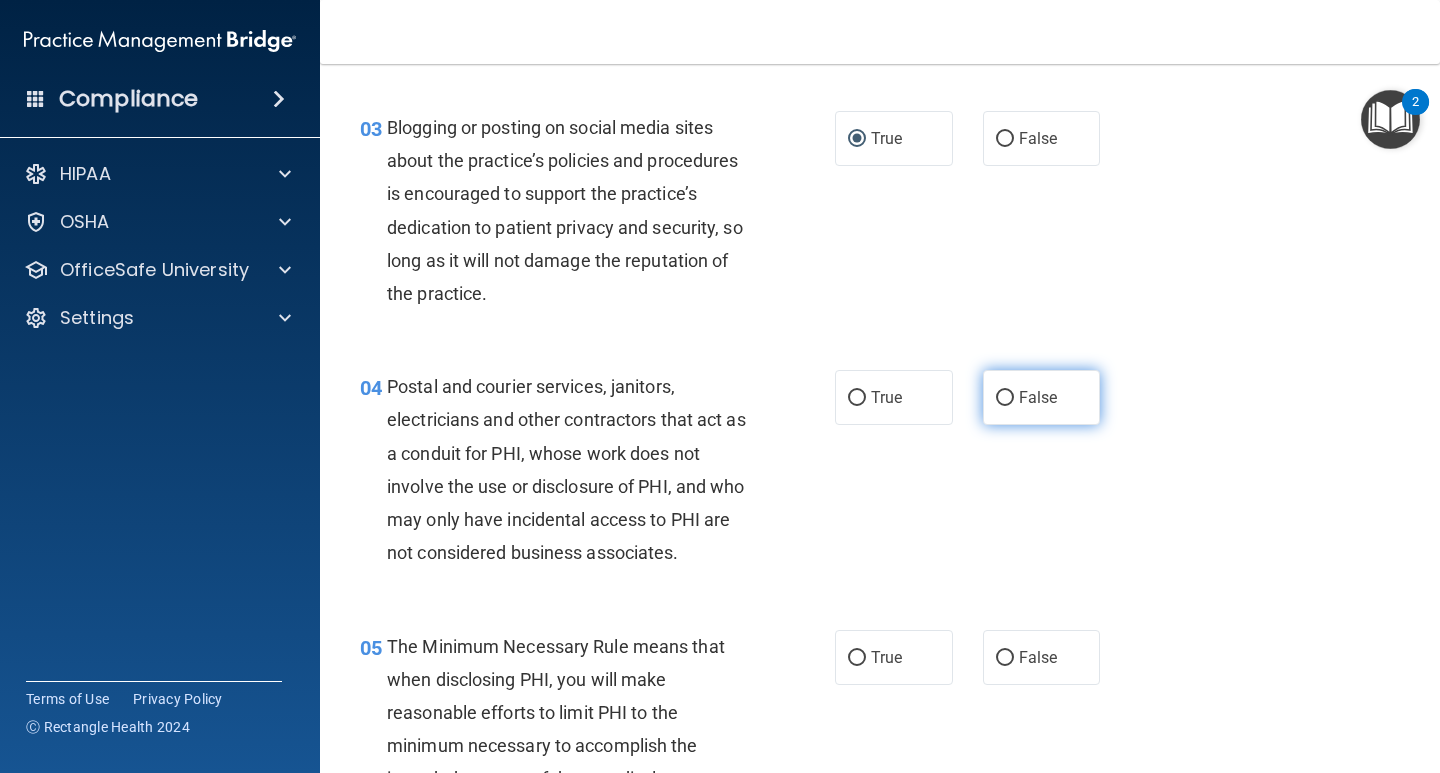 click on "False" at bounding box center [1005, 398] 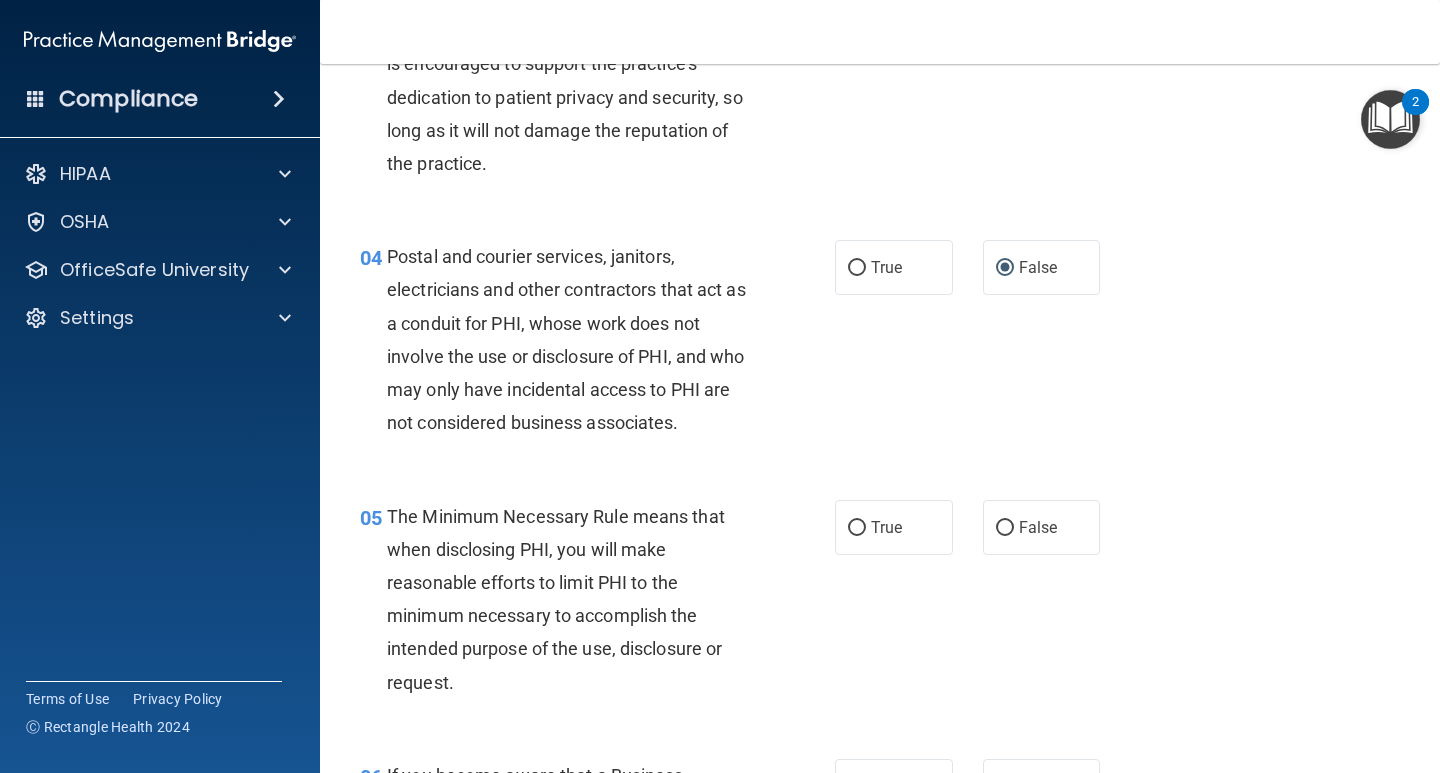 scroll, scrollTop: 700, scrollLeft: 0, axis: vertical 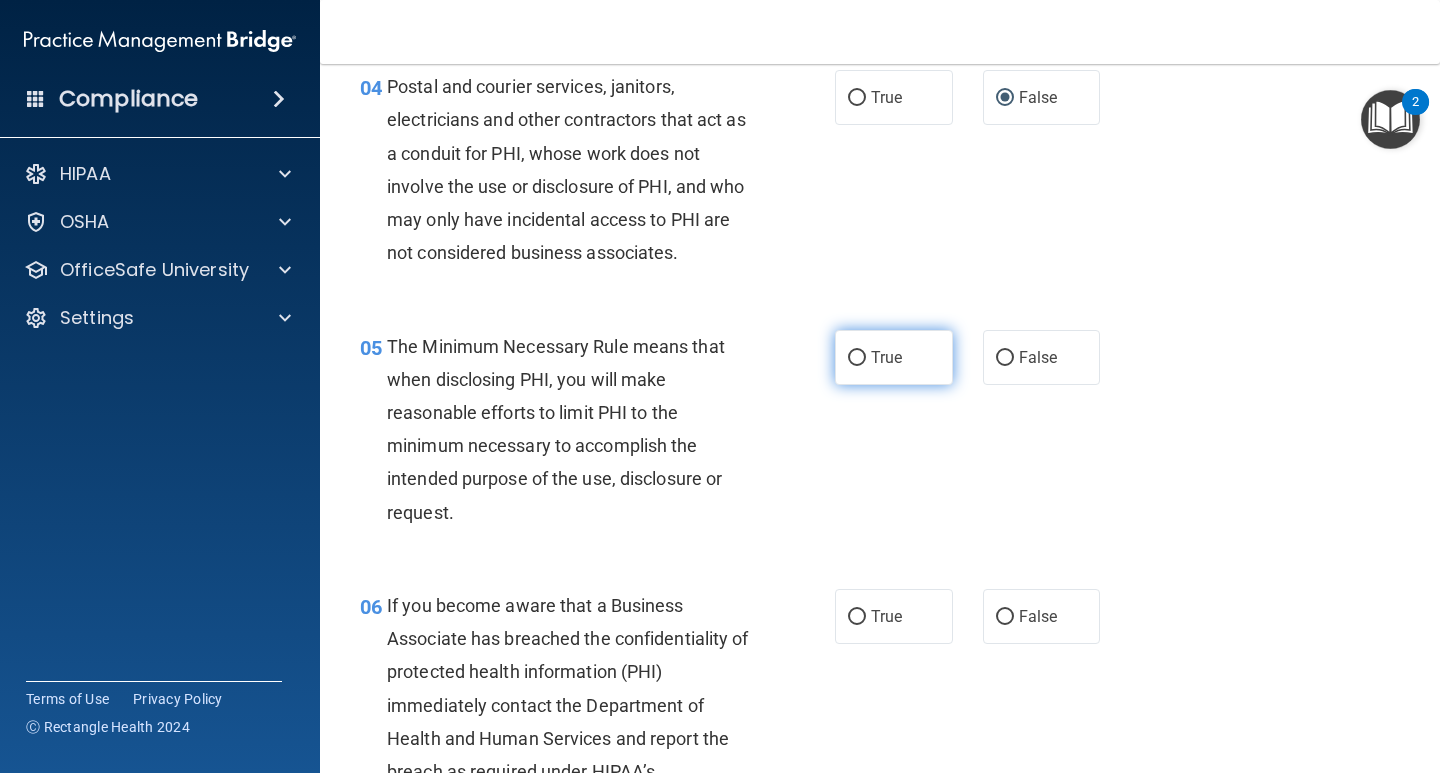 click on "True" at bounding box center [857, 358] 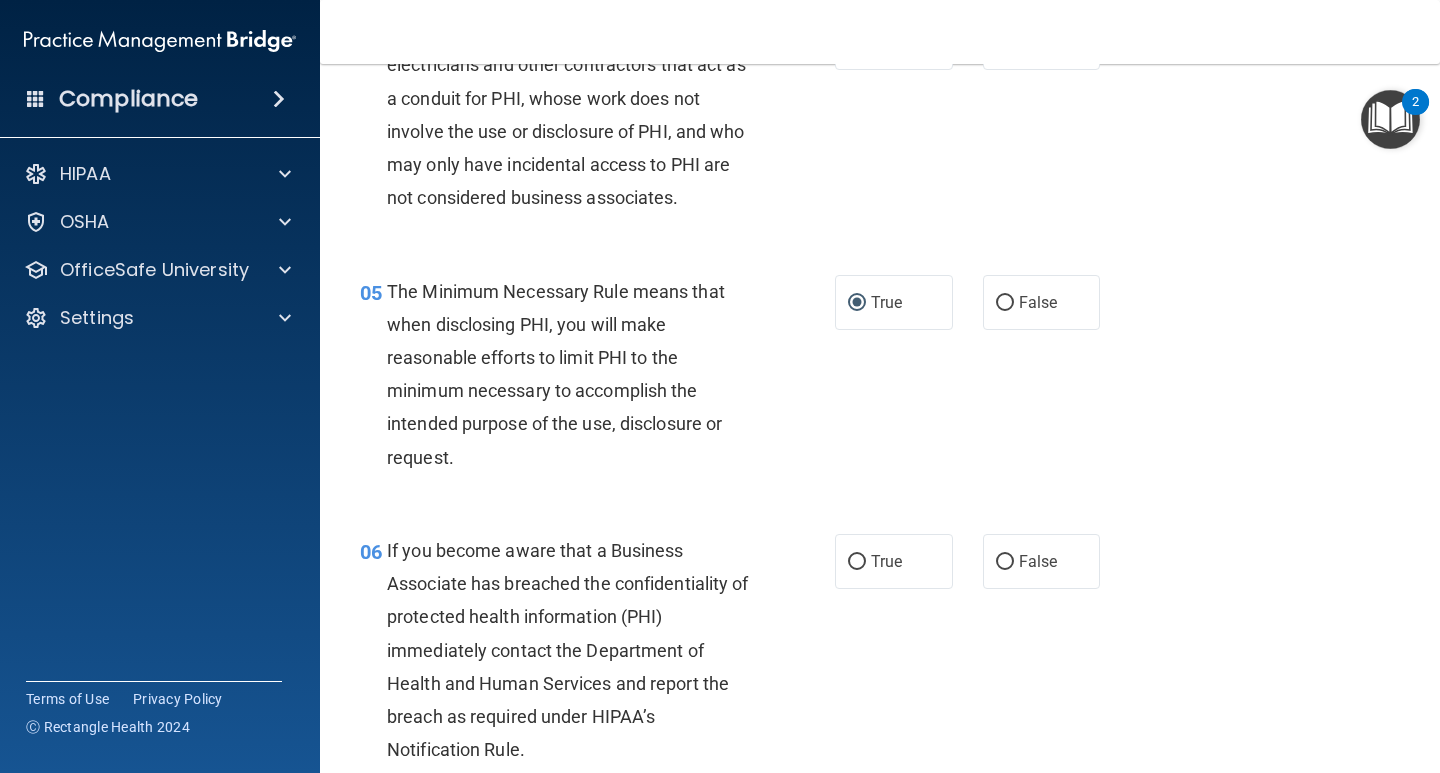 scroll, scrollTop: 800, scrollLeft: 0, axis: vertical 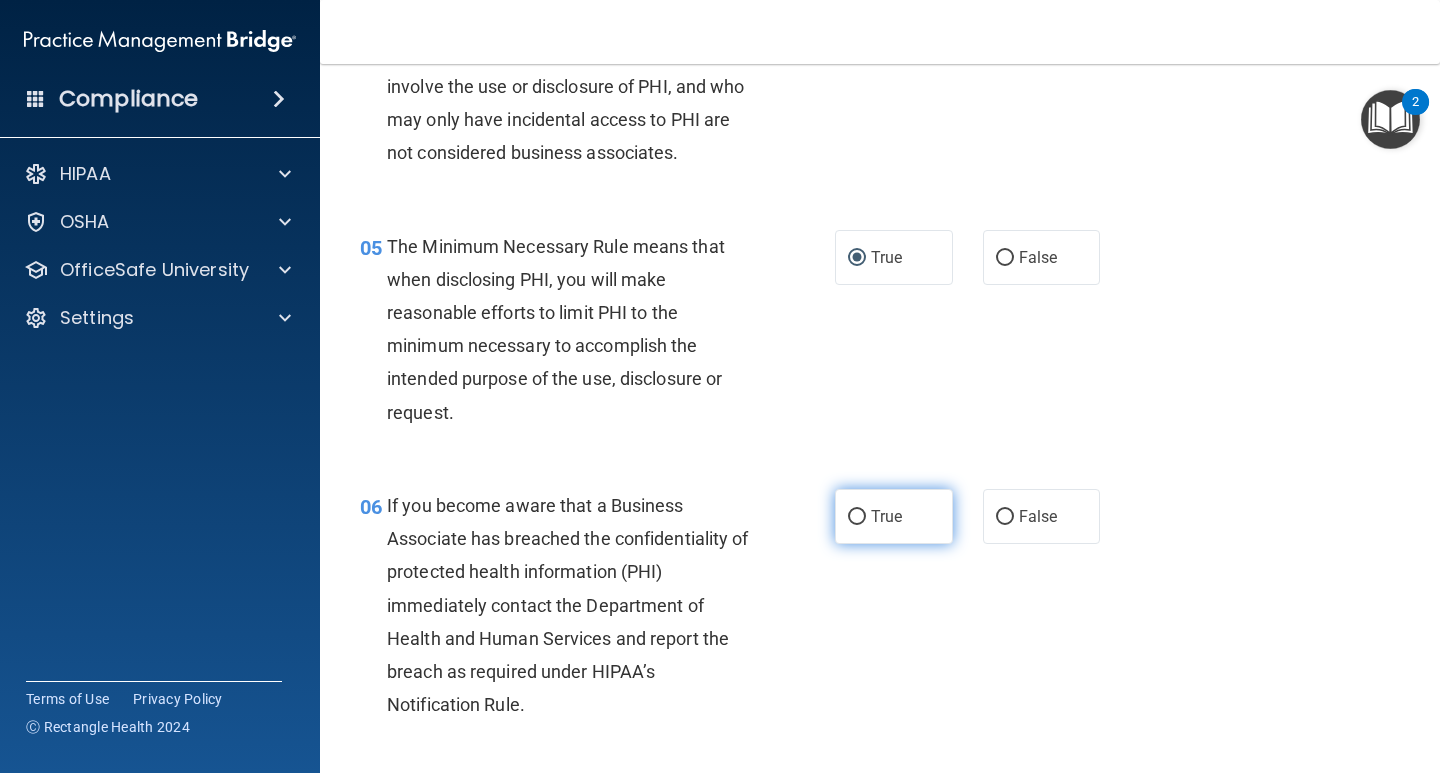 click on "True" at bounding box center (857, 517) 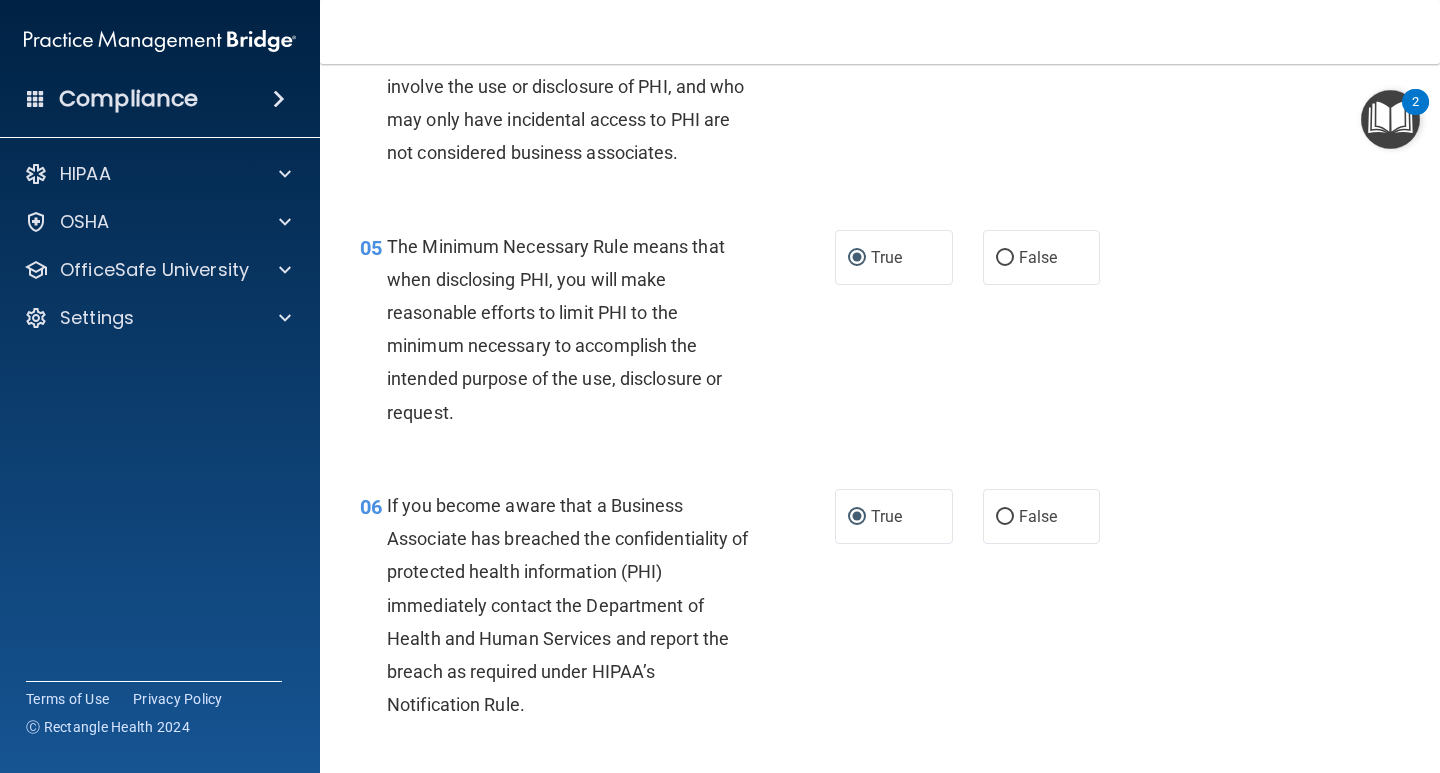scroll, scrollTop: 1000, scrollLeft: 0, axis: vertical 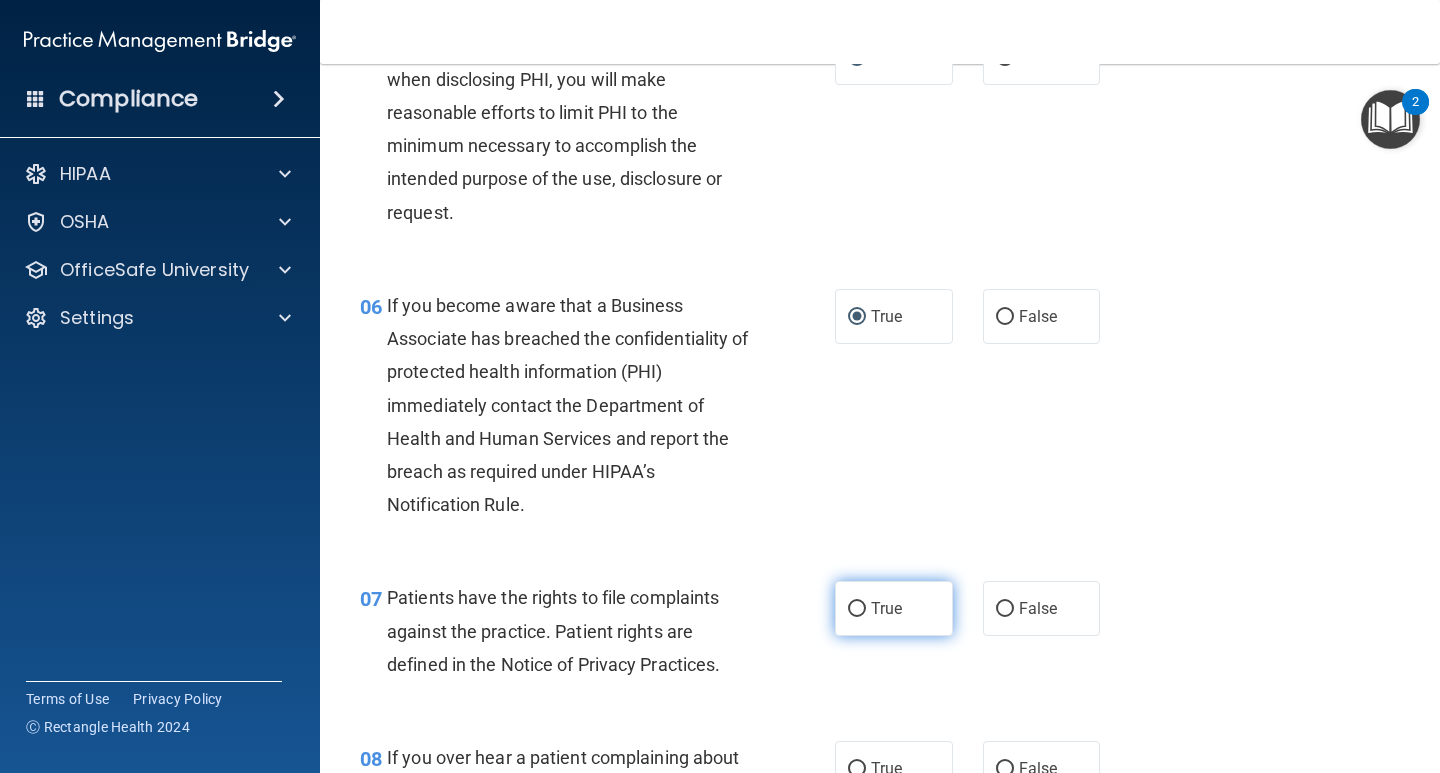 click on "True" at bounding box center [857, 609] 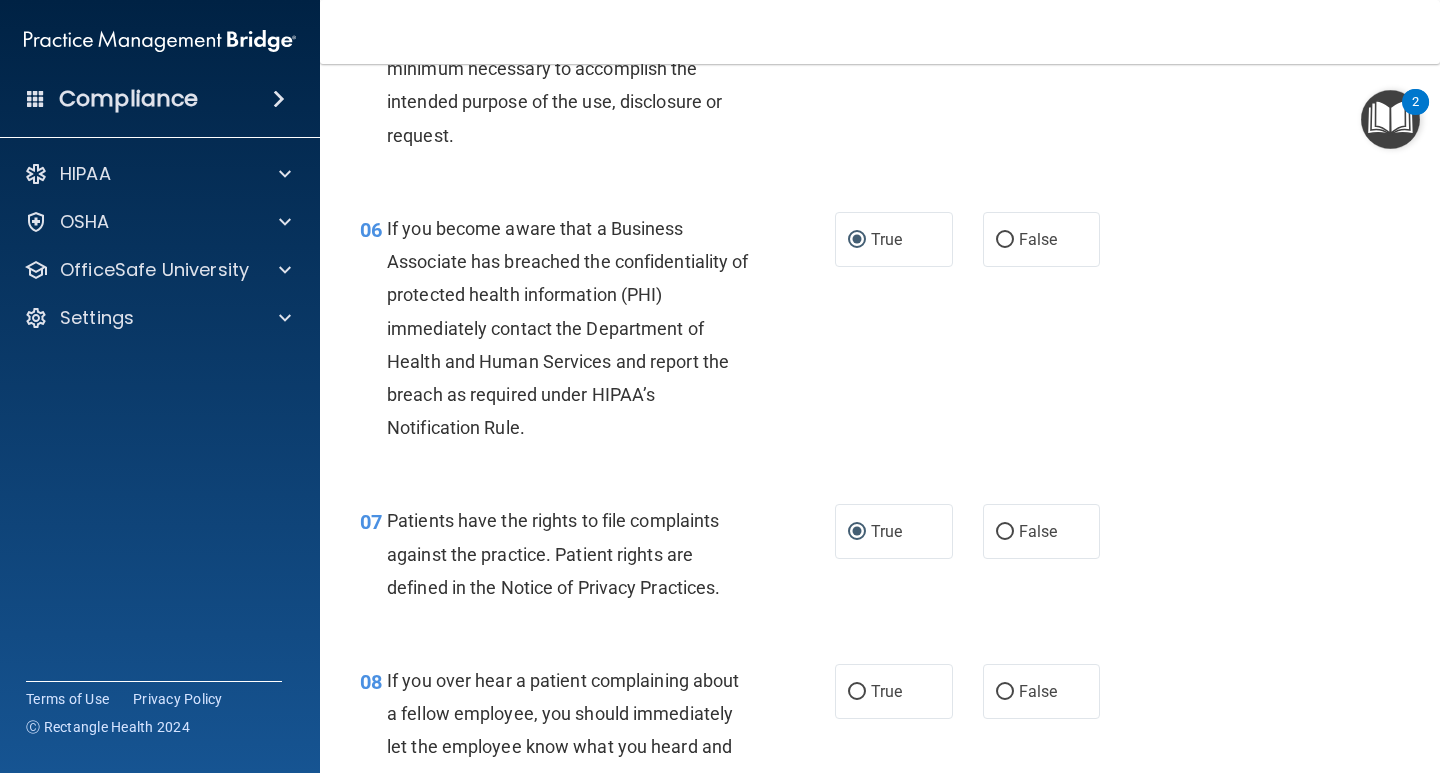 scroll, scrollTop: 1200, scrollLeft: 0, axis: vertical 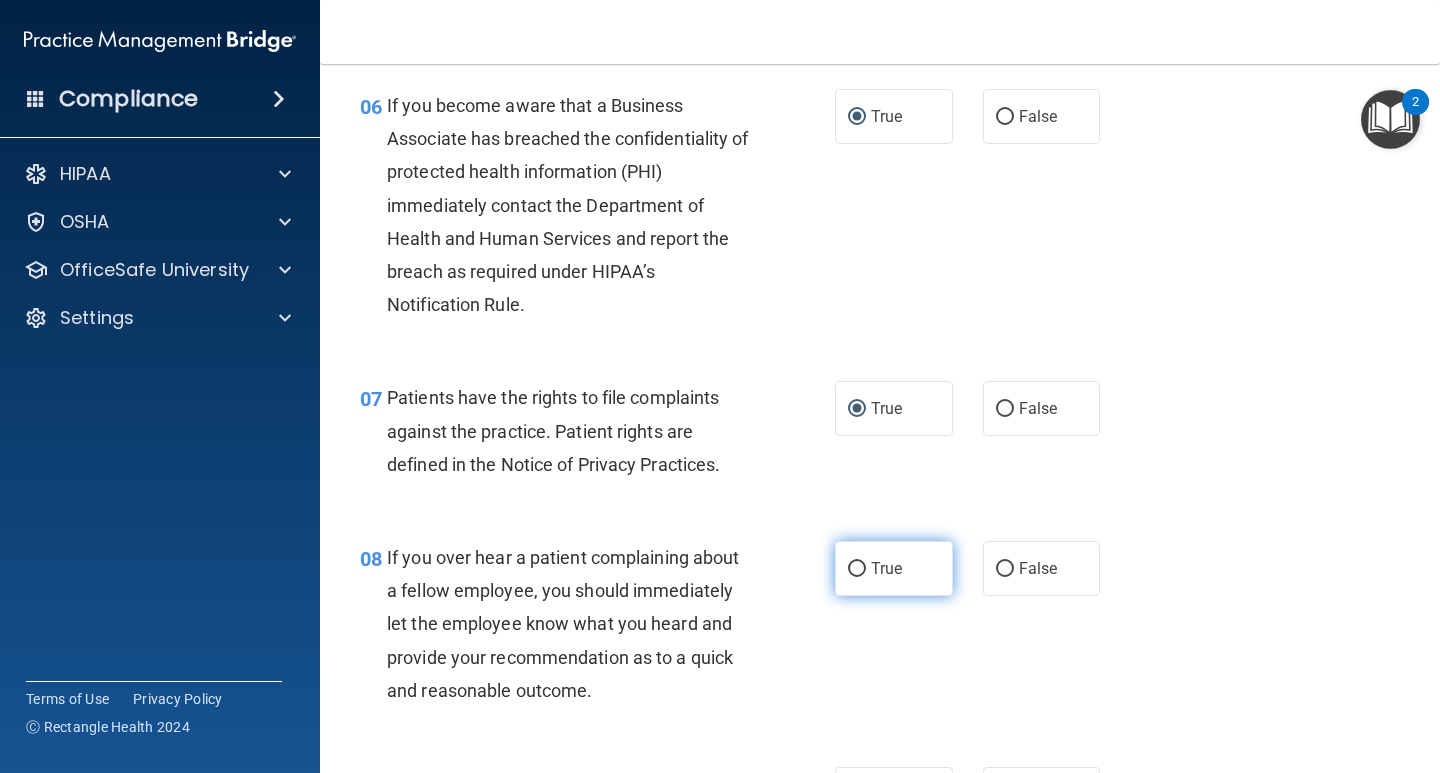 click on "True" at bounding box center [857, 569] 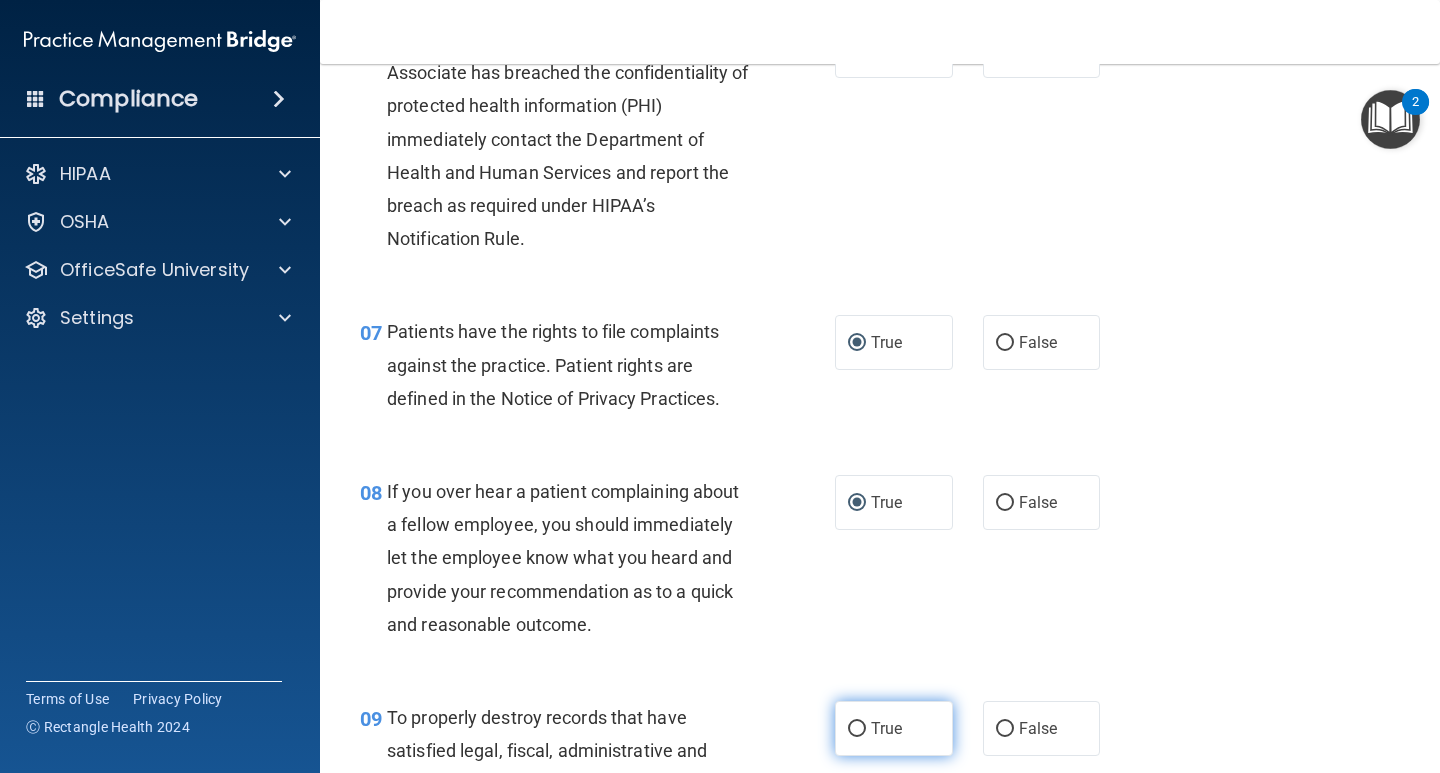 scroll, scrollTop: 1500, scrollLeft: 0, axis: vertical 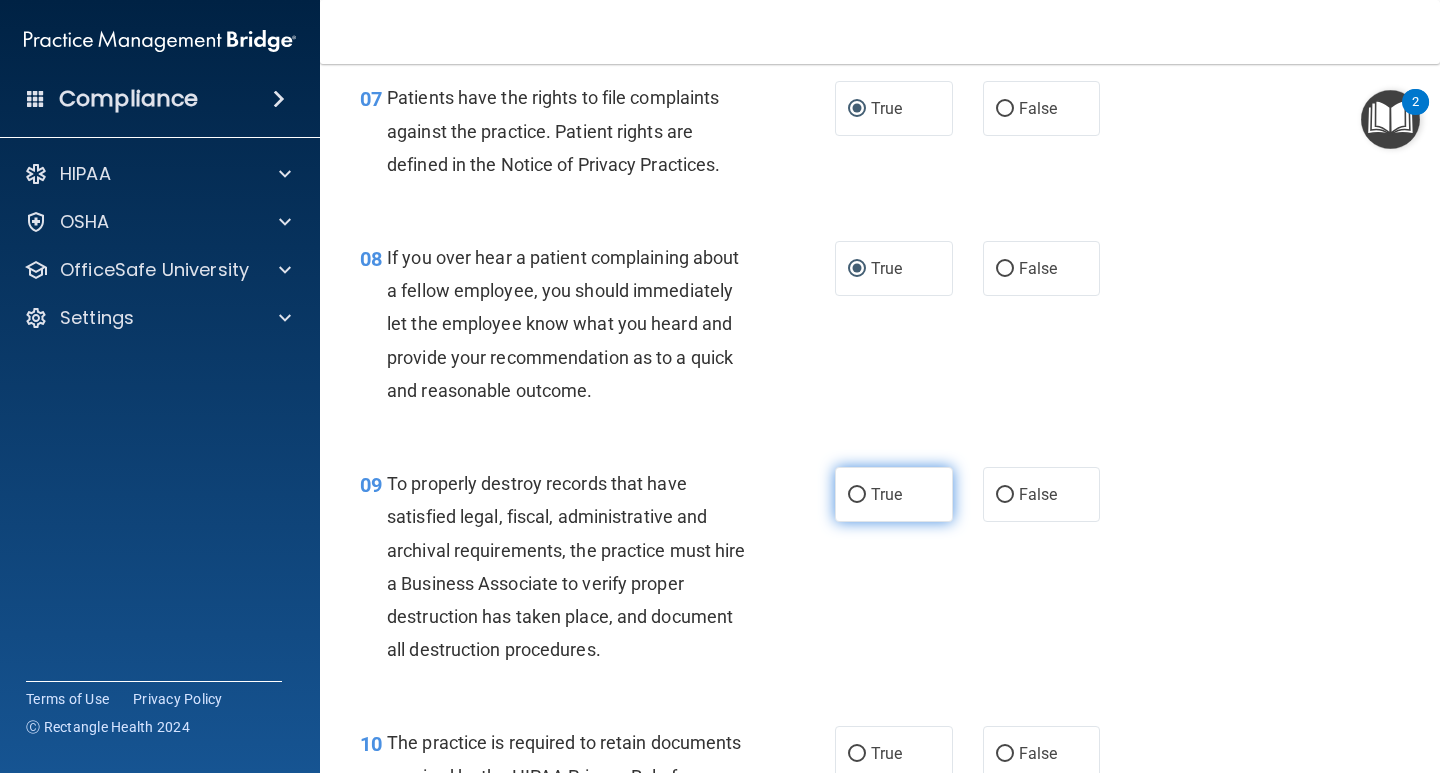 click on "True" at bounding box center [857, 495] 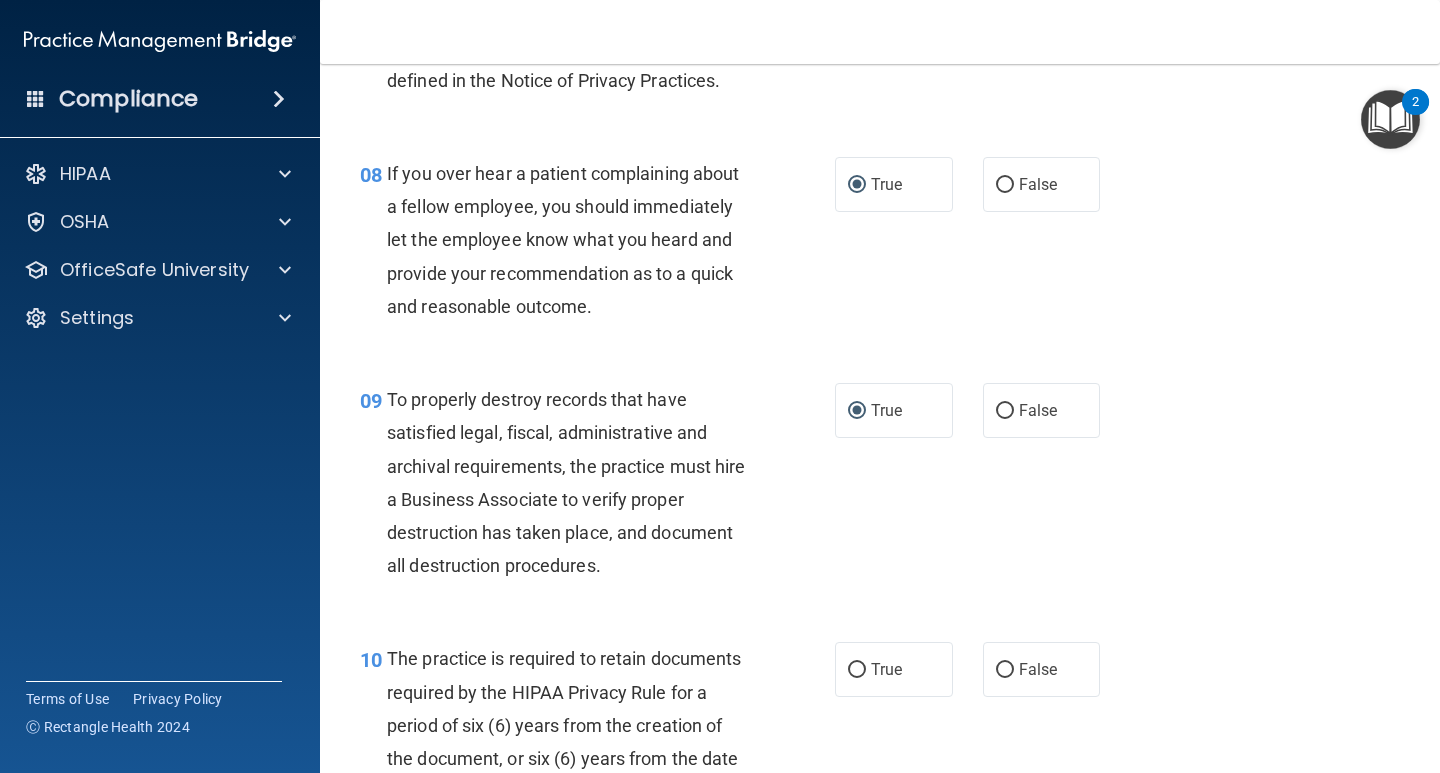 scroll, scrollTop: 1800, scrollLeft: 0, axis: vertical 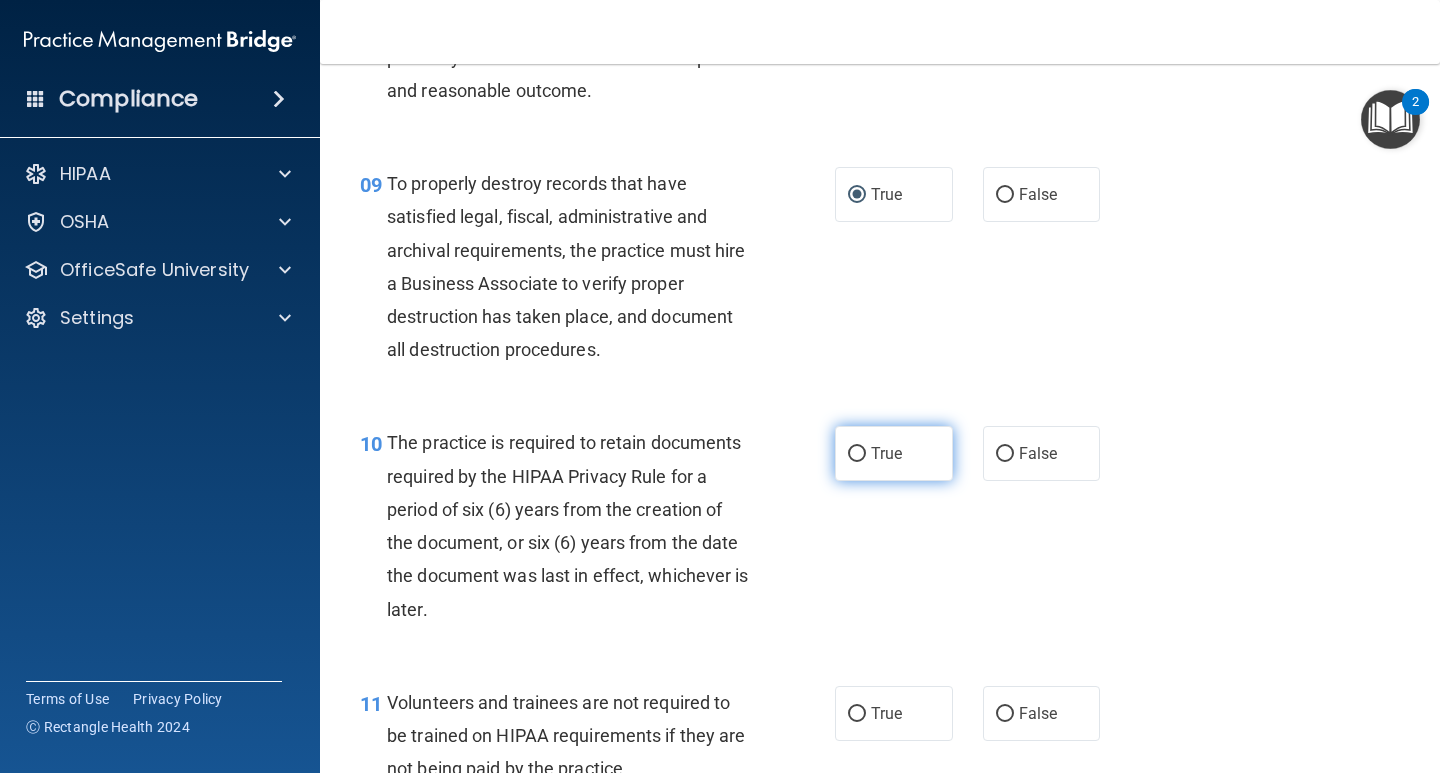 click on "True" at bounding box center [894, 453] 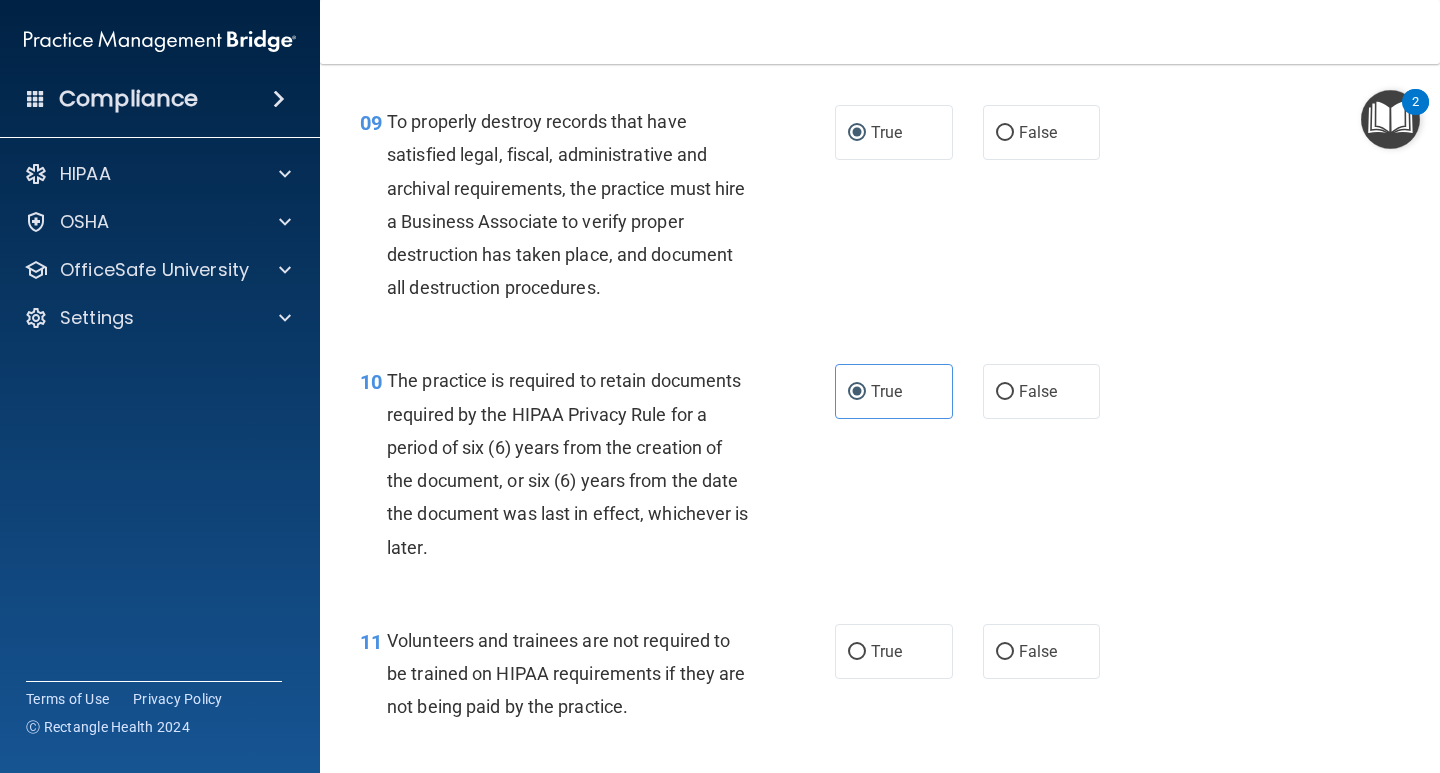 scroll, scrollTop: 2000, scrollLeft: 0, axis: vertical 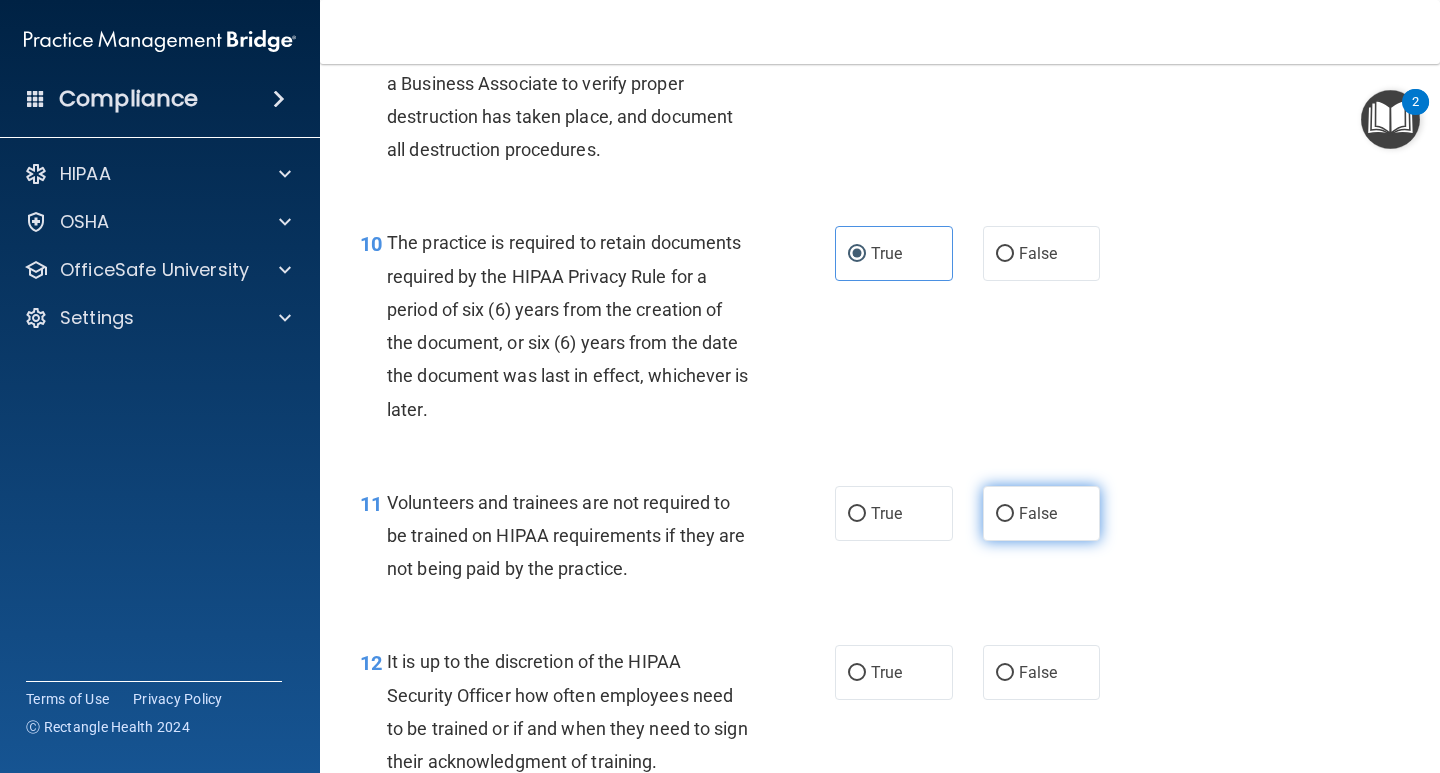 click on "False" at bounding box center [1005, 514] 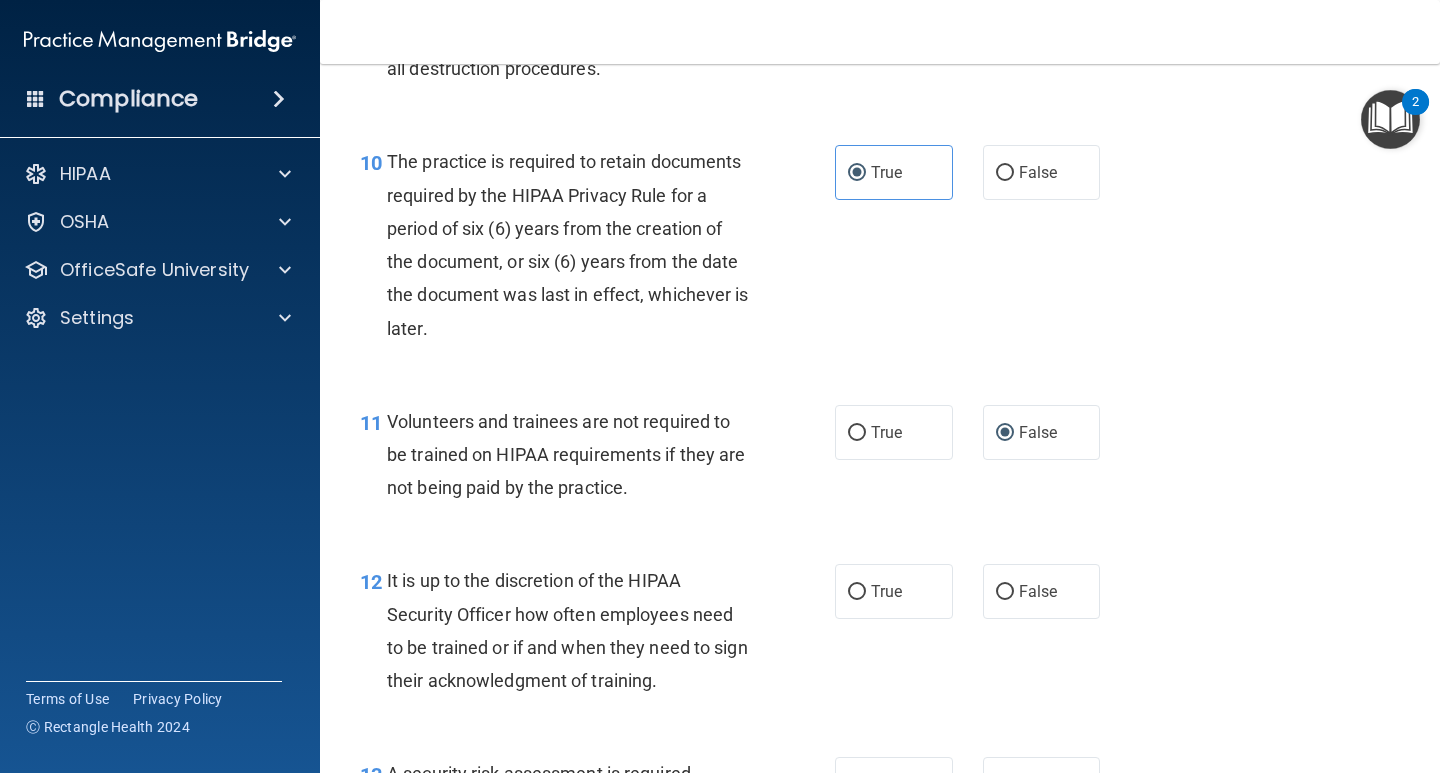 scroll, scrollTop: 2200, scrollLeft: 0, axis: vertical 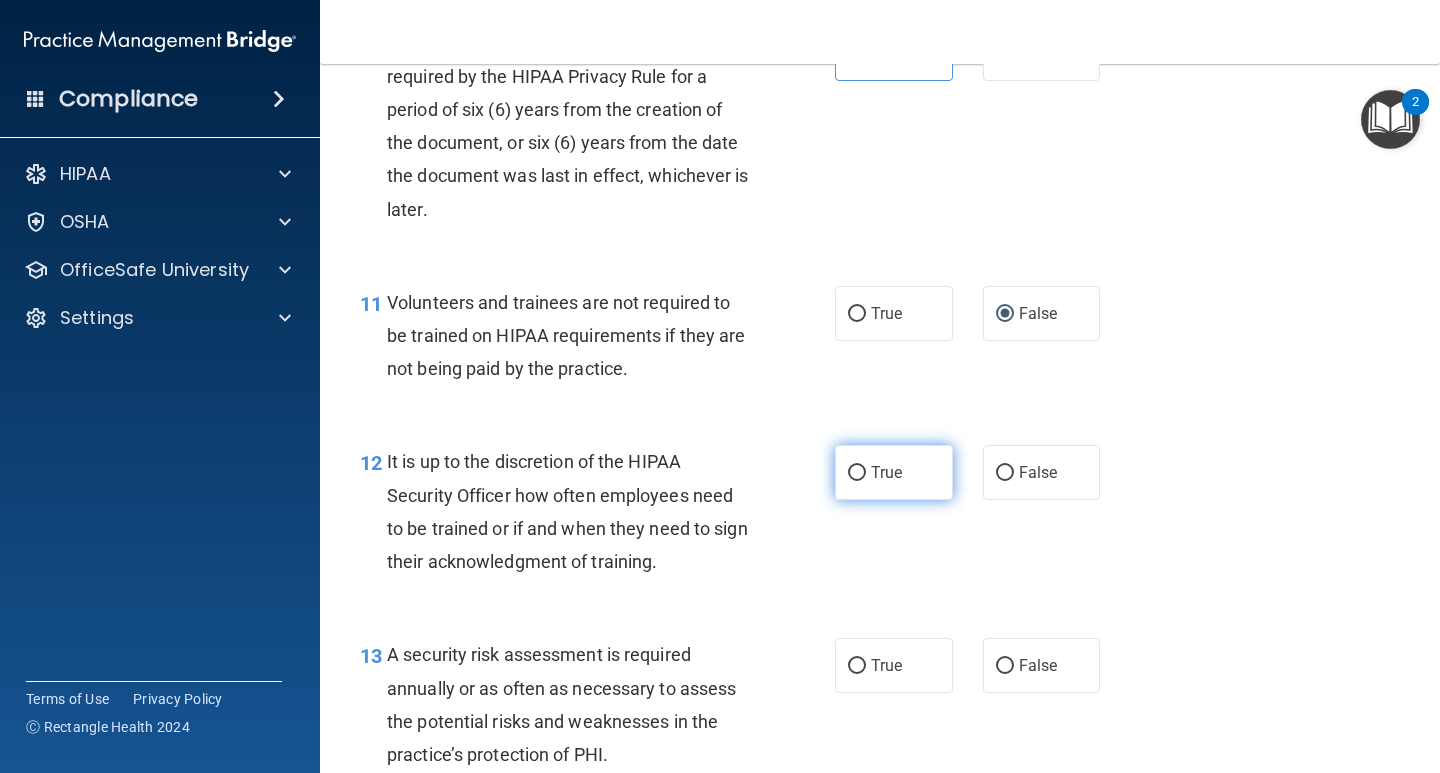 click on "True" at bounding box center [857, 473] 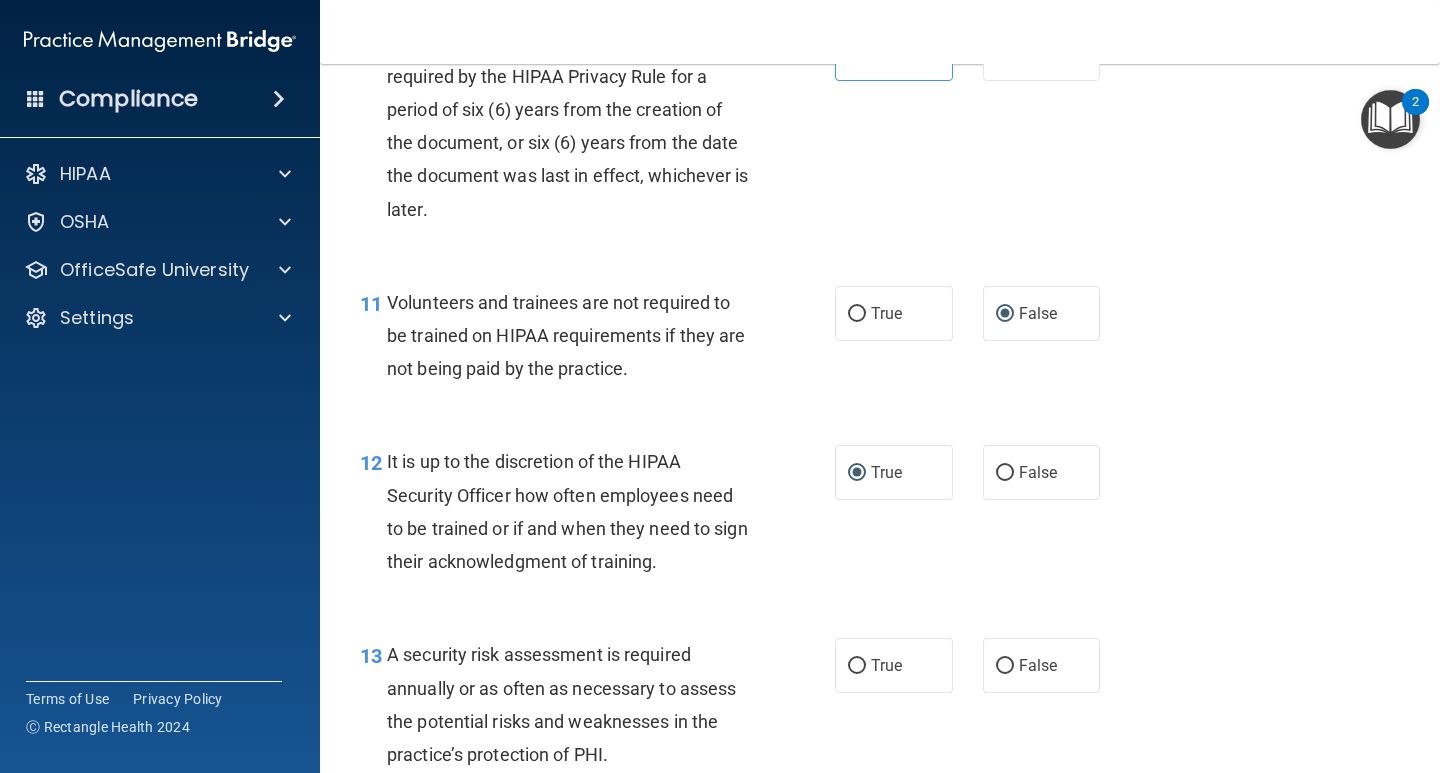 scroll, scrollTop: 2400, scrollLeft: 0, axis: vertical 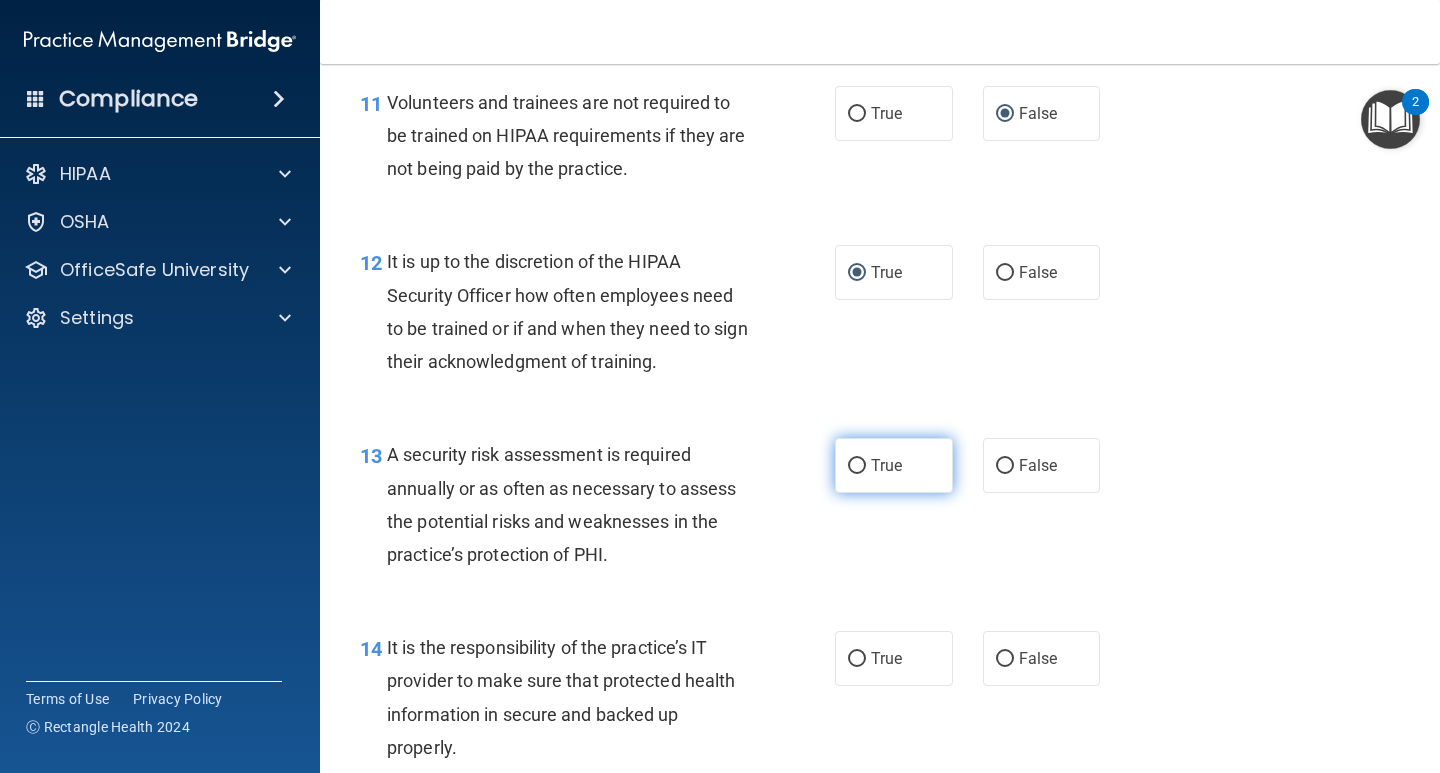 click on "True" at bounding box center [857, 466] 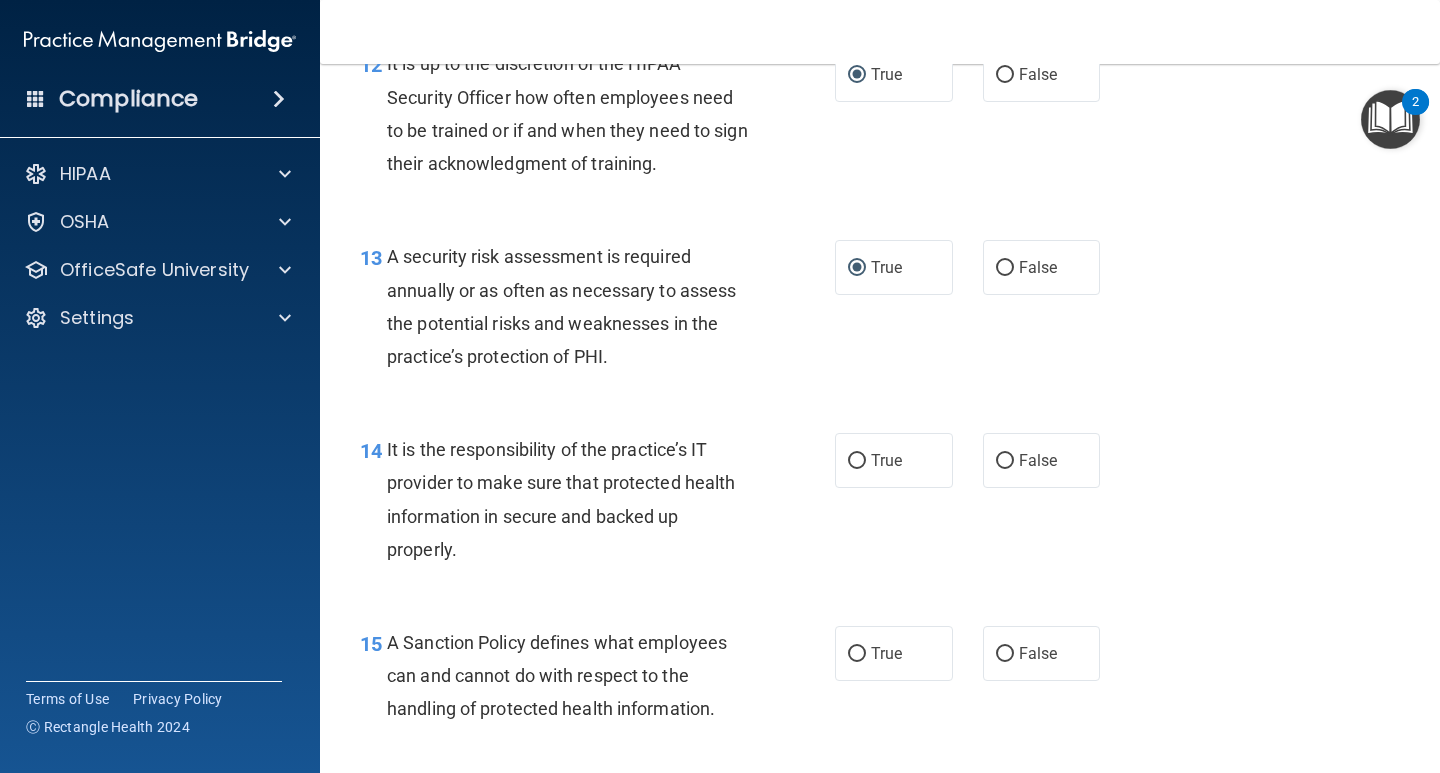 scroll, scrollTop: 2600, scrollLeft: 0, axis: vertical 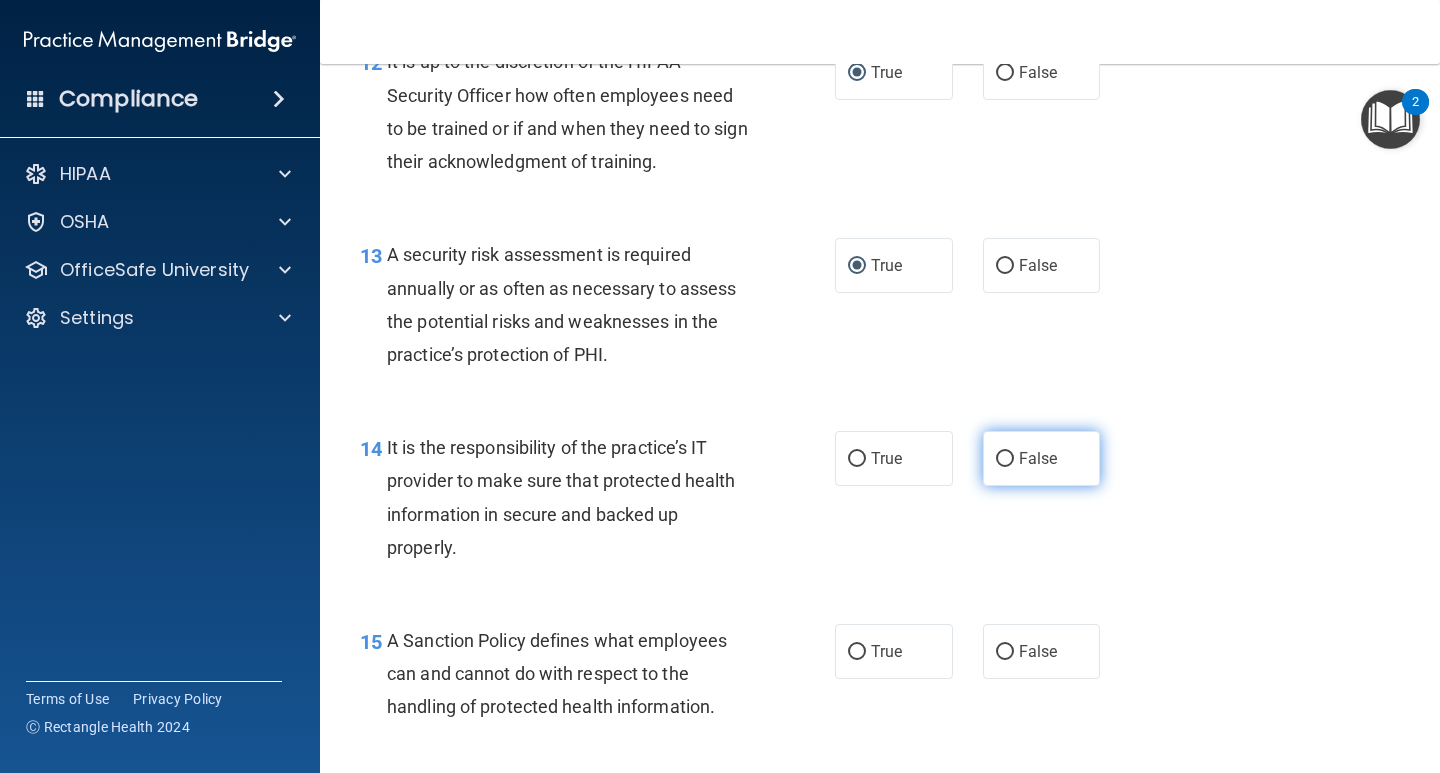 click on "False" at bounding box center (1005, 459) 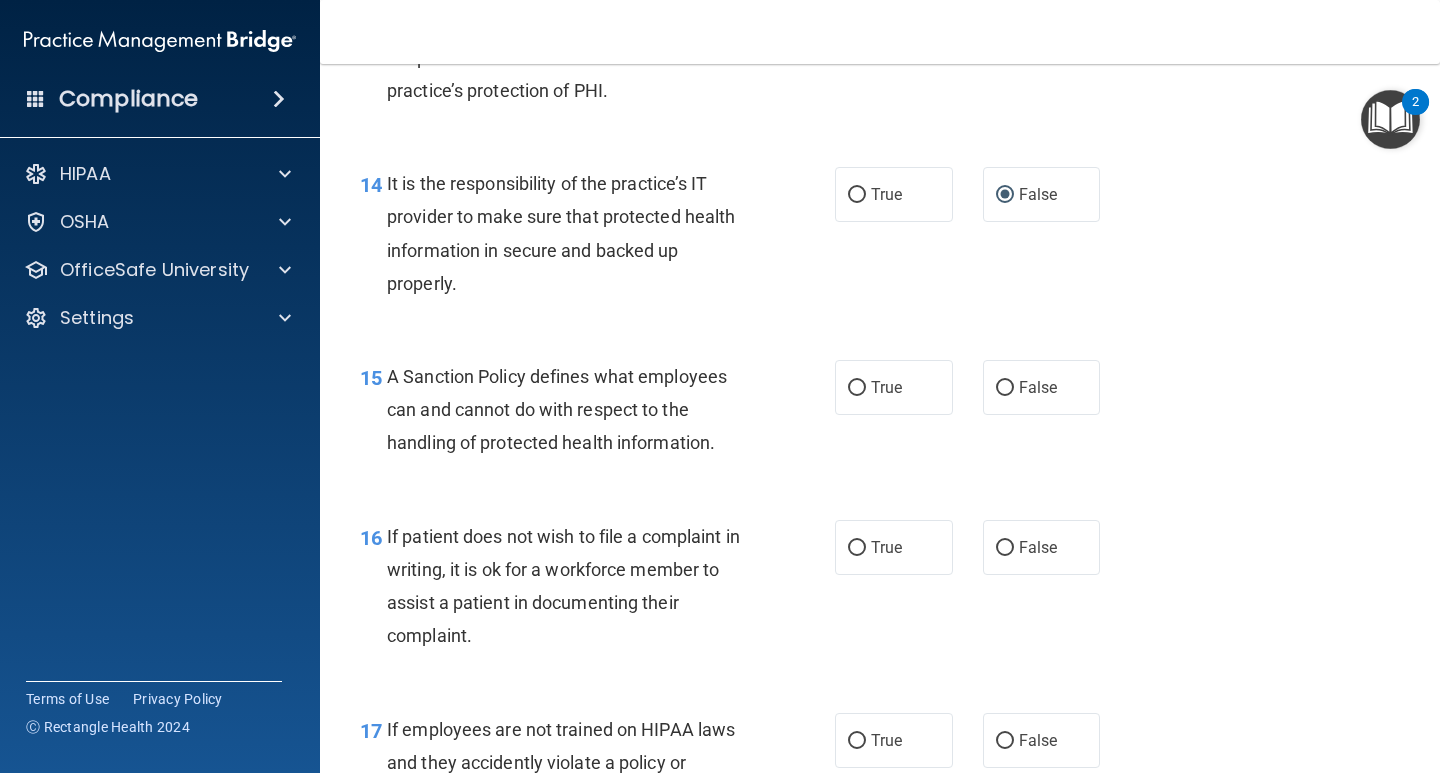 scroll, scrollTop: 2900, scrollLeft: 0, axis: vertical 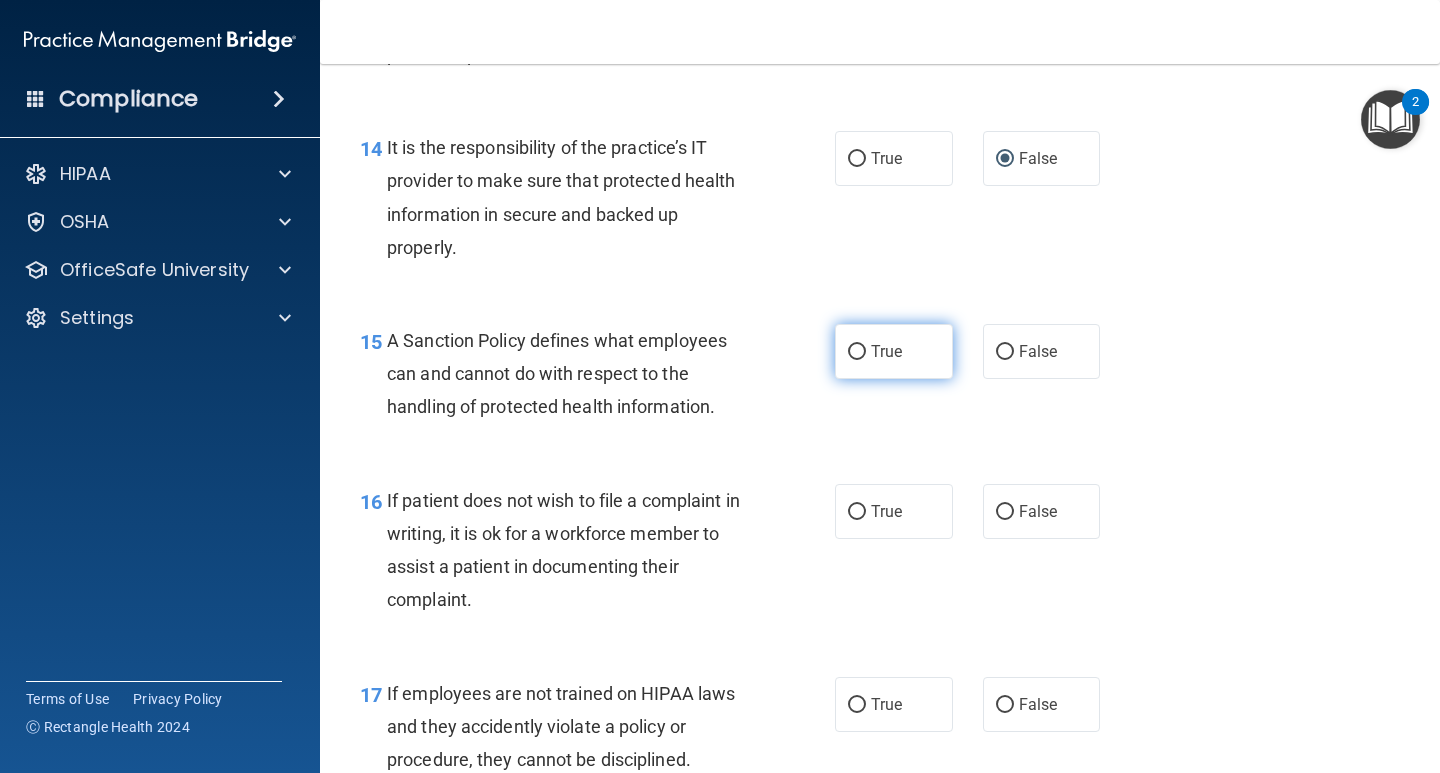 click on "True" at bounding box center [857, 352] 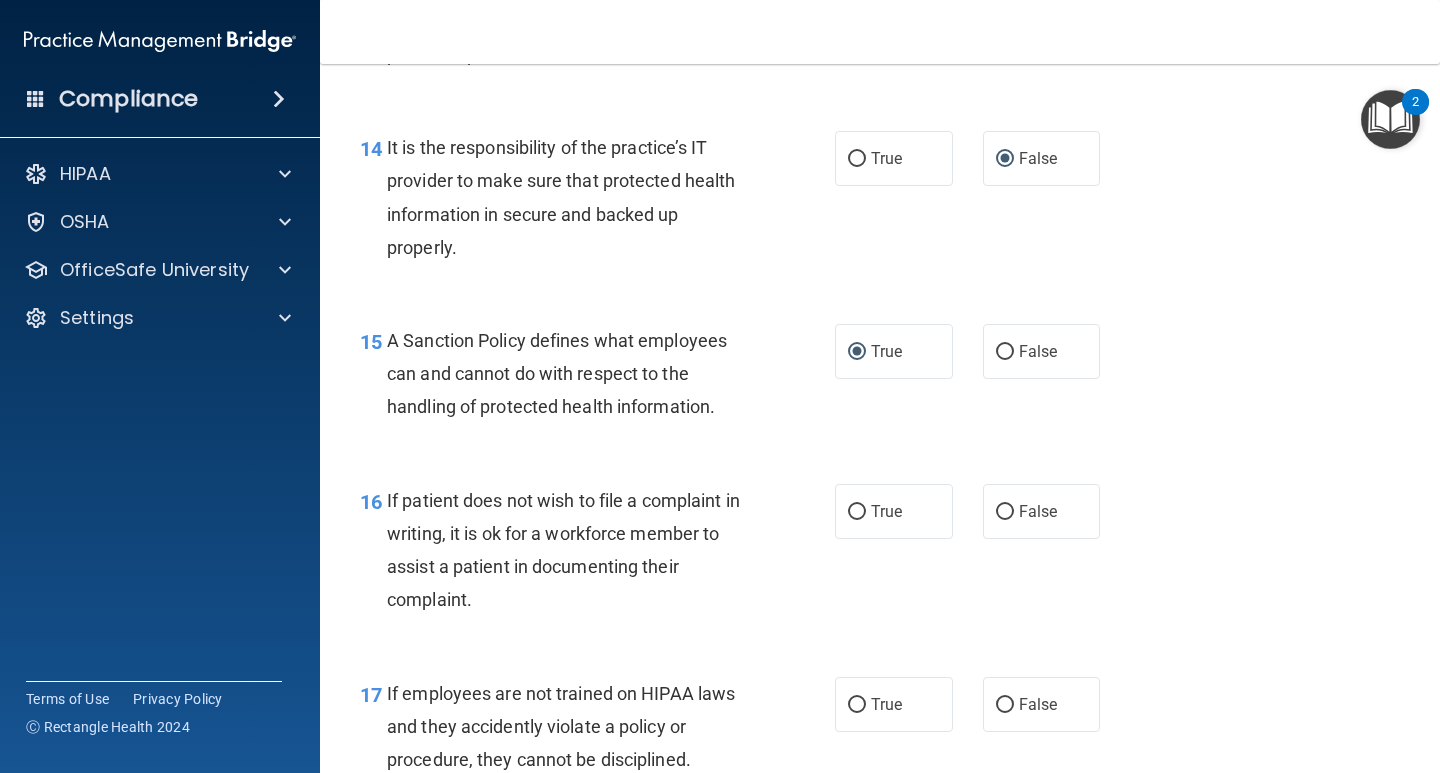 scroll, scrollTop: 3000, scrollLeft: 0, axis: vertical 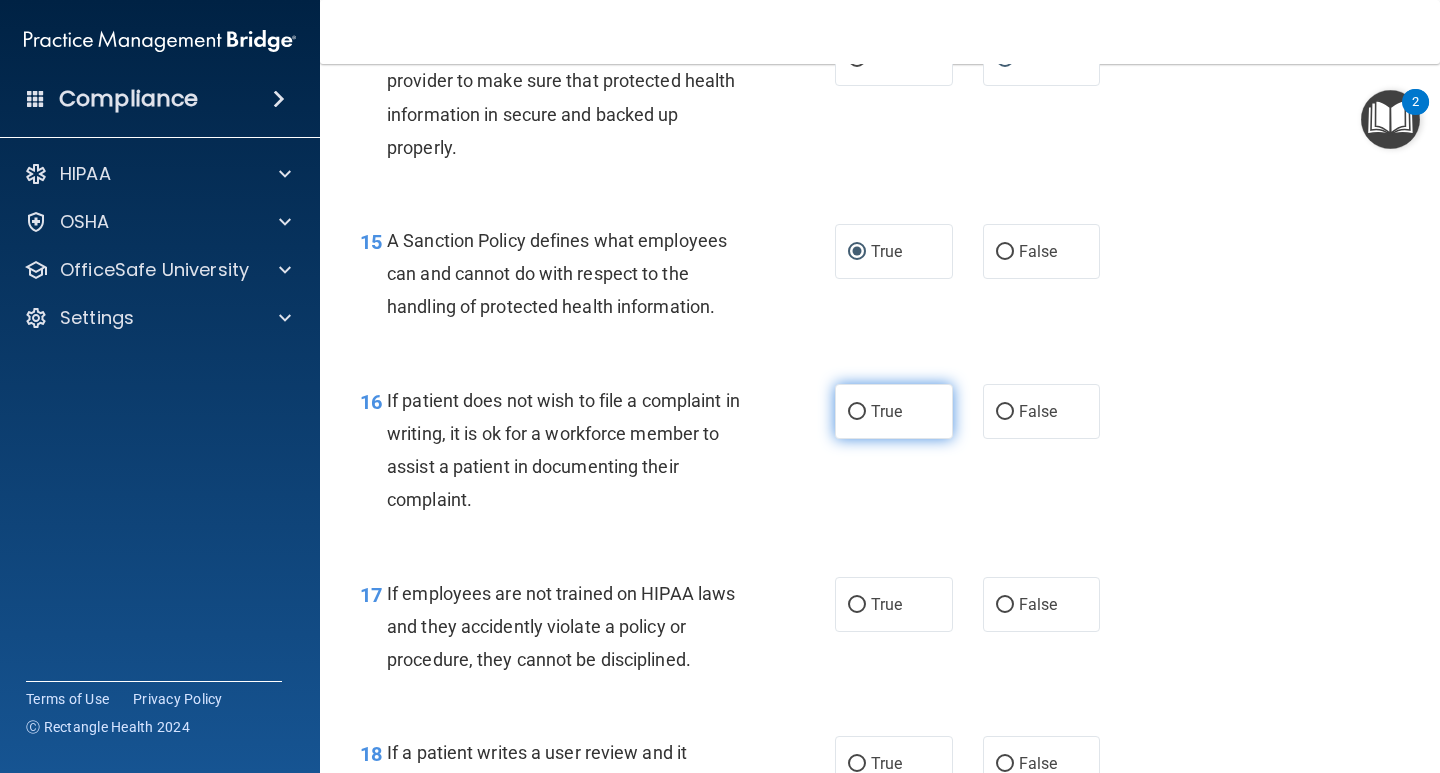 click on "True" at bounding box center (894, 411) 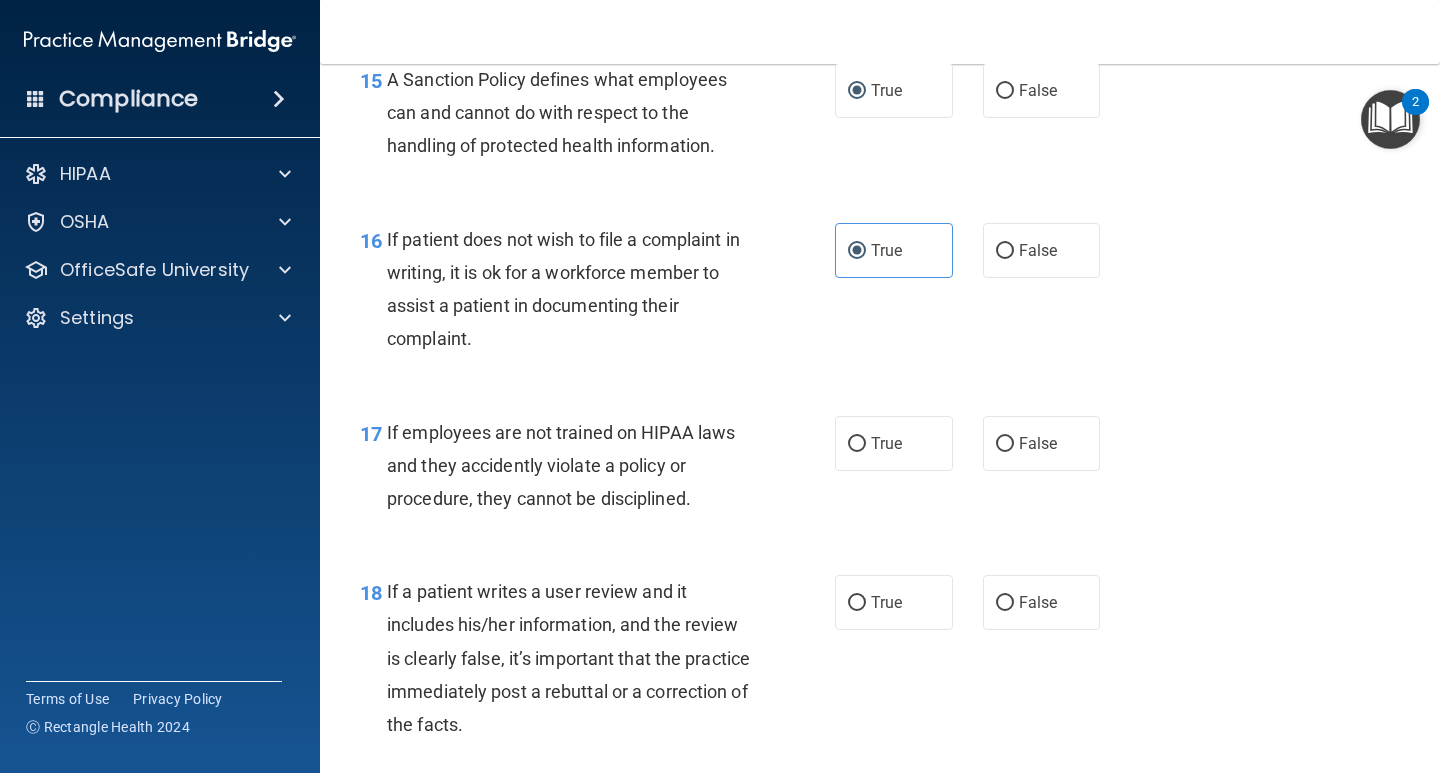 scroll, scrollTop: 3200, scrollLeft: 0, axis: vertical 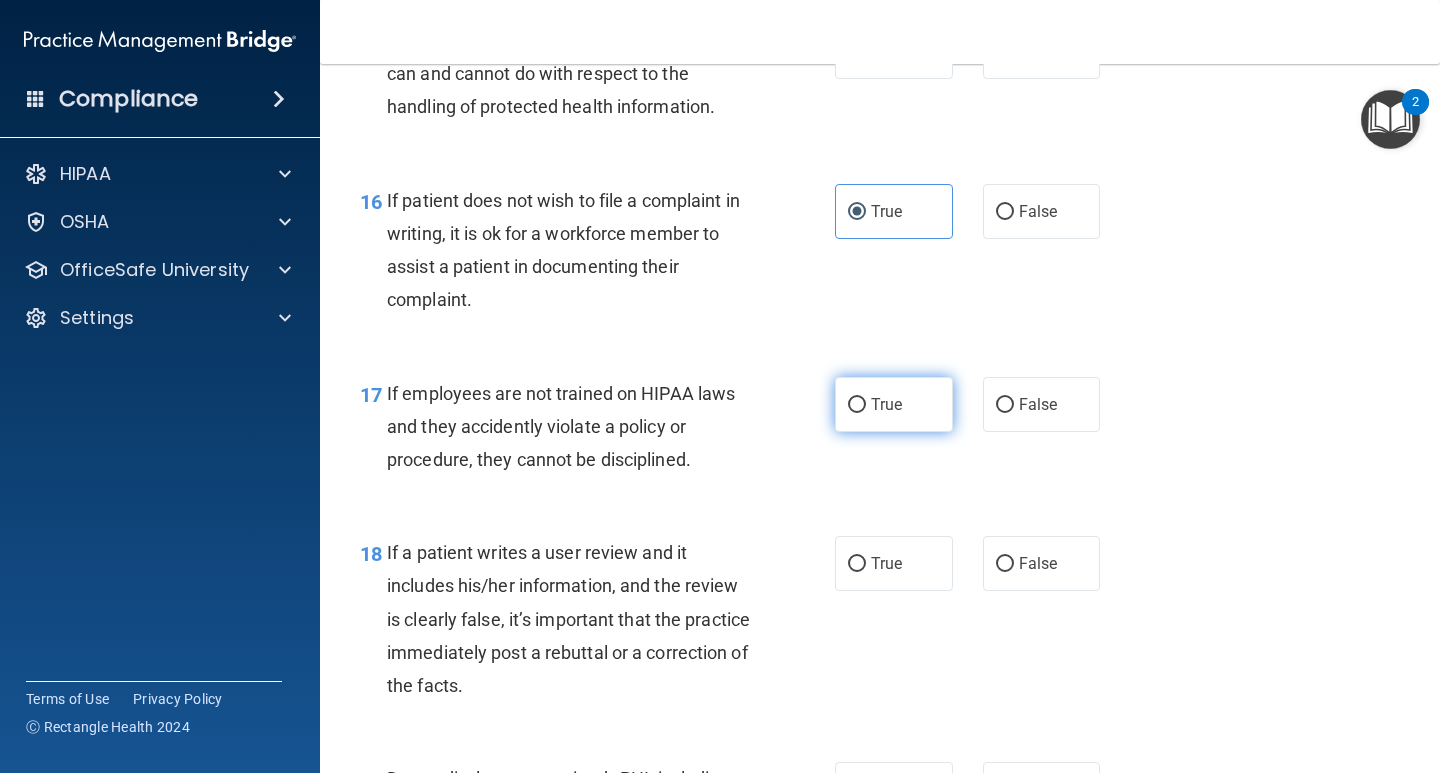 click on "True" at bounding box center [857, 405] 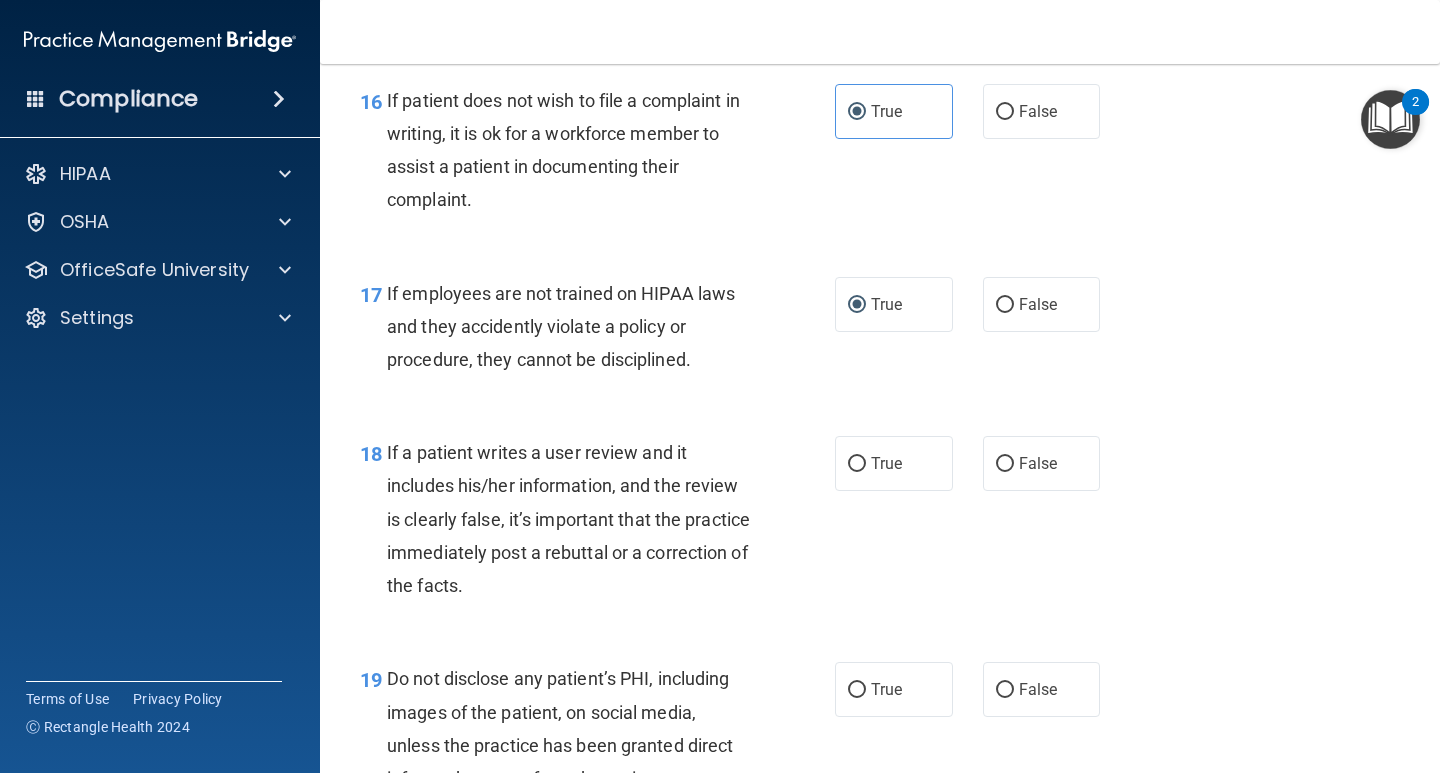 scroll, scrollTop: 3400, scrollLeft: 0, axis: vertical 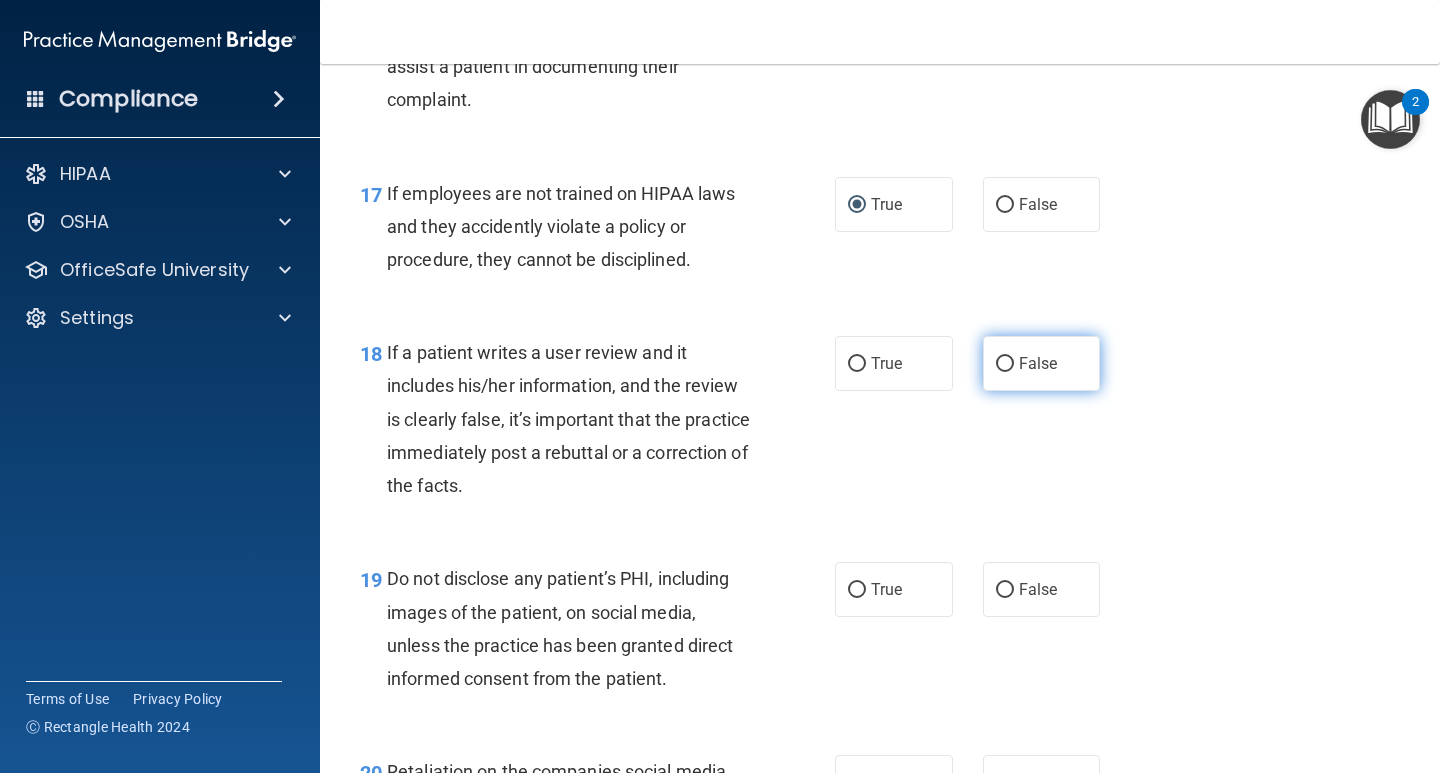 click on "False" at bounding box center (1005, 364) 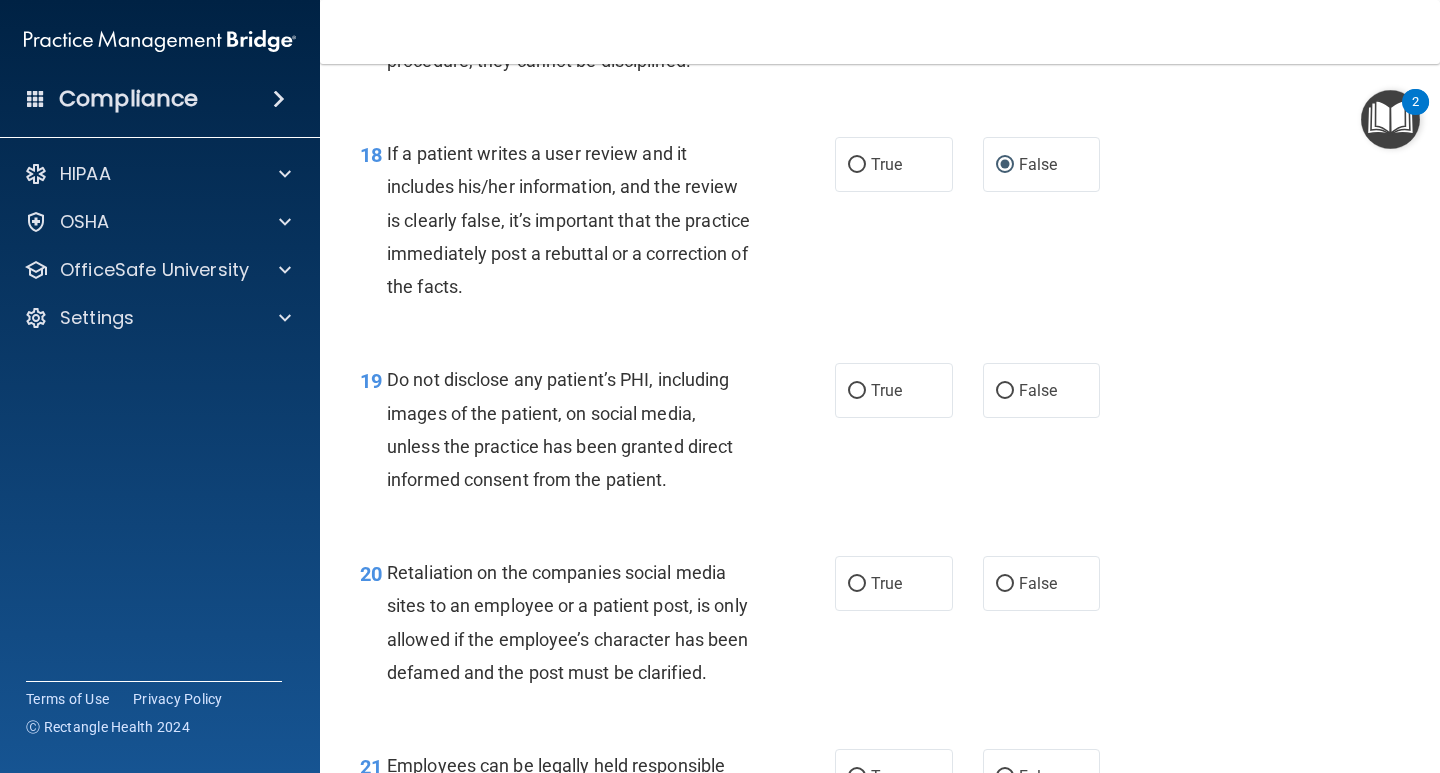 scroll, scrollTop: 3600, scrollLeft: 0, axis: vertical 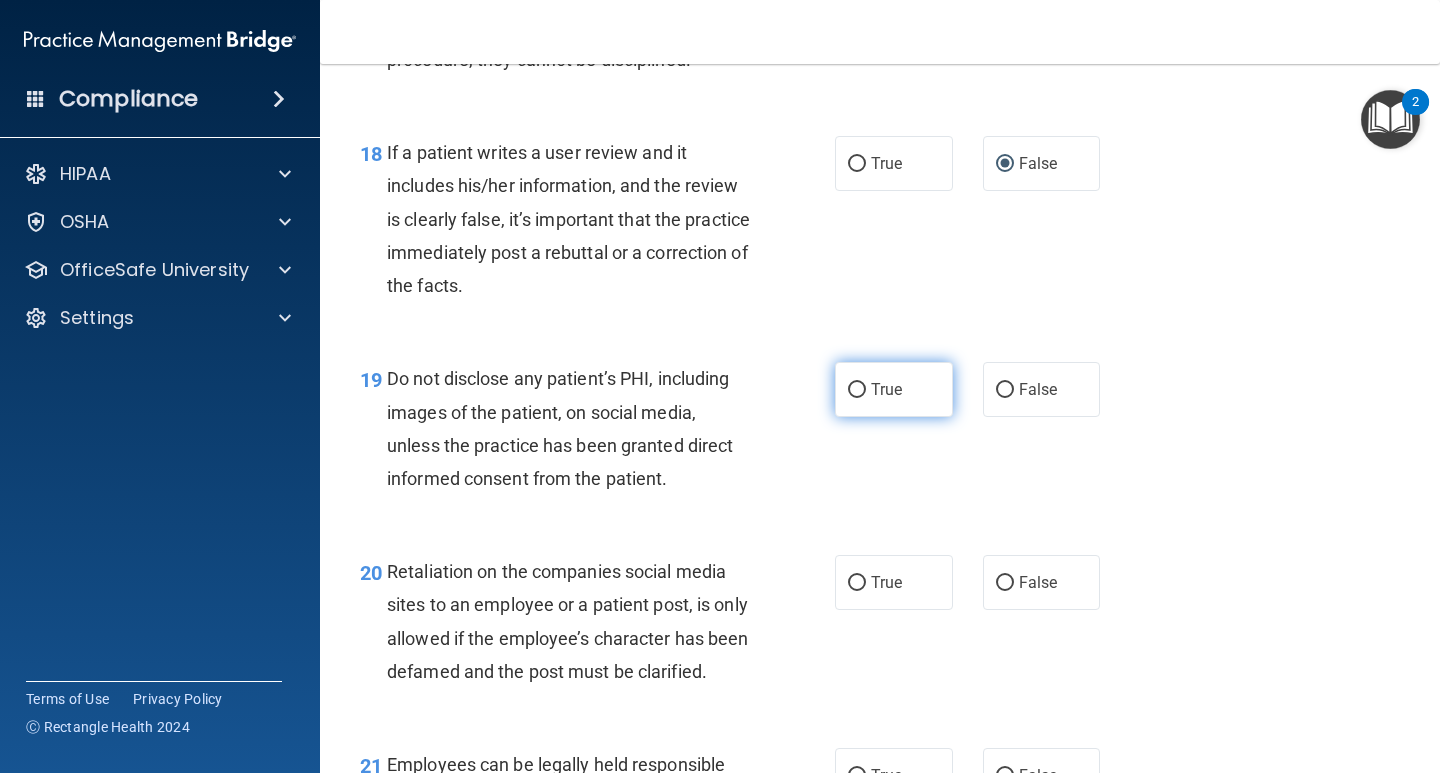 click on "True" at bounding box center (894, 389) 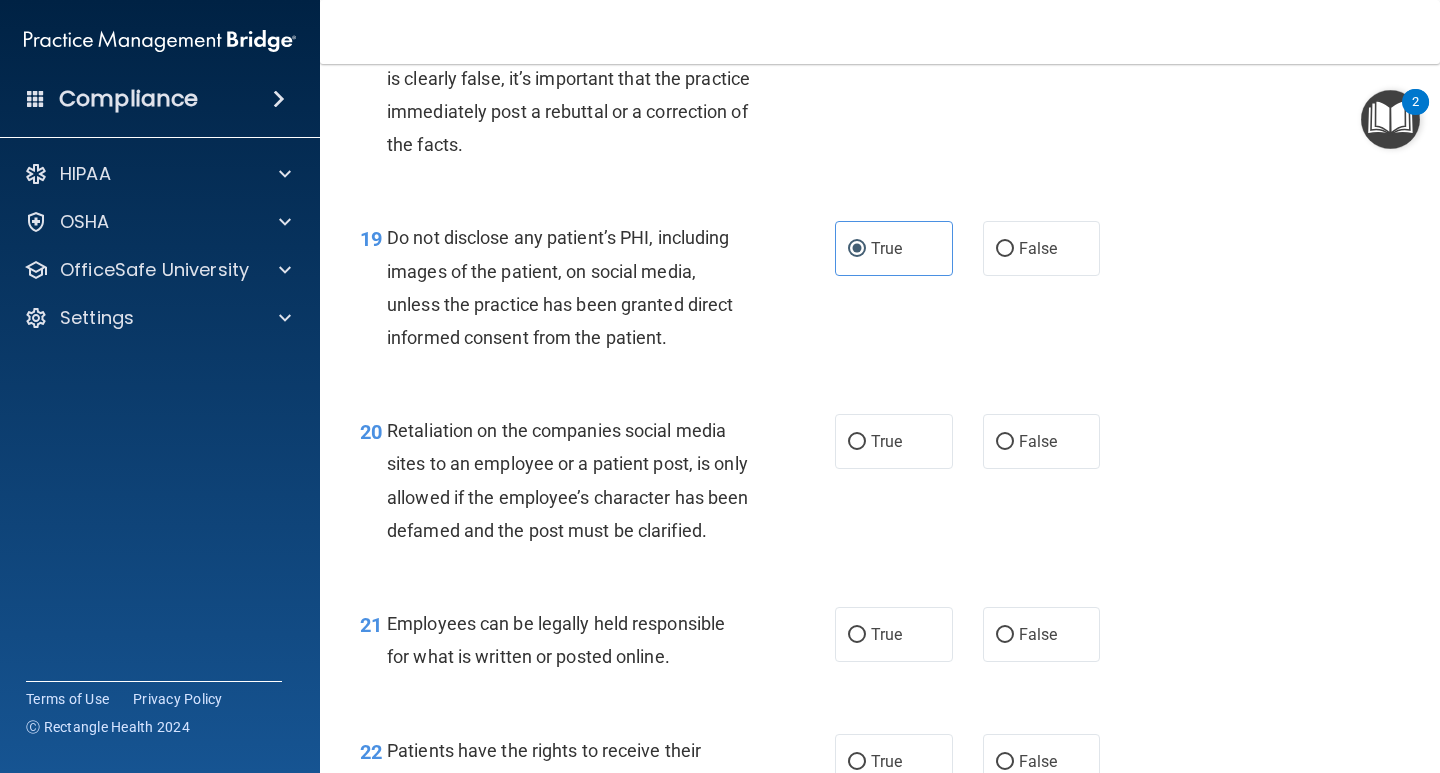 scroll, scrollTop: 3800, scrollLeft: 0, axis: vertical 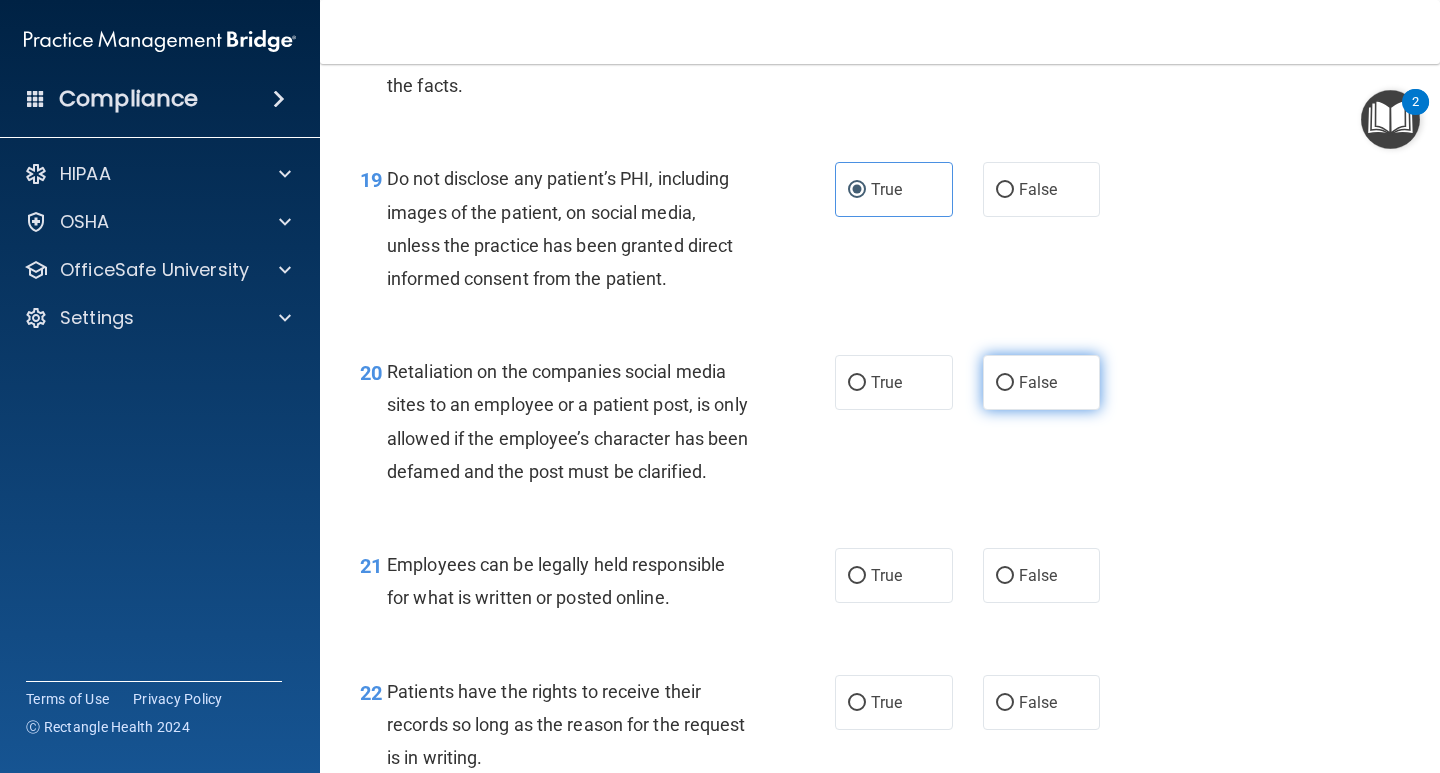 click on "False" at bounding box center [1005, 383] 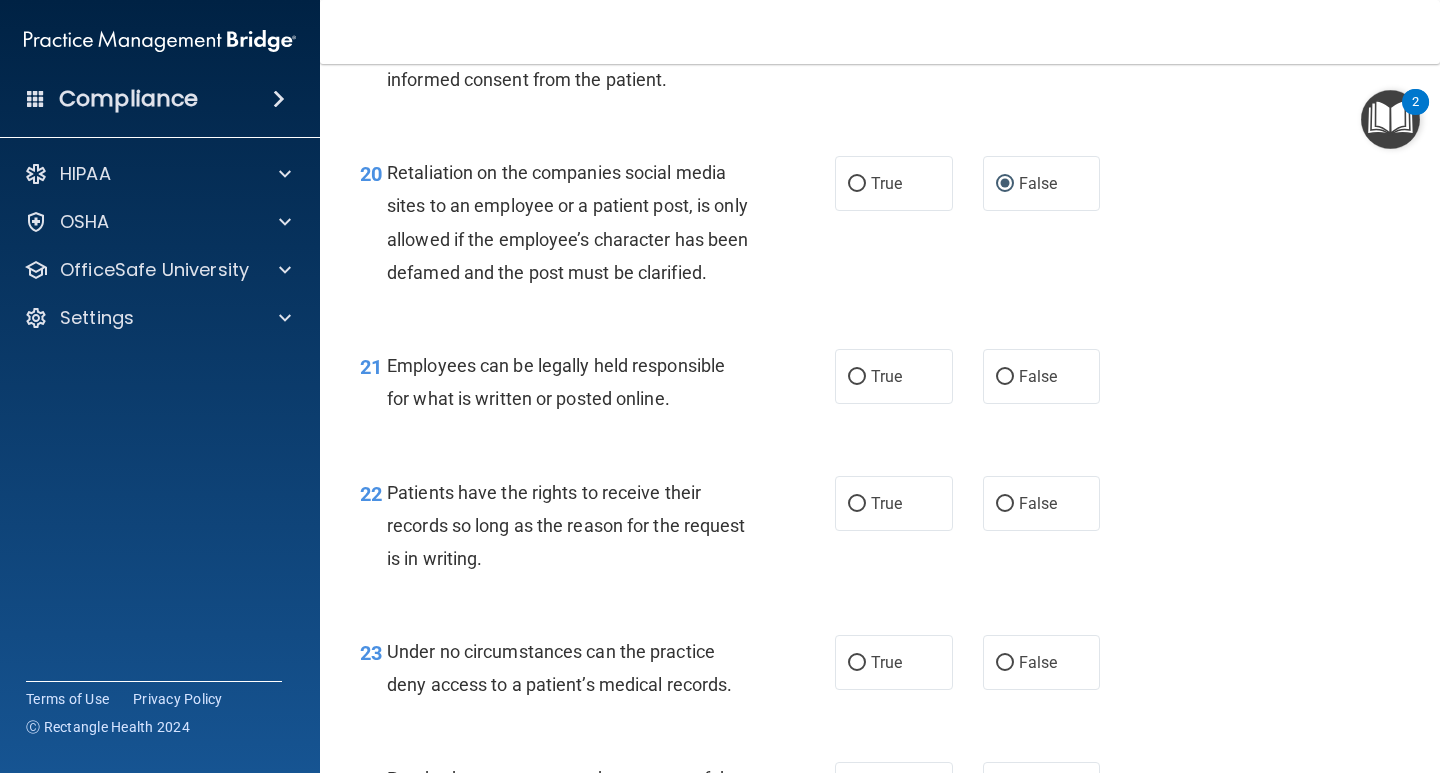 scroll, scrollTop: 4000, scrollLeft: 0, axis: vertical 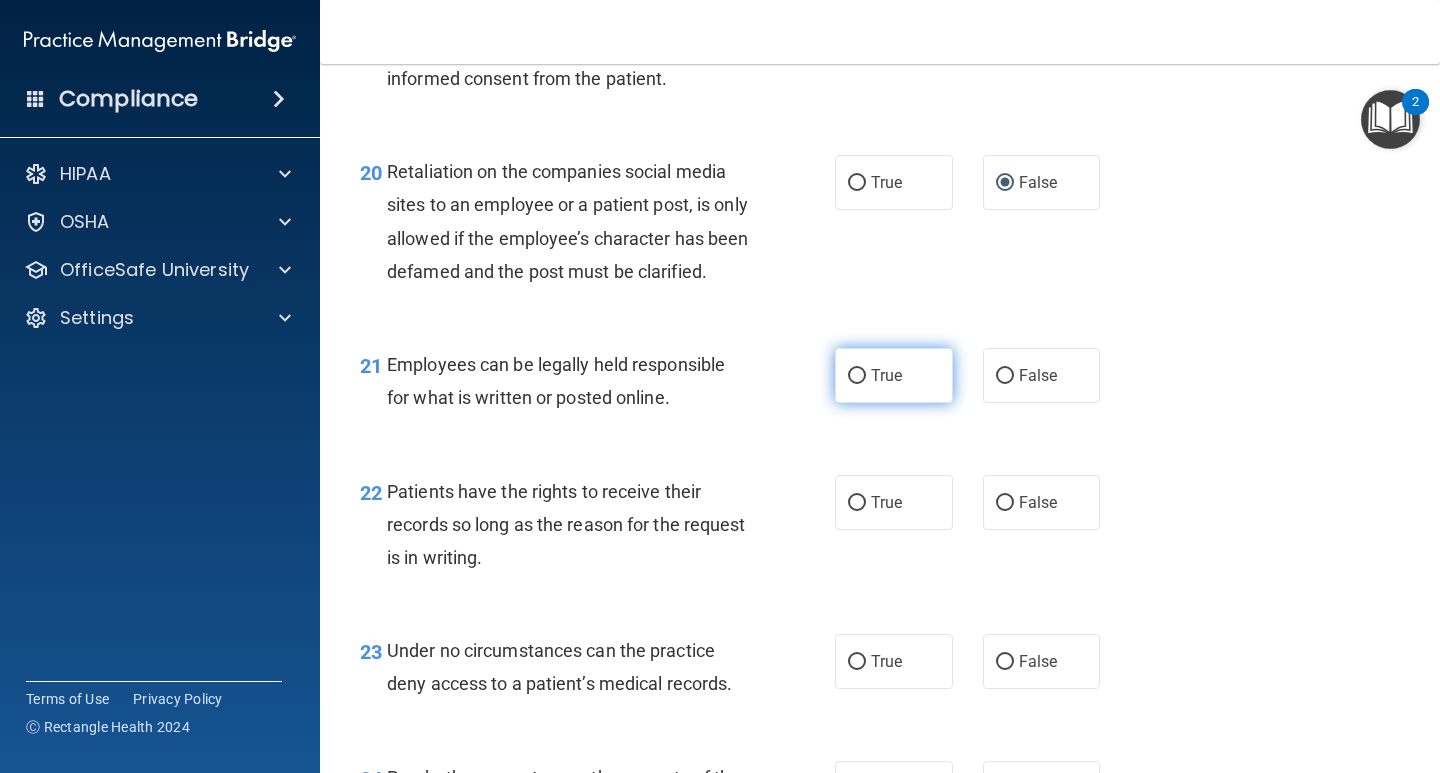 click on "True" at bounding box center (857, 376) 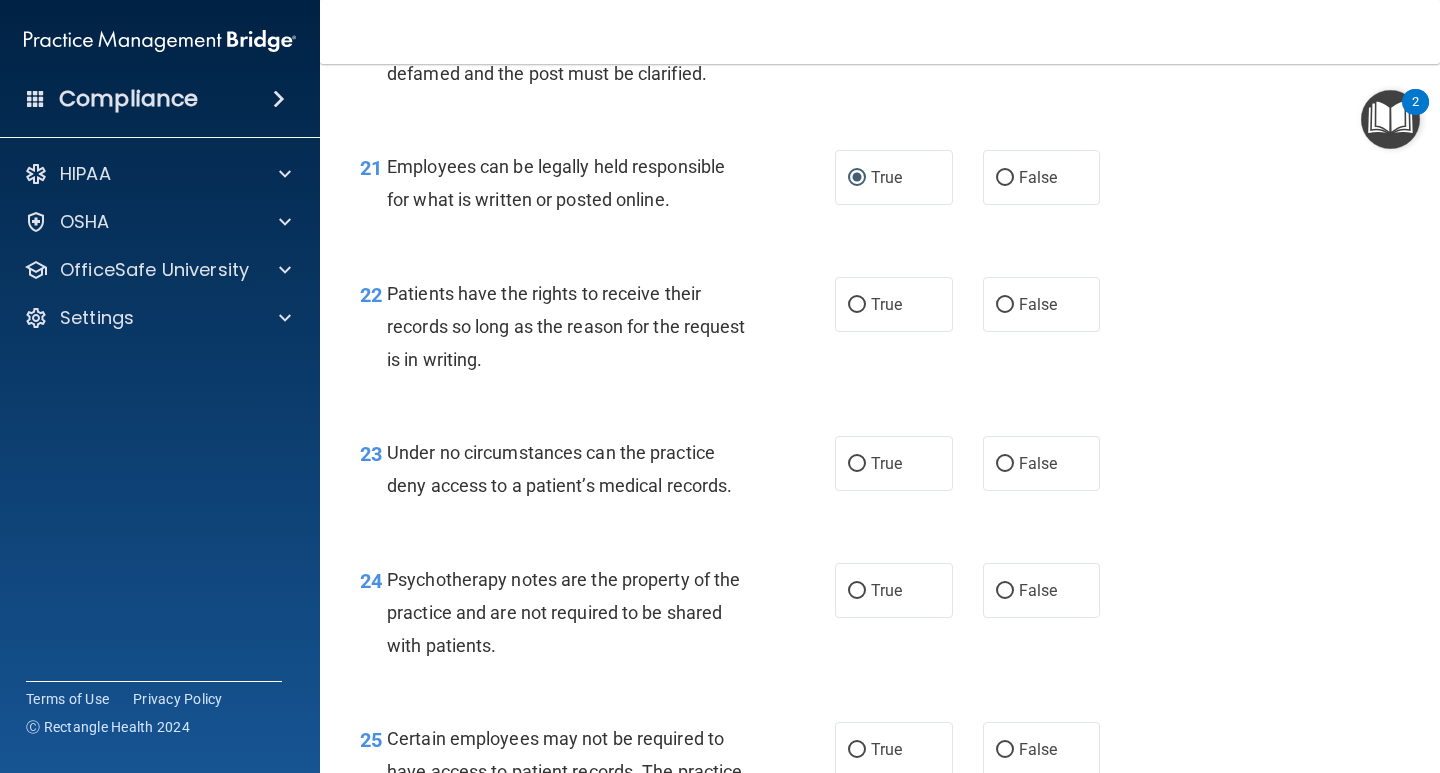 scroll, scrollTop: 4200, scrollLeft: 0, axis: vertical 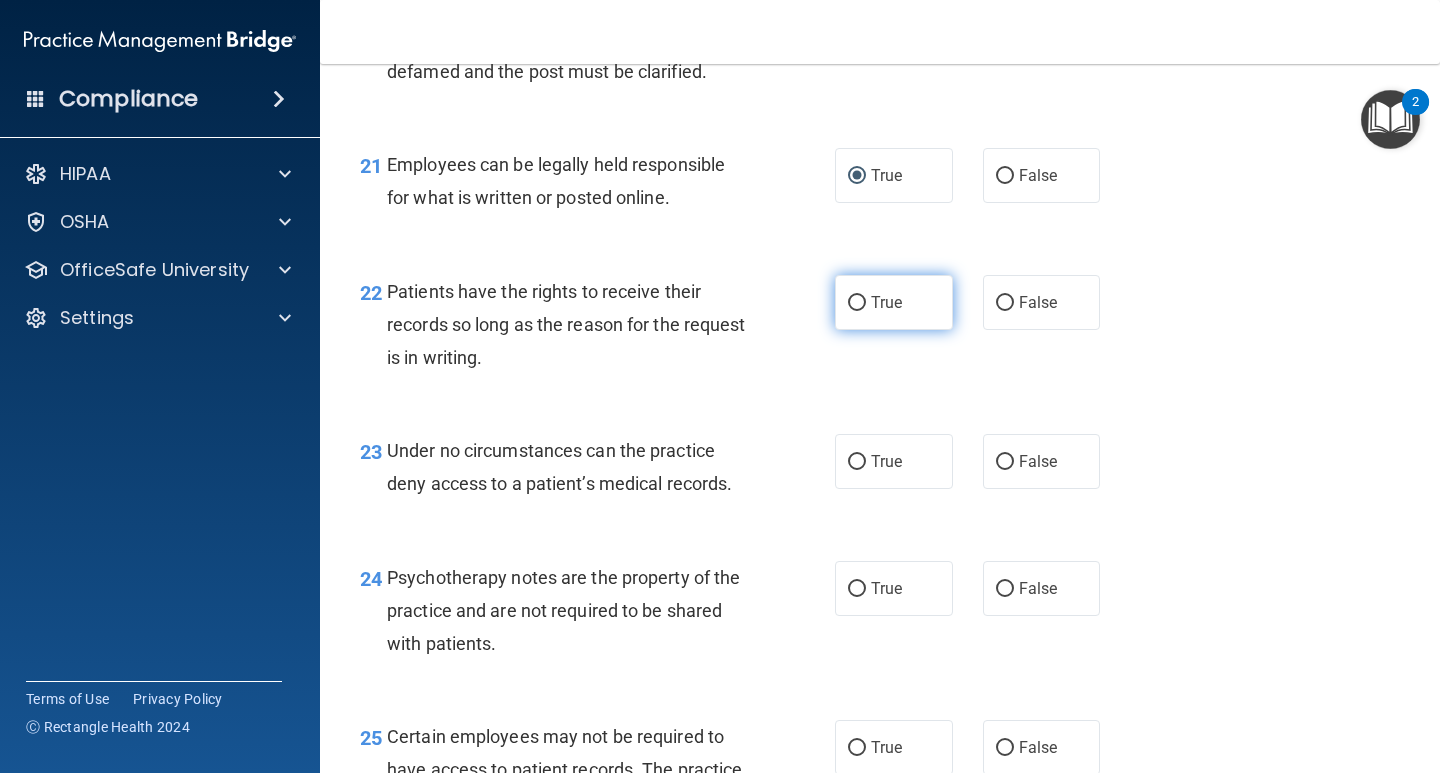 click on "True" at bounding box center [857, 303] 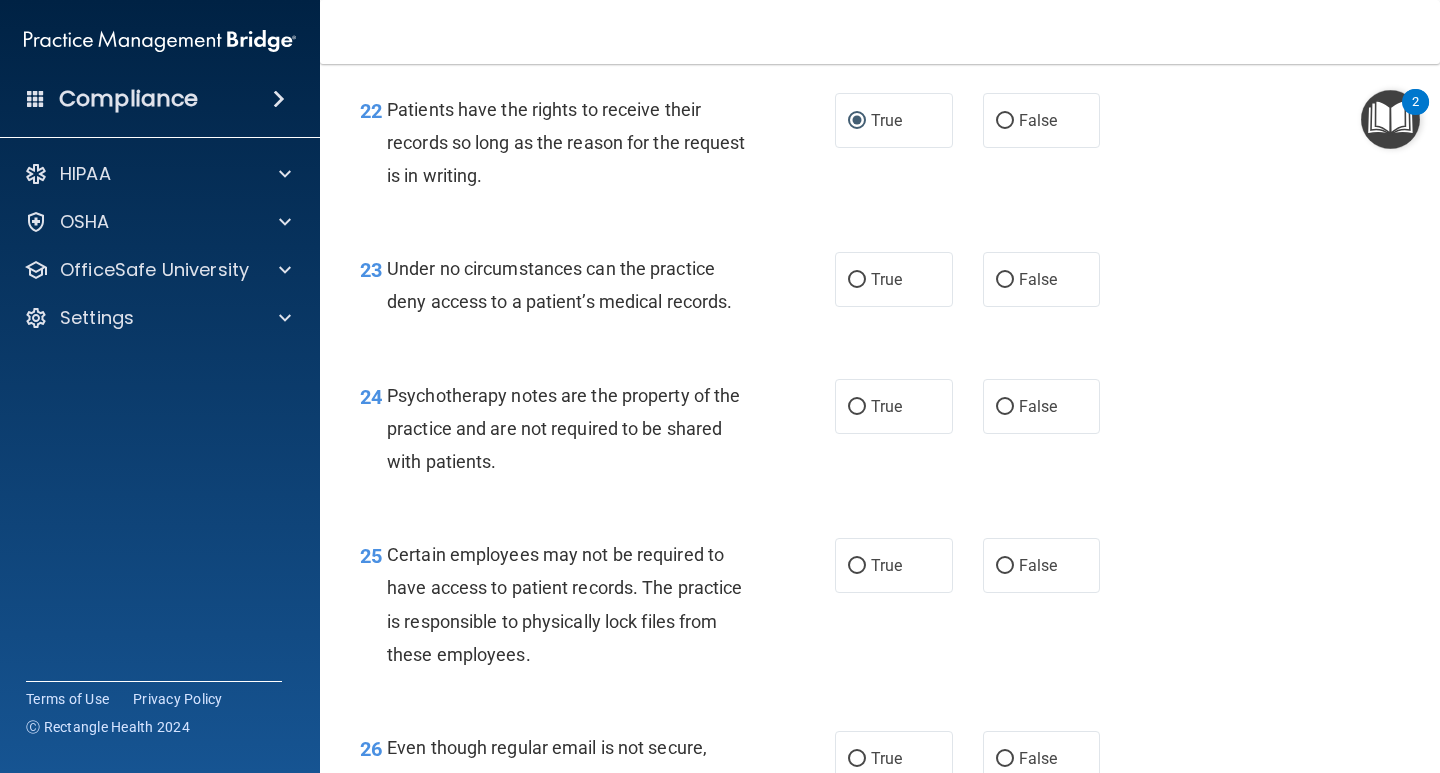 scroll, scrollTop: 4400, scrollLeft: 0, axis: vertical 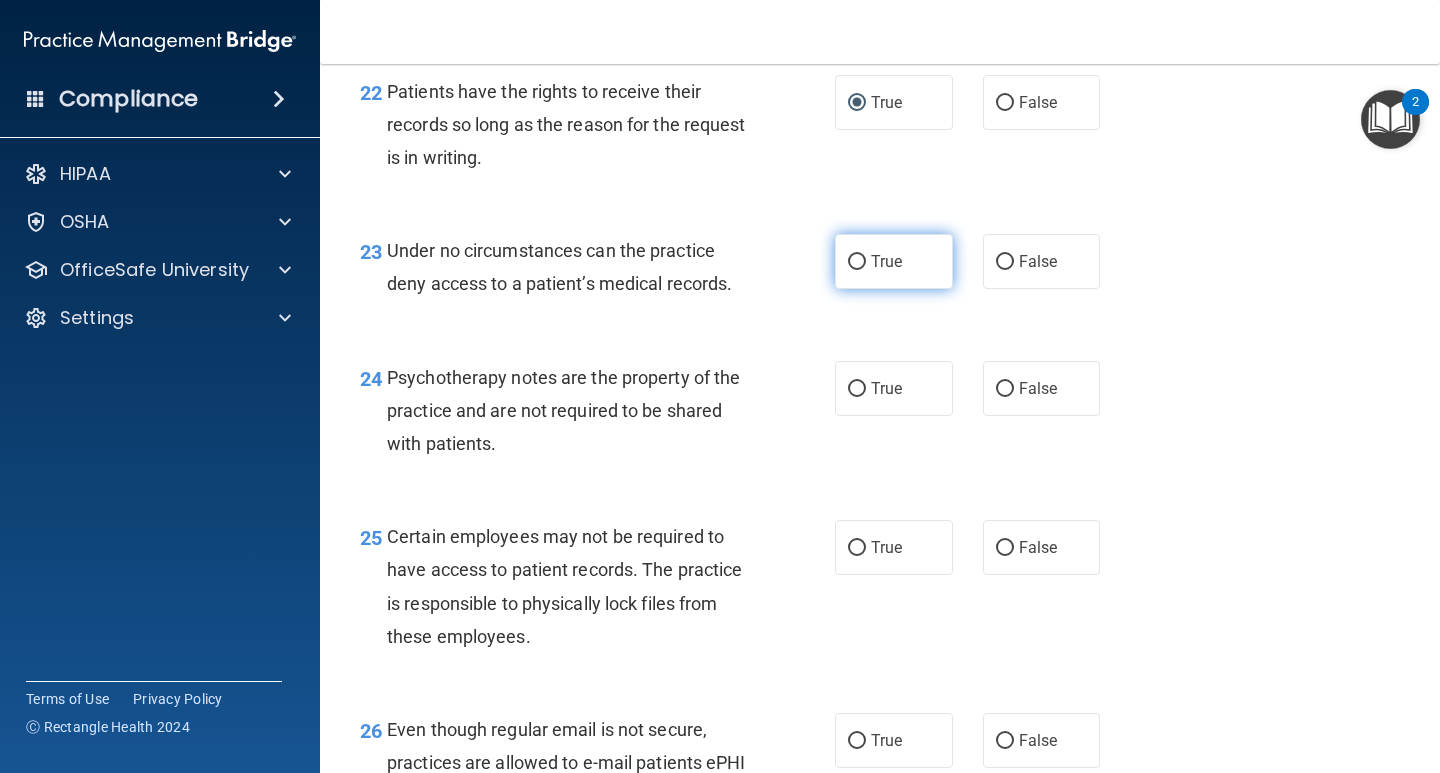 click on "True" at bounding box center (857, 262) 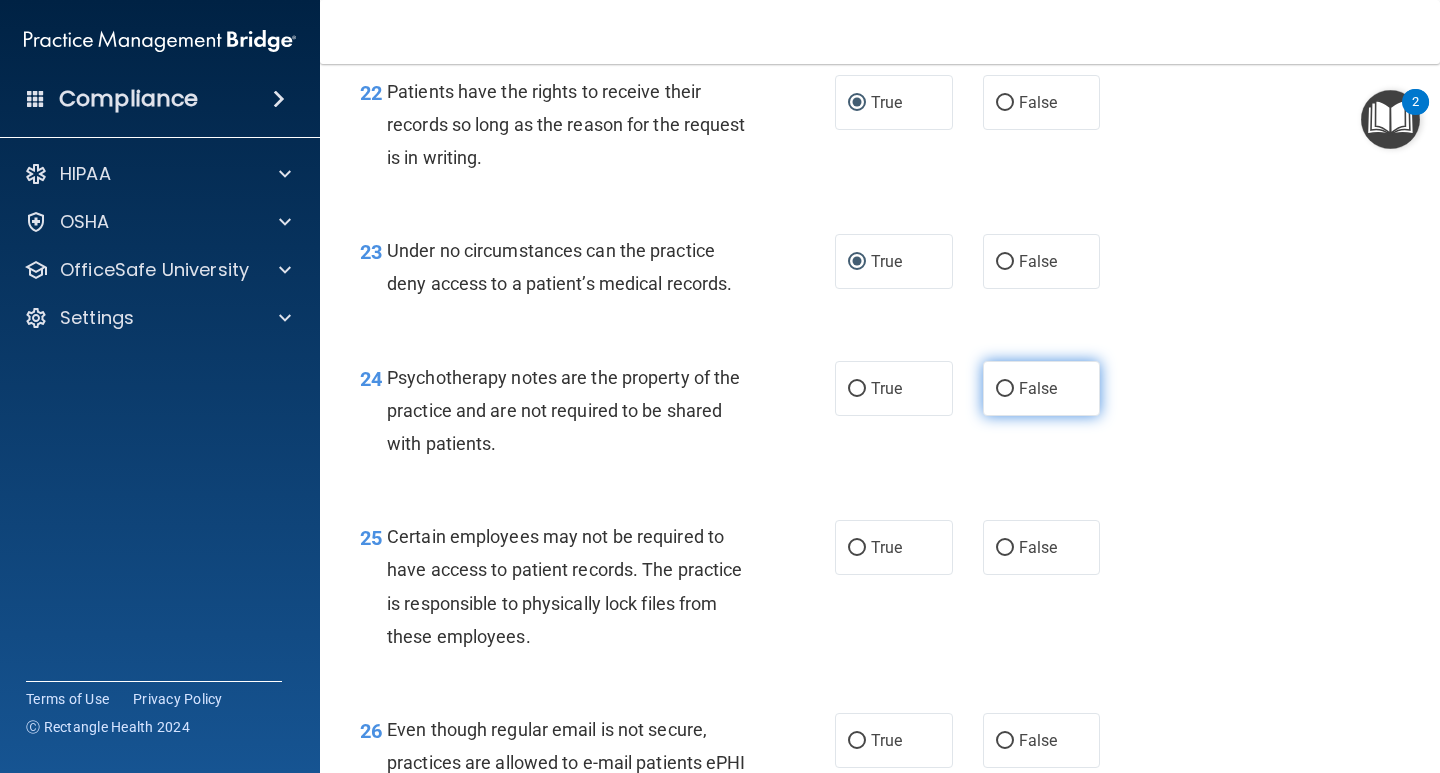 click on "False" at bounding box center [1005, 389] 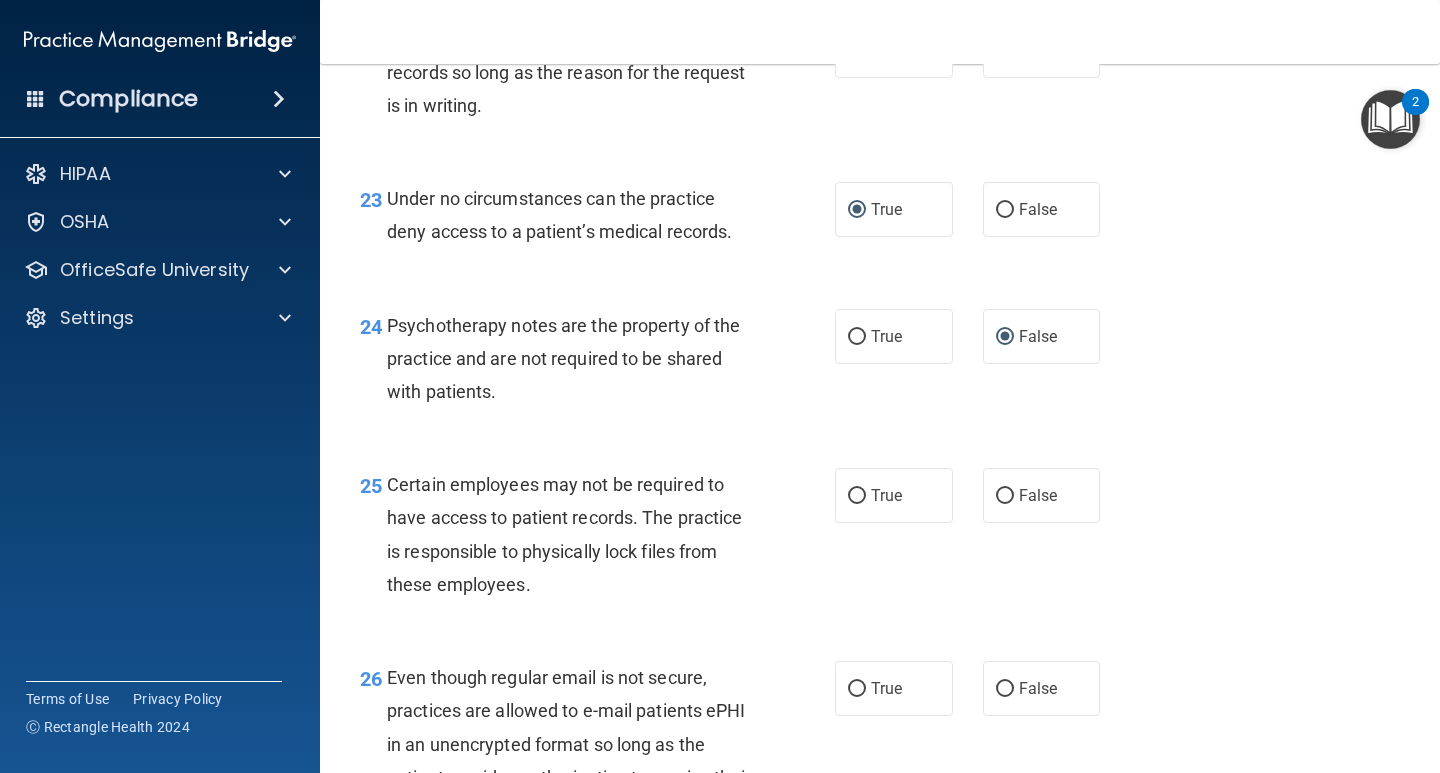 scroll, scrollTop: 4600, scrollLeft: 0, axis: vertical 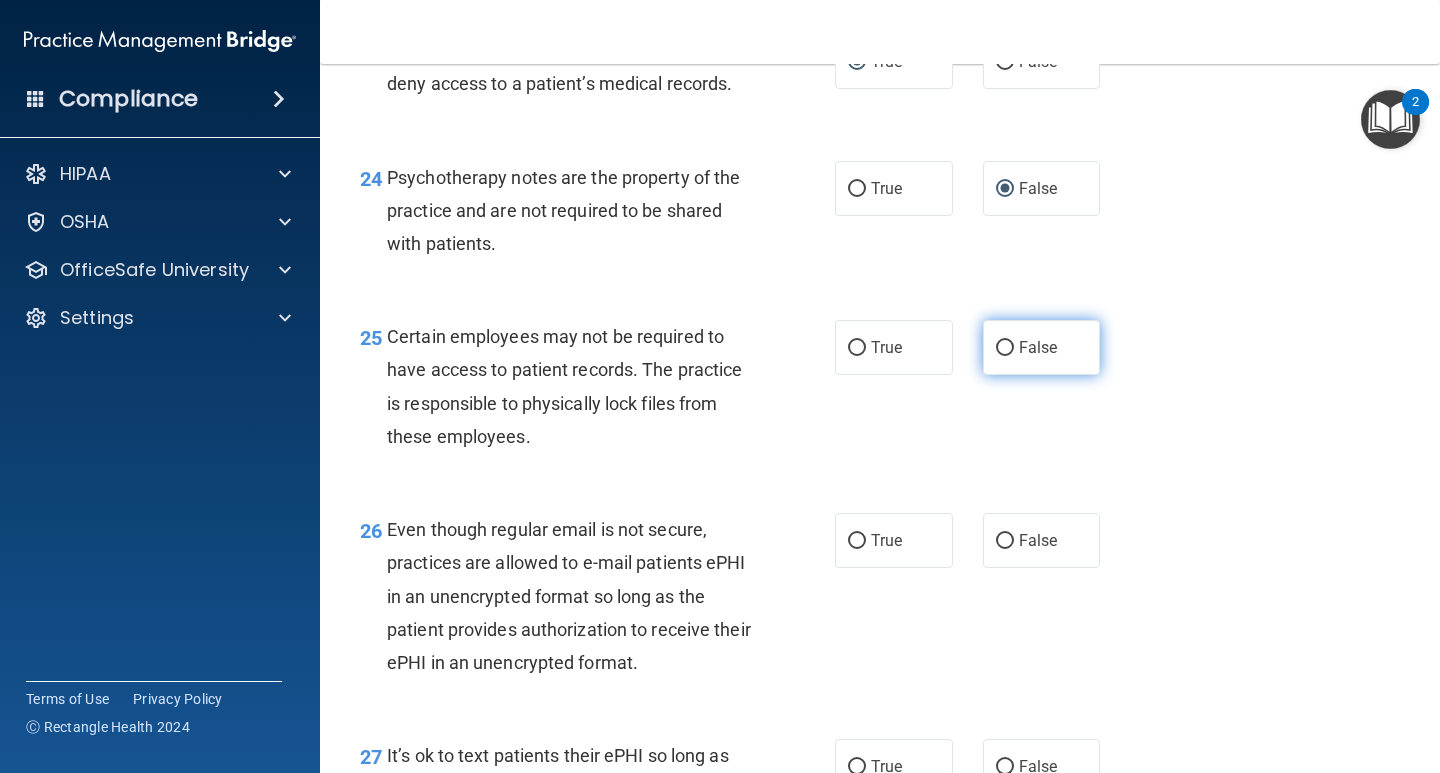 click on "False" at bounding box center (1005, 348) 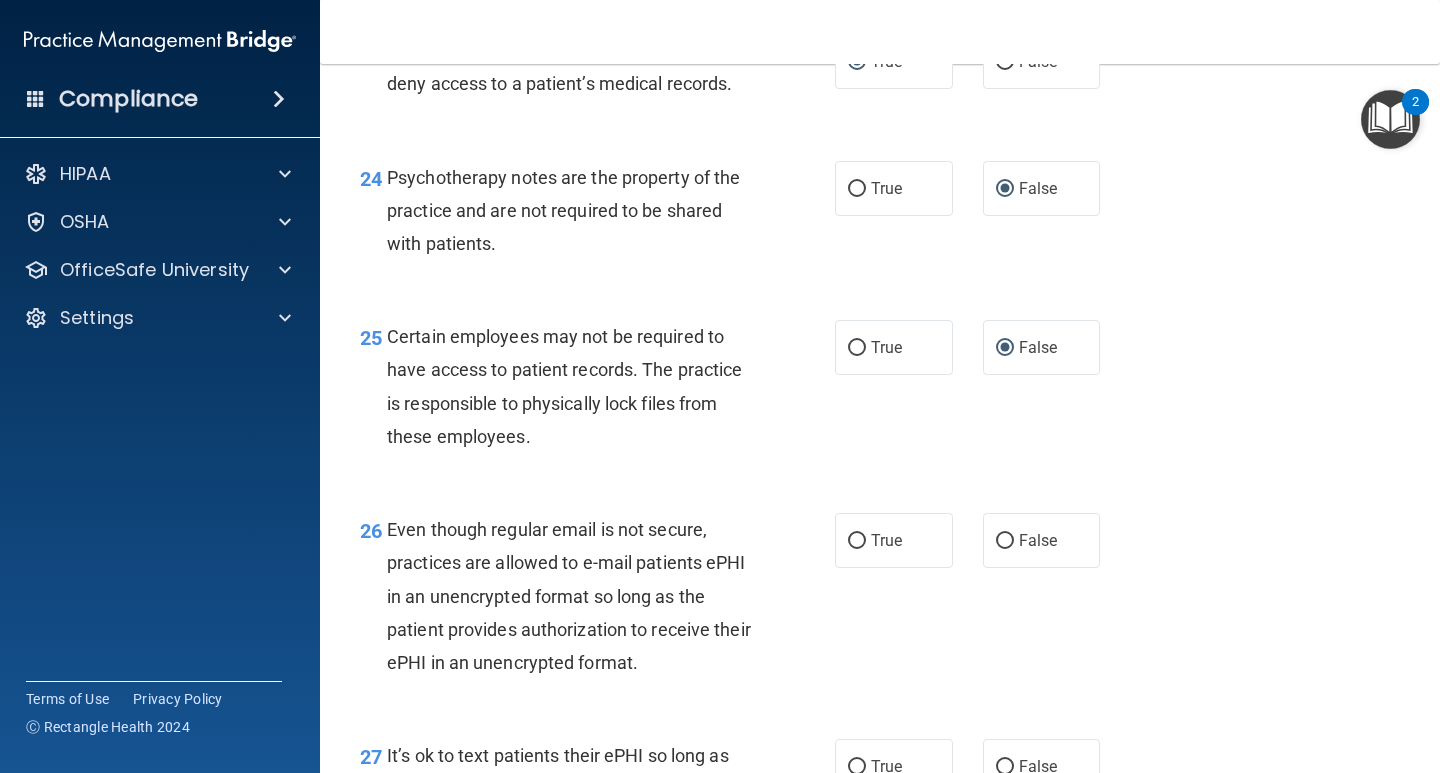 scroll, scrollTop: 4800, scrollLeft: 0, axis: vertical 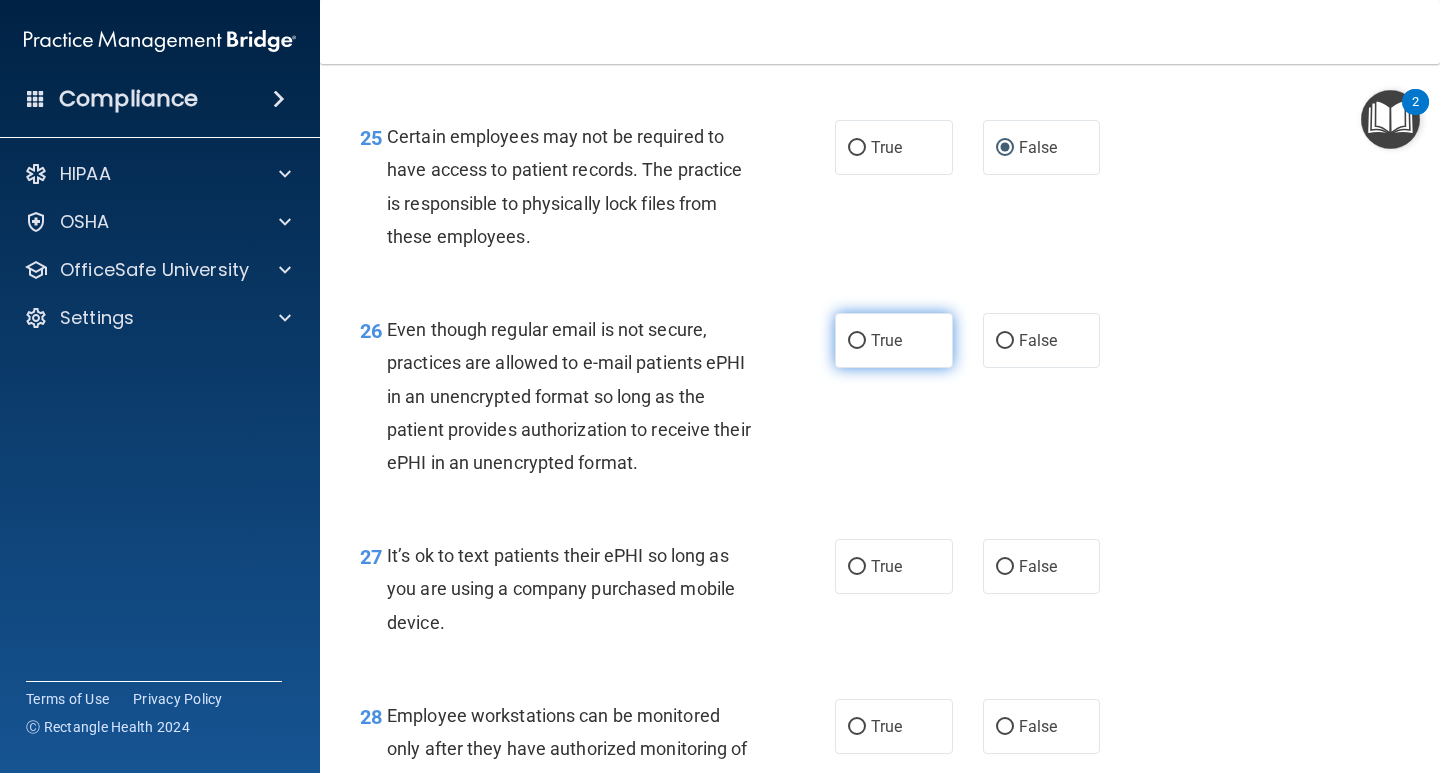 click on "True" at bounding box center (857, 341) 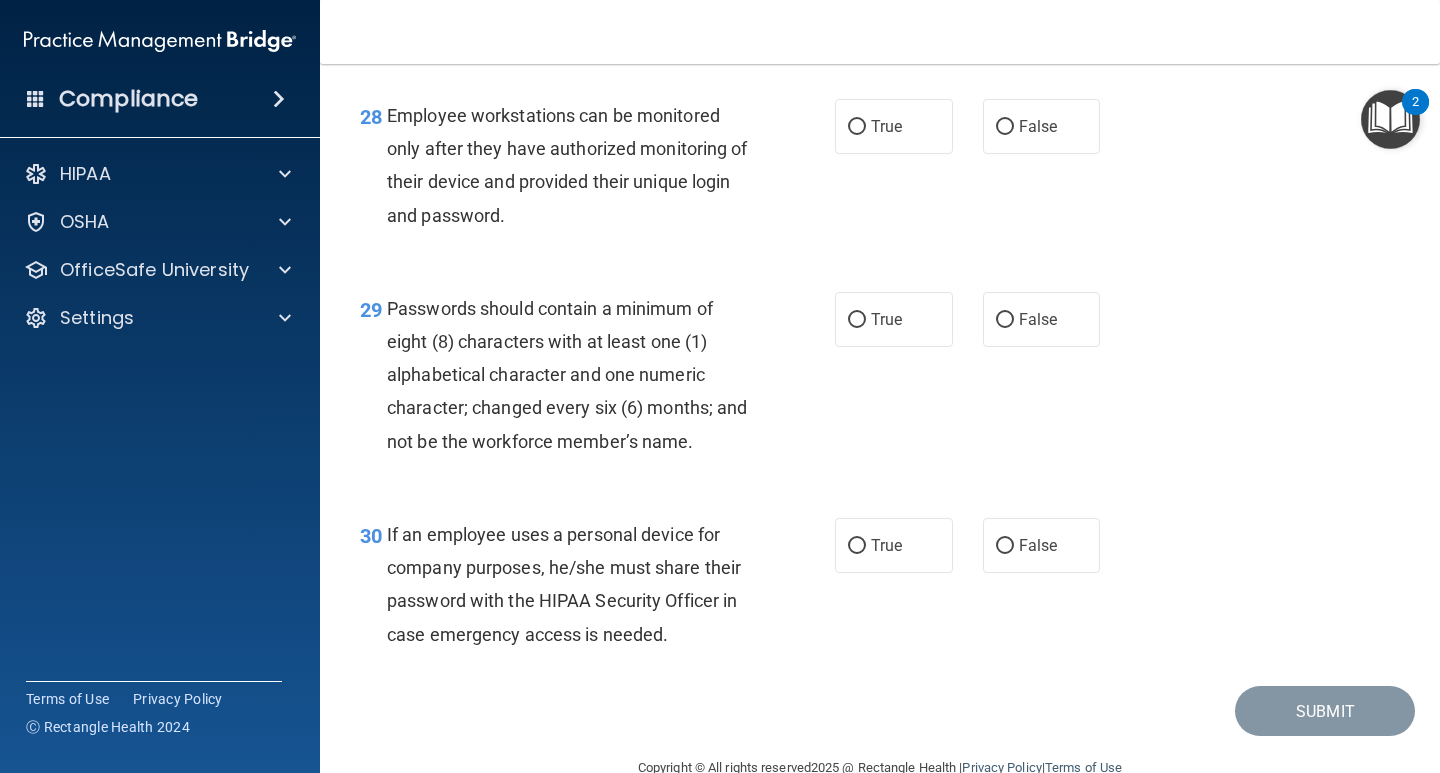 scroll, scrollTop: 5476, scrollLeft: 0, axis: vertical 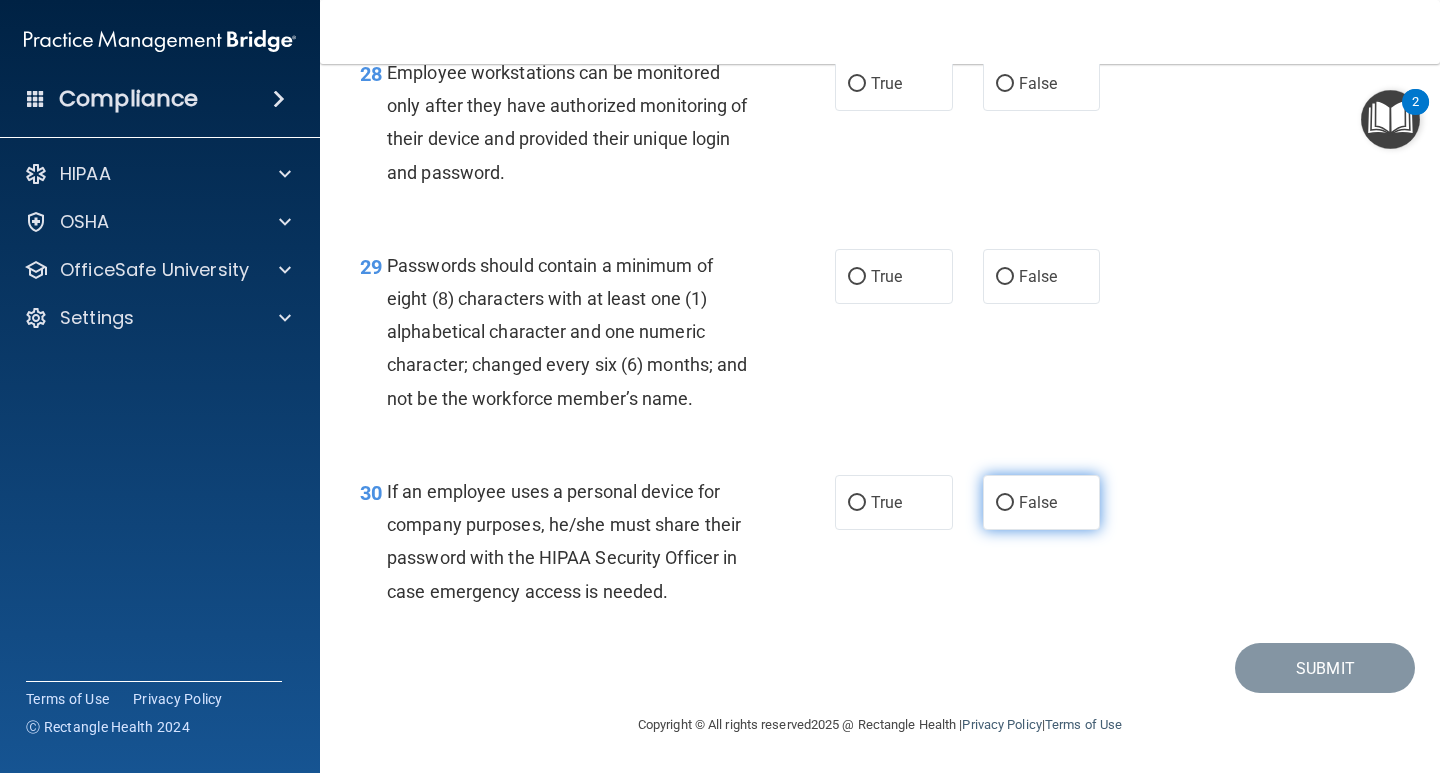 click on "False" at bounding box center (1005, 503) 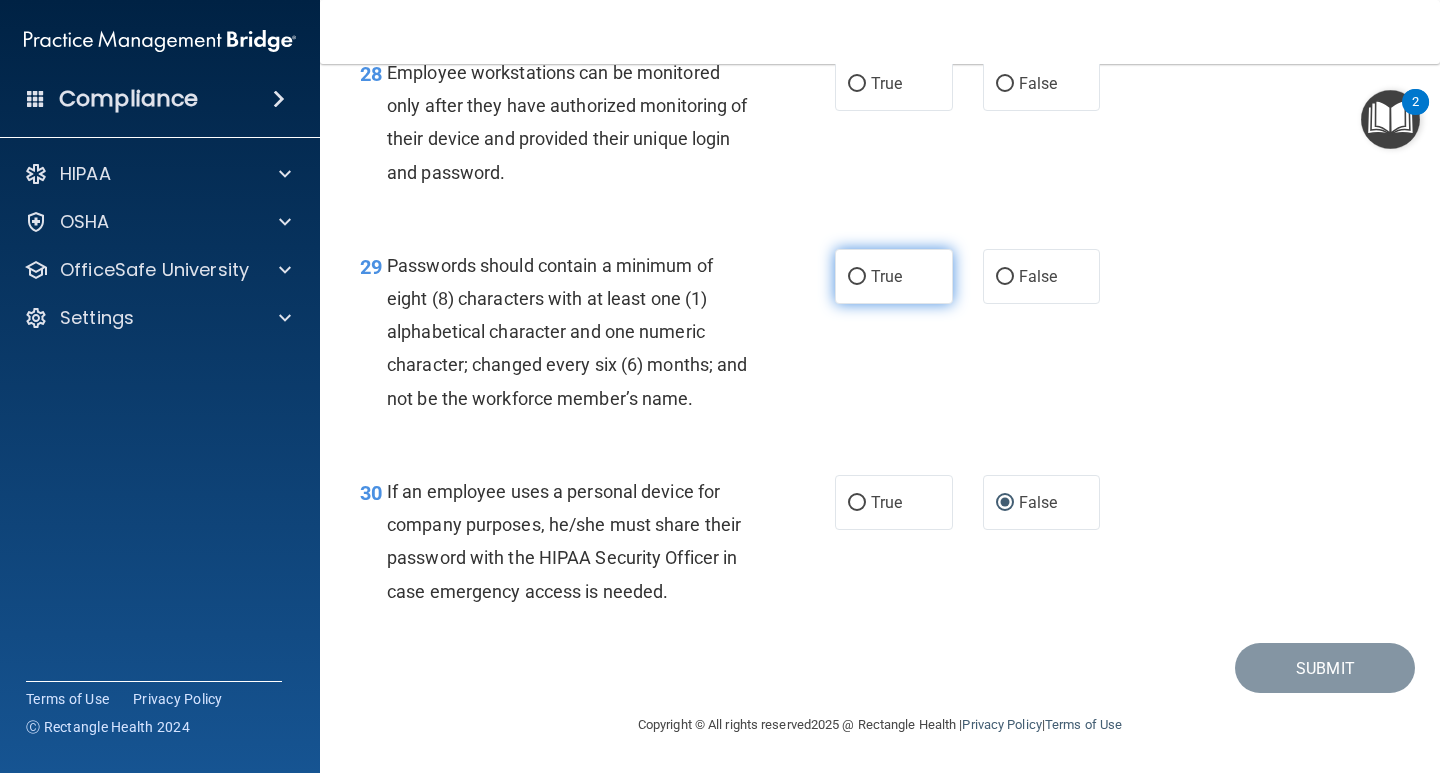 click on "True" at bounding box center (857, 277) 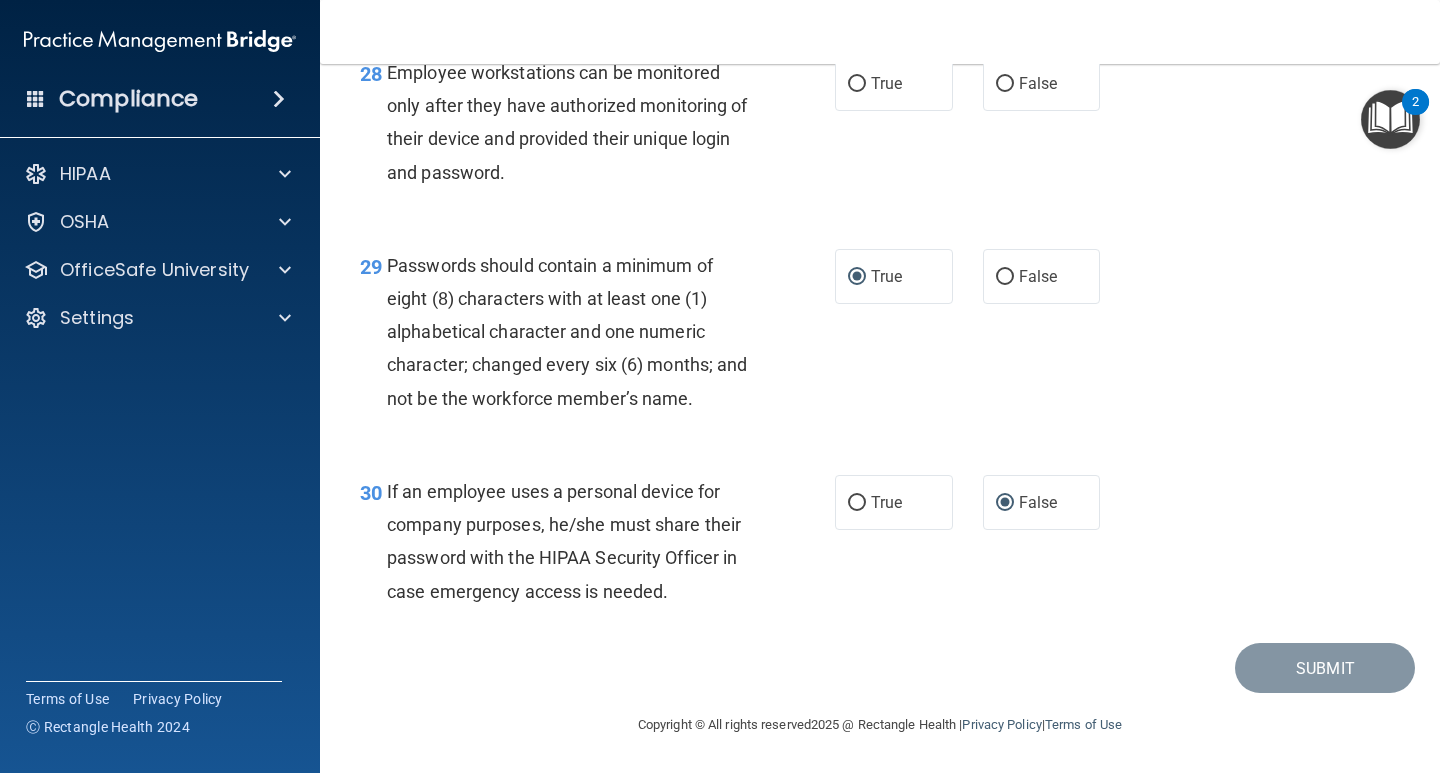 scroll, scrollTop: 5376, scrollLeft: 0, axis: vertical 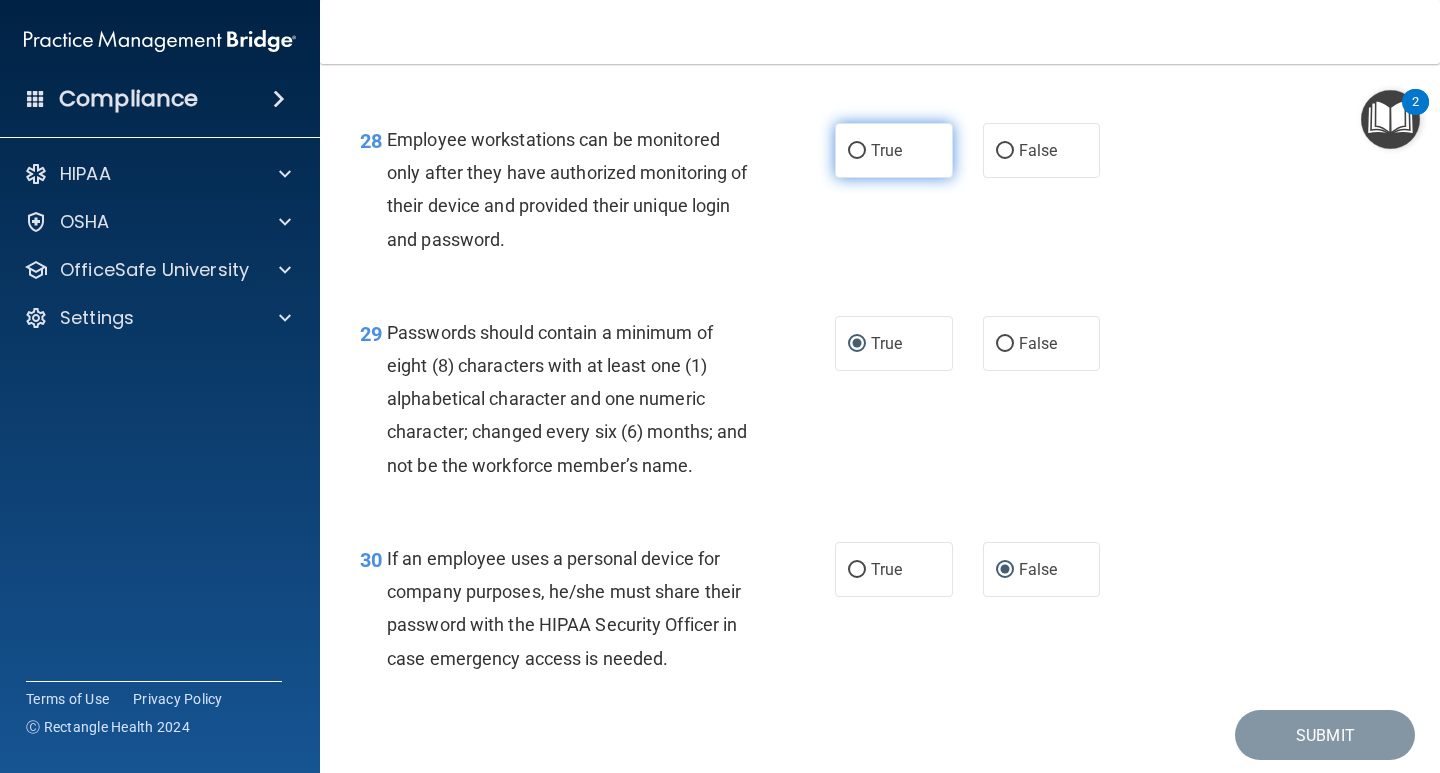 click on "True" at bounding box center [857, 151] 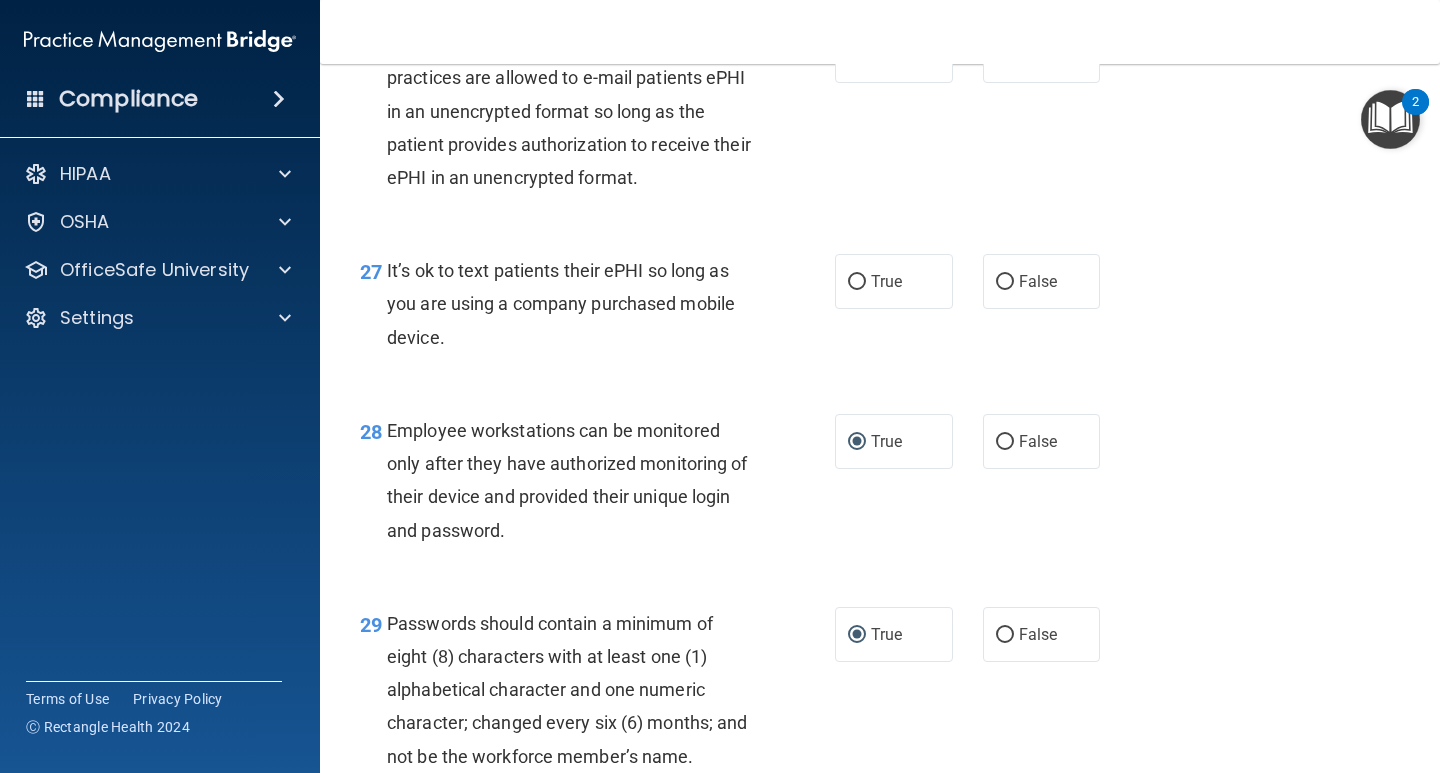 scroll, scrollTop: 5076, scrollLeft: 0, axis: vertical 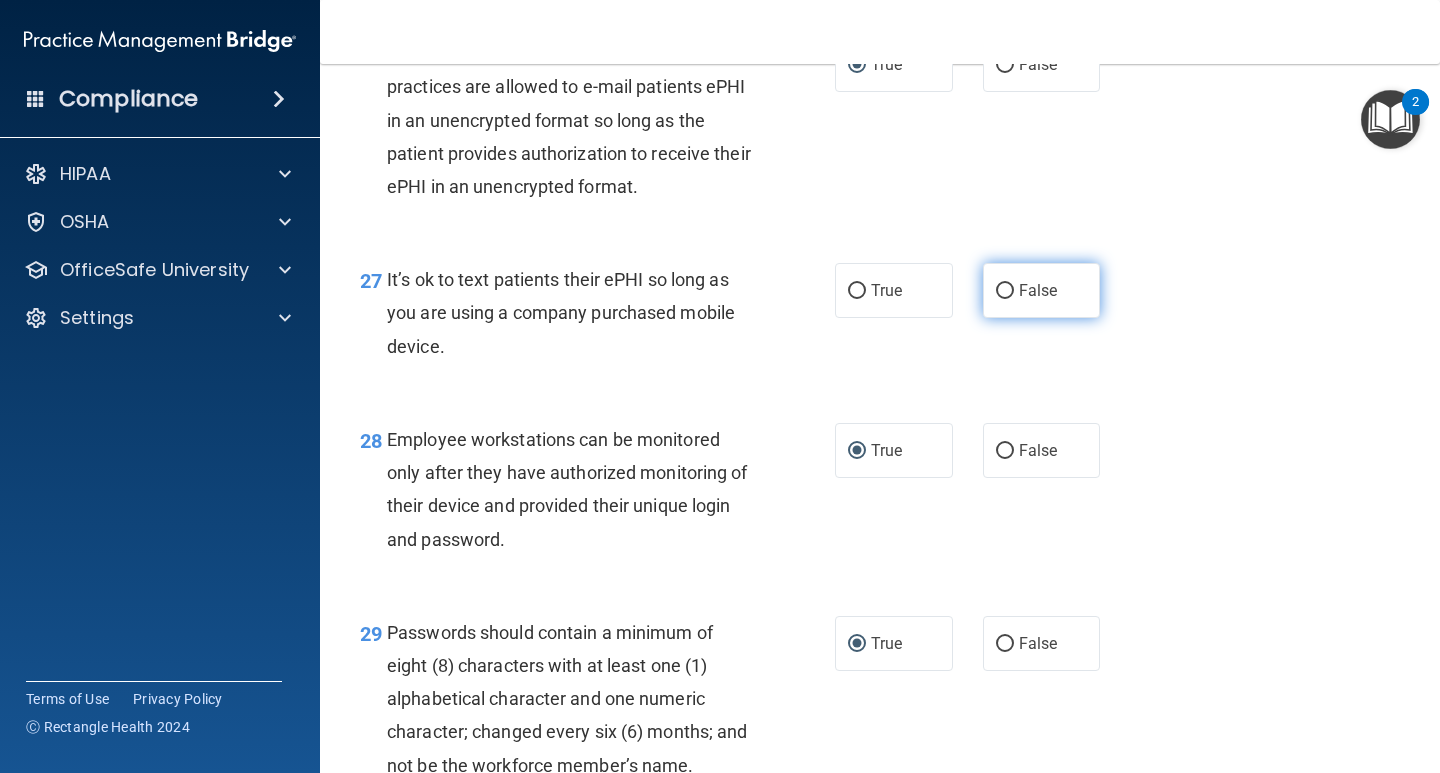 click on "False" at bounding box center (1005, 291) 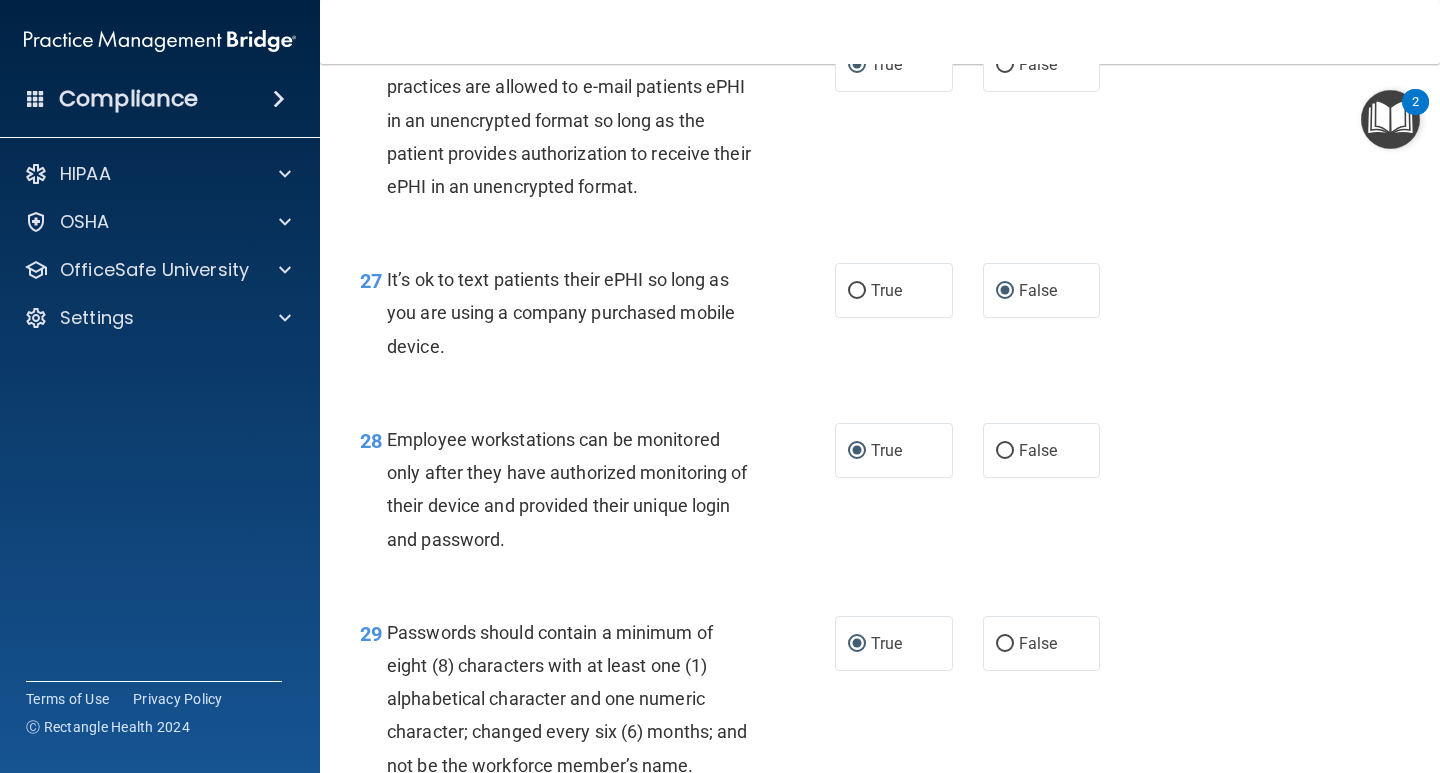 scroll, scrollTop: 5476, scrollLeft: 0, axis: vertical 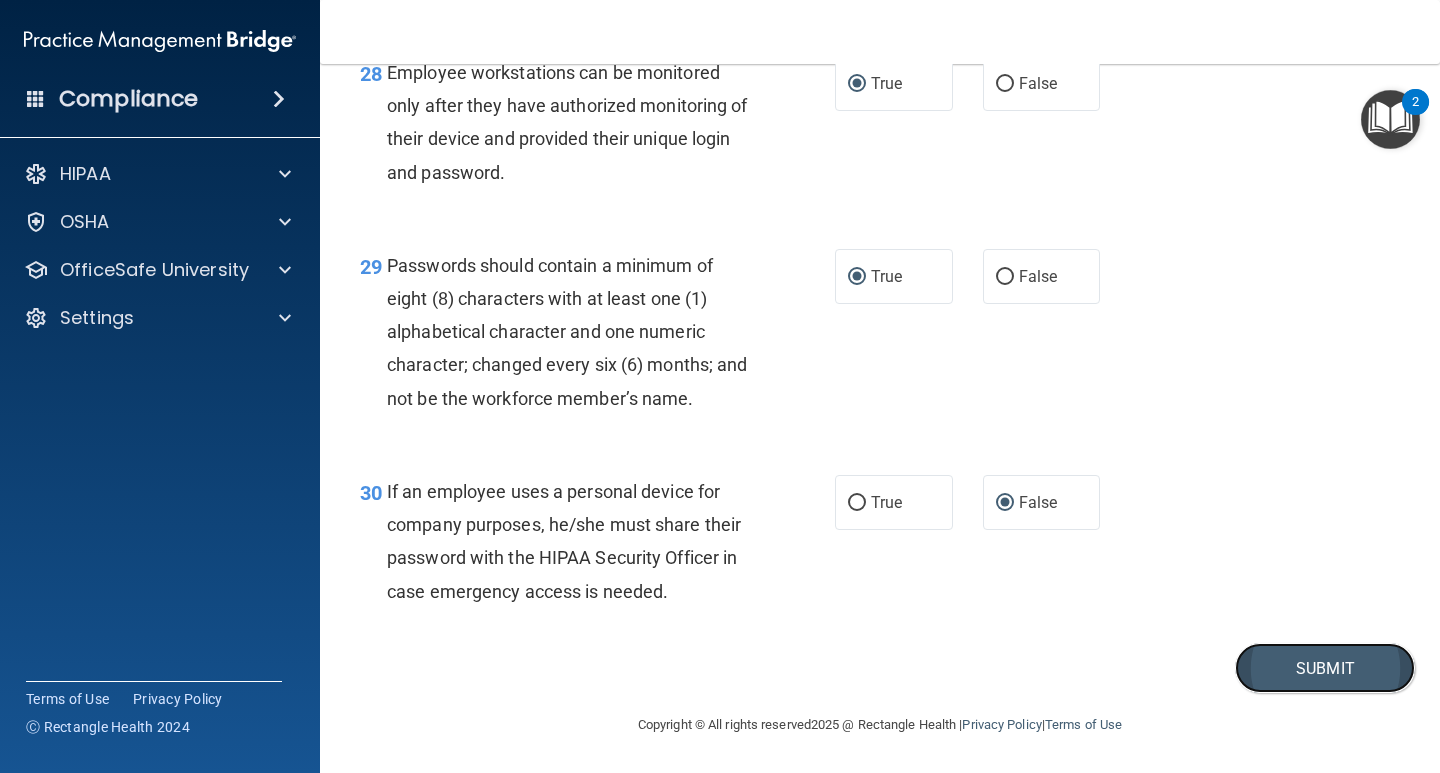 click on "Submit" at bounding box center (1325, 668) 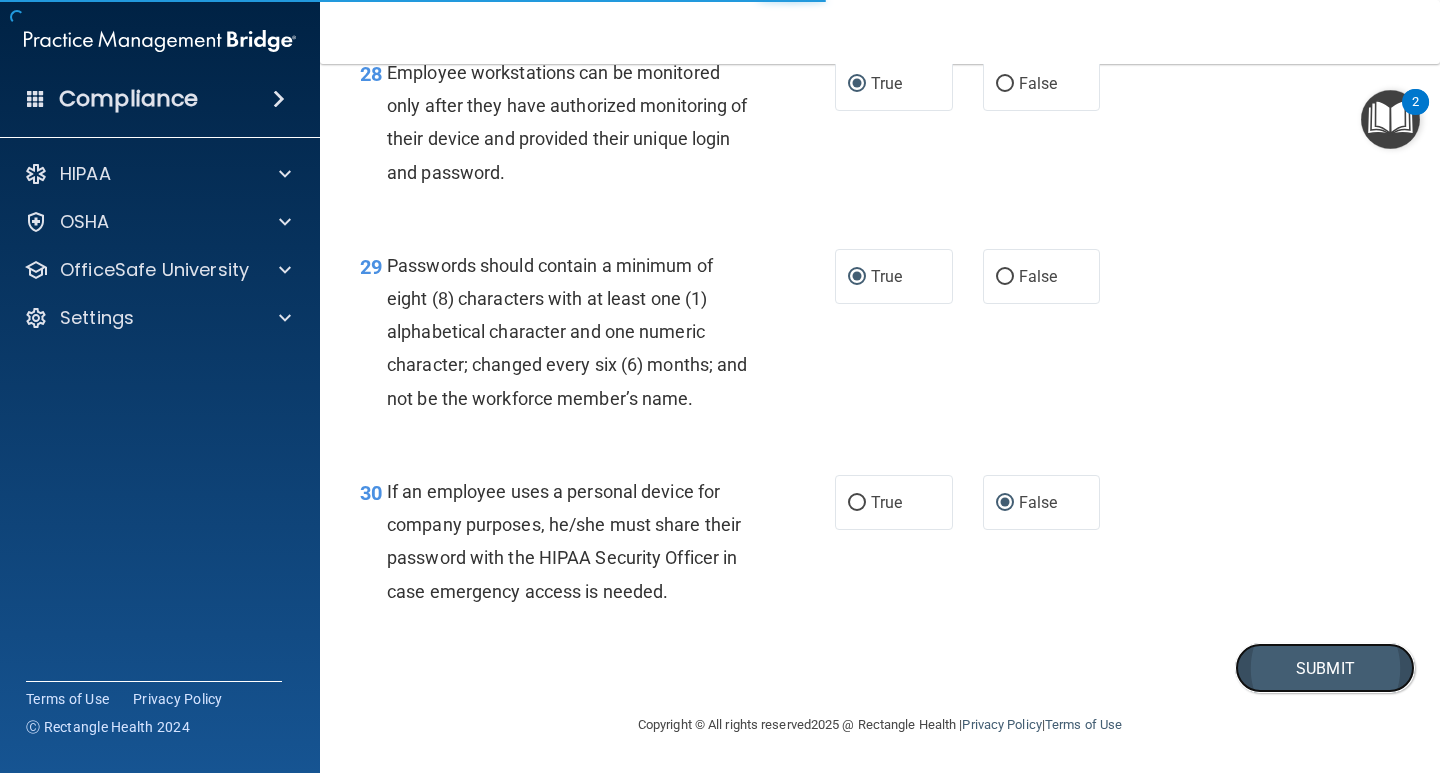 click on "Submit" at bounding box center [1325, 668] 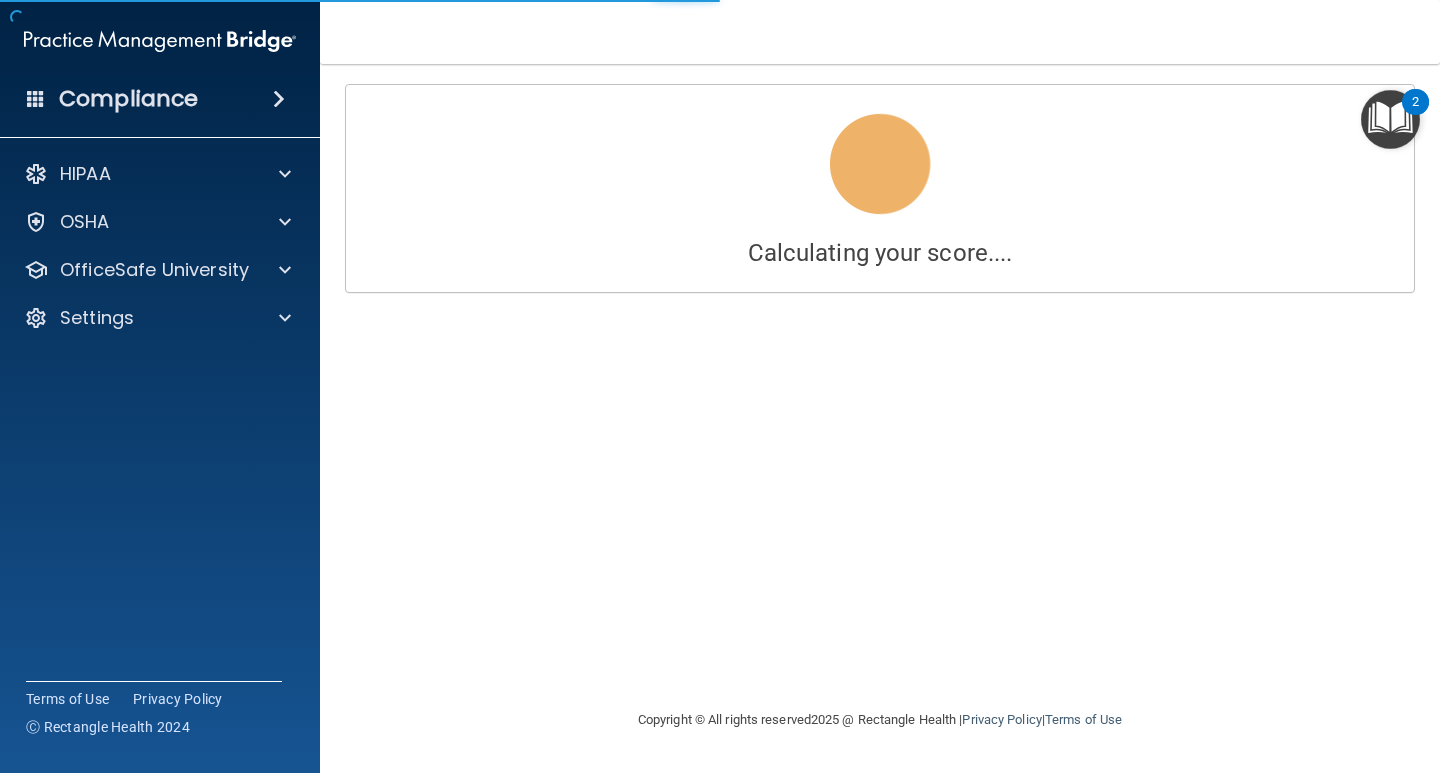 scroll, scrollTop: 0, scrollLeft: 0, axis: both 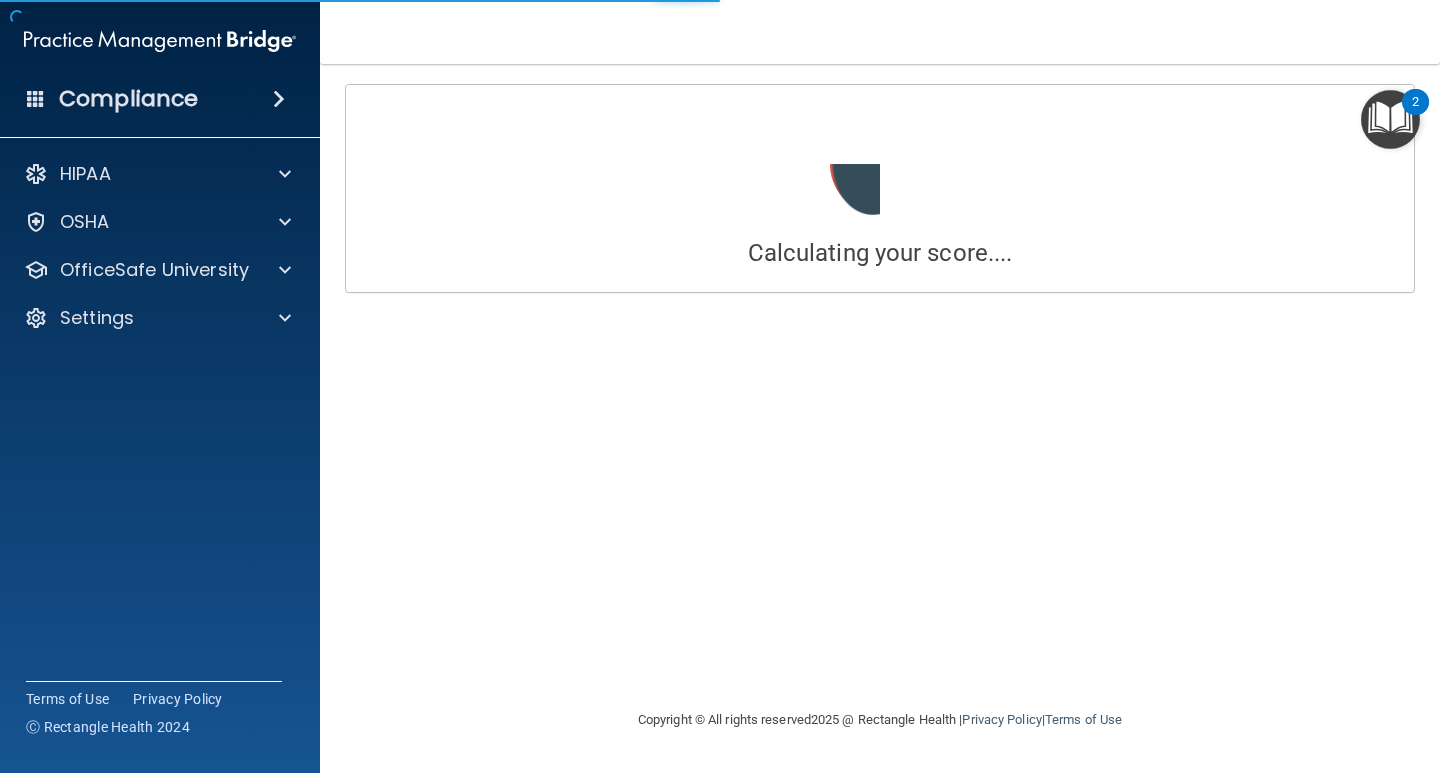 click on "Calculating your score....                      You did not pass the " HIPAA Policies and Procedures Quiz ".        56     out of     100         TAKE QUIZ AGAIN                Questions You Missed              03       Blogging or posting on social media sites about the practice’s policies and procedures is encouraged to support the practice’s dedication to patient privacy and security, so long as it will not damage the reputation of the practice.                  True           False                       False. The policies and procedures of the practice are to be kept confidential.                  04       Postal and courier services, janitors, electricians and other contractors that act as a conduit for PHI, whose work does not involve the use or disclosure of PHI, and who may only have incidental access to PHI are not considered business associates.                 True           False                                       06                       True           False" at bounding box center (880, 386) 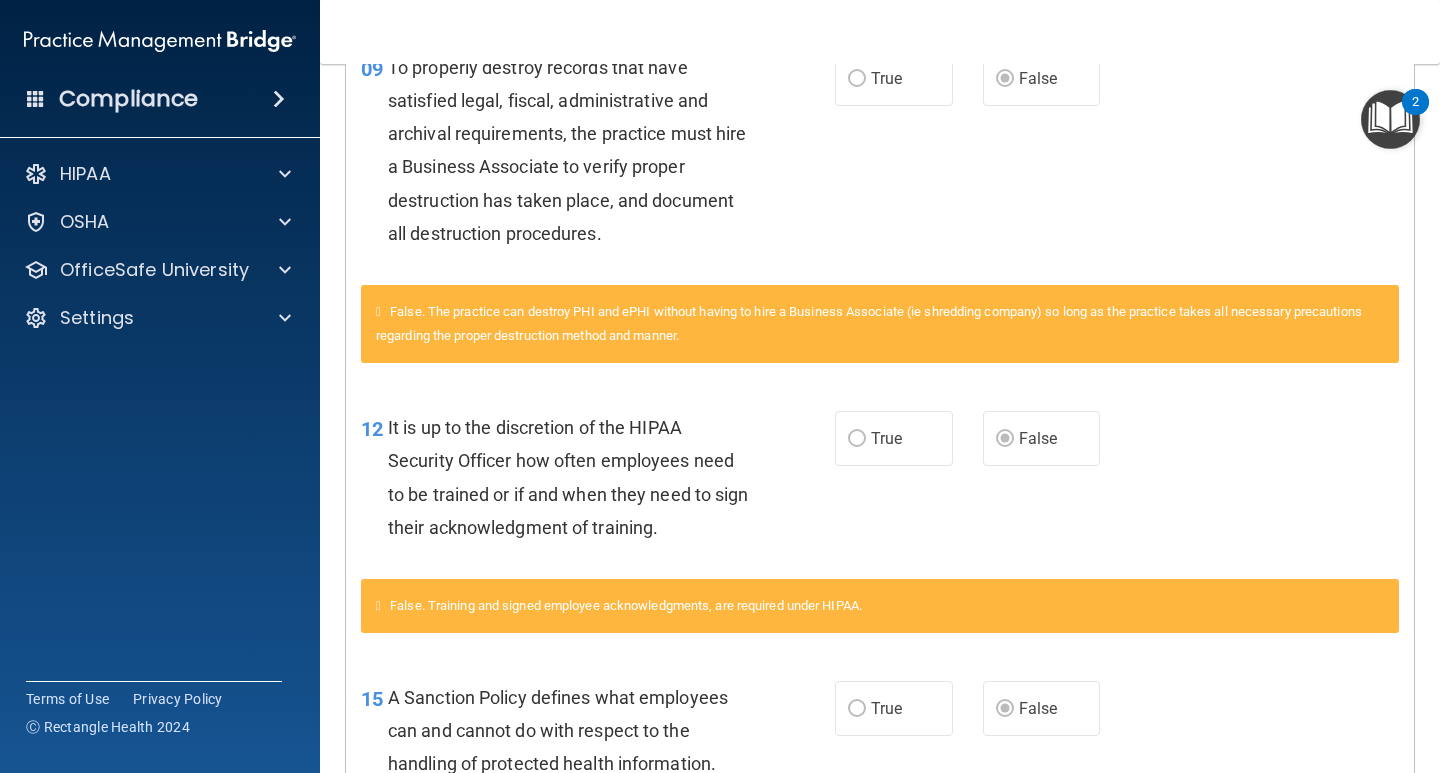 scroll, scrollTop: 1900, scrollLeft: 0, axis: vertical 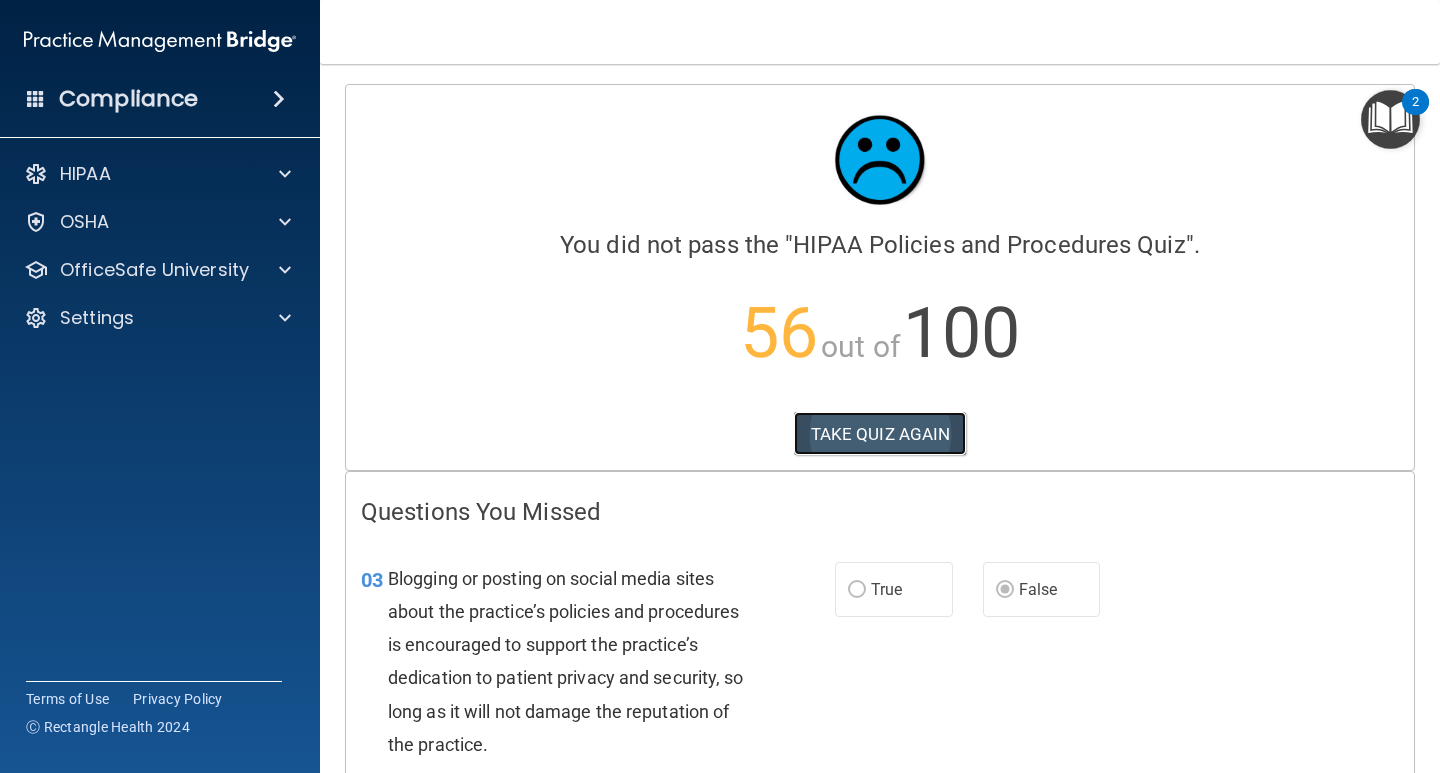 click on "TAKE QUIZ AGAIN" at bounding box center (880, 434) 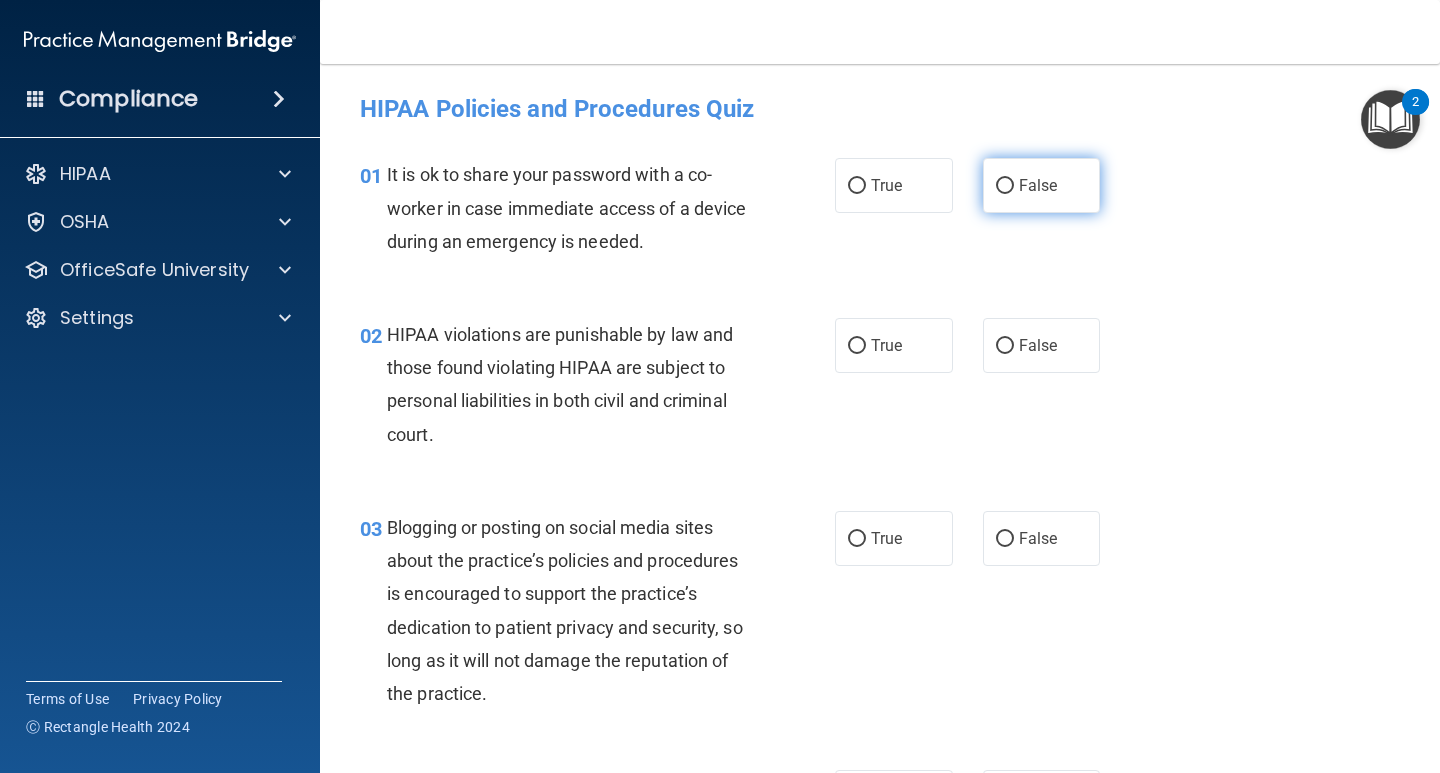 click on "False" at bounding box center [1005, 186] 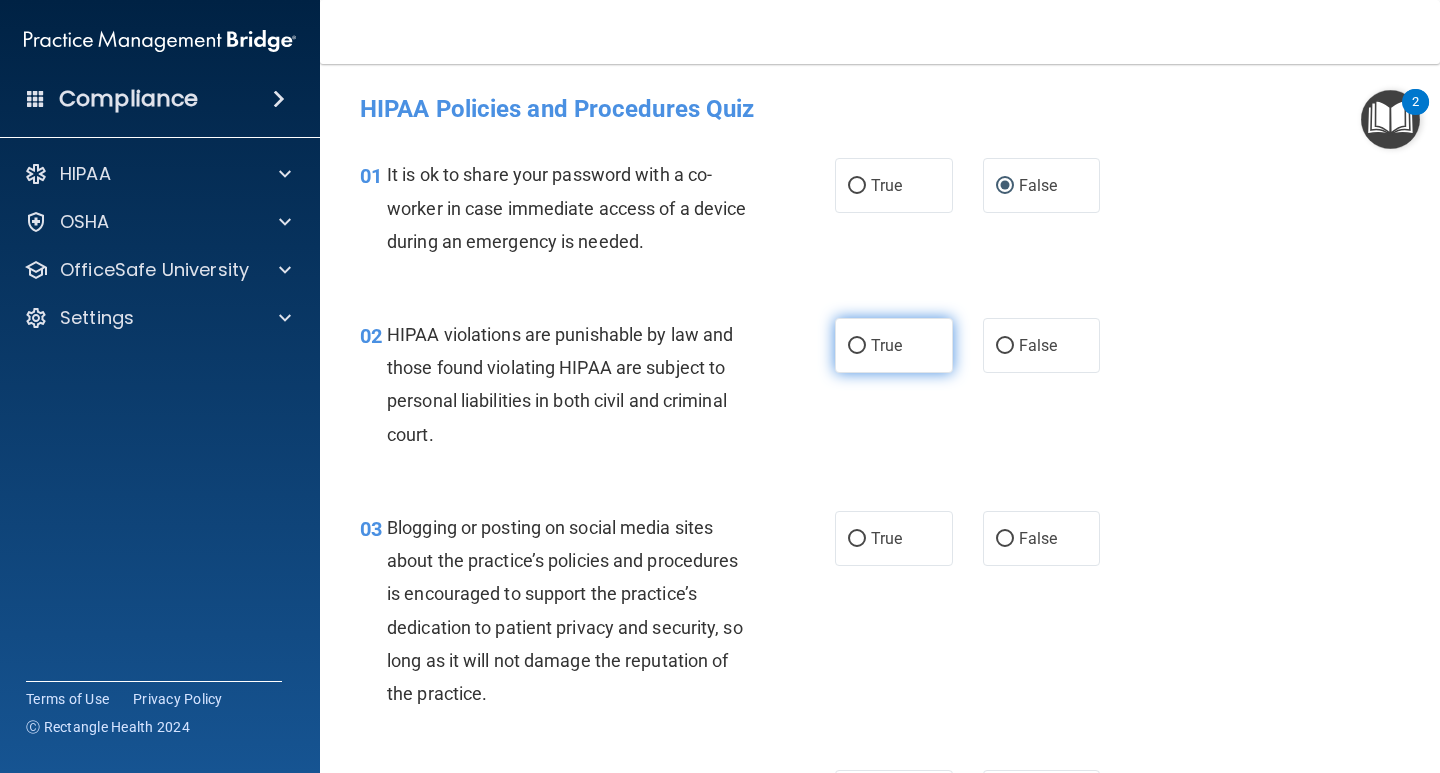 click on "True" at bounding box center (857, 346) 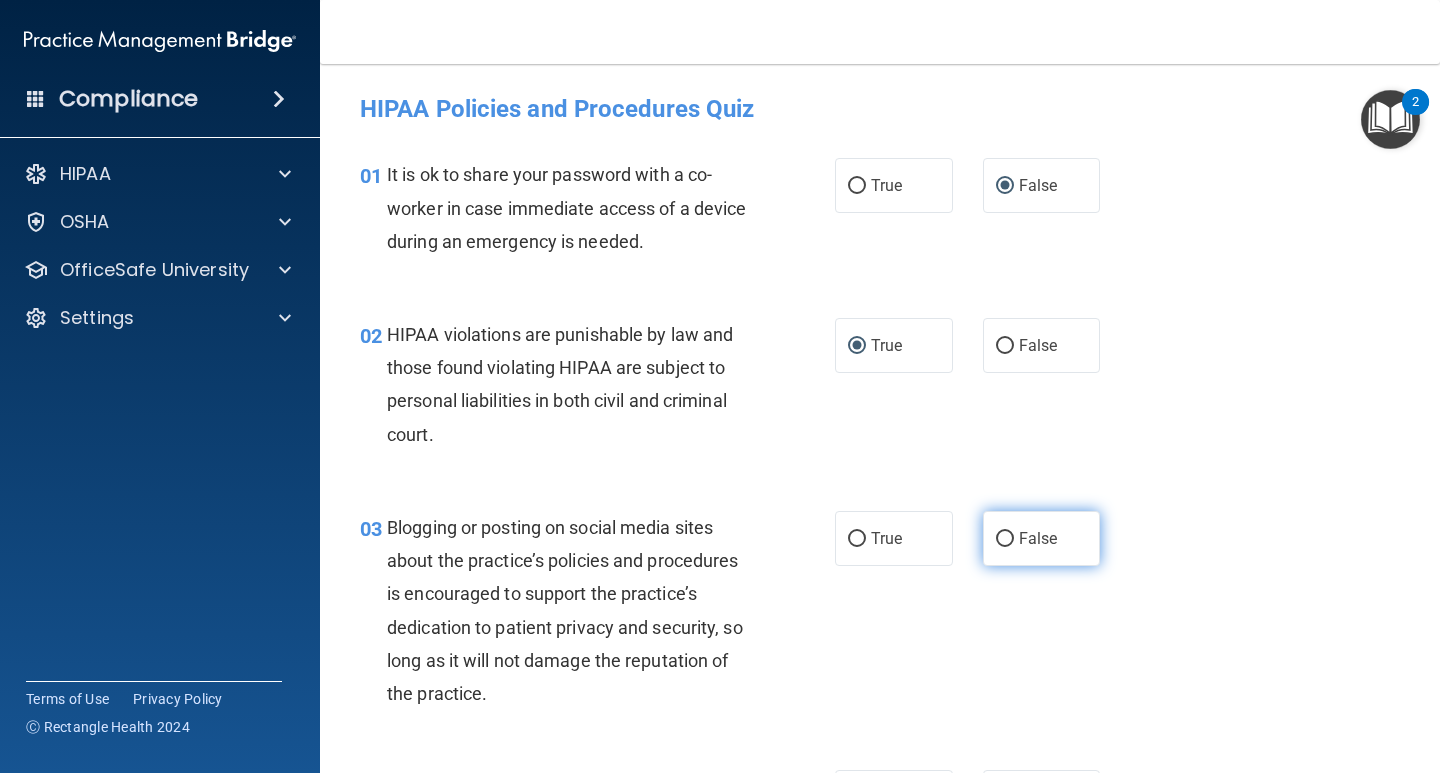 click on "False" at bounding box center [1005, 539] 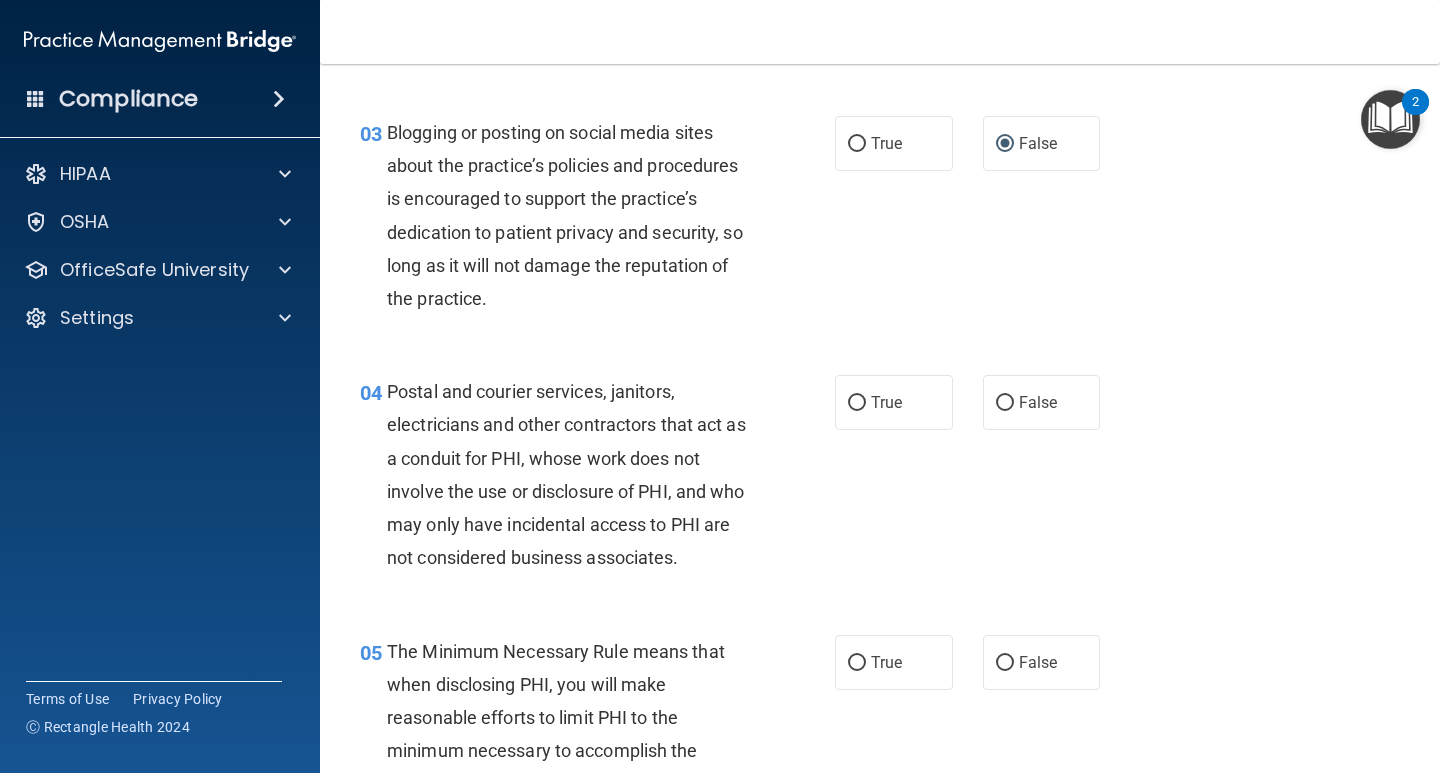 scroll, scrollTop: 496, scrollLeft: 0, axis: vertical 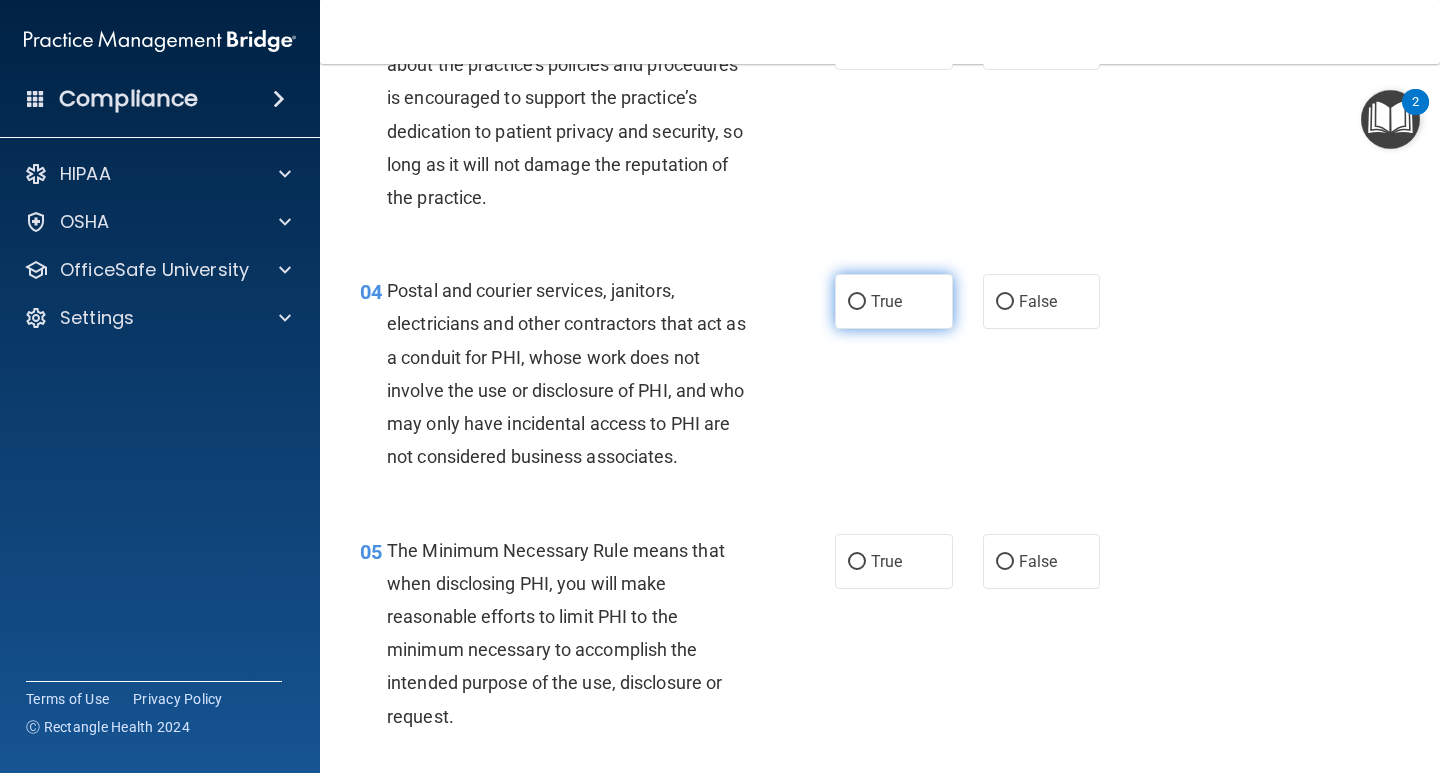 click on "True" at bounding box center (857, 302) 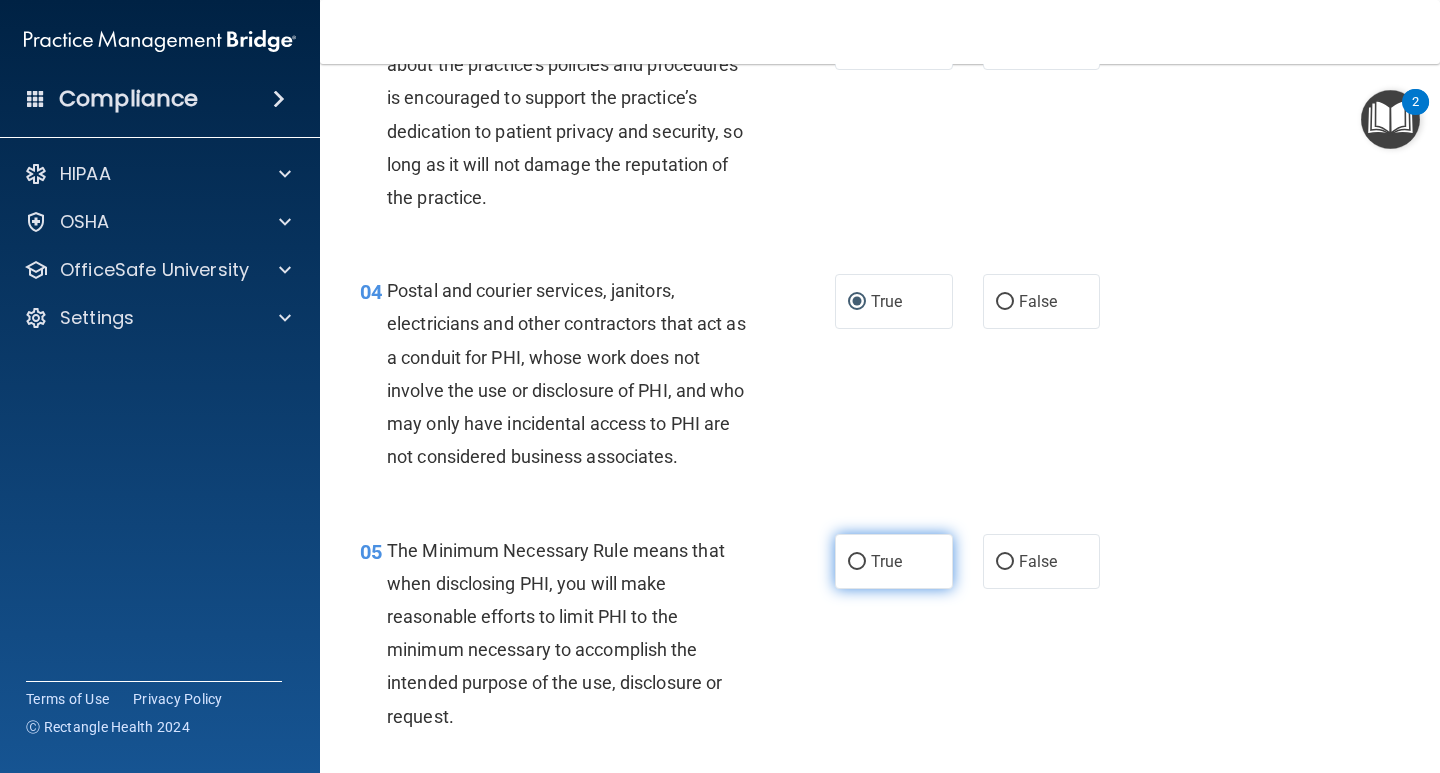 click on "True" at bounding box center (857, 562) 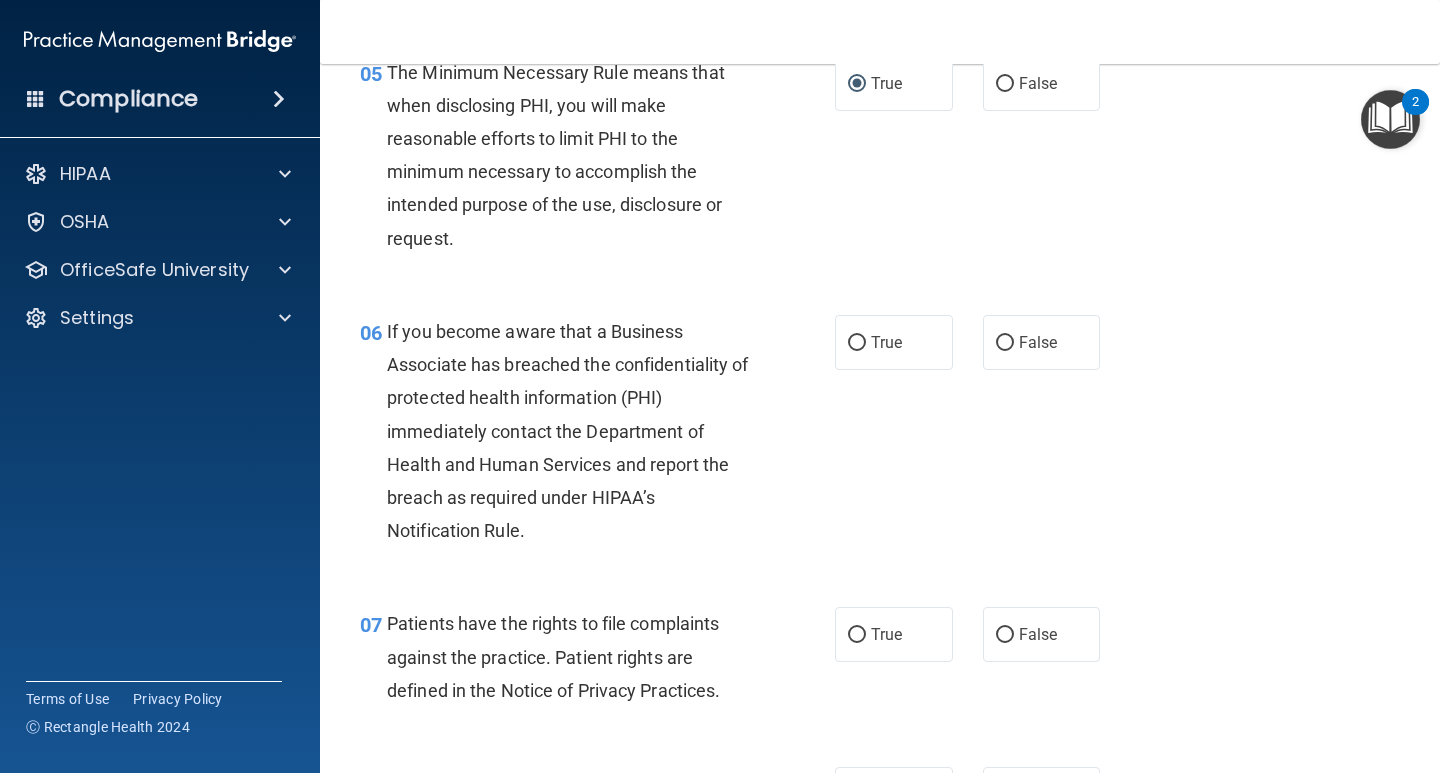 scroll, scrollTop: 836, scrollLeft: 0, axis: vertical 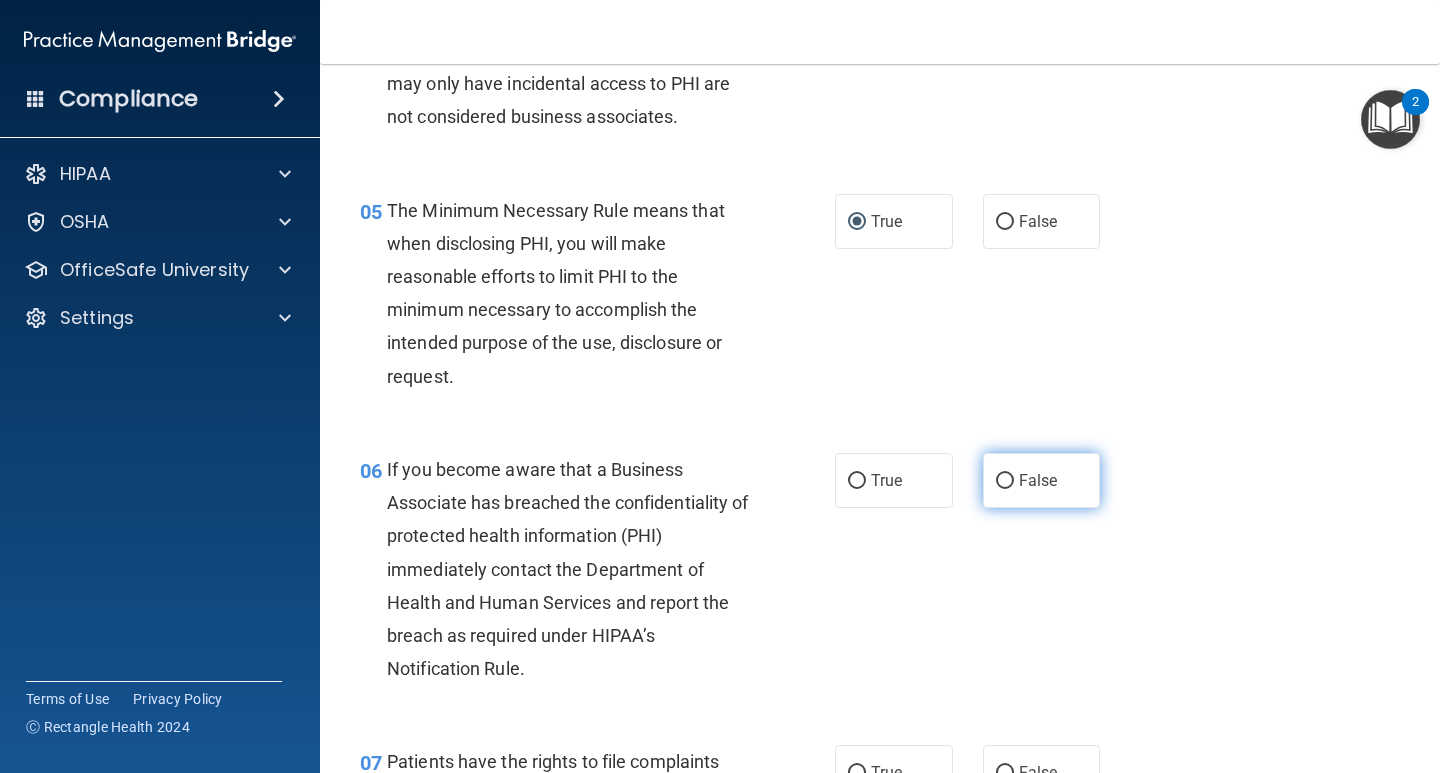 click on "False" at bounding box center (1005, 481) 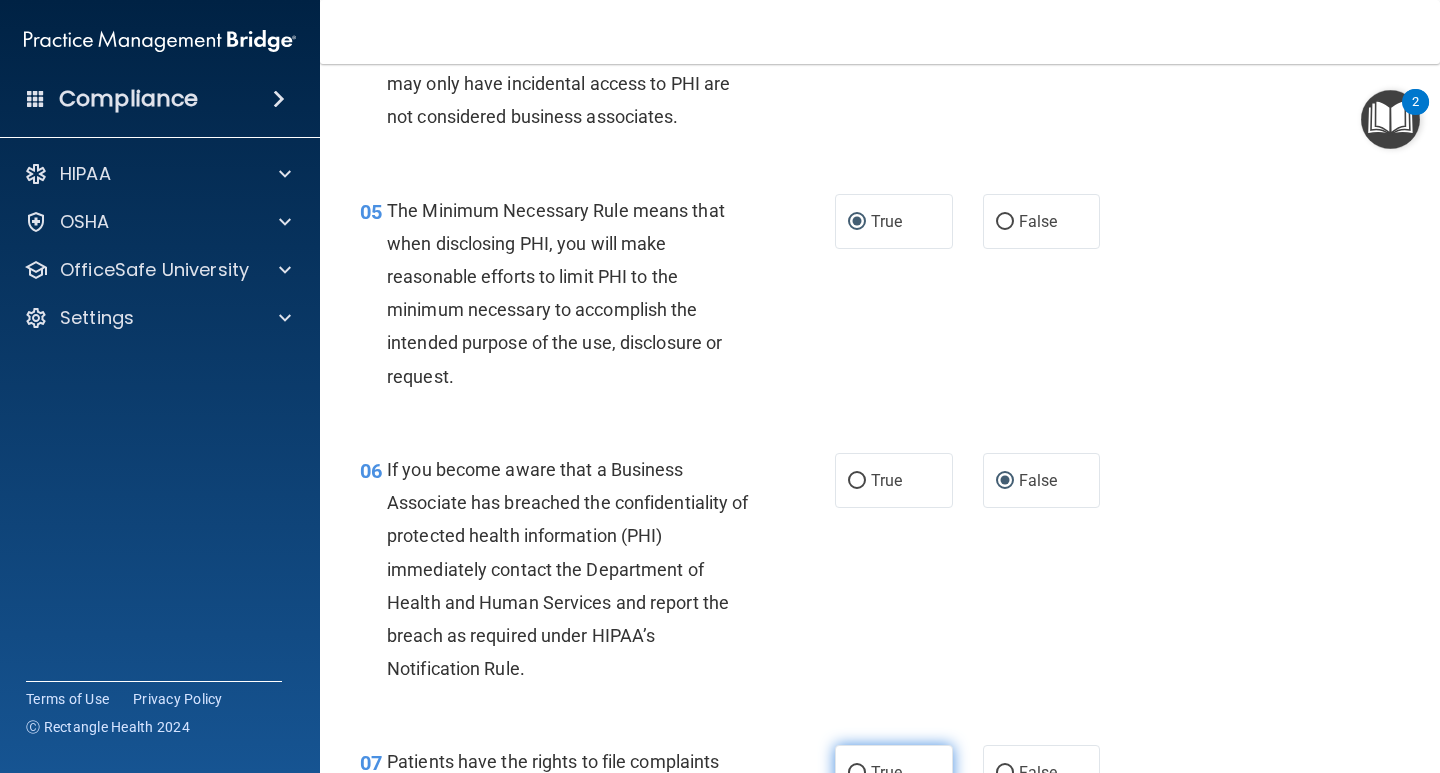 click on "True" at bounding box center [857, 773] 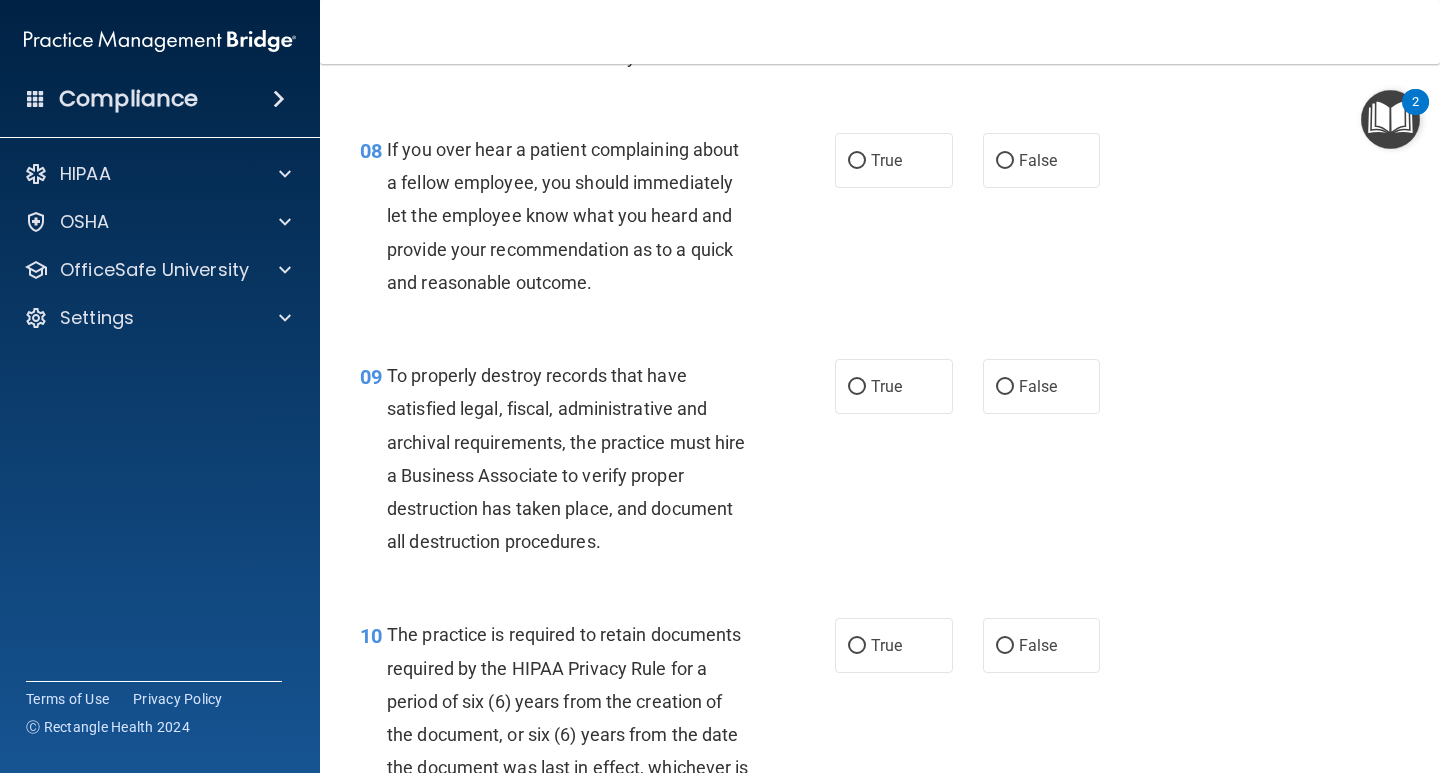scroll, scrollTop: 1635, scrollLeft: 0, axis: vertical 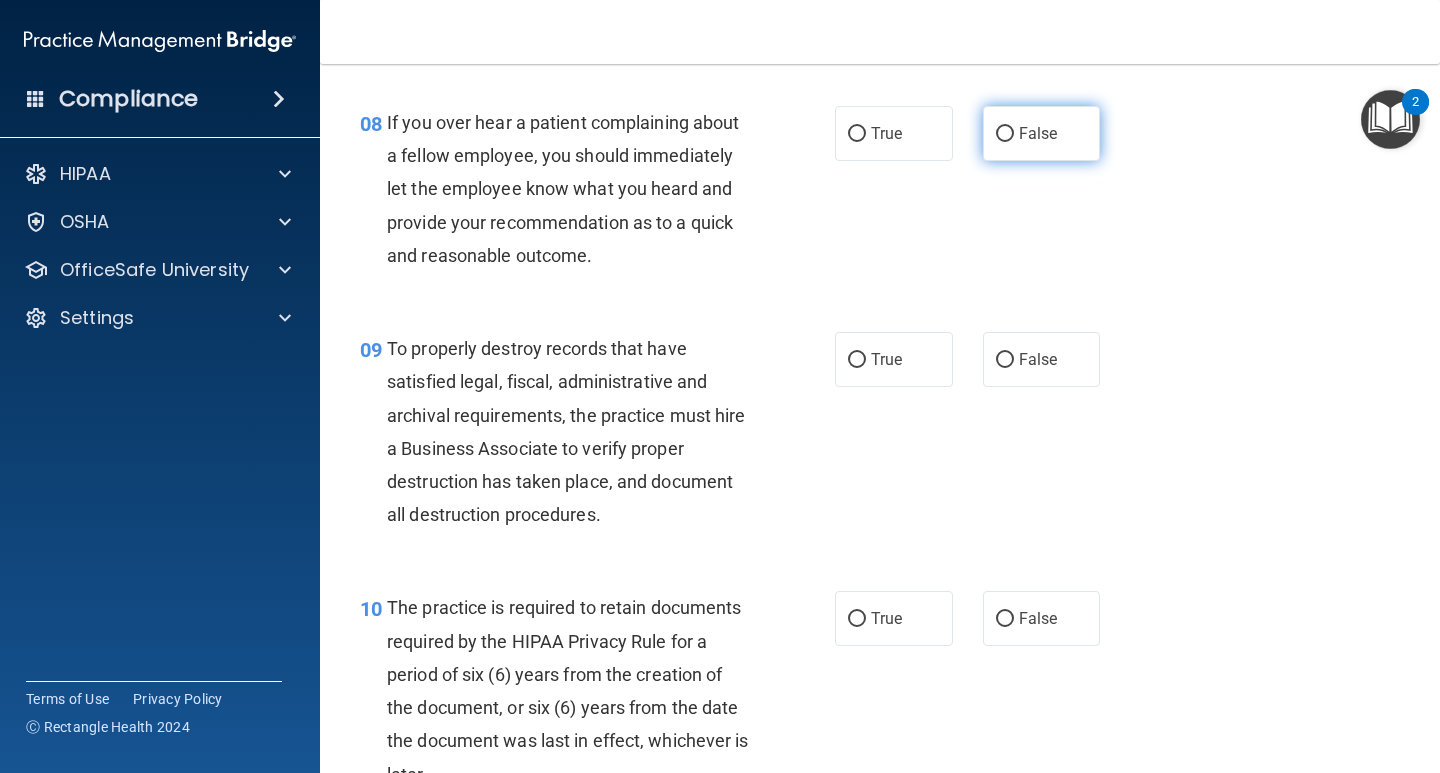drag, startPoint x: 992, startPoint y: 131, endPoint x: 1002, endPoint y: 144, distance: 16.40122 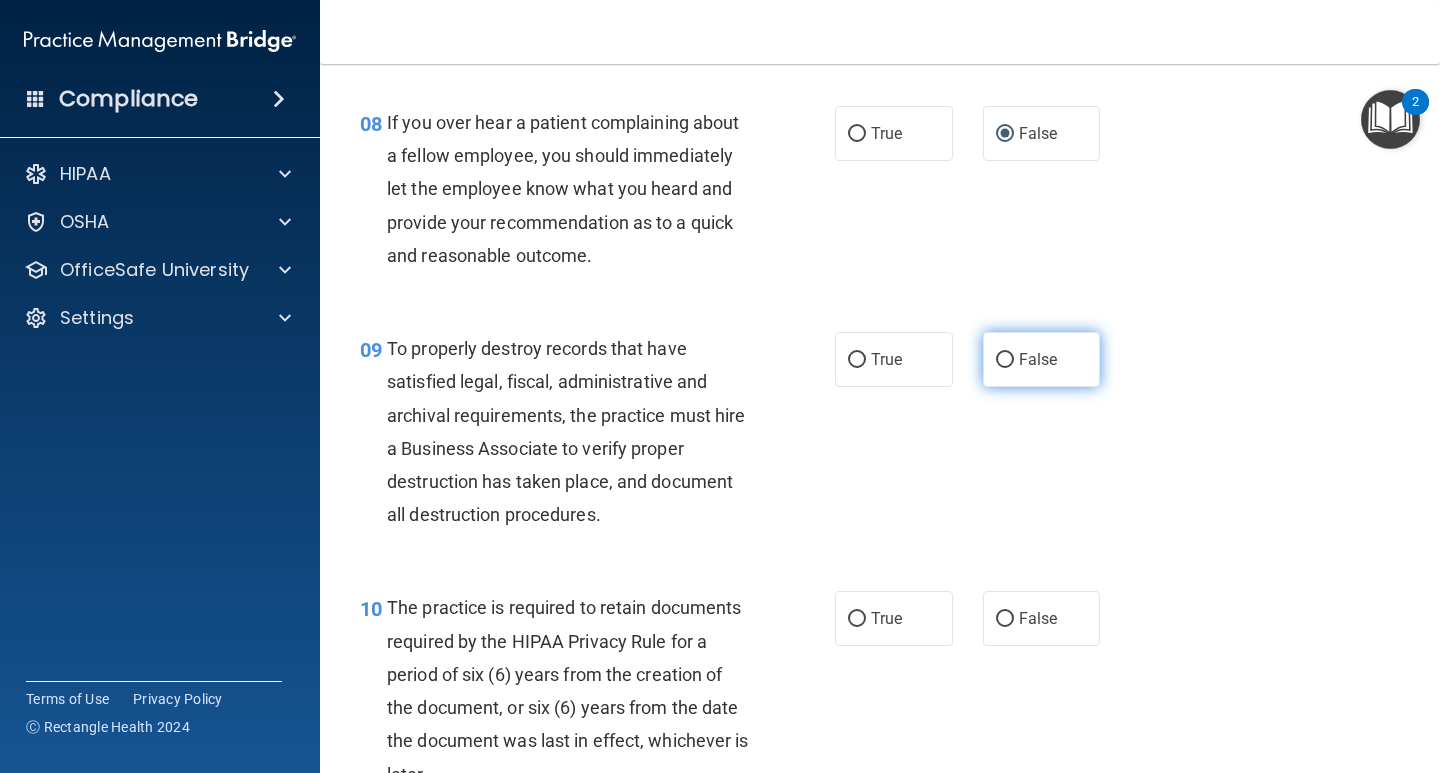 click on "False" at bounding box center [1005, 360] 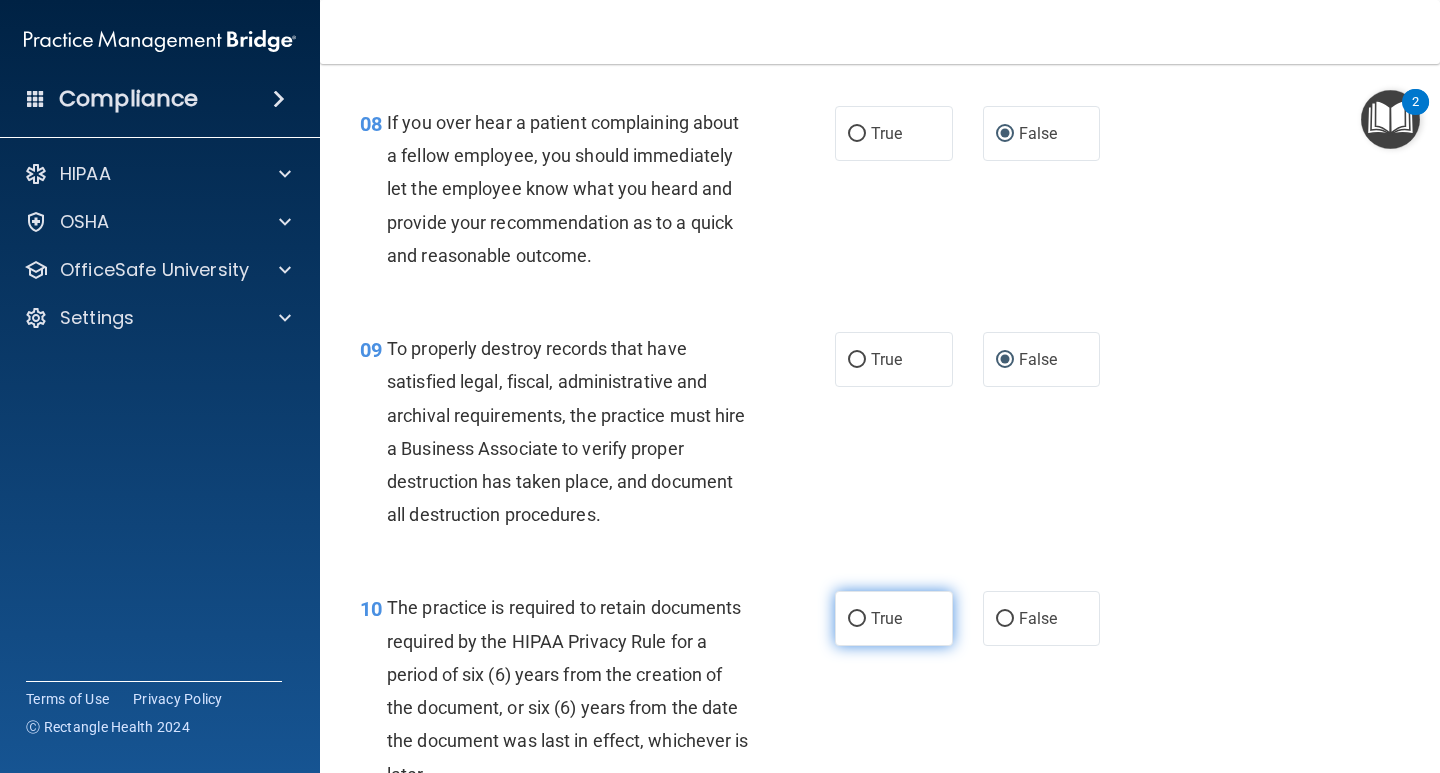 click on "True" at bounding box center (857, 619) 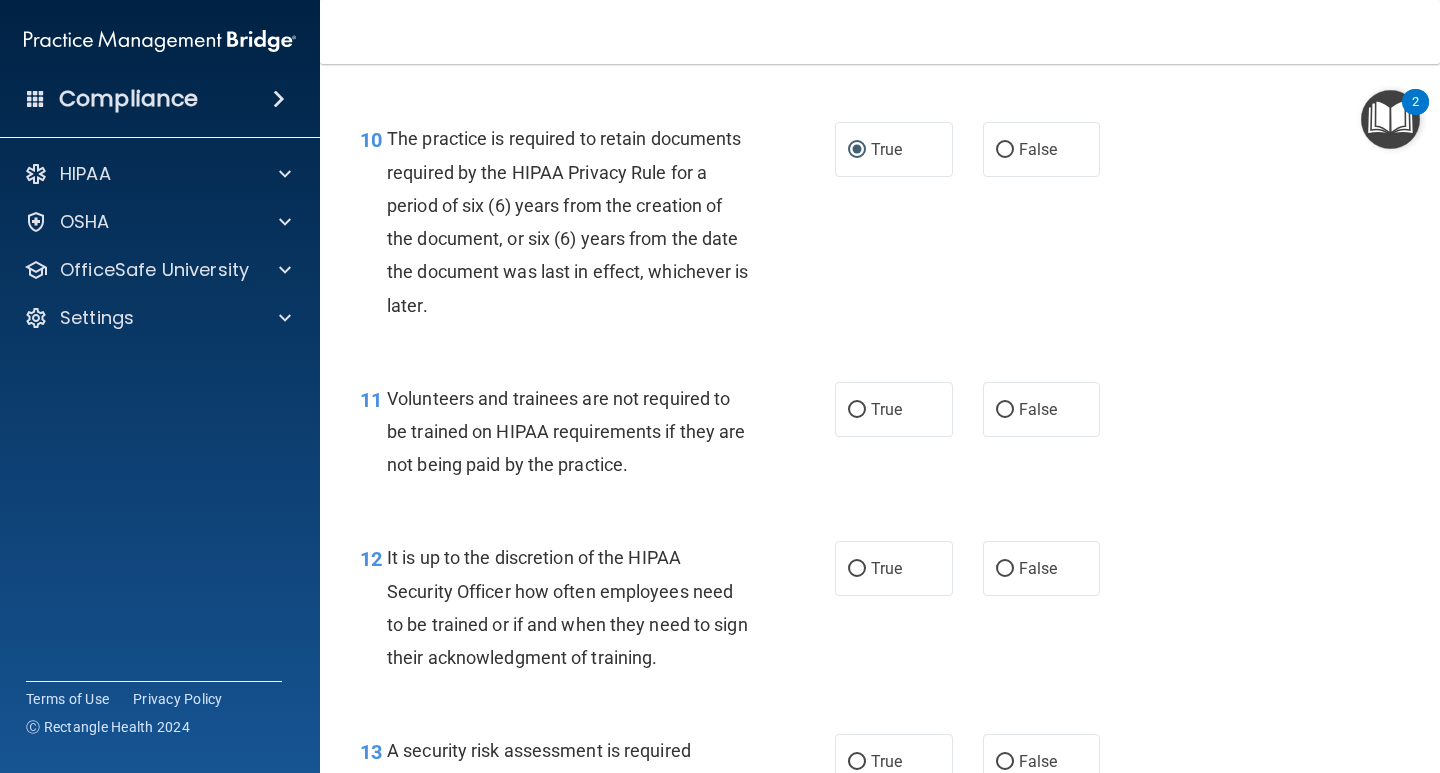 scroll, scrollTop: 2214, scrollLeft: 0, axis: vertical 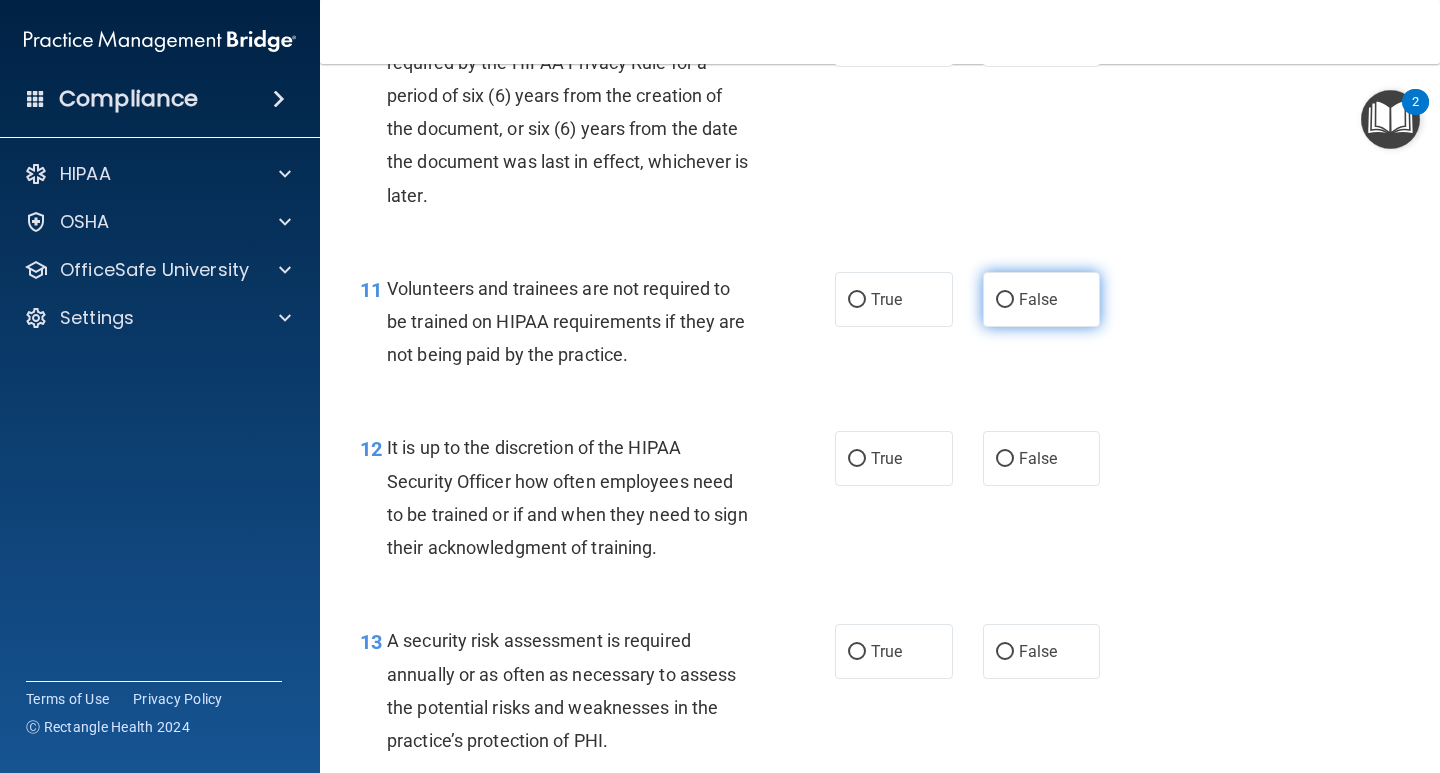 click on "False" at bounding box center (1042, 299) 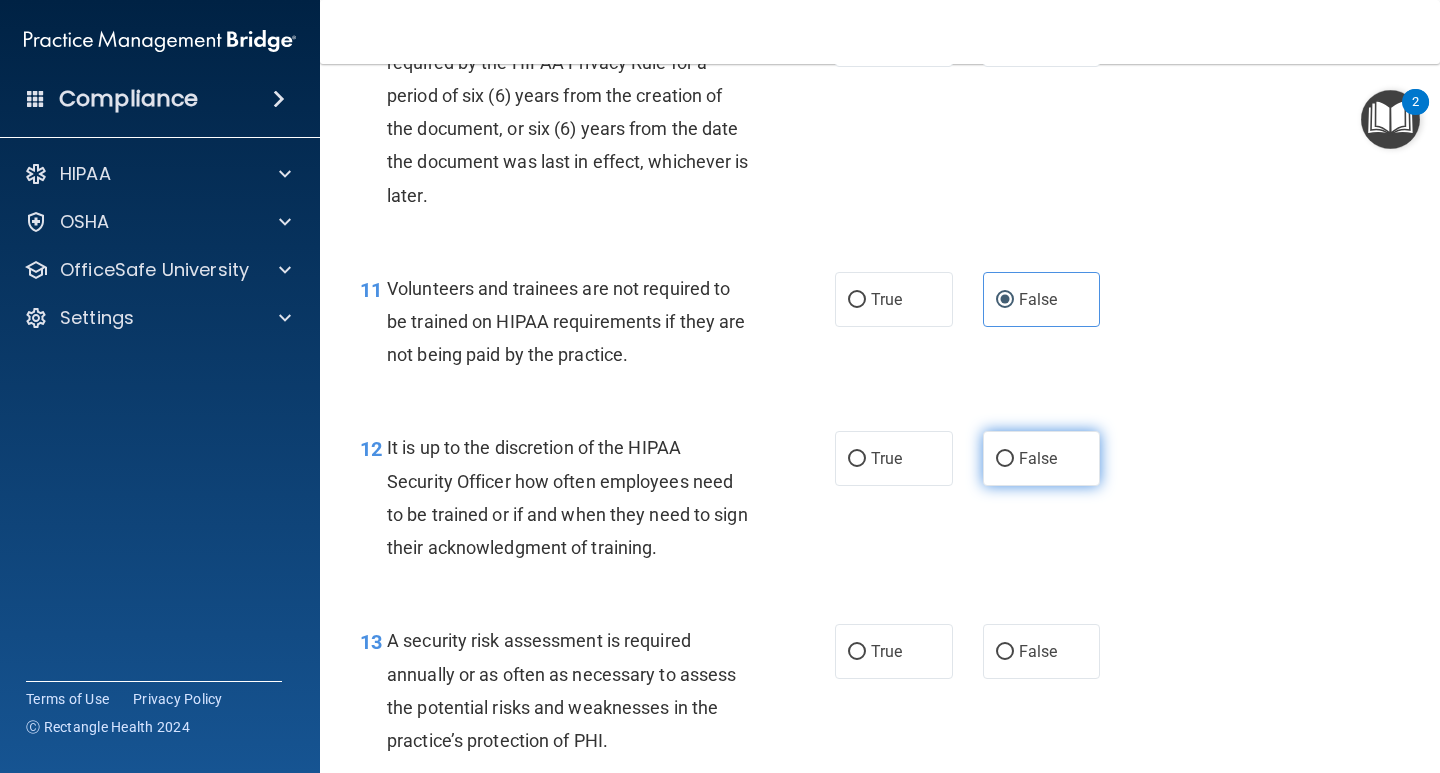 click on "False" at bounding box center (1005, 459) 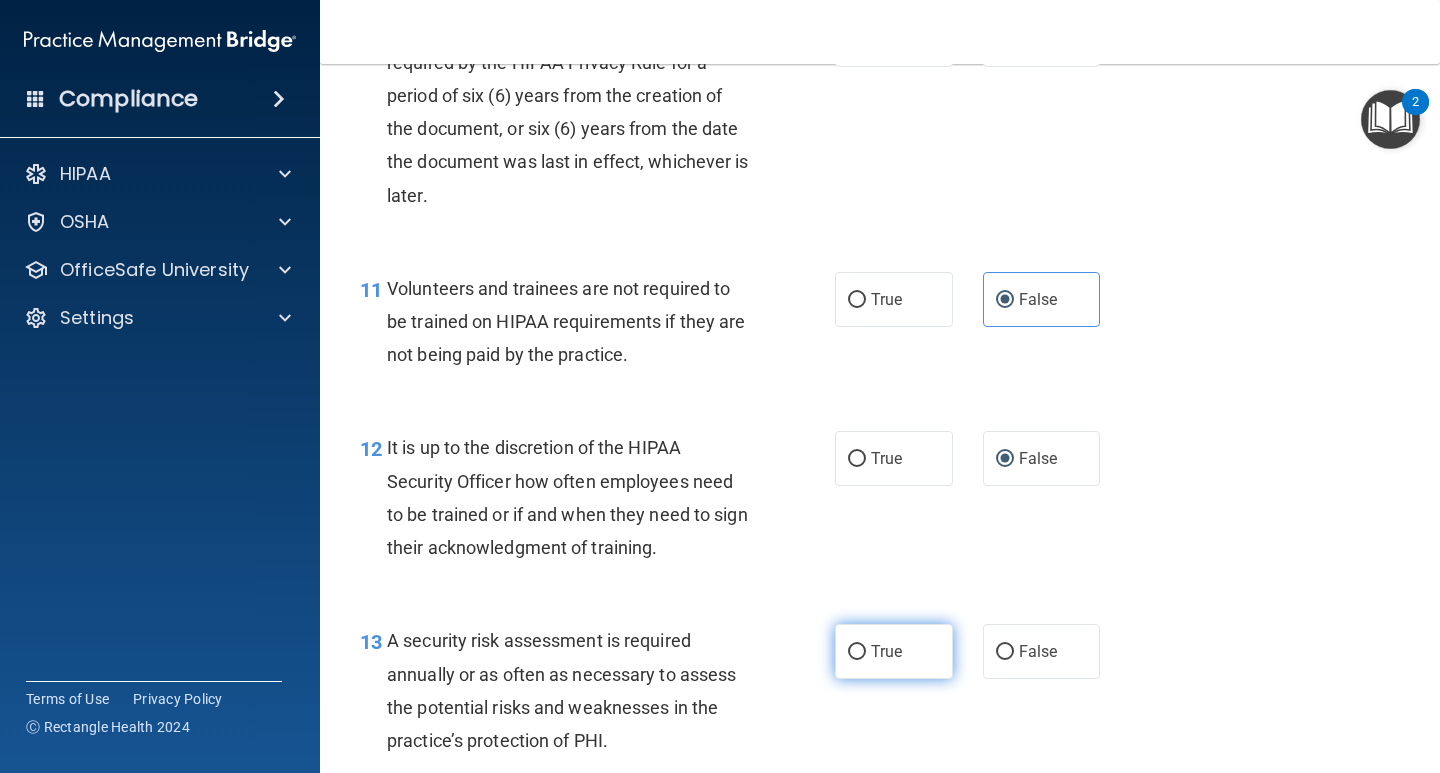 click on "True" at bounding box center [857, 652] 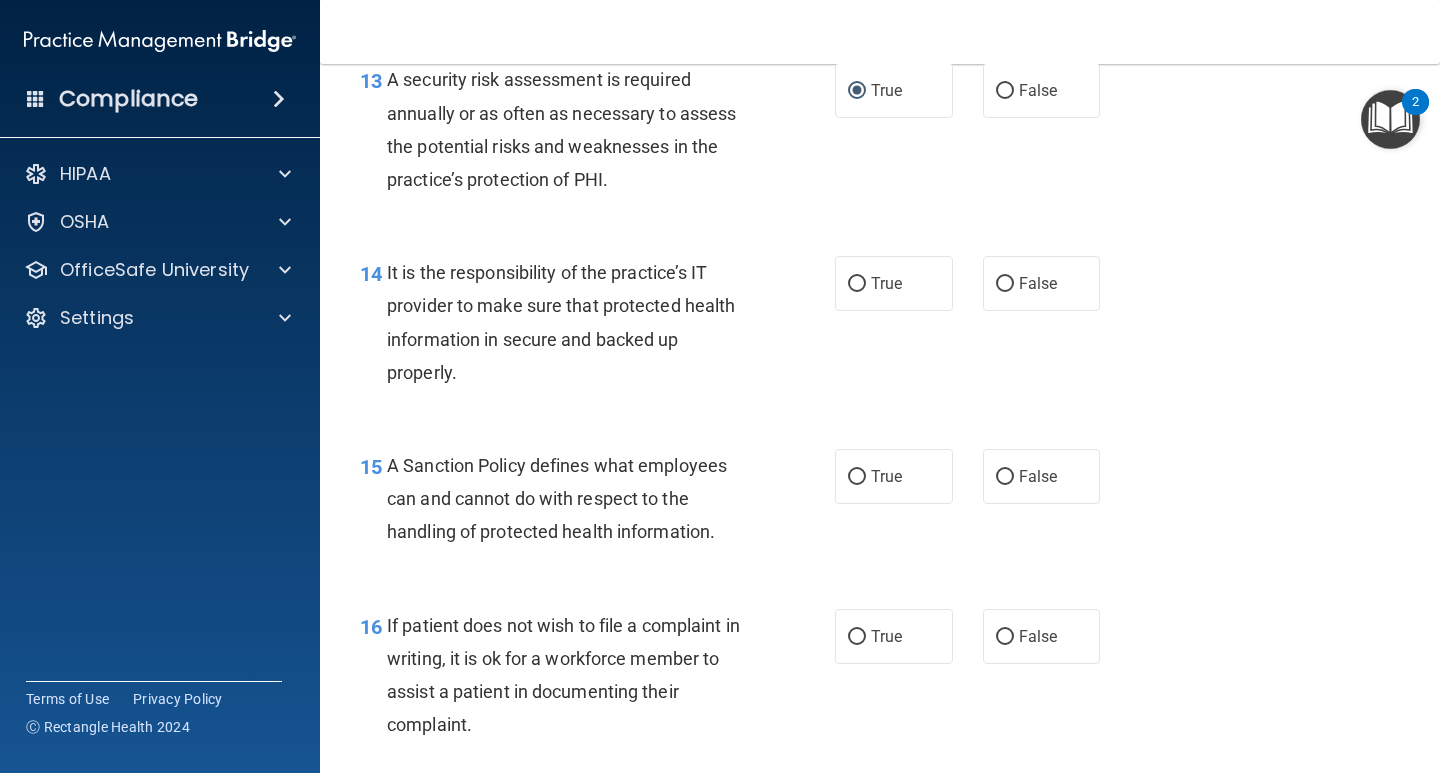 scroll, scrollTop: 2848, scrollLeft: 0, axis: vertical 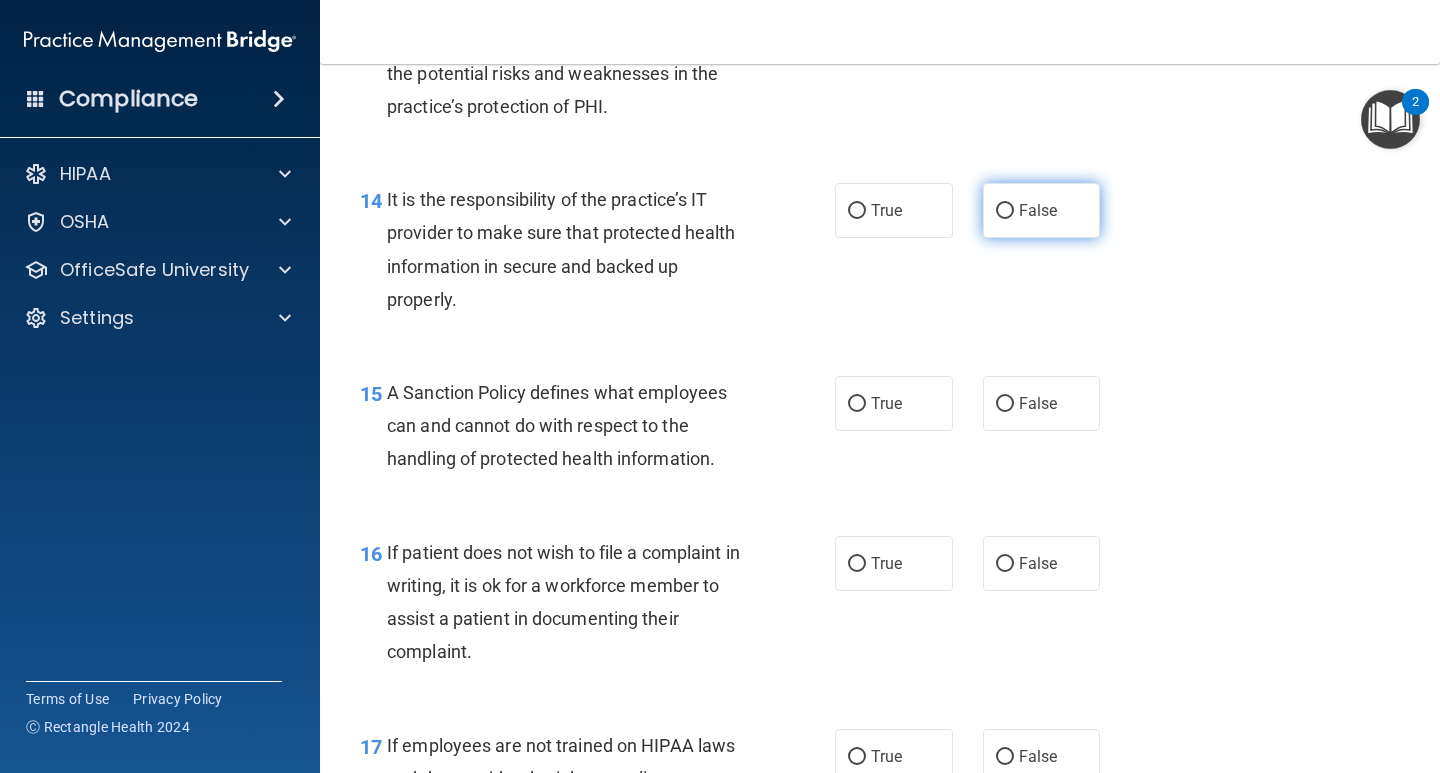 click on "False" at bounding box center [1005, 211] 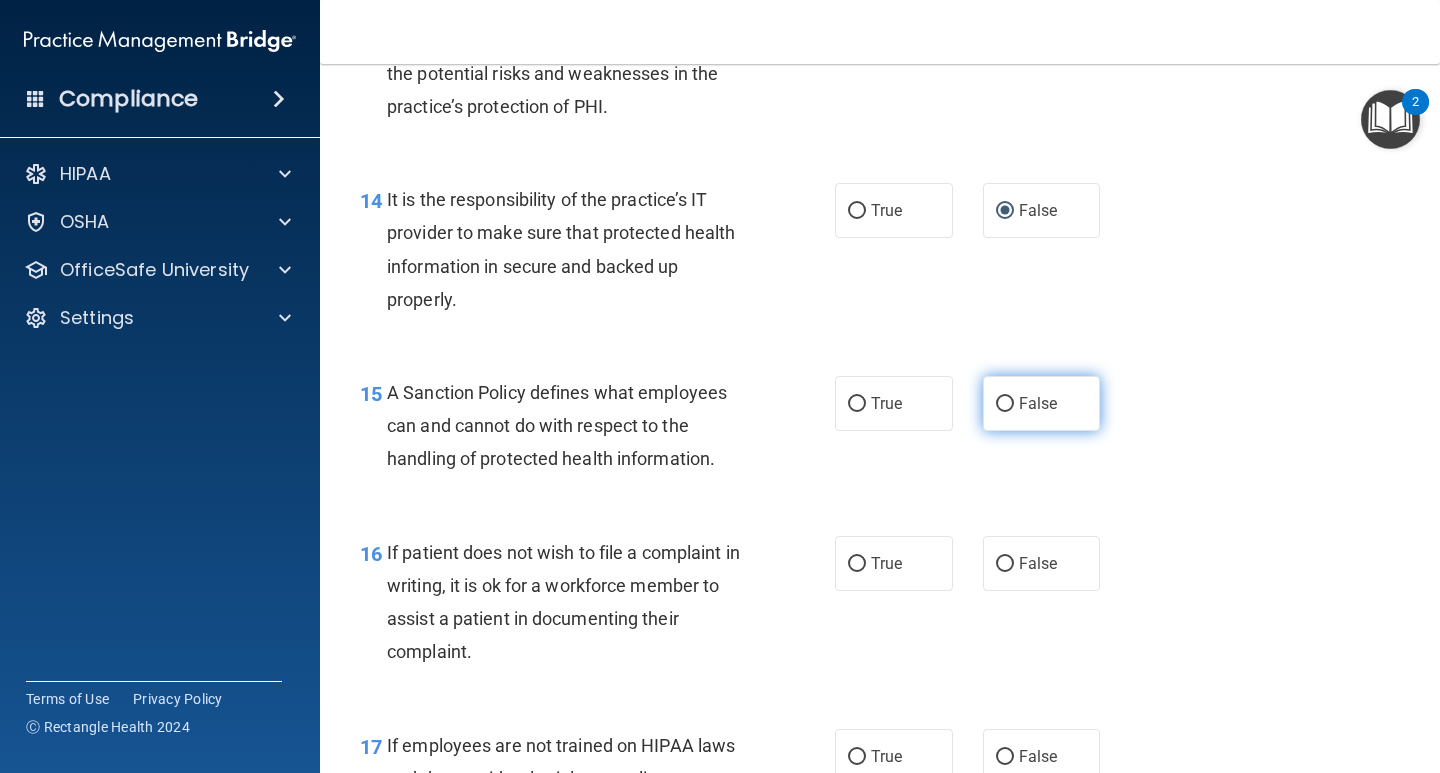 click on "False" at bounding box center [1005, 404] 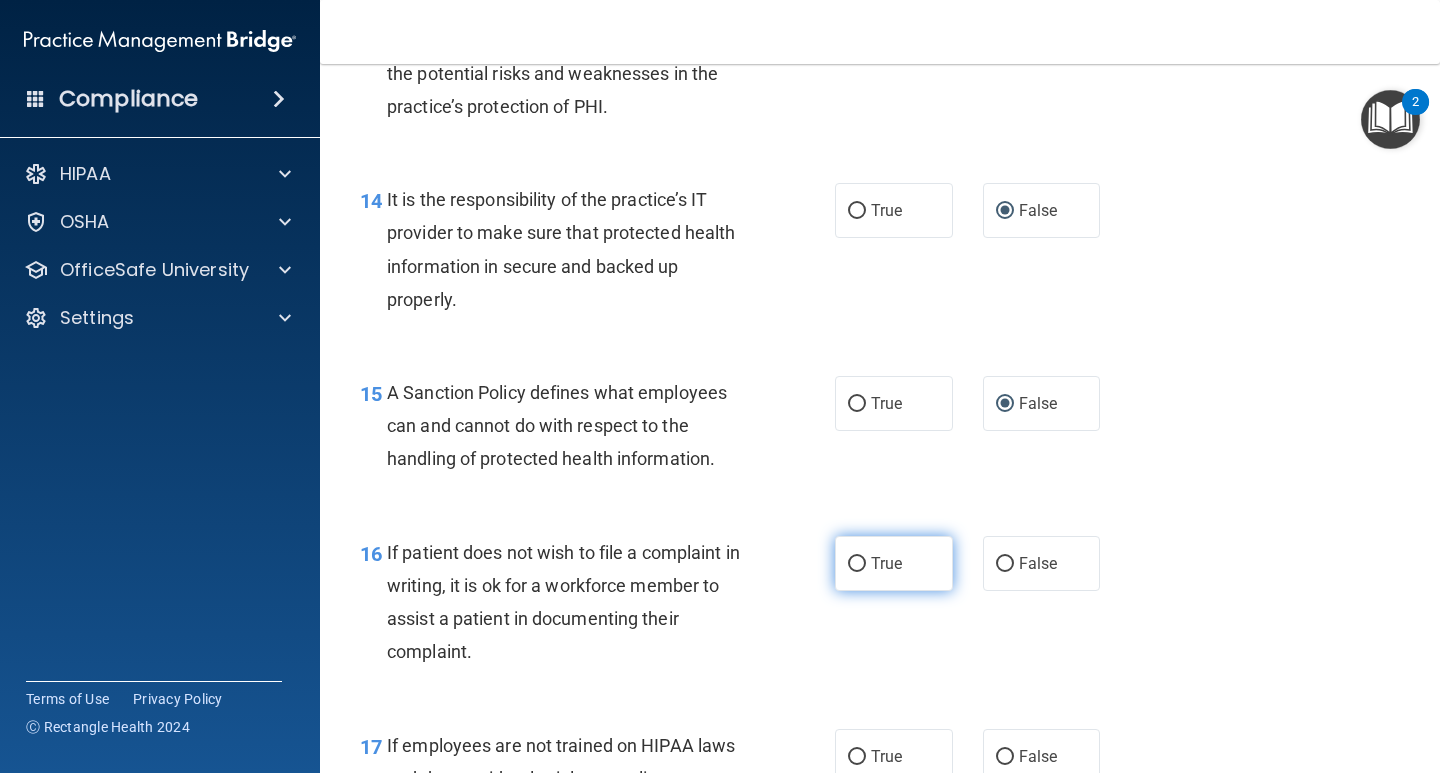 click on "True" at bounding box center (894, 563) 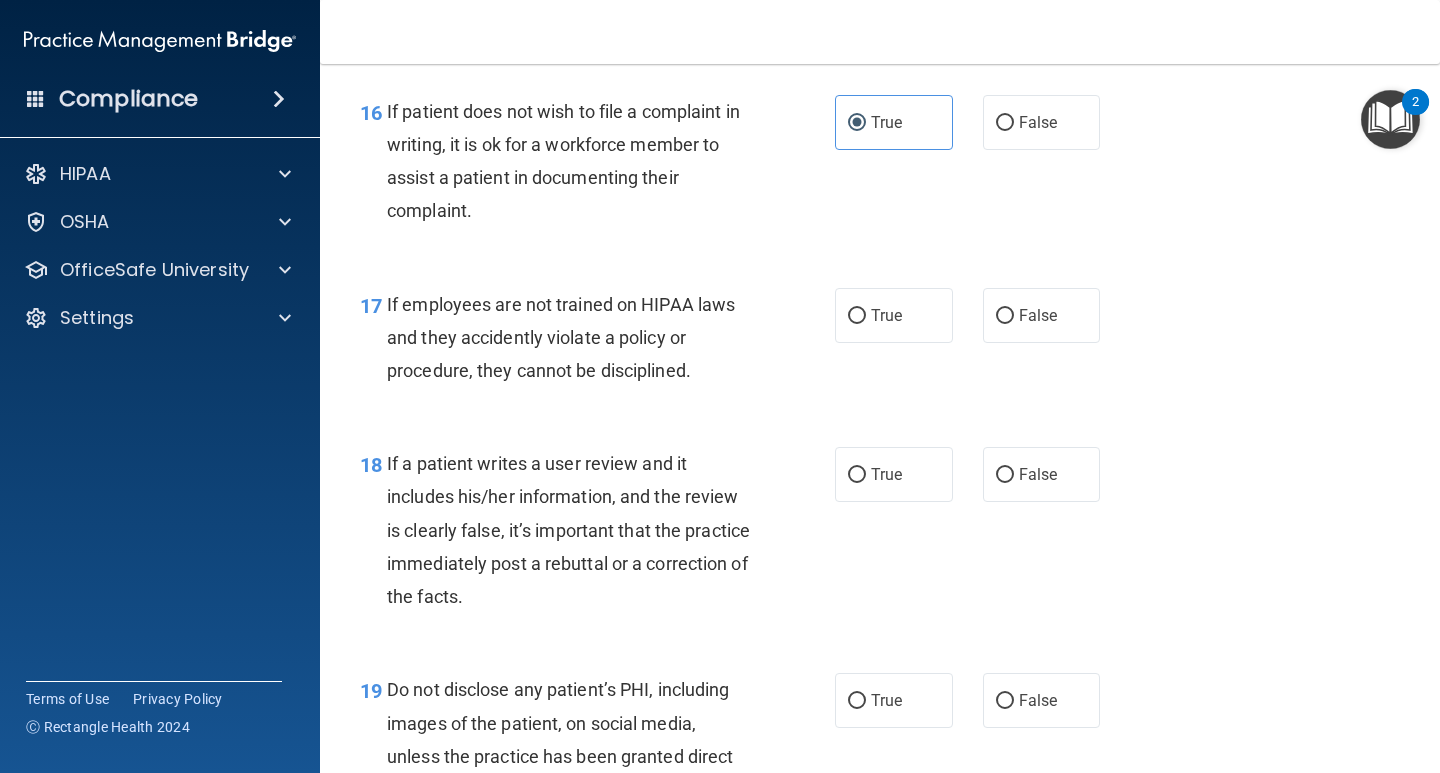 scroll, scrollTop: 3335, scrollLeft: 0, axis: vertical 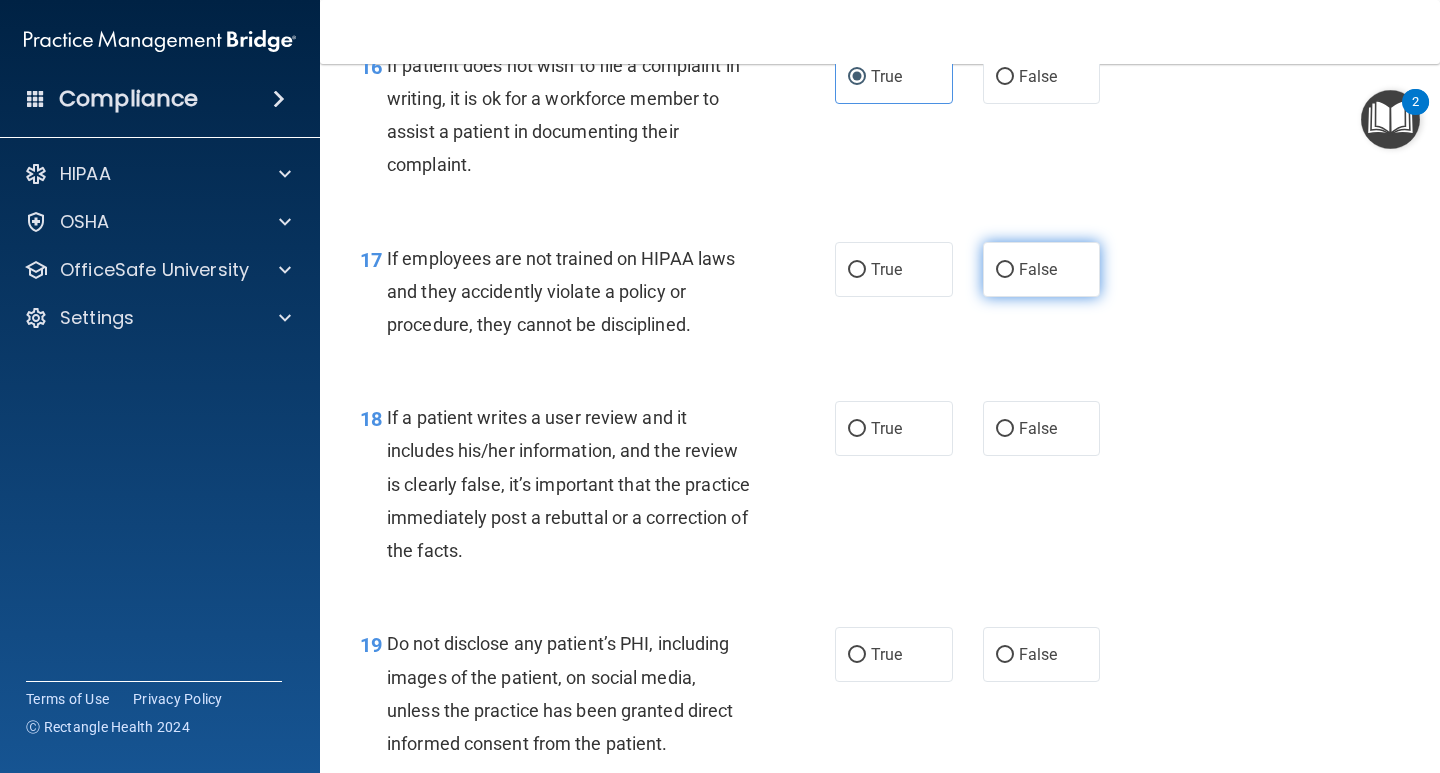 click on "False" at bounding box center [1005, 270] 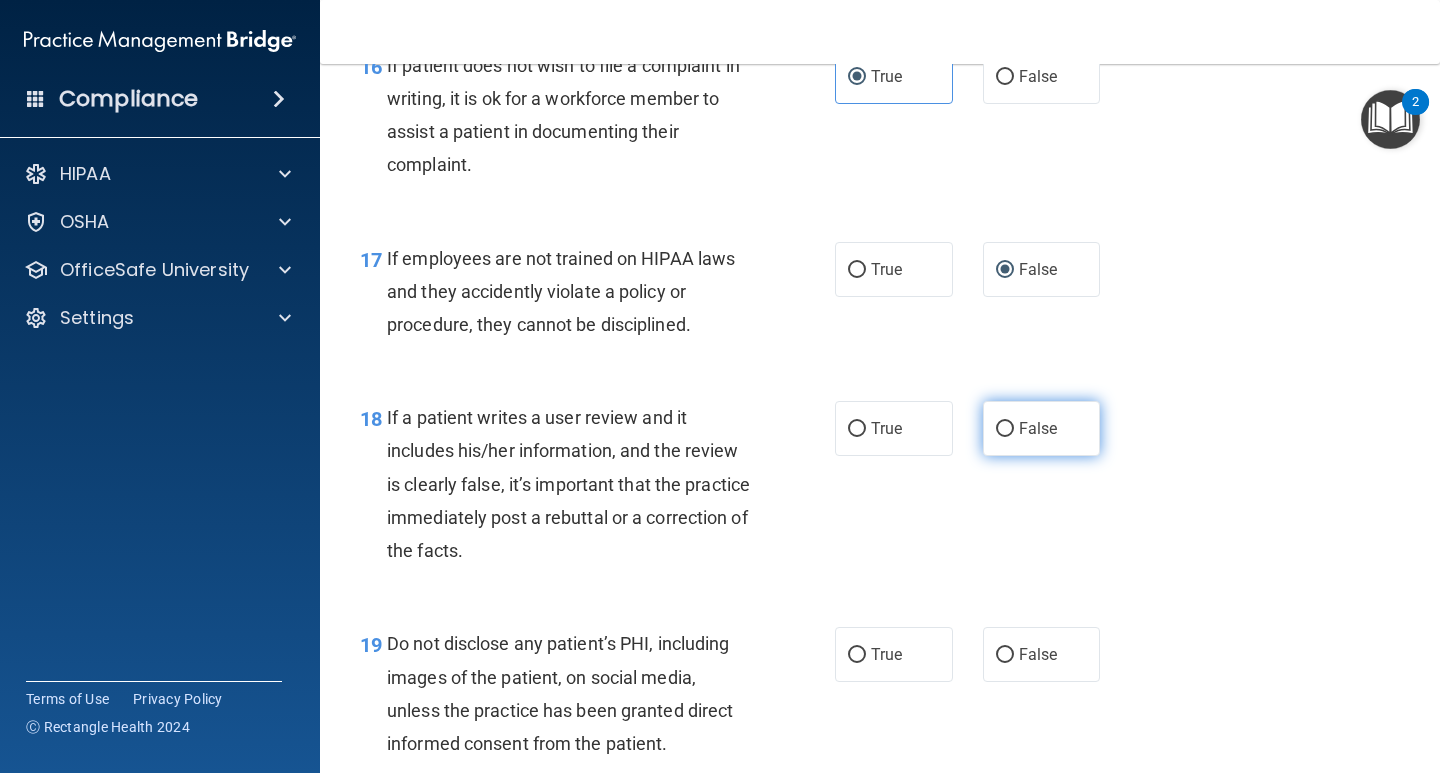click on "False" at bounding box center [1005, 429] 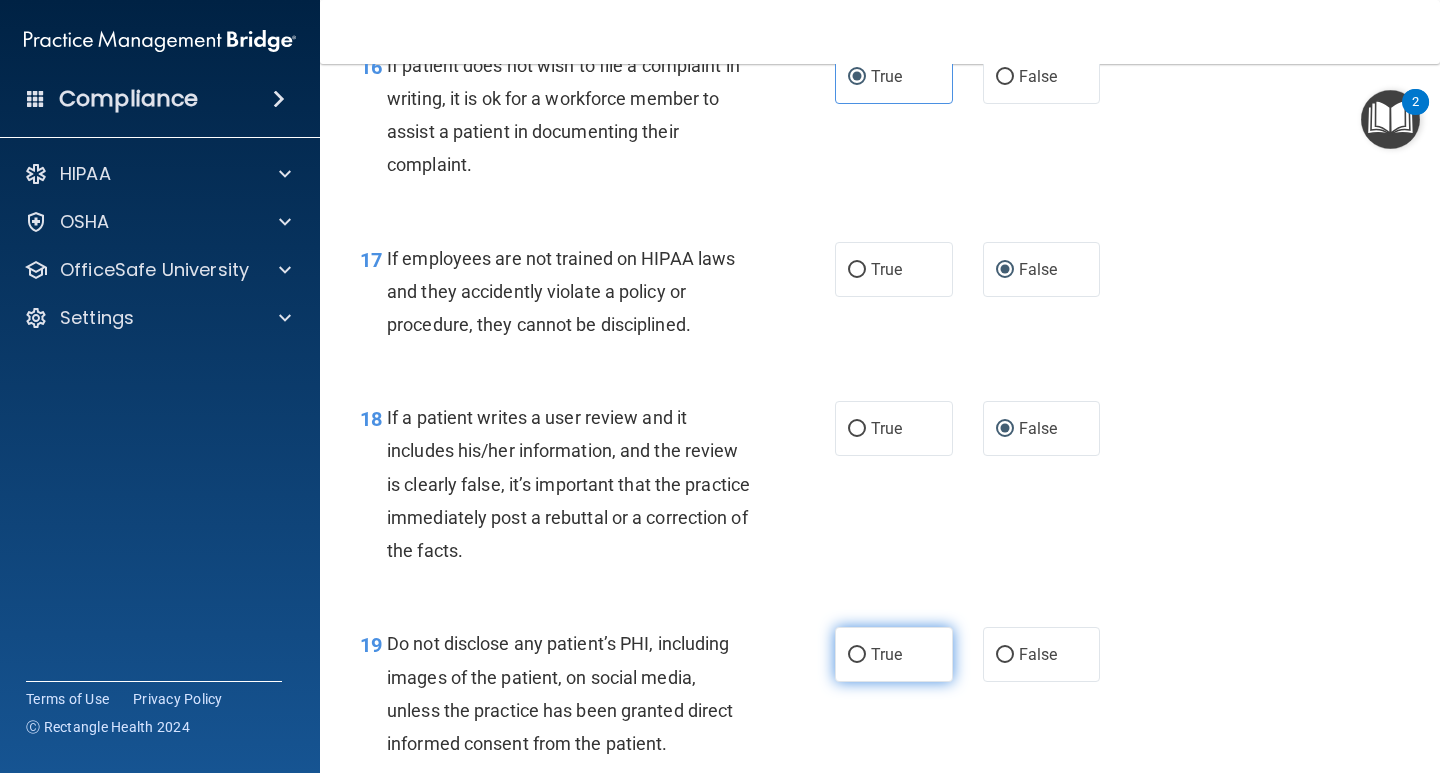 click on "True" at bounding box center [857, 655] 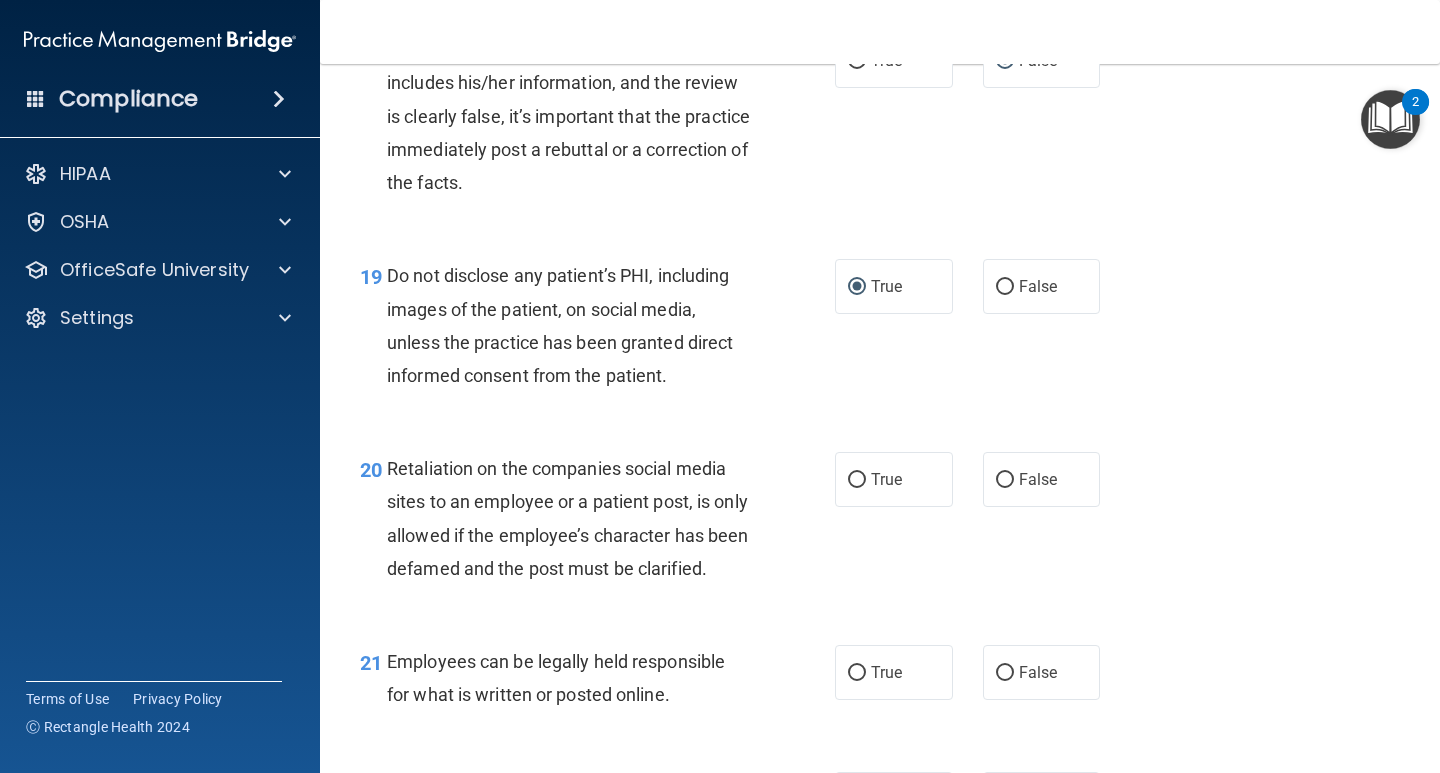 scroll, scrollTop: 3776, scrollLeft: 0, axis: vertical 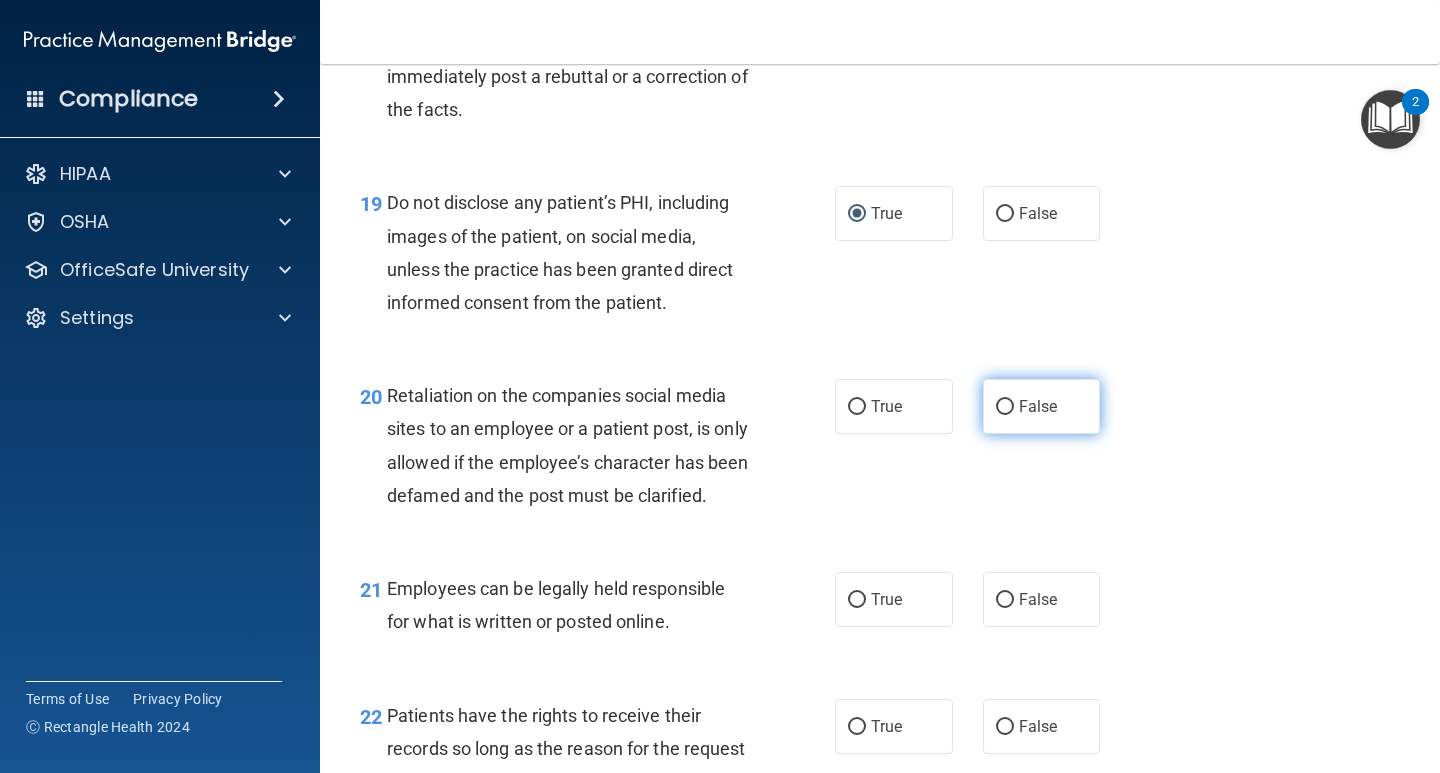 click on "False" at bounding box center [1005, 407] 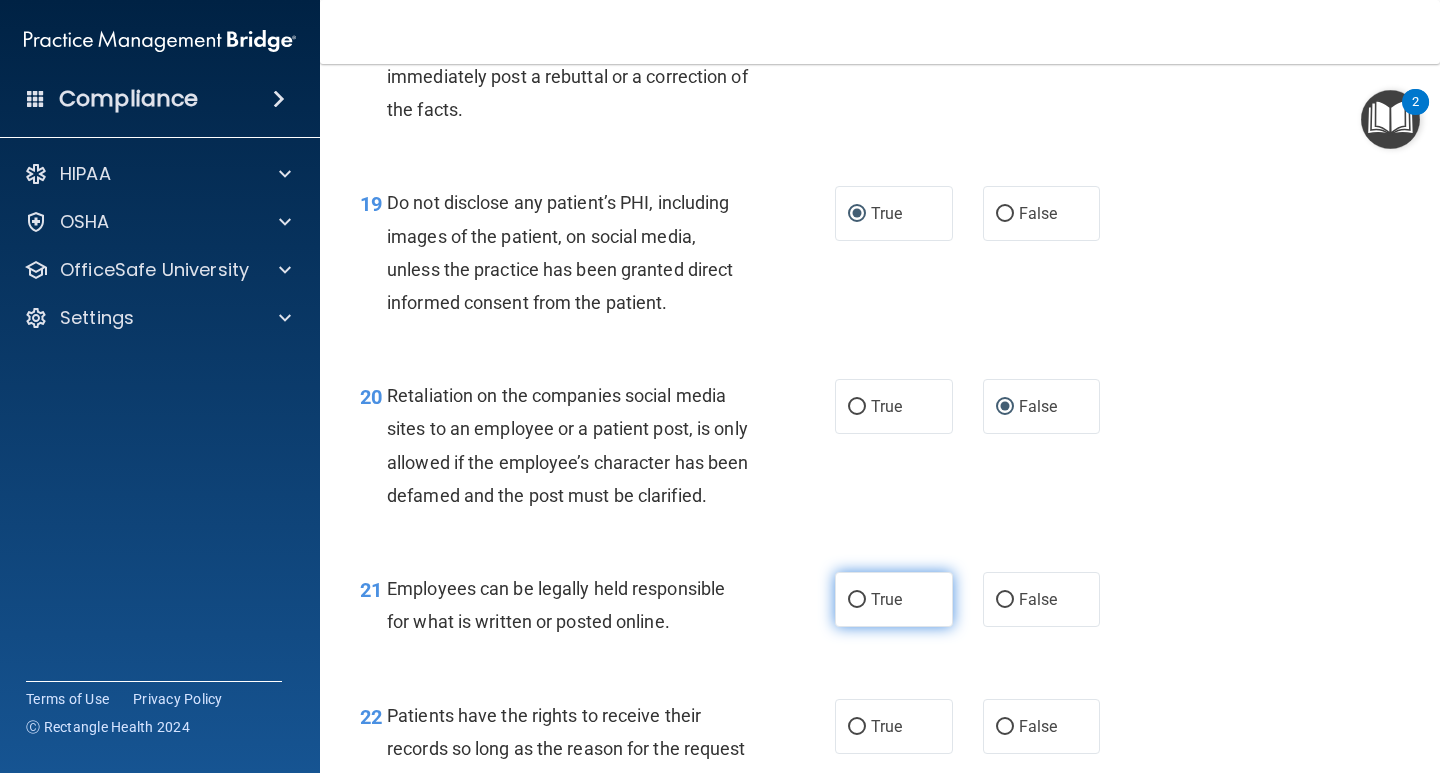 click on "True" at bounding box center (857, 600) 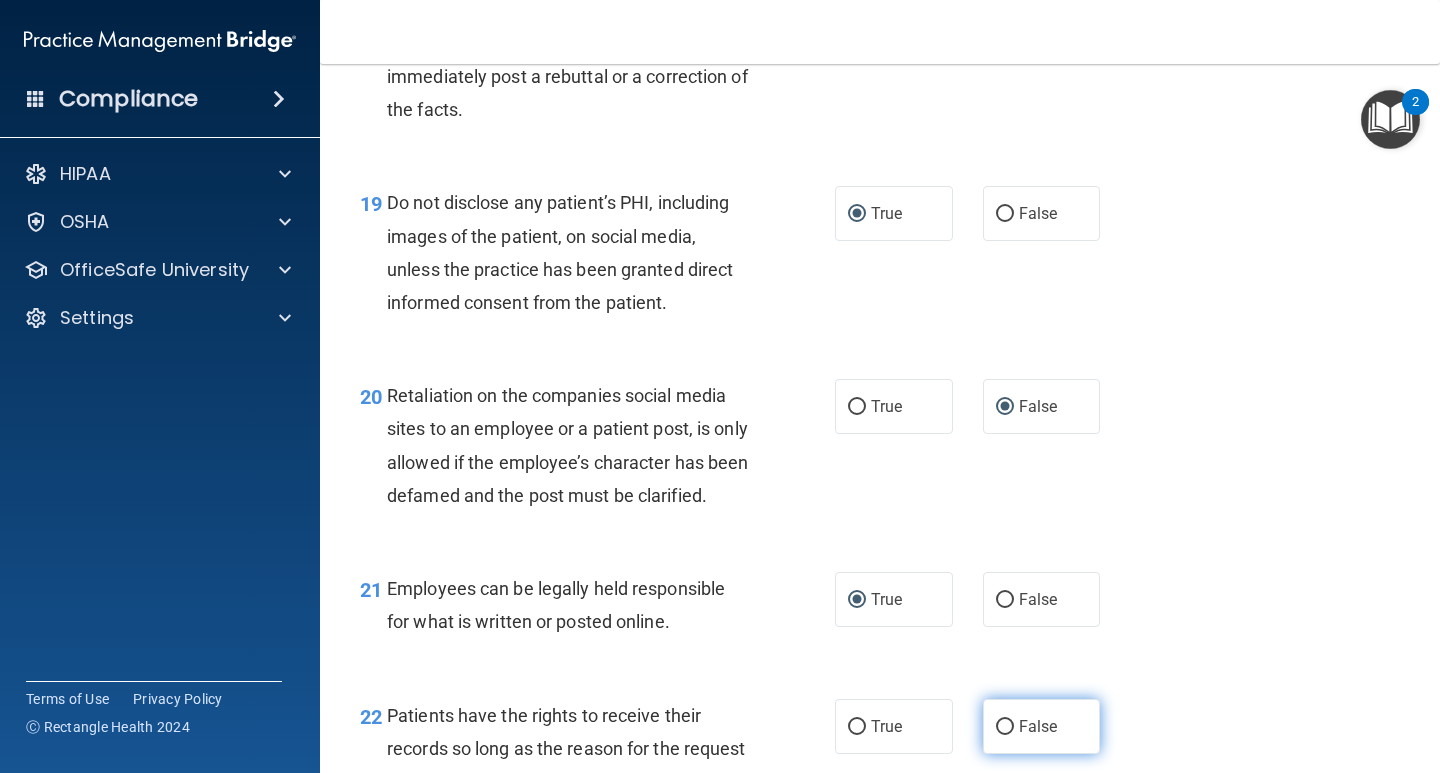 drag, startPoint x: 991, startPoint y: 755, endPoint x: 1046, endPoint y: 740, distance: 57.00877 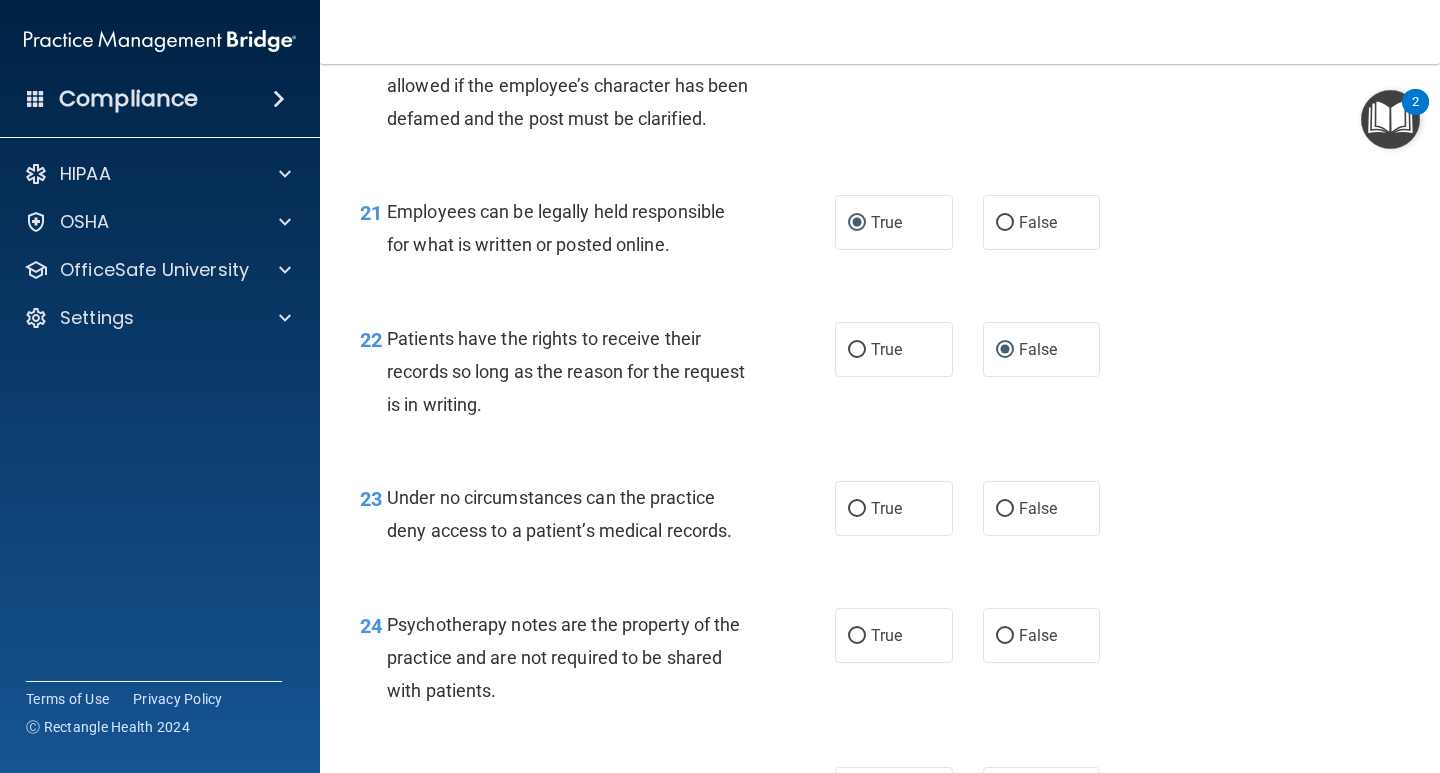 scroll, scrollTop: 4272, scrollLeft: 0, axis: vertical 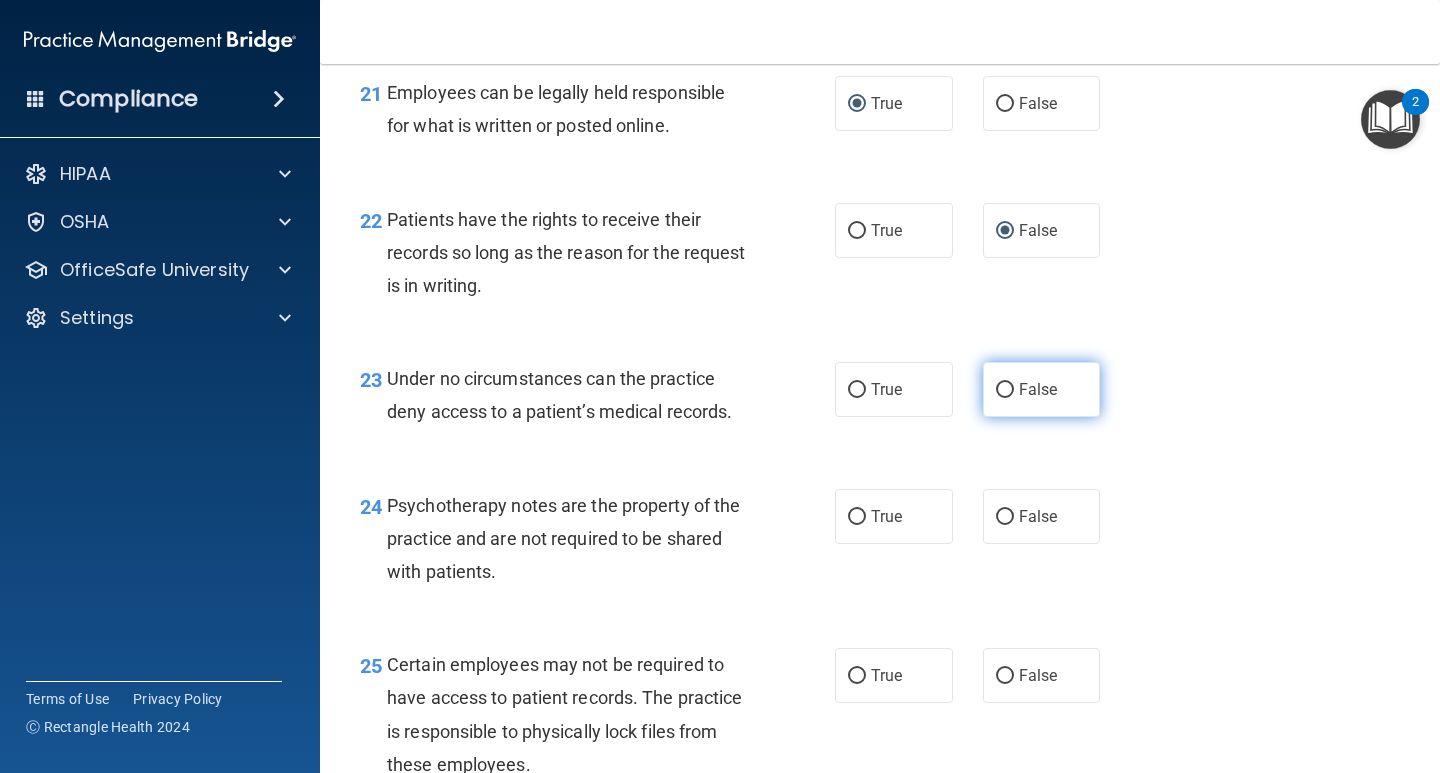 click on "False" at bounding box center [1005, 390] 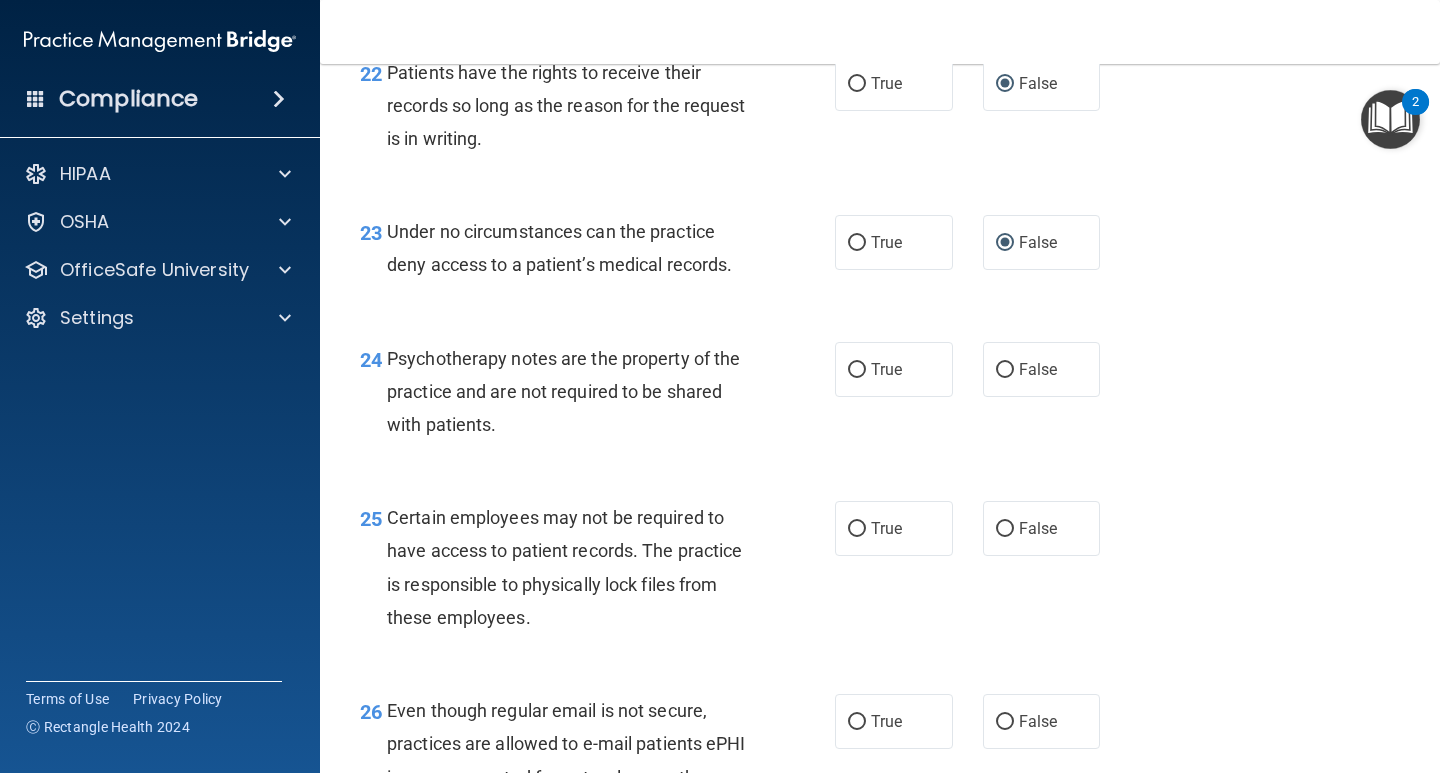 scroll, scrollTop: 4438, scrollLeft: 0, axis: vertical 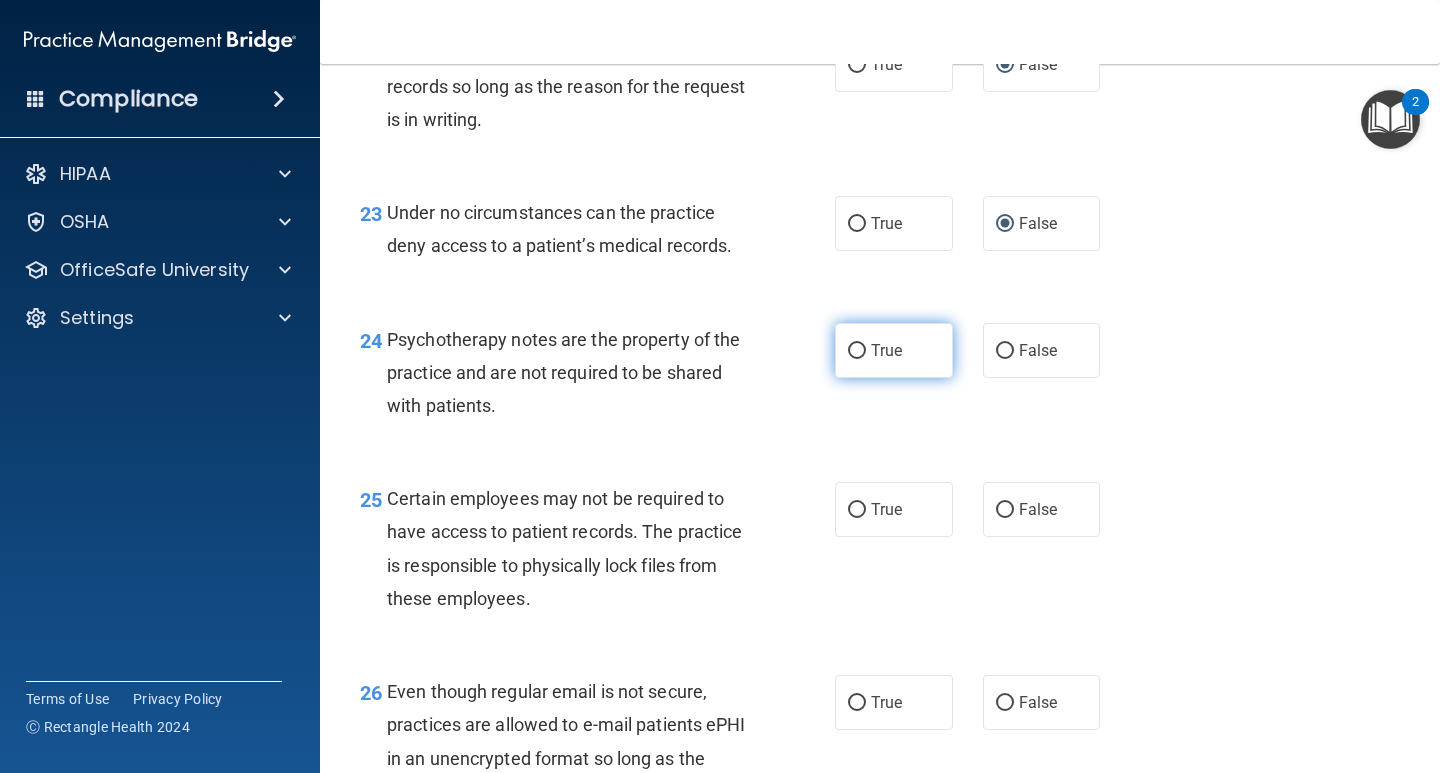 click on "True" at bounding box center [857, 351] 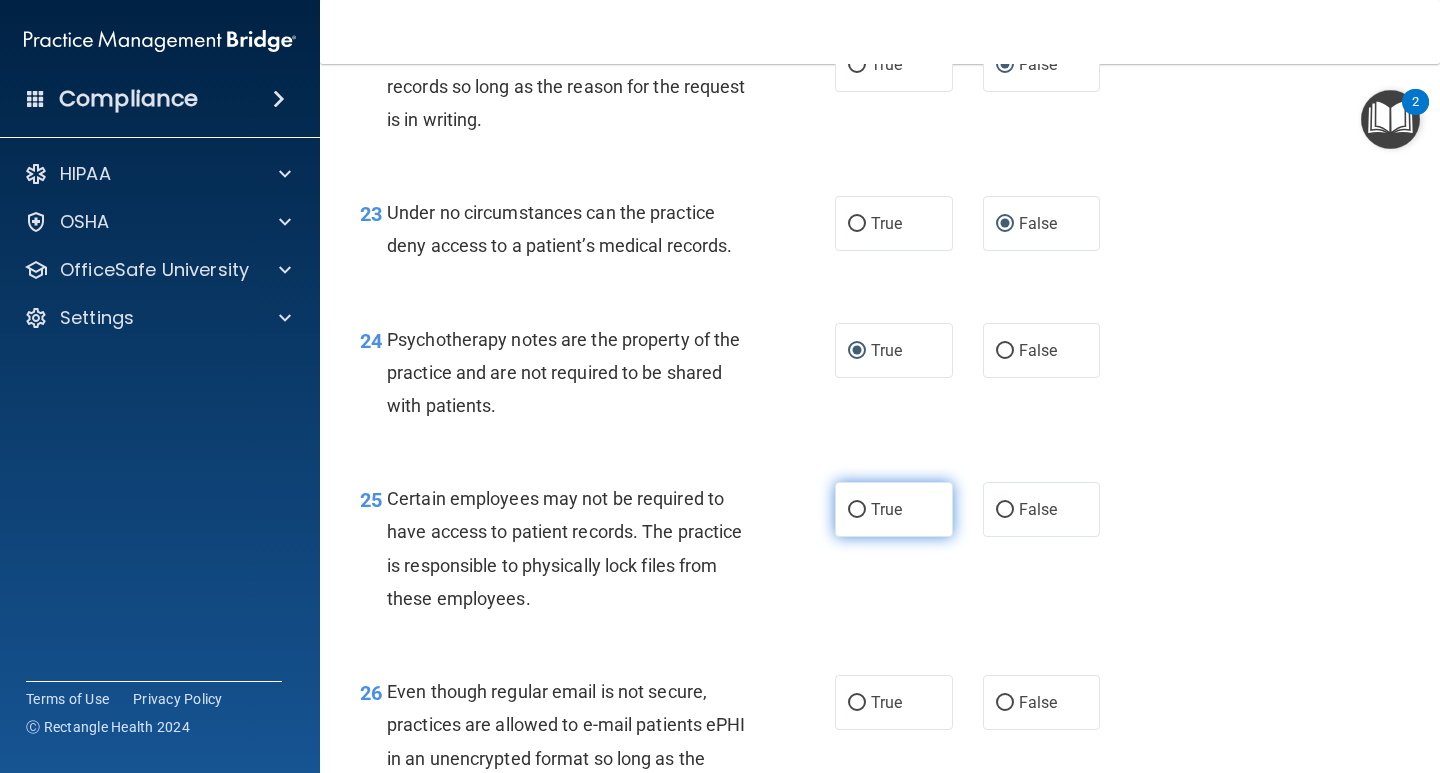 click on "True" at bounding box center [857, 510] 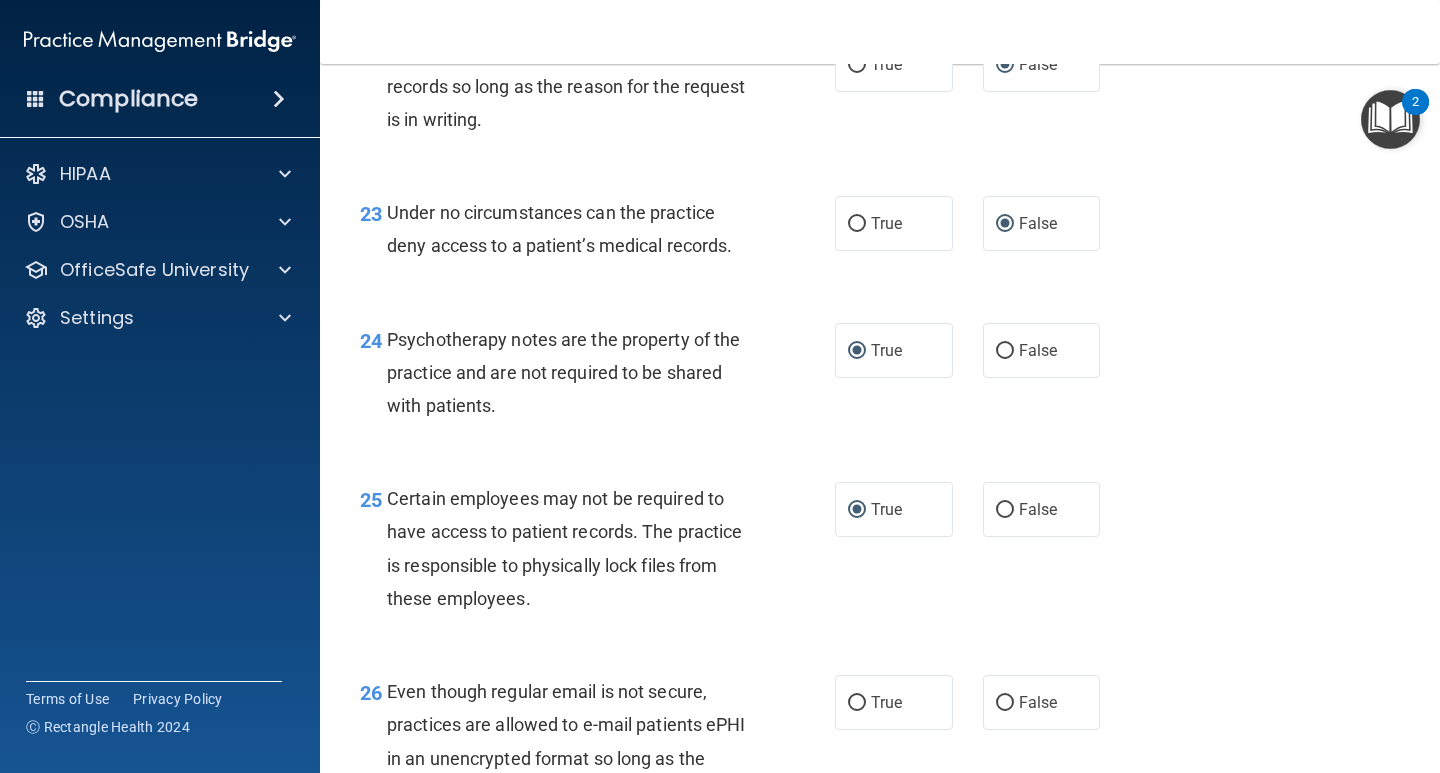 drag, startPoint x: 1423, startPoint y: 586, endPoint x: 1430, endPoint y: 600, distance: 15.652476 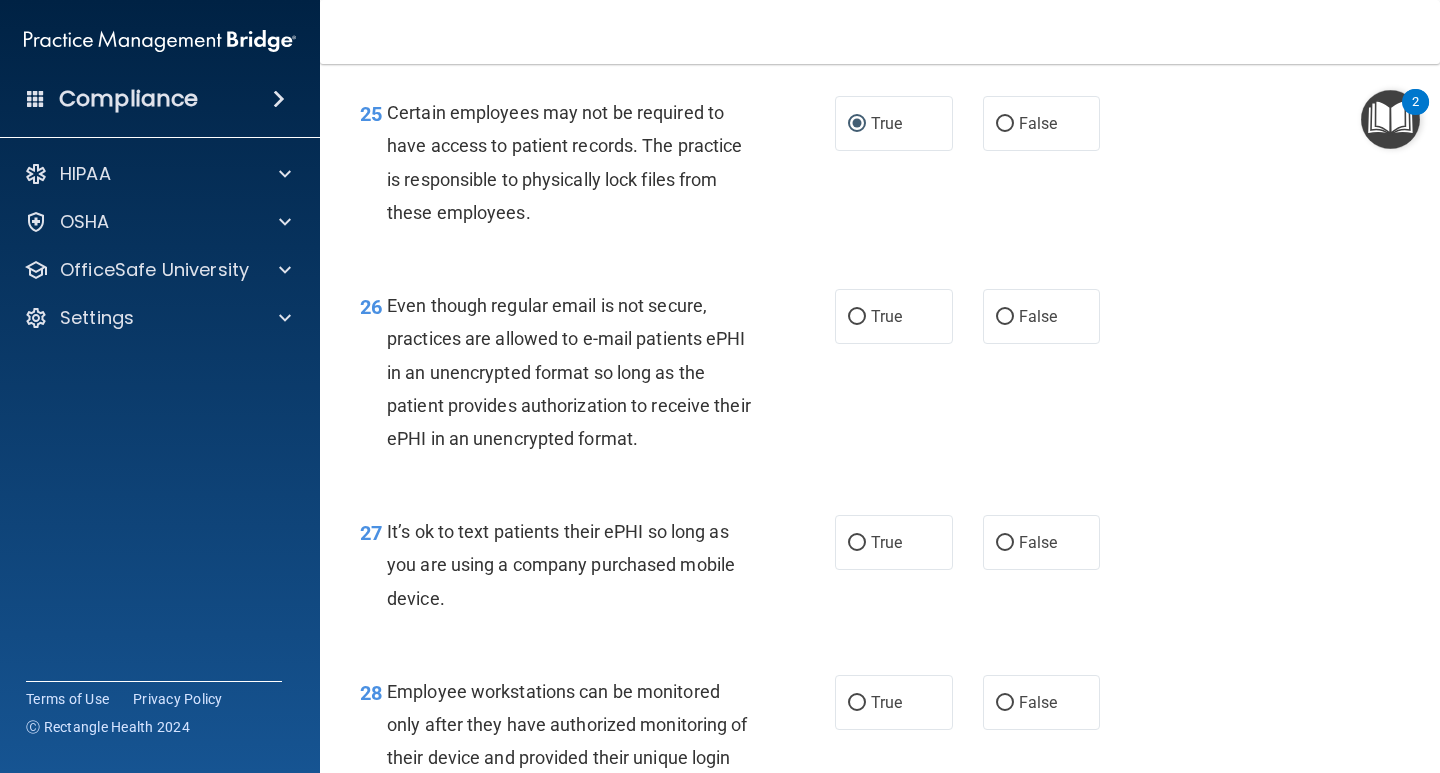 scroll, scrollTop: 4842, scrollLeft: 0, axis: vertical 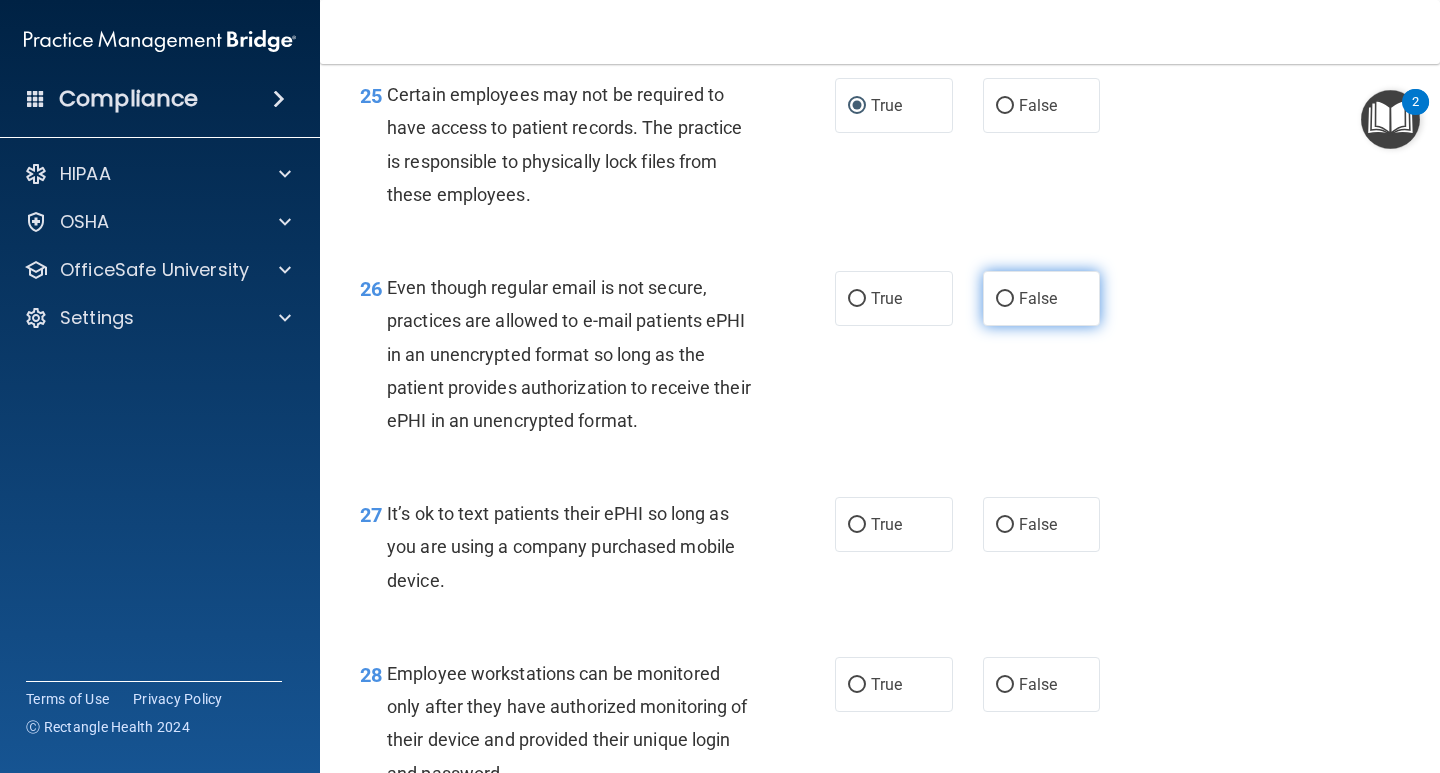 click on "False" at bounding box center [1005, 299] 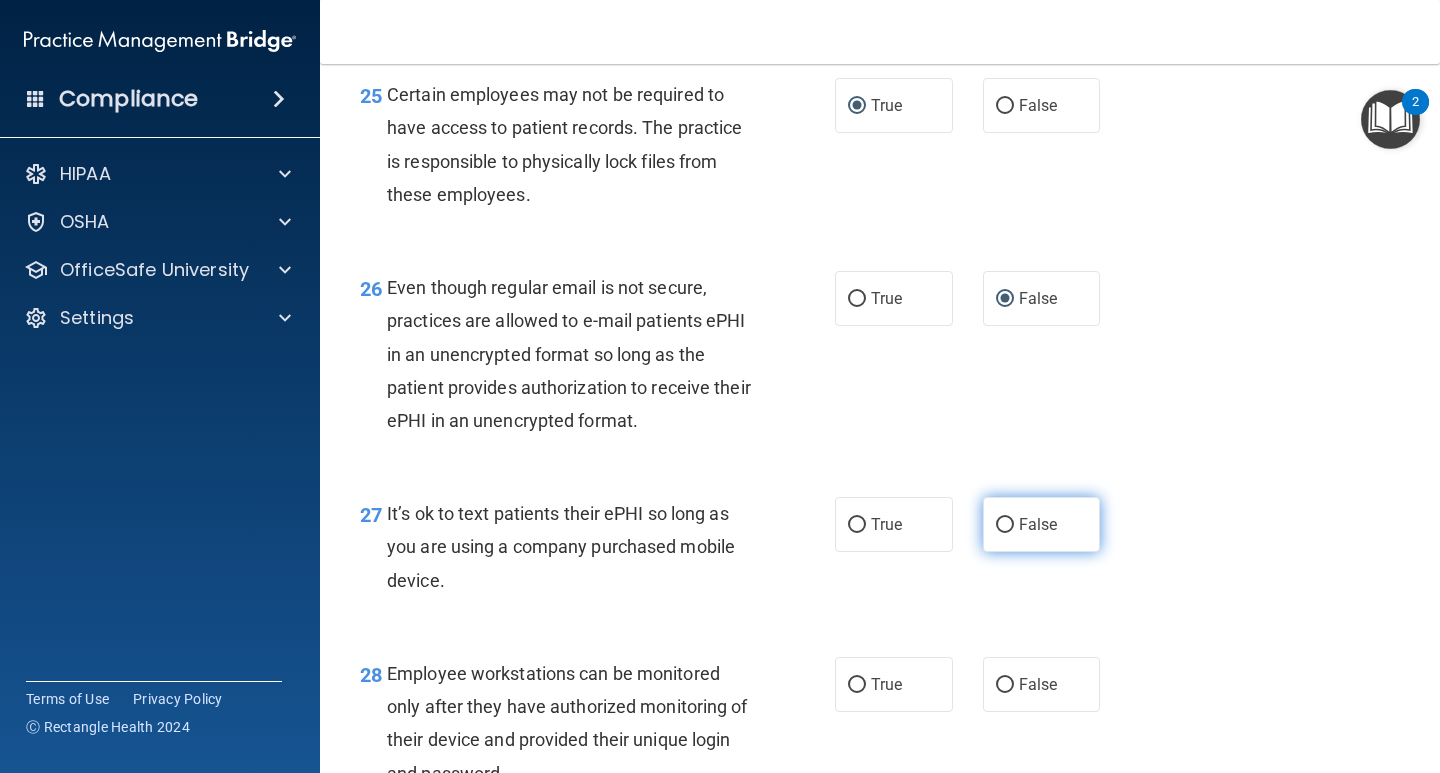 click on "False" at bounding box center [1005, 525] 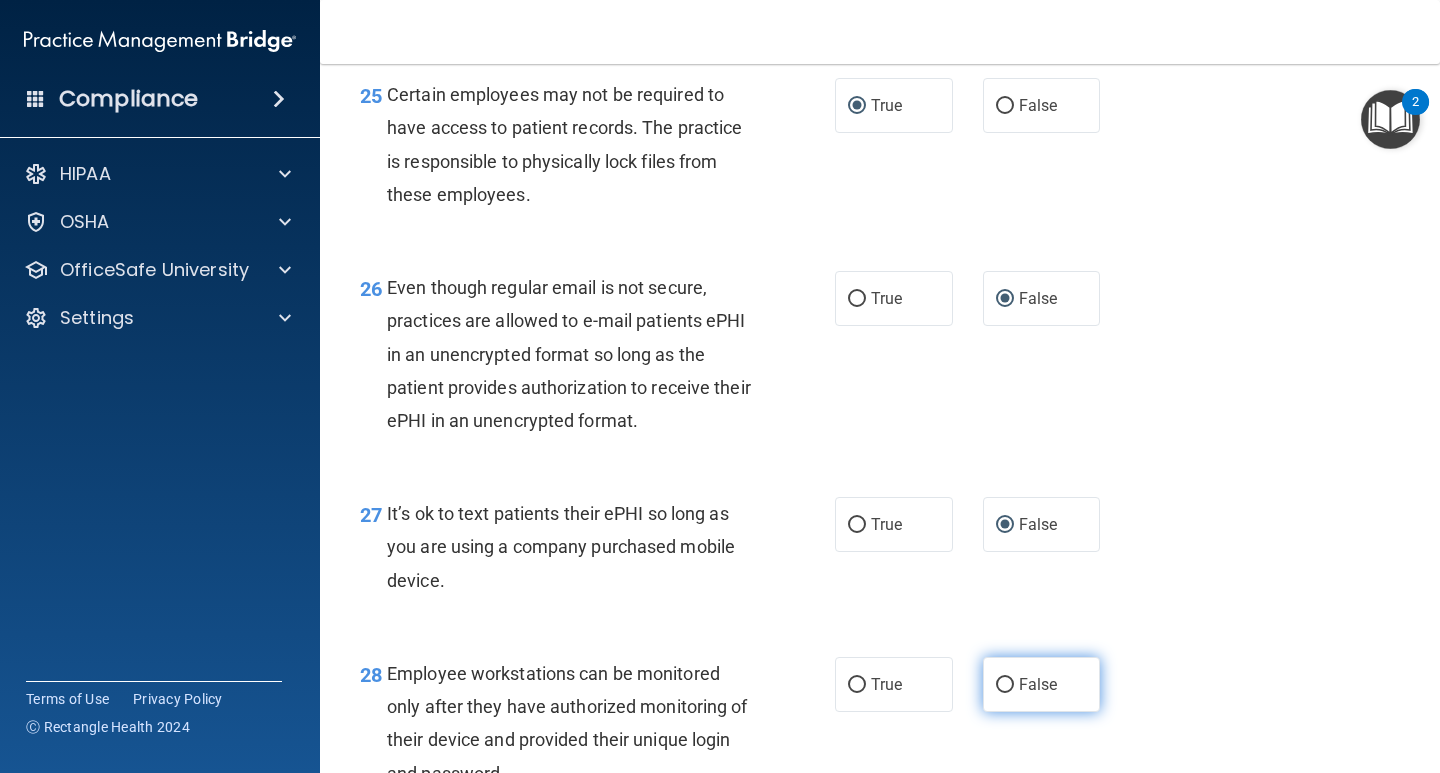 drag, startPoint x: 993, startPoint y: 713, endPoint x: 1005, endPoint y: 714, distance: 12.0415945 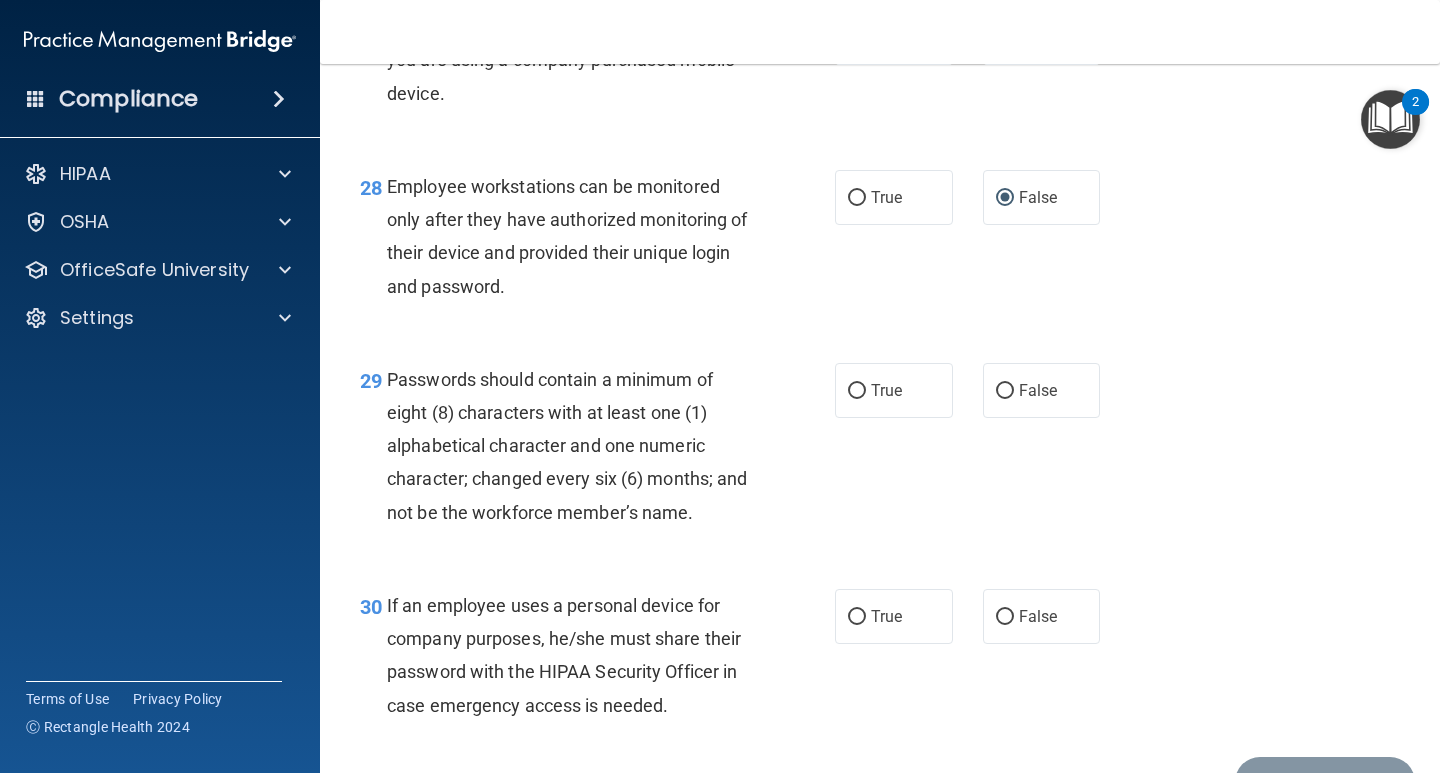 scroll, scrollTop: 5347, scrollLeft: 0, axis: vertical 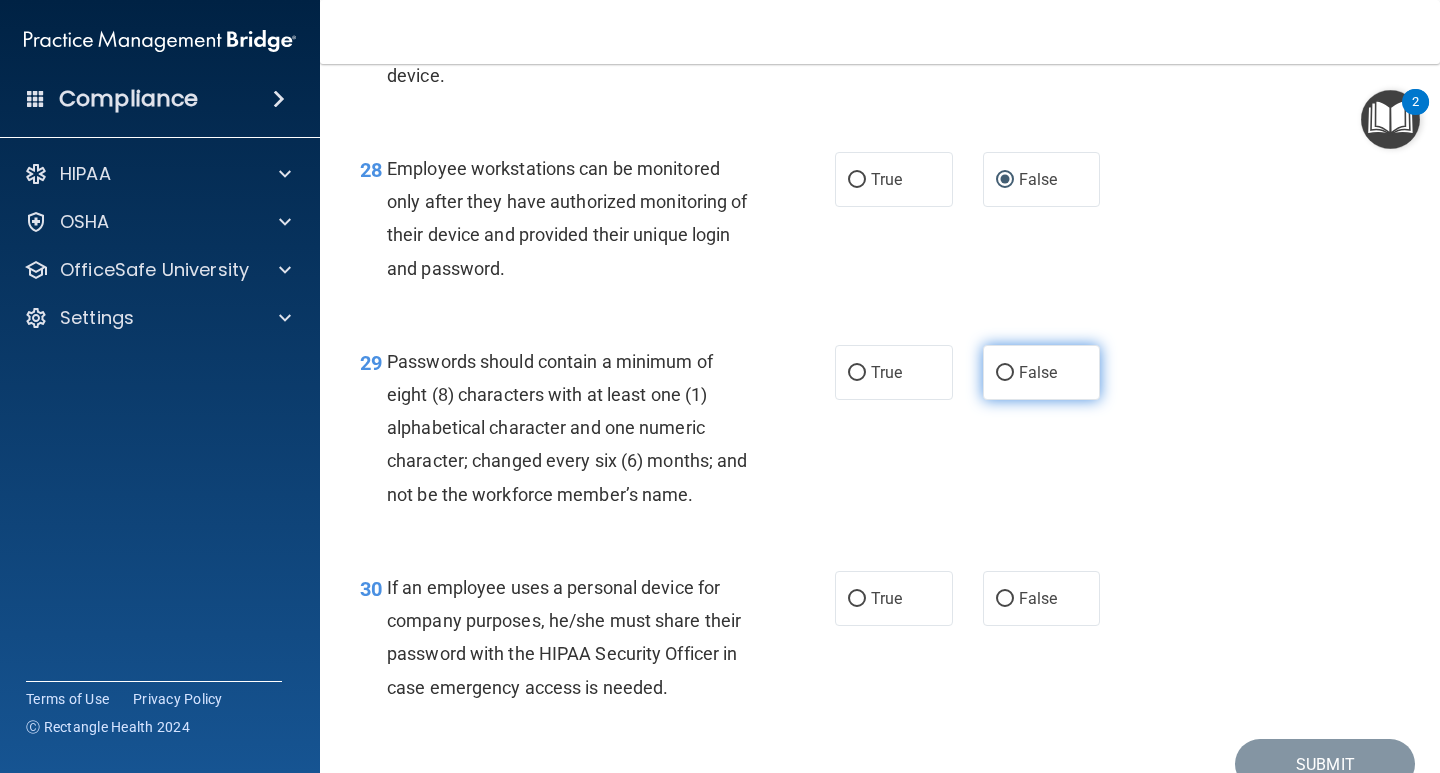 drag, startPoint x: 1000, startPoint y: 396, endPoint x: 995, endPoint y: 405, distance: 10.29563 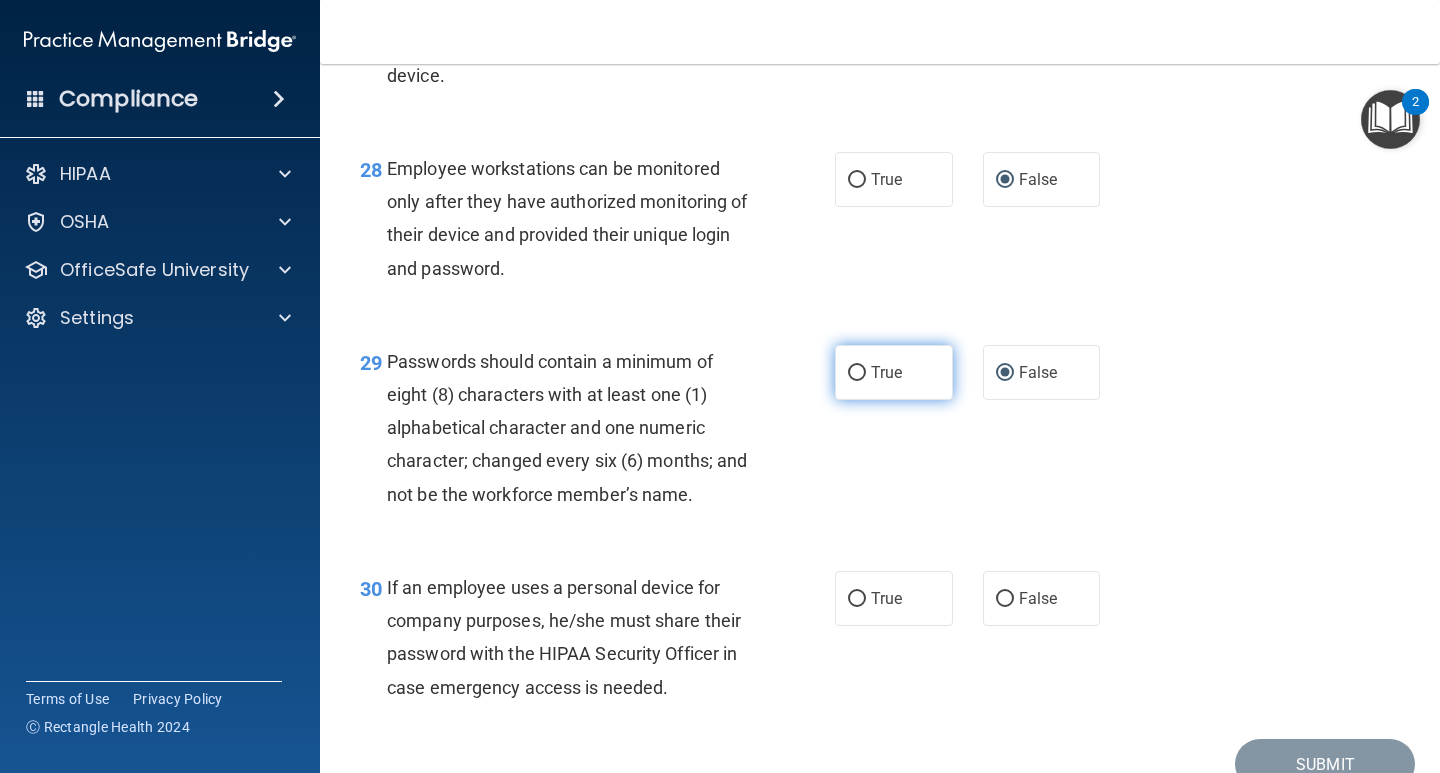 click on "True" at bounding box center (857, 373) 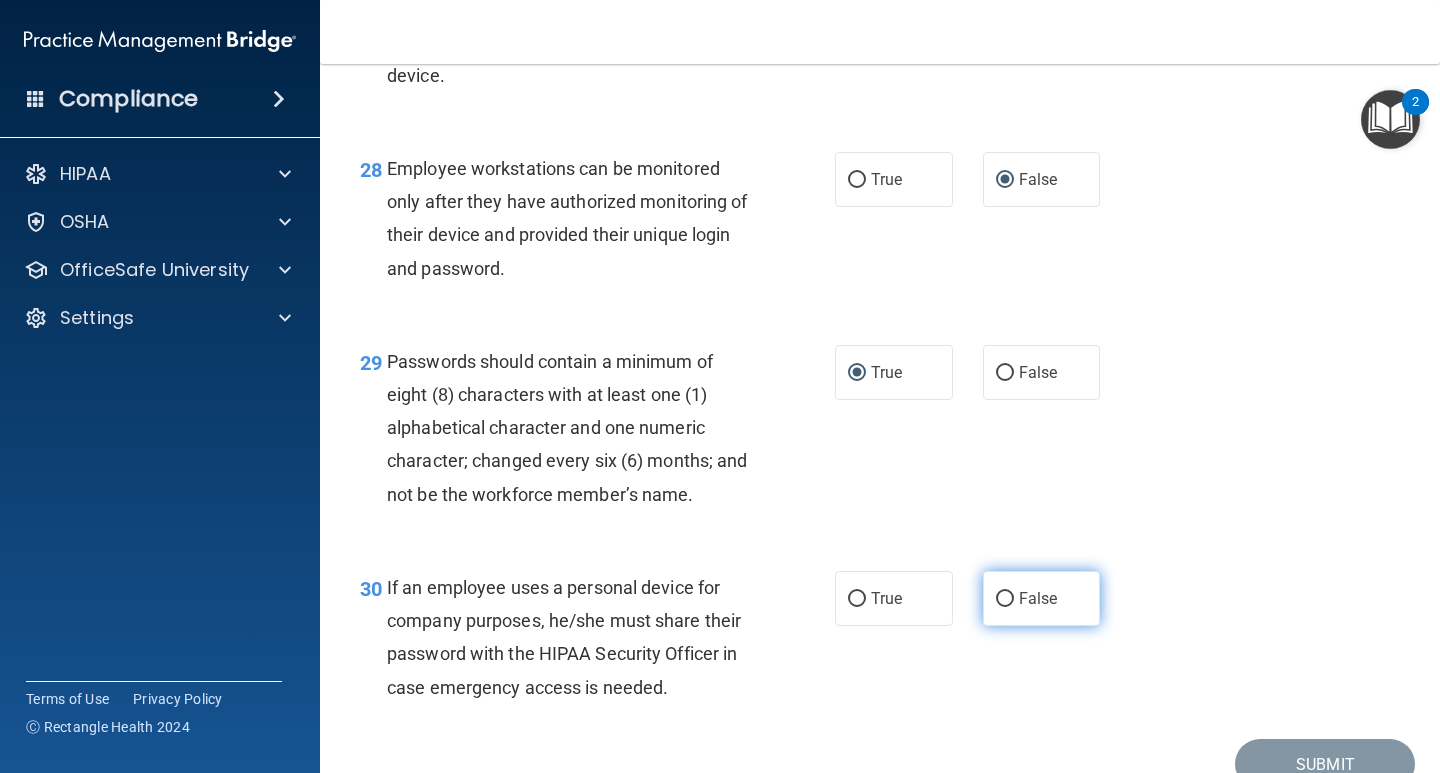 click on "False" at bounding box center [1005, 599] 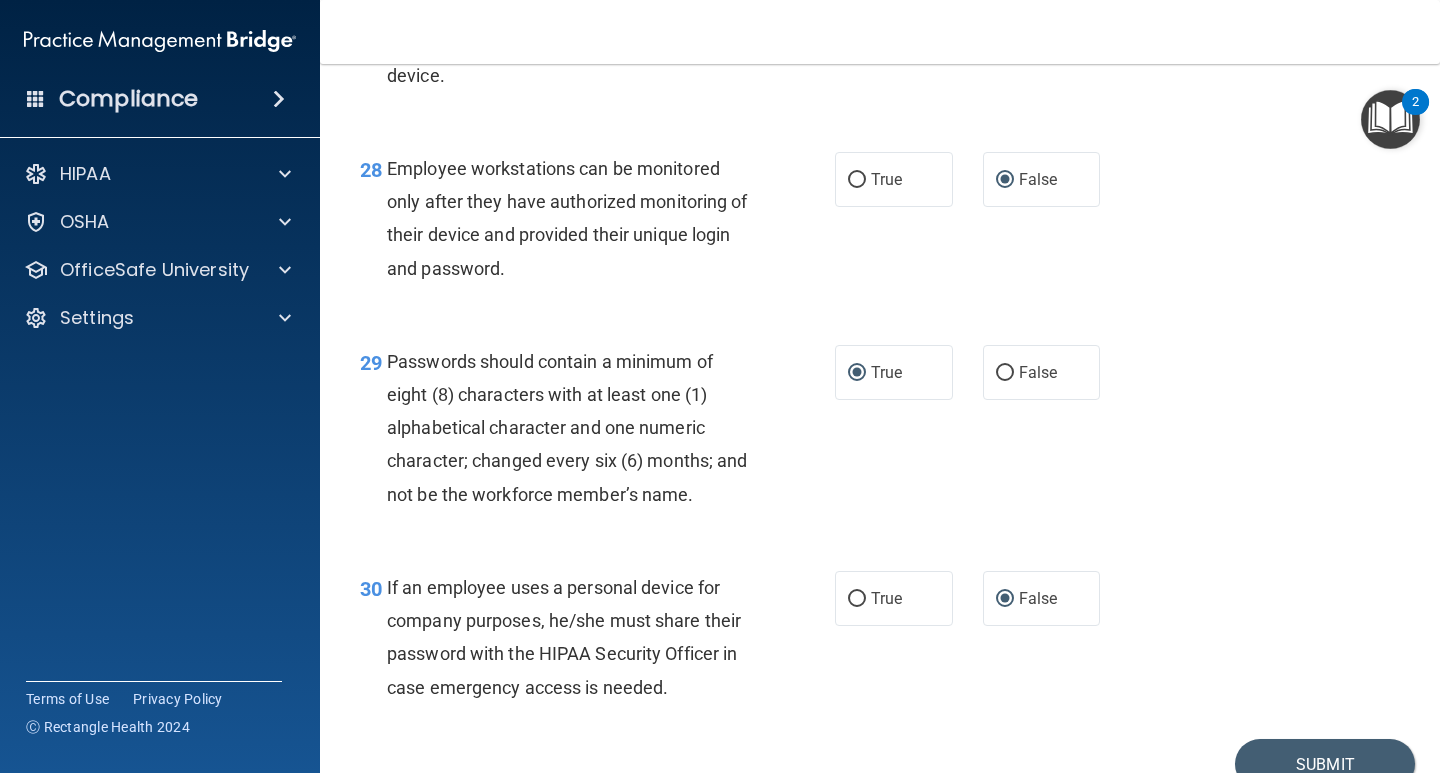 scroll, scrollTop: 5476, scrollLeft: 0, axis: vertical 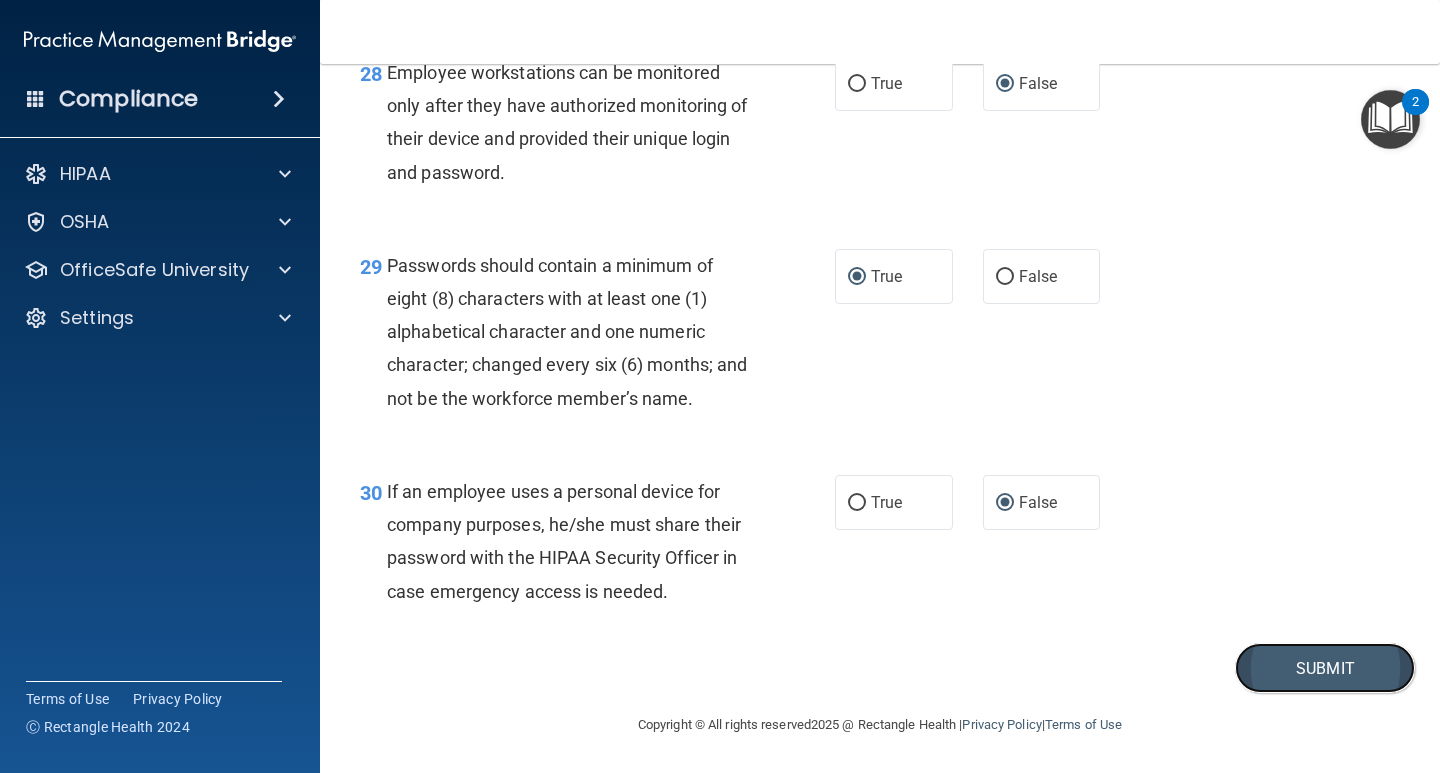 click on "Submit" at bounding box center (1325, 668) 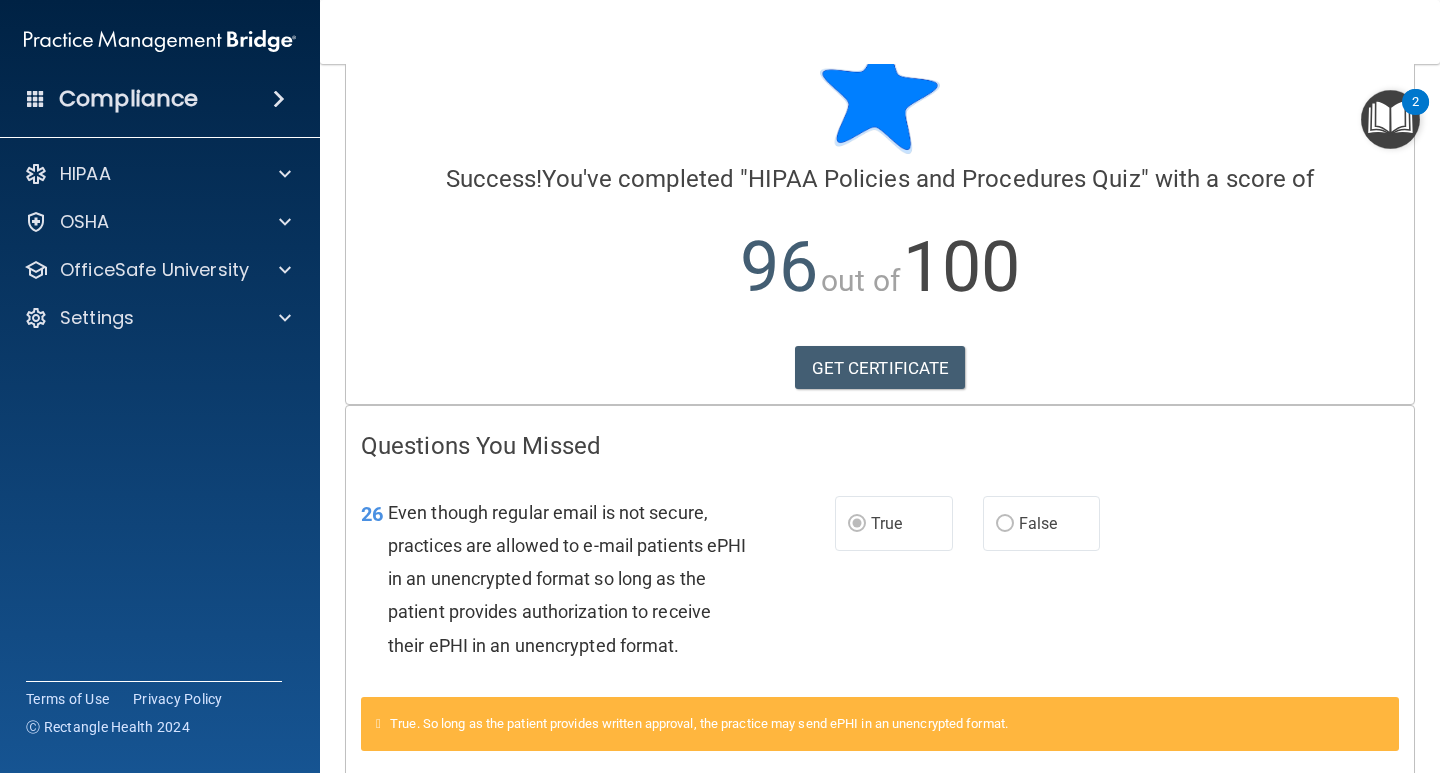 scroll, scrollTop: 163, scrollLeft: 0, axis: vertical 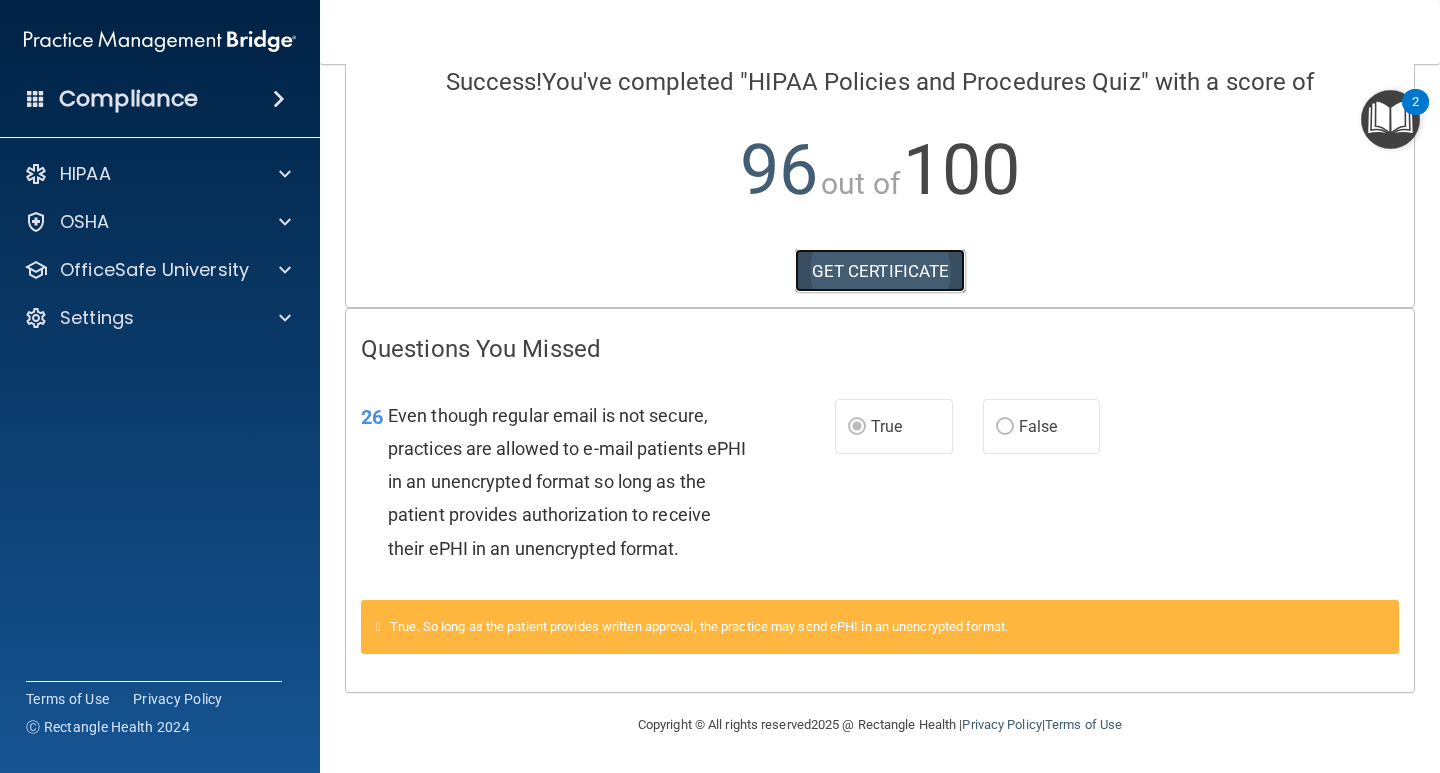 click on "GET CERTIFICATE" at bounding box center [880, 271] 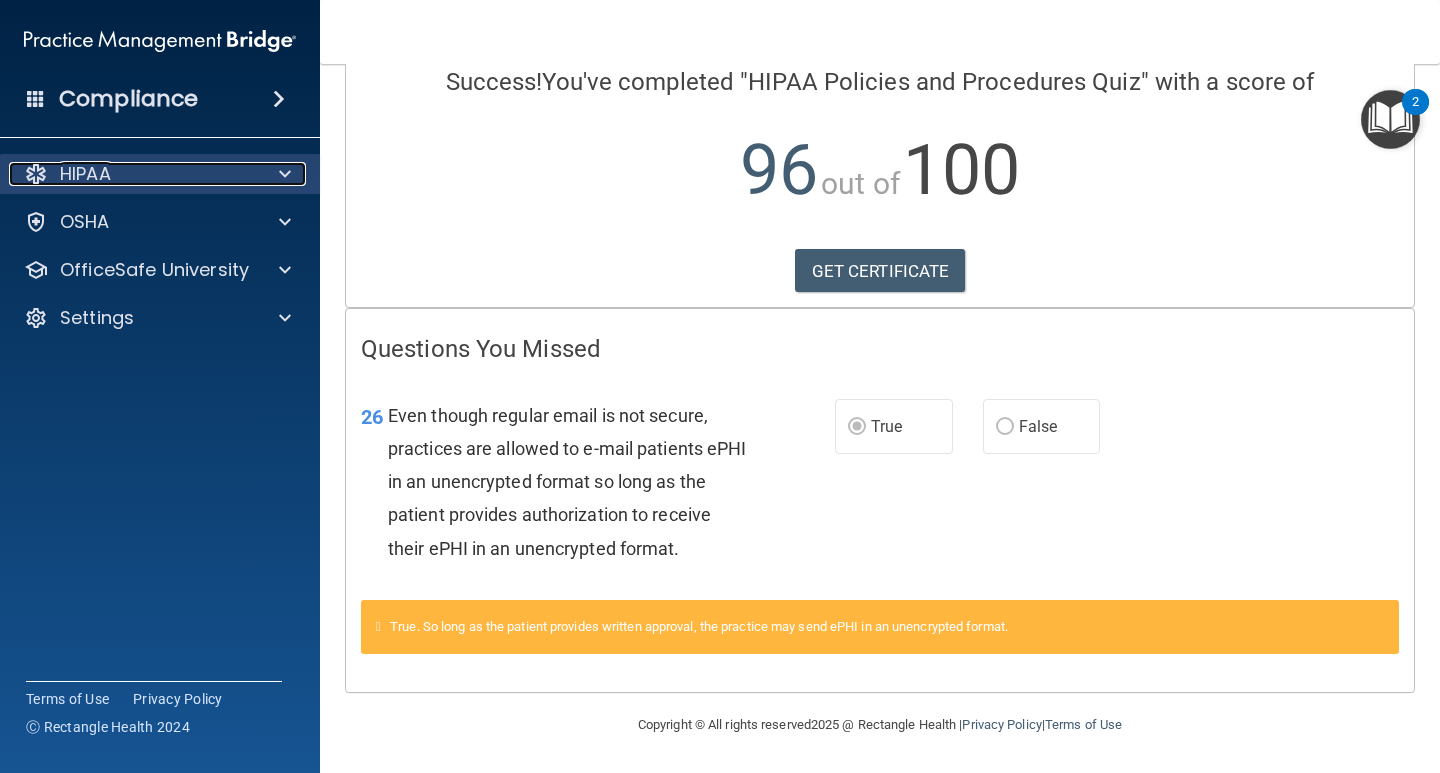 click on "HIPAA" at bounding box center (133, 174) 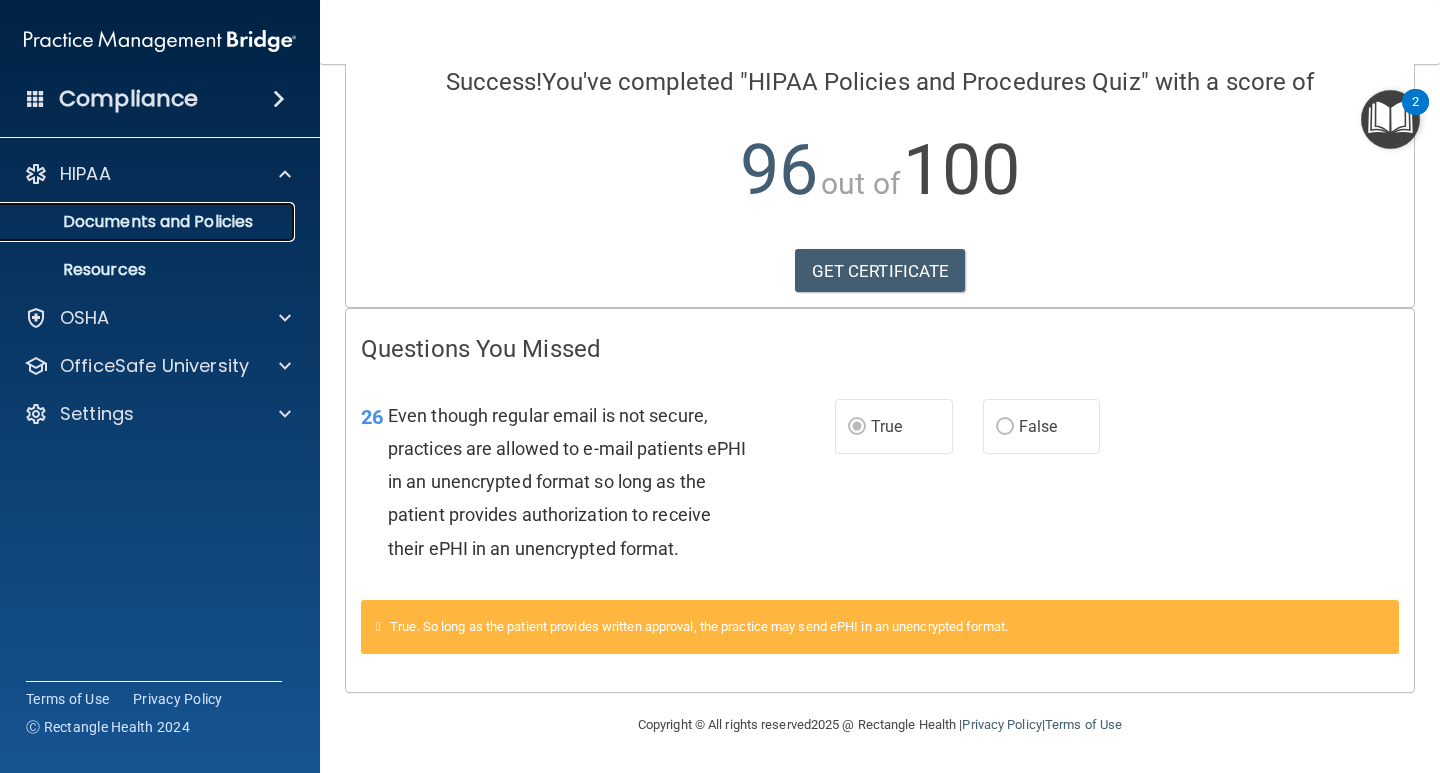 click on "Documents and Policies" at bounding box center (149, 222) 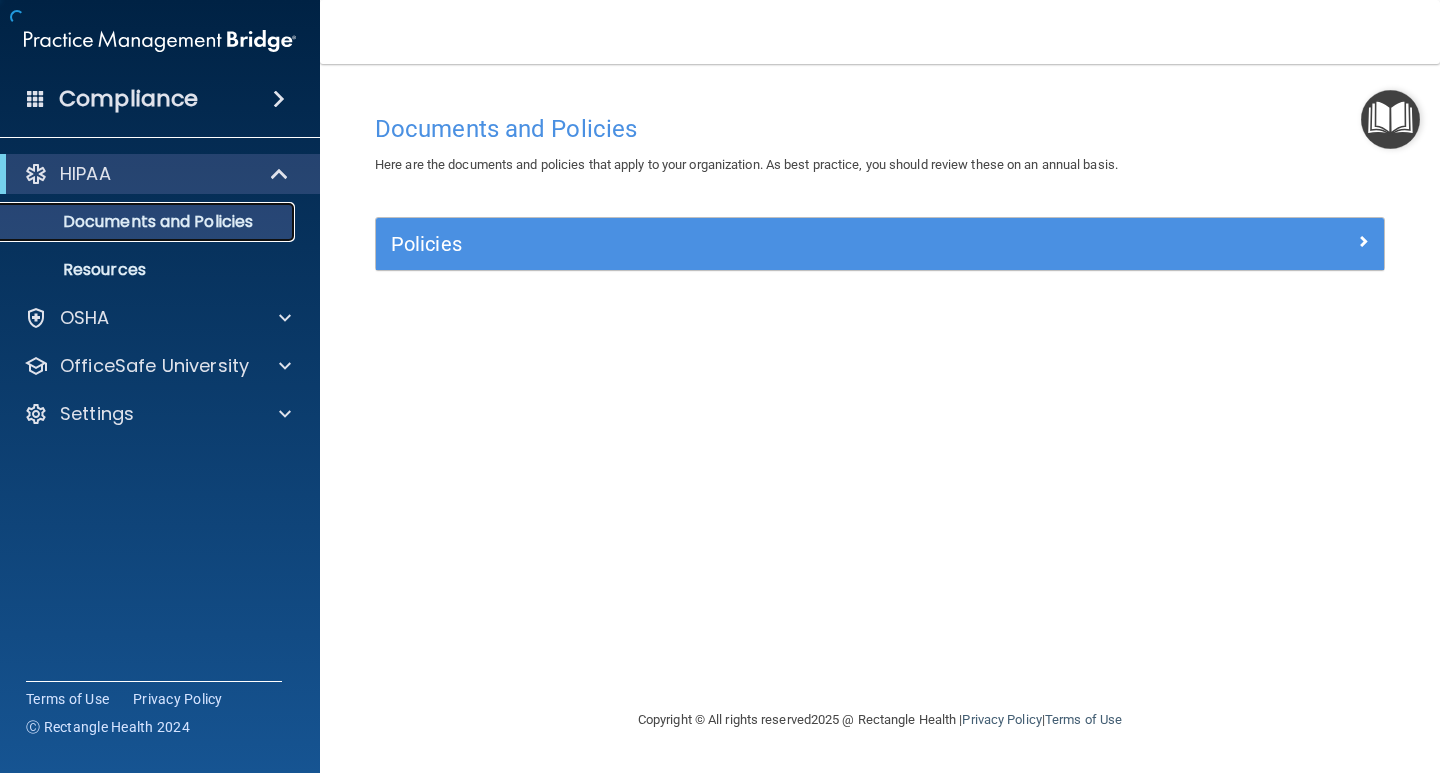 scroll, scrollTop: 0, scrollLeft: 0, axis: both 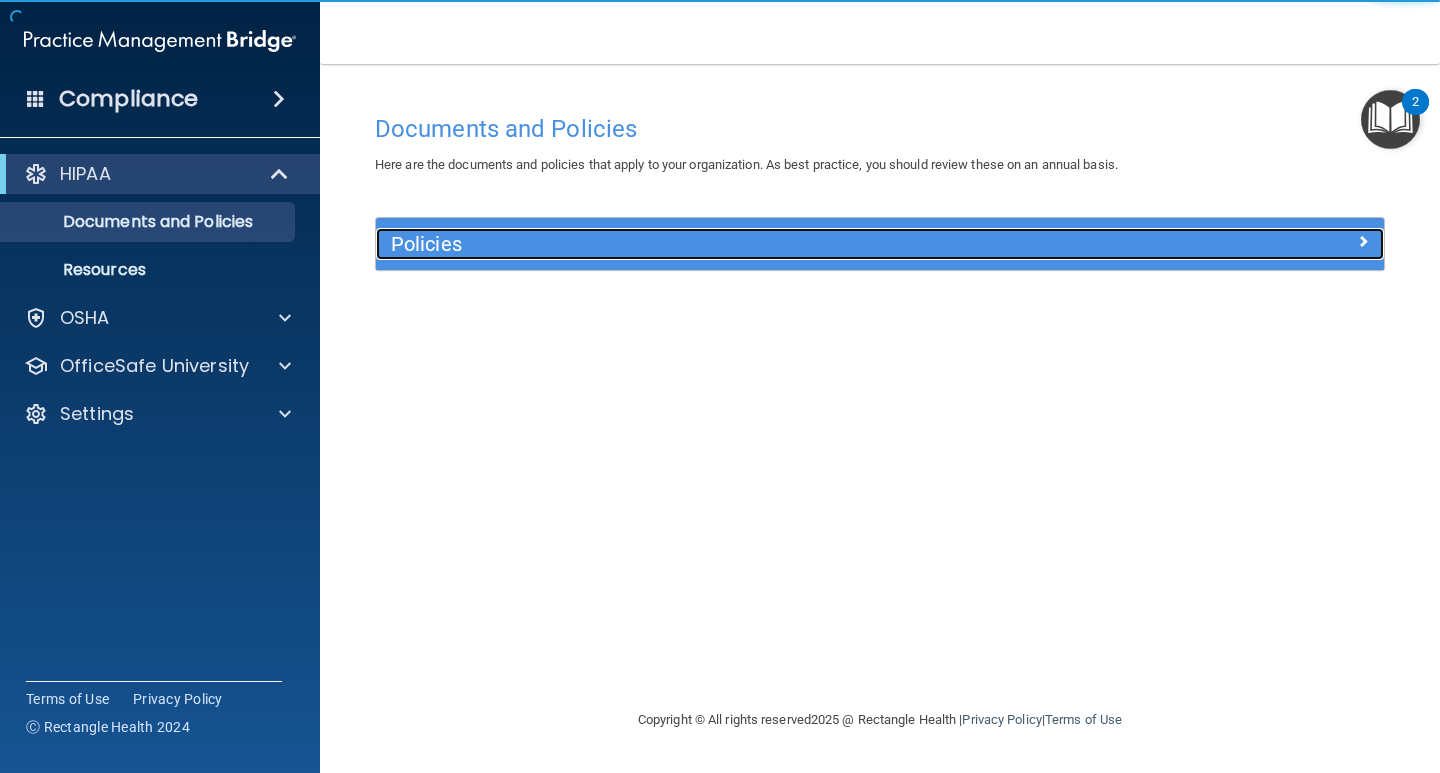 click on "Policies" at bounding box center [754, 244] 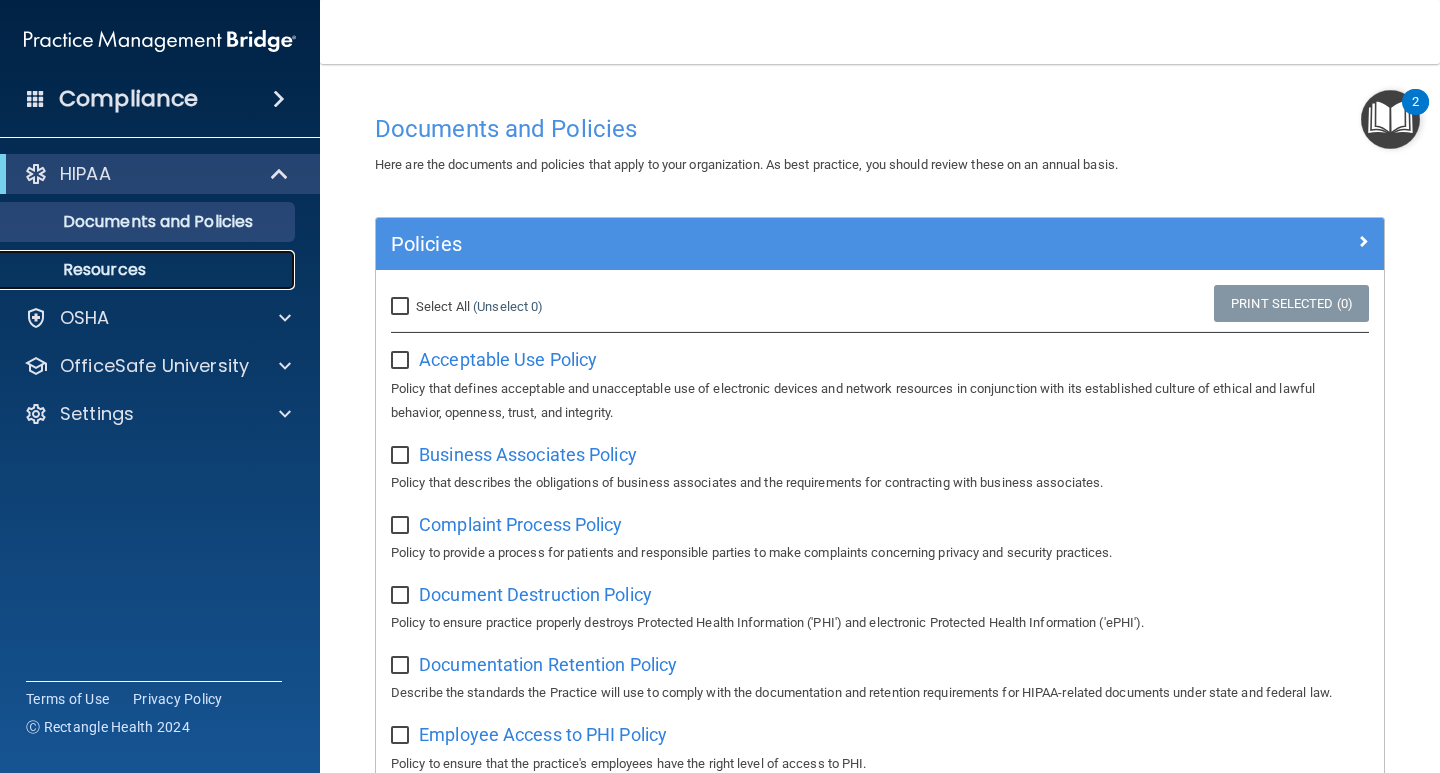 click on "Resources" at bounding box center (149, 270) 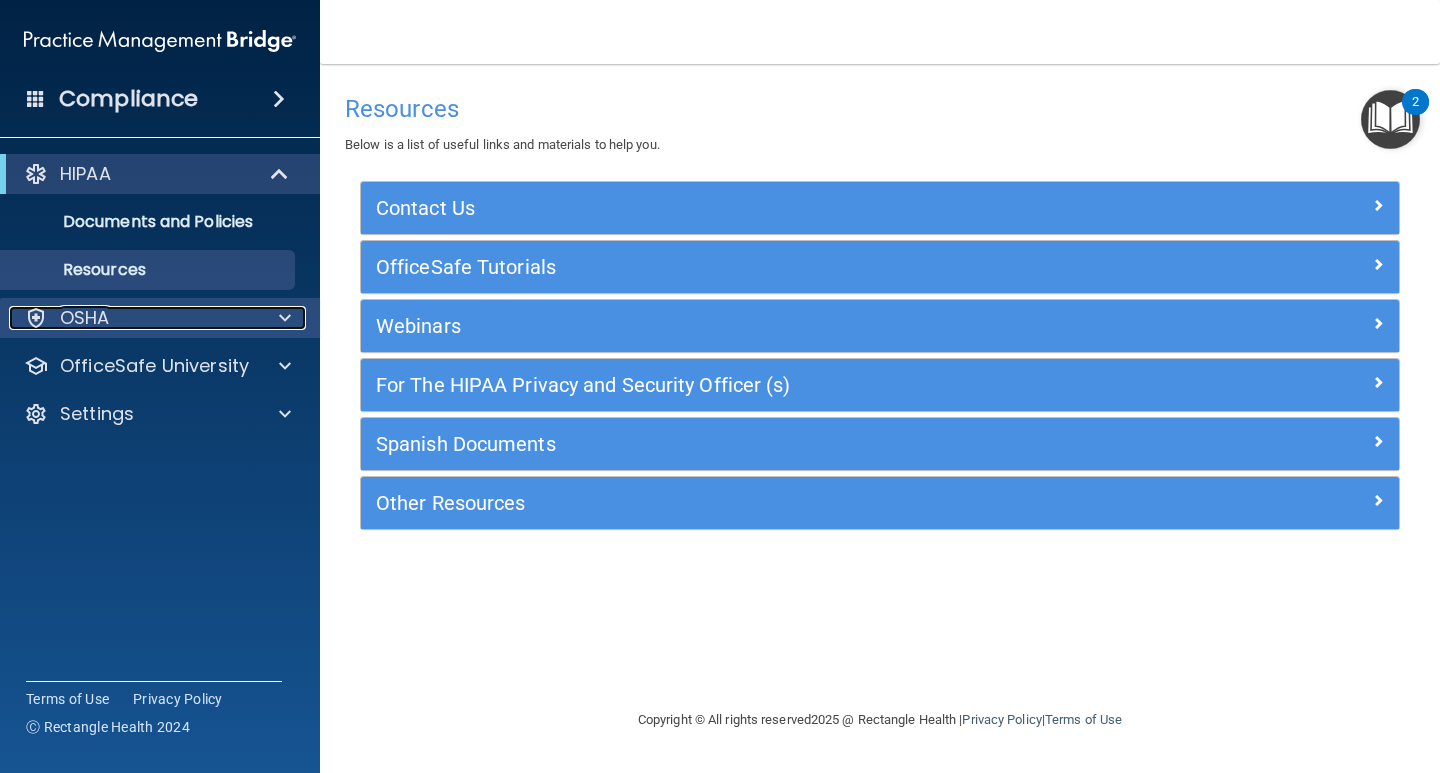 click on "OSHA" at bounding box center [133, 318] 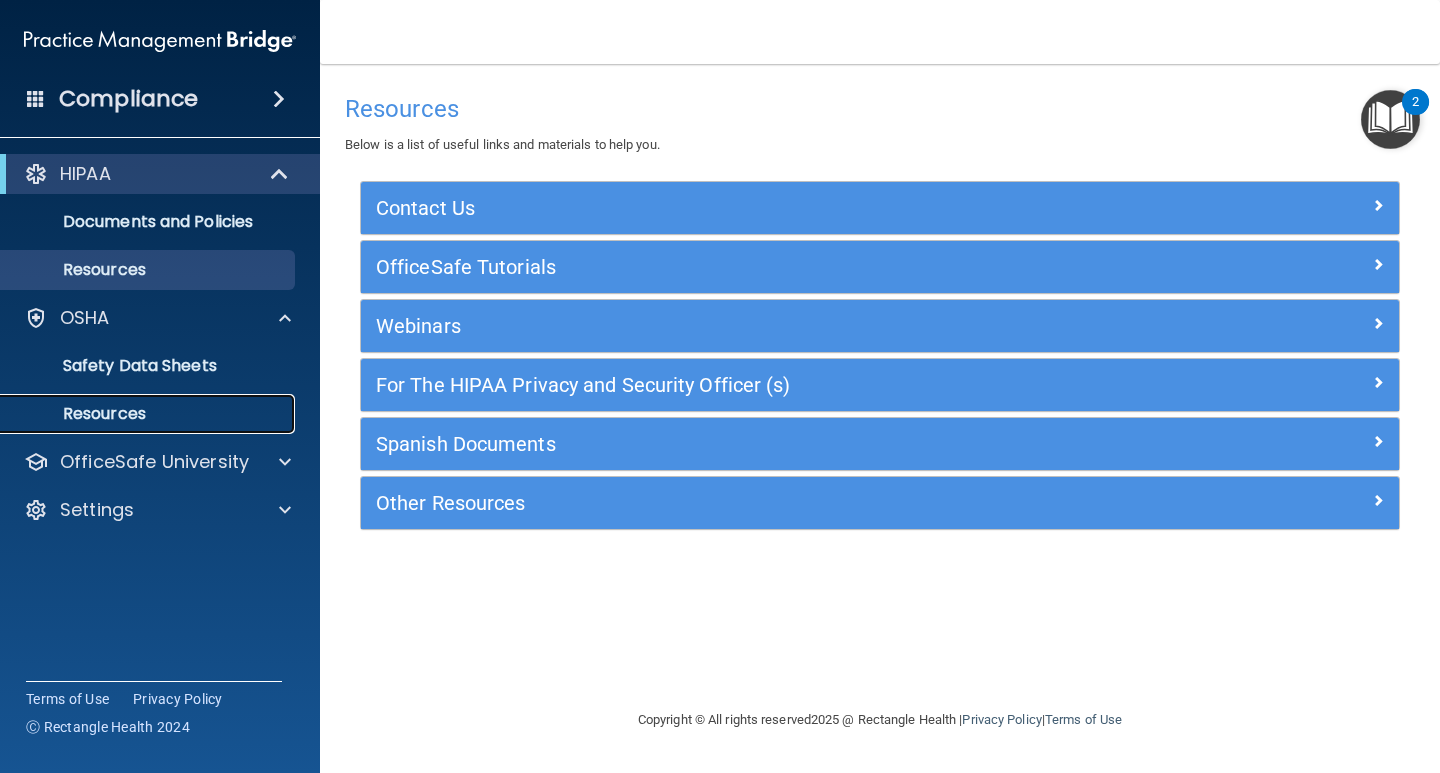 click on "Resources" at bounding box center (137, 414) 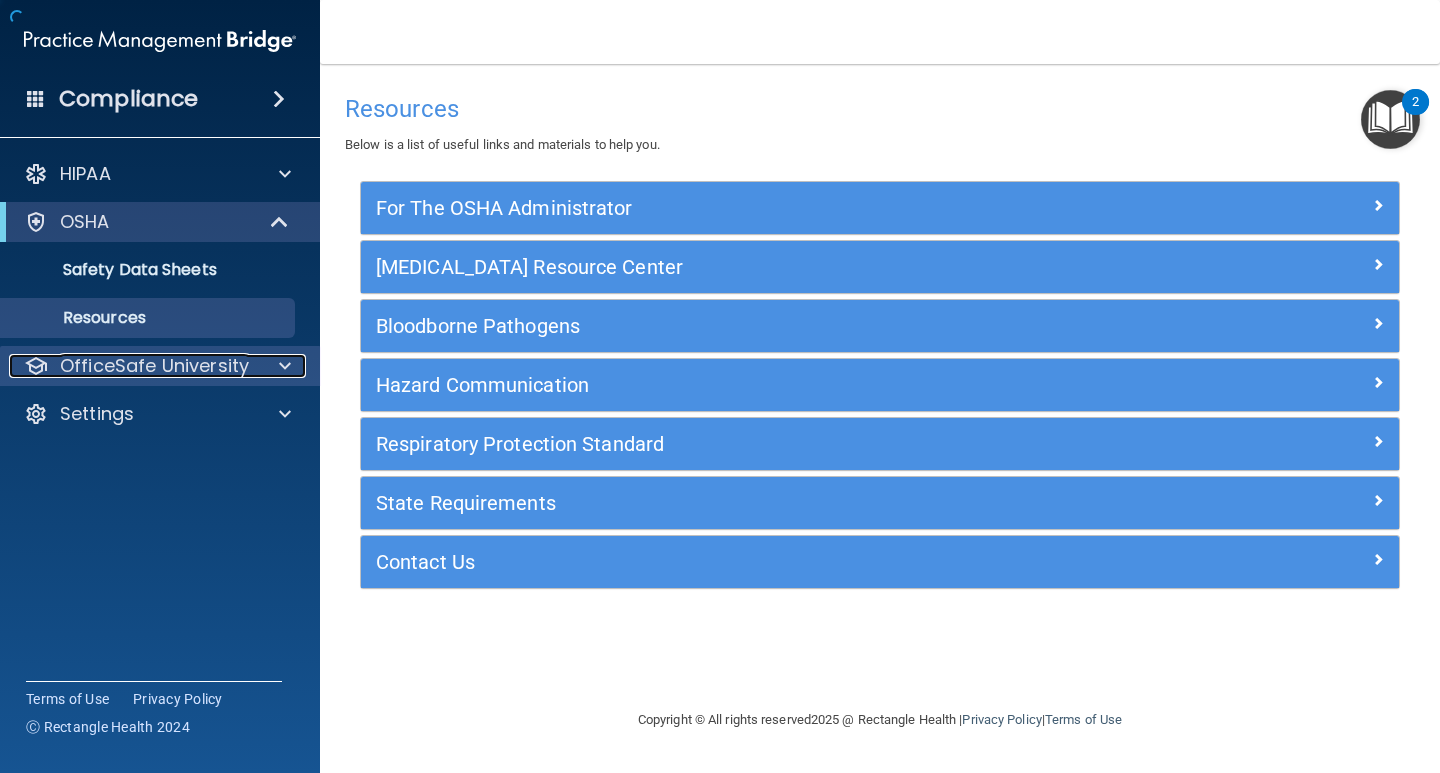 click on "OfficeSafe University" at bounding box center [154, 366] 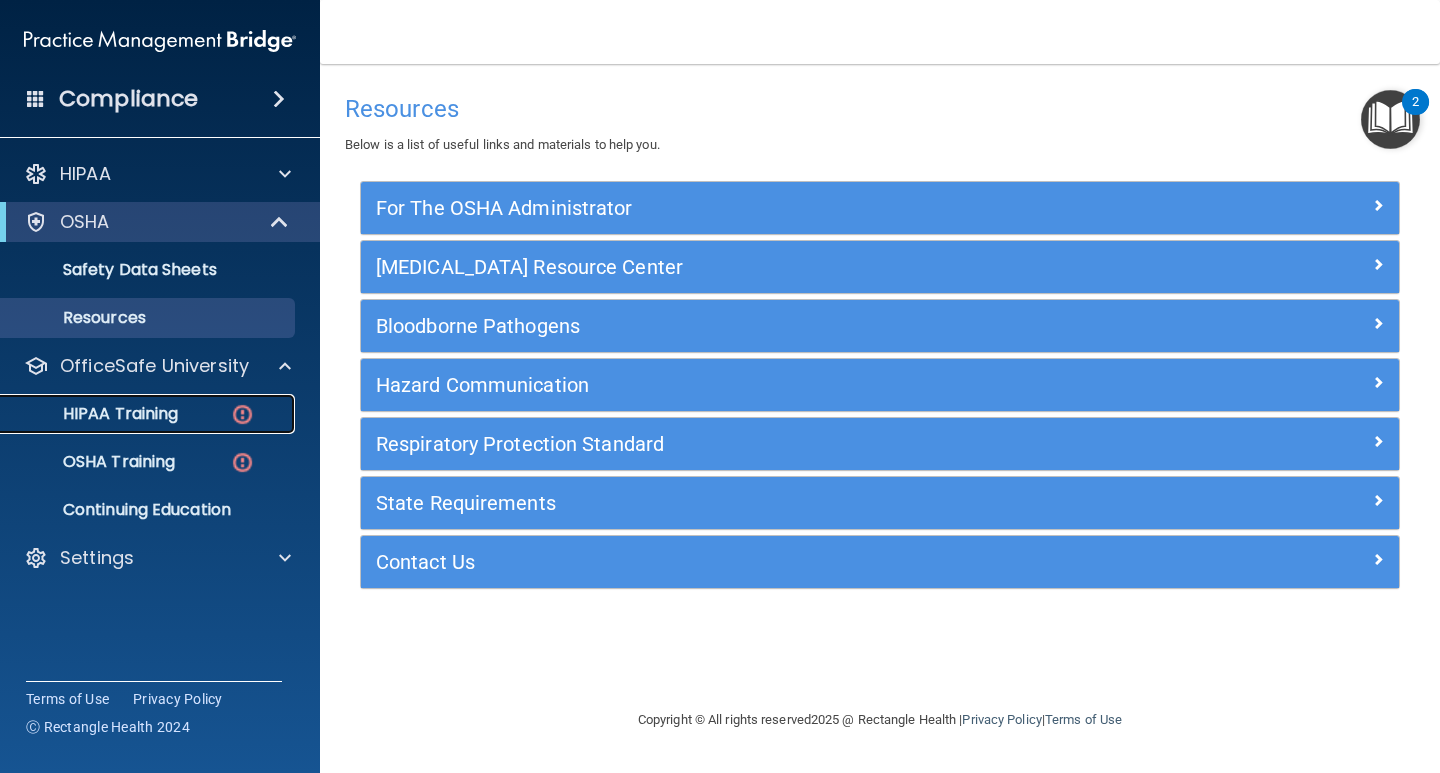 click on "HIPAA Training" at bounding box center [137, 414] 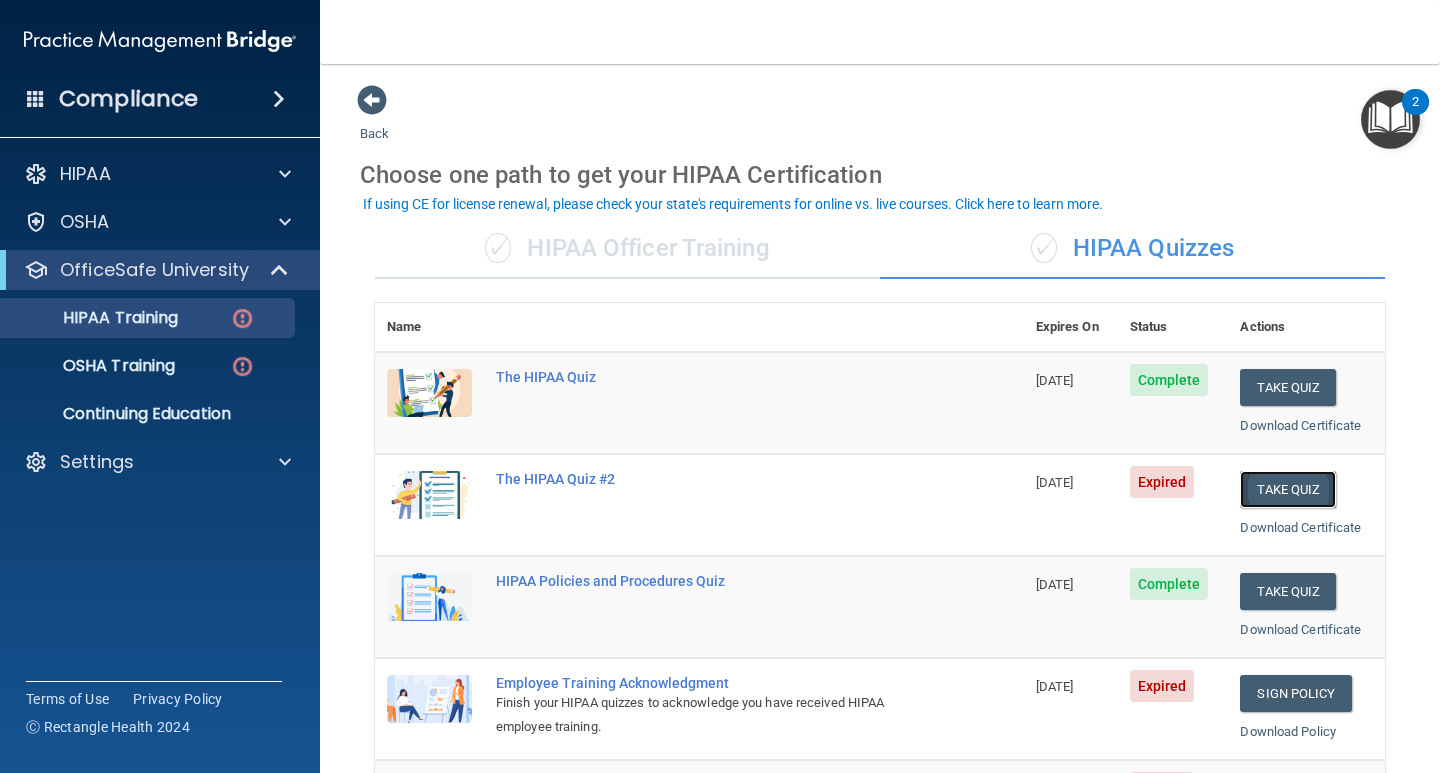 click on "Take Quiz" at bounding box center (1288, 489) 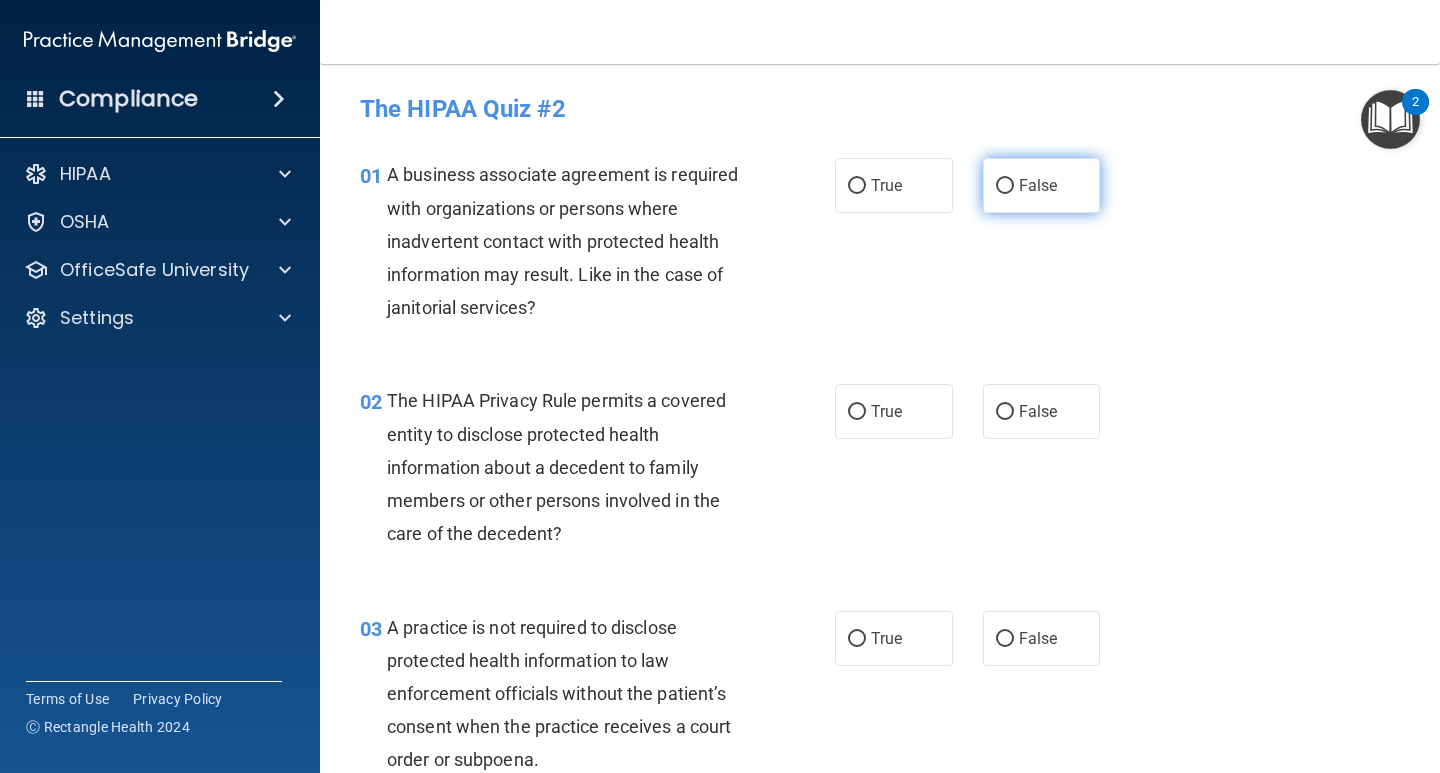 click on "False" at bounding box center [1005, 186] 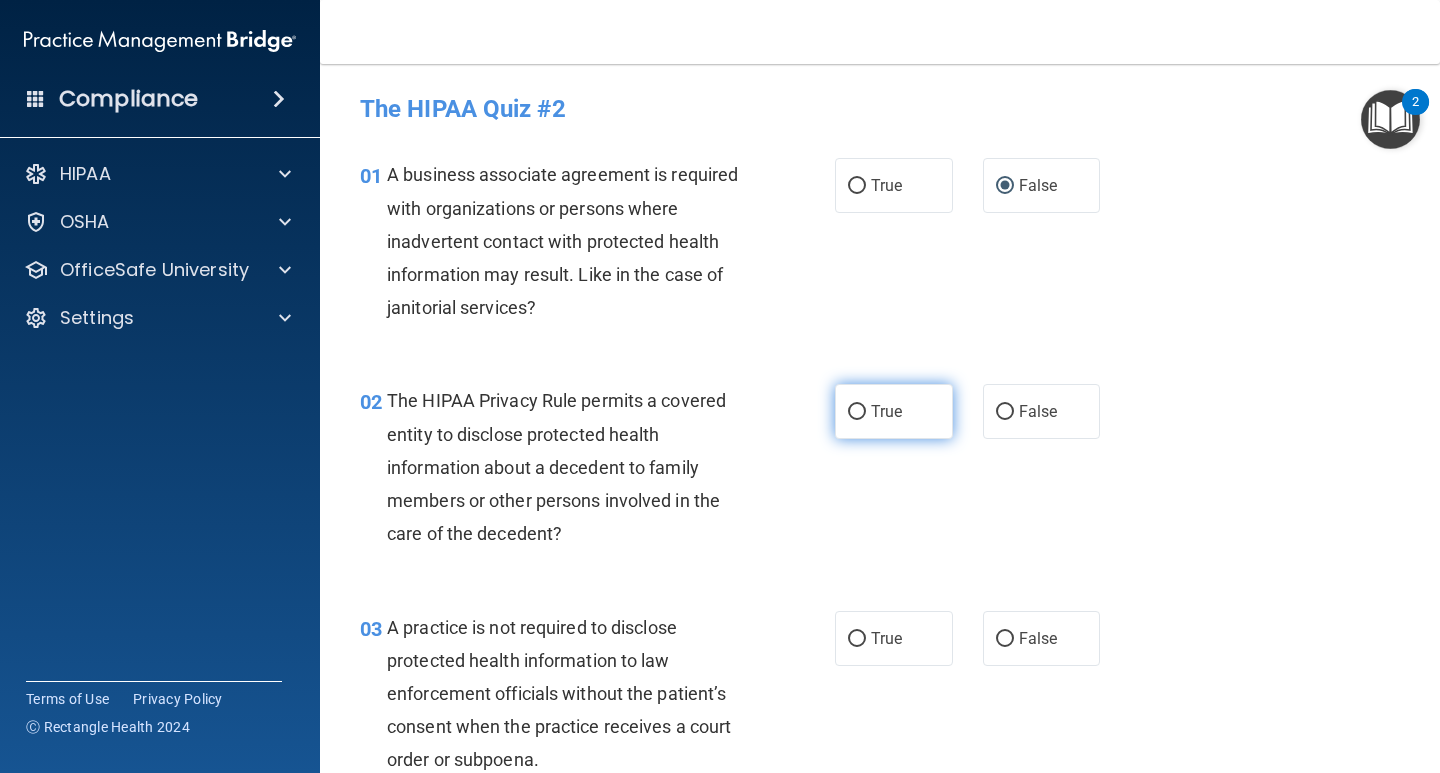 click on "True" at bounding box center [857, 412] 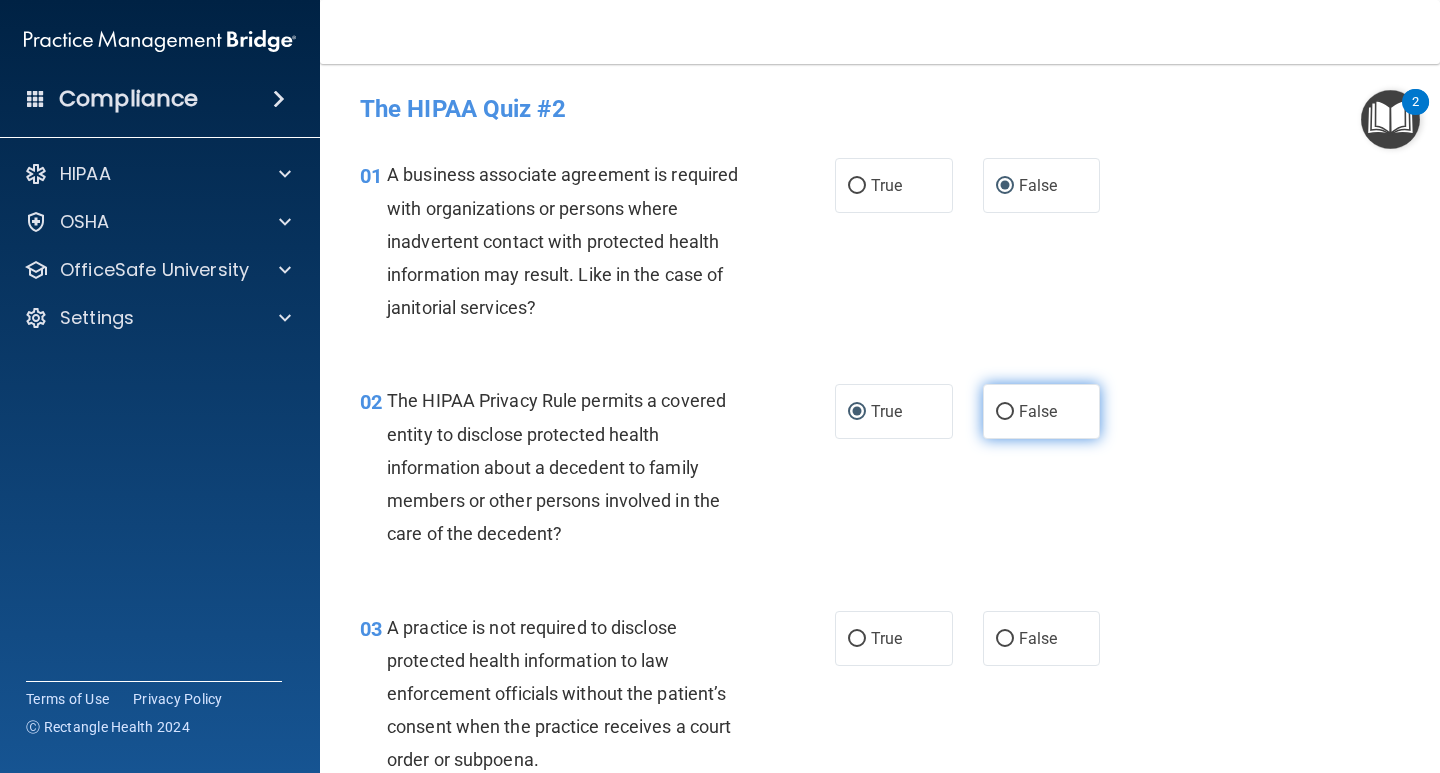 click on "False" at bounding box center [1005, 412] 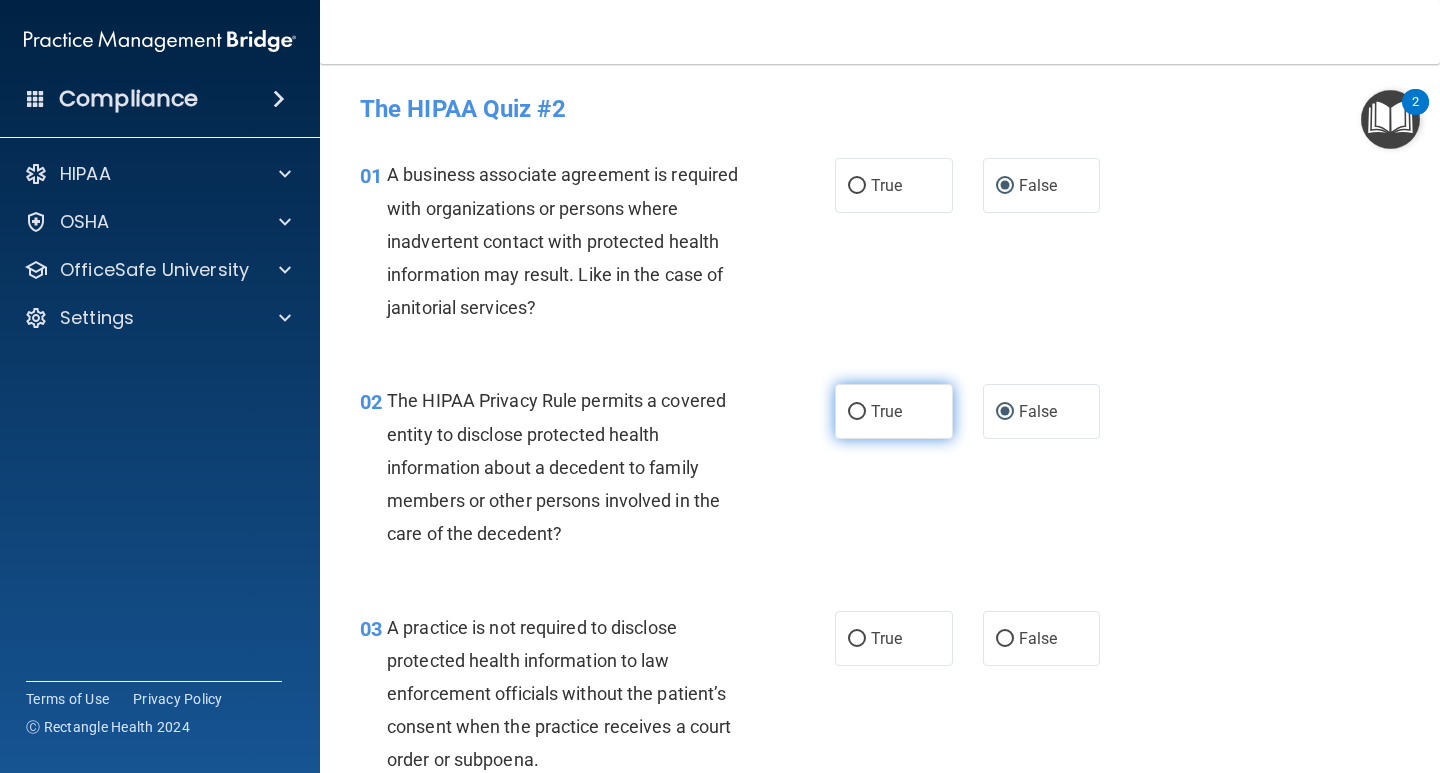 click on "True" at bounding box center [857, 412] 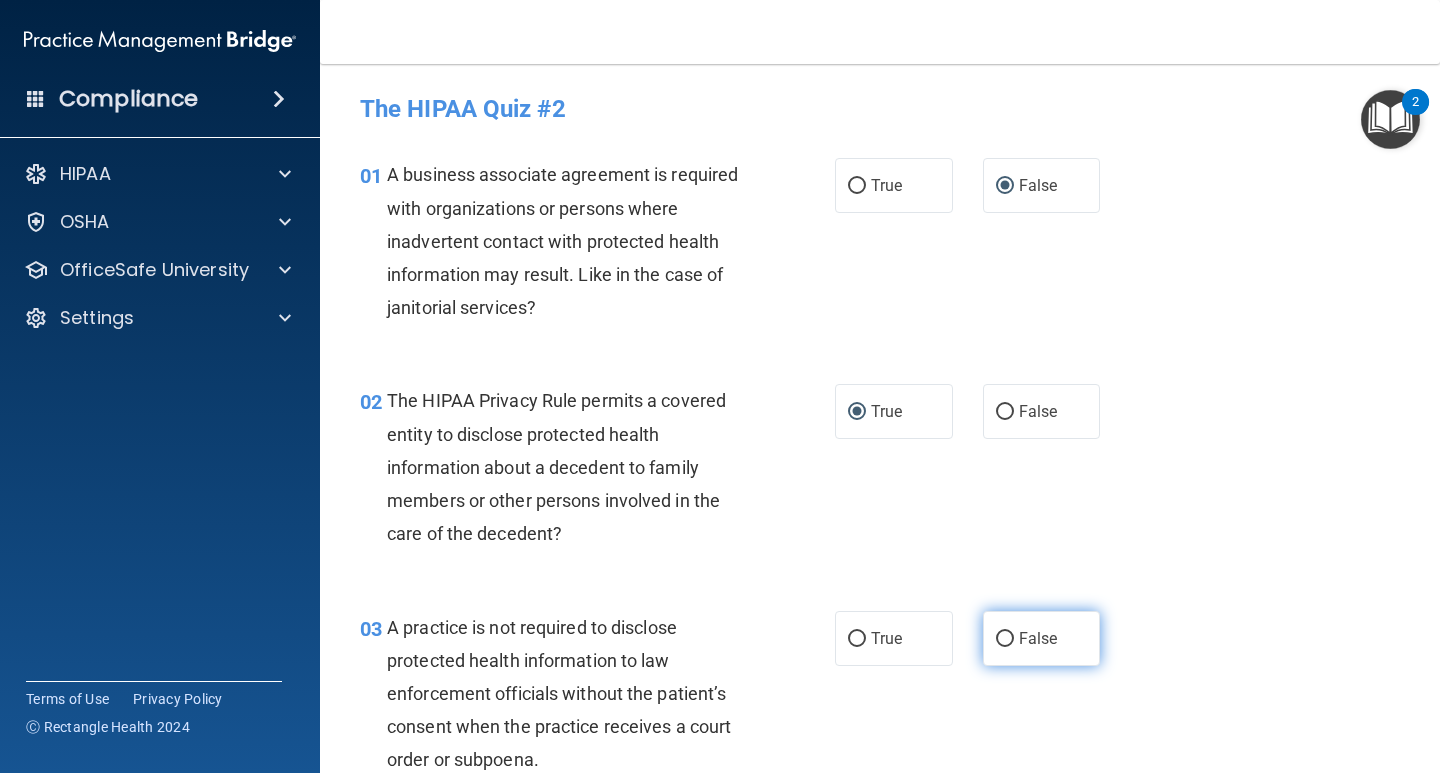click on "False" at bounding box center [1005, 639] 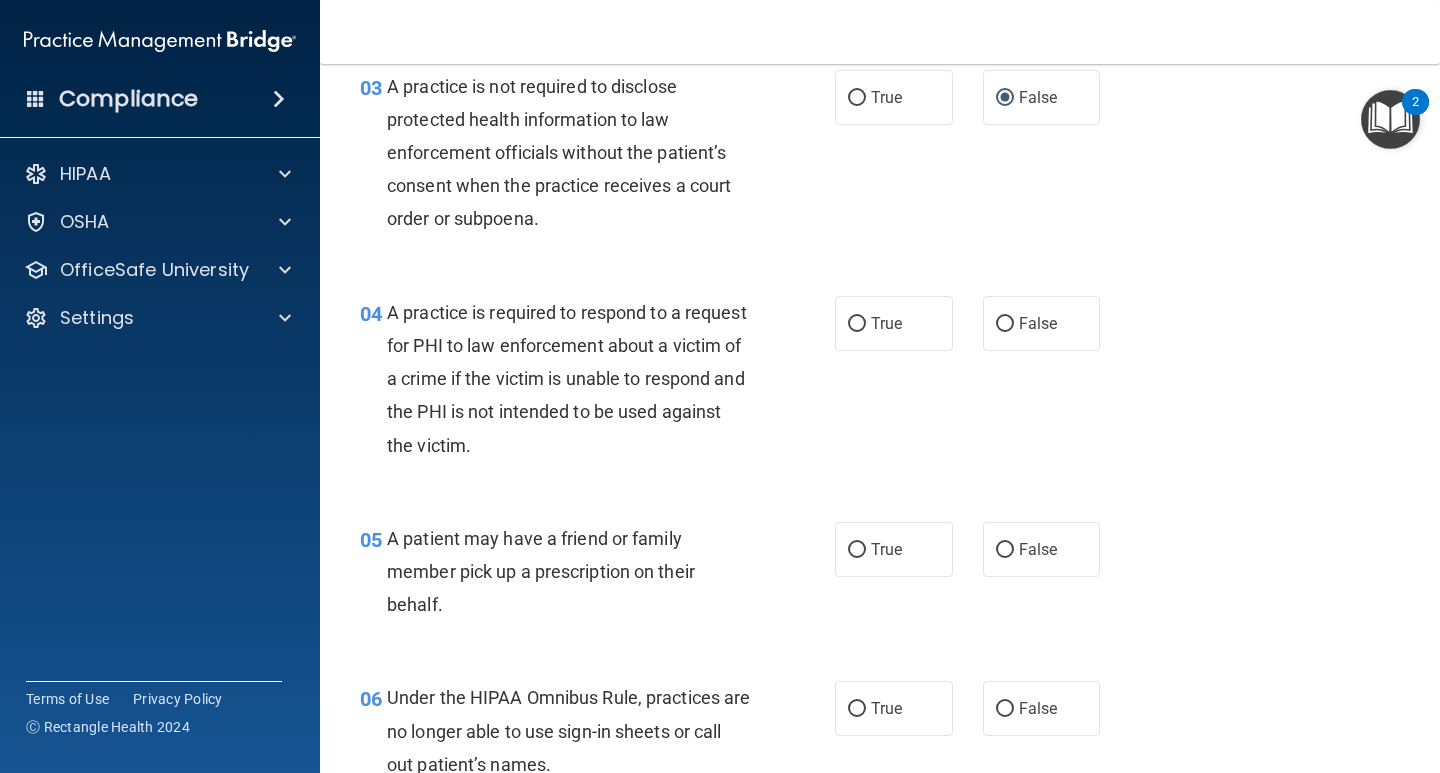 scroll, scrollTop: 696, scrollLeft: 0, axis: vertical 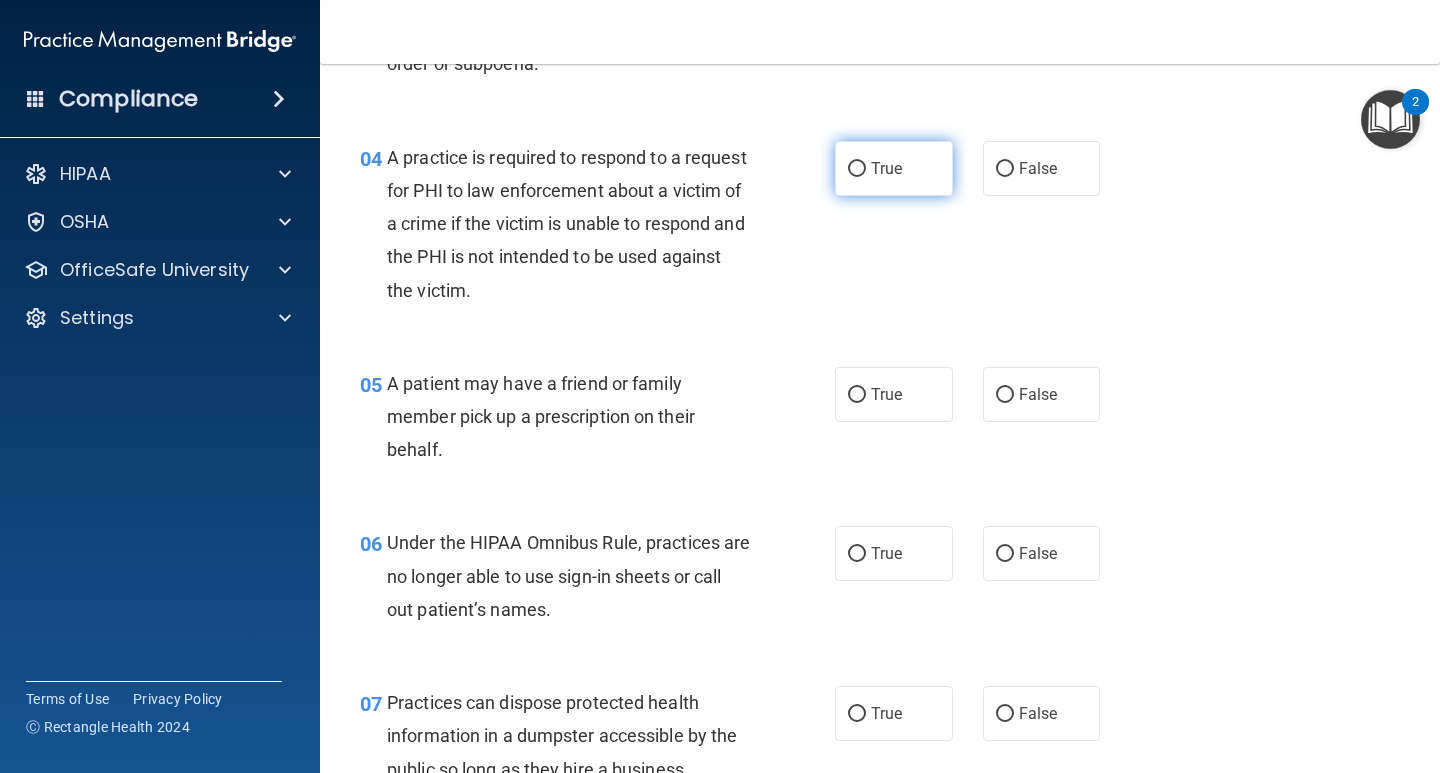 click on "True" at bounding box center (857, 169) 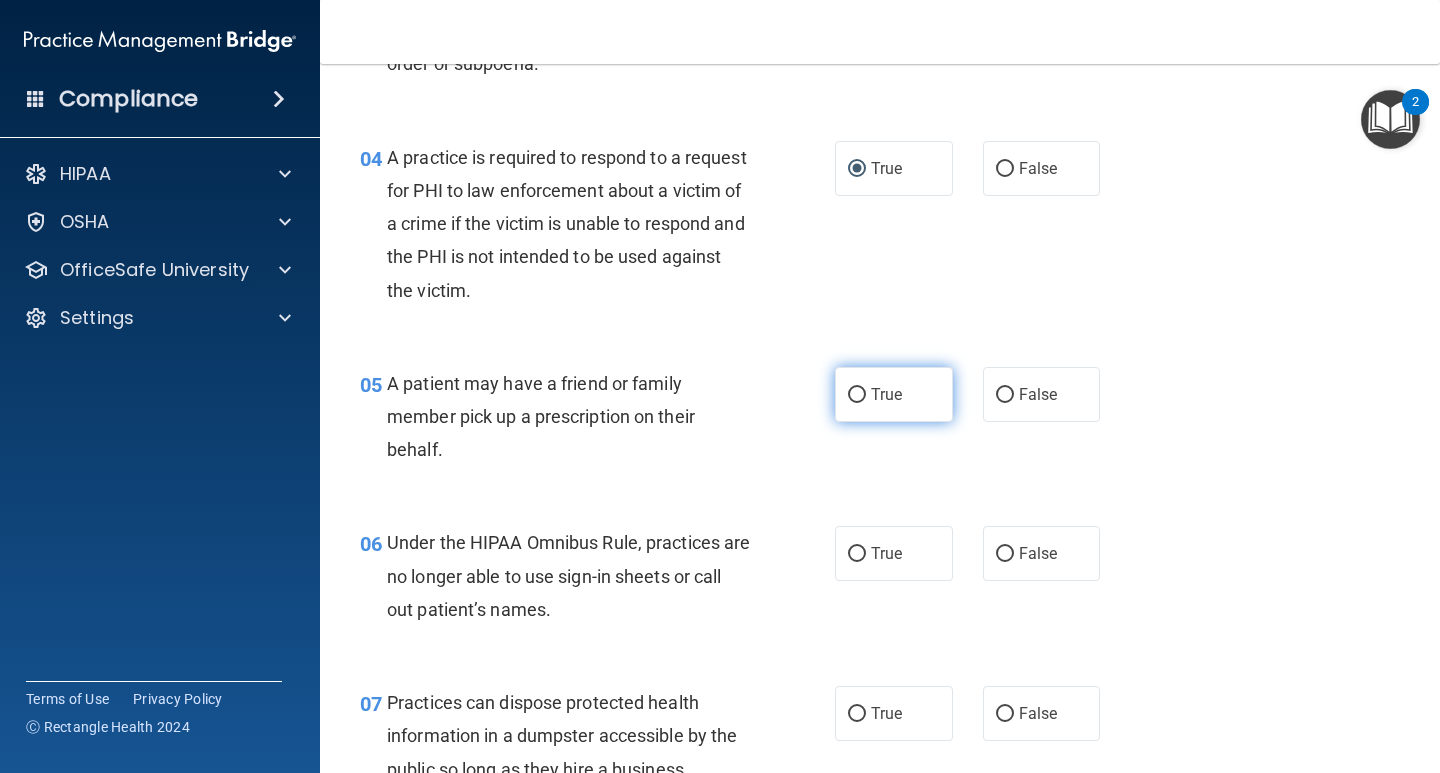 click on "True" at bounding box center (857, 395) 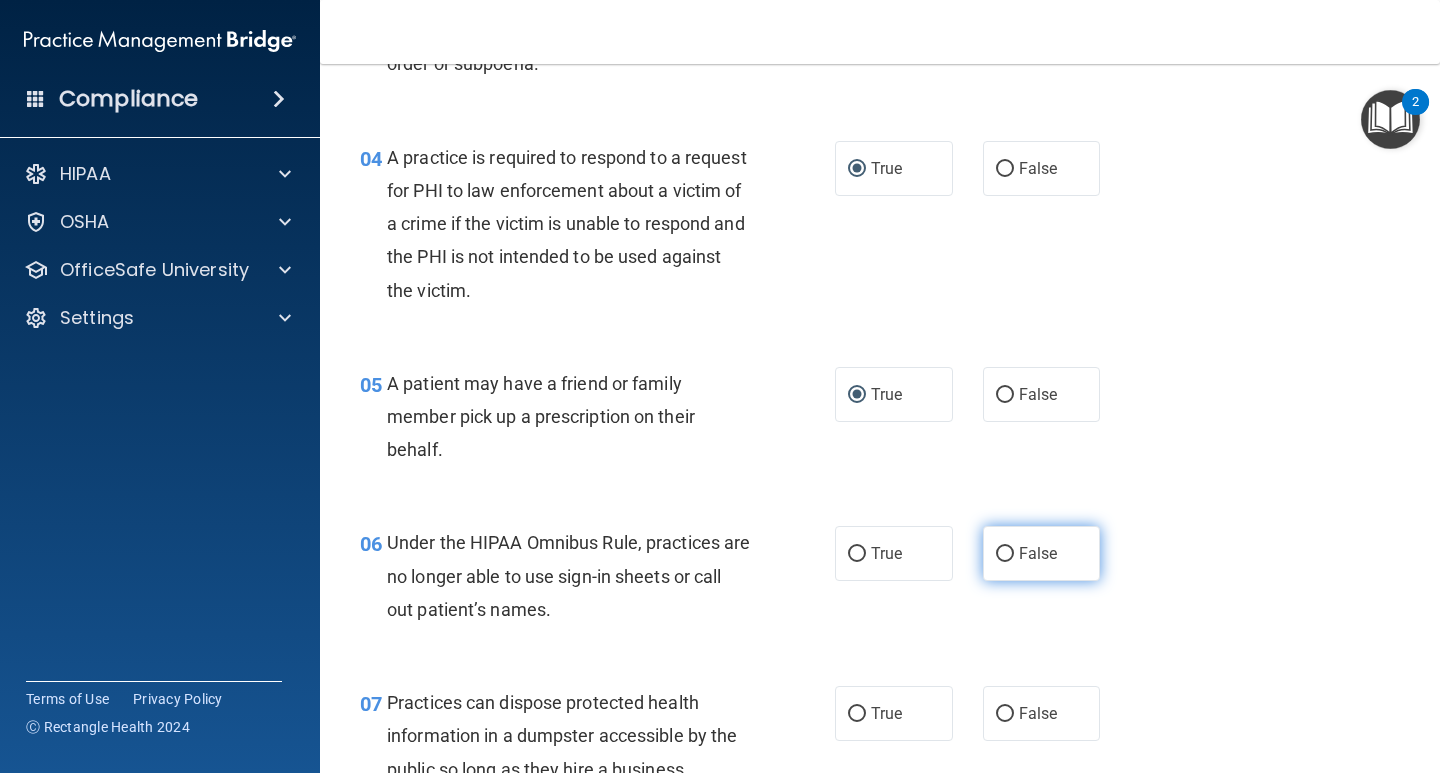 drag, startPoint x: 991, startPoint y: 549, endPoint x: 1033, endPoint y: 661, distance: 119.61605 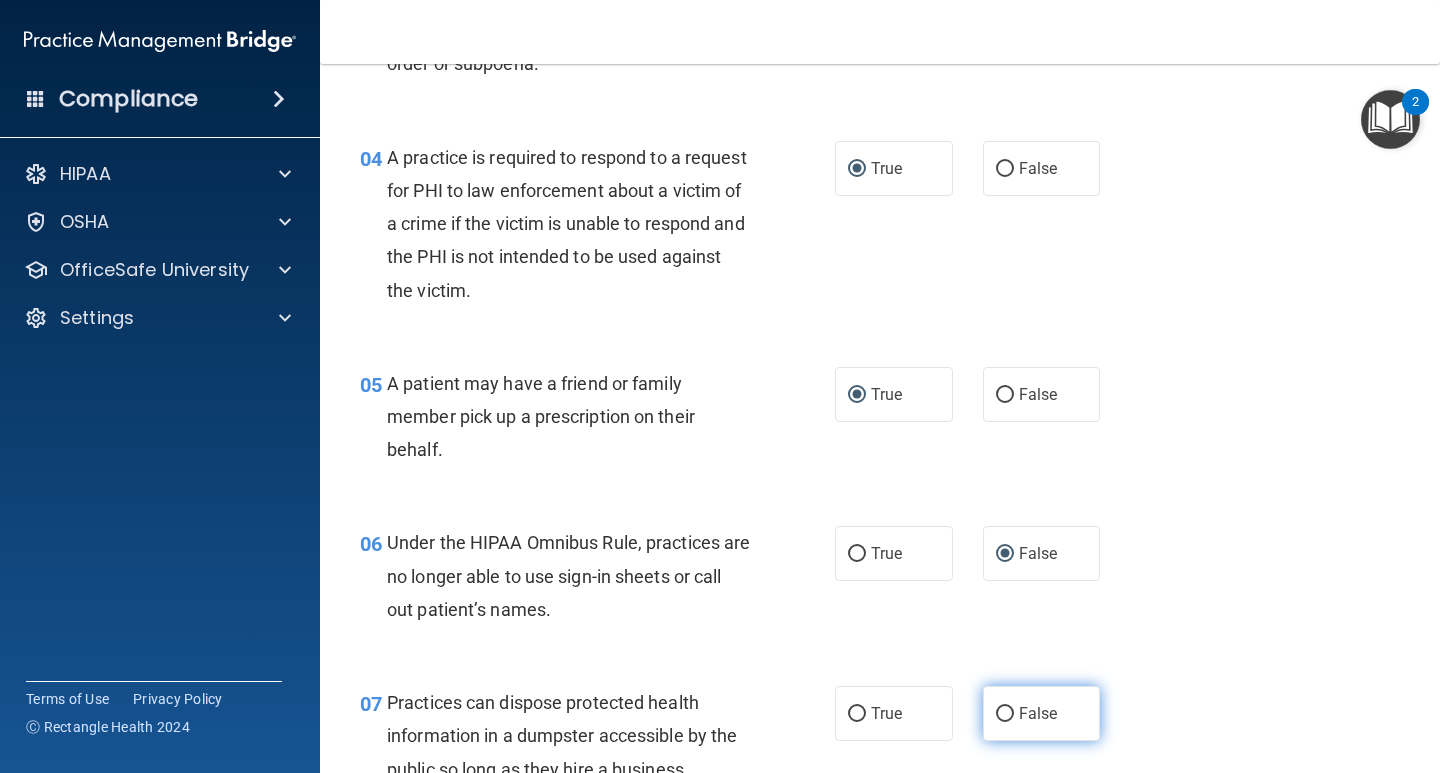 click on "False" at bounding box center (1005, 714) 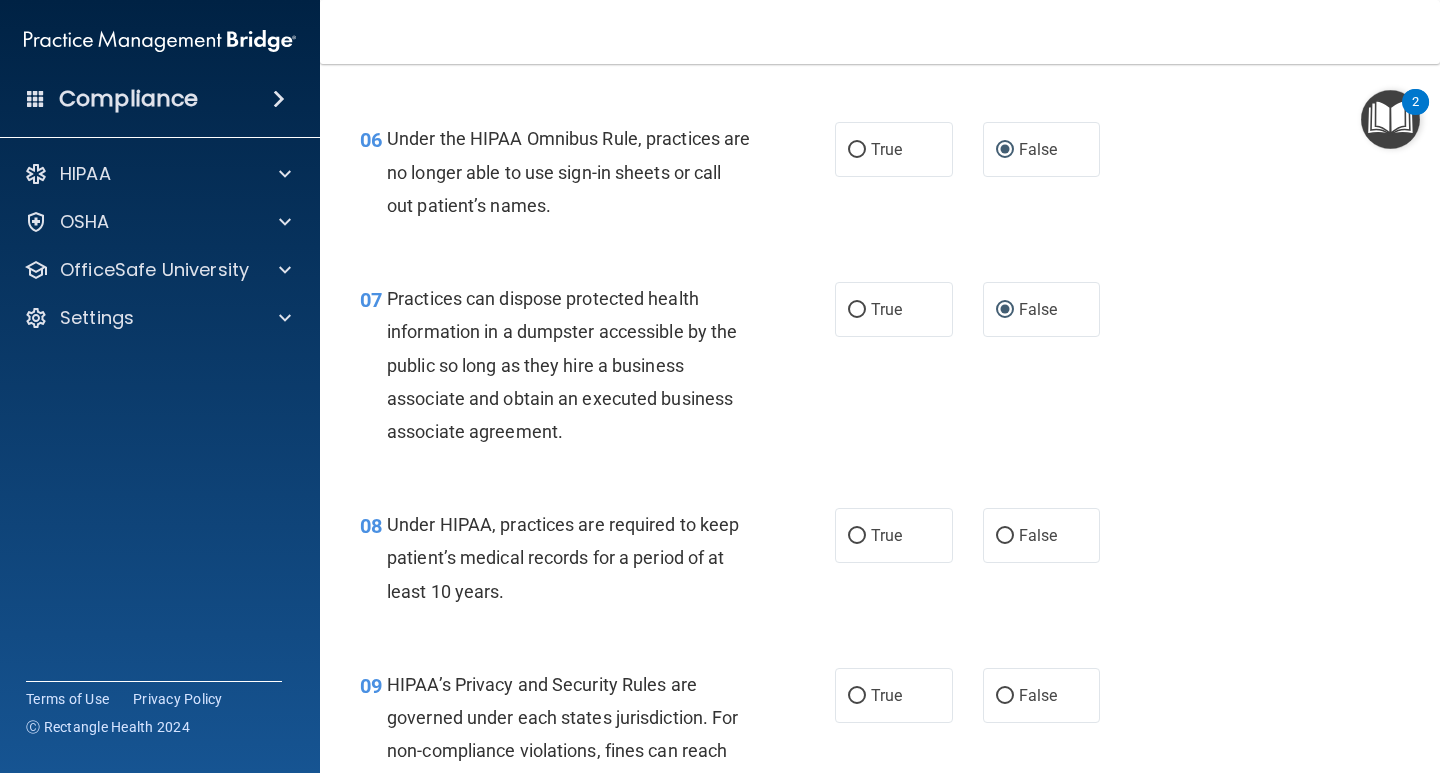 scroll, scrollTop: 1134, scrollLeft: 0, axis: vertical 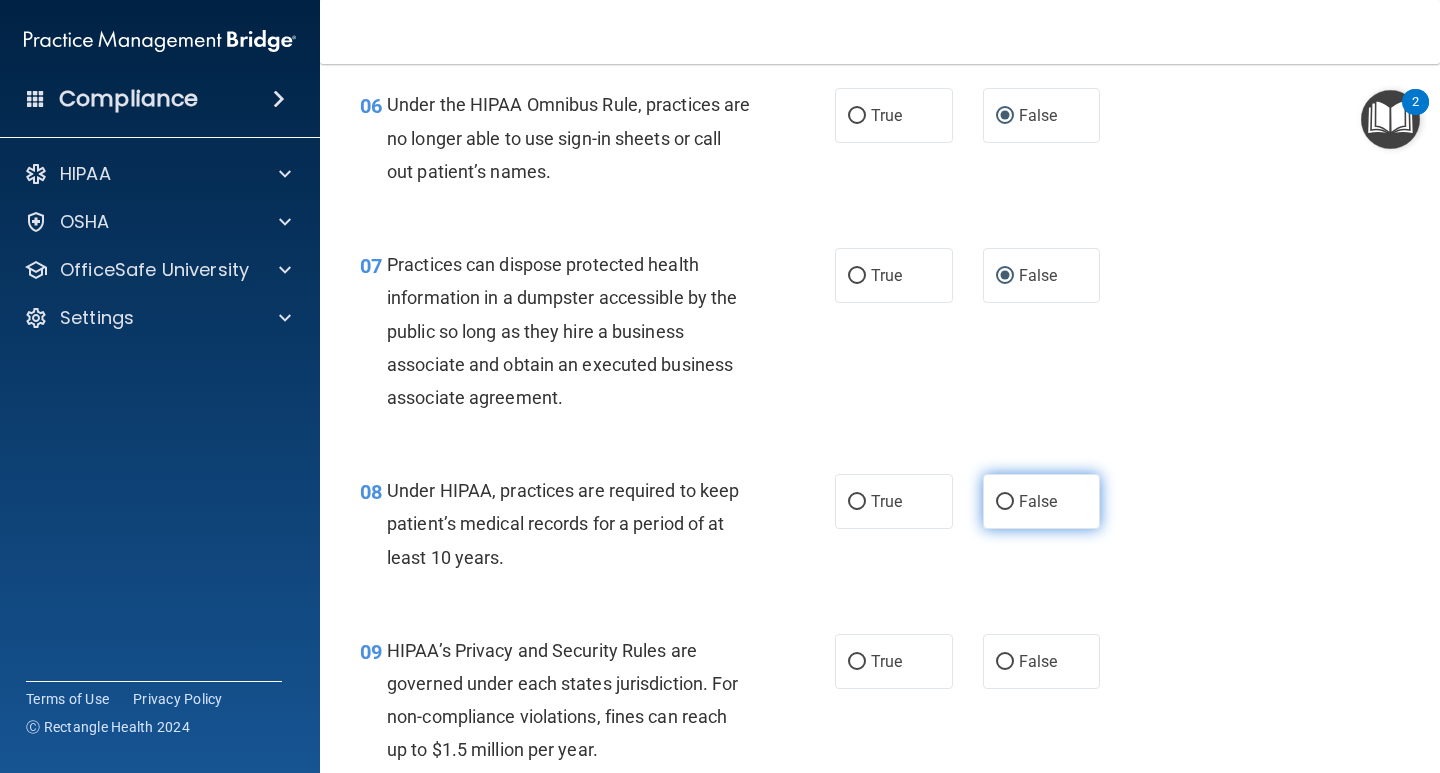 click on "False" at bounding box center (1005, 502) 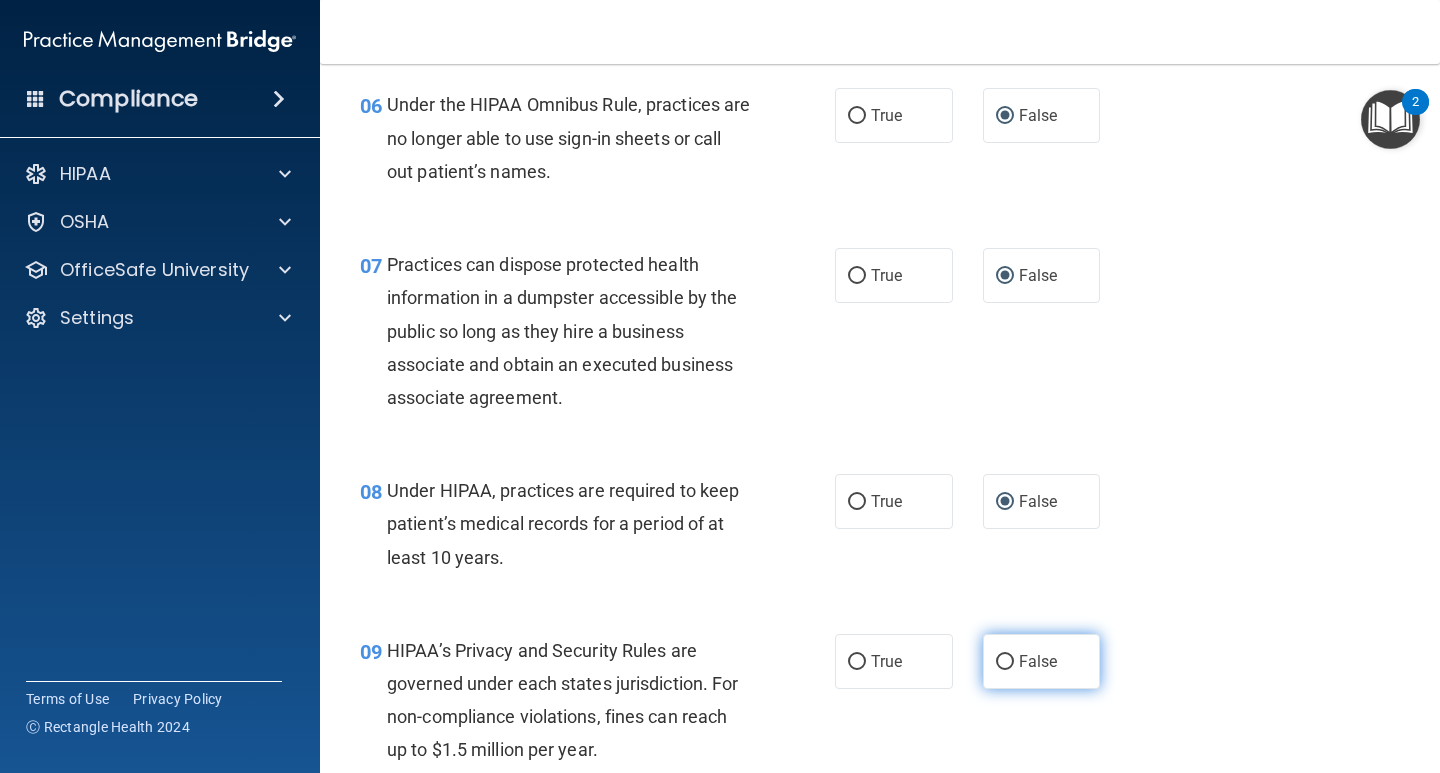 click on "False" at bounding box center [1005, 662] 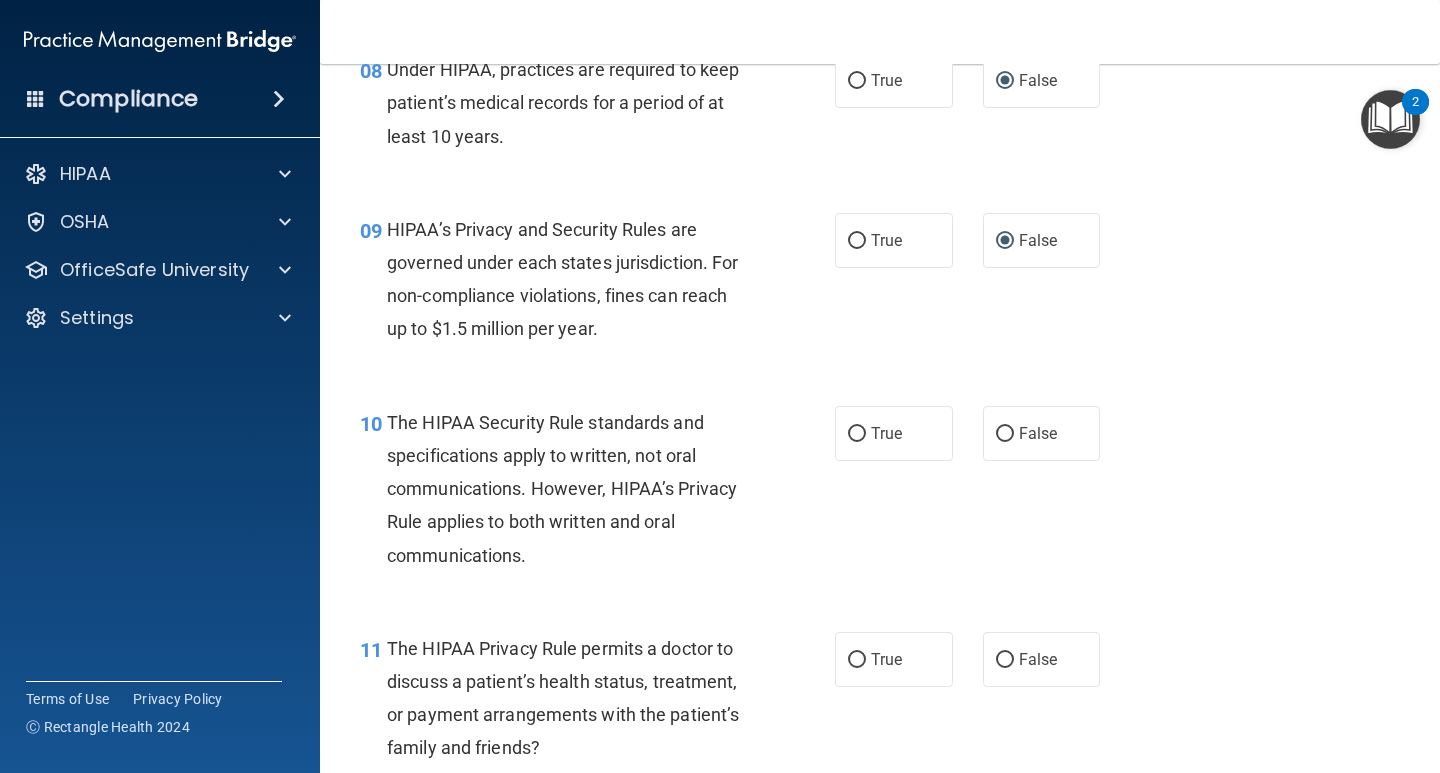 scroll, scrollTop: 1564, scrollLeft: 0, axis: vertical 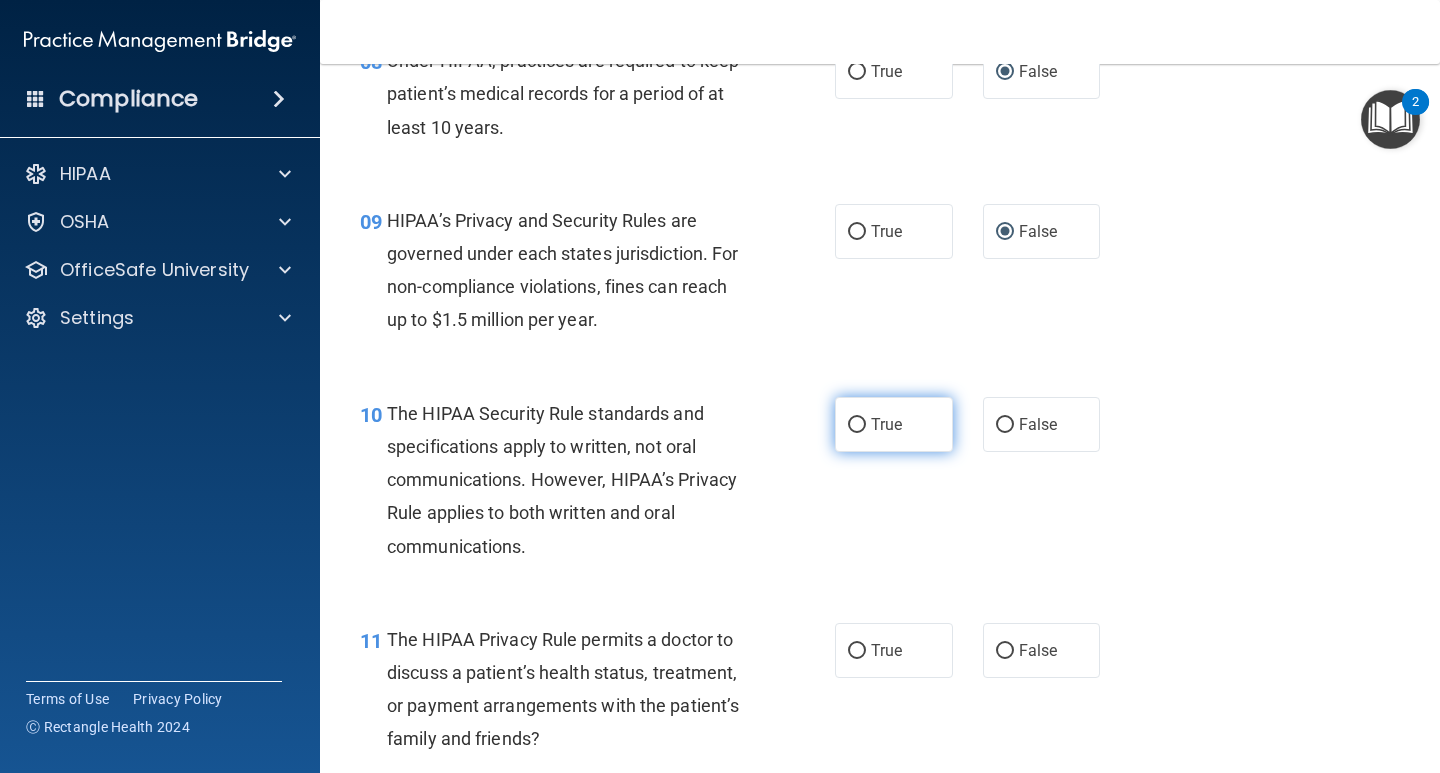 click on "True" at bounding box center (894, 424) 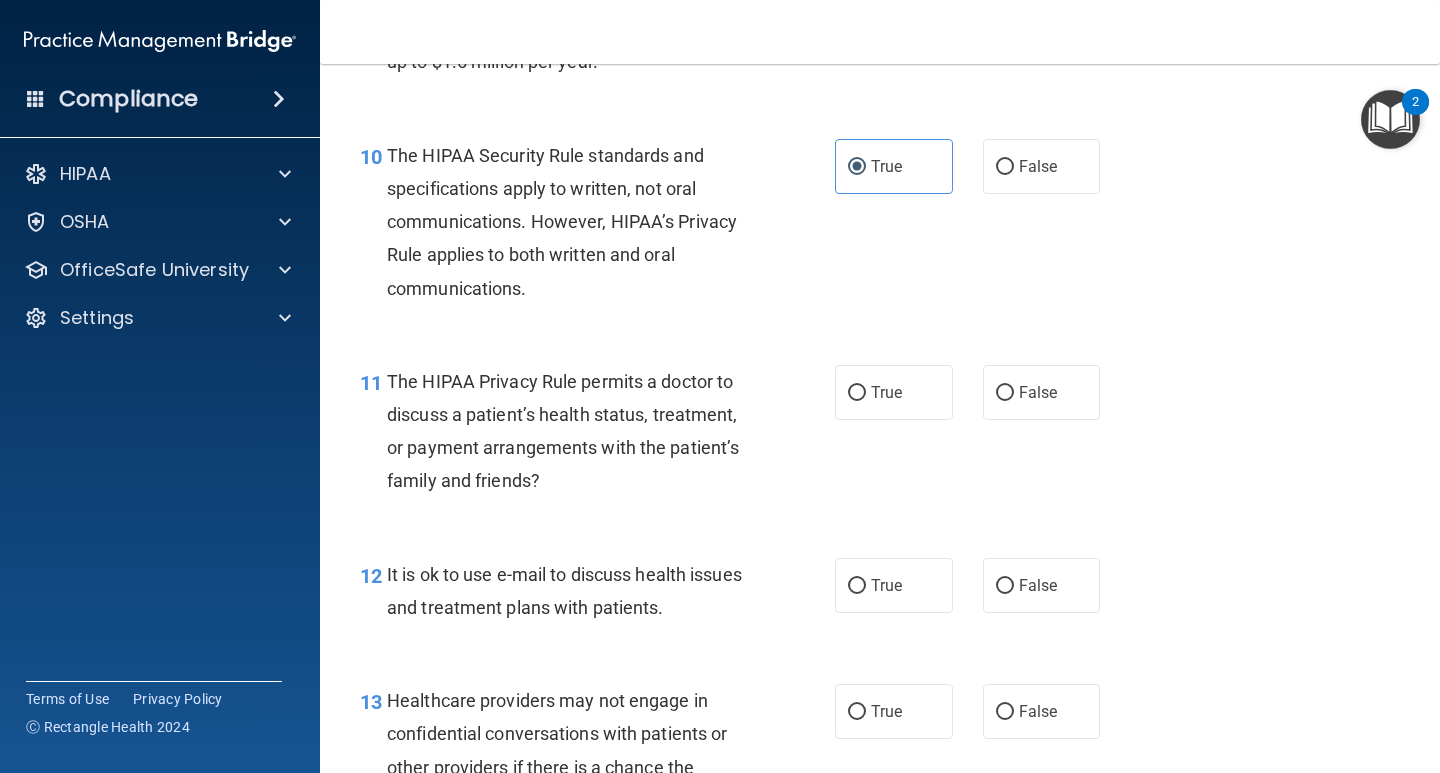 scroll, scrollTop: 1839, scrollLeft: 0, axis: vertical 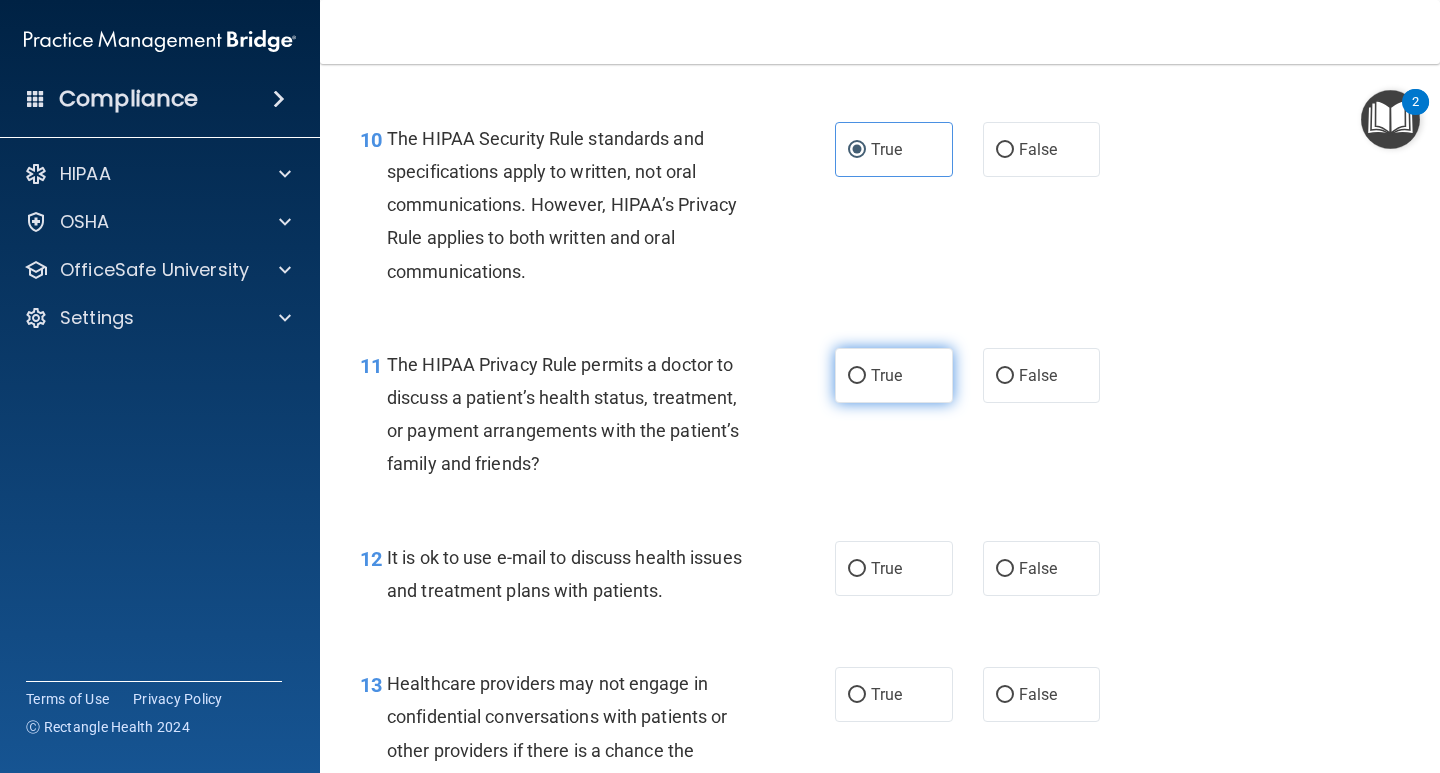 click on "True" at bounding box center (857, 376) 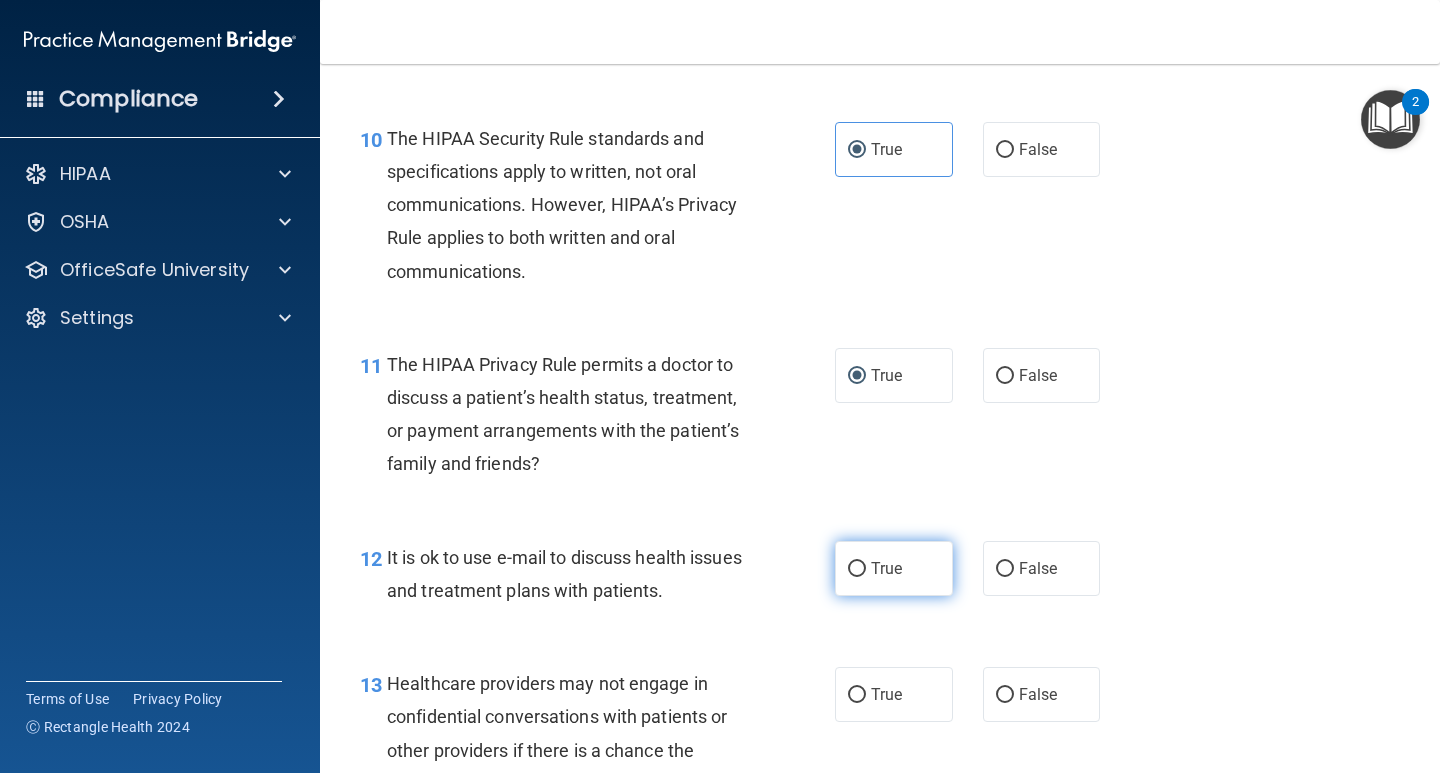 click on "True" at bounding box center [857, 569] 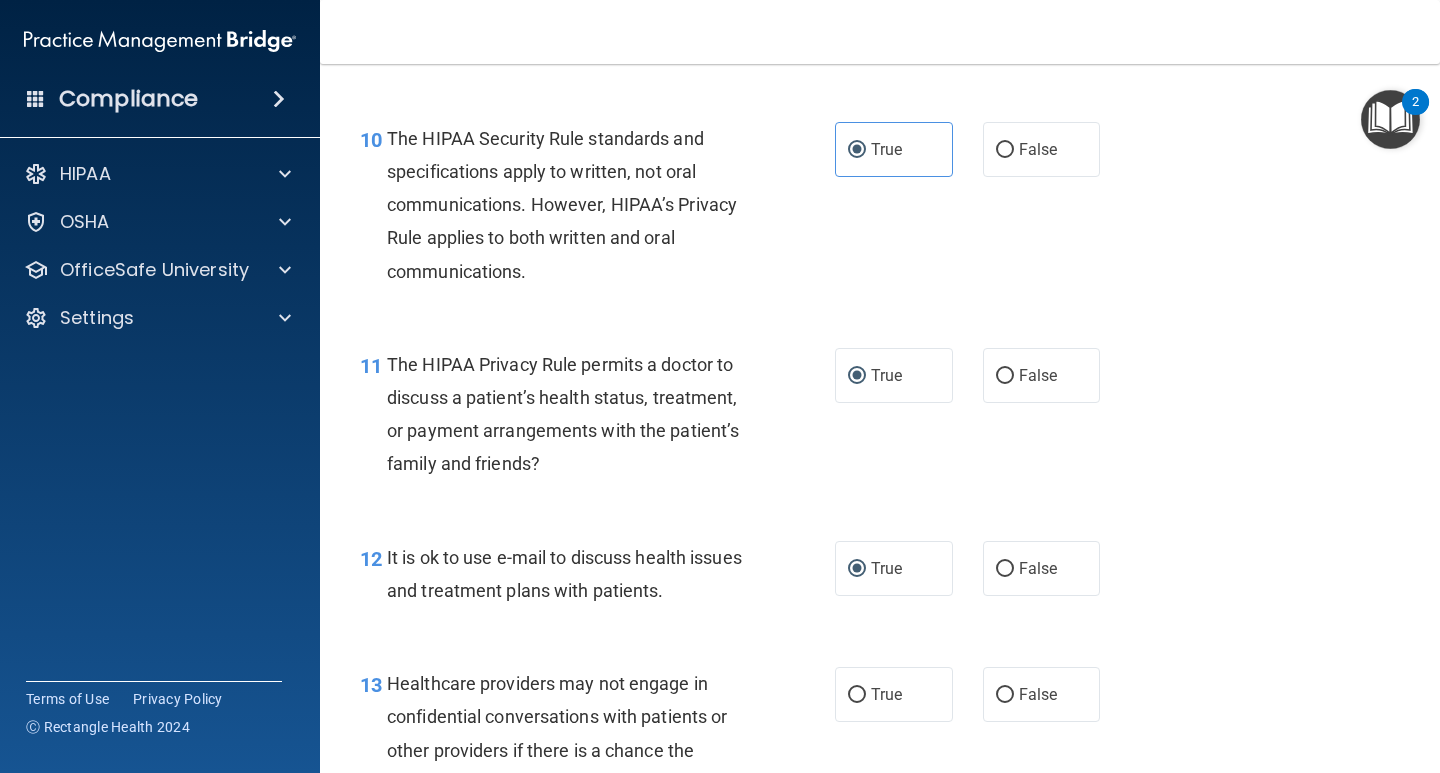 drag, startPoint x: 987, startPoint y: 689, endPoint x: 1310, endPoint y: 649, distance: 325.46735 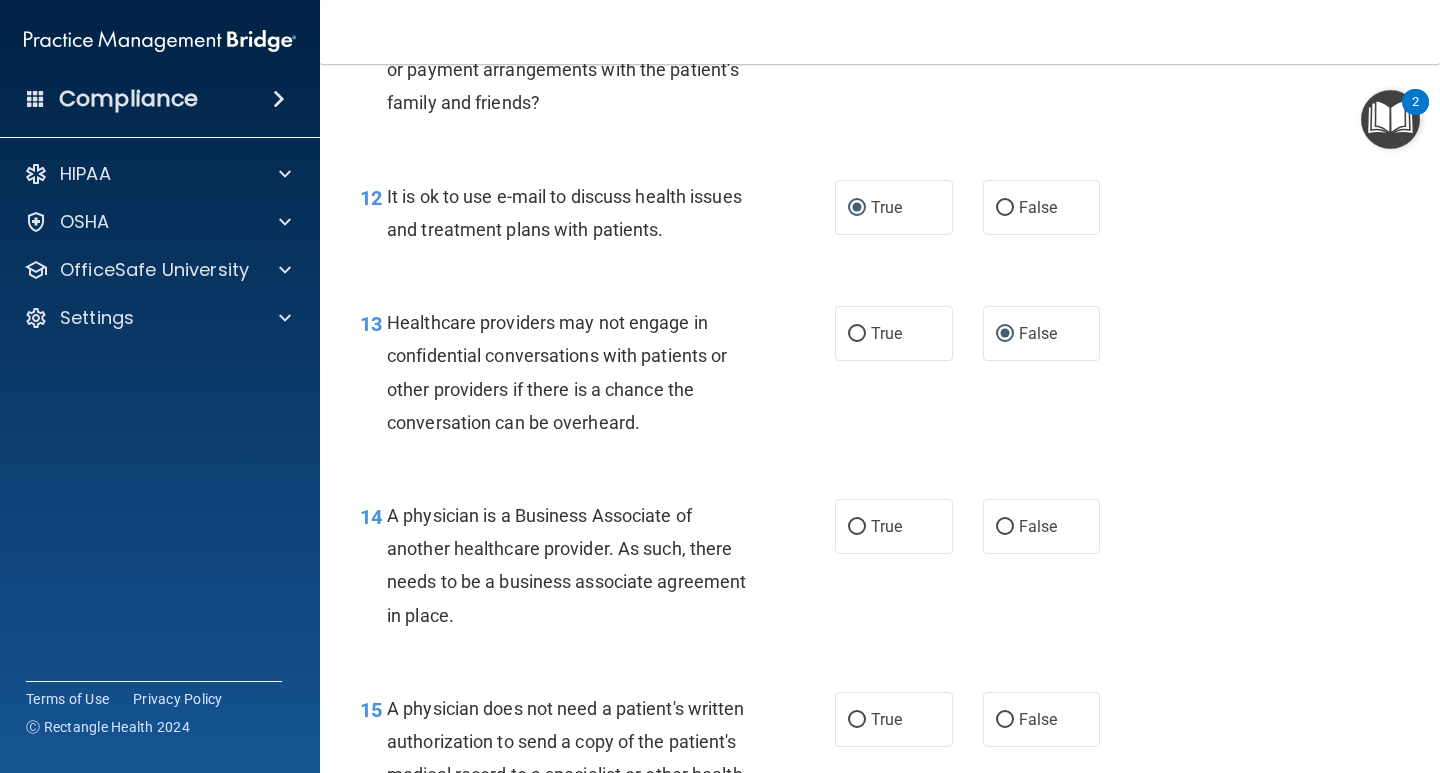 scroll, scrollTop: 2208, scrollLeft: 0, axis: vertical 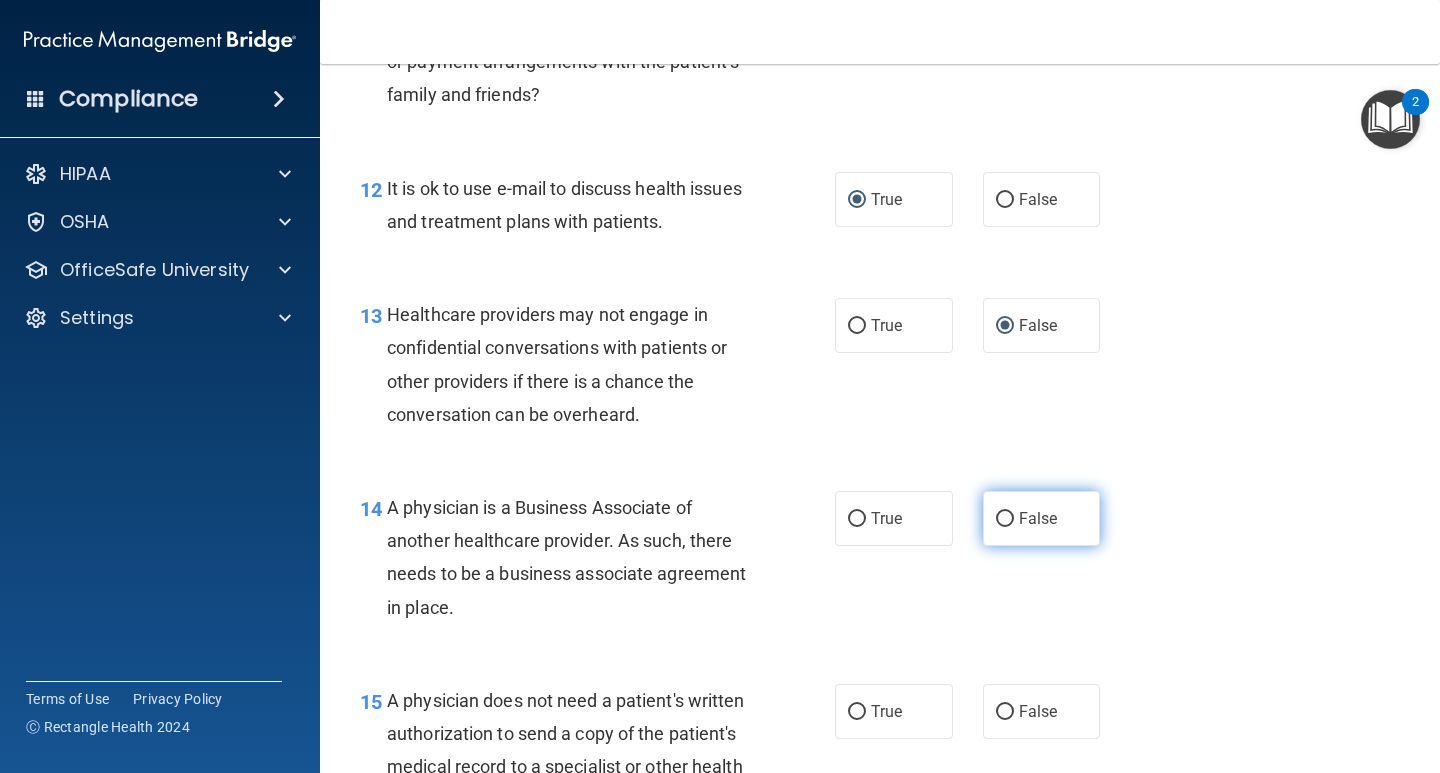 click on "False" at bounding box center [1005, 519] 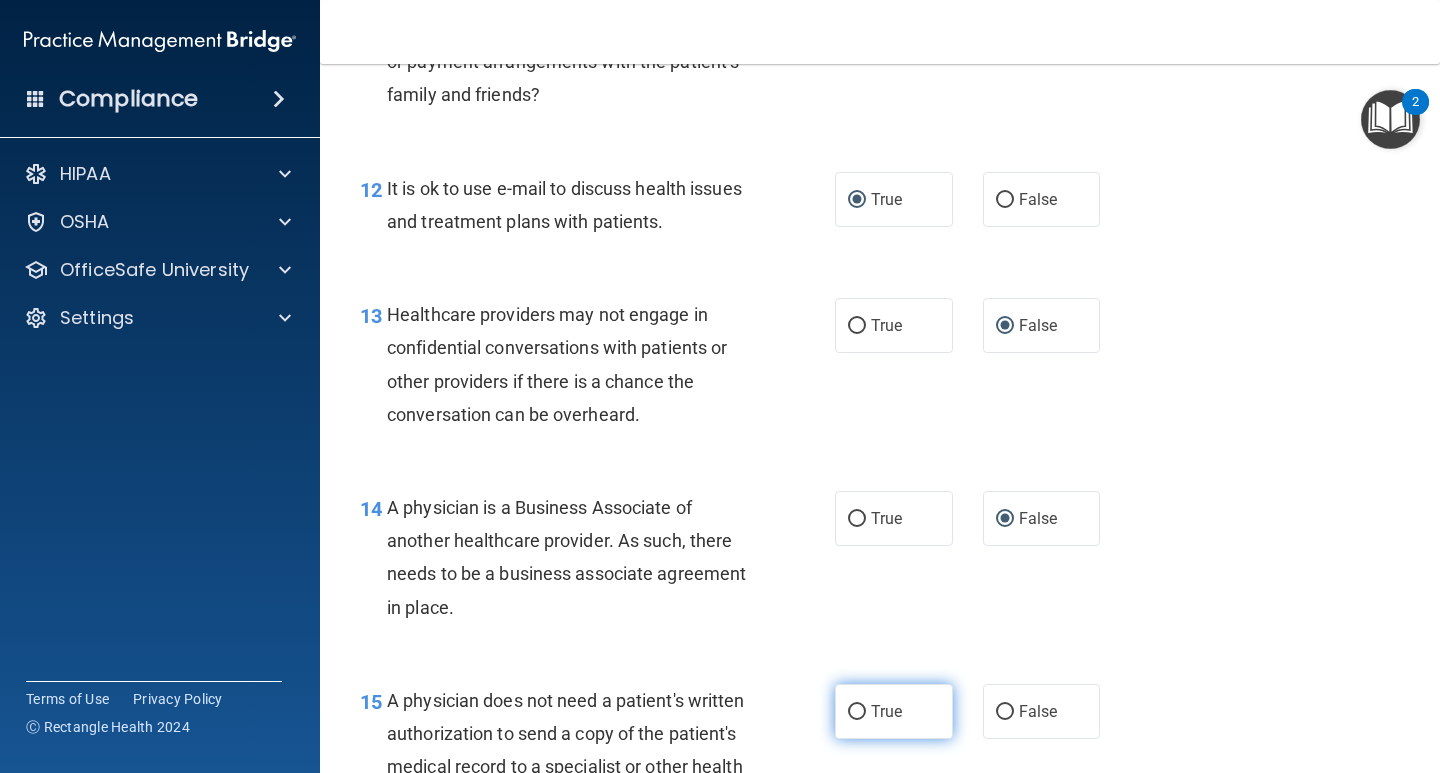 click on "True" at bounding box center [857, 712] 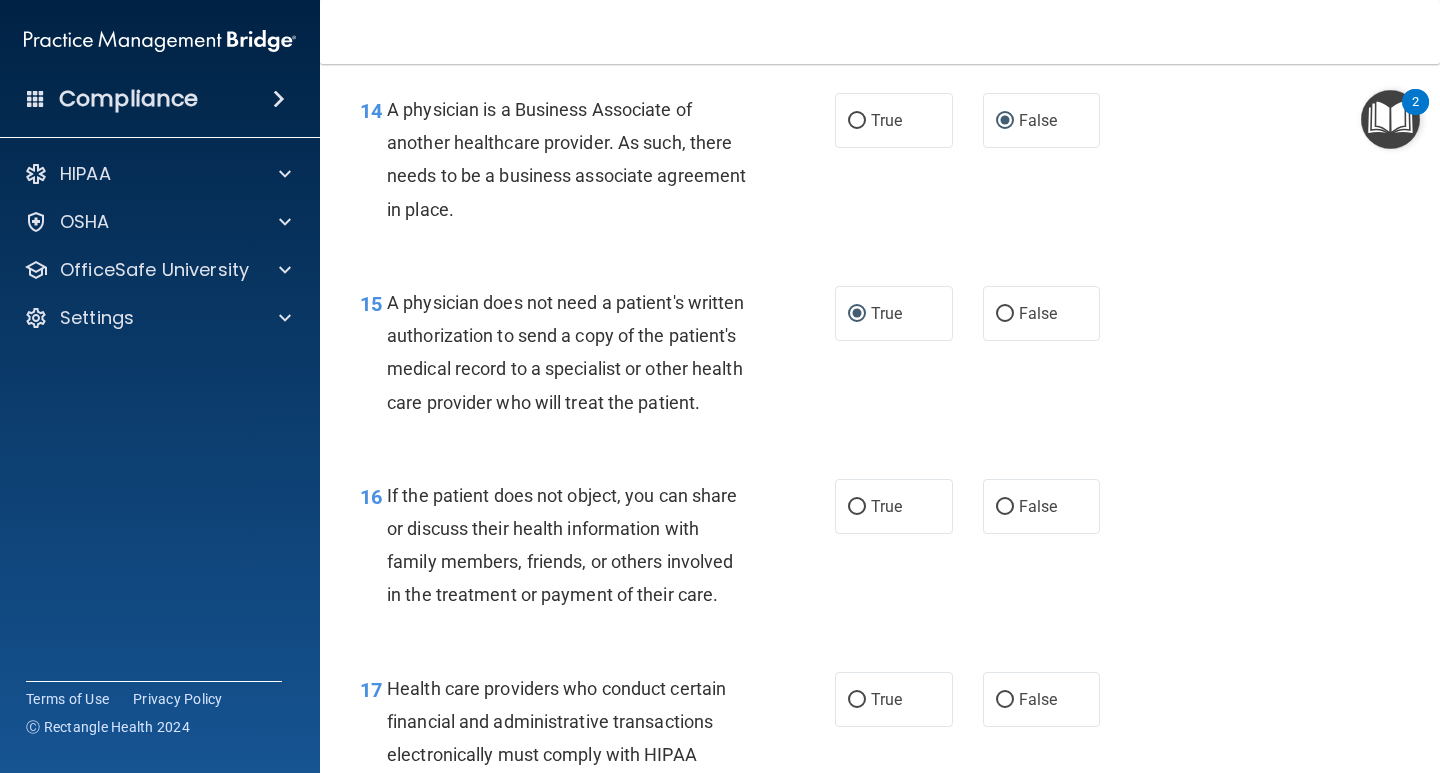 scroll, scrollTop: 2608, scrollLeft: 0, axis: vertical 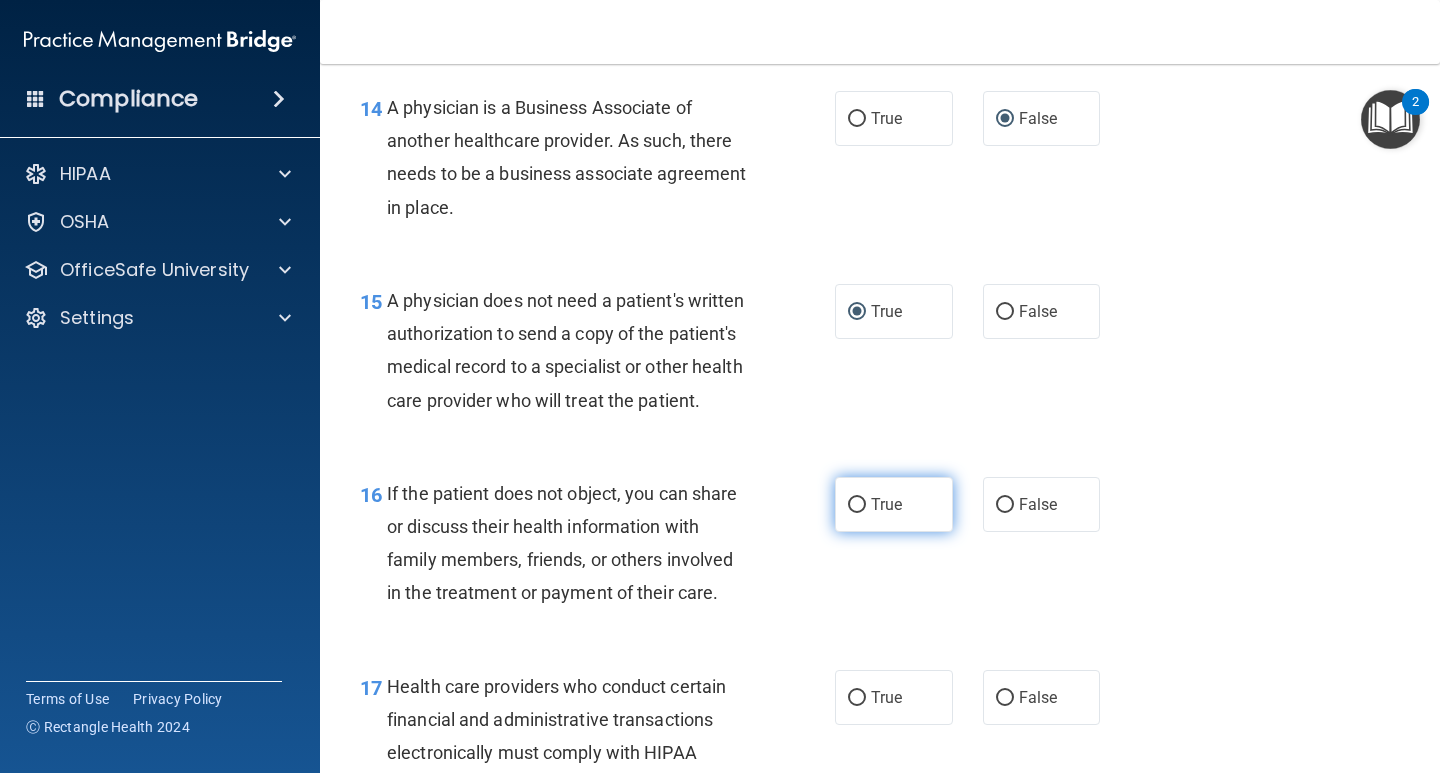 click on "True" at bounding box center (857, 505) 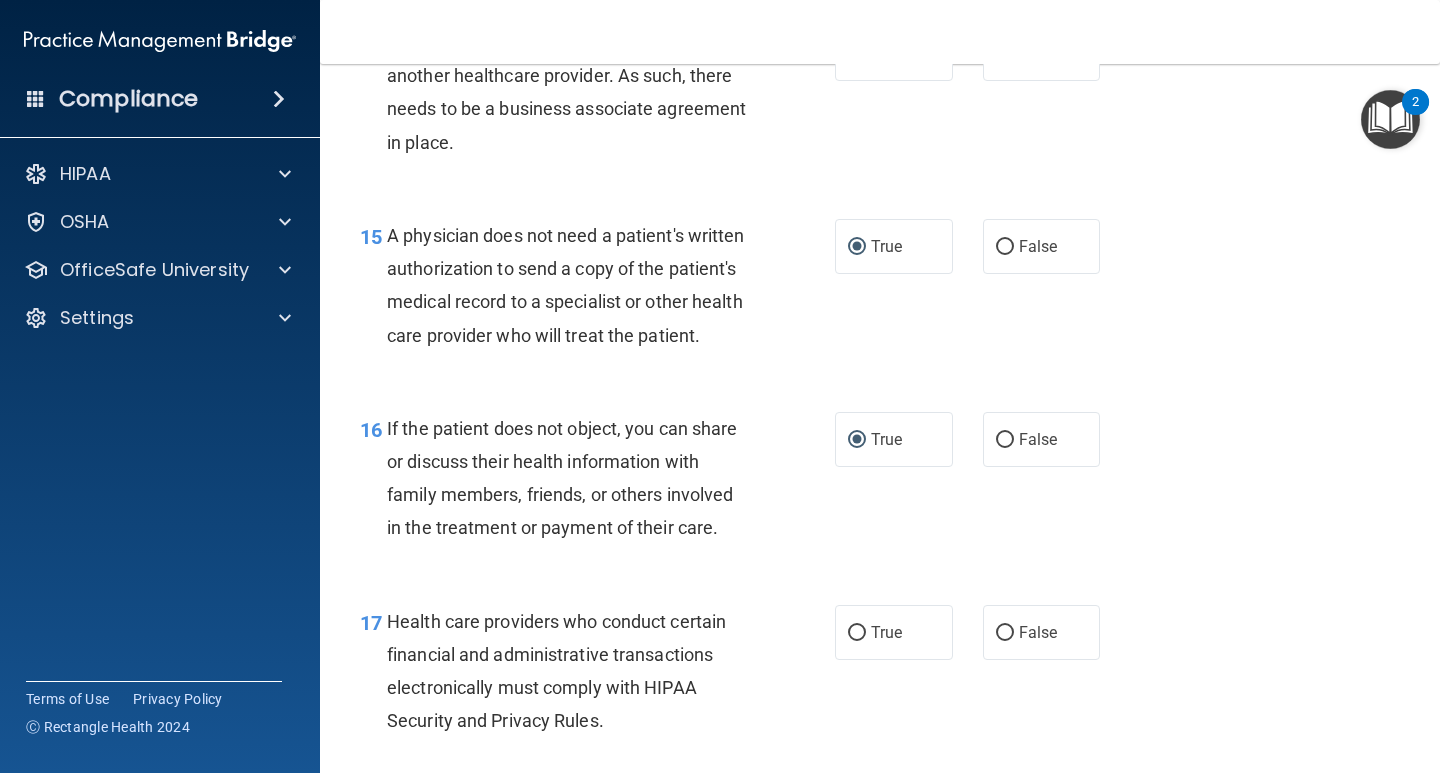 scroll, scrollTop: 2708, scrollLeft: 0, axis: vertical 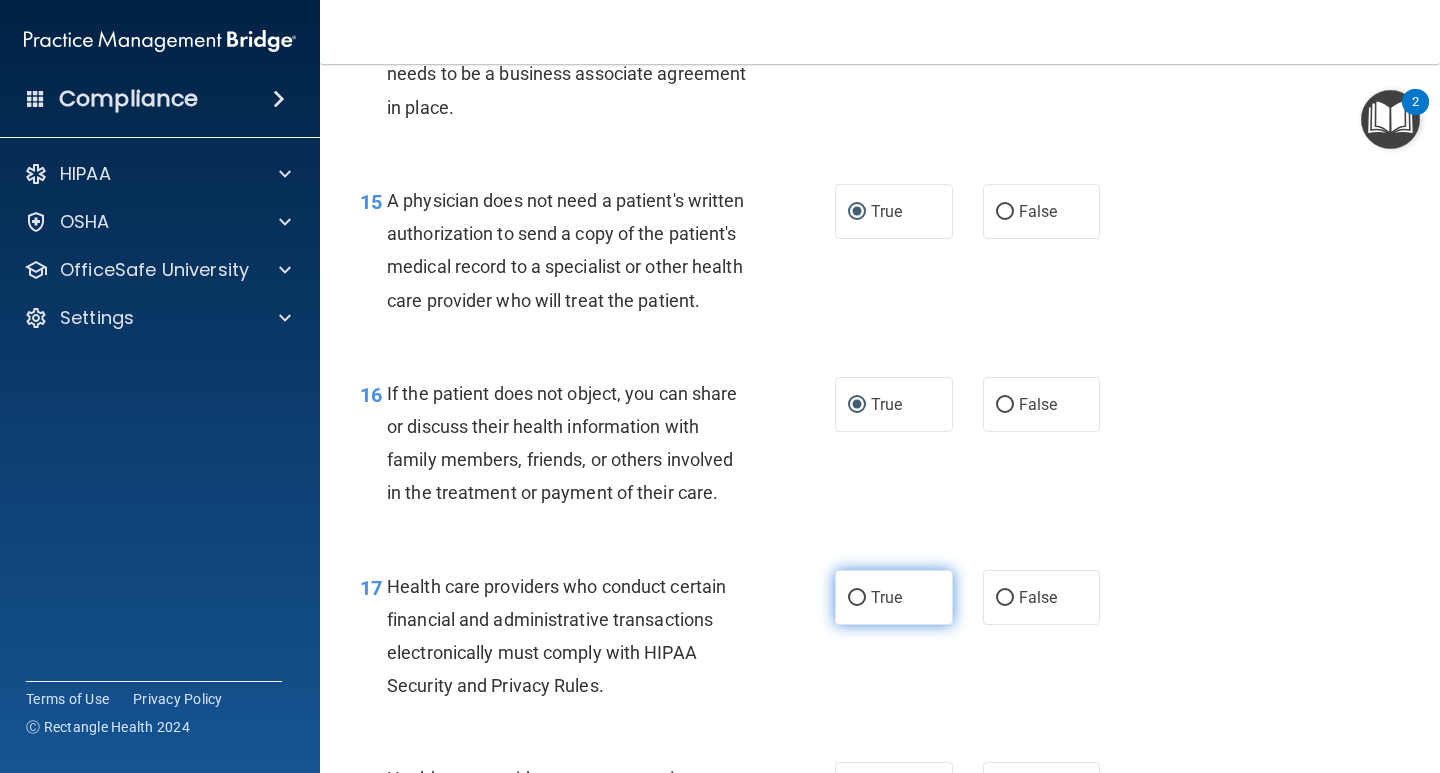 click on "True" at bounding box center [857, 598] 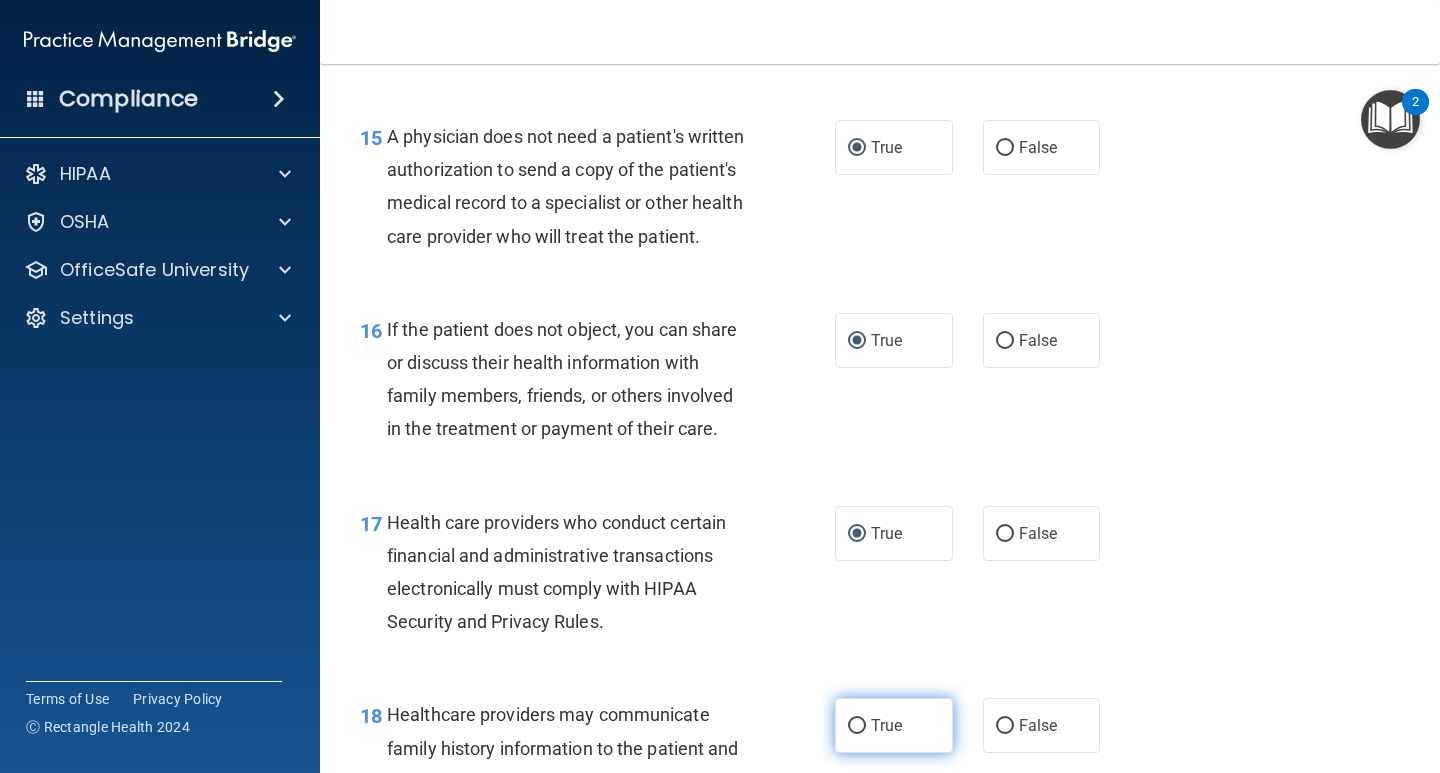 scroll, scrollTop: 2908, scrollLeft: 0, axis: vertical 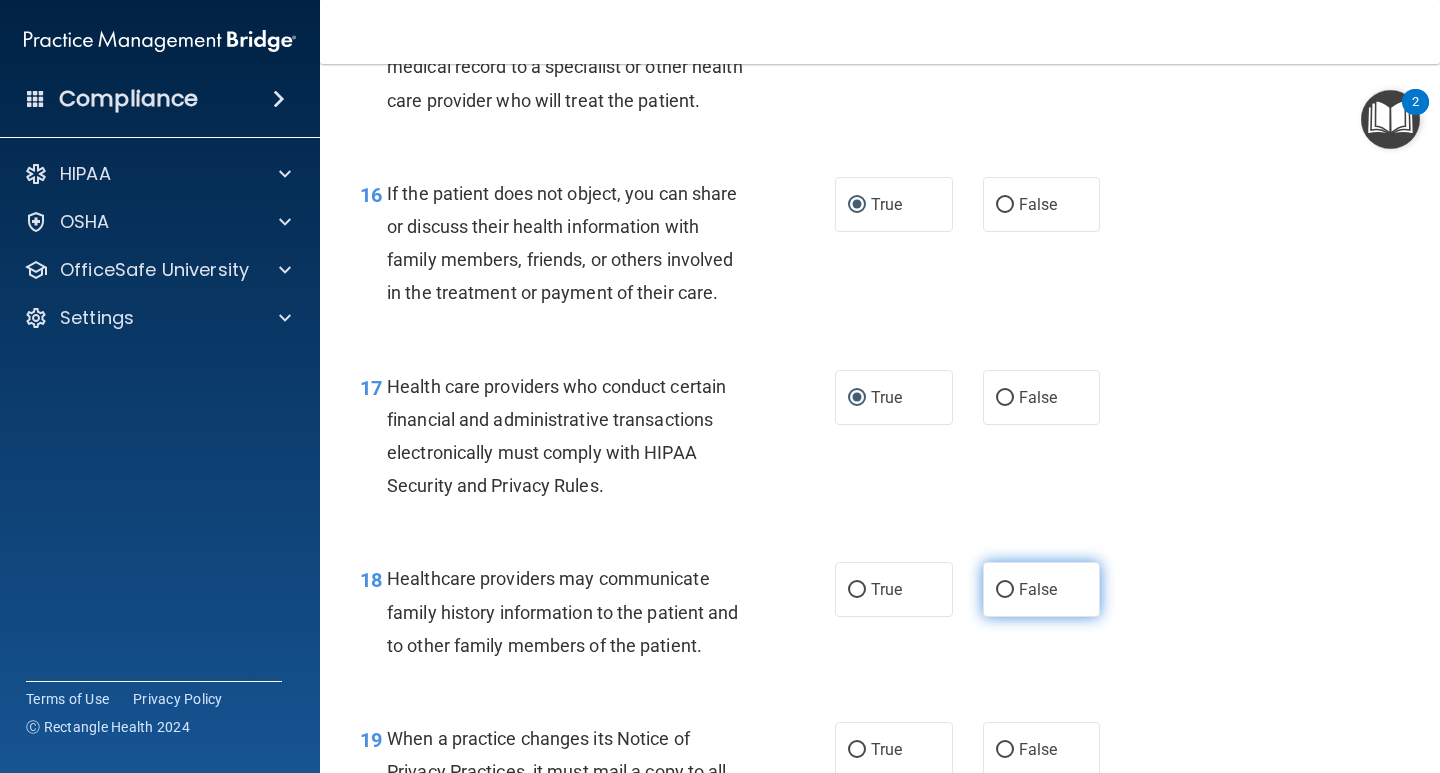 click on "False" at bounding box center (1005, 590) 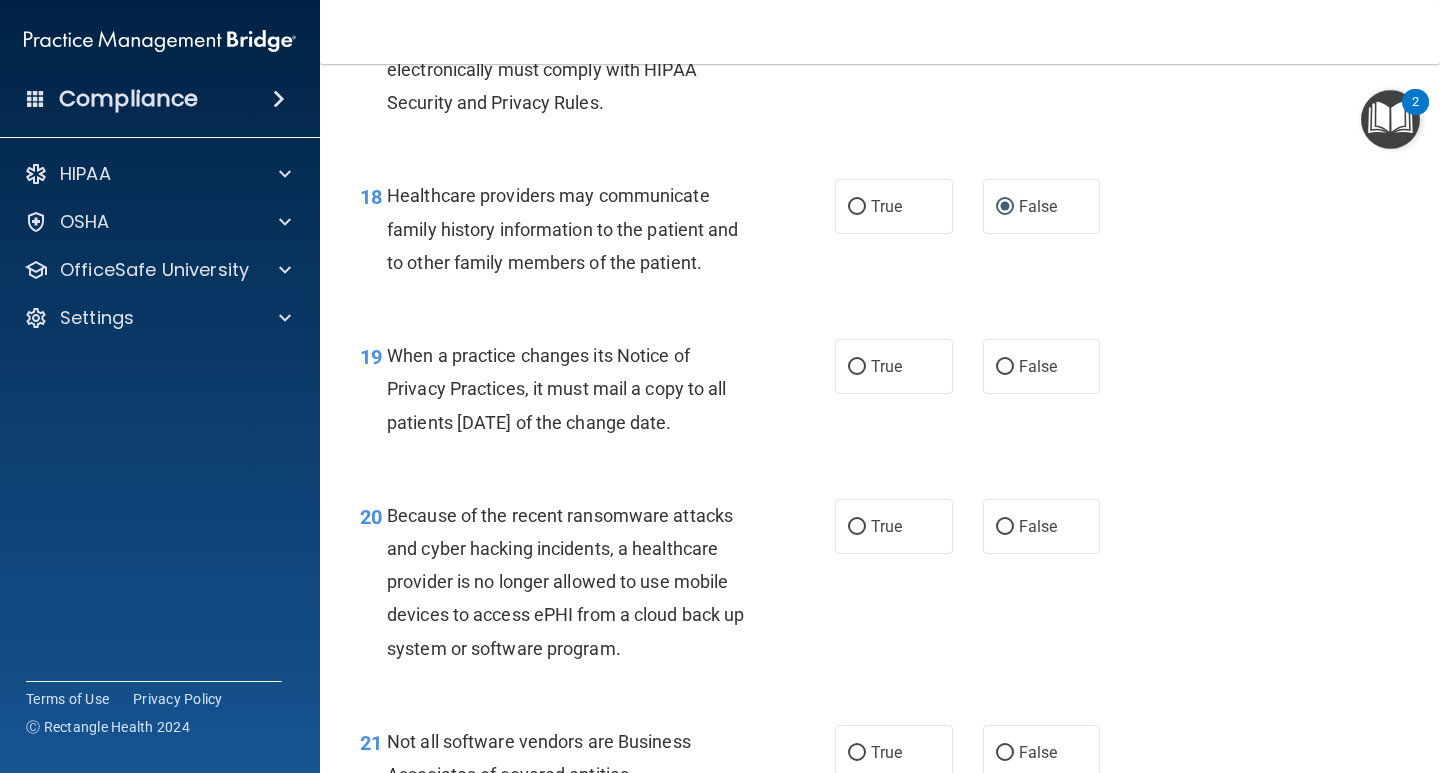 scroll, scrollTop: 3308, scrollLeft: 0, axis: vertical 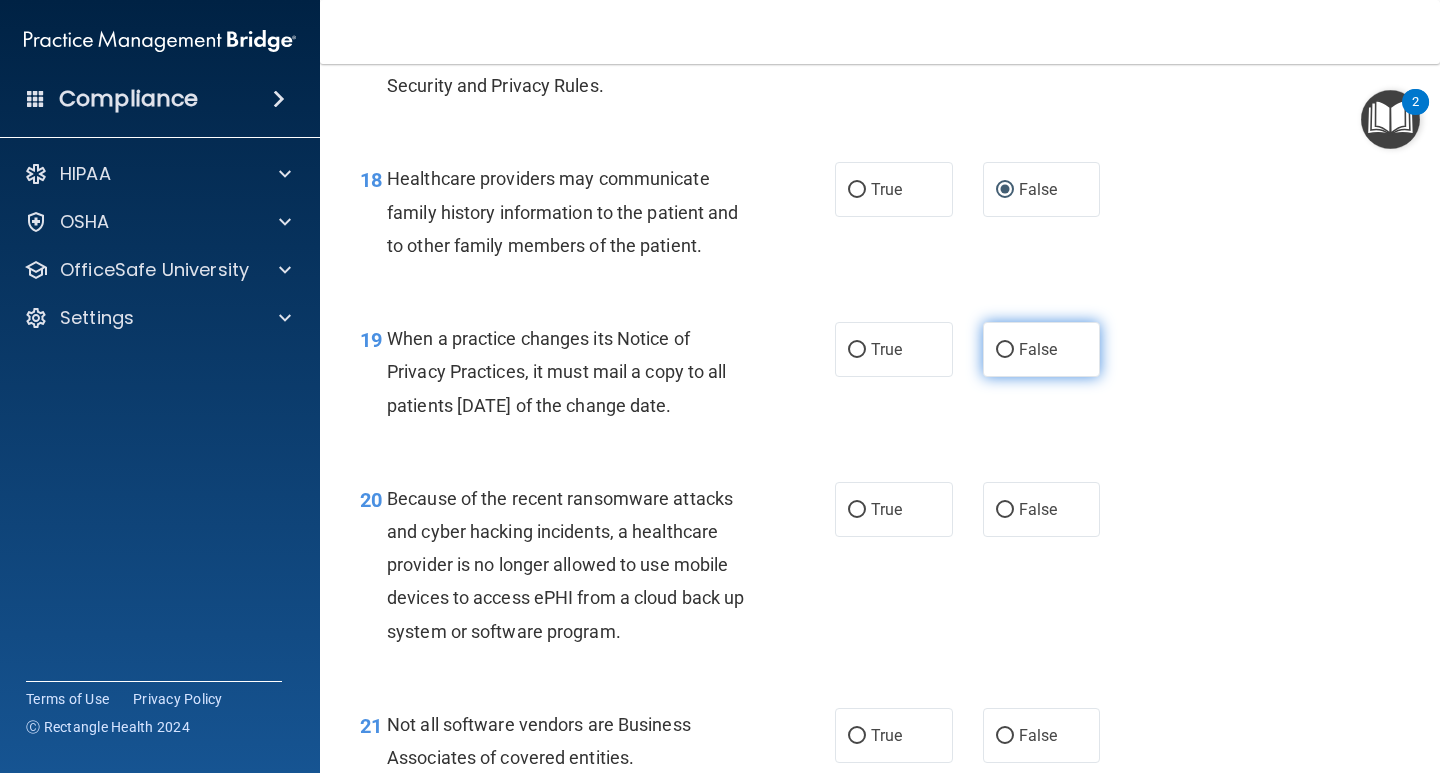 click on "False" at bounding box center [1005, 350] 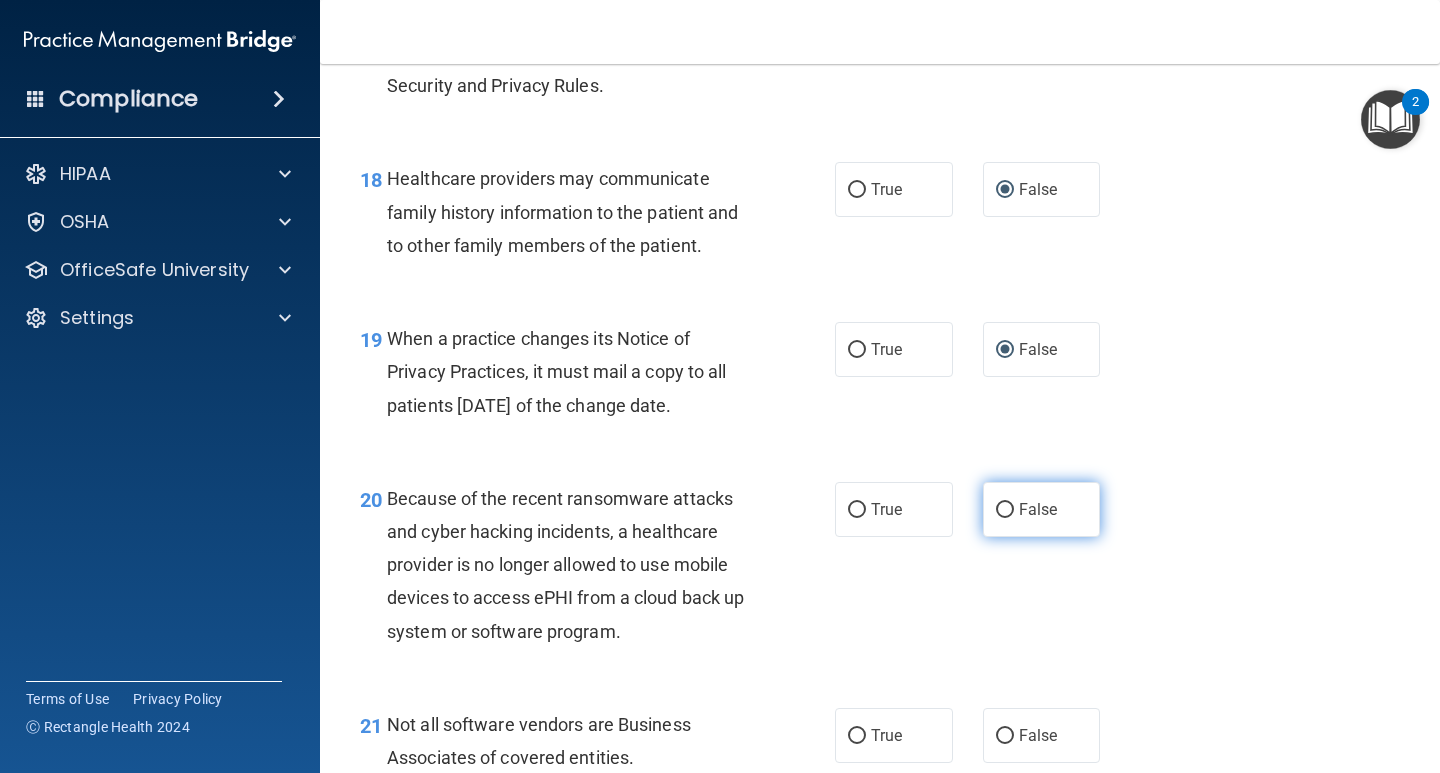 click on "False" at bounding box center [1005, 510] 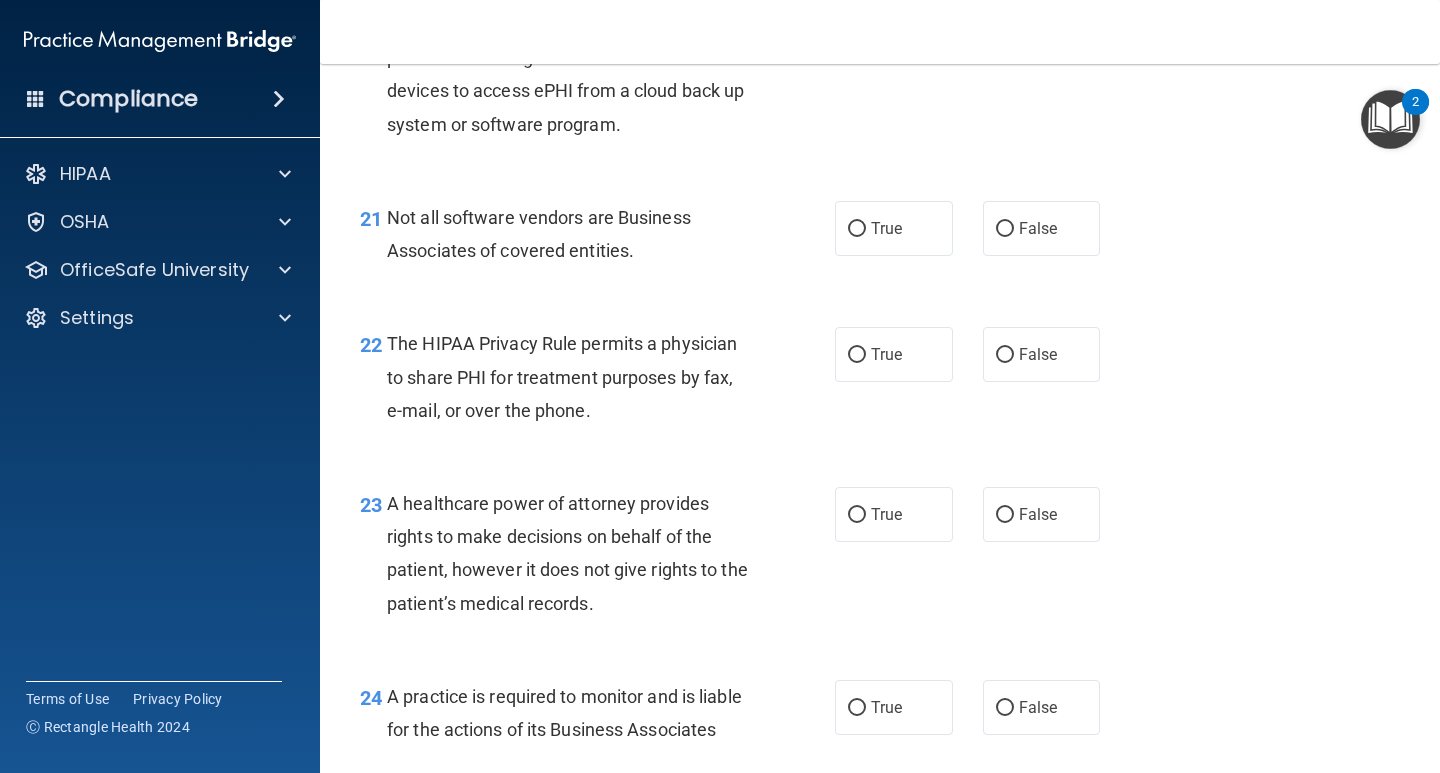 scroll, scrollTop: 3729, scrollLeft: 0, axis: vertical 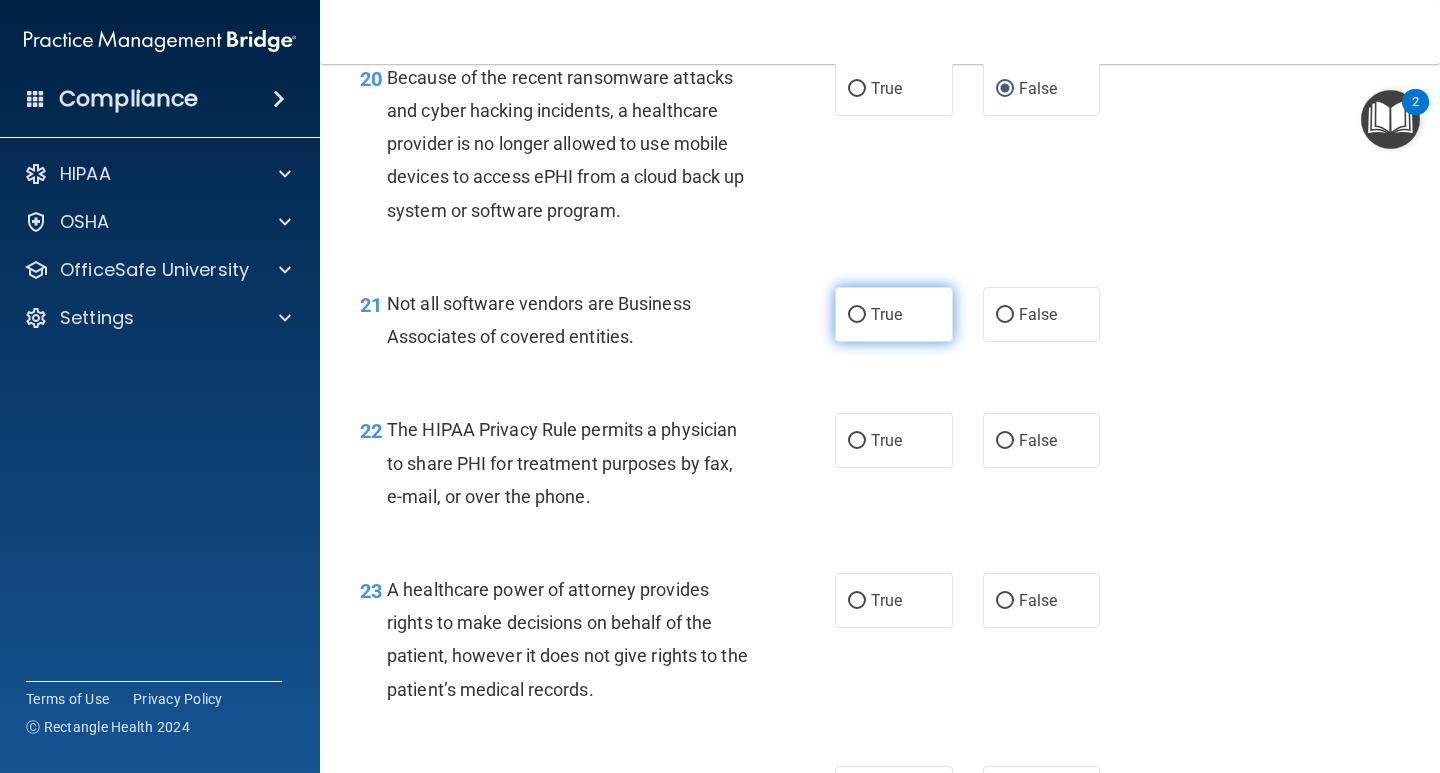 click on "True" at bounding box center [857, 315] 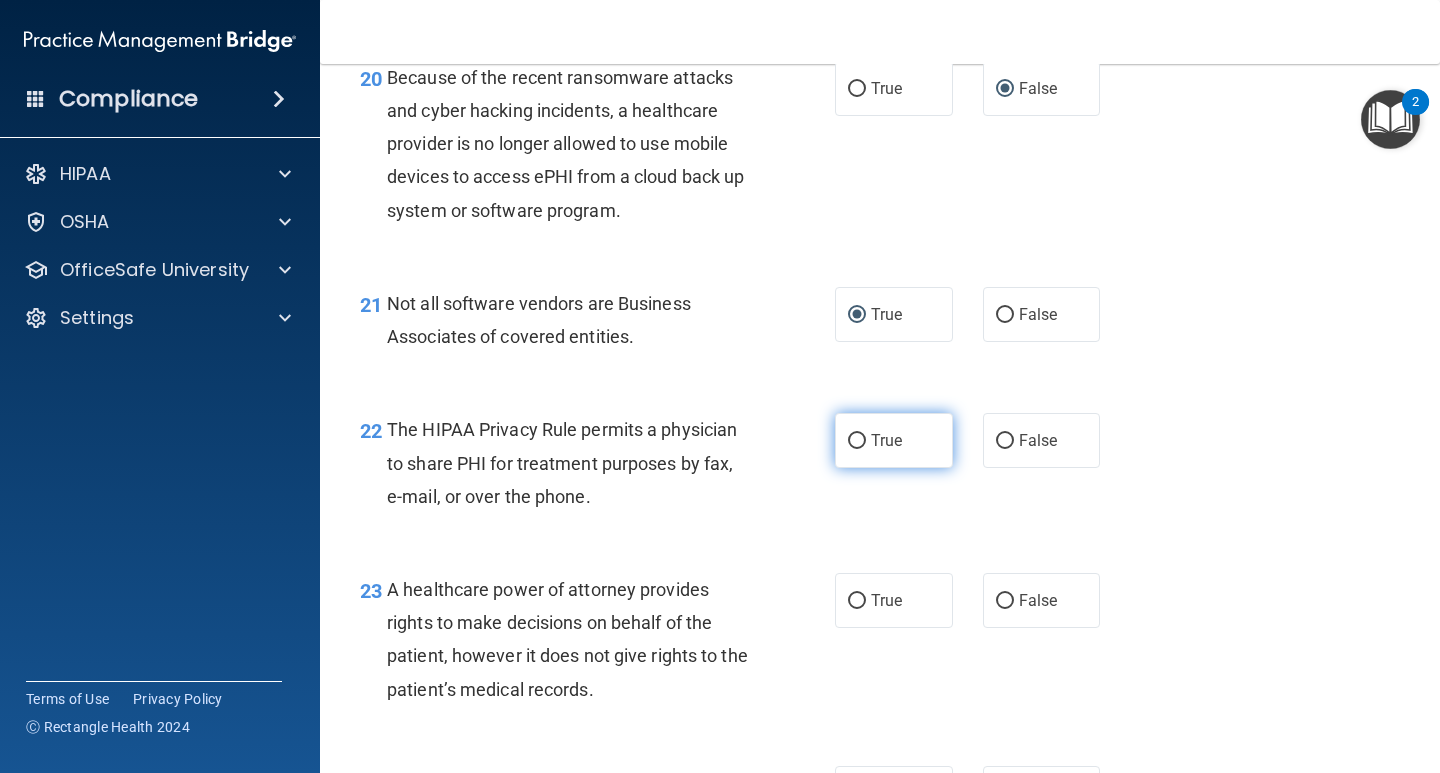 click on "True" at bounding box center [894, 440] 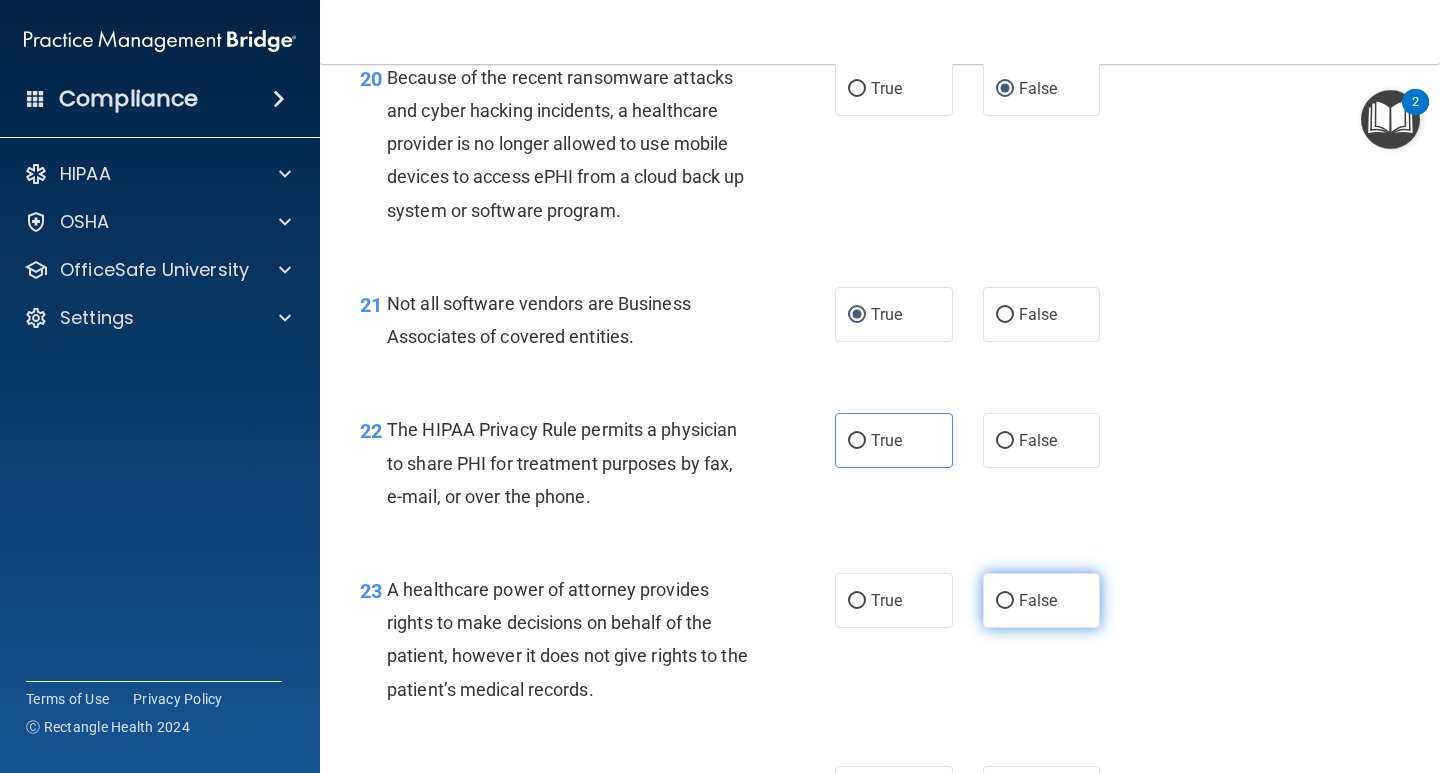 click on "False" at bounding box center [1005, 601] 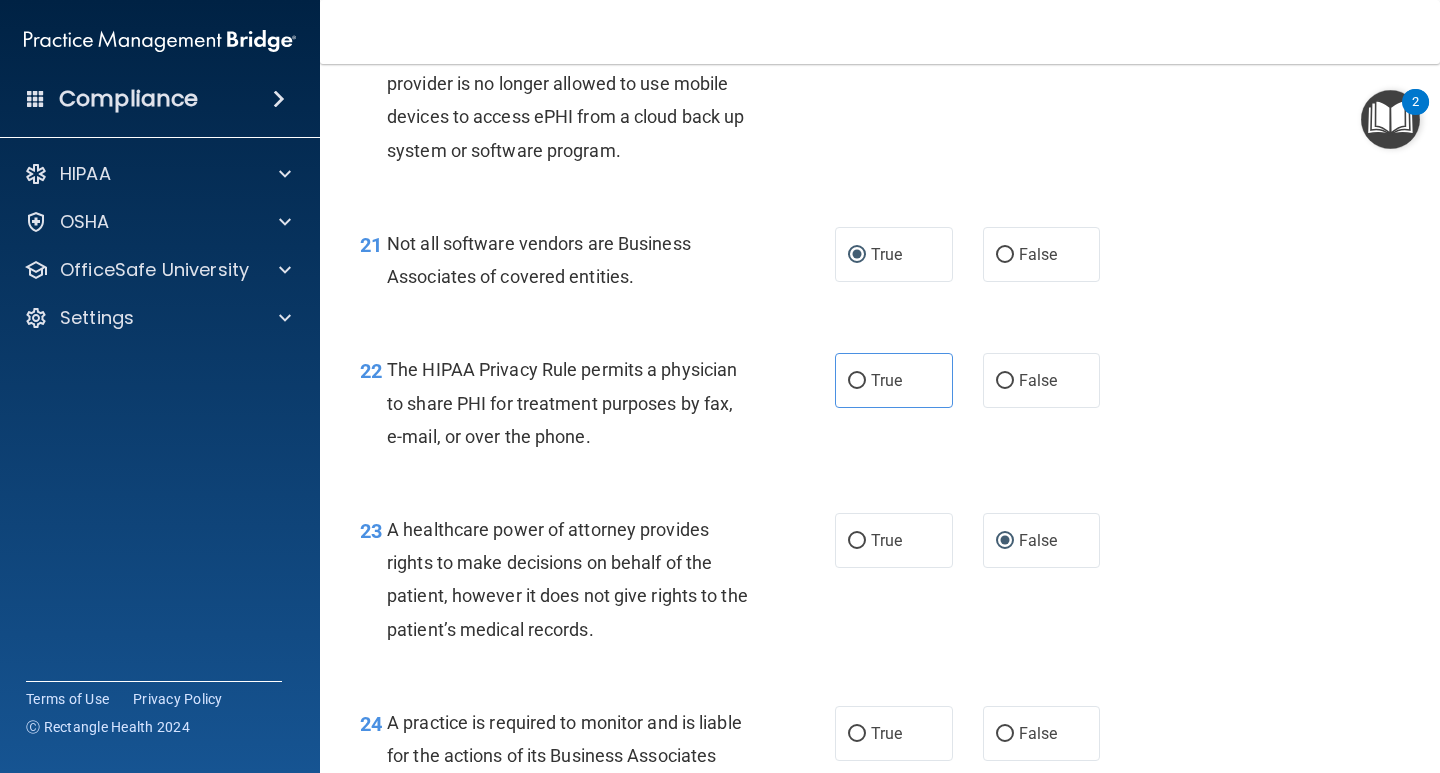 scroll, scrollTop: 3824, scrollLeft: 0, axis: vertical 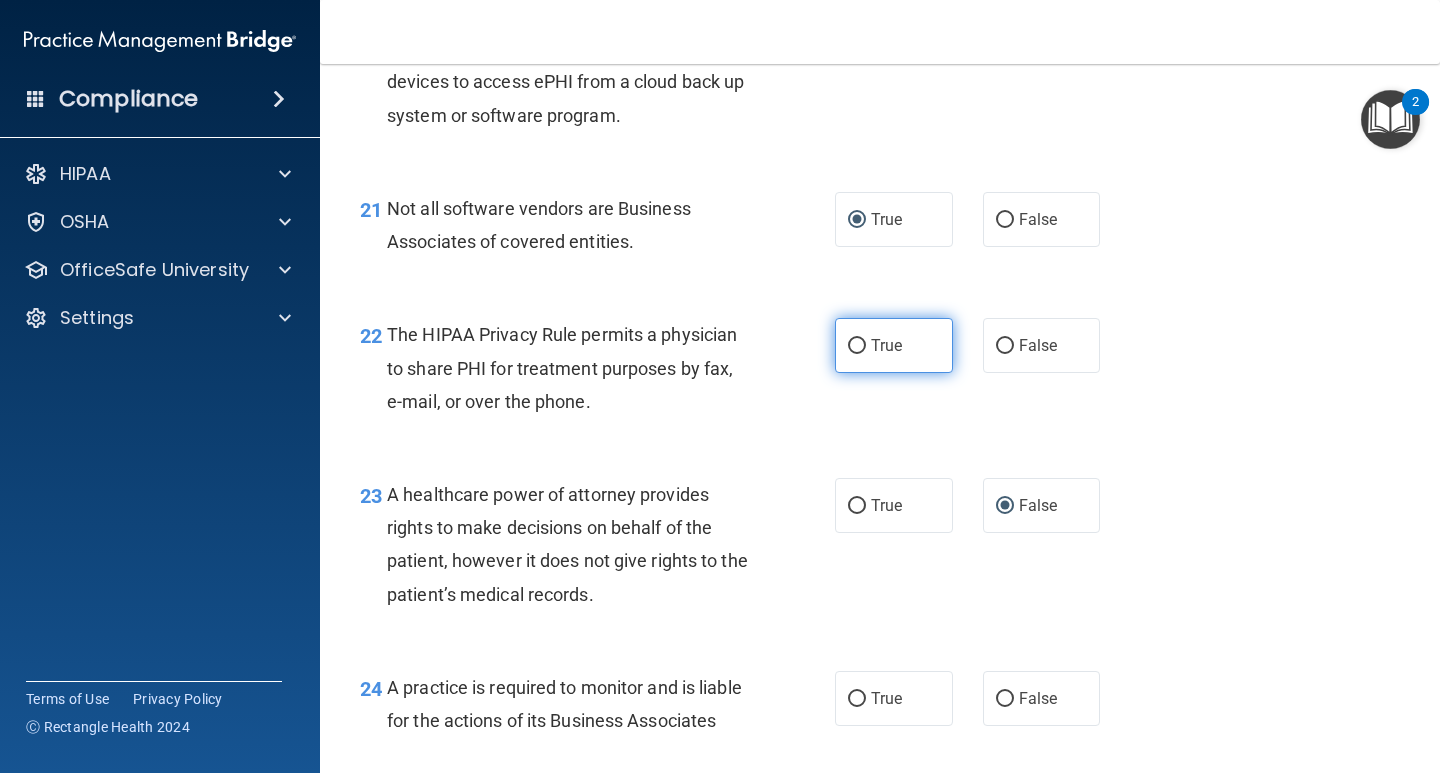 click on "True" at bounding box center [857, 346] 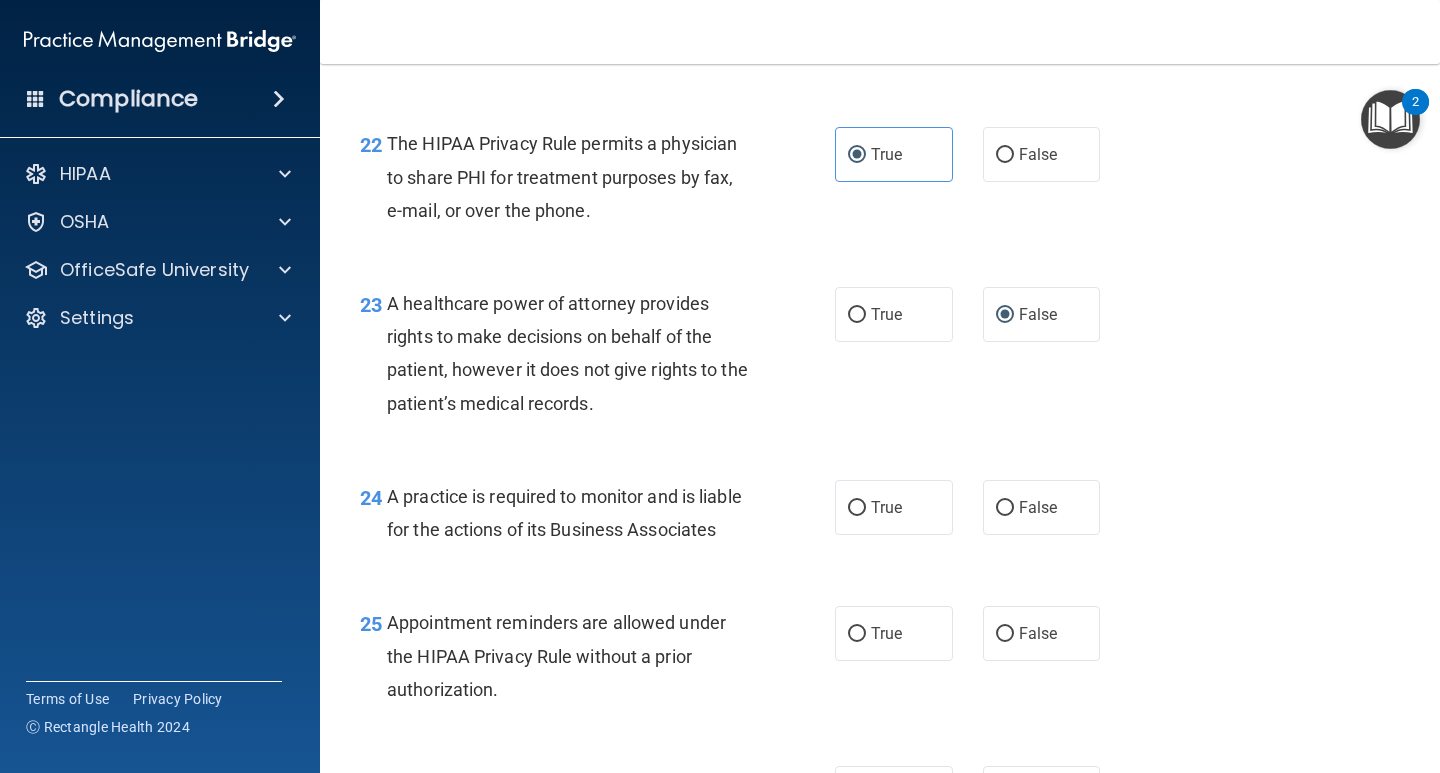scroll, scrollTop: 4024, scrollLeft: 0, axis: vertical 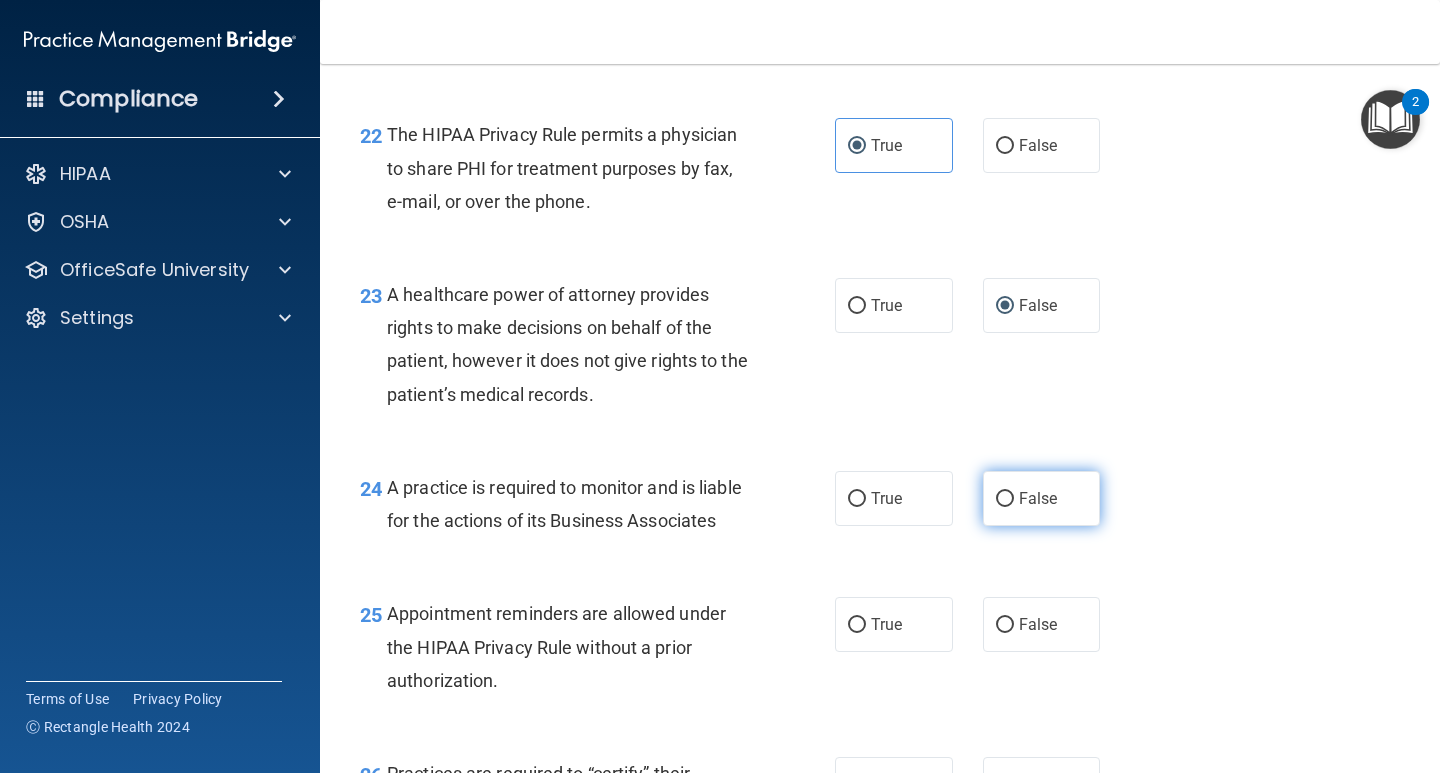 click on "False" at bounding box center [1042, 498] 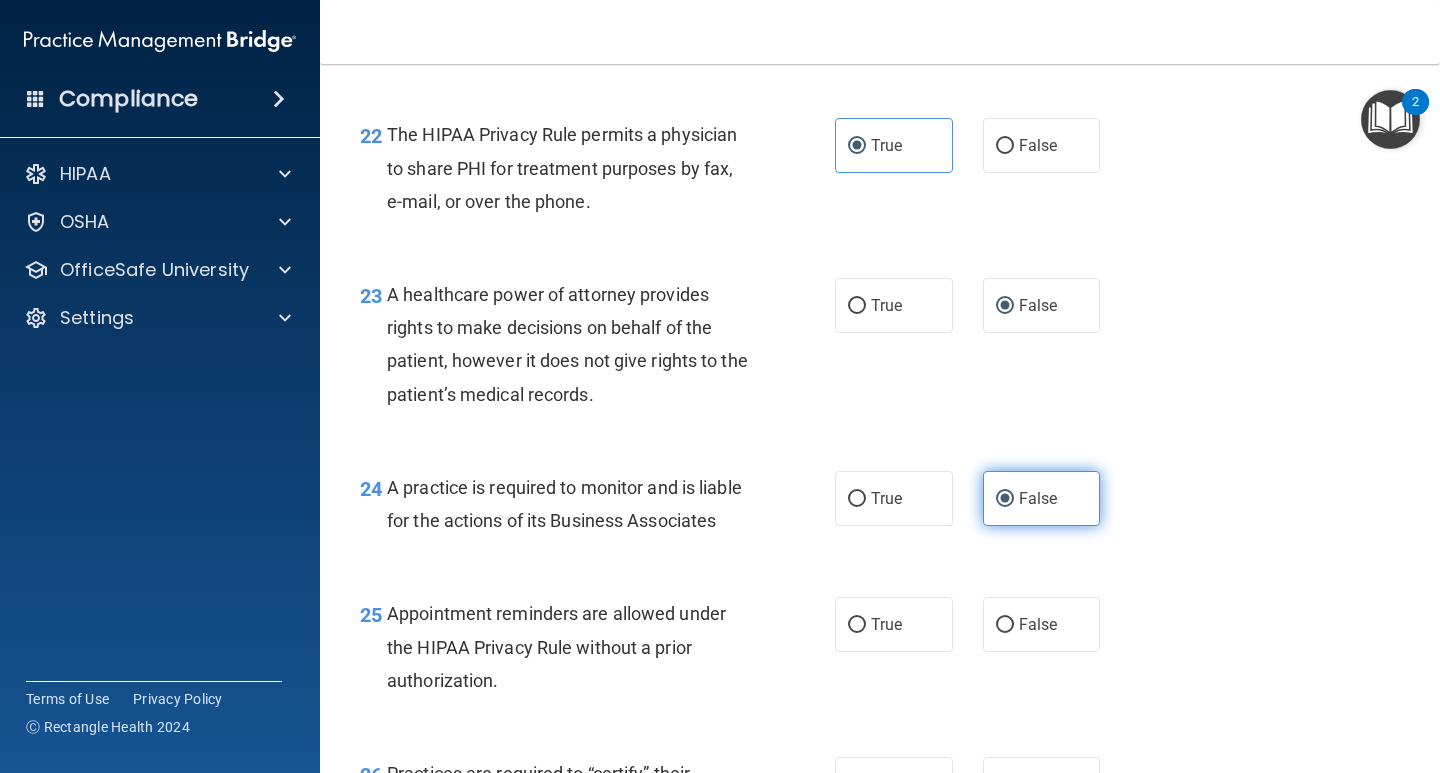 scroll, scrollTop: 4124, scrollLeft: 0, axis: vertical 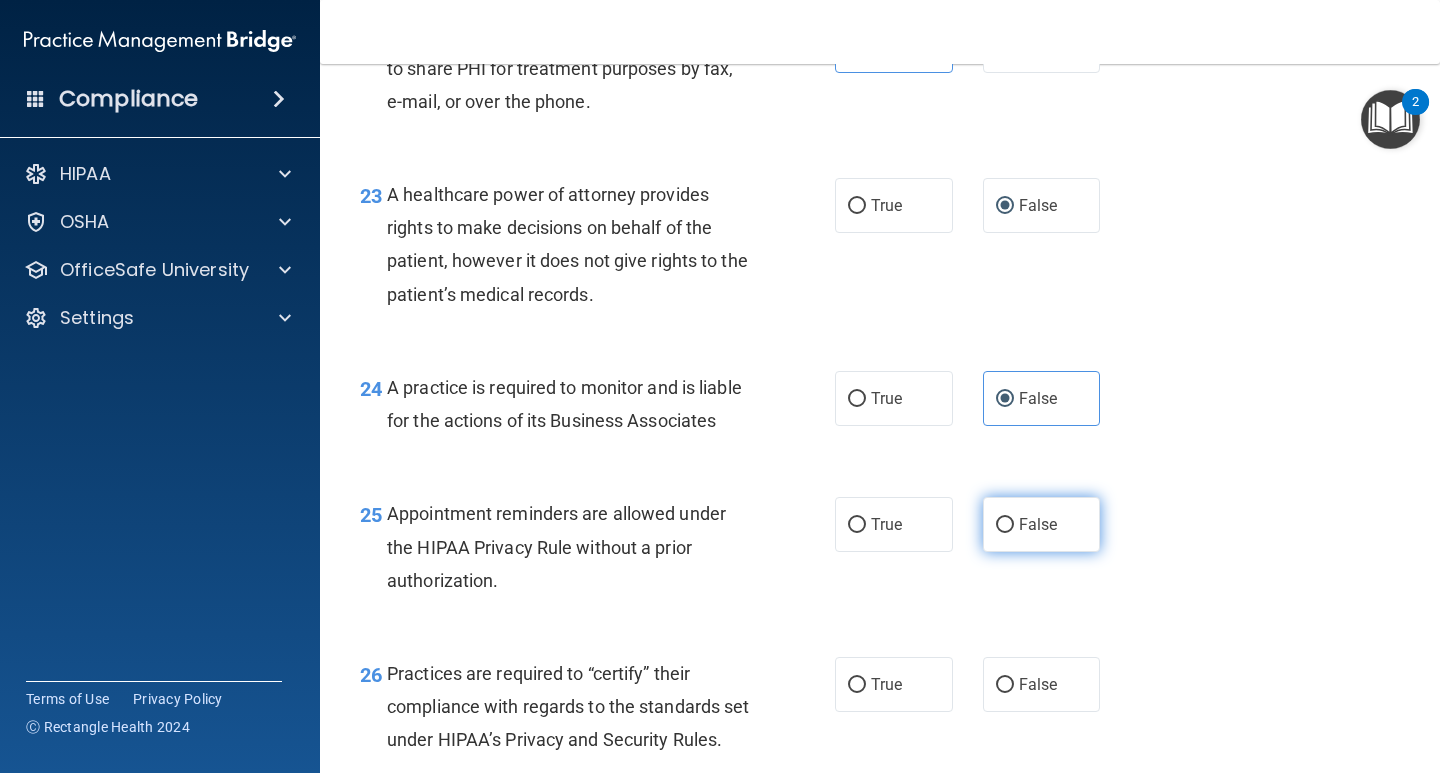 click on "False" at bounding box center (1005, 525) 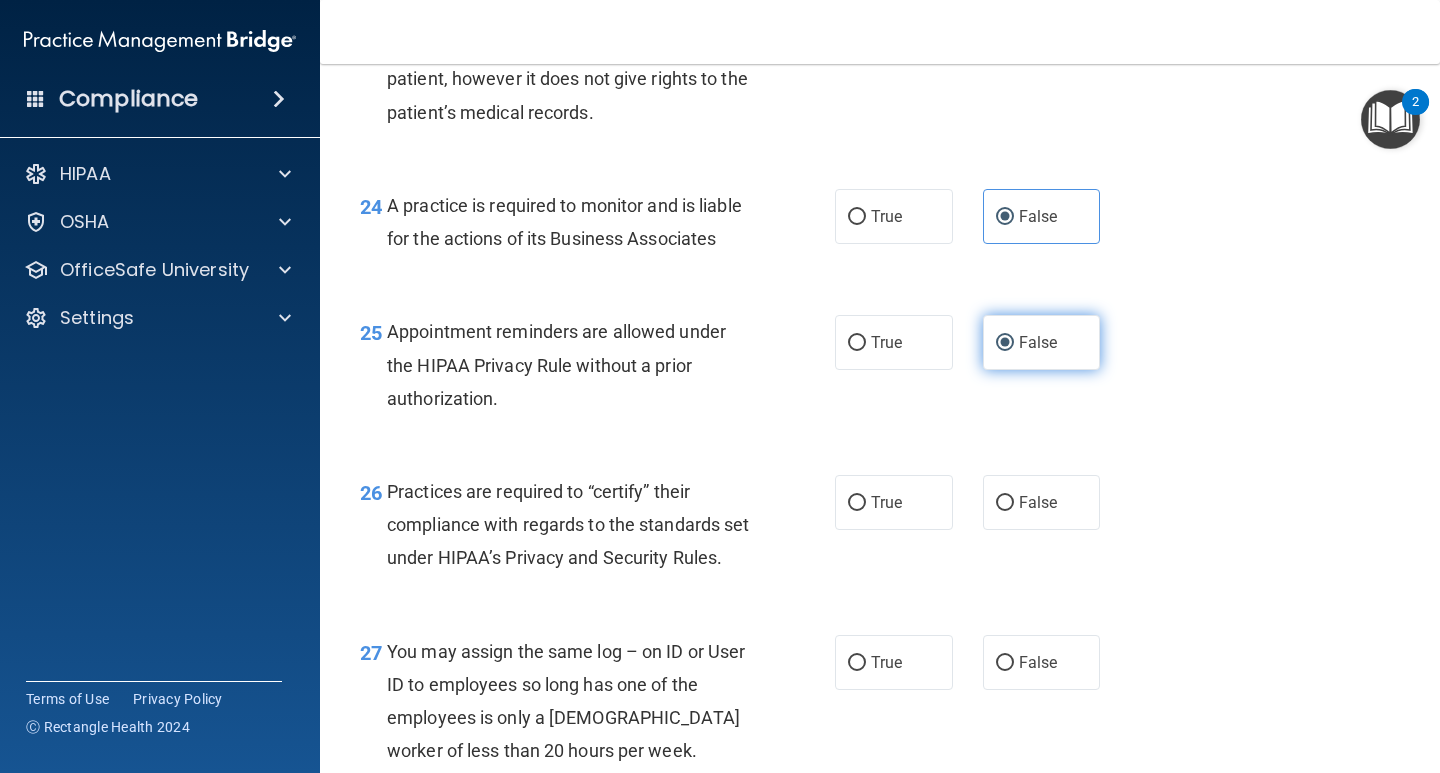scroll, scrollTop: 4324, scrollLeft: 0, axis: vertical 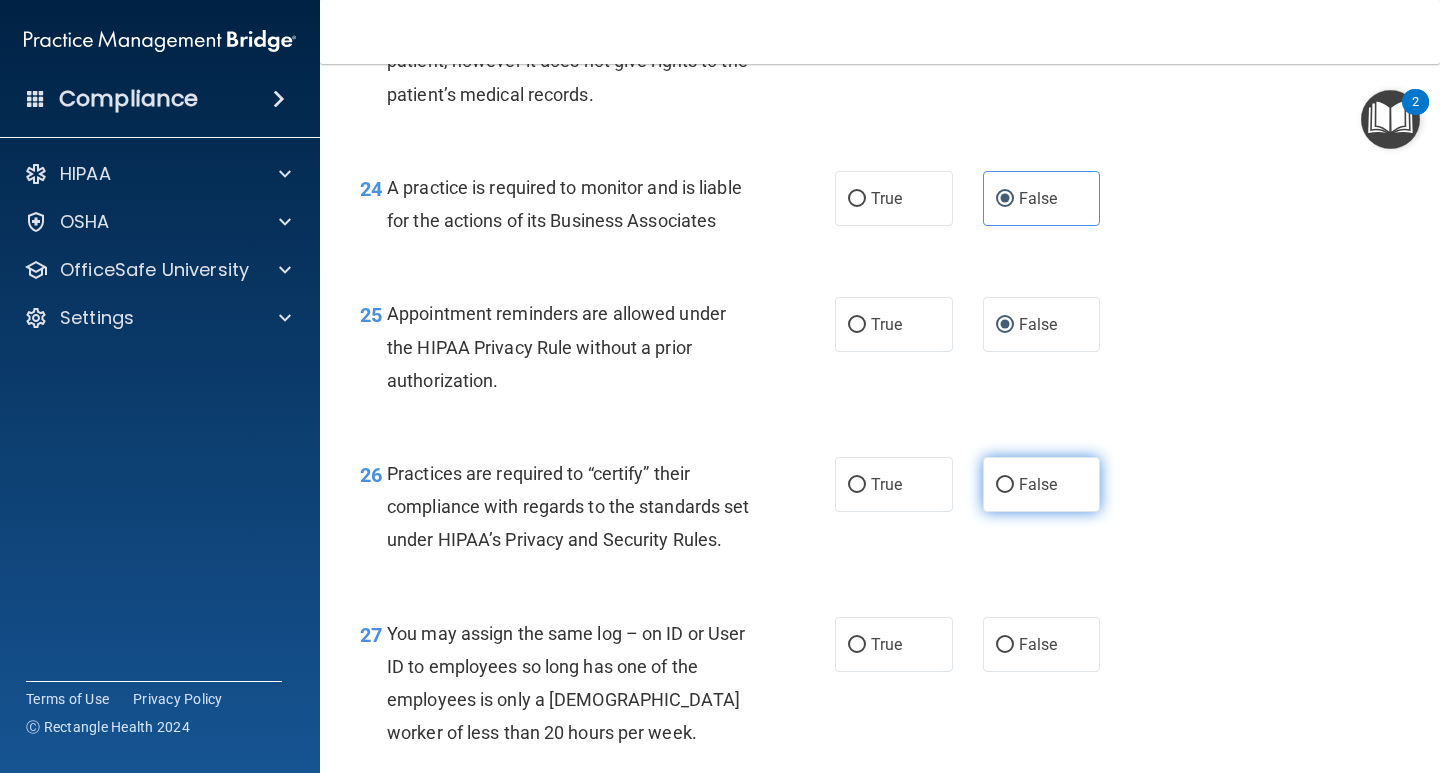click on "False" at bounding box center (1005, 485) 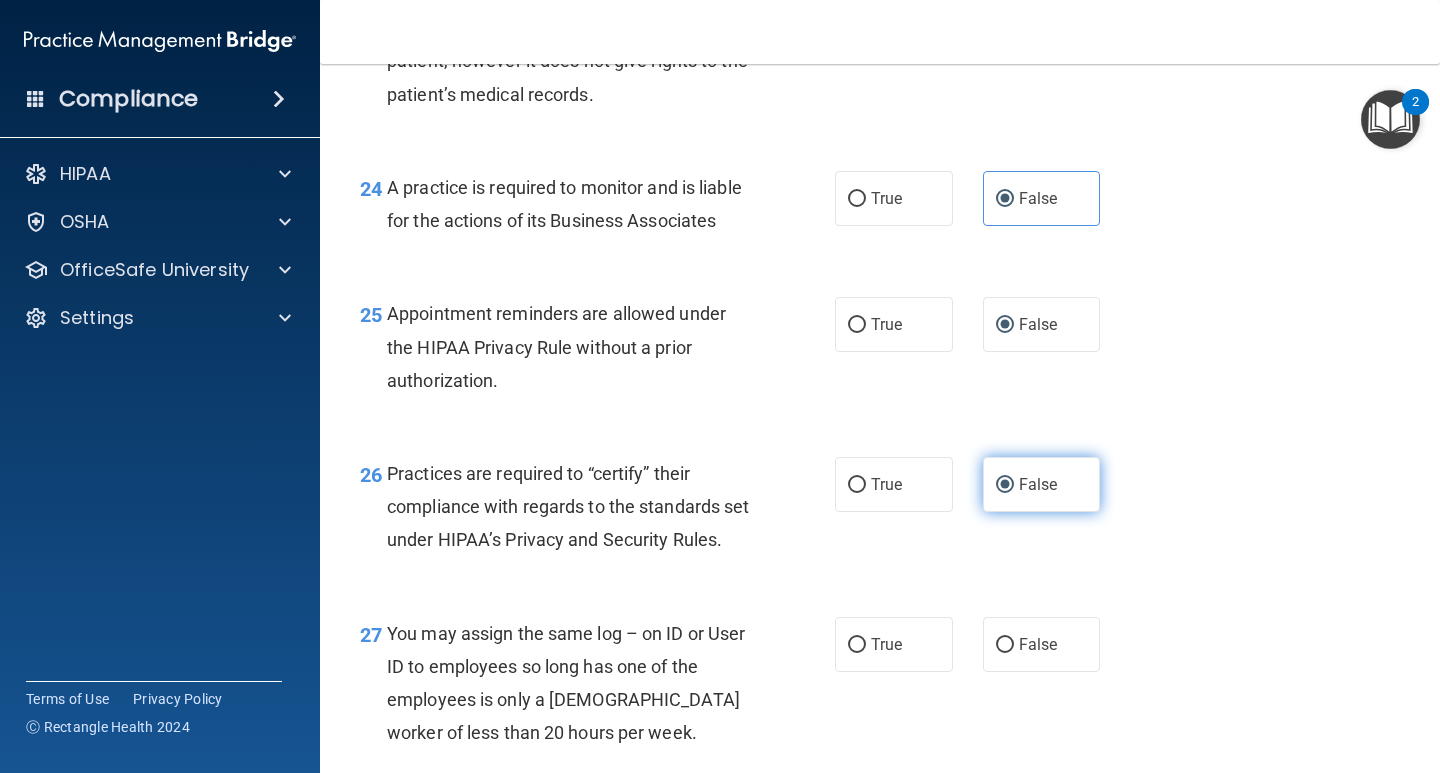 scroll, scrollTop: 4424, scrollLeft: 0, axis: vertical 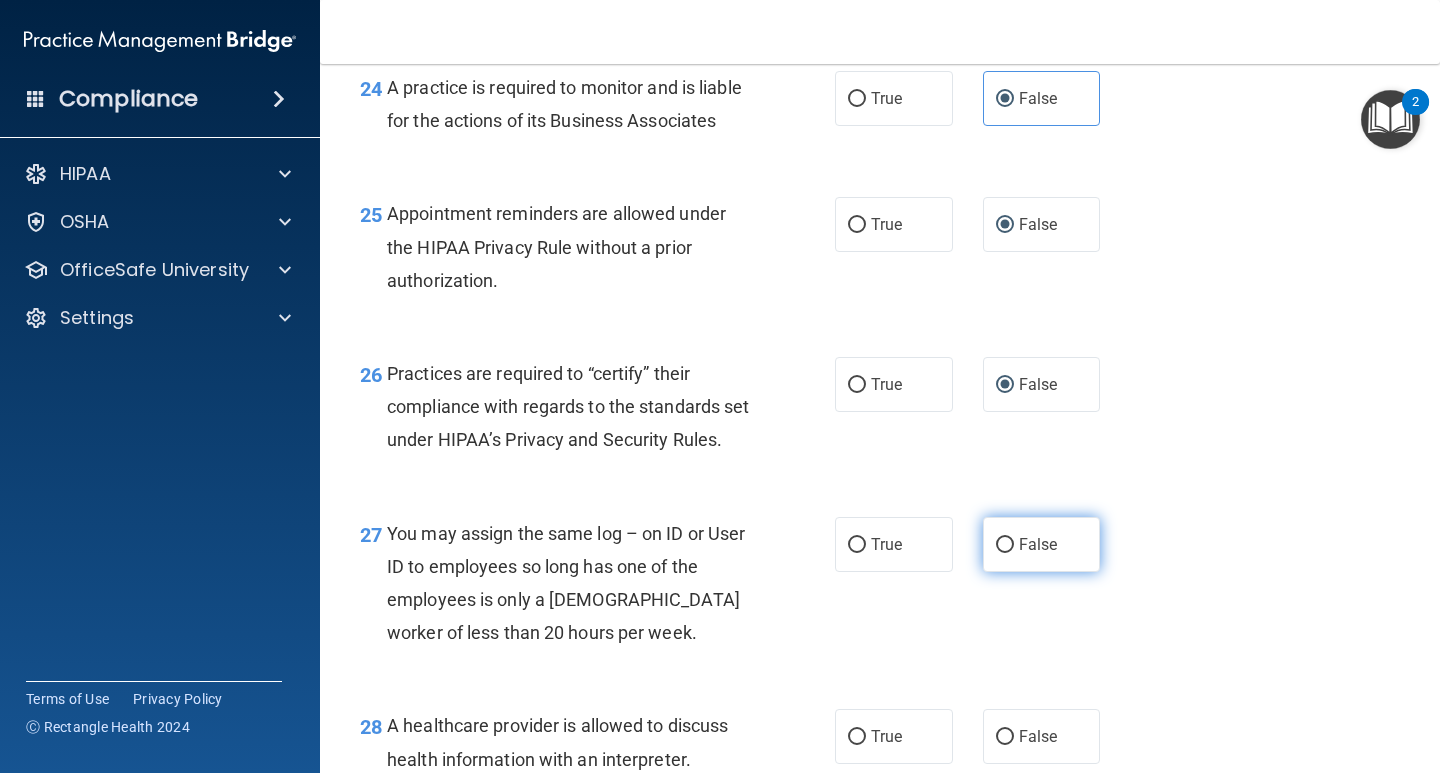 click on "False" at bounding box center [1005, 545] 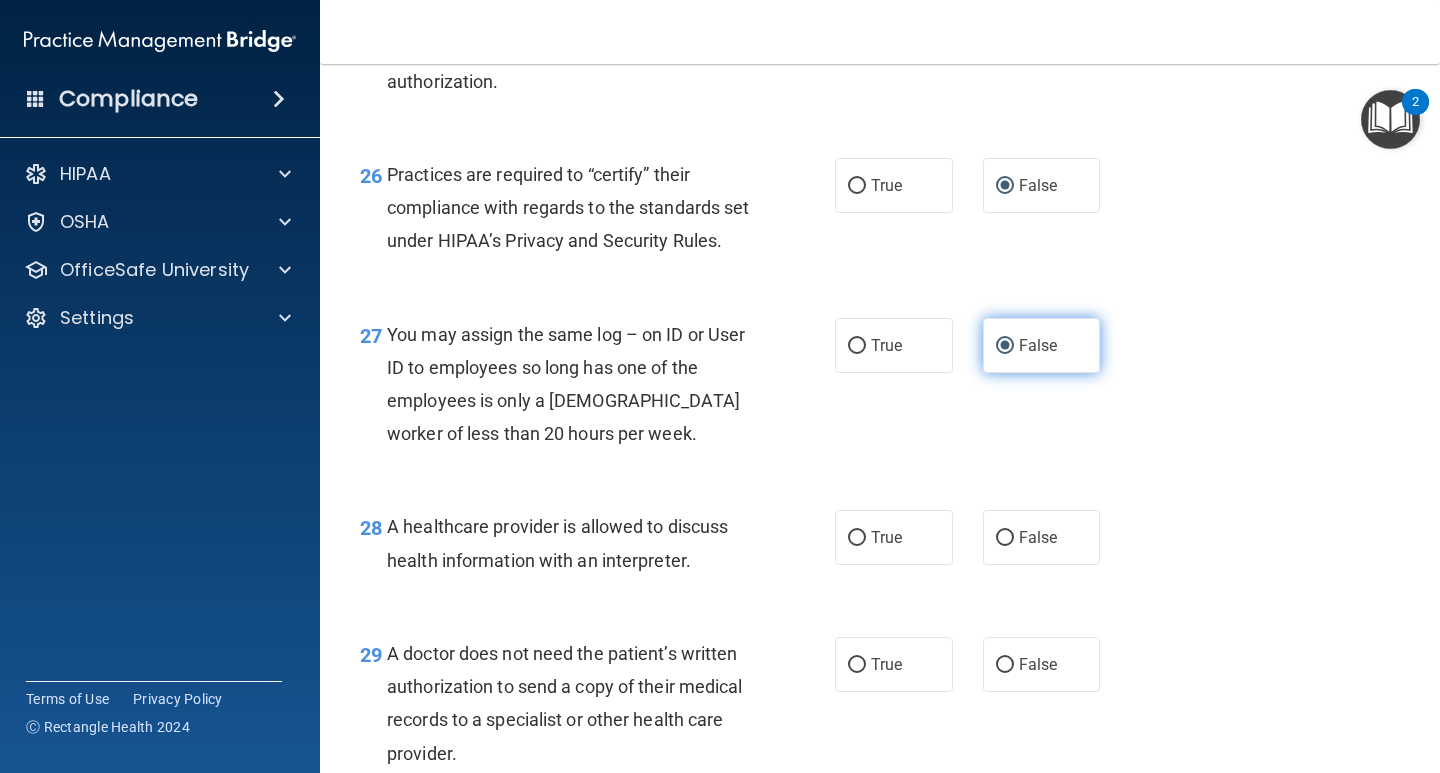 scroll, scrollTop: 4624, scrollLeft: 0, axis: vertical 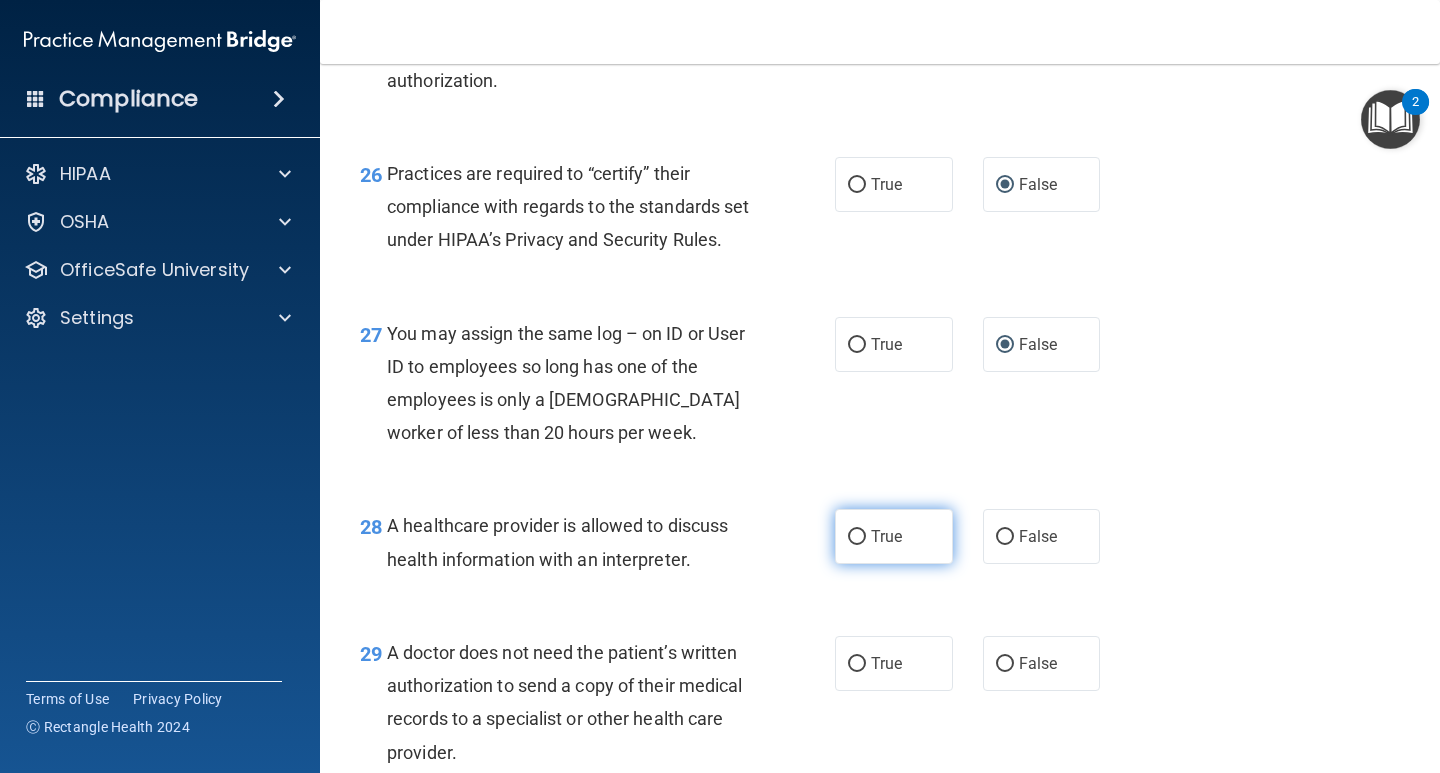 click on "True" at bounding box center (857, 537) 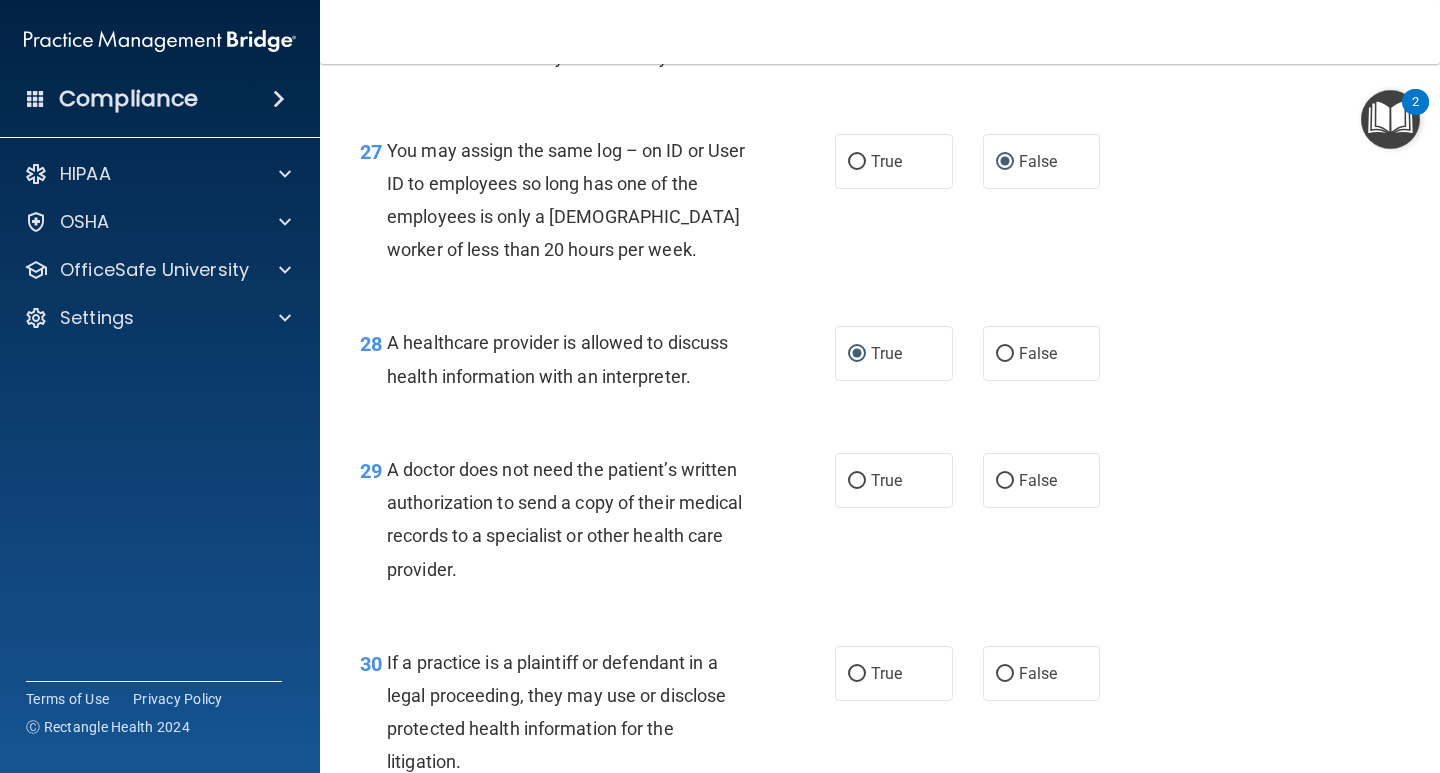scroll, scrollTop: 4824, scrollLeft: 0, axis: vertical 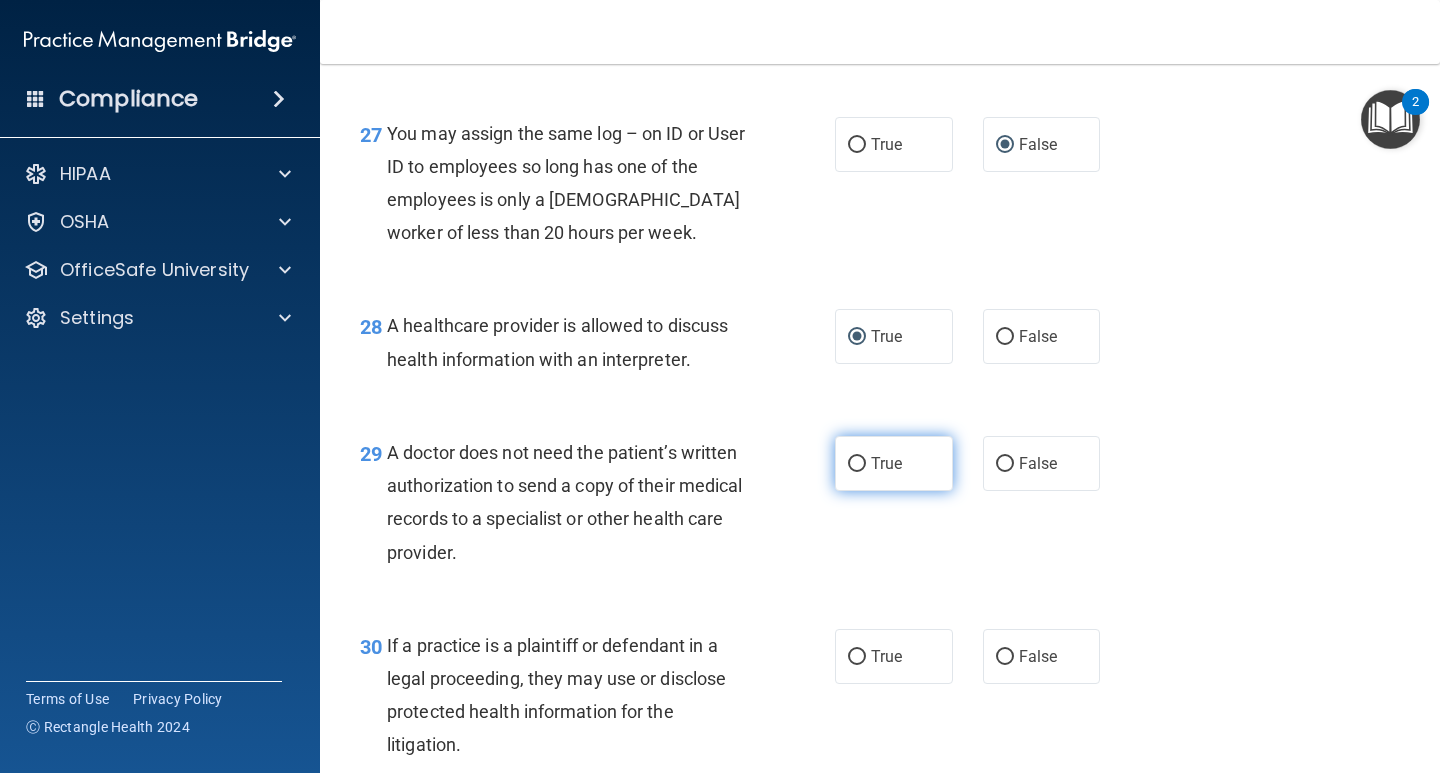 click on "True" at bounding box center (857, 464) 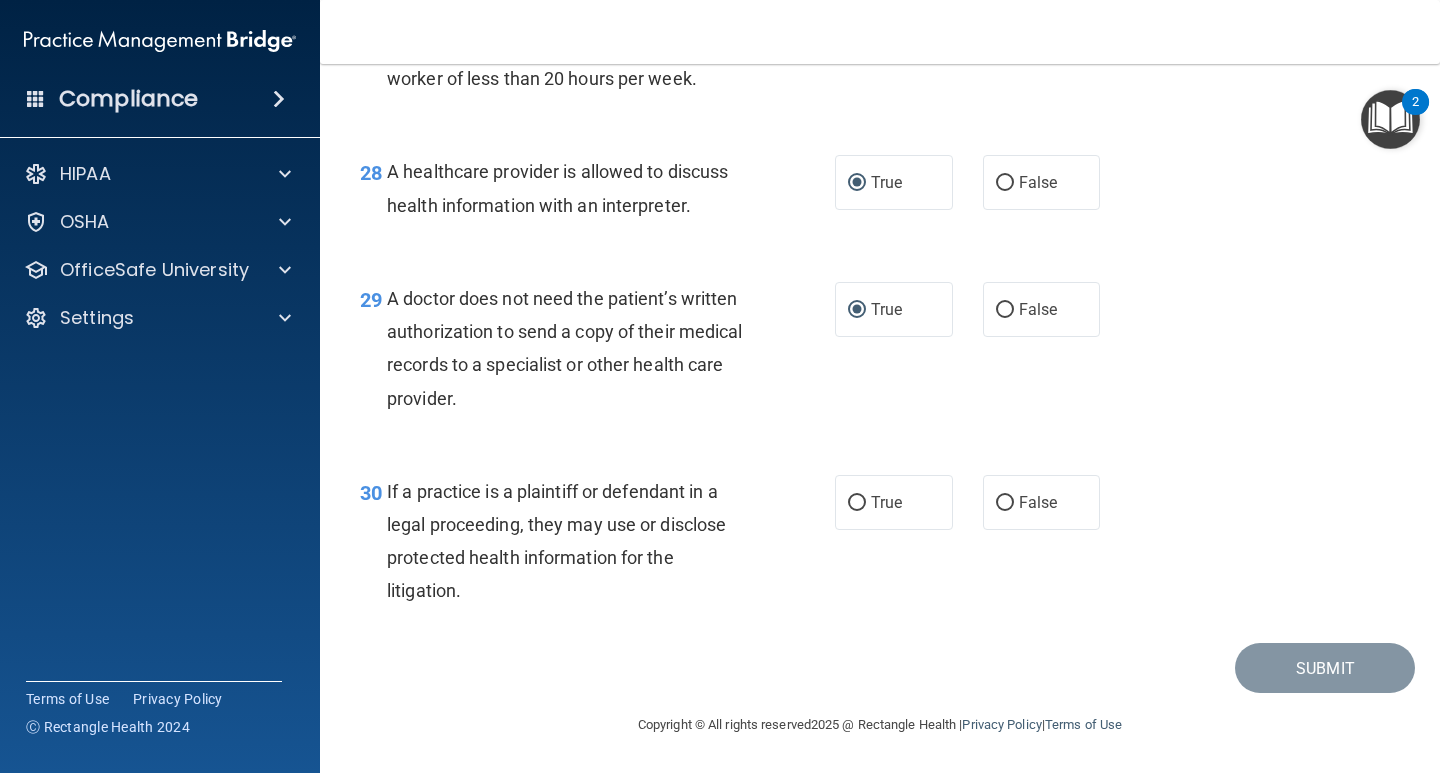 scroll, scrollTop: 5024, scrollLeft: 0, axis: vertical 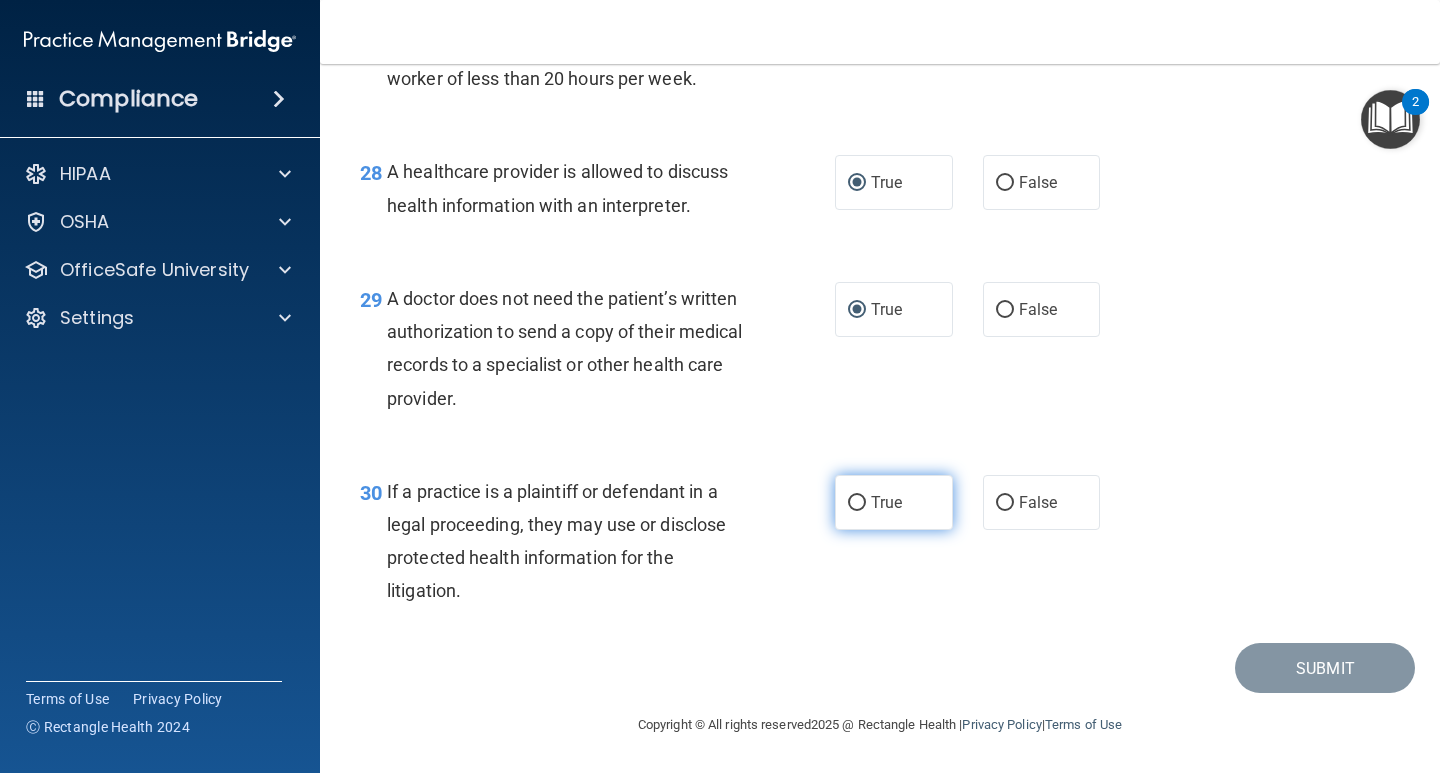 click on "True" at bounding box center (857, 503) 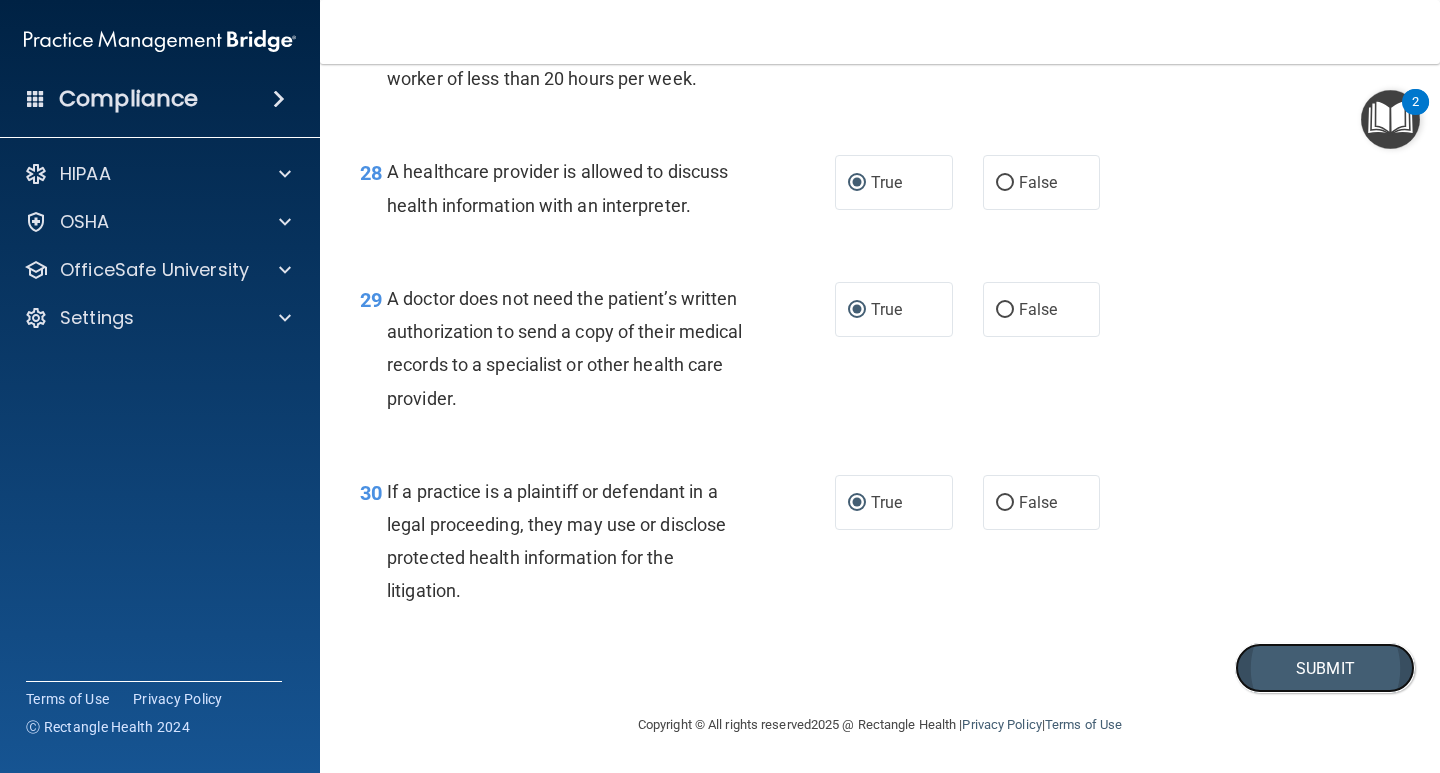 click on "Submit" at bounding box center [1325, 668] 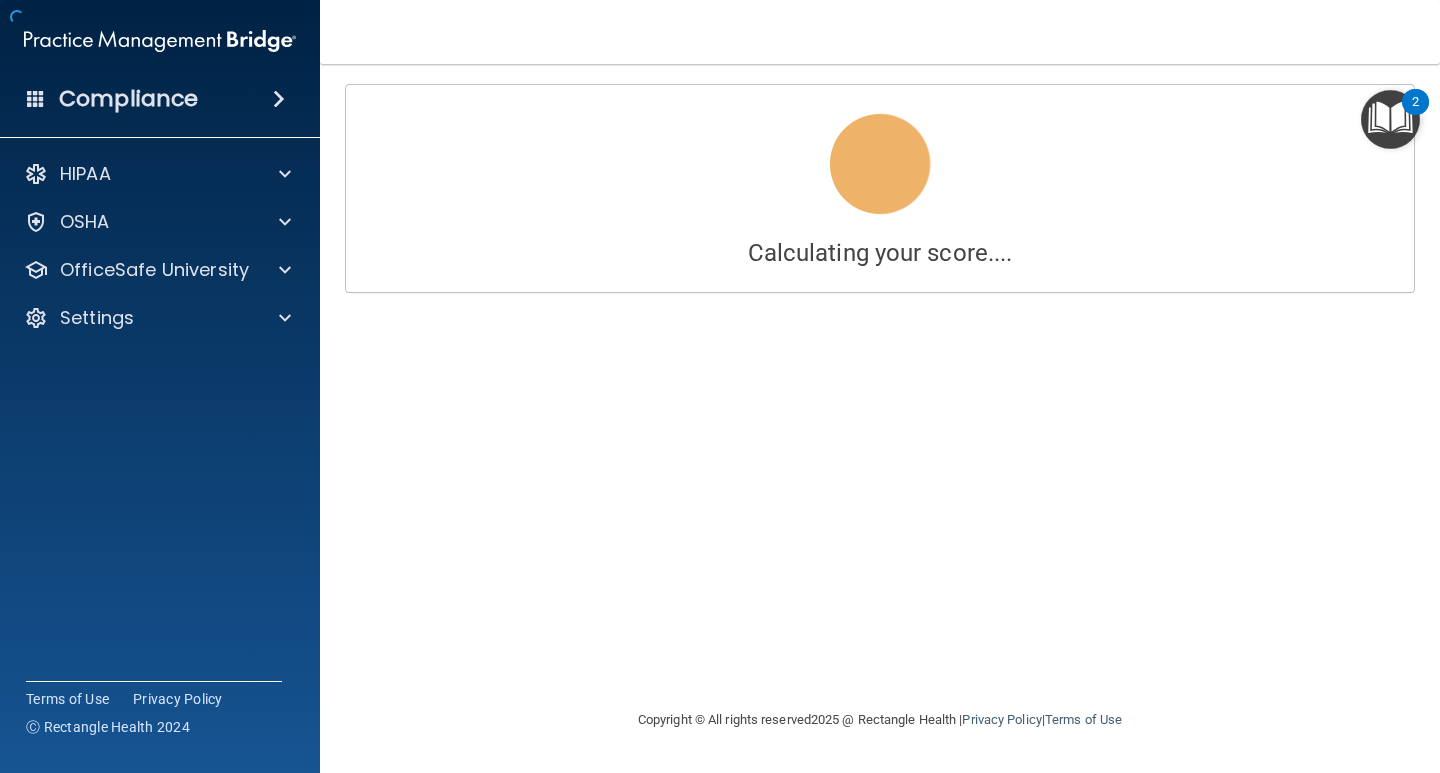 scroll, scrollTop: 0, scrollLeft: 0, axis: both 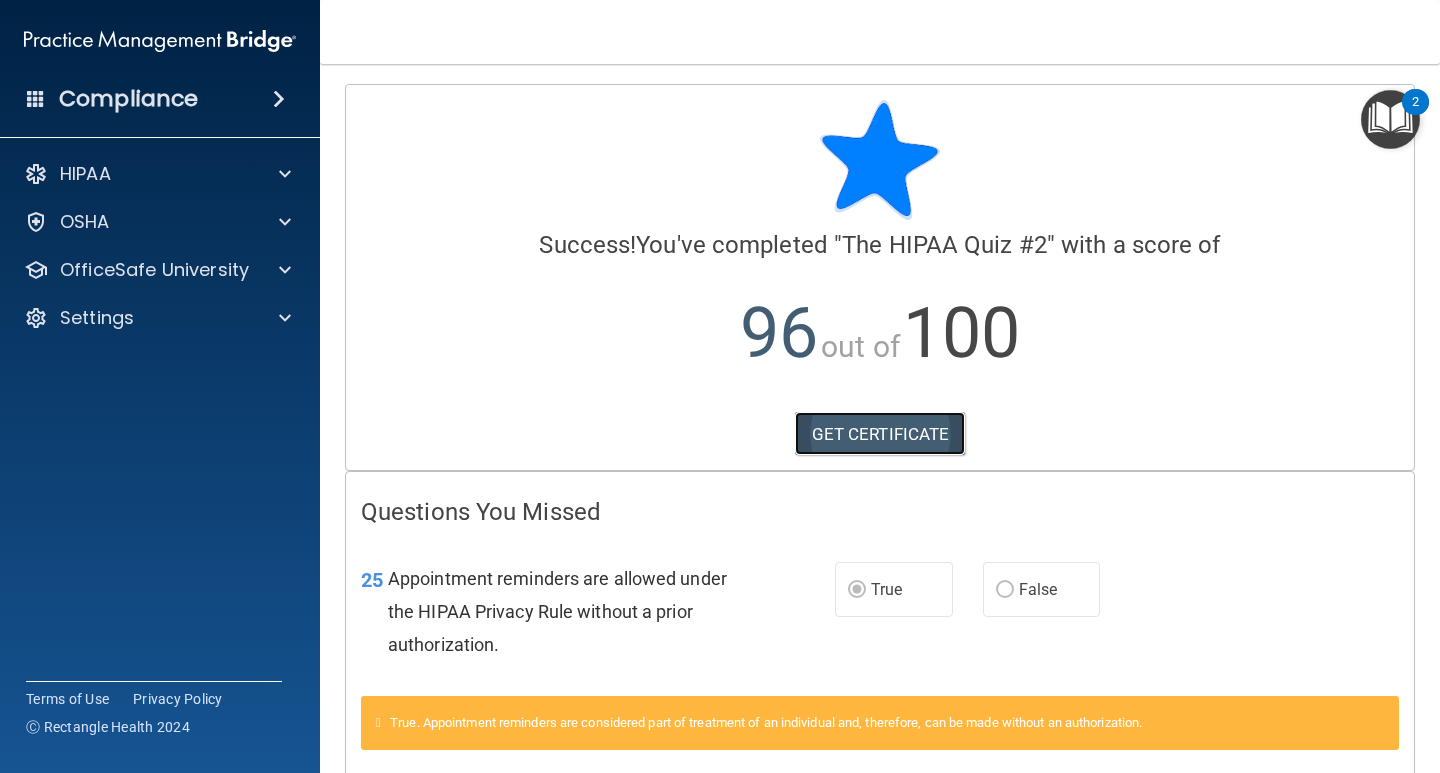 click on "GET CERTIFICATE" at bounding box center [880, 434] 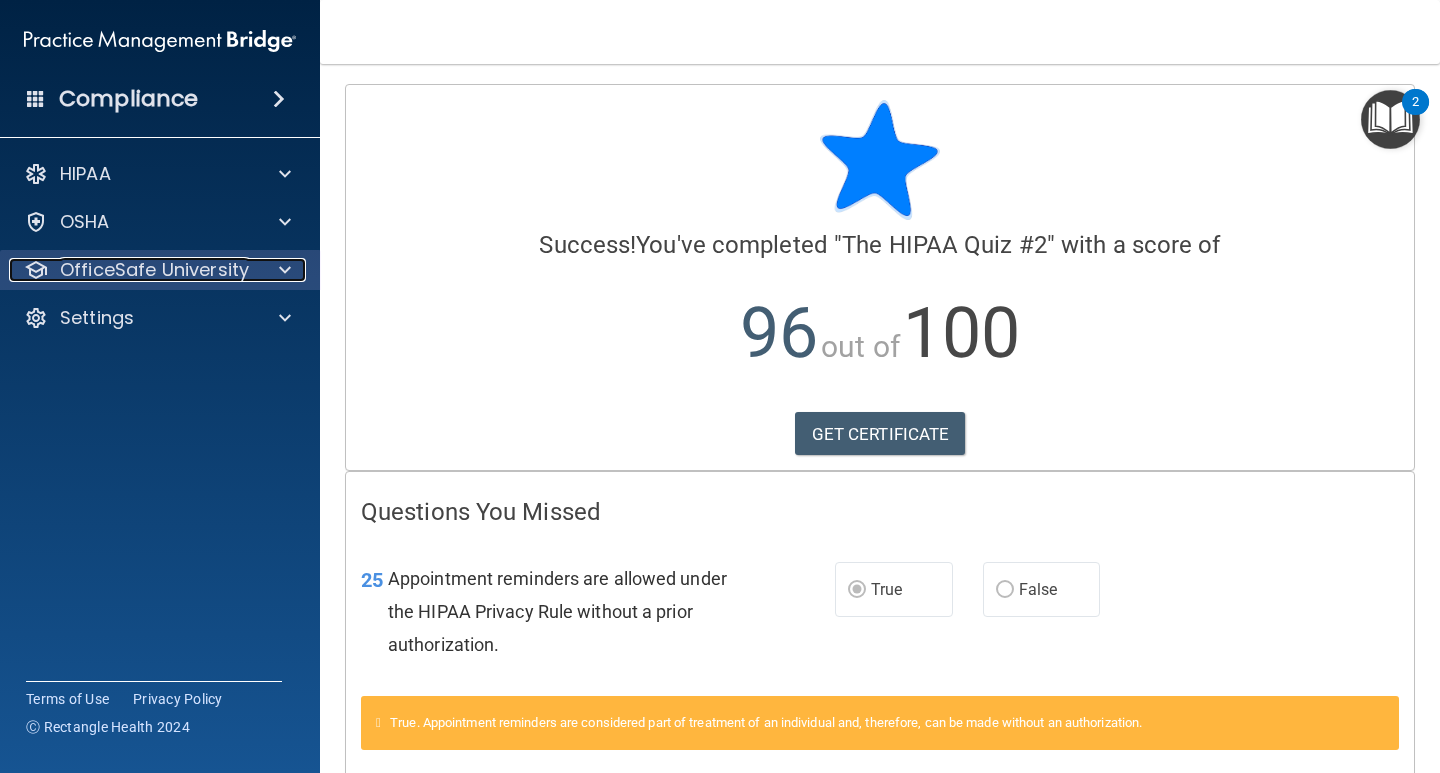 click on "OfficeSafe University" at bounding box center (154, 270) 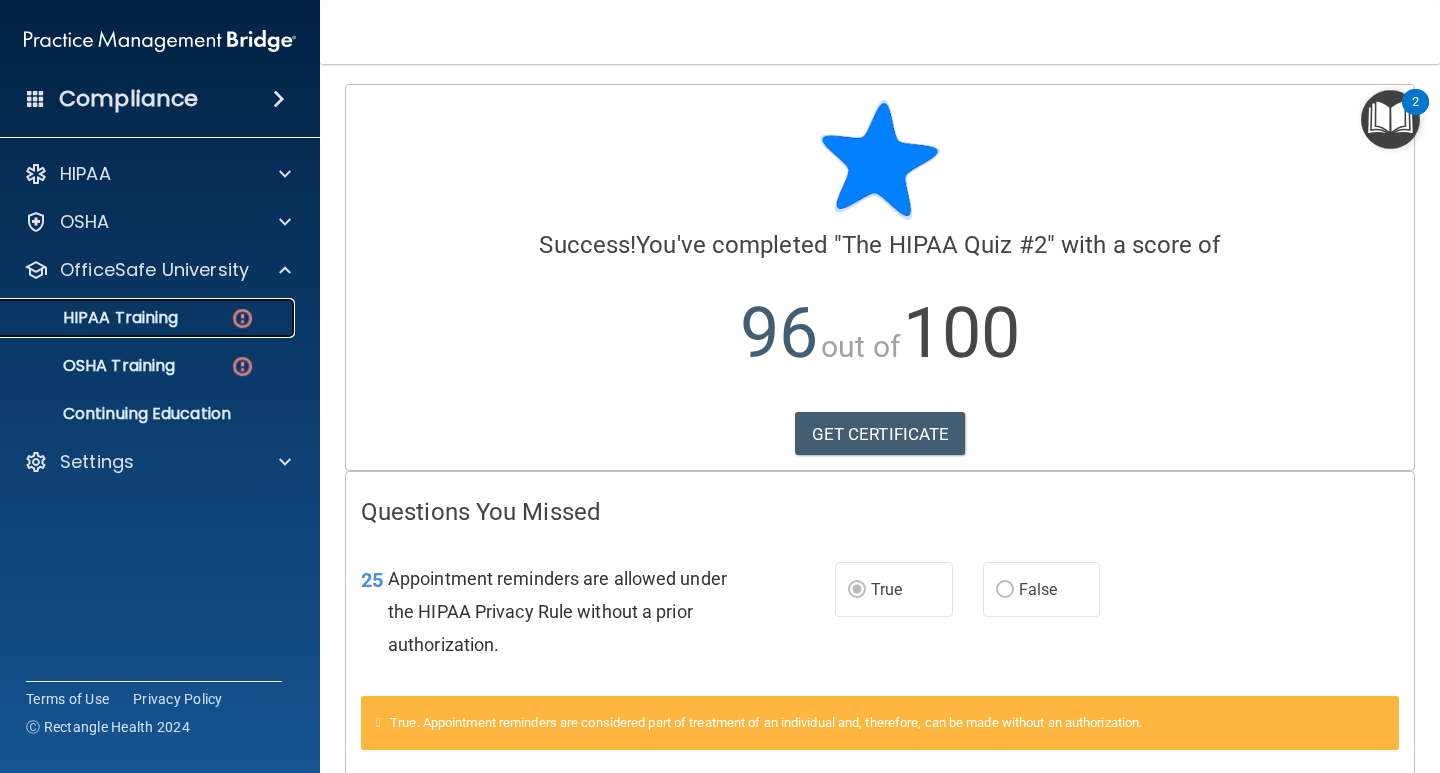click on "HIPAA Training" at bounding box center (149, 318) 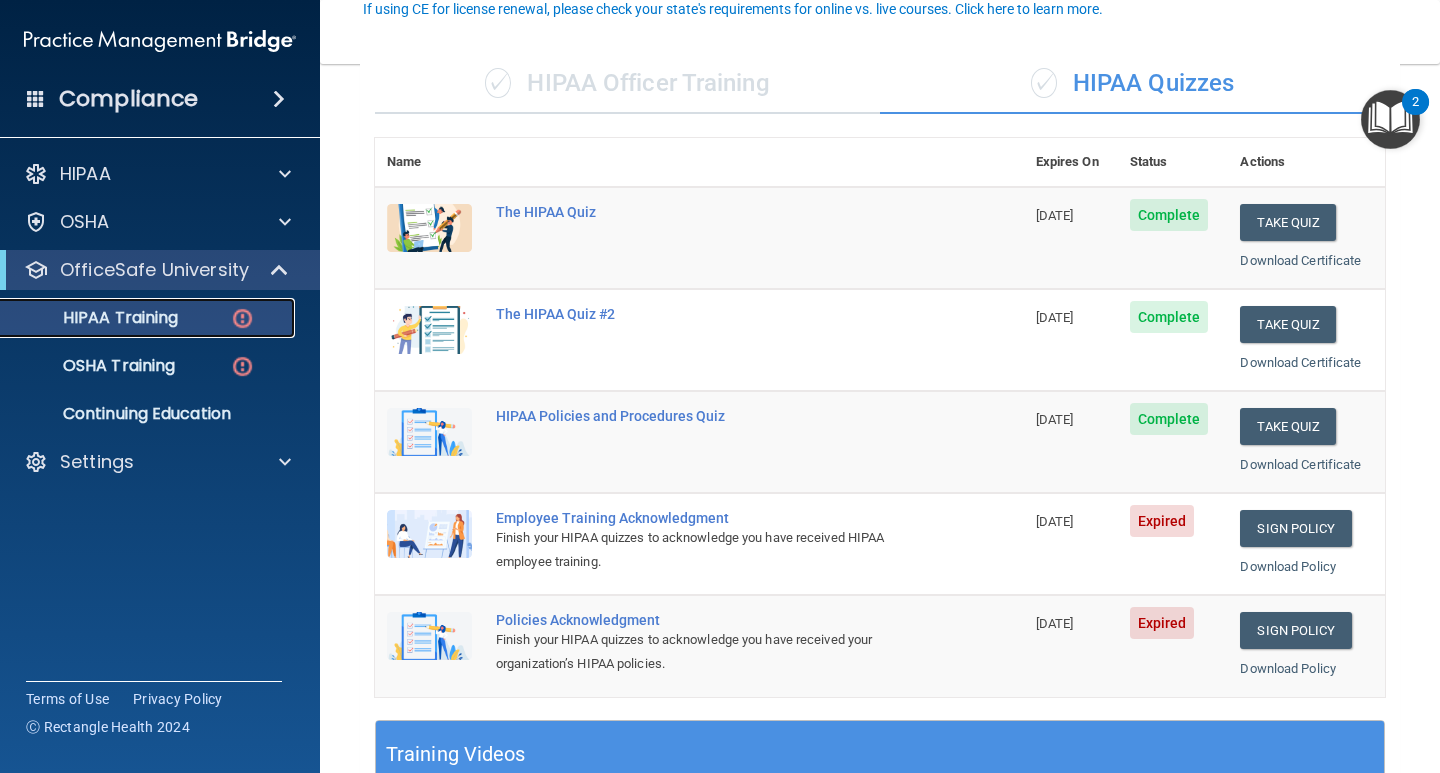 scroll, scrollTop: 200, scrollLeft: 0, axis: vertical 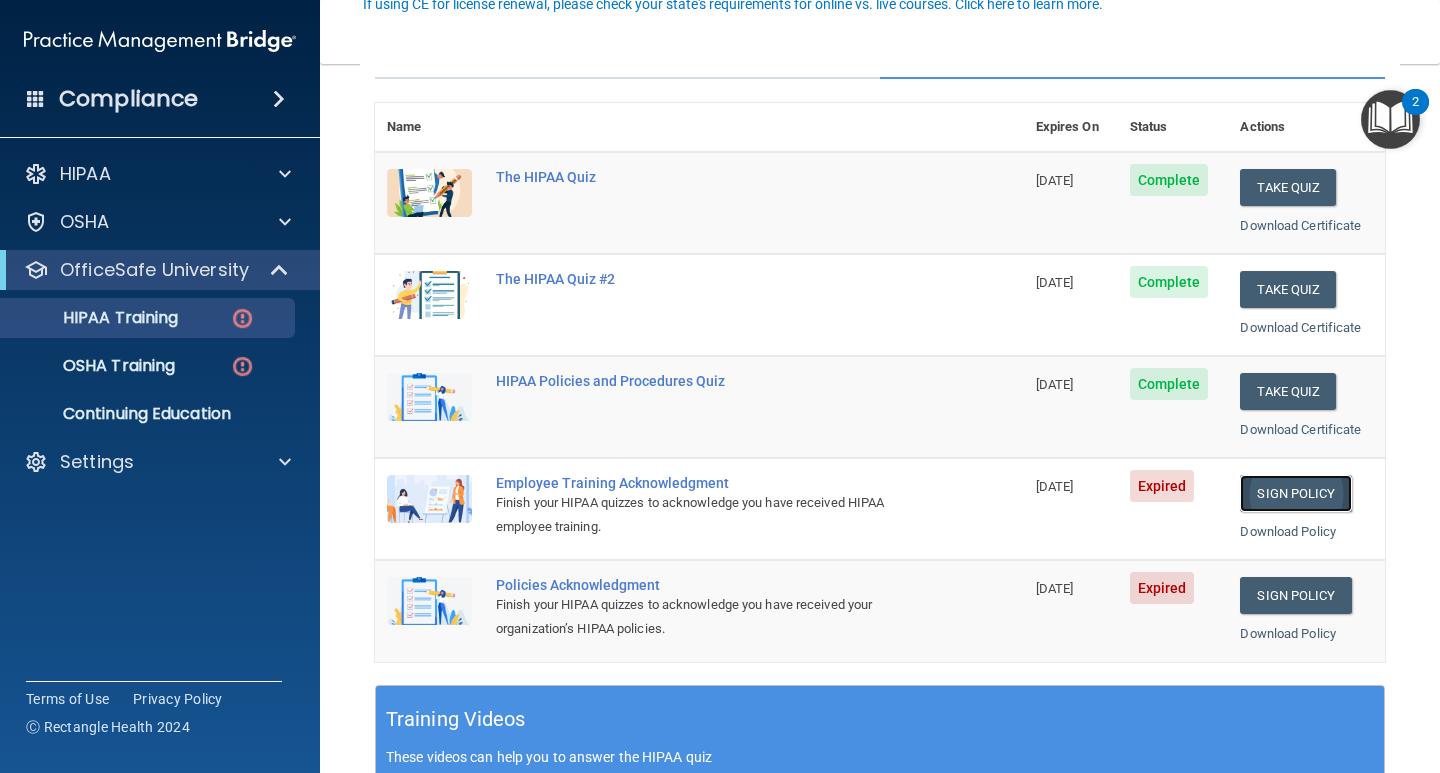 click on "Sign Policy" at bounding box center (1295, 493) 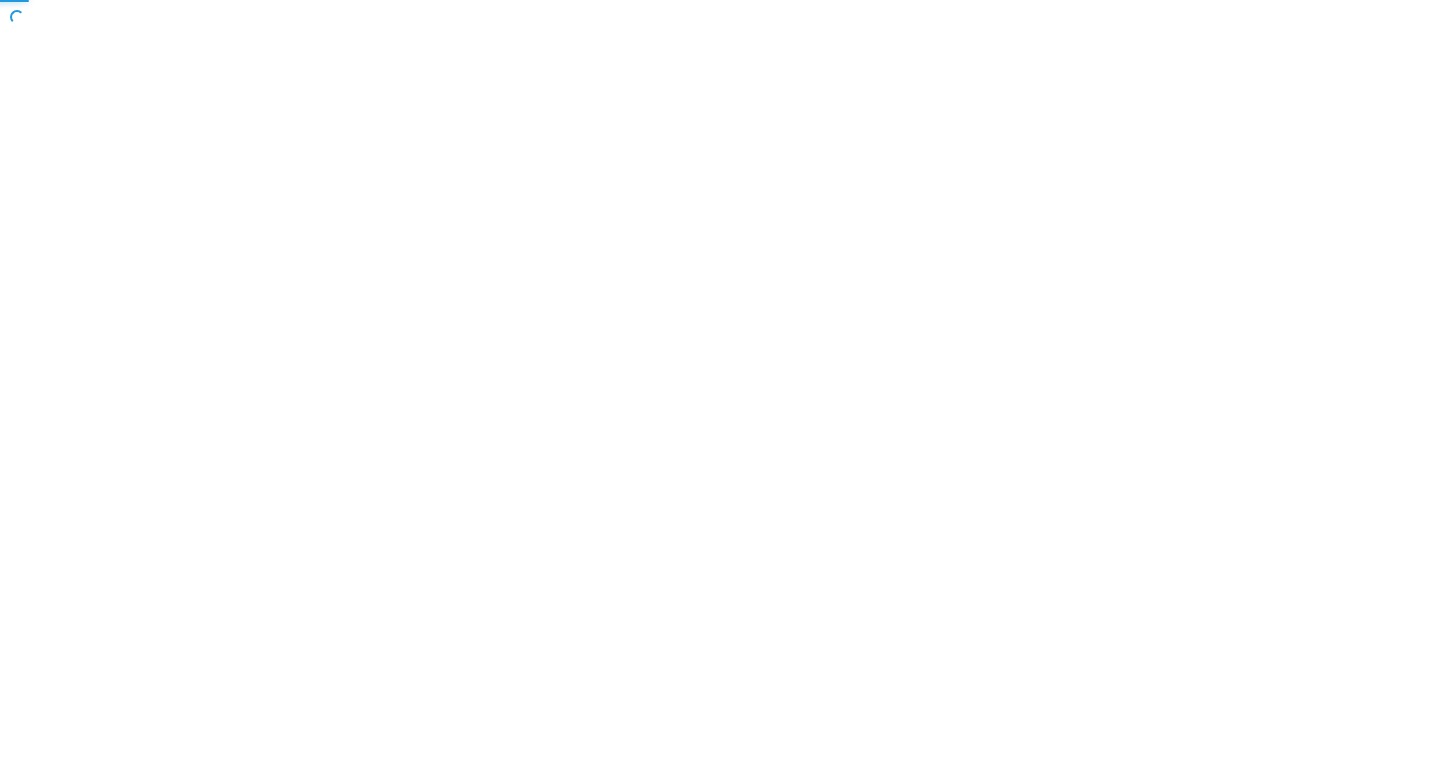 scroll, scrollTop: 0, scrollLeft: 0, axis: both 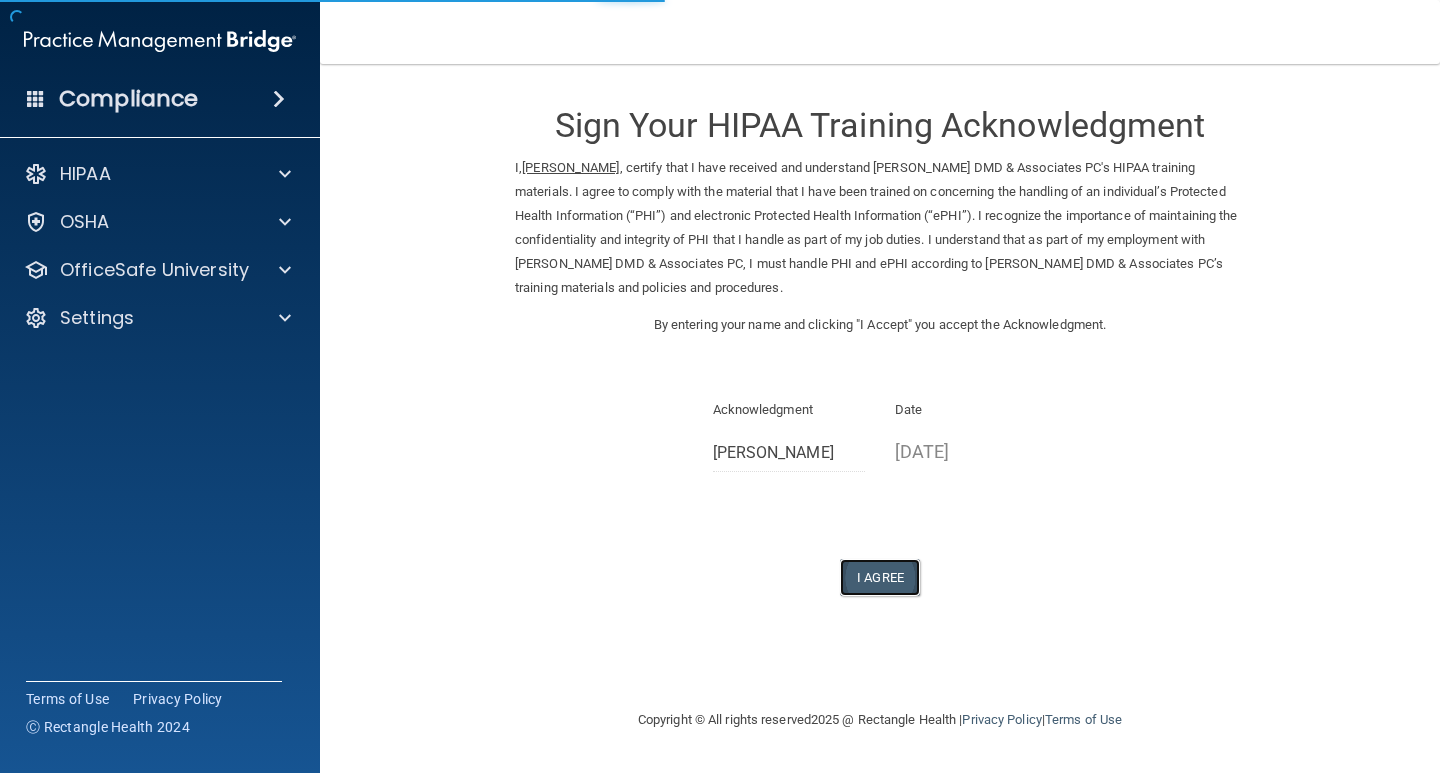 click on "I Agree" at bounding box center (880, 577) 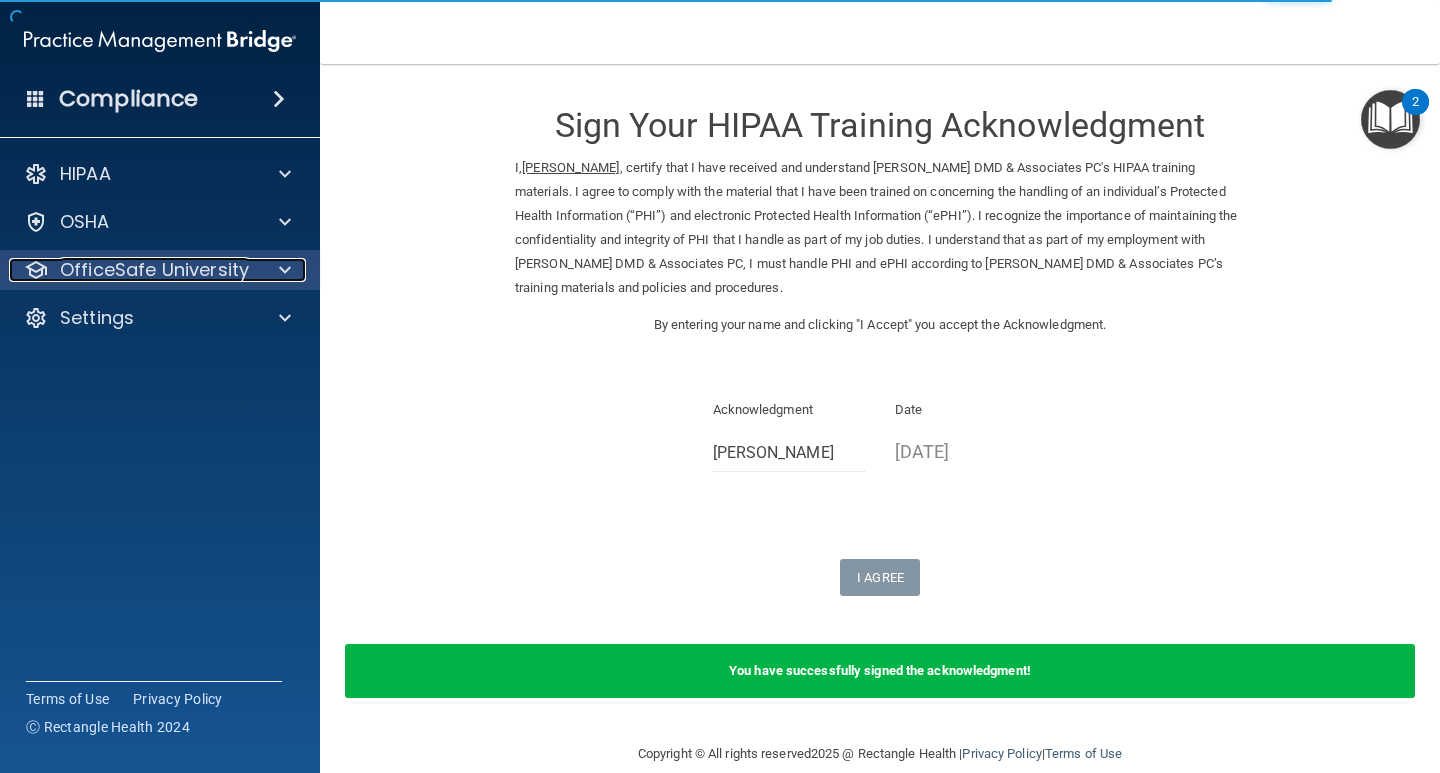 click on "OfficeSafe University" at bounding box center (154, 270) 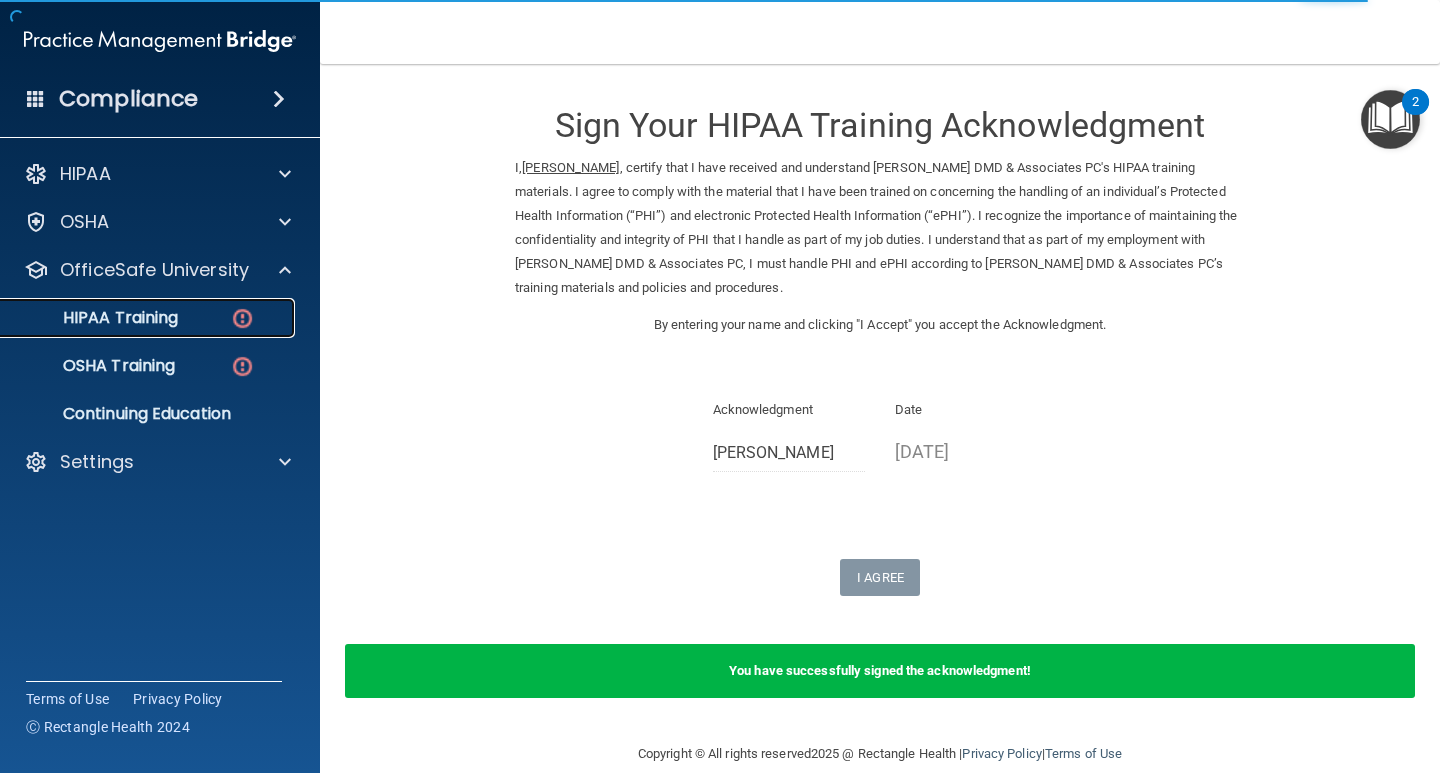 click on "HIPAA Training" at bounding box center [95, 318] 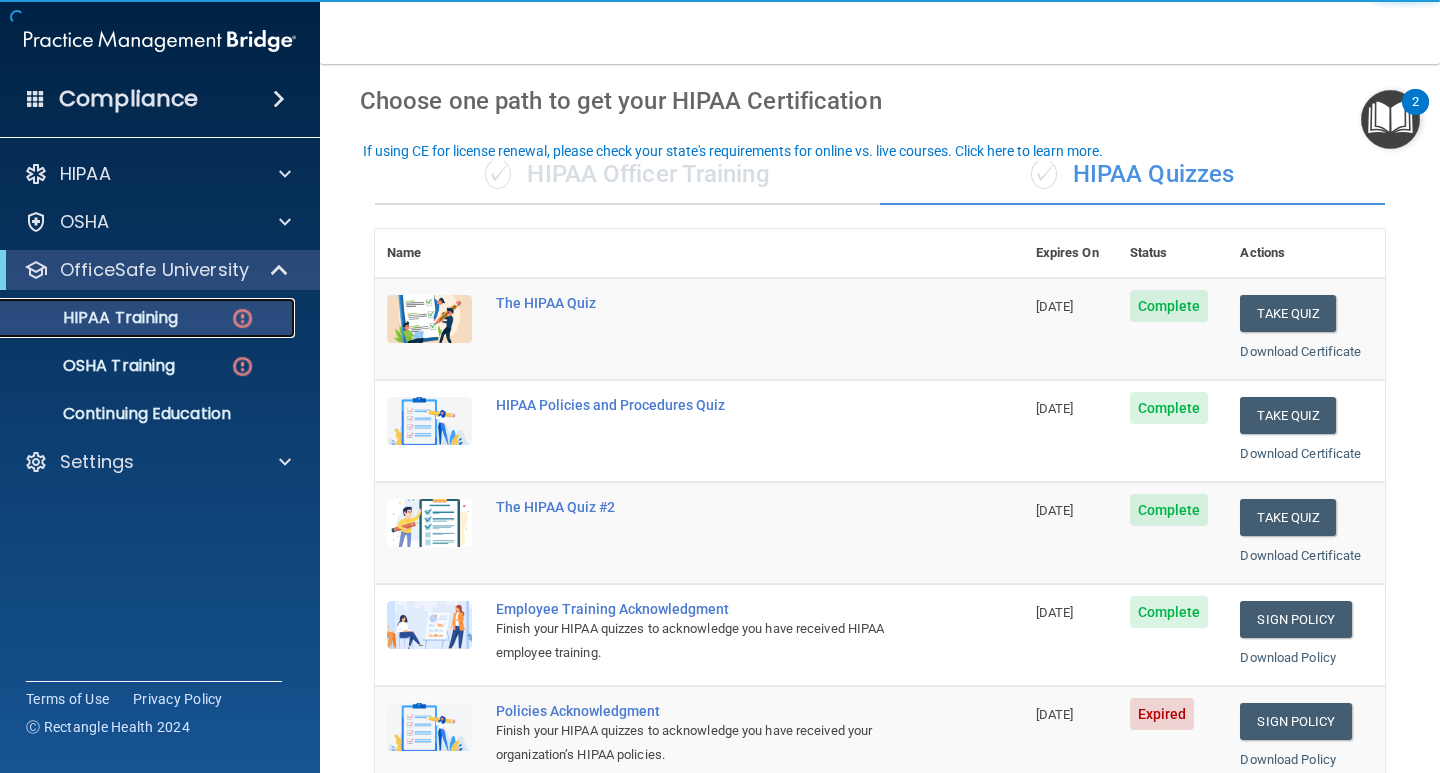 scroll, scrollTop: 200, scrollLeft: 0, axis: vertical 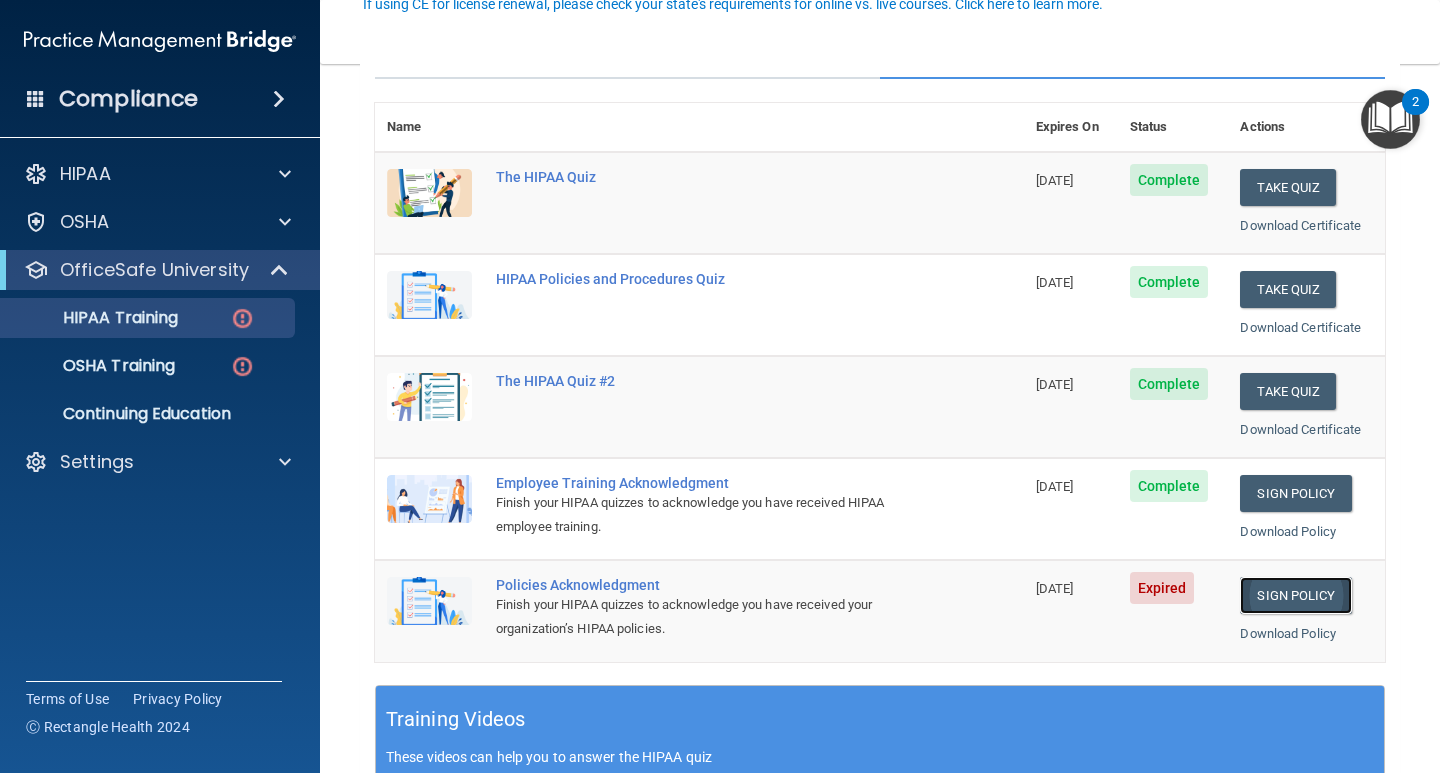 click on "Sign Policy" at bounding box center (1295, 595) 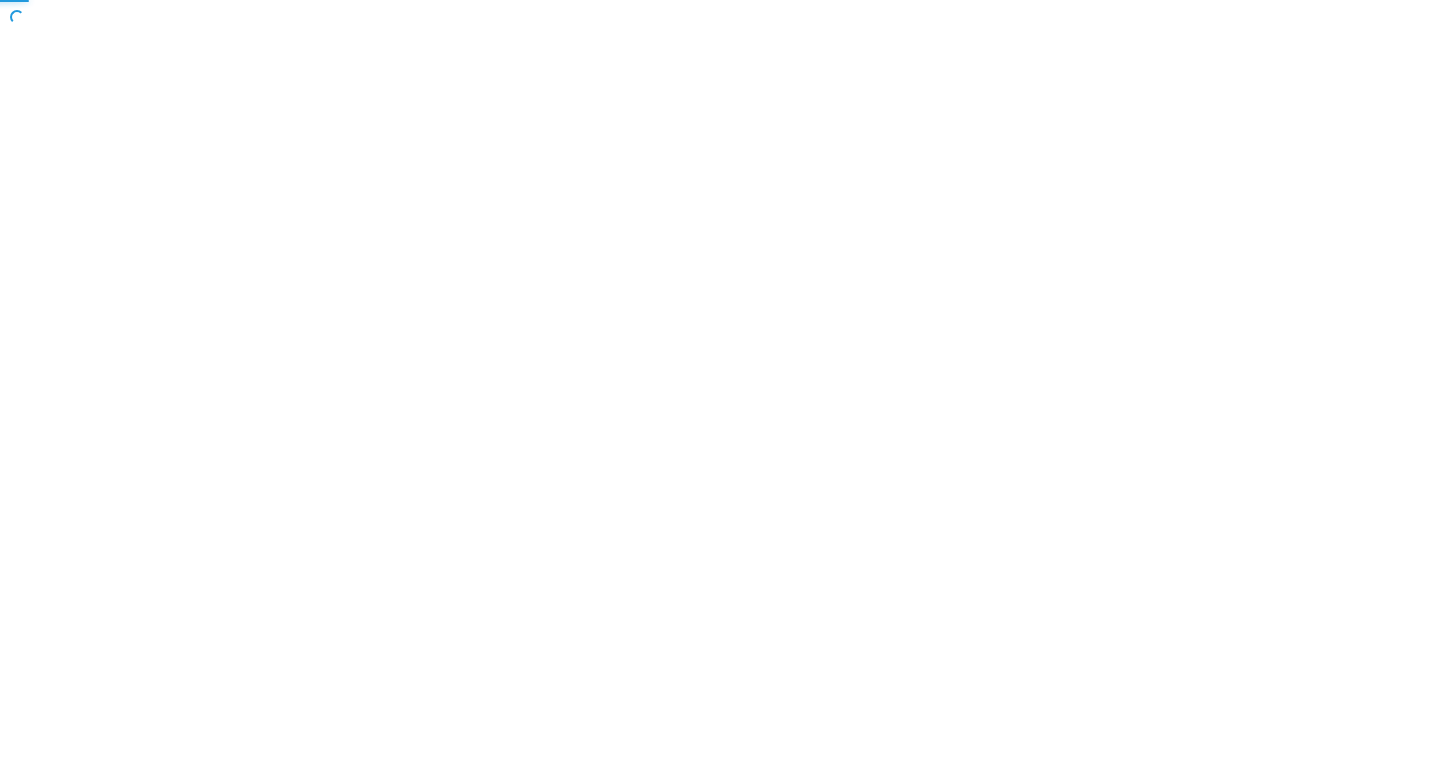 scroll, scrollTop: 0, scrollLeft: 0, axis: both 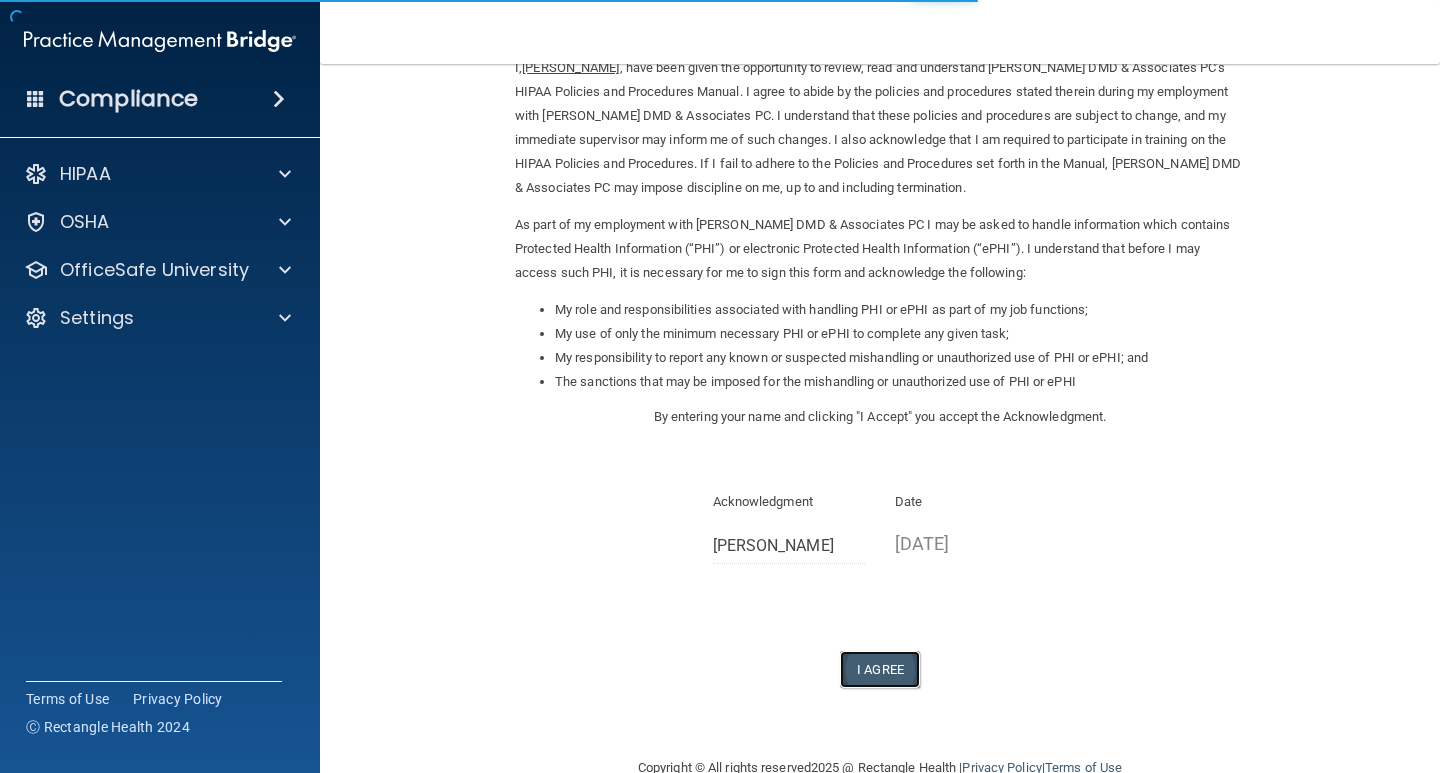 click on "I Agree" at bounding box center [880, 669] 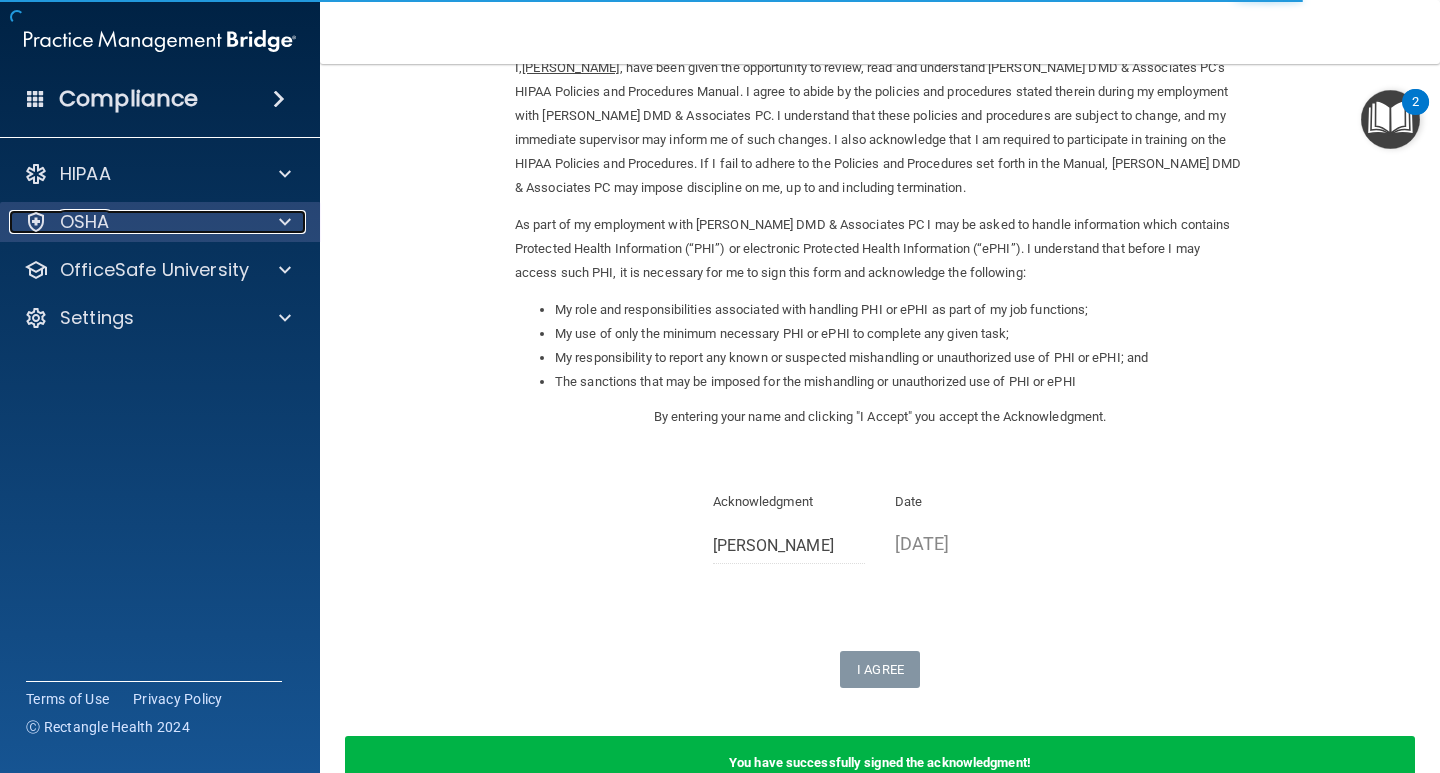click on "OSHA" at bounding box center (133, 222) 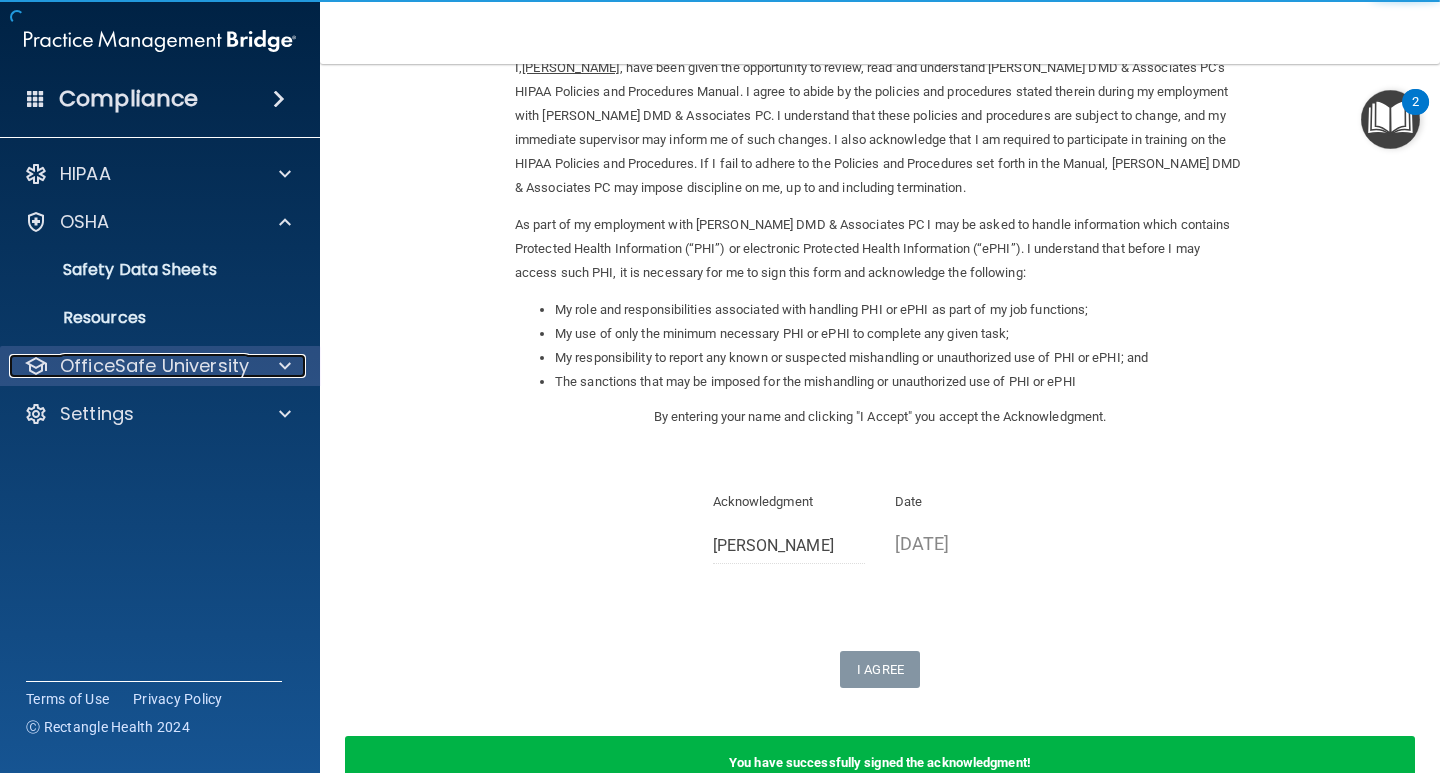 click on "OfficeSafe University" at bounding box center (154, 366) 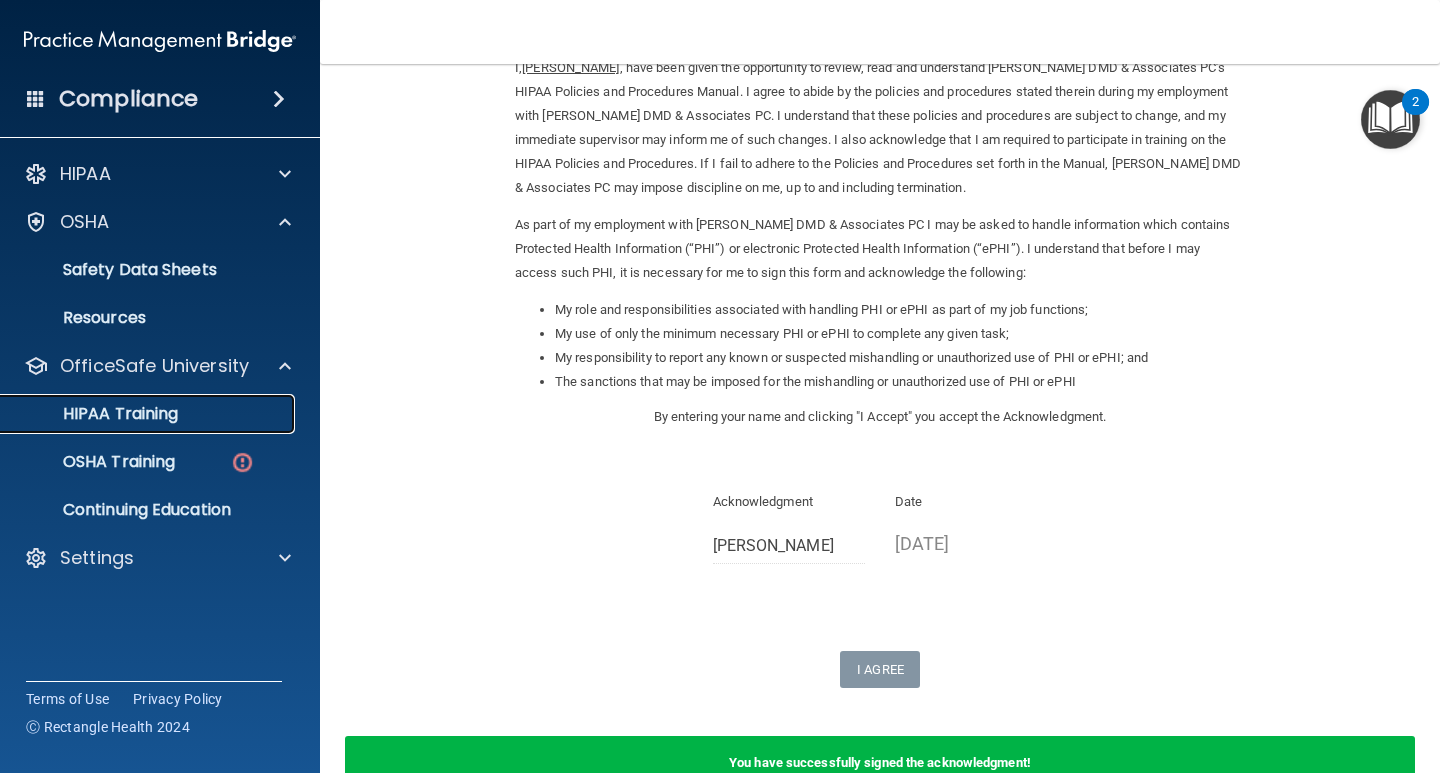 click on "HIPAA Training" at bounding box center [149, 414] 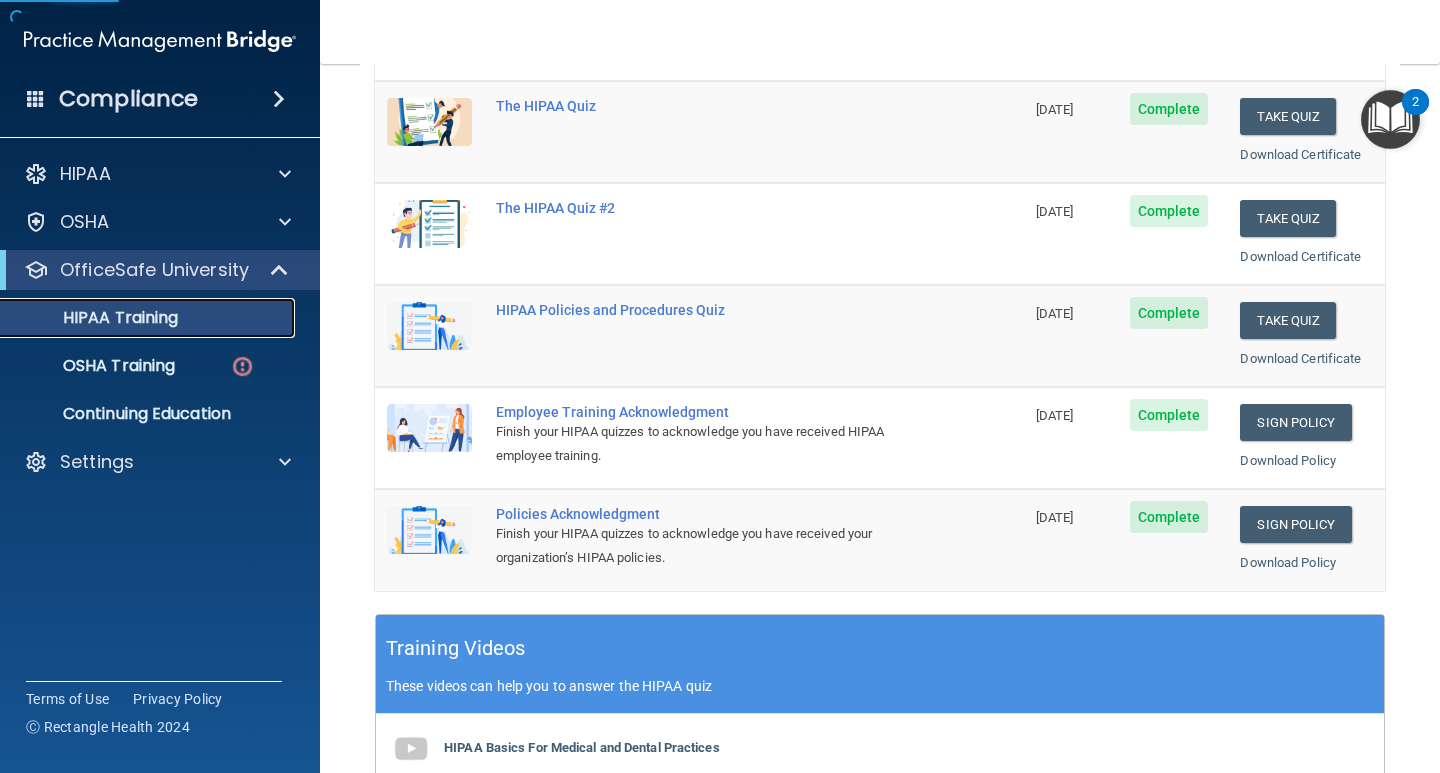scroll, scrollTop: 300, scrollLeft: 0, axis: vertical 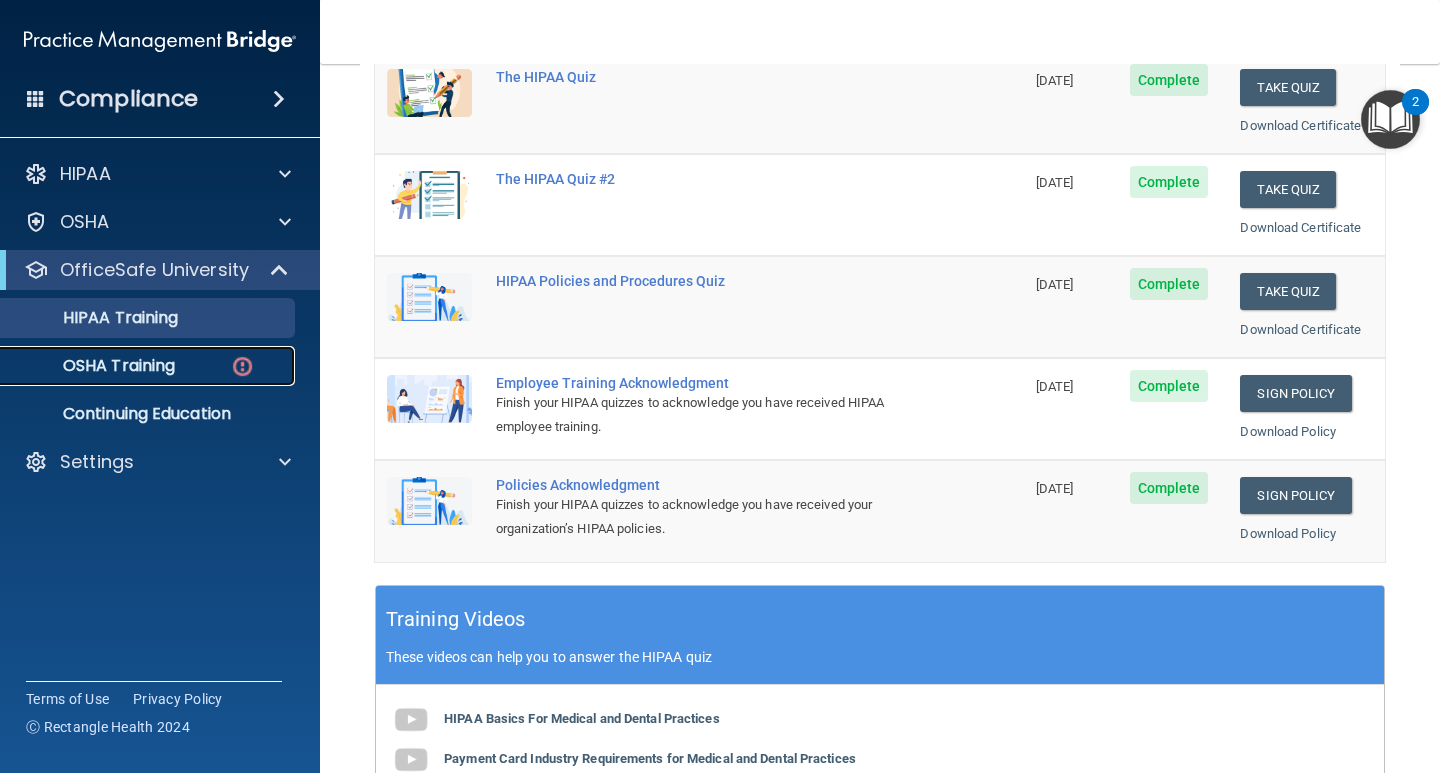 click on "OSHA Training" at bounding box center (149, 366) 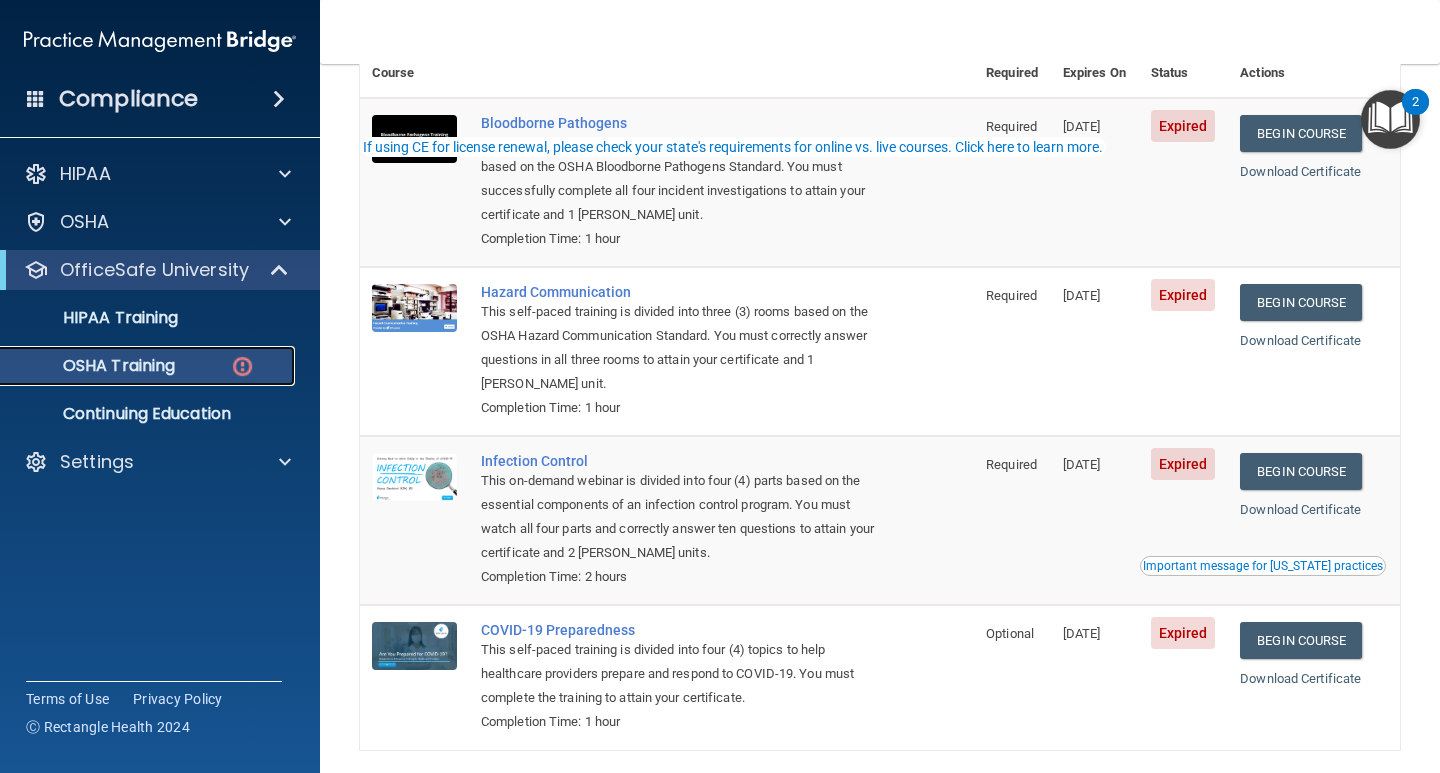 scroll, scrollTop: 67, scrollLeft: 0, axis: vertical 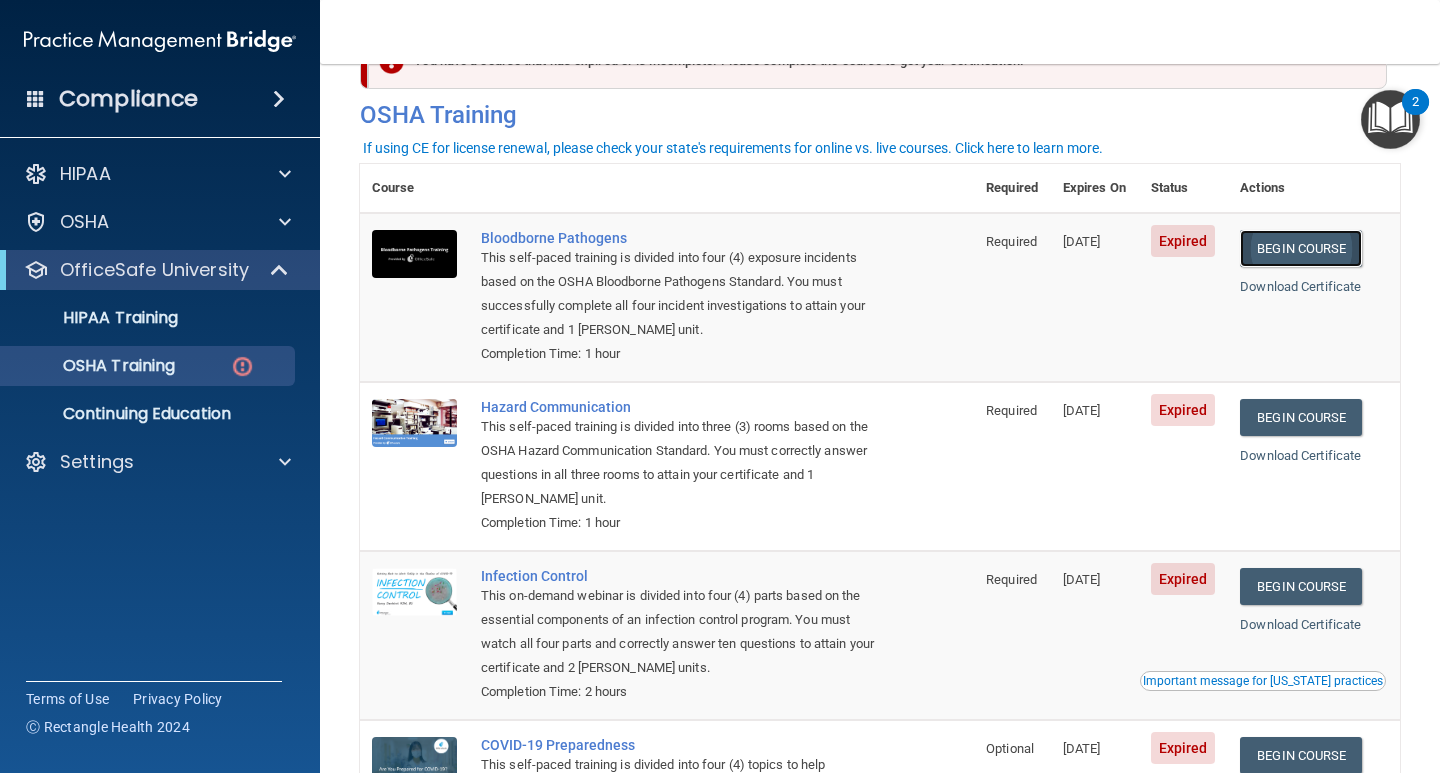 click on "Begin Course" at bounding box center (1301, 248) 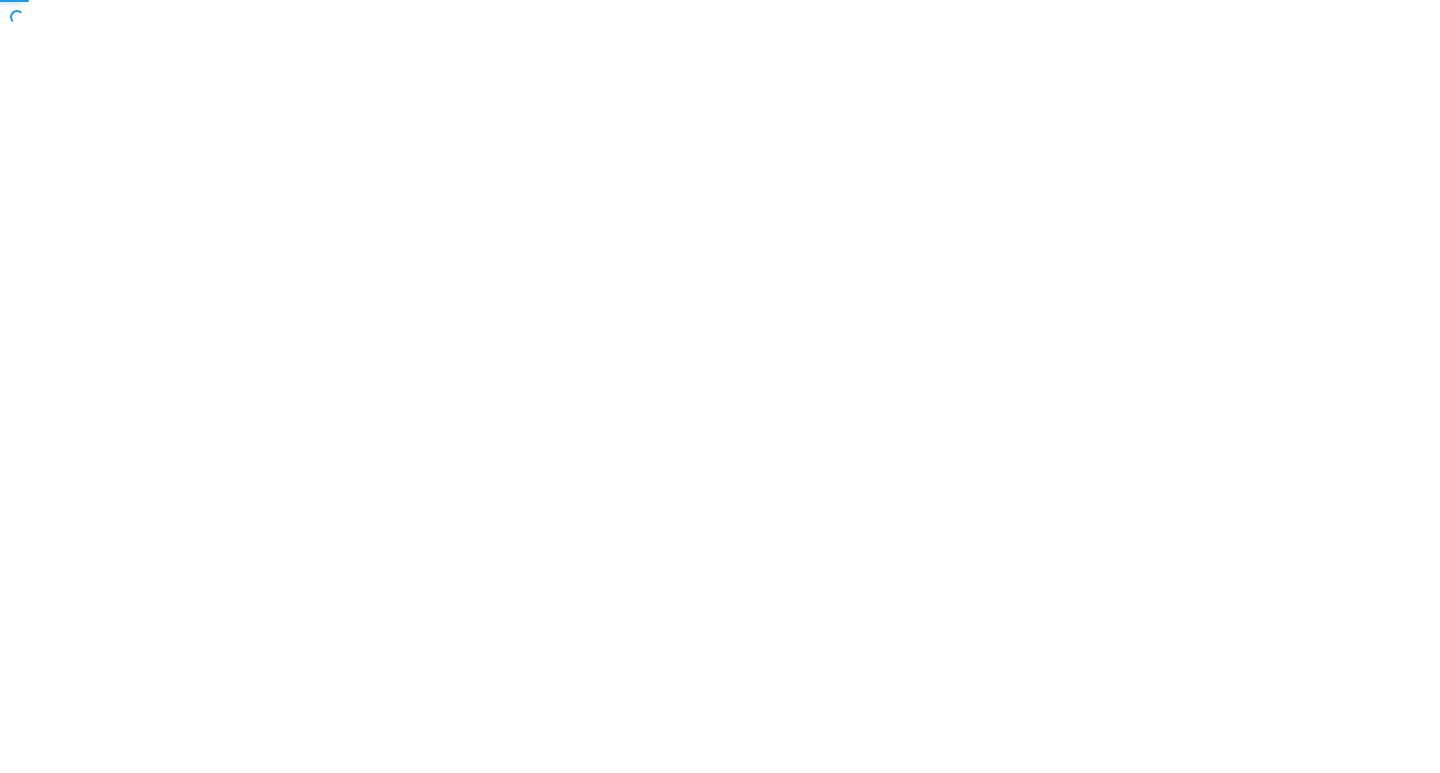 scroll, scrollTop: 0, scrollLeft: 0, axis: both 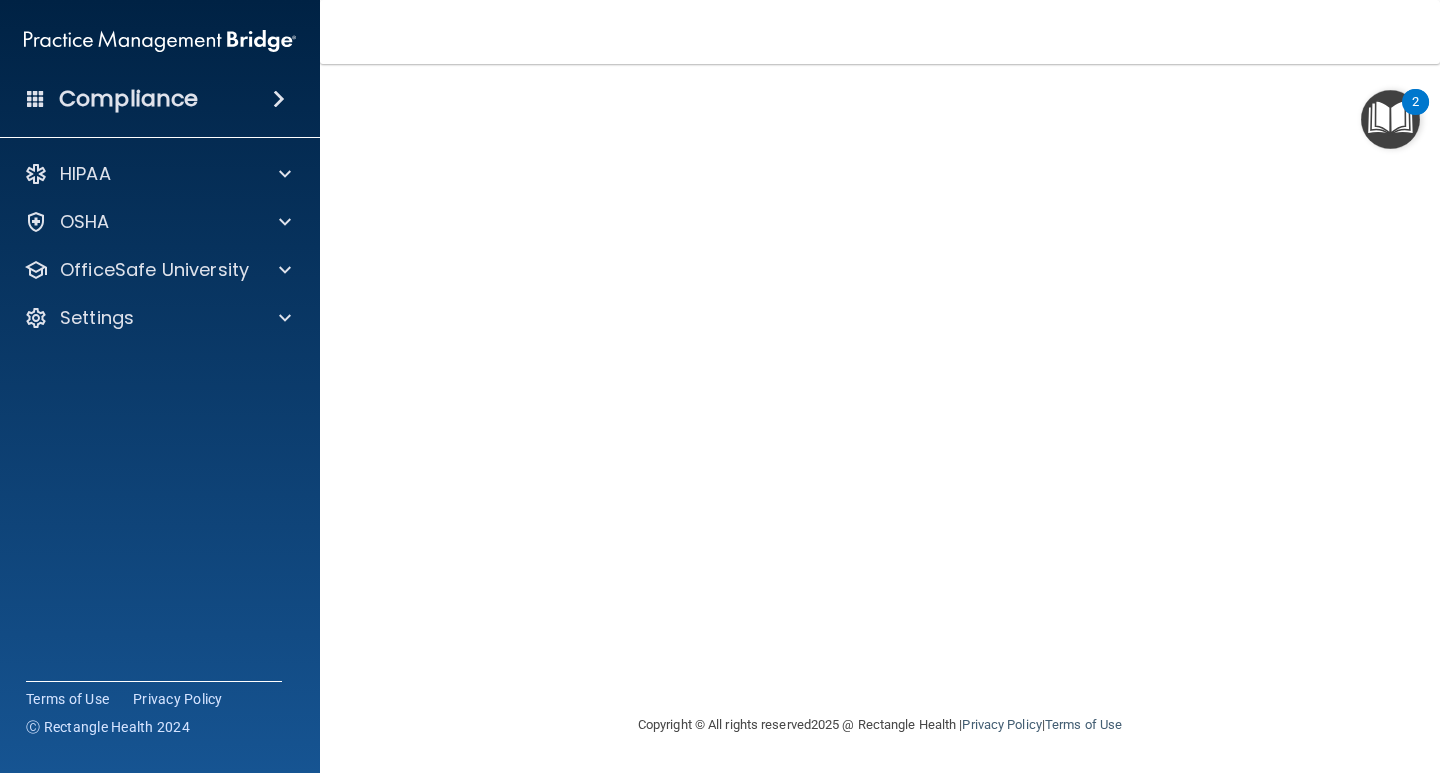 click on "Copyright © All rights reserved  2025 @ Rectangle Health |  Privacy Policy  |  Terms of Use" at bounding box center [880, 725] 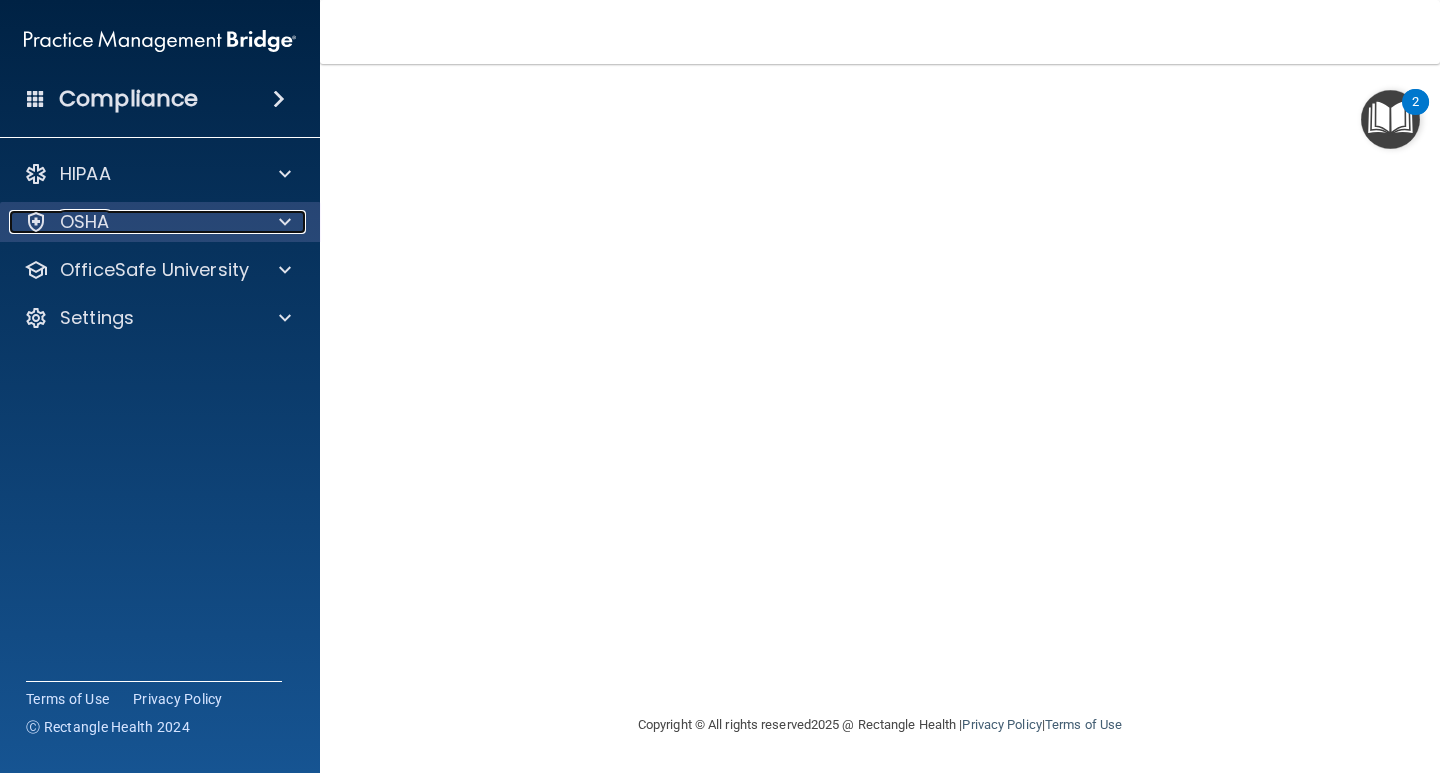 click on "OSHA" at bounding box center (133, 222) 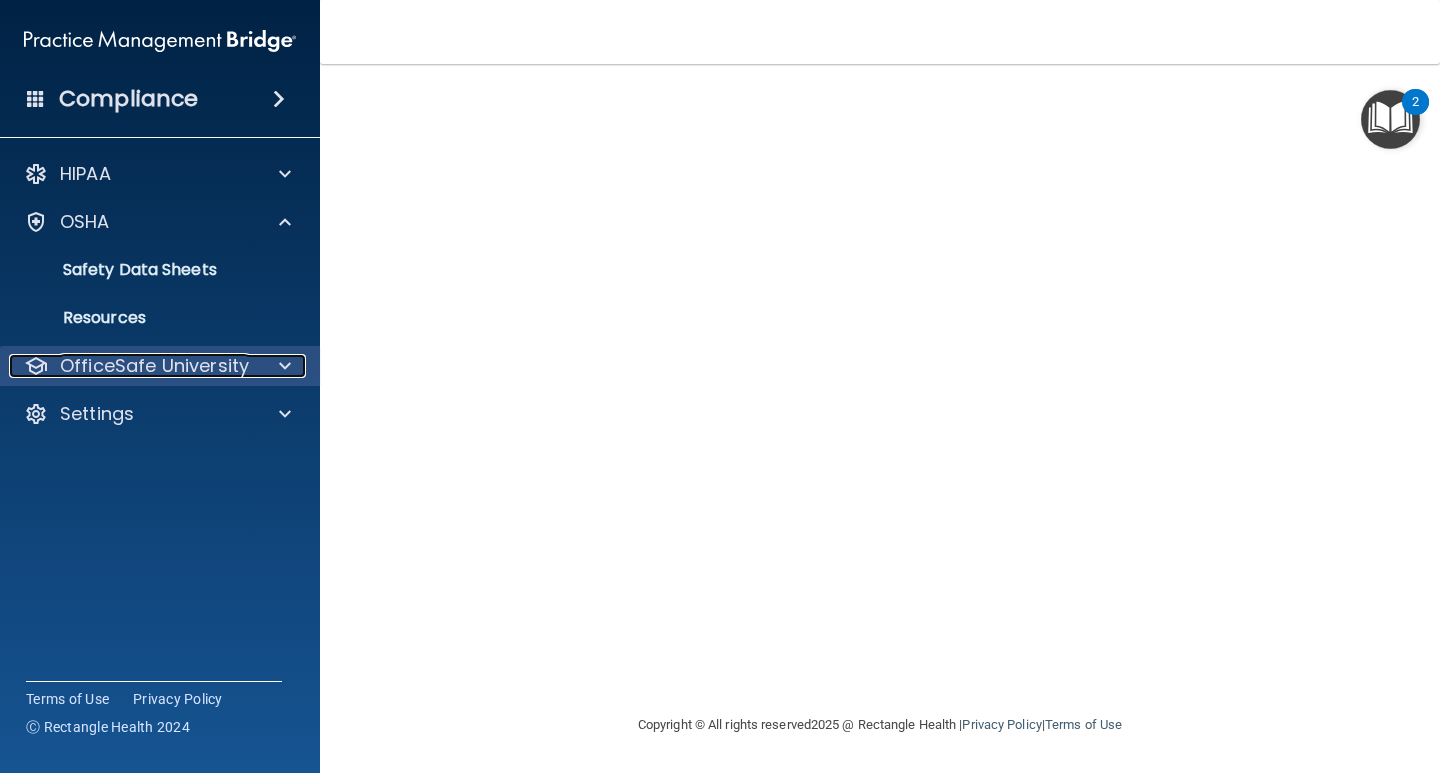 click on "OfficeSafe University" at bounding box center [154, 366] 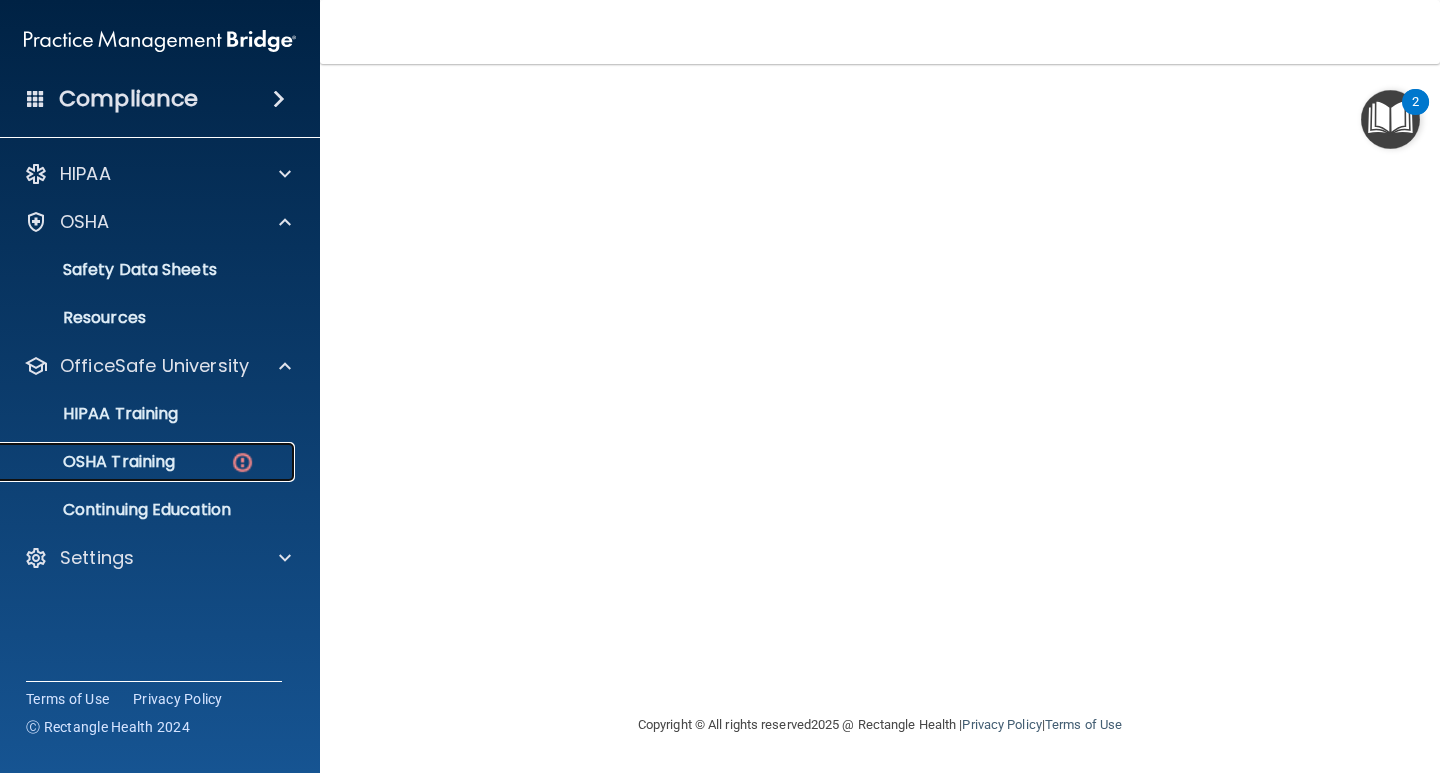 click on "OSHA Training" at bounding box center [94, 462] 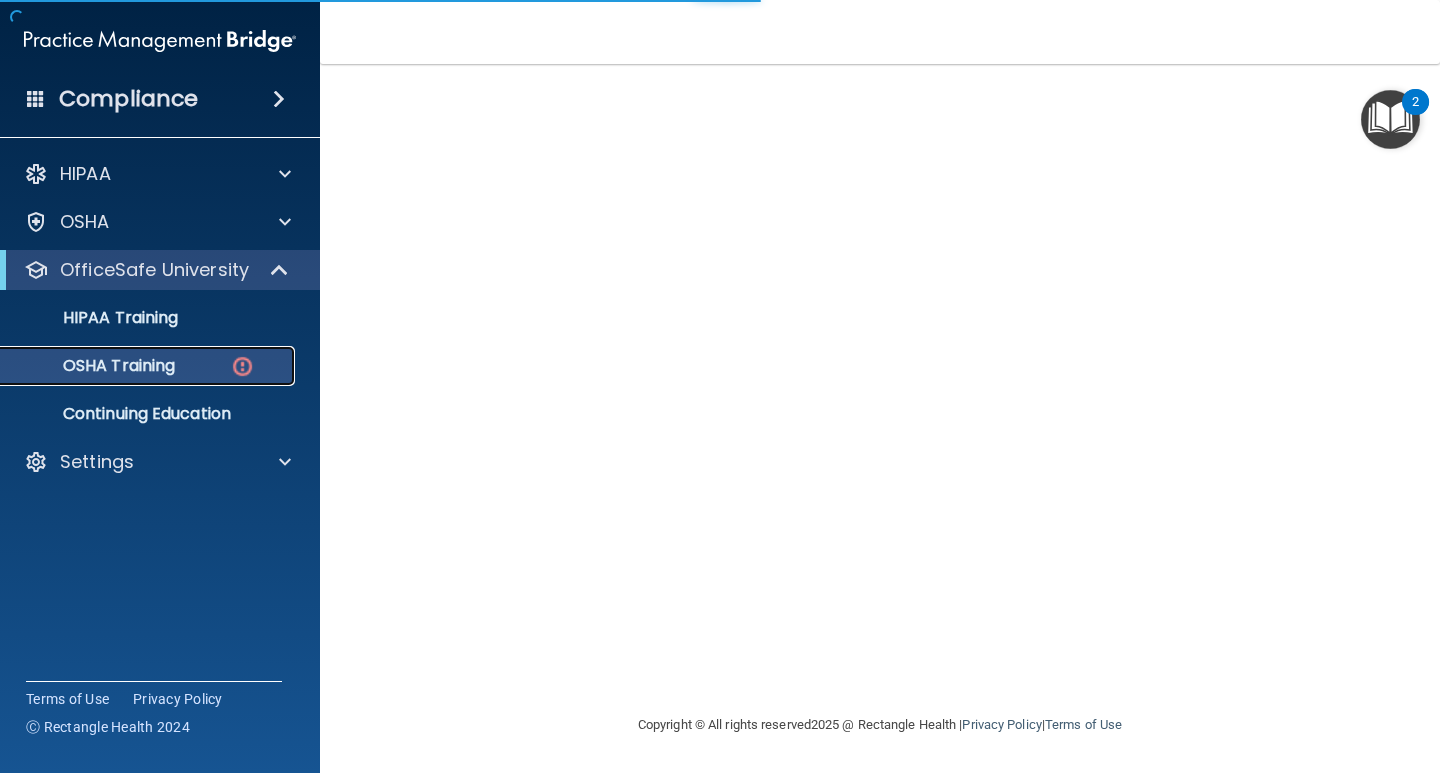 click on "OSHA Training" at bounding box center [137, 366] 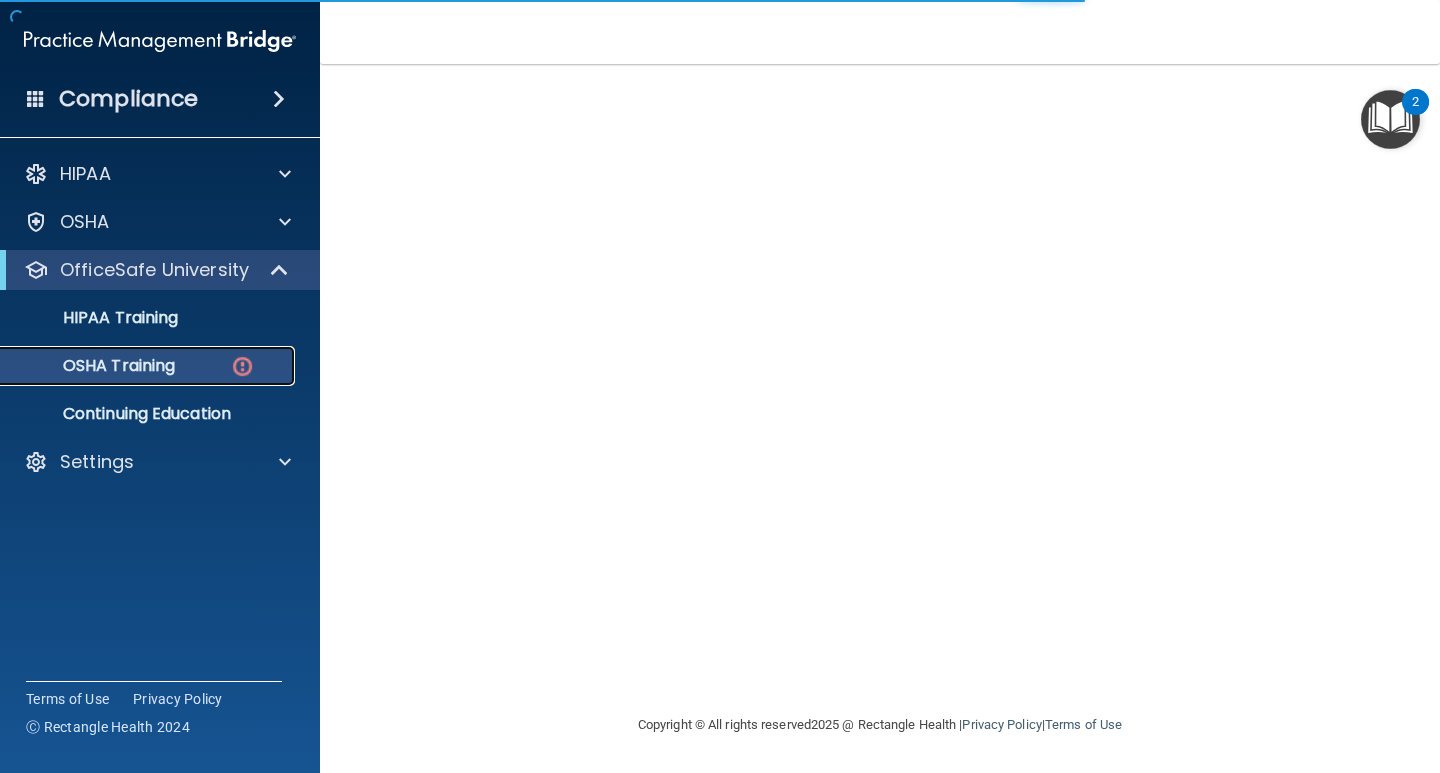 click on "OSHA Training" at bounding box center (137, 366) 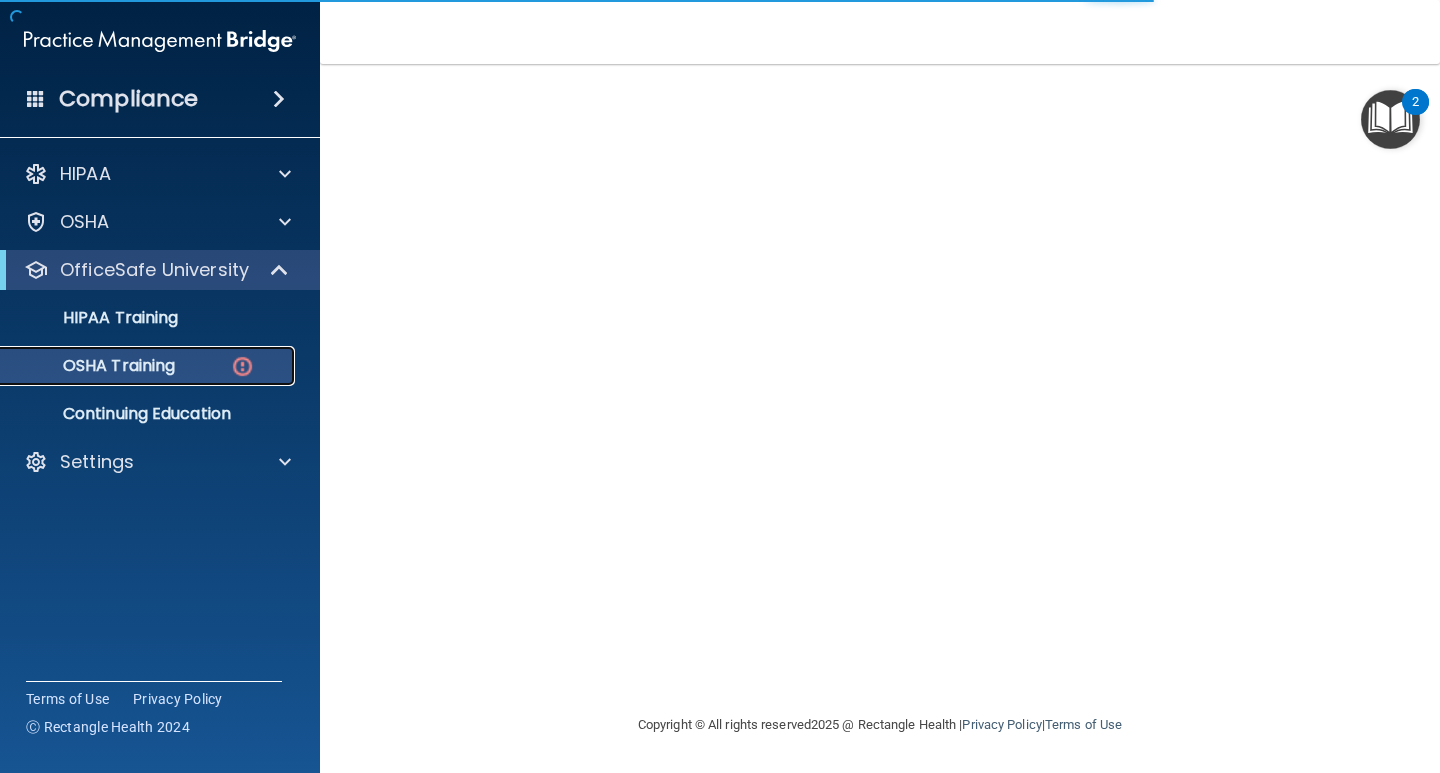 click on "OSHA Training" at bounding box center [149, 366] 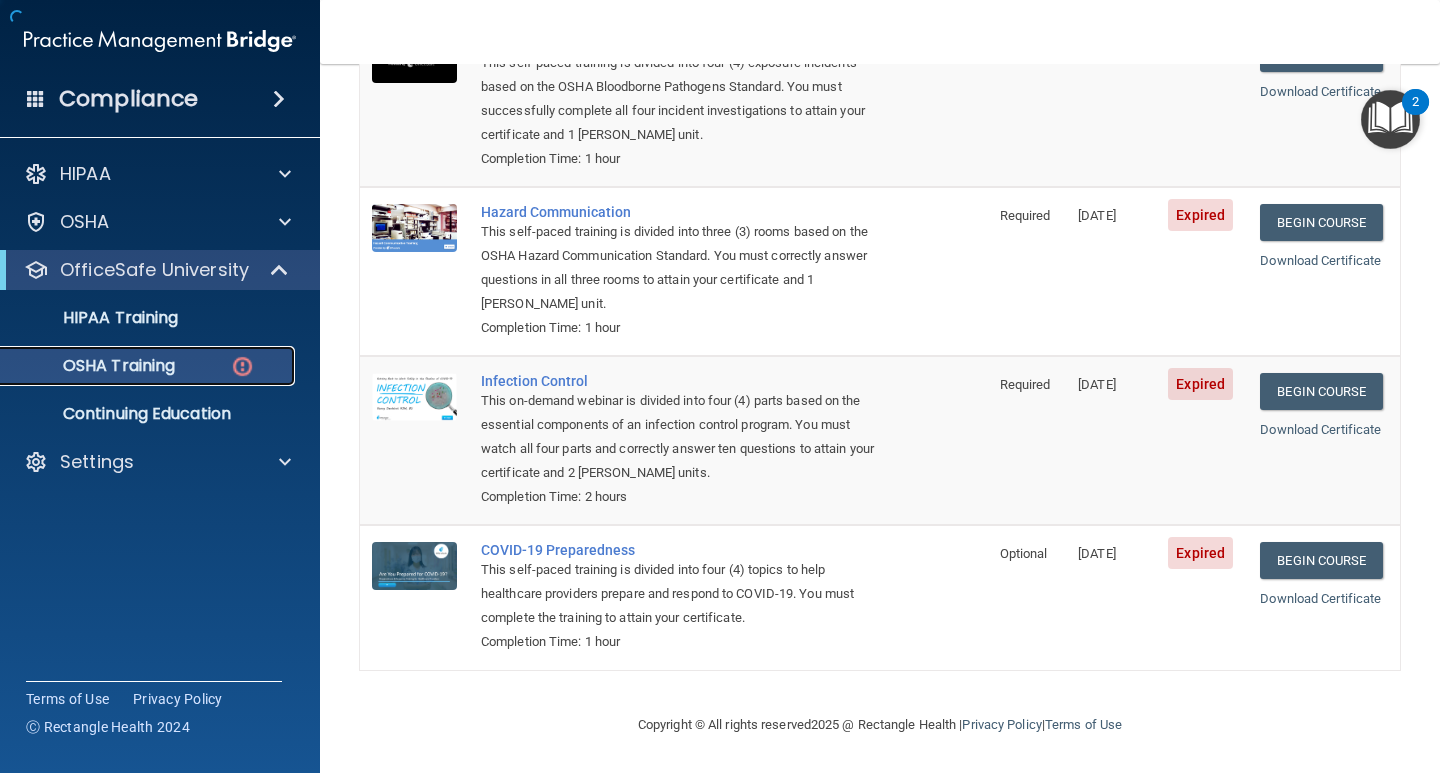 click on "OSHA Training" at bounding box center (149, 366) 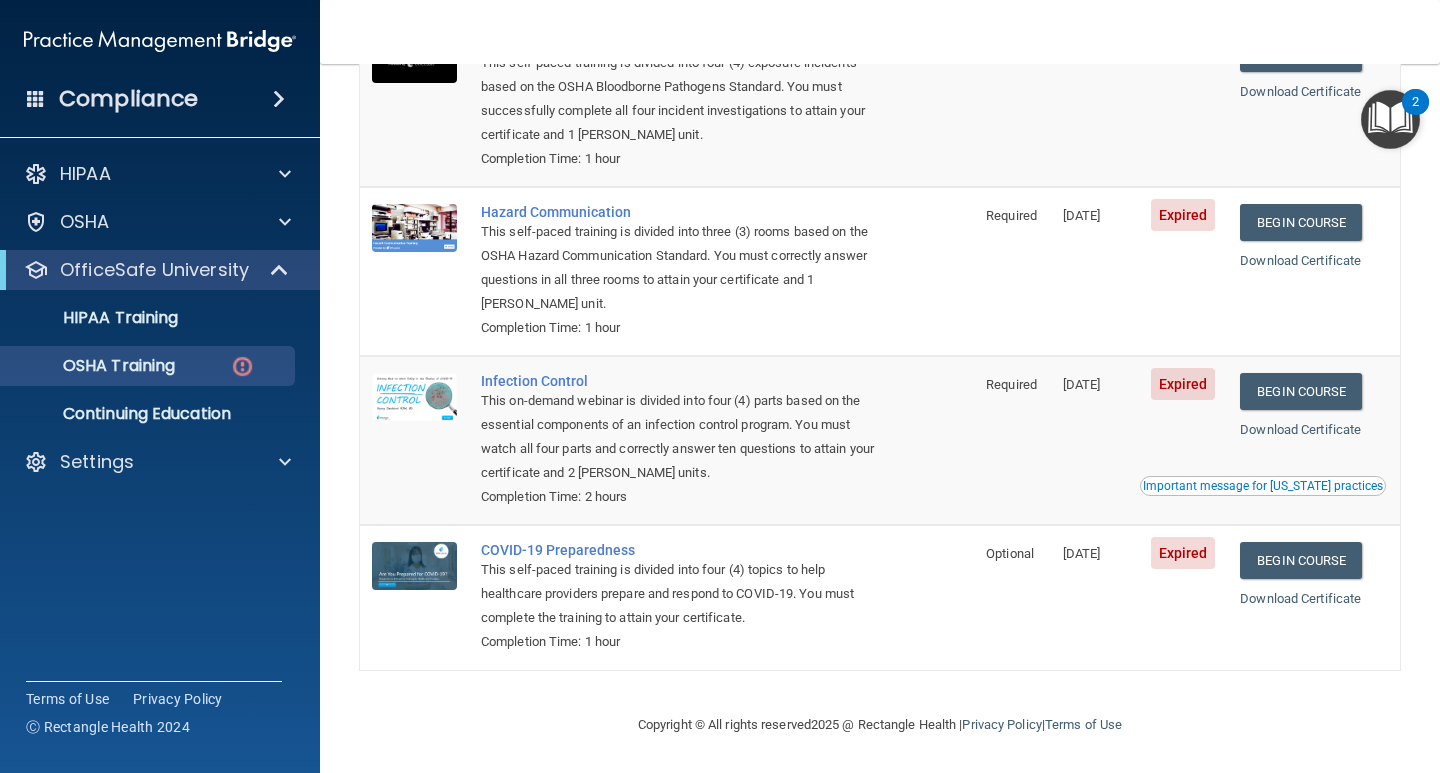 click on "Bloodborne Pathogens     This self-paced training is divided into four (4) exposure incidents based on the OSHA Bloodborne Pathogens Standard. You must successfully complete all four incident investigations to attain your certificate and 1 PACE CE unit.    Completion Time: 1 hour" at bounding box center (721, 102) 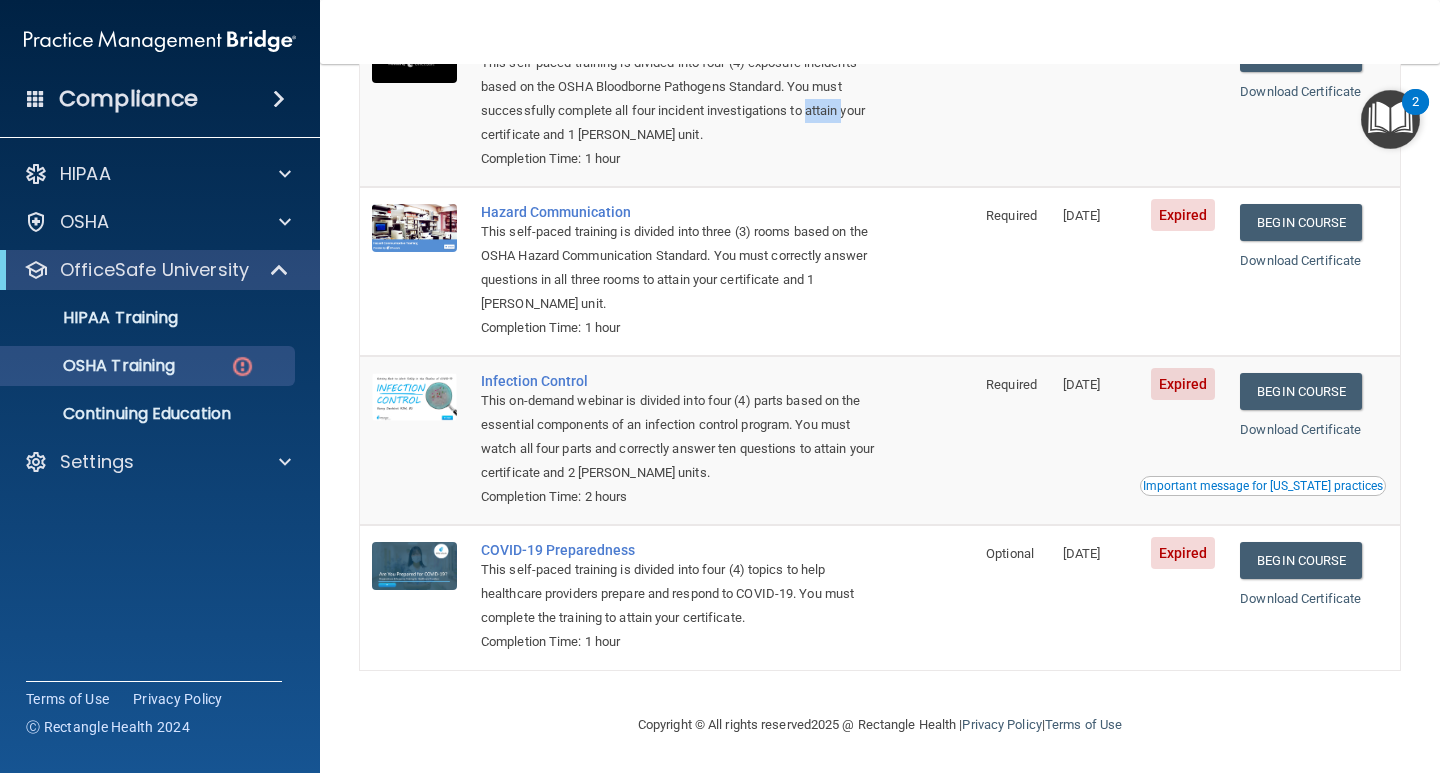click on "Bloodborne Pathogens     This self-paced training is divided into four (4) exposure incidents based on the OSHA Bloodborne Pathogens Standard. You must successfully complete all four incident investigations to attain your certificate and 1 PACE CE unit.    Completion Time: 1 hour" at bounding box center [721, 102] 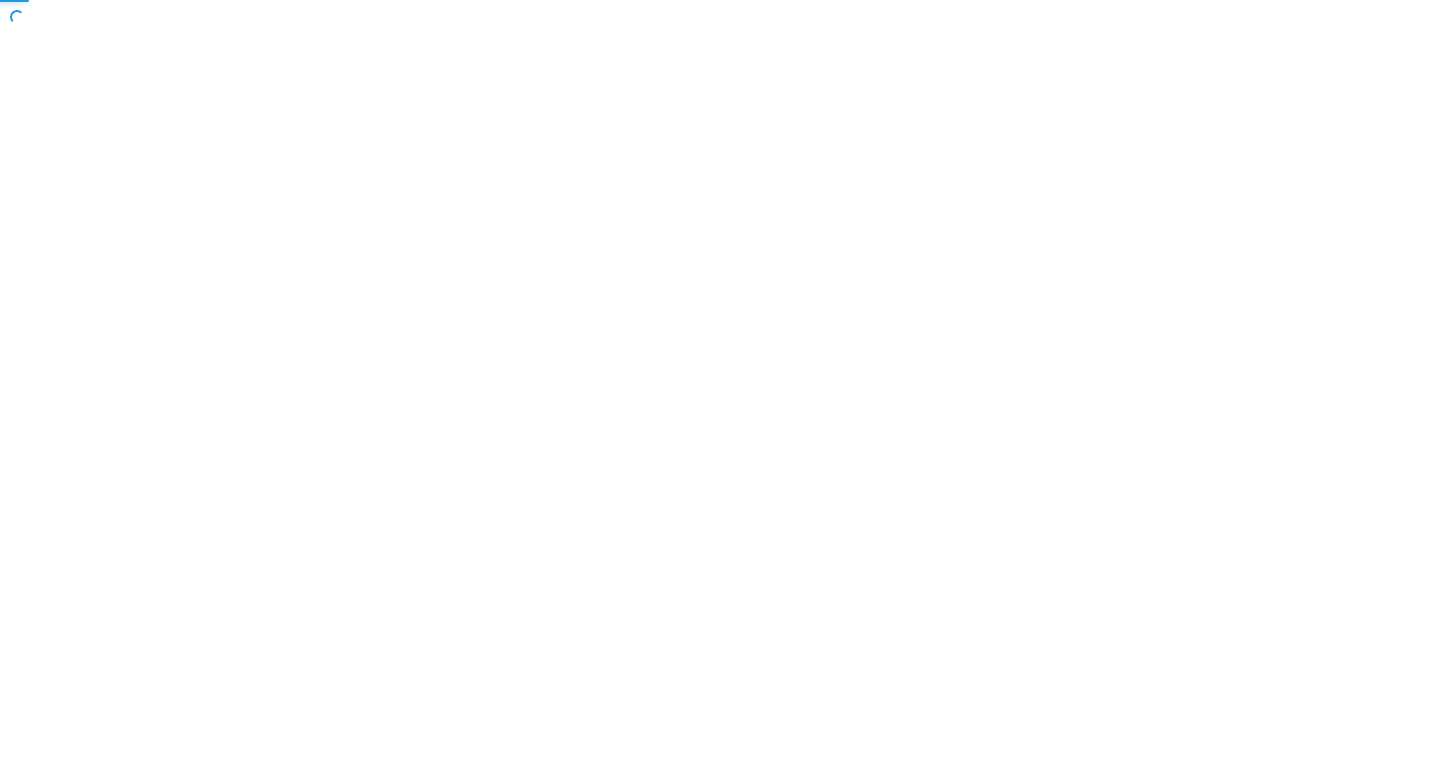 scroll, scrollTop: 0, scrollLeft: 0, axis: both 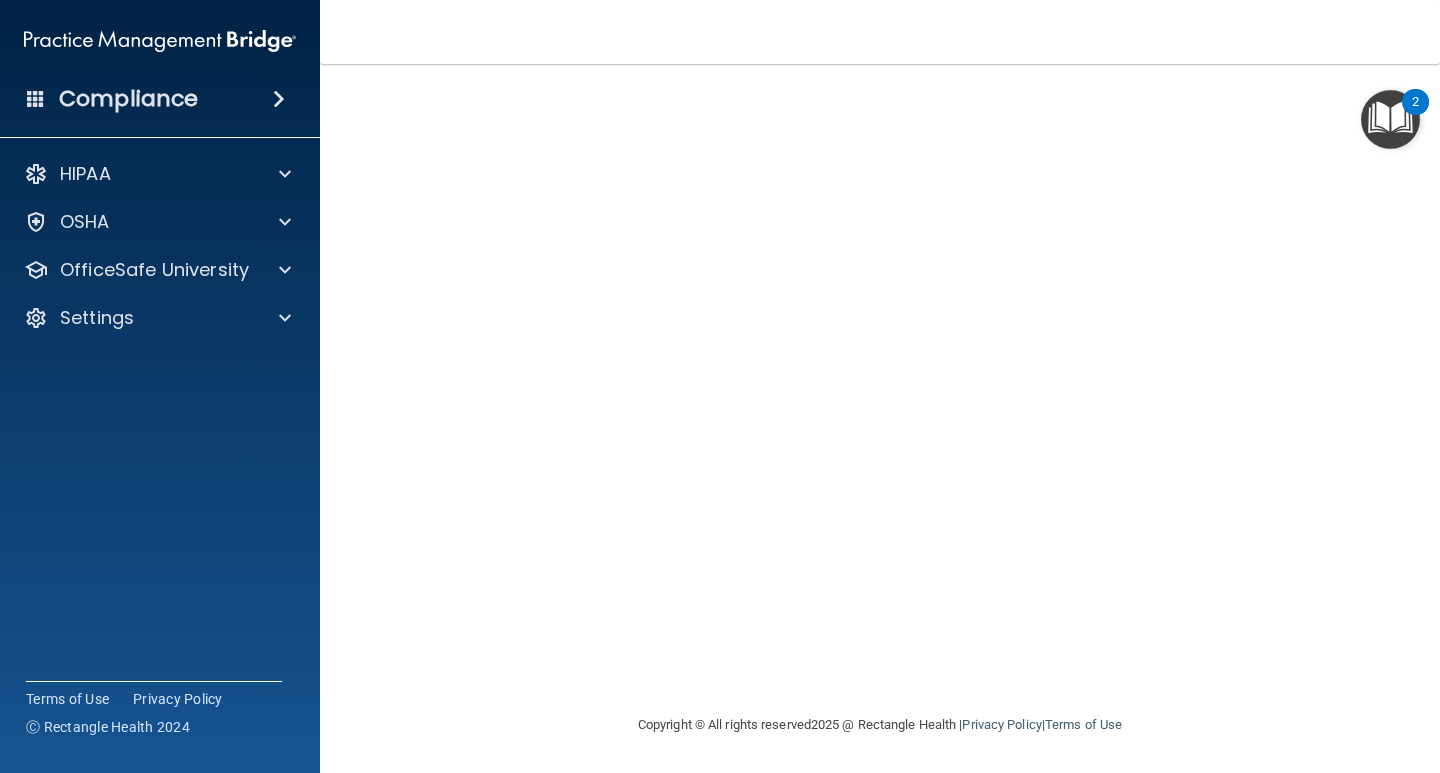 click at bounding box center (1390, 119) 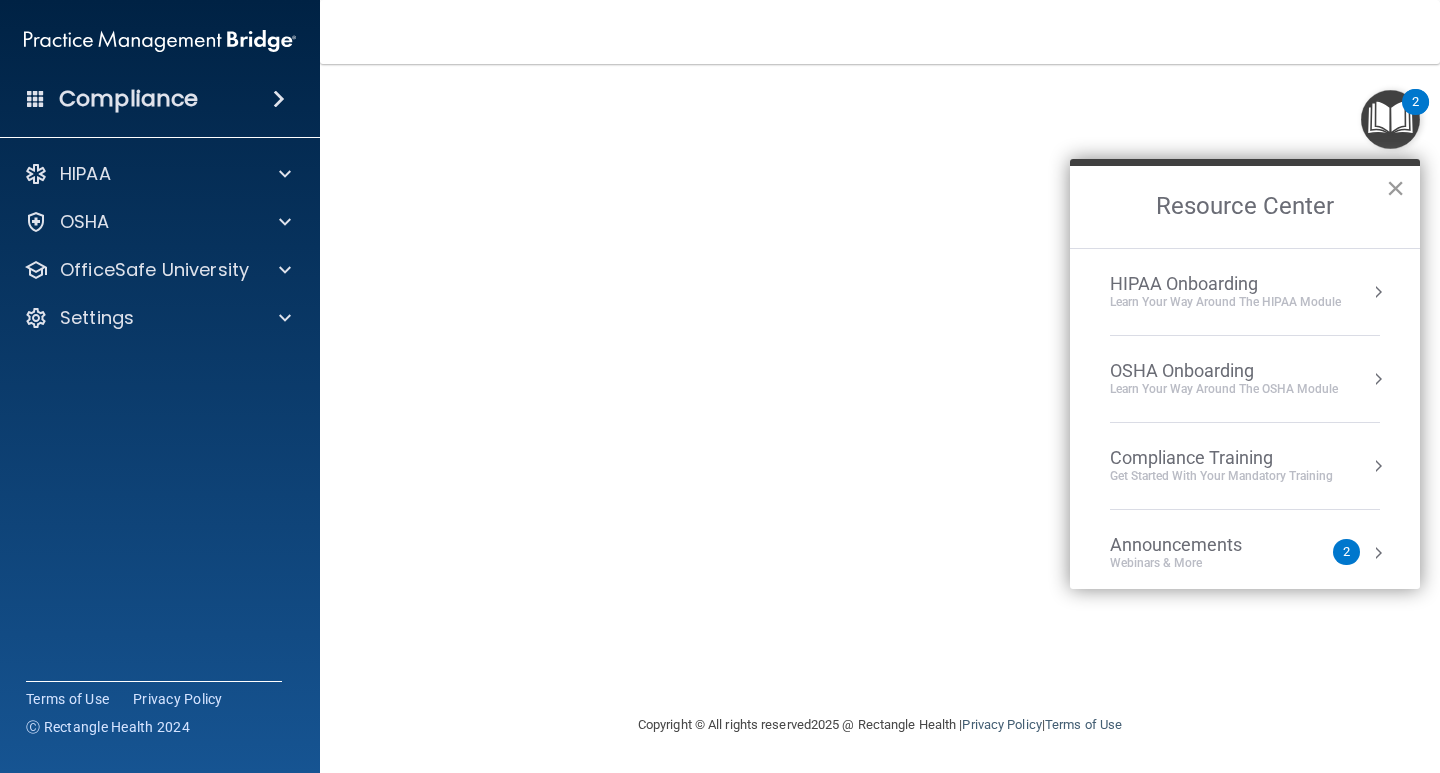 click on "×" at bounding box center (1395, 188) 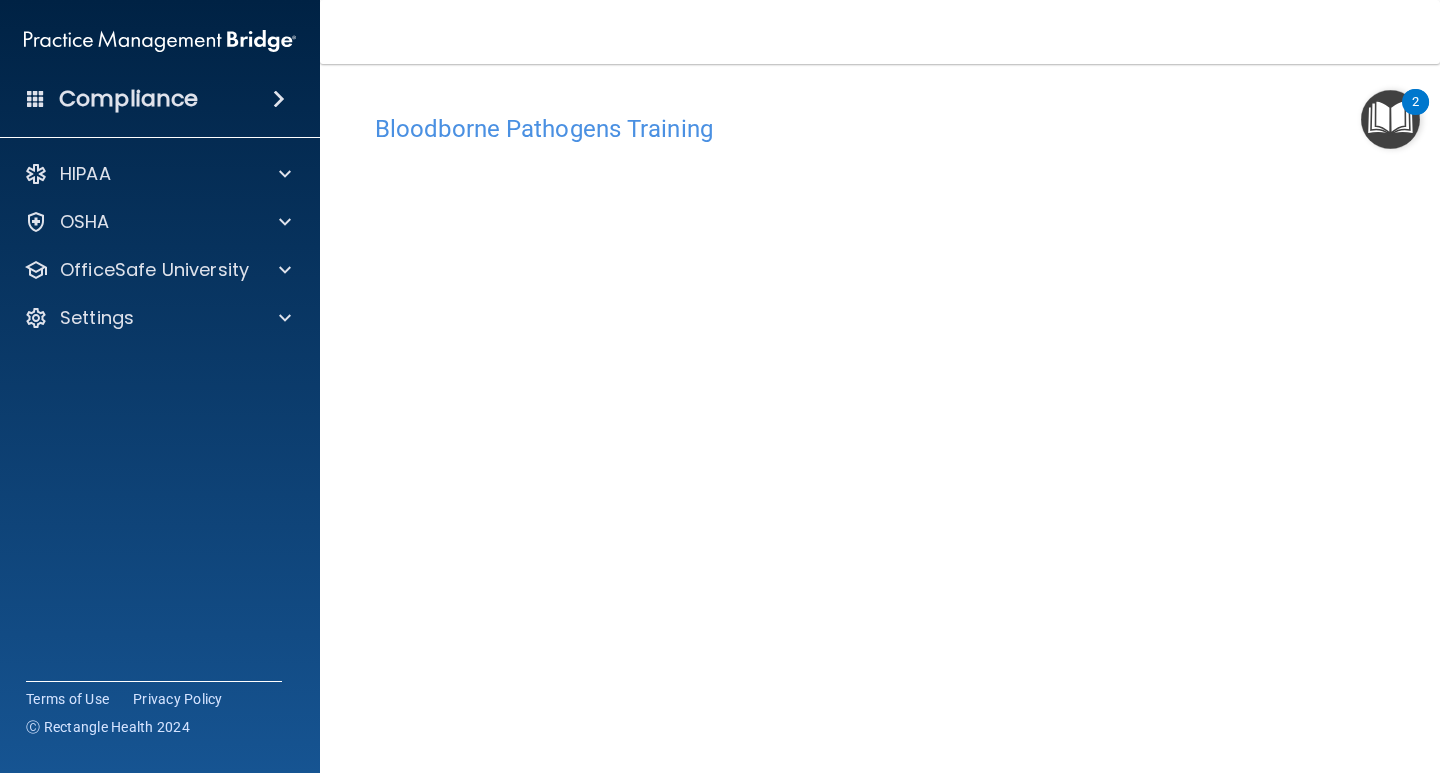 scroll, scrollTop: 83, scrollLeft: 0, axis: vertical 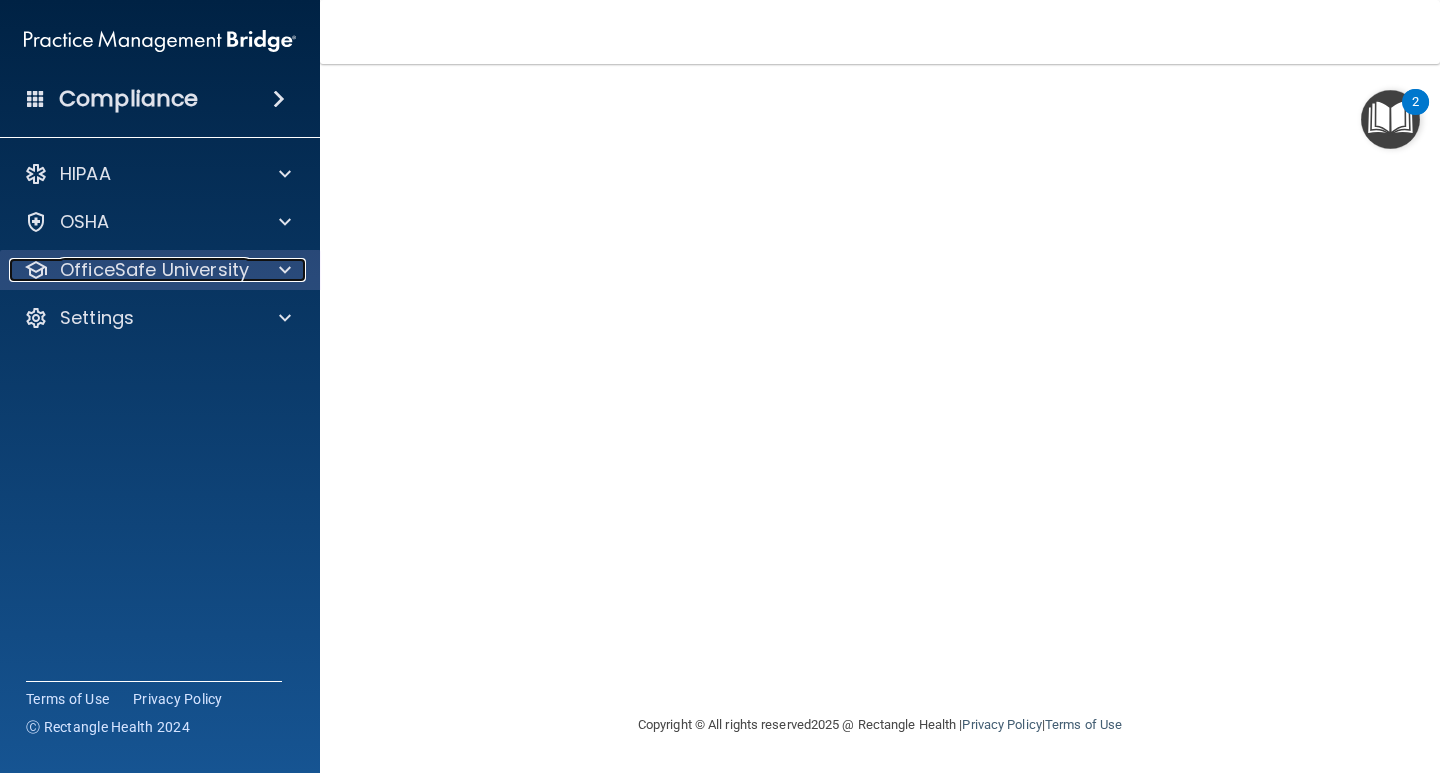 click on "OfficeSafe University" at bounding box center [154, 270] 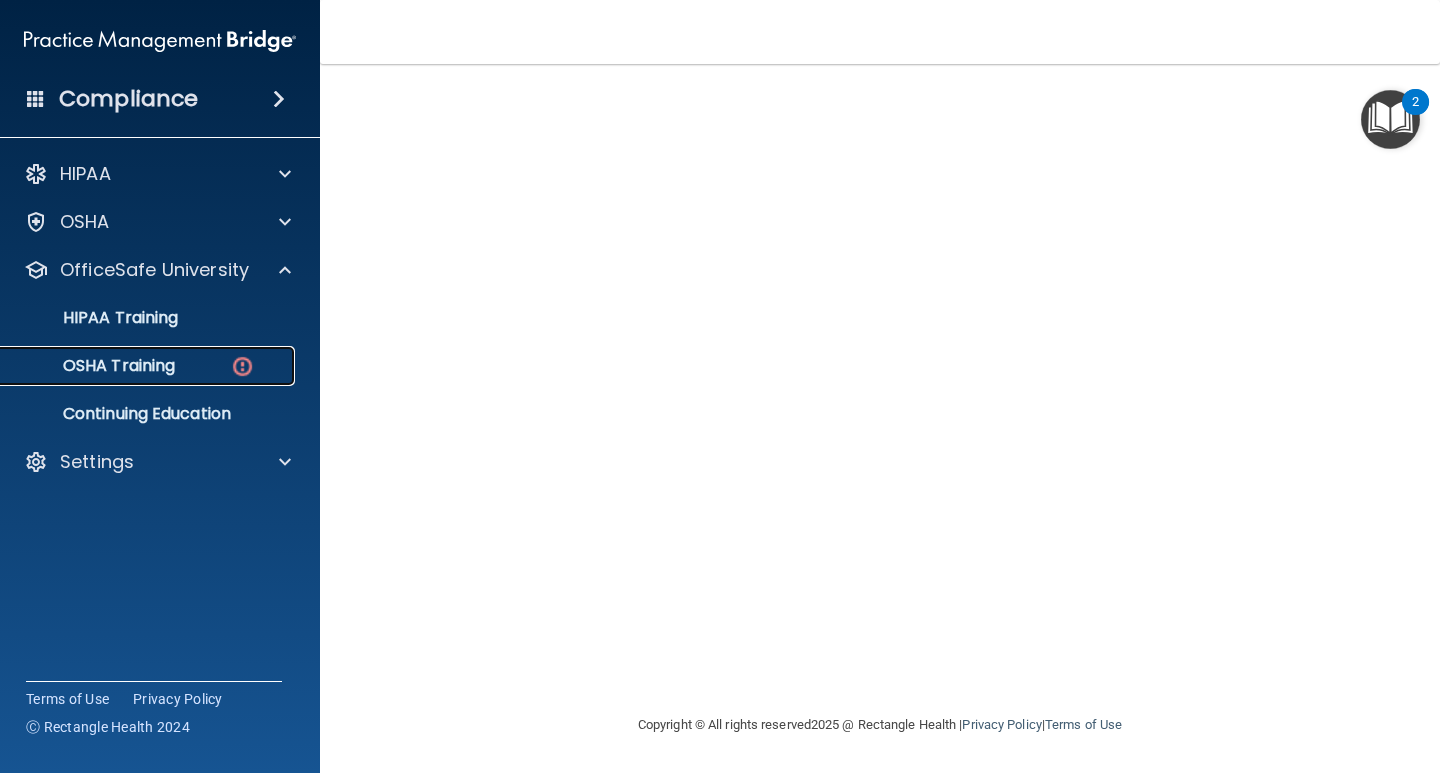 click on "OSHA Training" at bounding box center [149, 366] 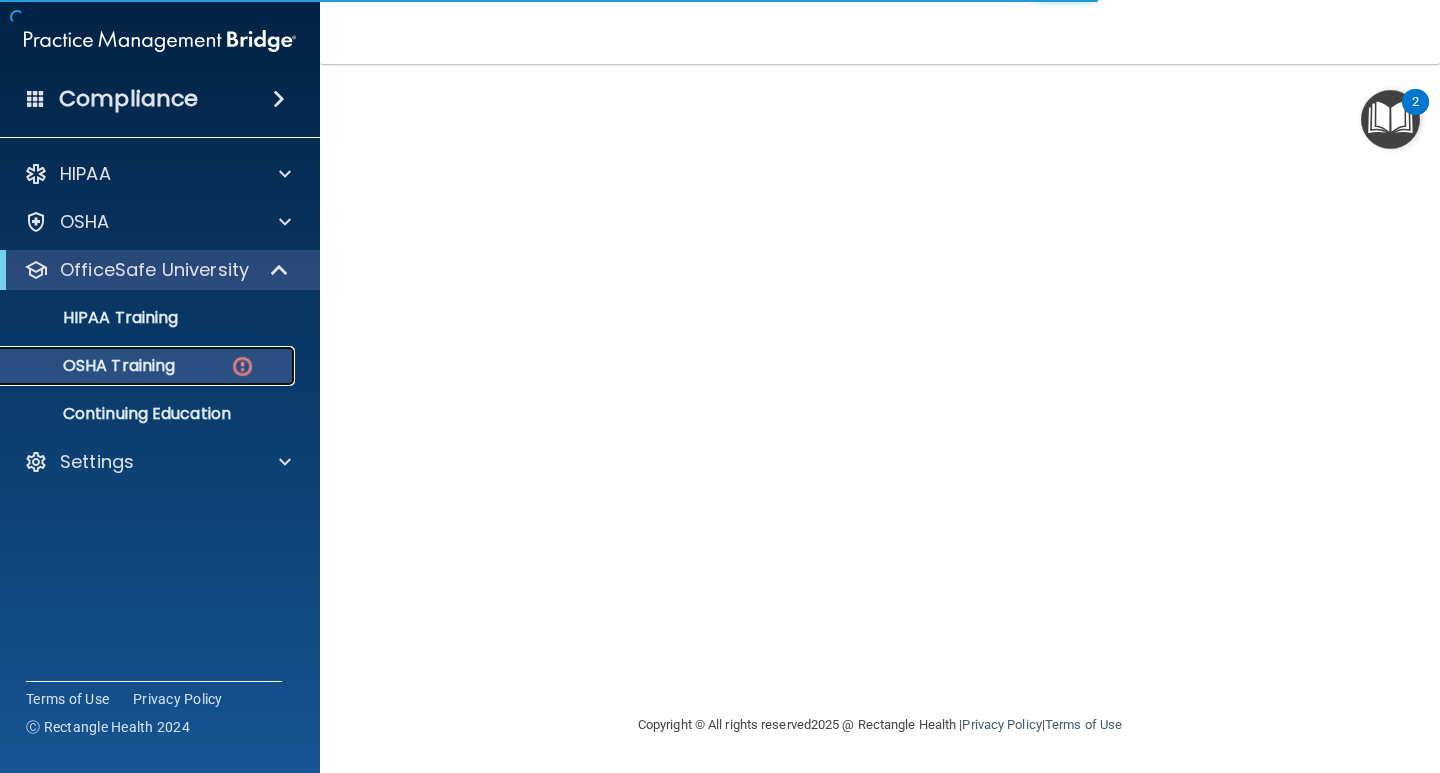 click on "OSHA Training" at bounding box center (94, 366) 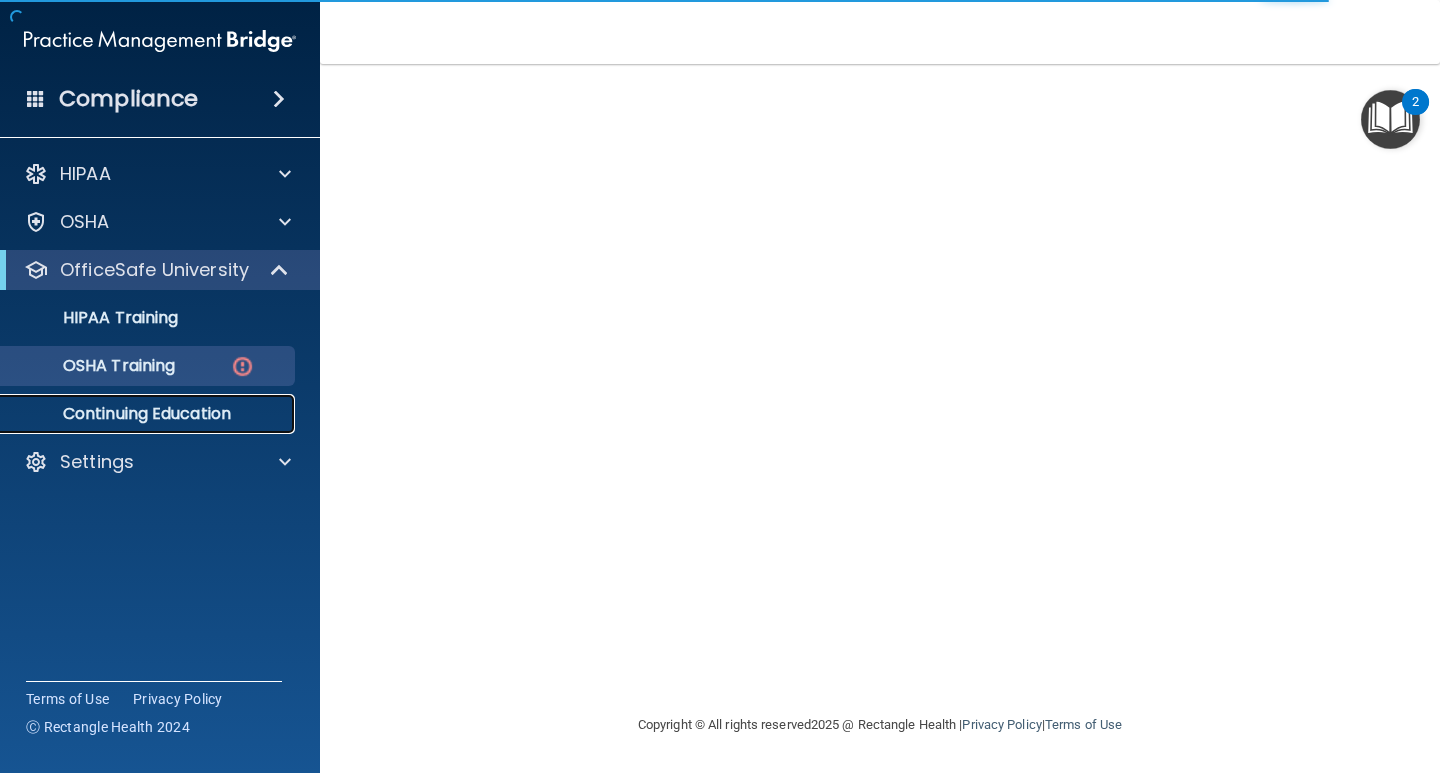 click on "Continuing Education" at bounding box center (149, 414) 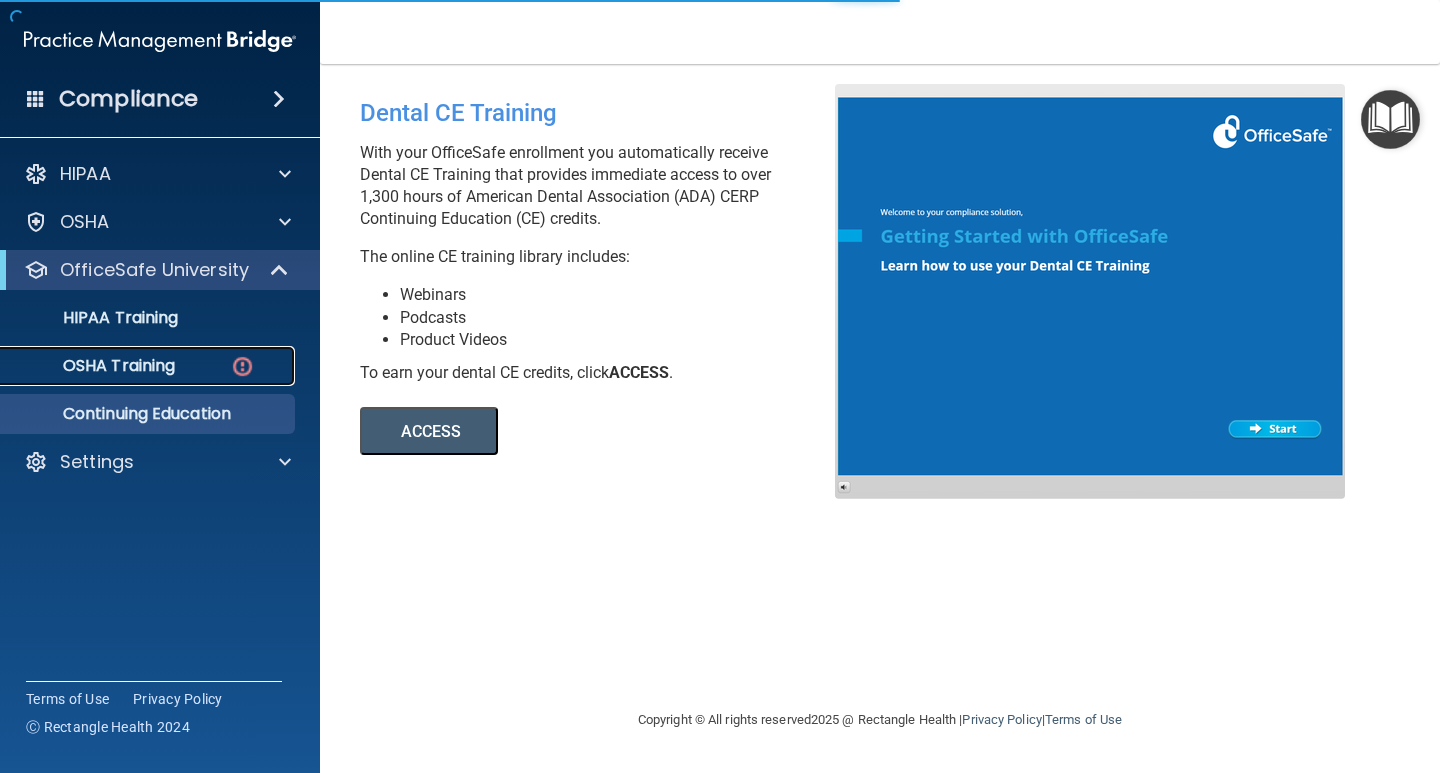 scroll, scrollTop: 0, scrollLeft: 0, axis: both 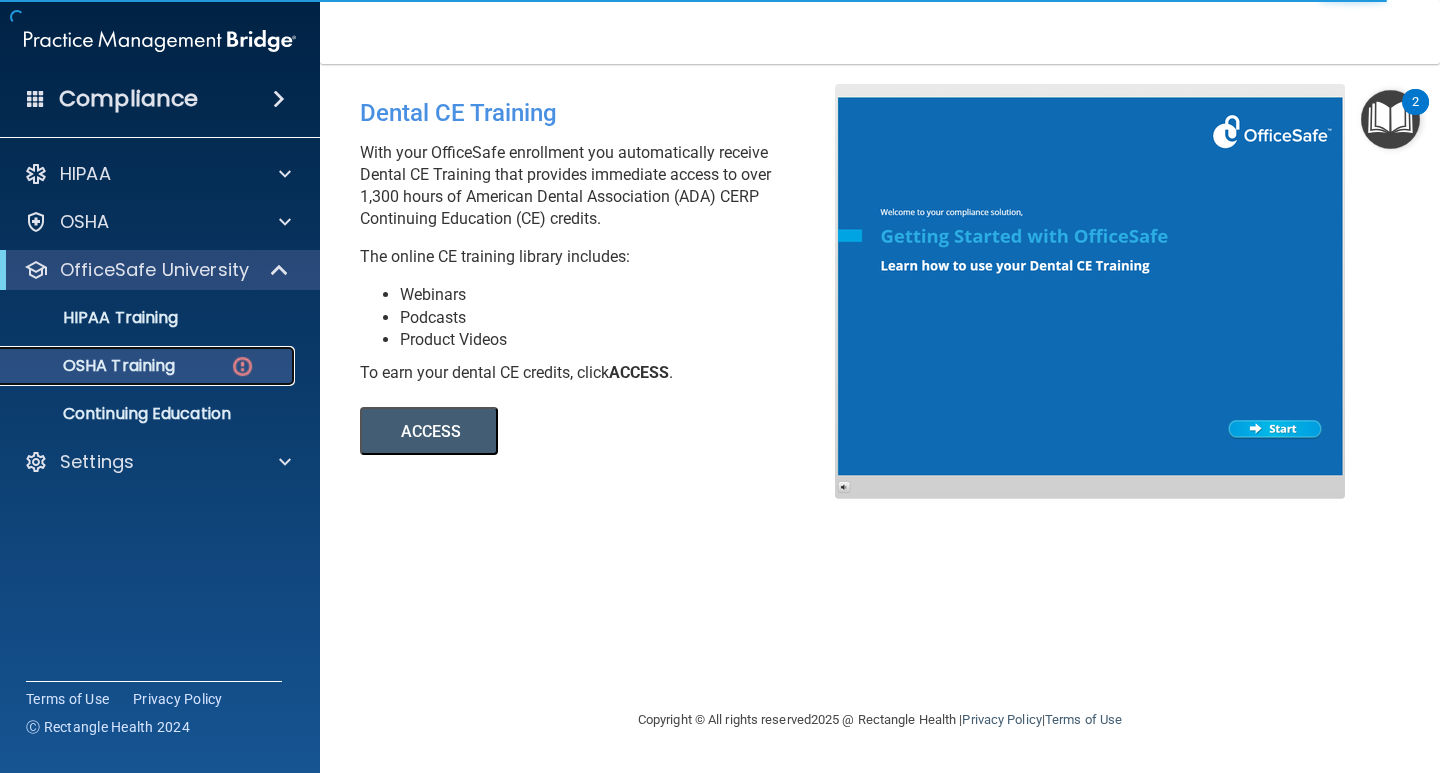 click at bounding box center [242, 366] 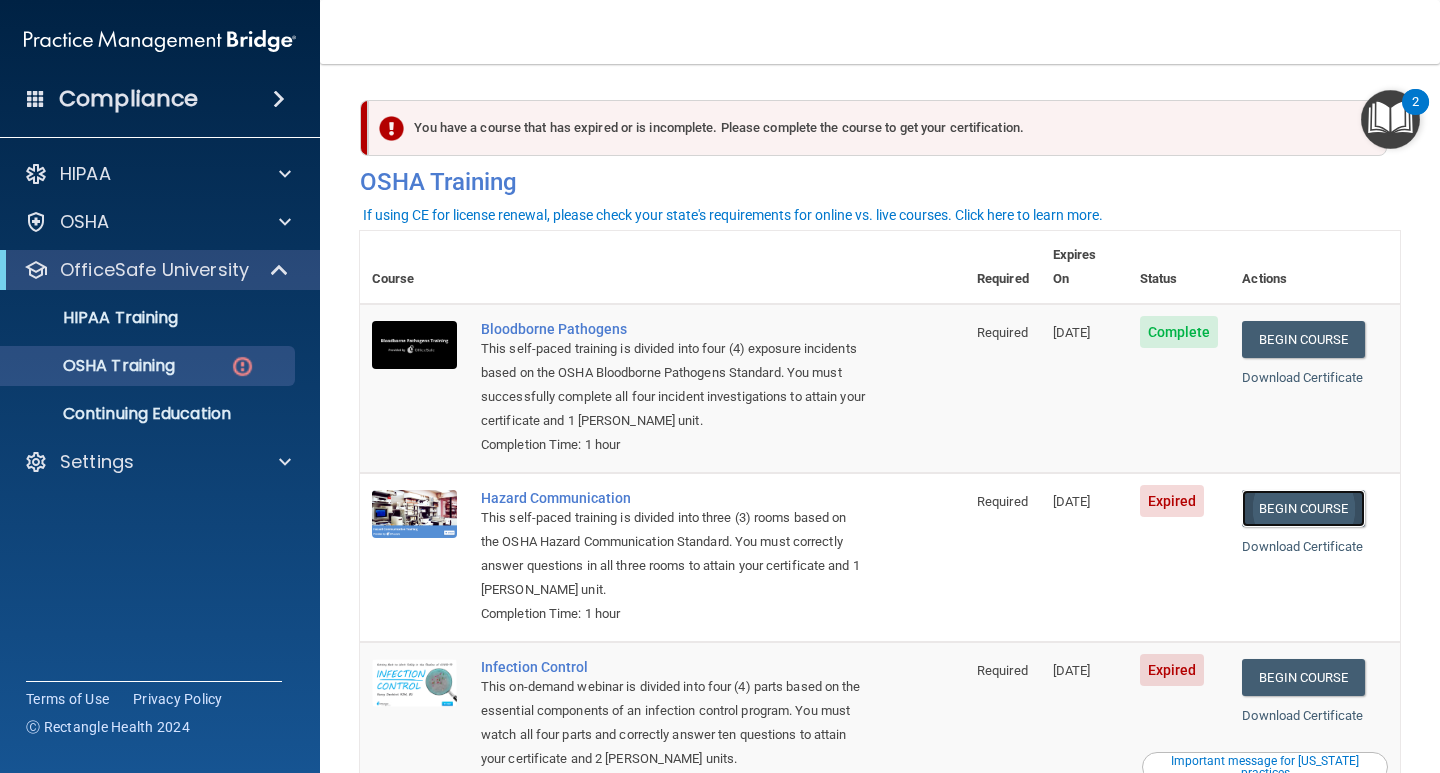 click on "Begin Course" at bounding box center [1303, 508] 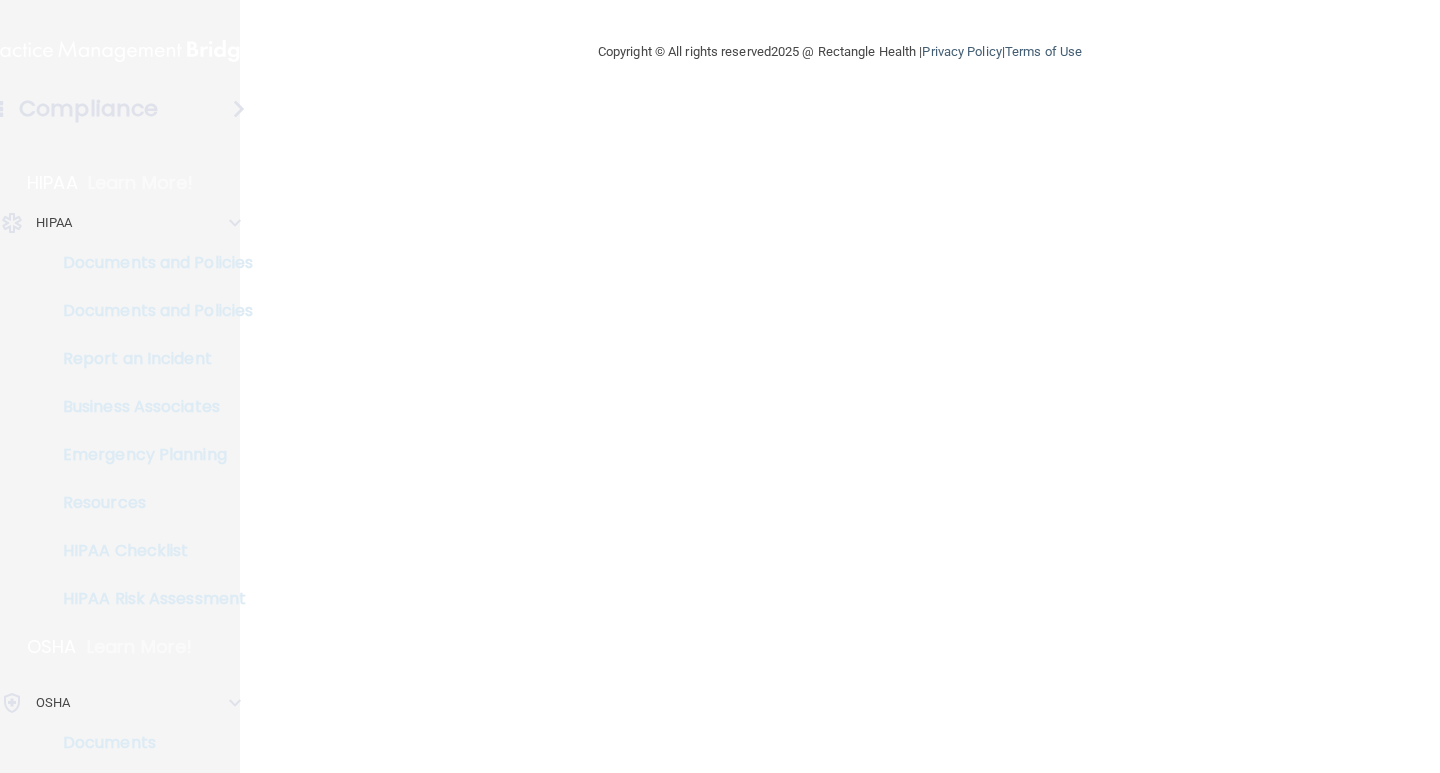 scroll, scrollTop: 0, scrollLeft: 0, axis: both 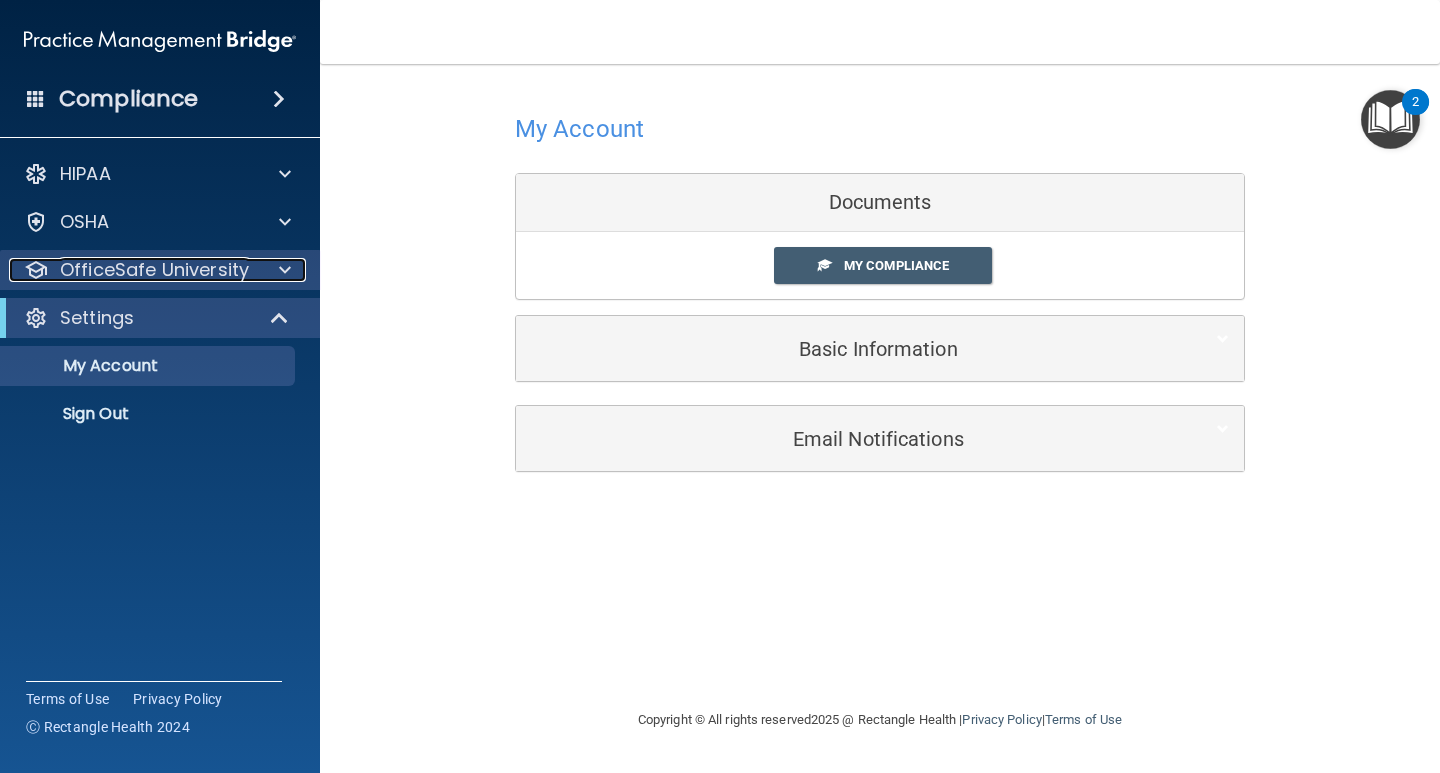 click on "OfficeSafe University" at bounding box center [154, 270] 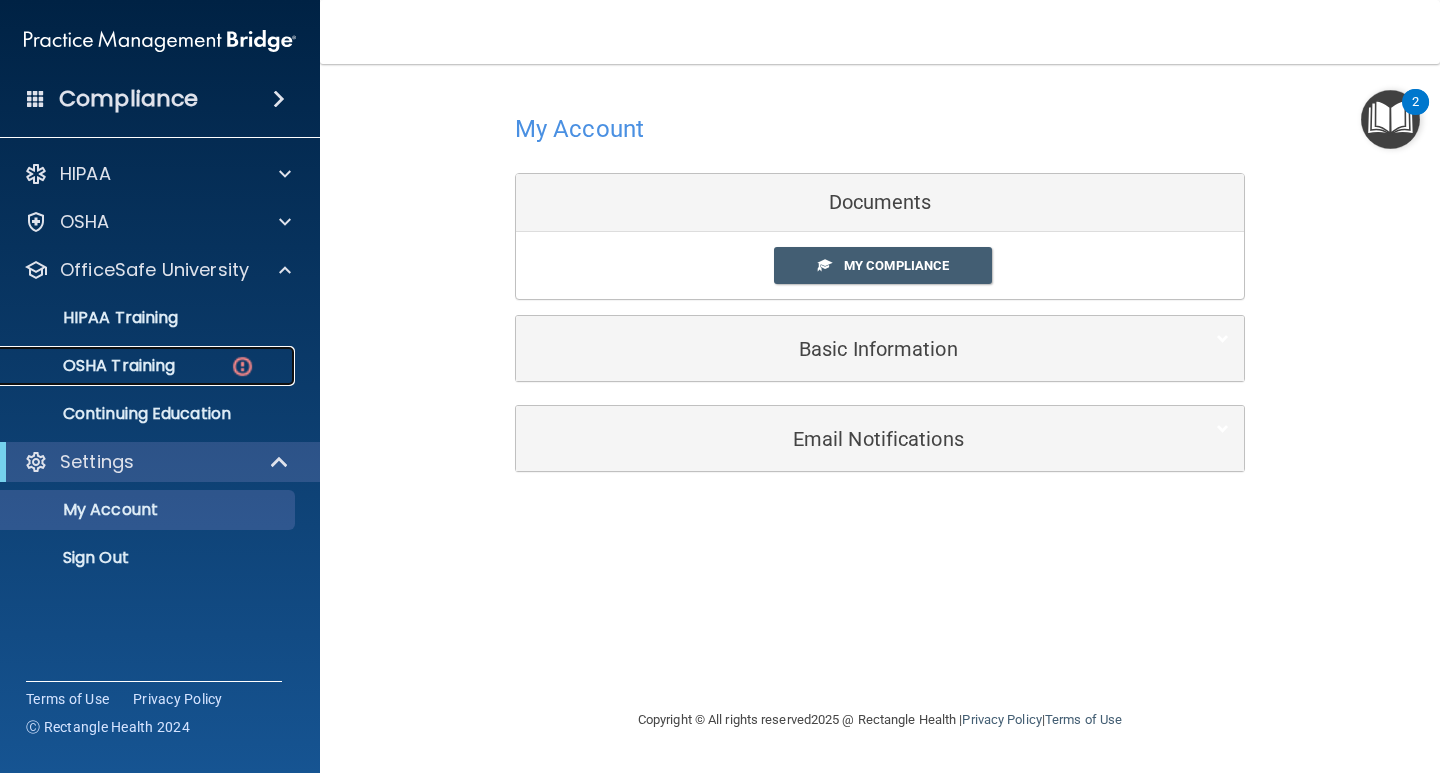 click on "OSHA Training" at bounding box center [94, 366] 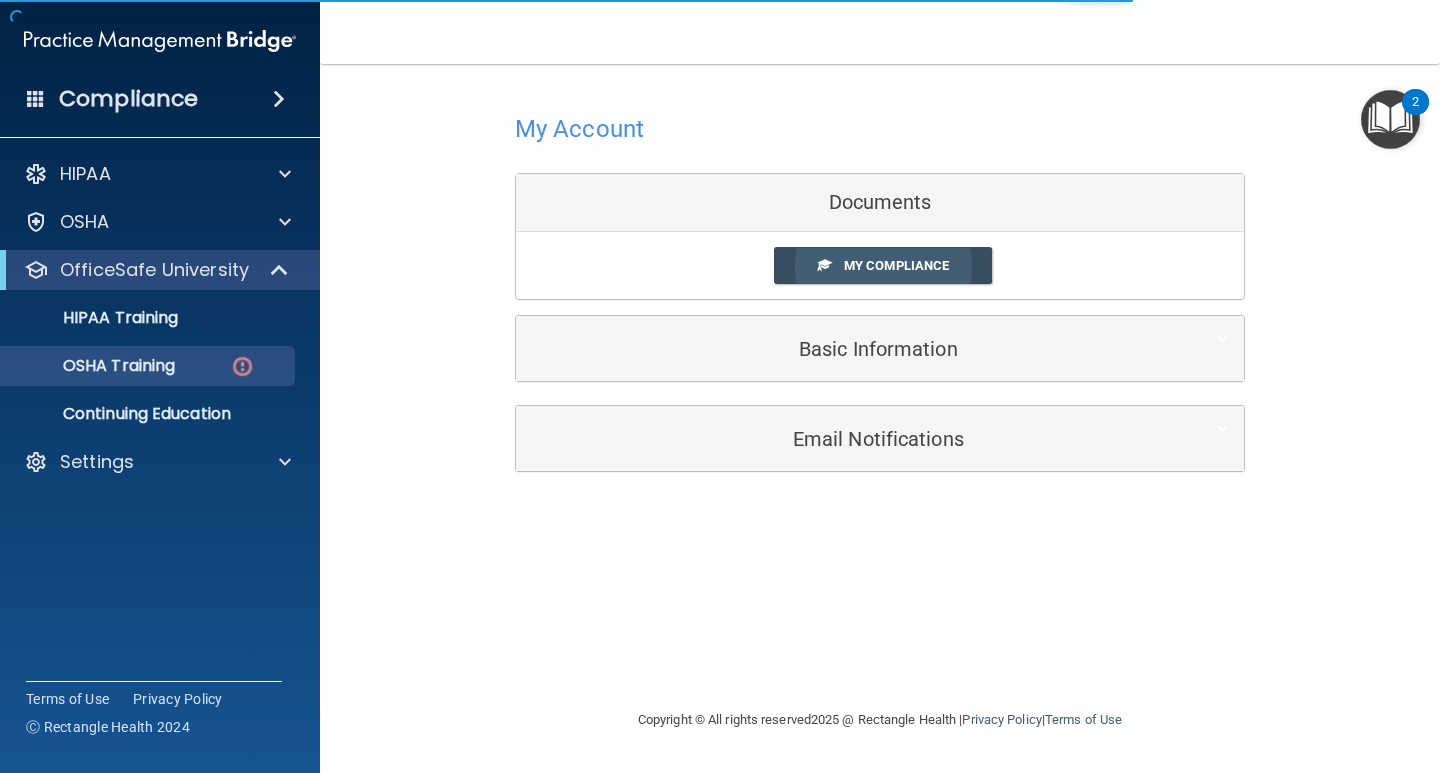 click on "My Compliance" at bounding box center (896, 265) 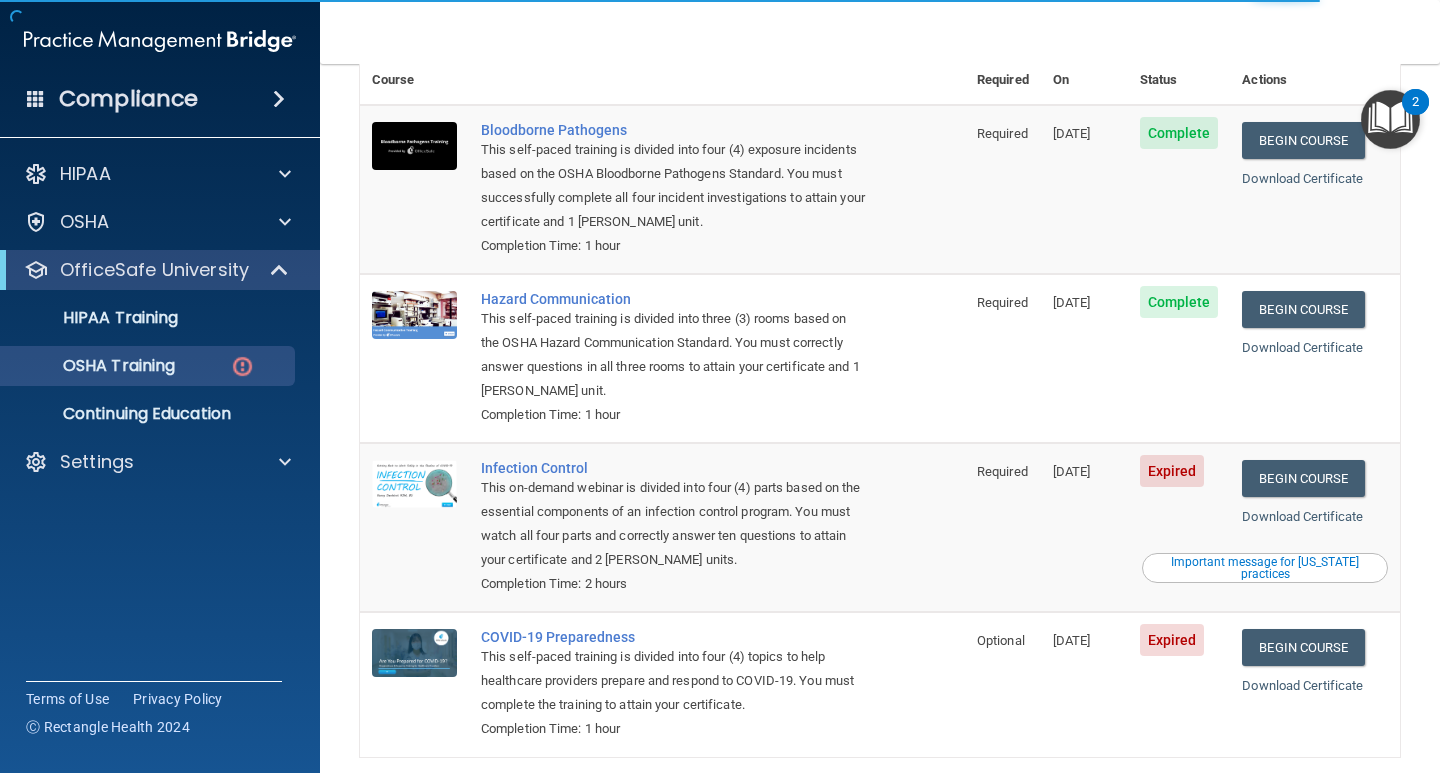scroll, scrollTop: 200, scrollLeft: 0, axis: vertical 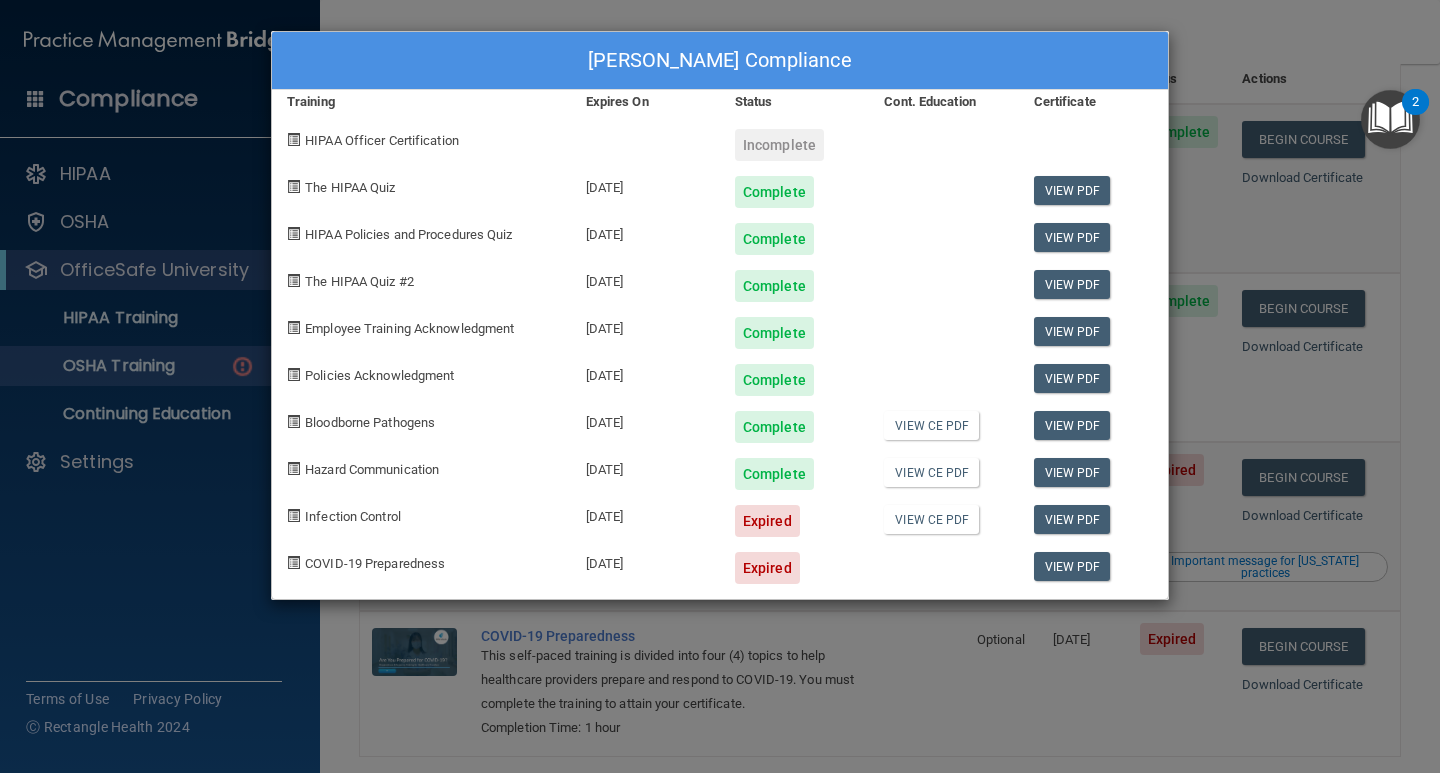 click on "Amanda Feret's Compliance      Training   Expires On   Status   Cont. Education   Certificate         HIPAA Officer Certification             Incomplete                      The HIPAA Quiz      07/10/2026       Complete              View PDF         HIPAA Policies and Procedures Quiz      07/10/2026       Complete              View PDF         The HIPAA Quiz #2      07/10/2026       Complete              View PDF         Employee Training Acknowledgment      07/10/2026       Complete              View PDF         Policies Acknowledgment      07/10/2026       Complete              View PDF         Bloodborne Pathogens      07/10/2026       Complete        View CE PDF       View PDF         Hazard Communication      07/10/2026       Complete        View CE PDF       View PDF         Infection Control      04/11/2025       Expired        View CE PDF       View PDF         COVID-19 Preparedness      04/11/2025       Expired              View PDF" at bounding box center (720, 386) 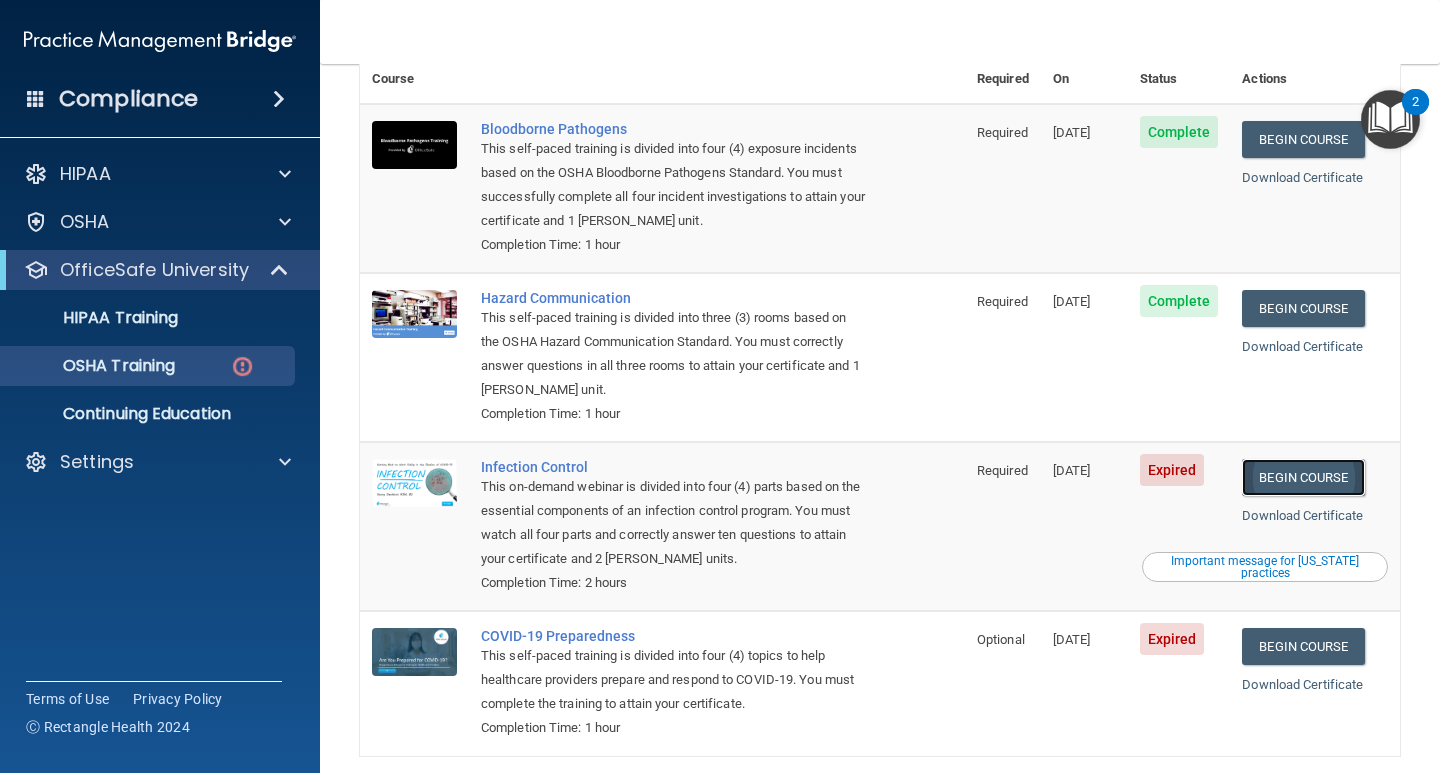 click on "Begin Course" at bounding box center [1303, 477] 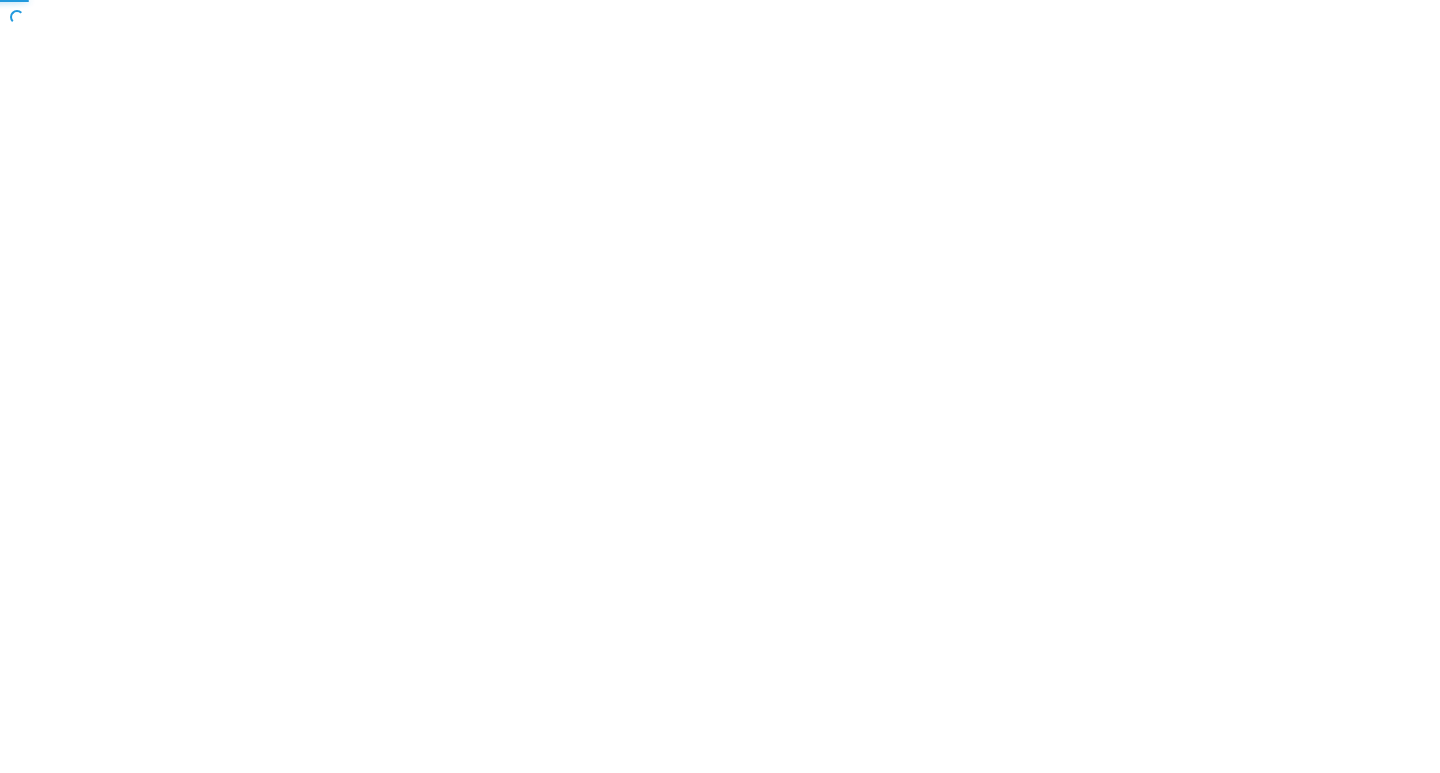 scroll, scrollTop: 0, scrollLeft: 0, axis: both 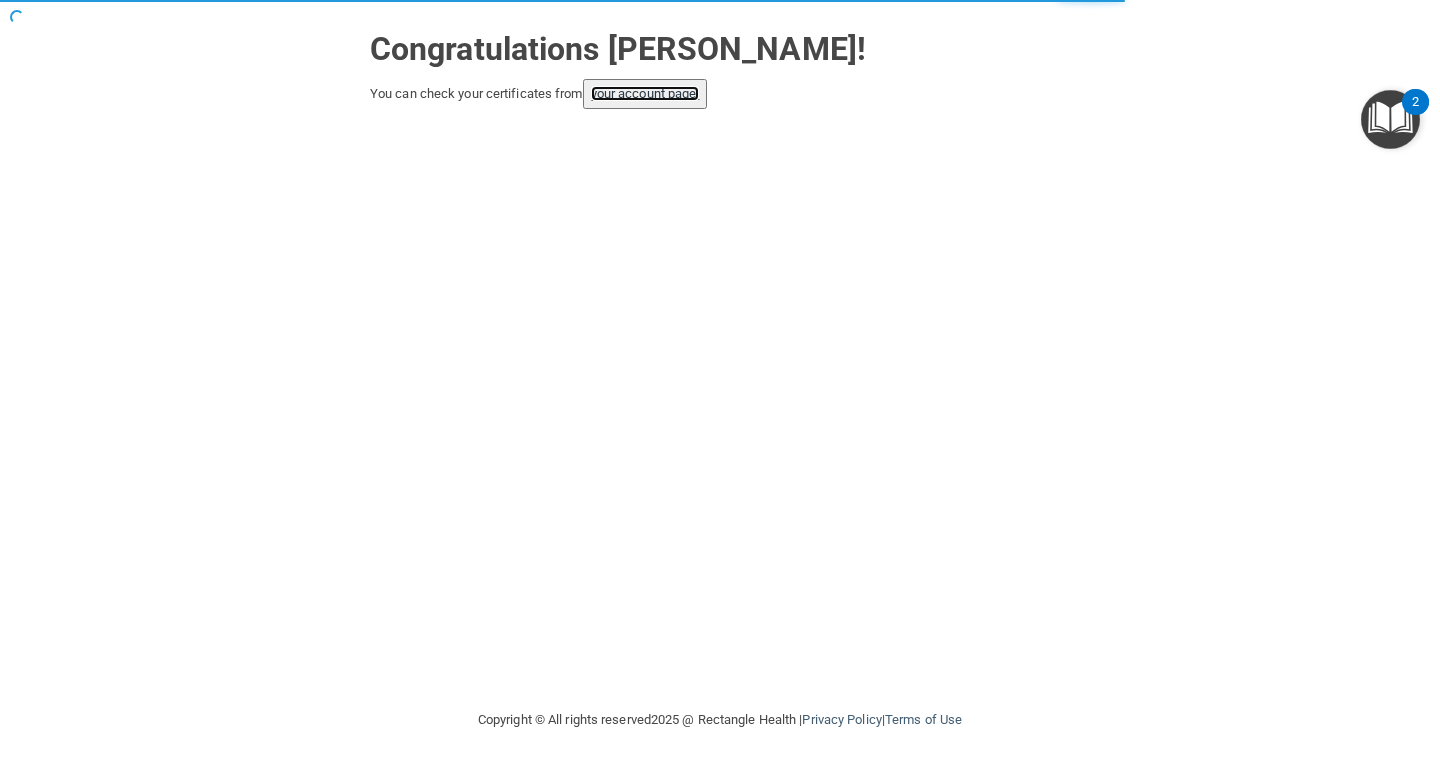 click on "your account page!" at bounding box center [645, 93] 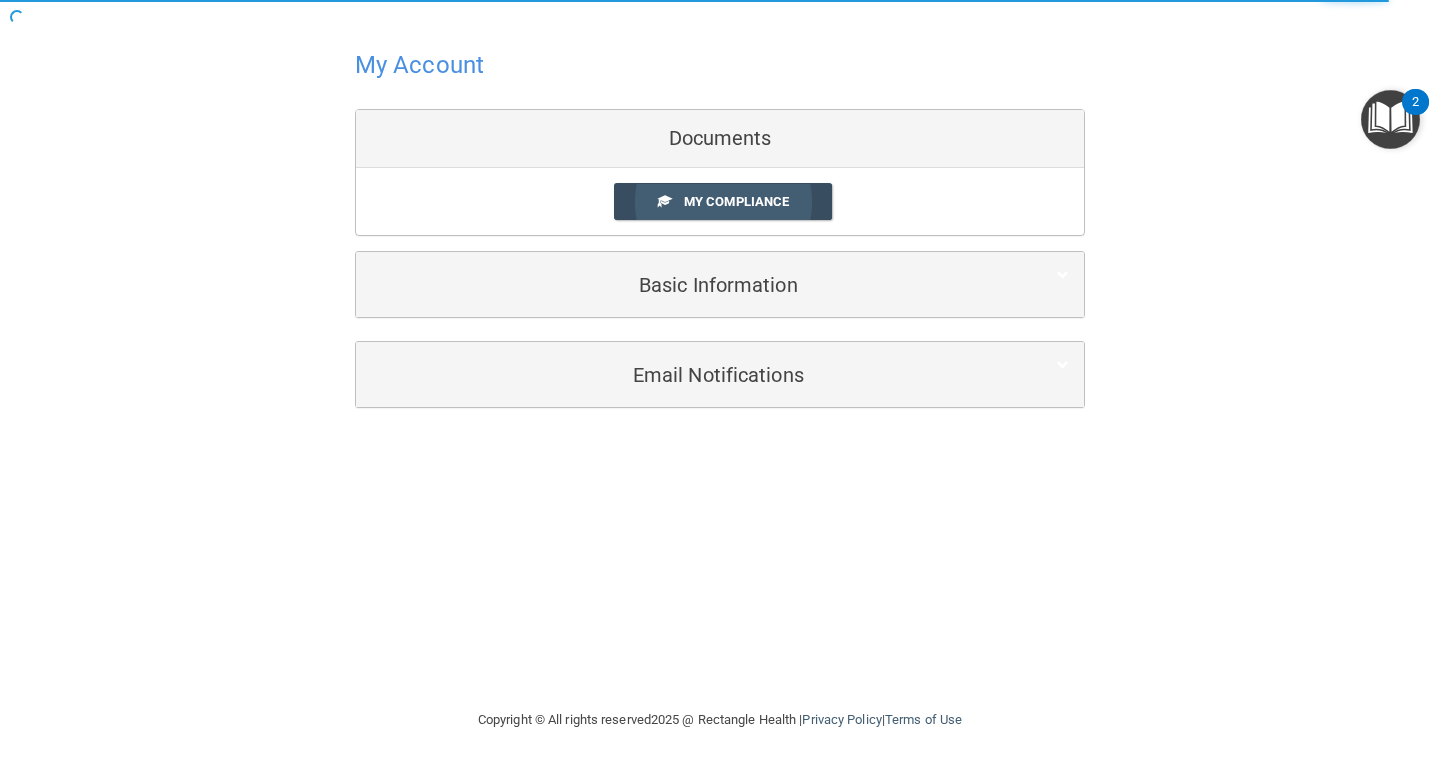 click on "My Compliance" at bounding box center [736, 201] 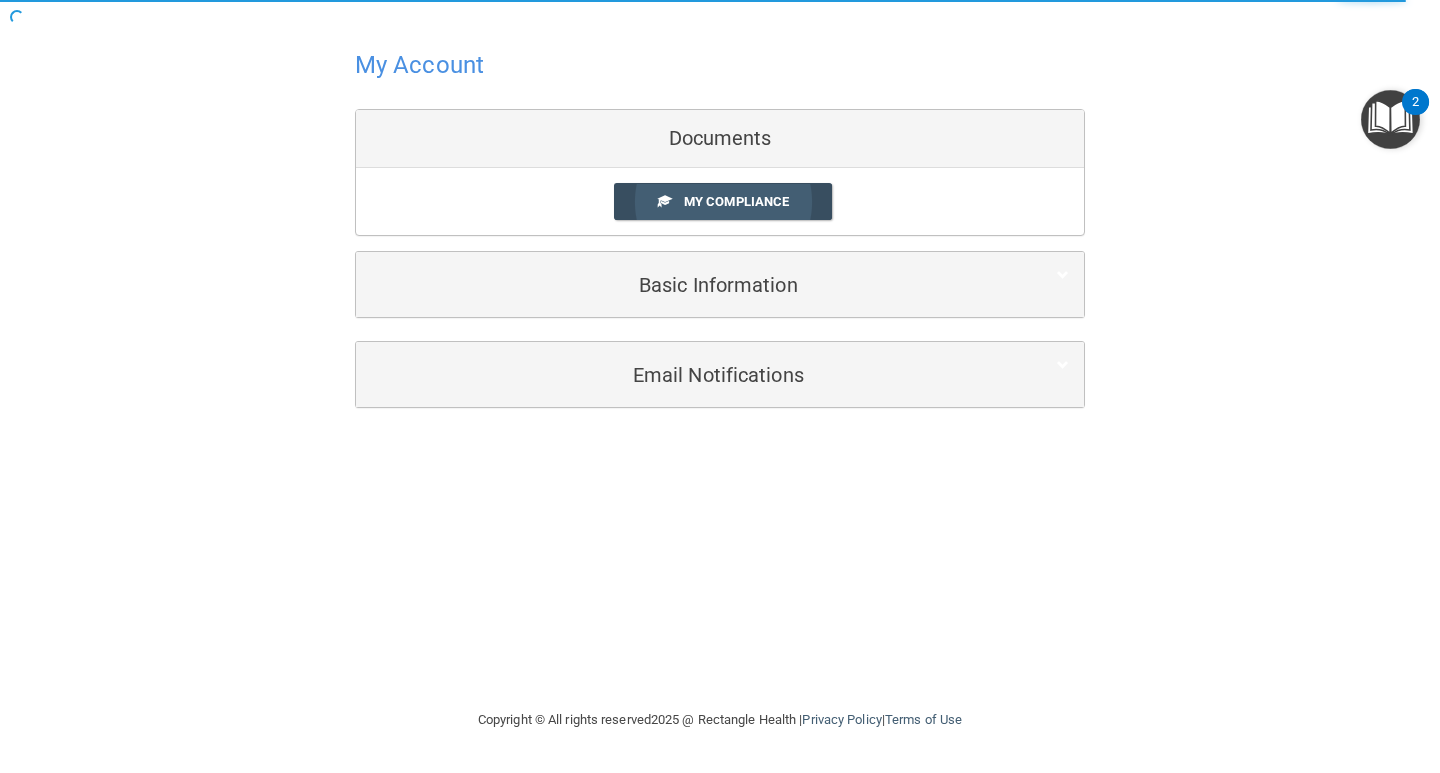 click on "My Compliance" at bounding box center [736, 201] 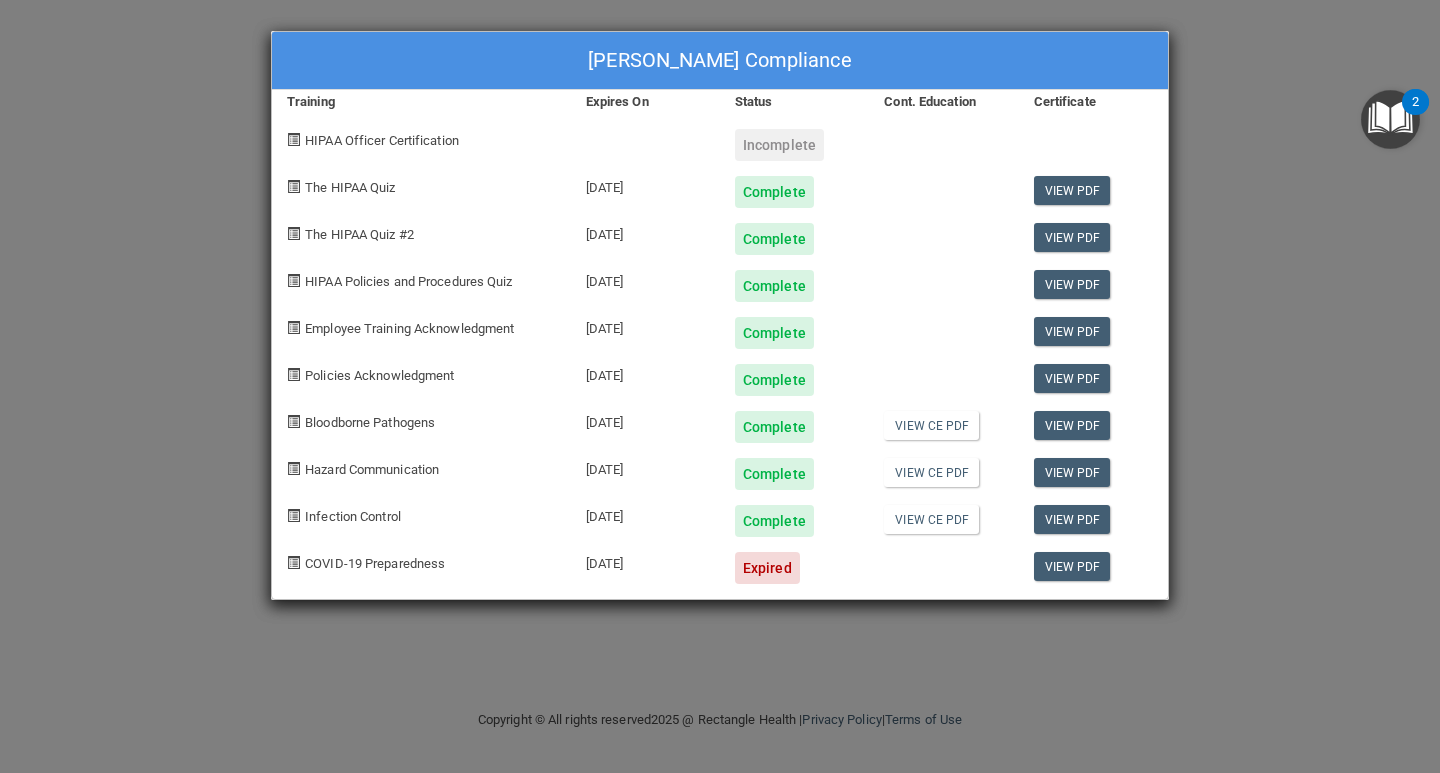click on "HIPAA Officer Certification" at bounding box center (382, 140) 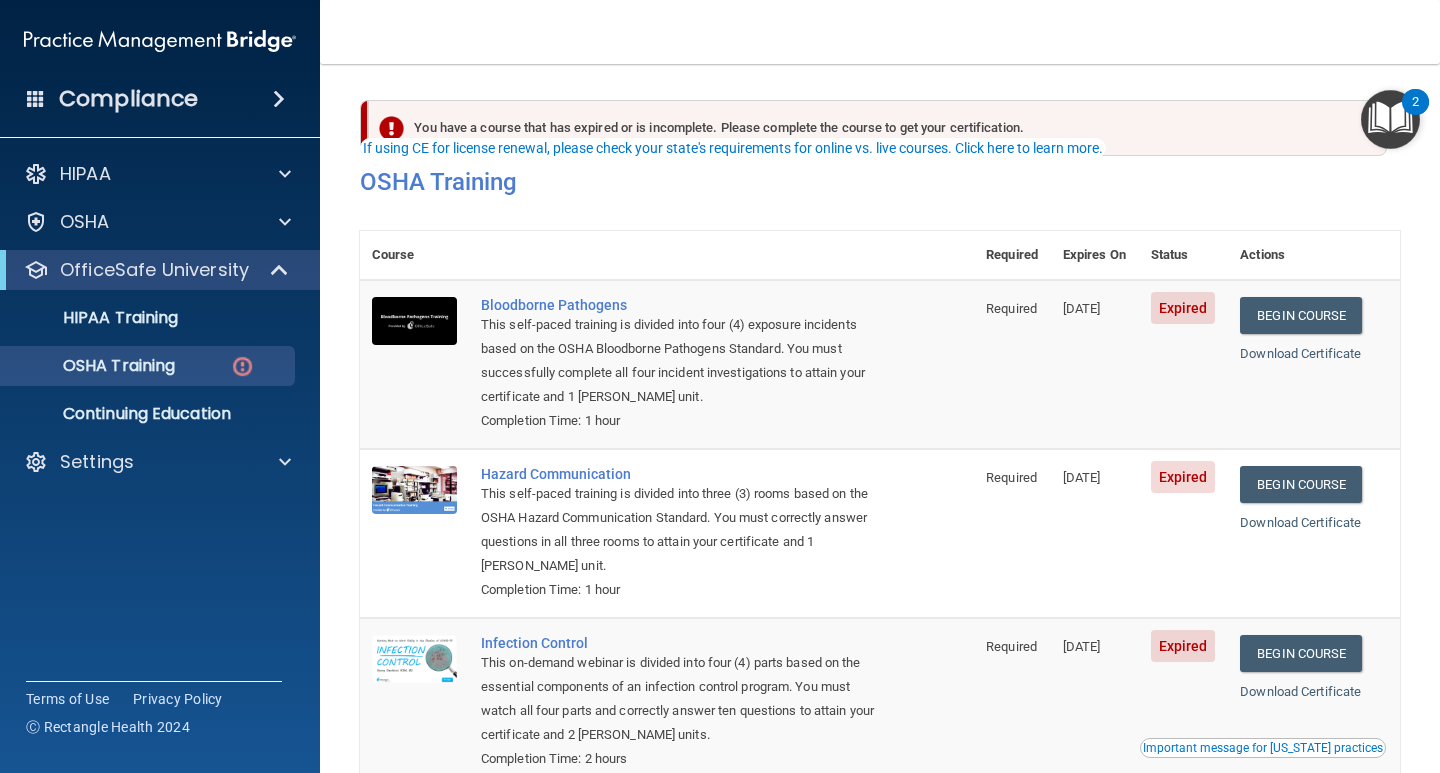 scroll, scrollTop: 0, scrollLeft: 0, axis: both 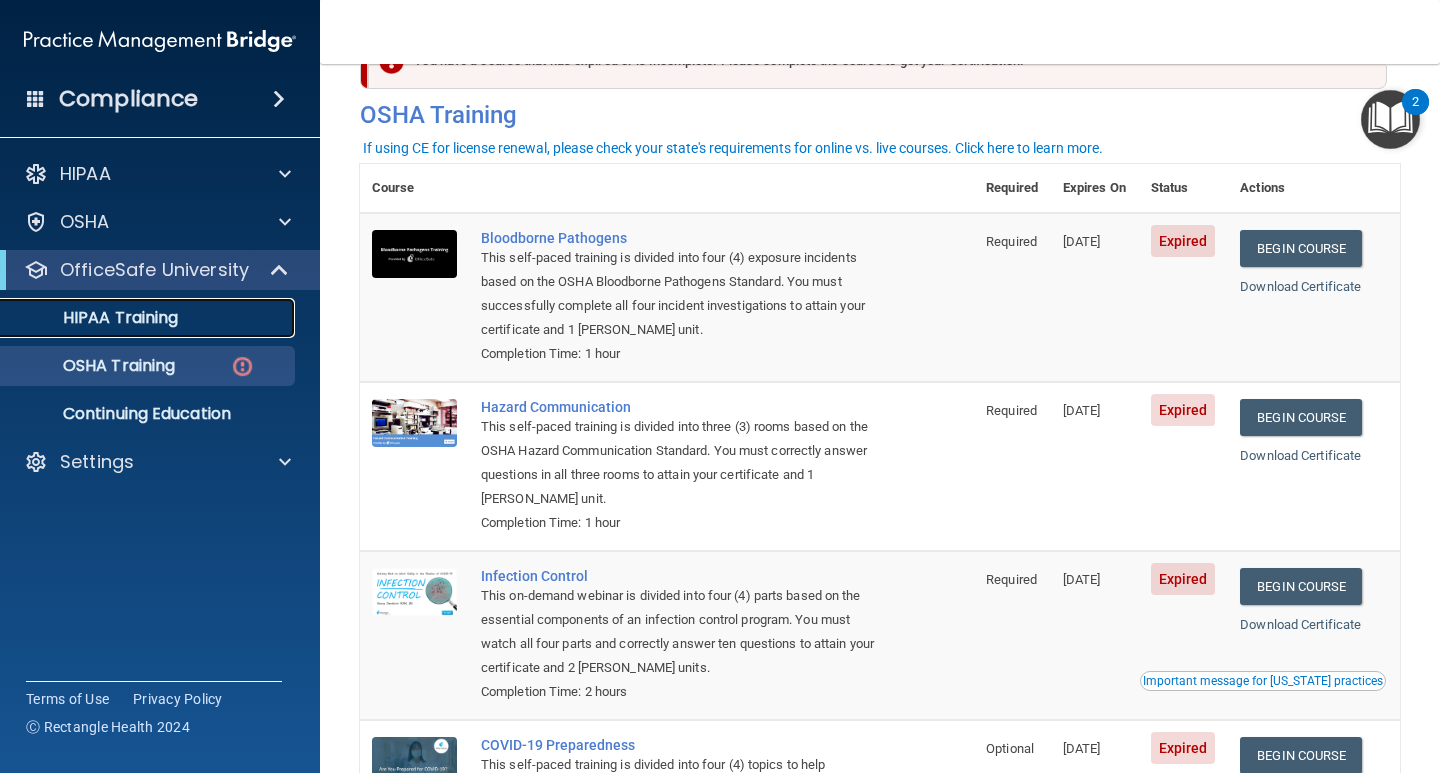 click on "HIPAA Training" at bounding box center [149, 318] 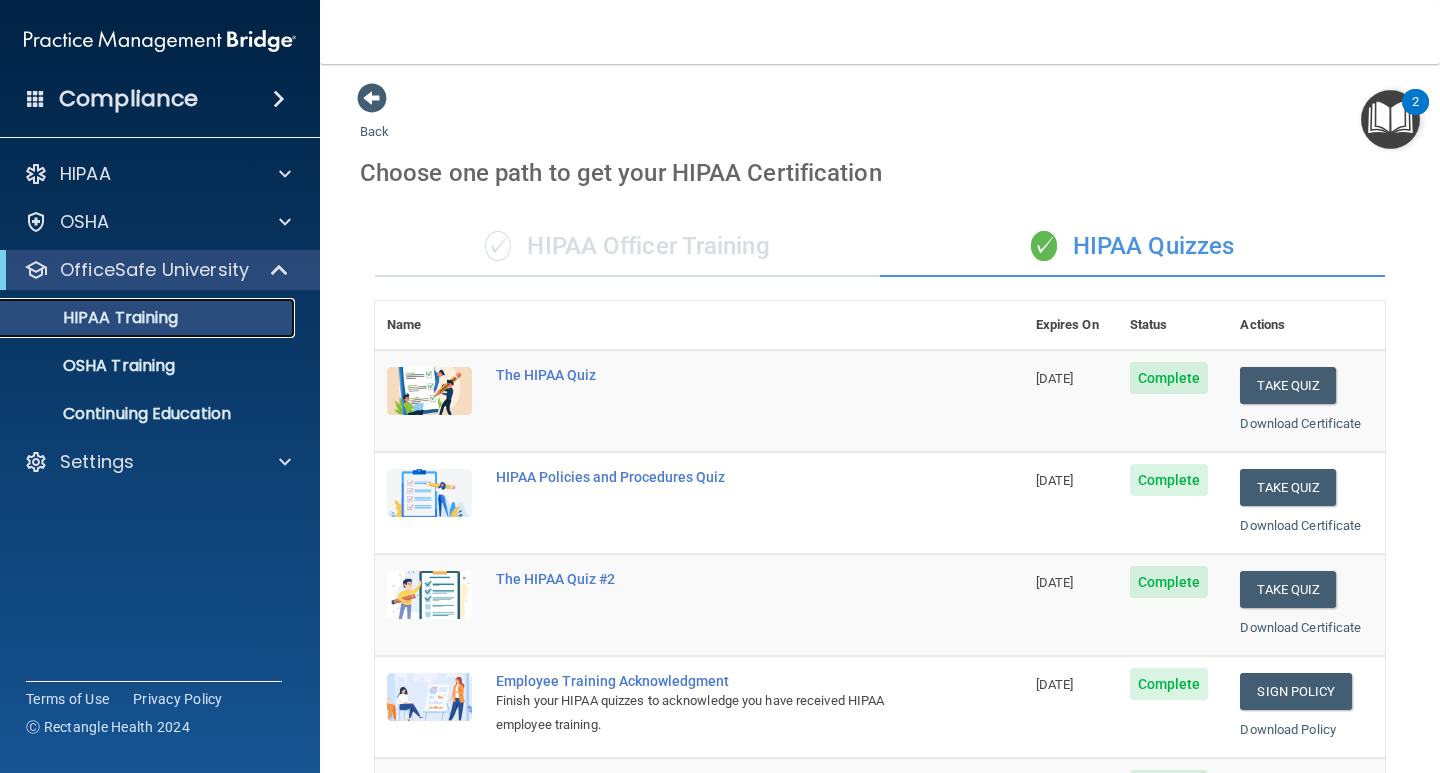 scroll, scrollTop: 0, scrollLeft: 0, axis: both 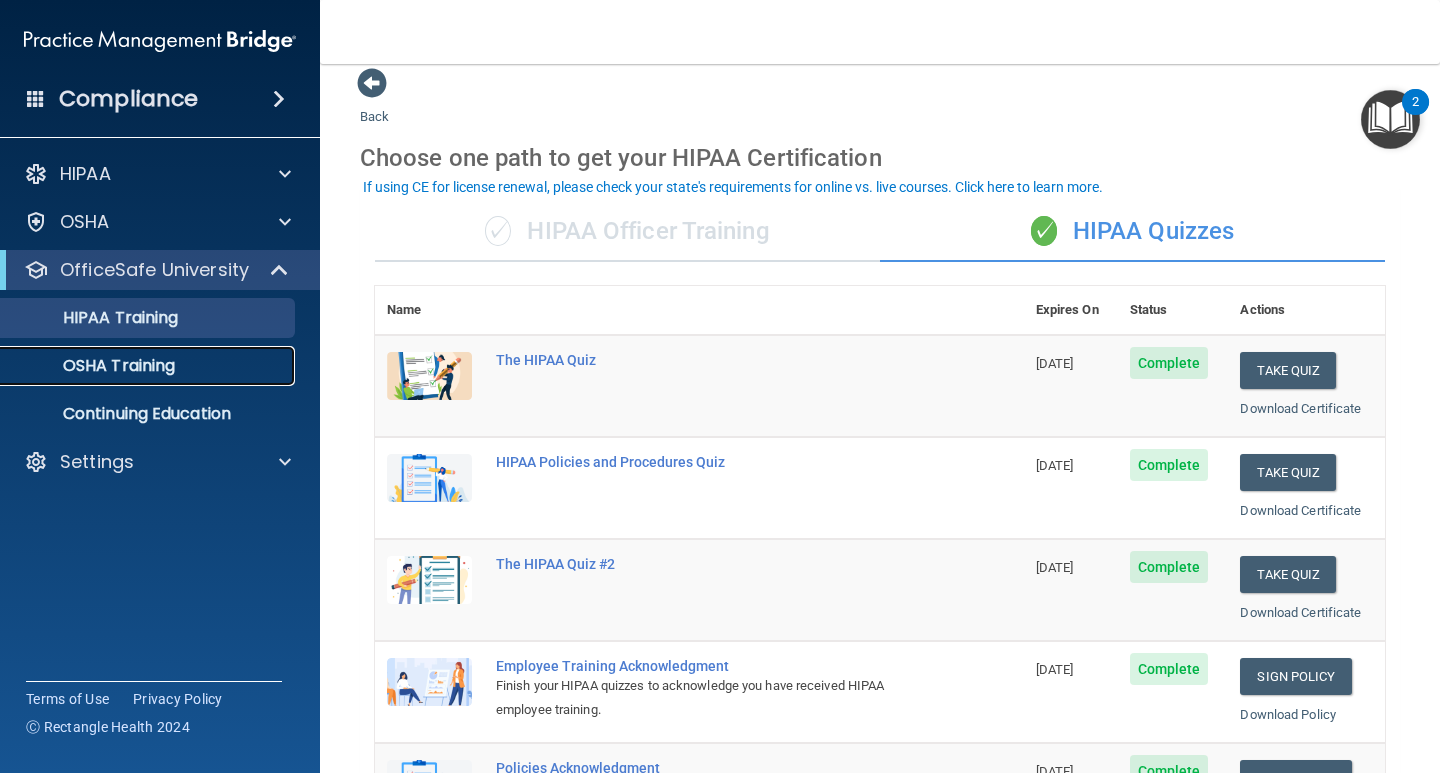 click on "OSHA Training" at bounding box center (149, 366) 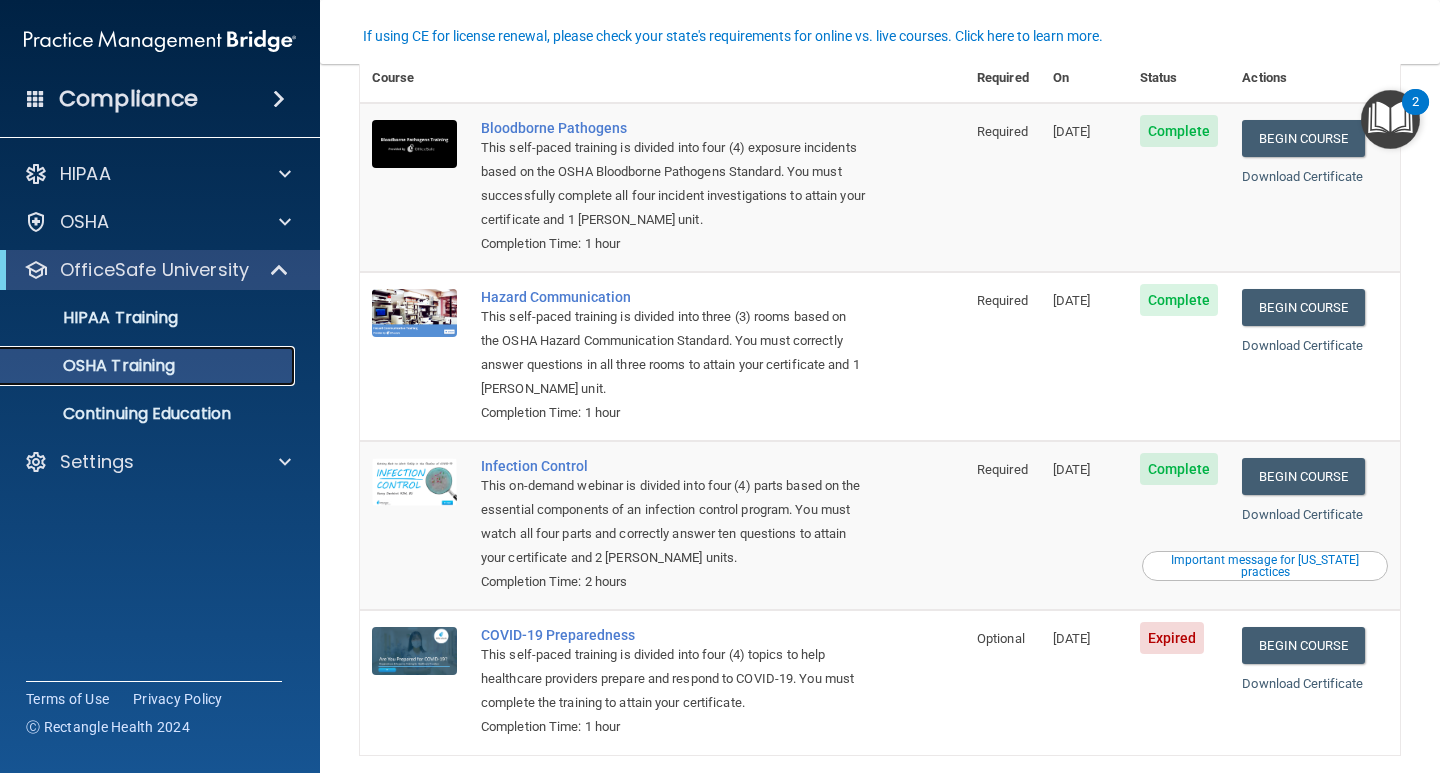 scroll, scrollTop: 211, scrollLeft: 0, axis: vertical 